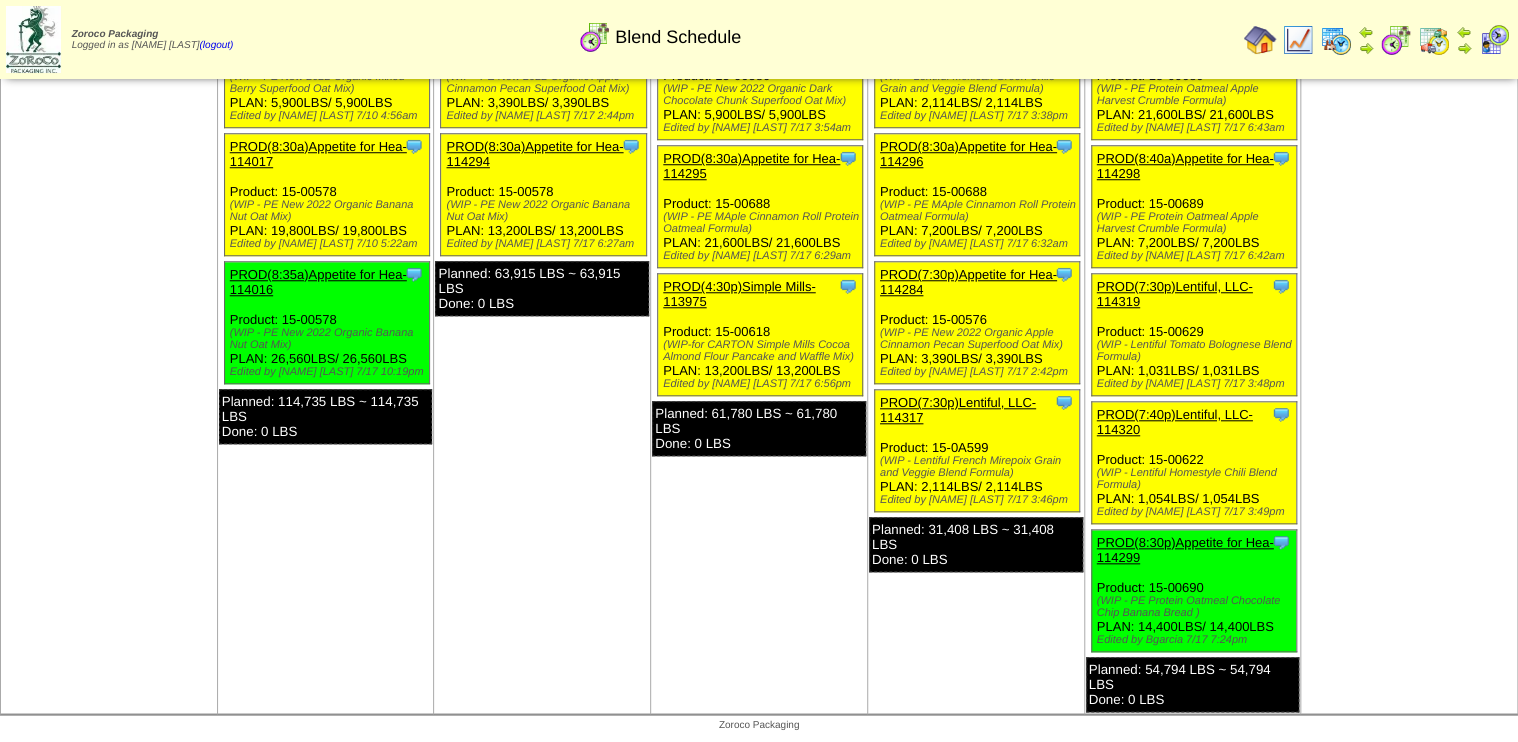 scroll, scrollTop: 4481, scrollLeft: 0, axis: vertical 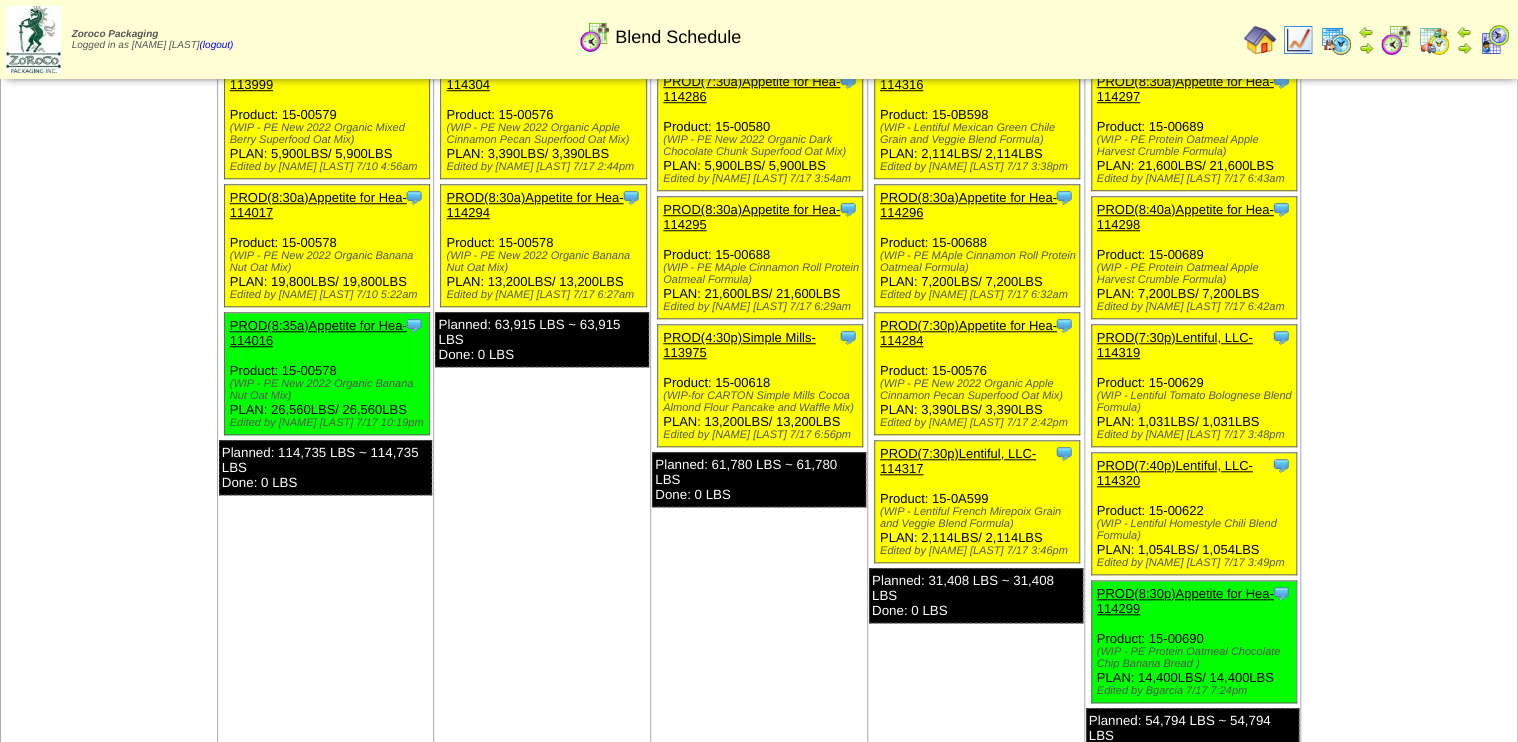 click at bounding box center [1336, 40] 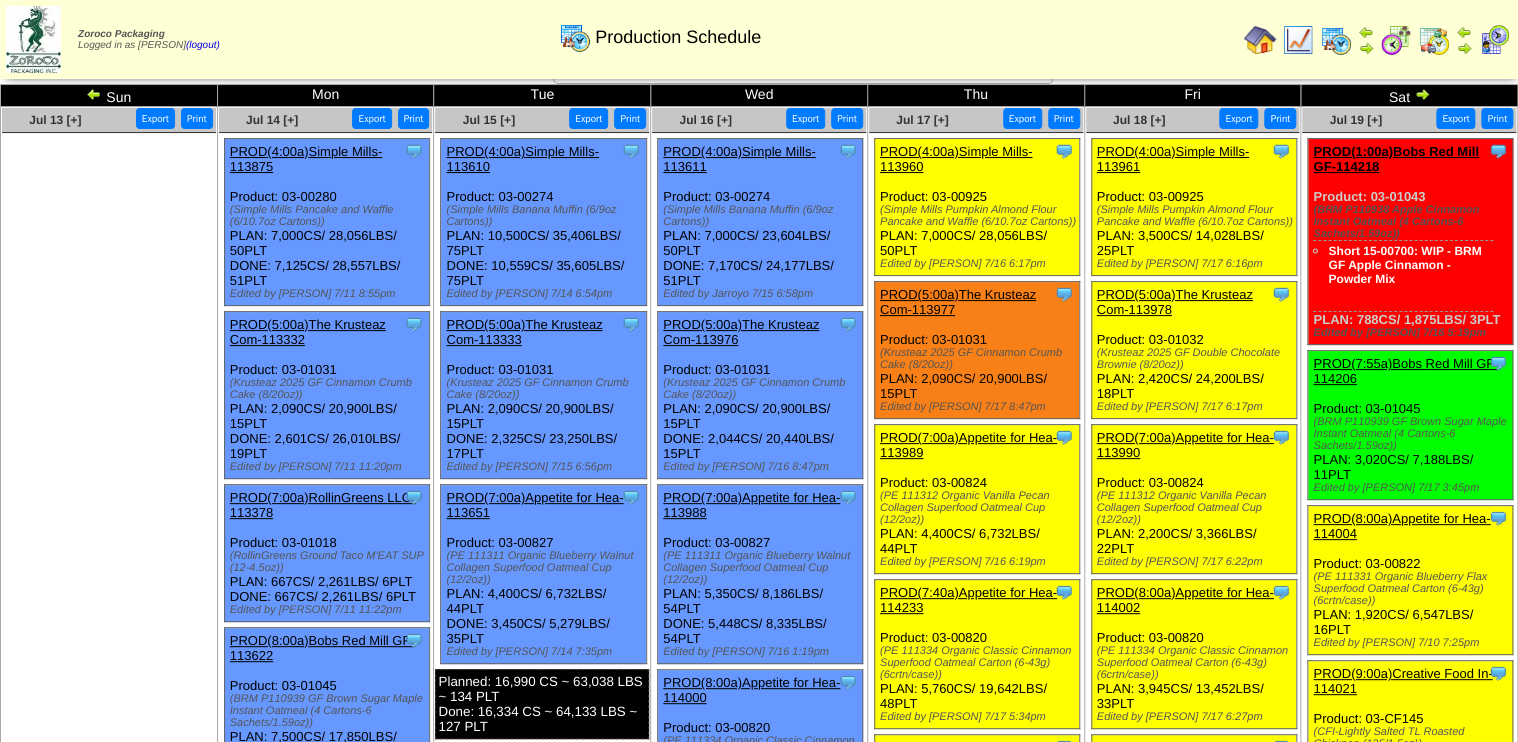 scroll, scrollTop: 0, scrollLeft: 0, axis: both 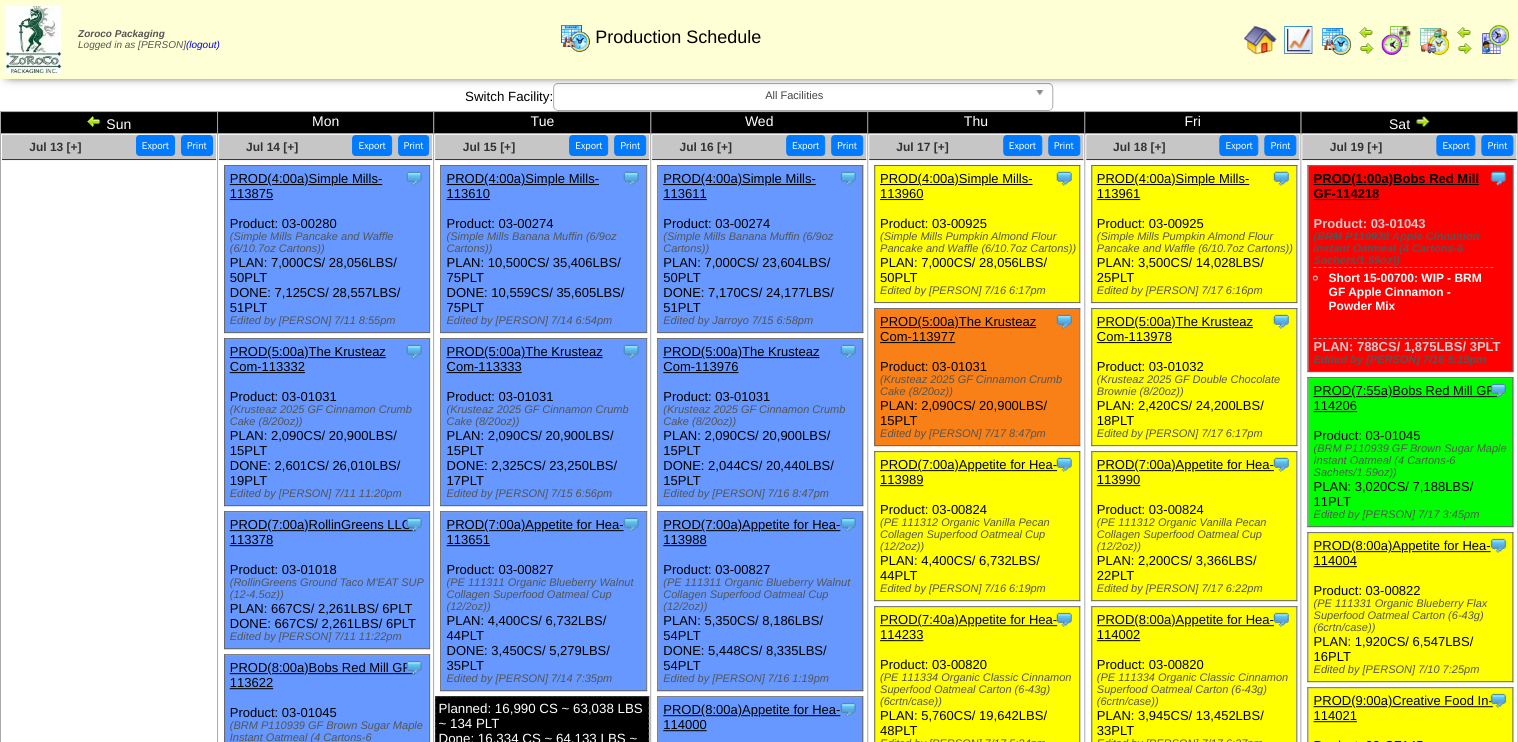 click at bounding box center [1396, 40] 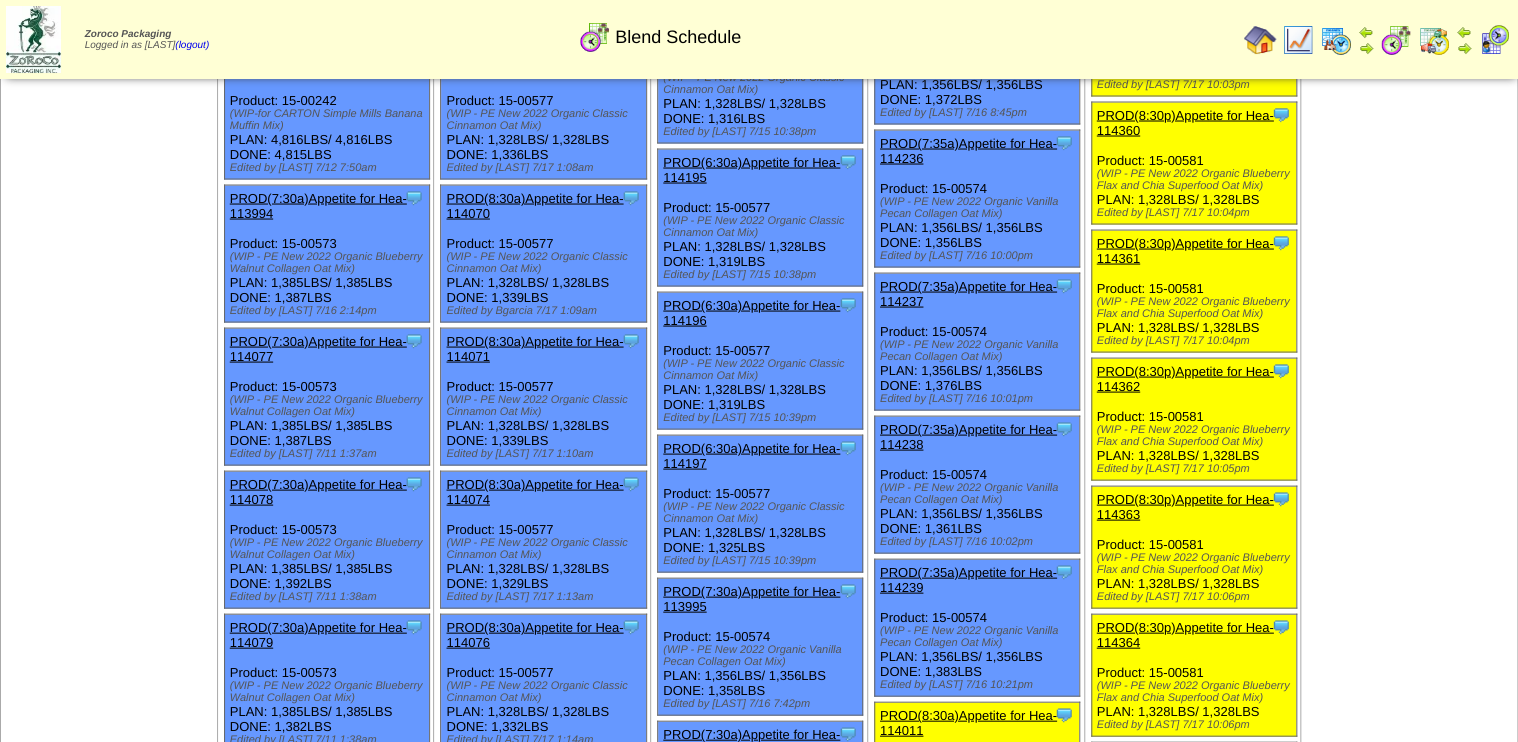 scroll, scrollTop: 2000, scrollLeft: 0, axis: vertical 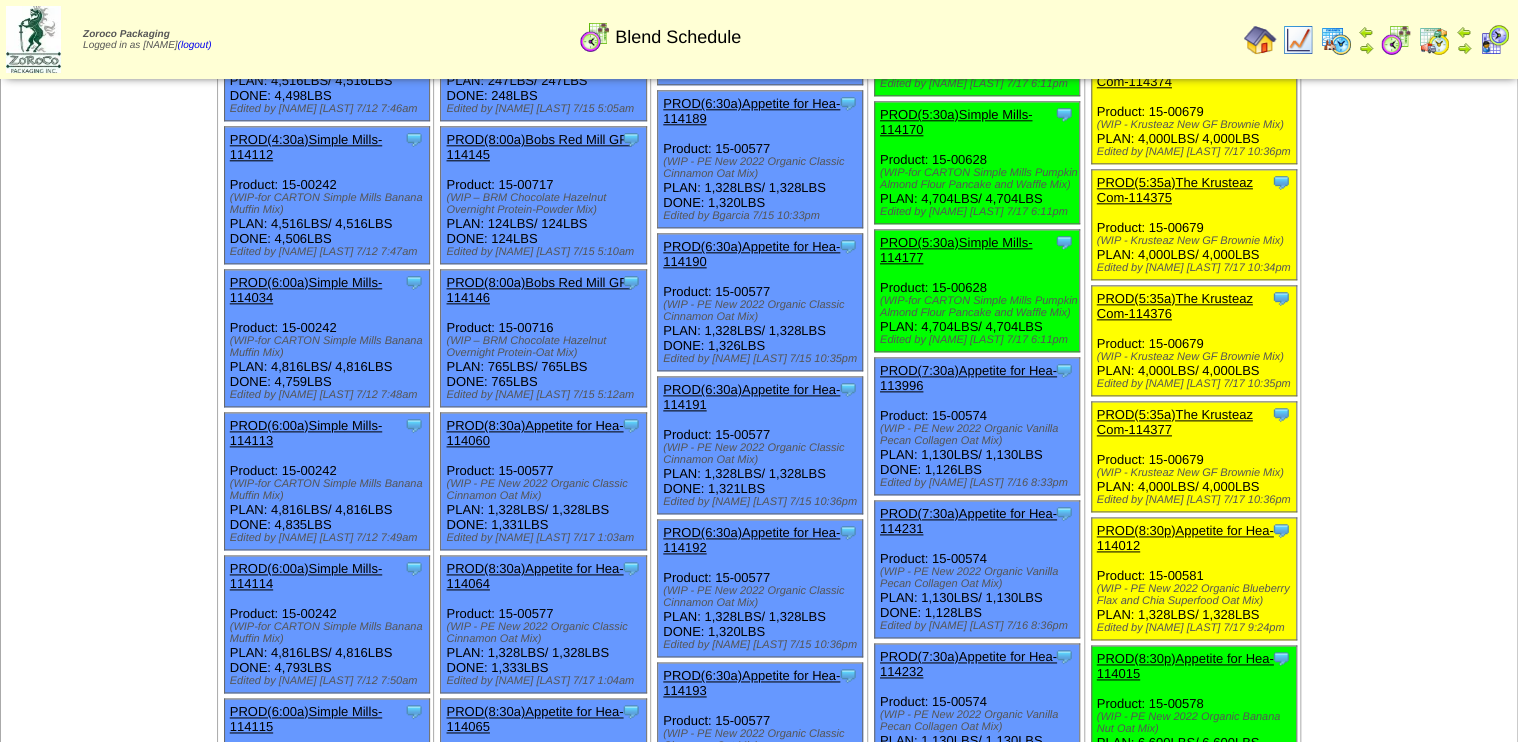 click on "PROD(7:30a)Appetite for Hea-113996" at bounding box center (968, 378) 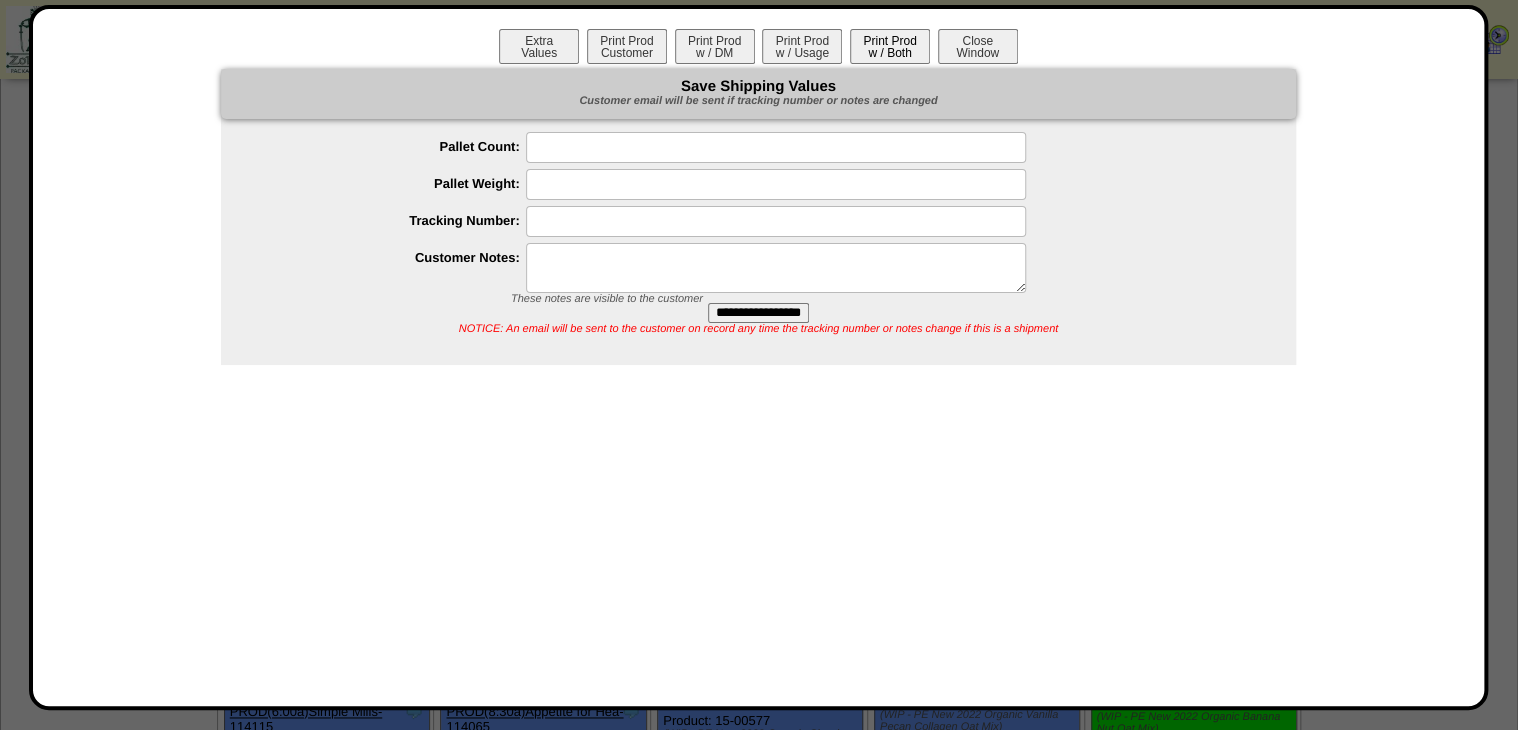 click on "Print Prod w / Both" at bounding box center [890, 46] 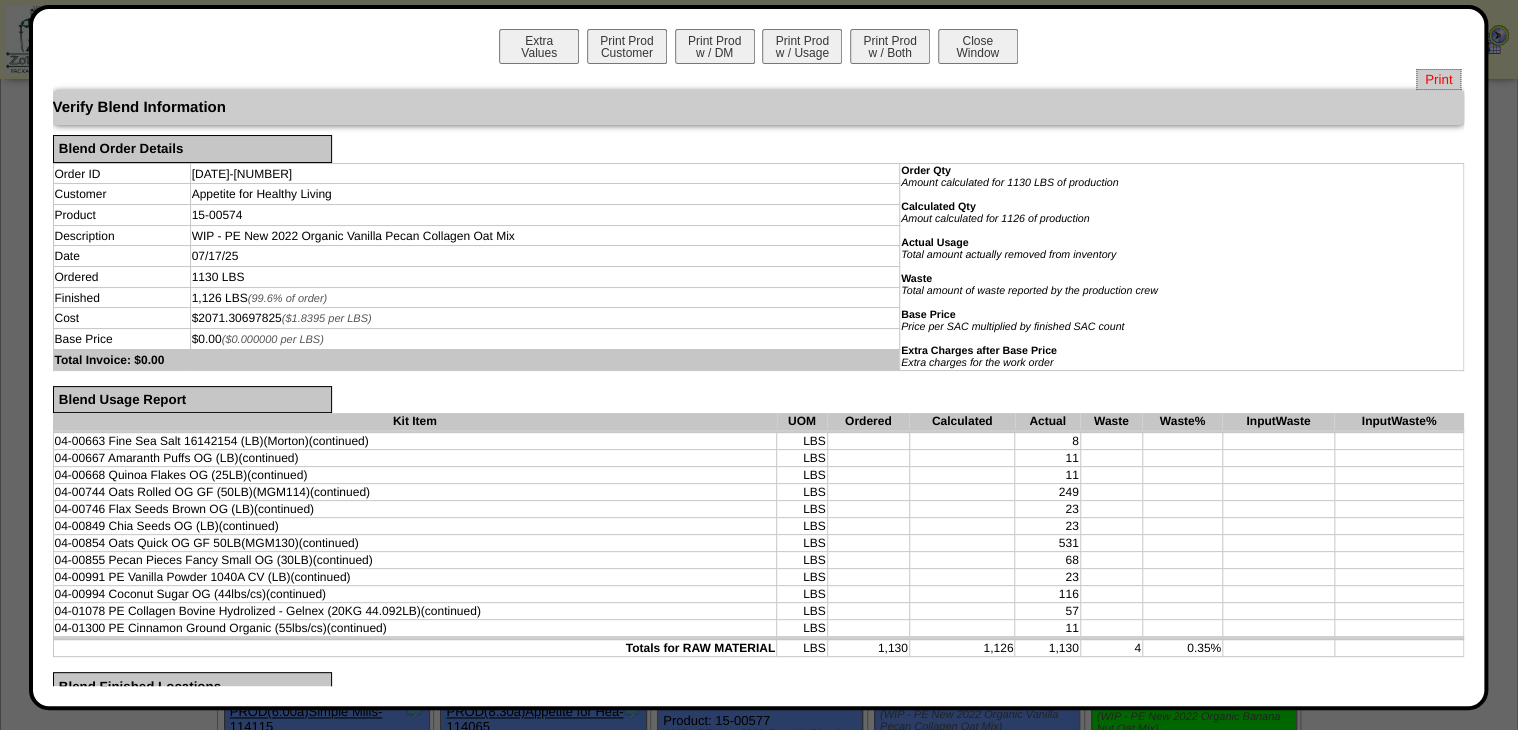 click on "Print" at bounding box center [1438, 79] 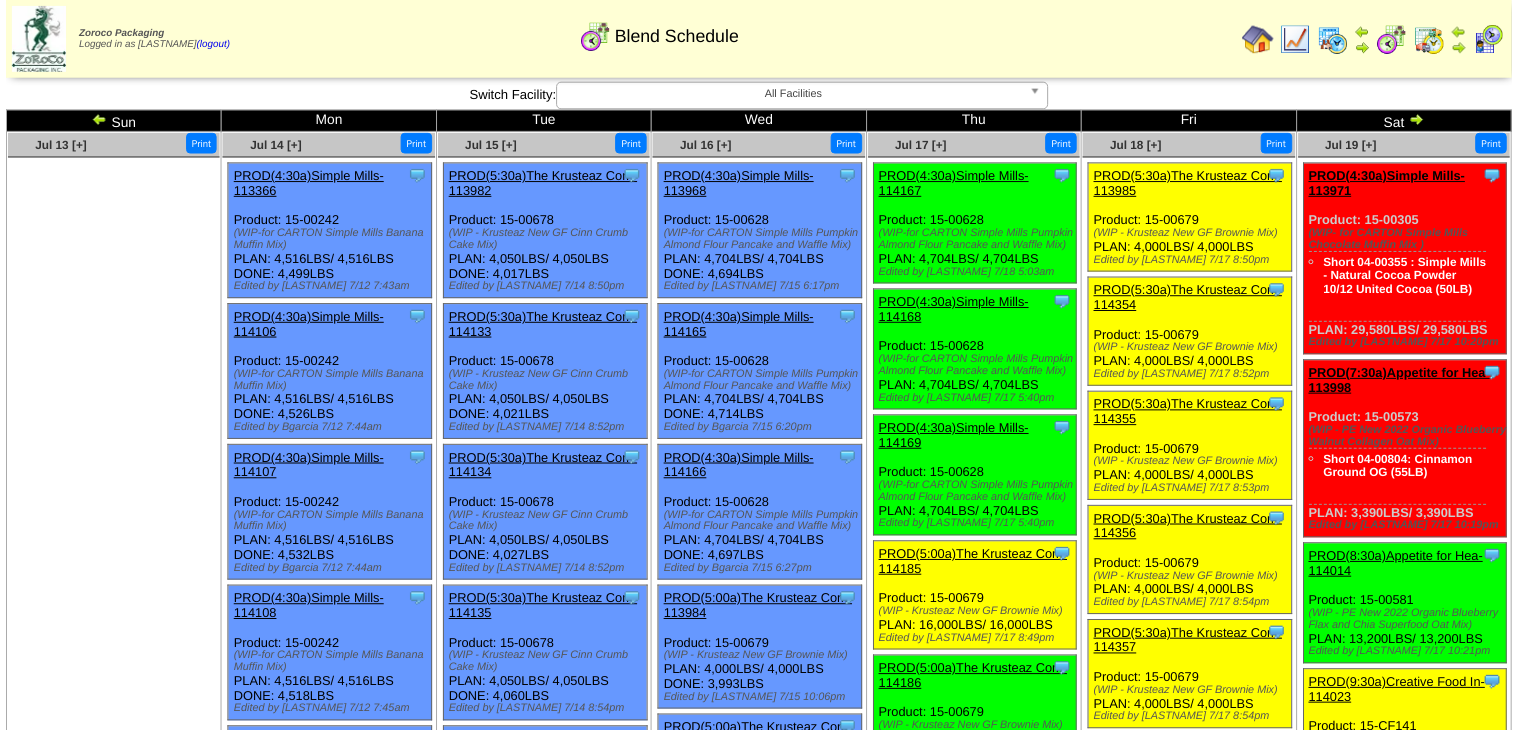scroll, scrollTop: 1040, scrollLeft: 0, axis: vertical 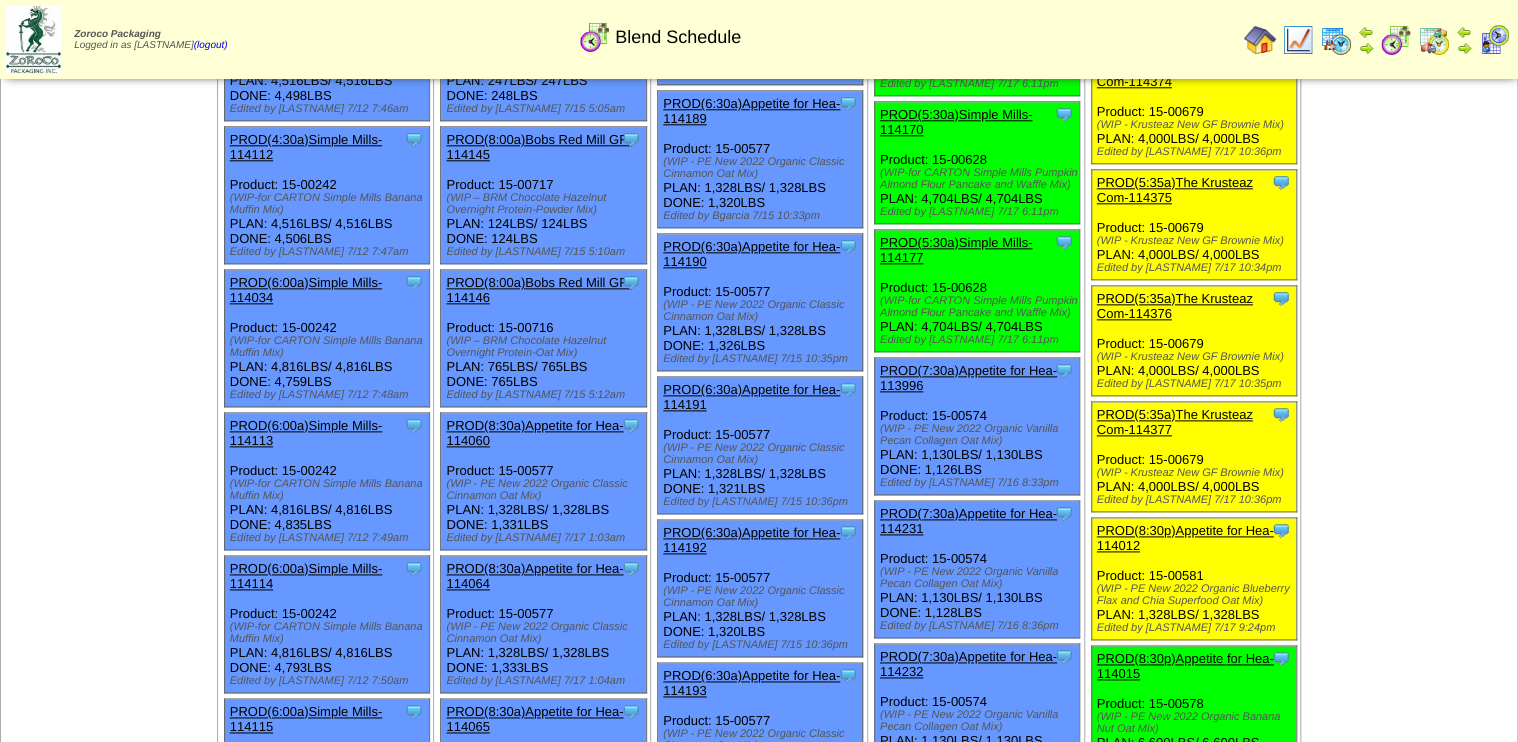 click on "PROD(7:30a)Appetite for Hea-114231" at bounding box center (968, 521) 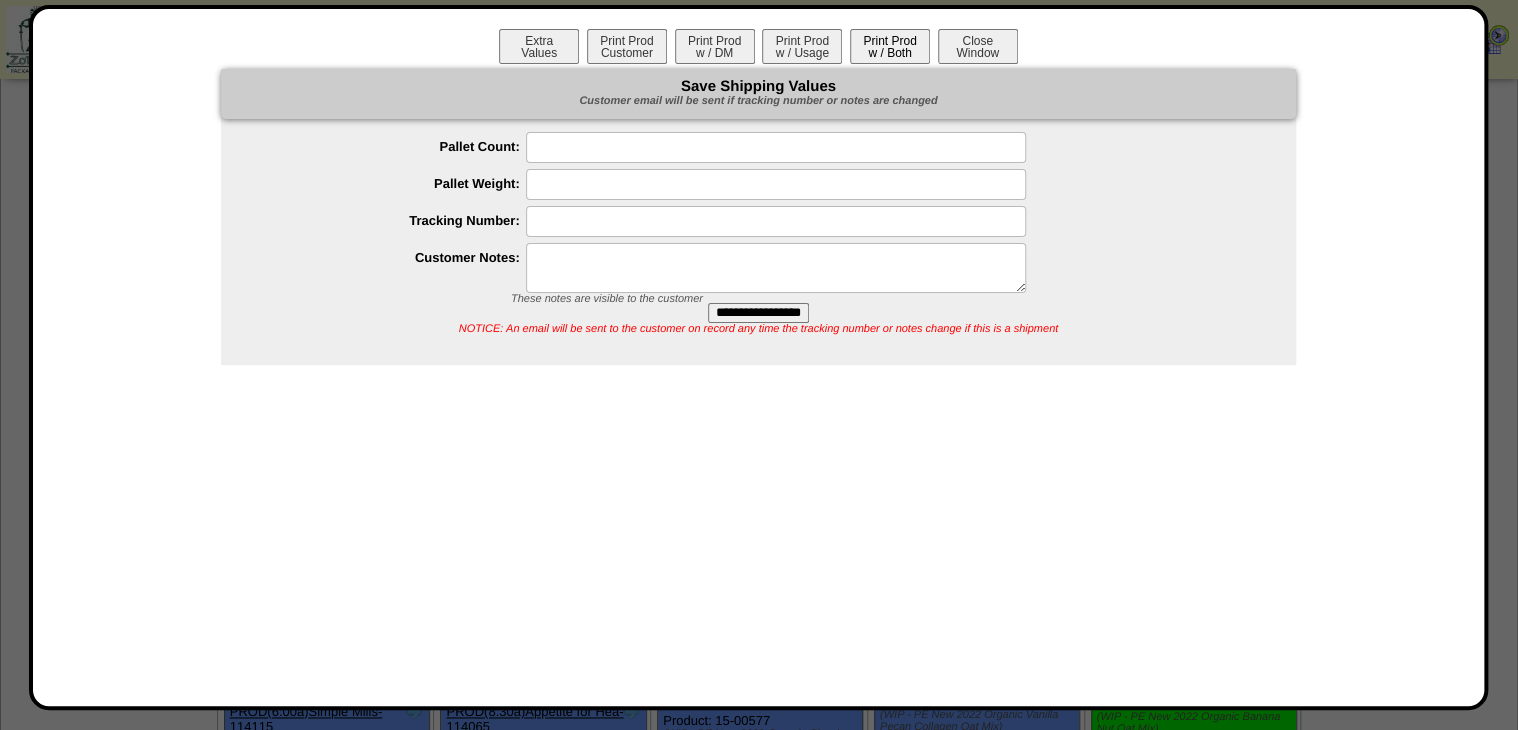 click on "Print Prod w / Both" at bounding box center [890, 46] 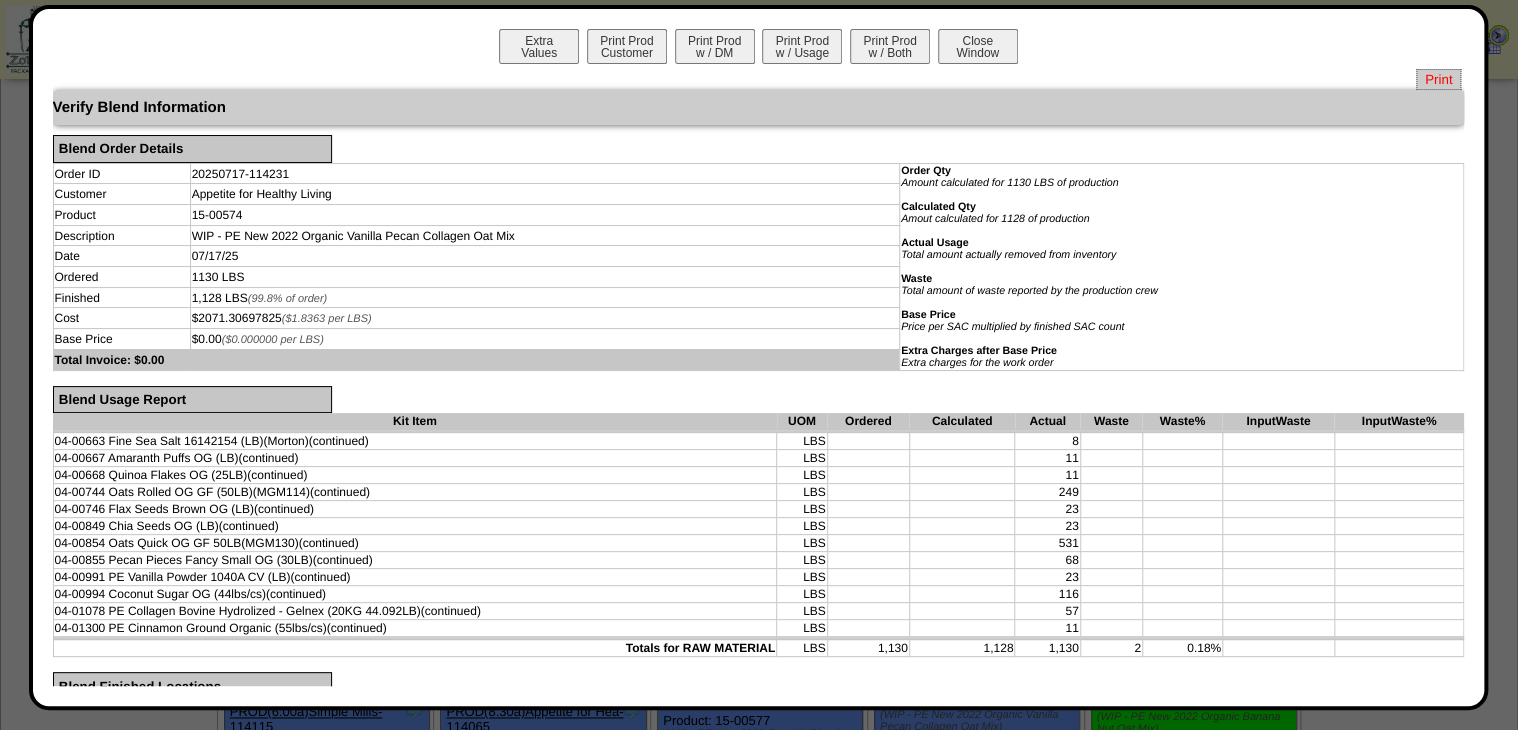 click on "Print" at bounding box center [1438, 79] 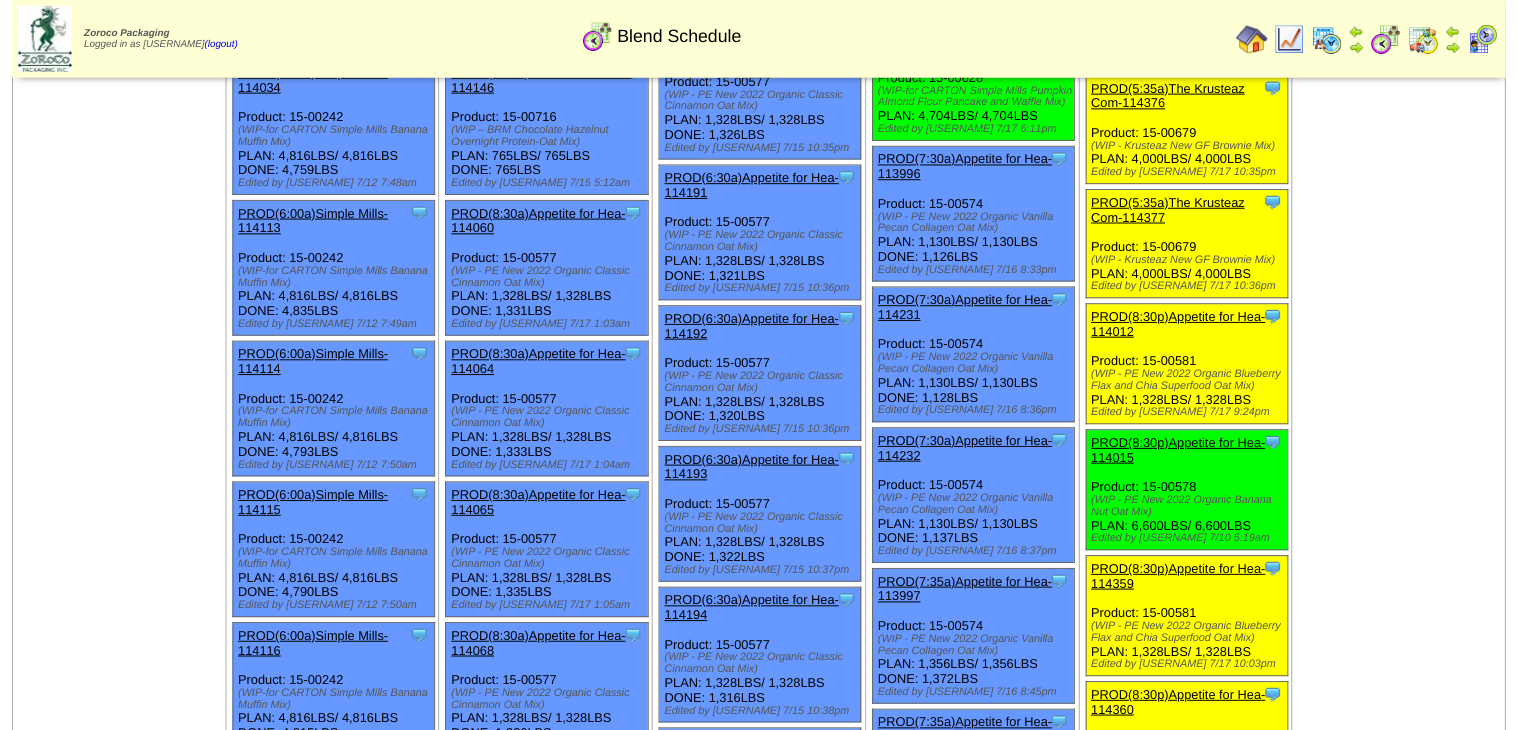 scroll, scrollTop: 1280, scrollLeft: 0, axis: vertical 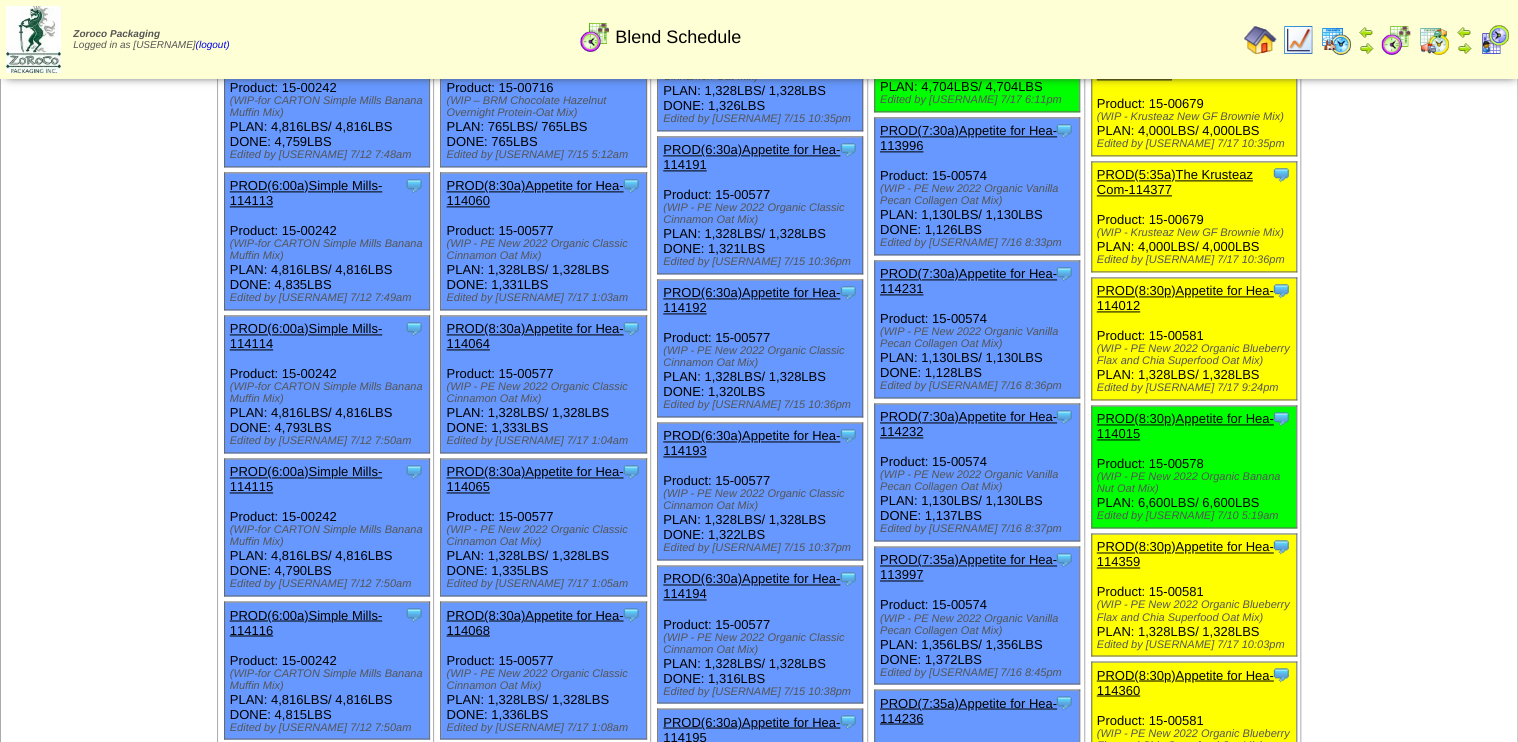 click on "PROD(7:30a)Appetite for Hea-114232" at bounding box center [968, 424] 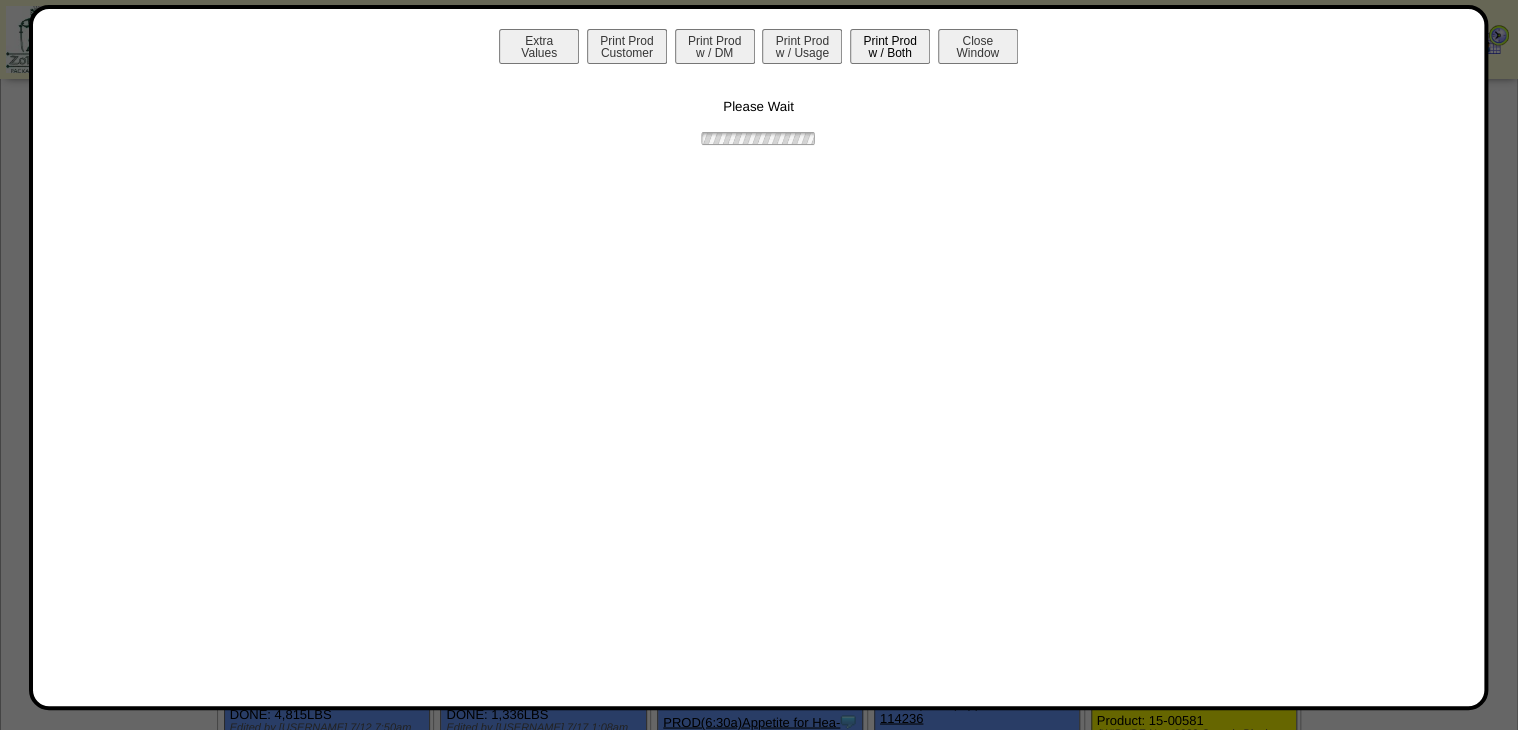 click on "Print Prod w / Both" at bounding box center [890, 46] 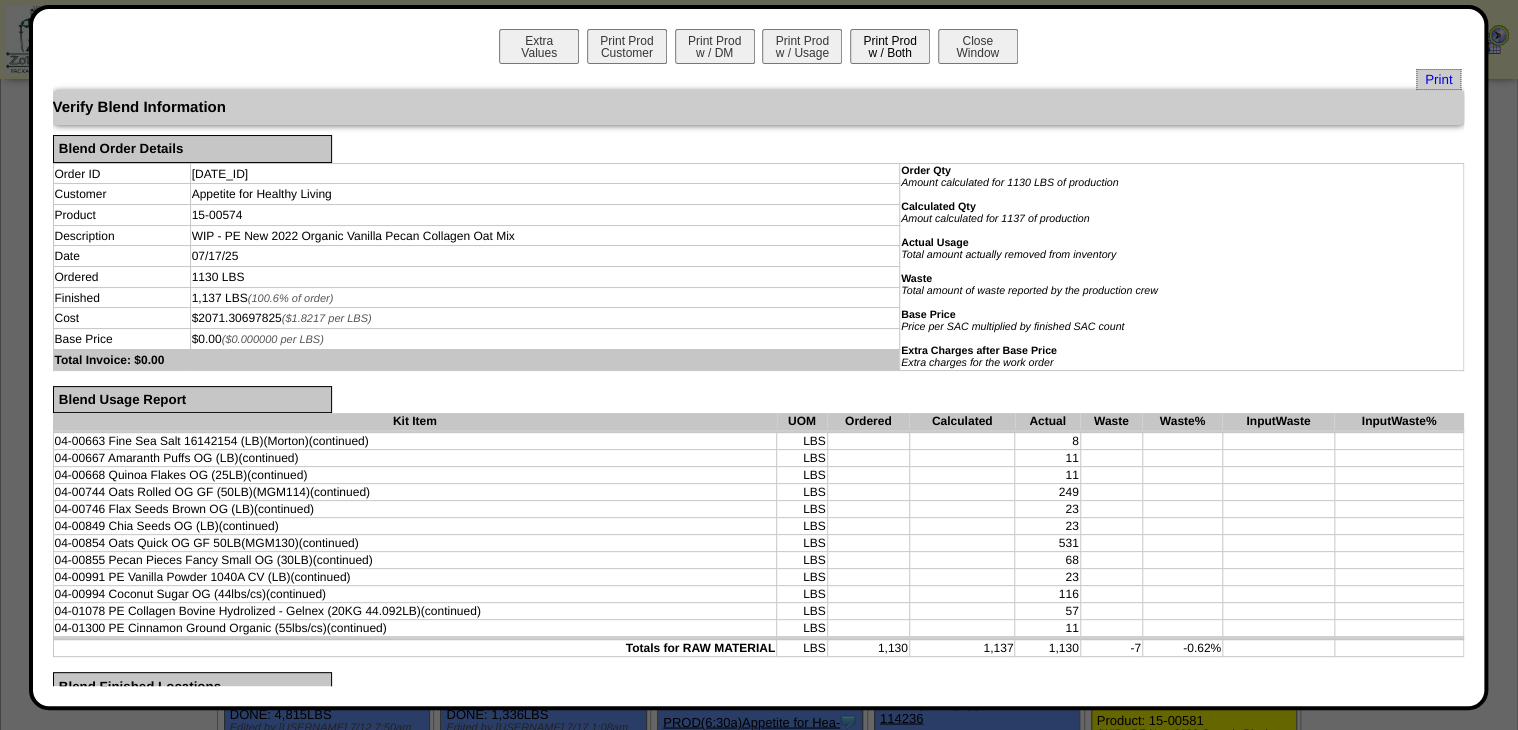 click on "Print Prod w / Both" at bounding box center (890, 46) 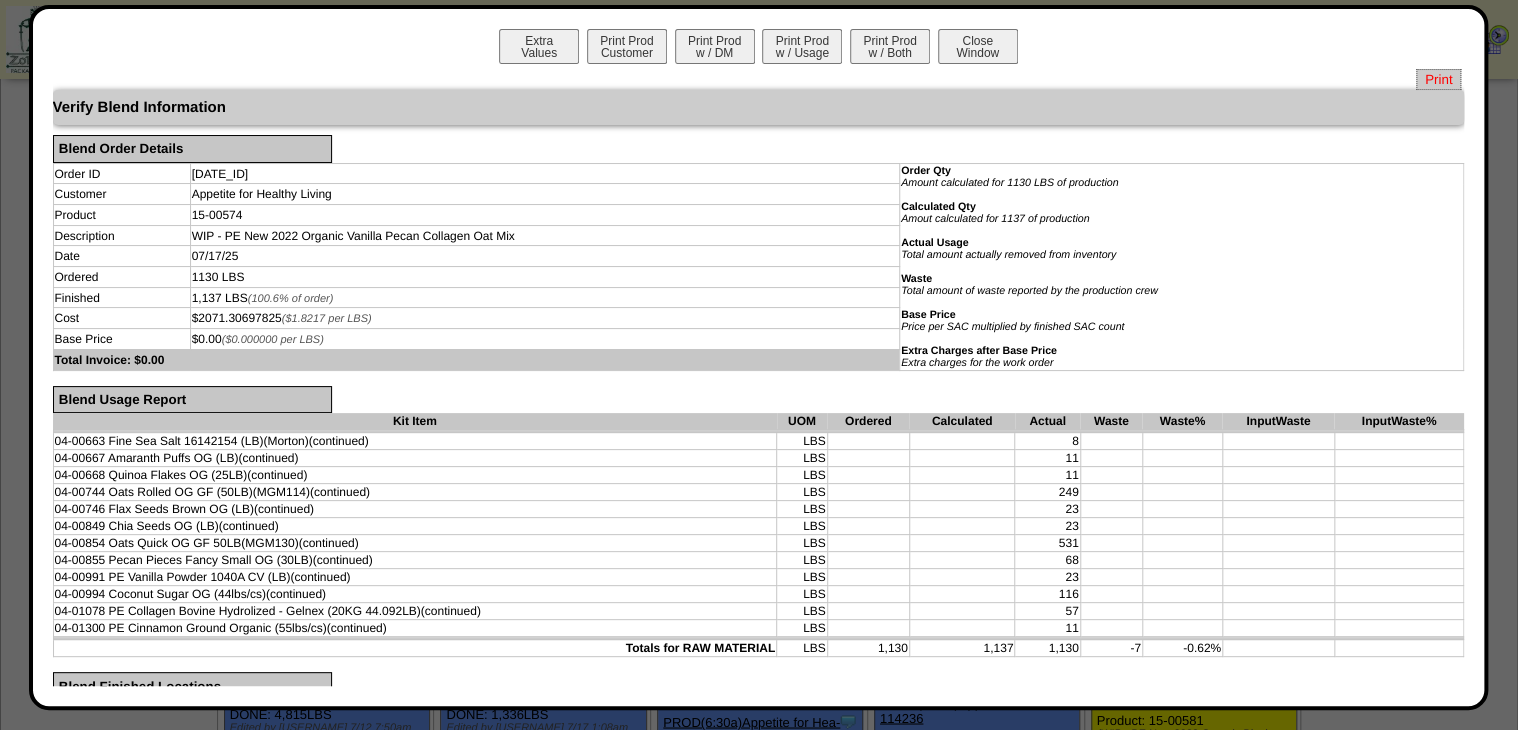 click on "Print" at bounding box center [1438, 79] 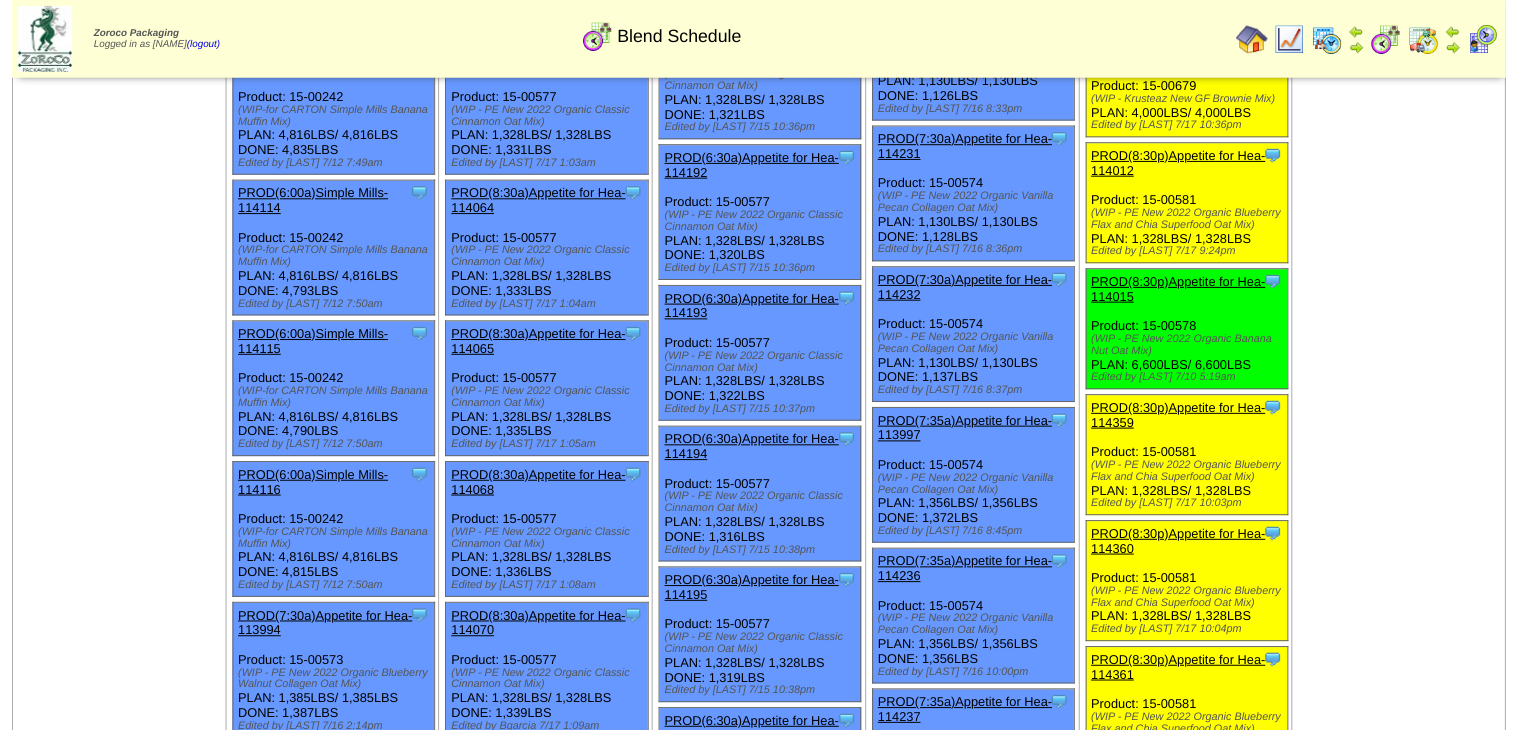 scroll, scrollTop: 1440, scrollLeft: 0, axis: vertical 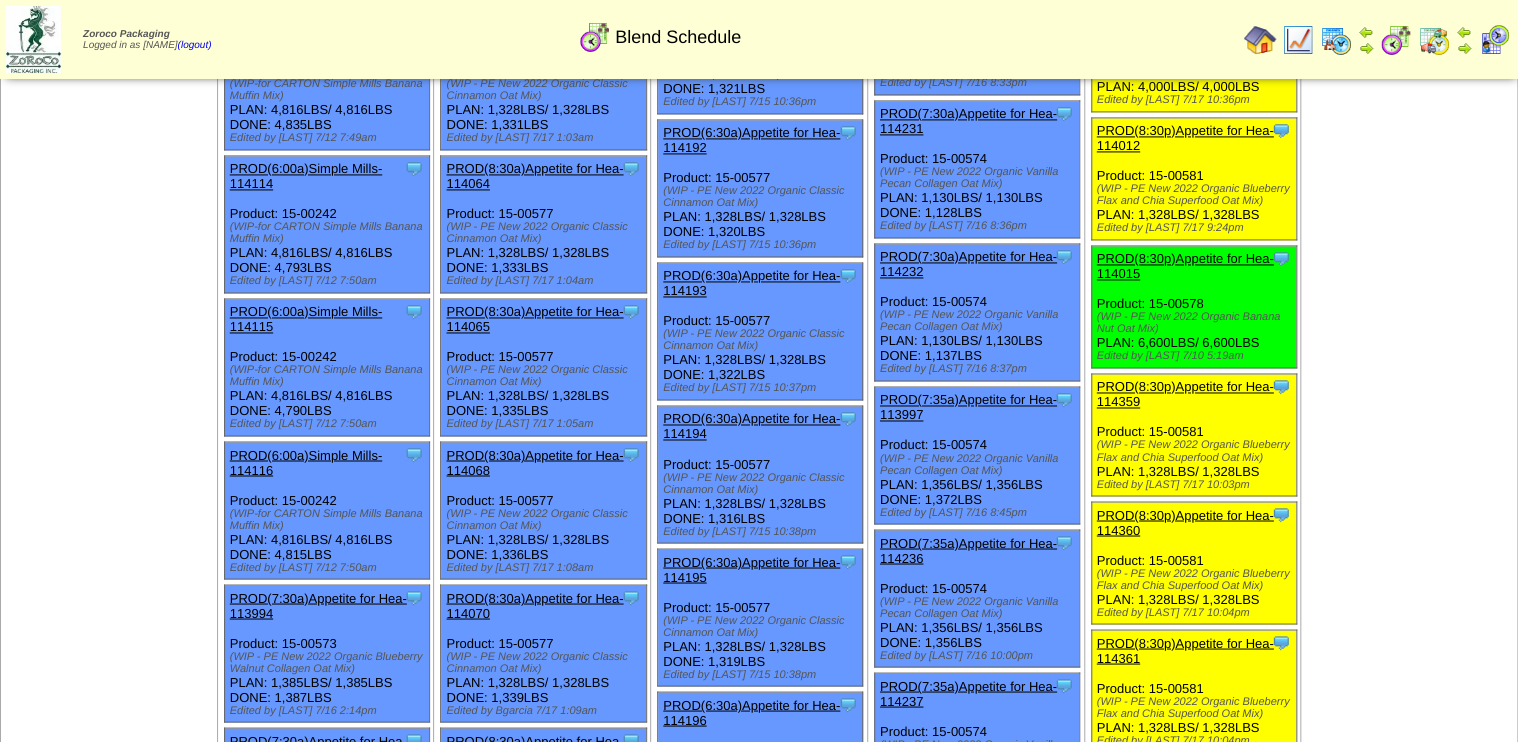 click on "PROD(7:35a)Appetite for Hea-114236" at bounding box center (968, 550) 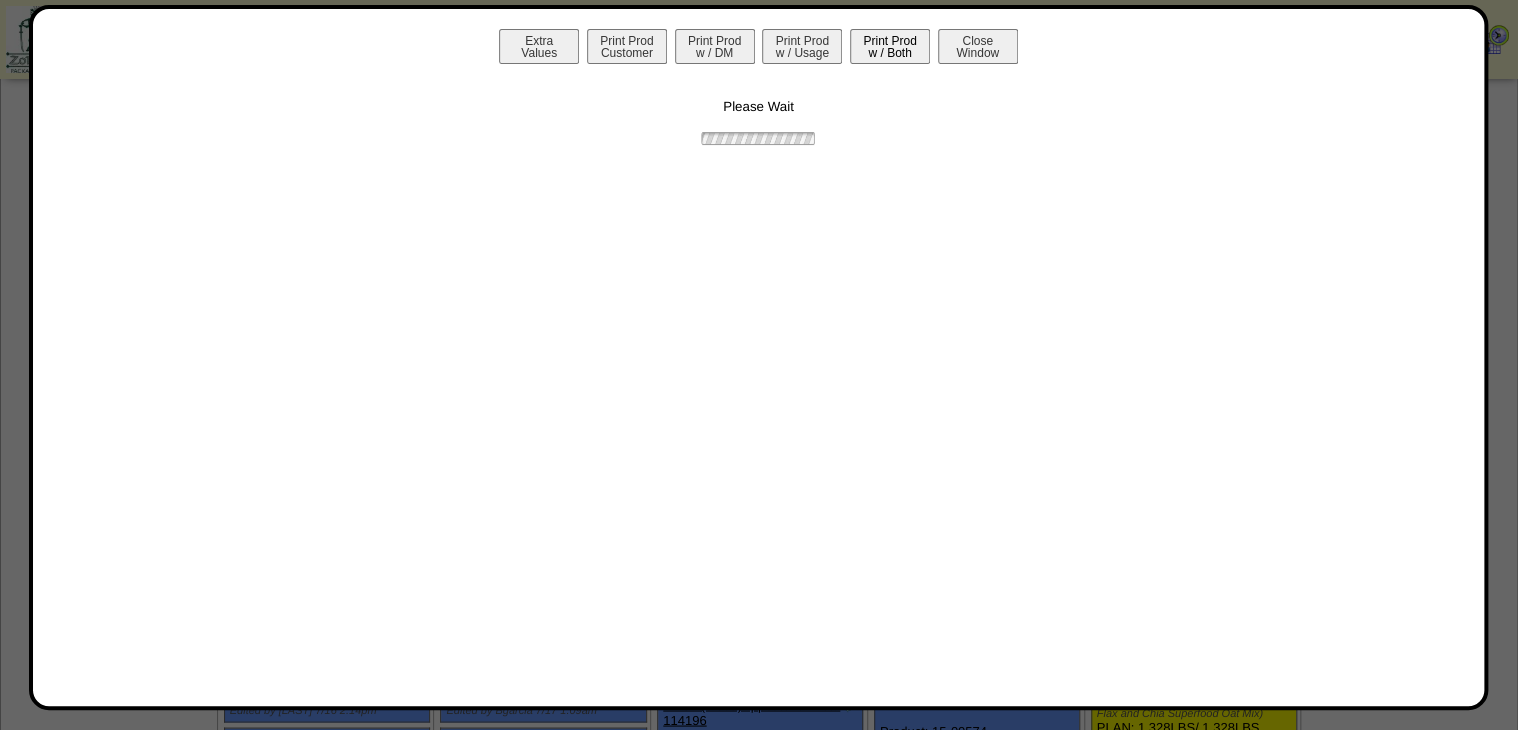 click on "Print Prod w / Both" at bounding box center (890, 46) 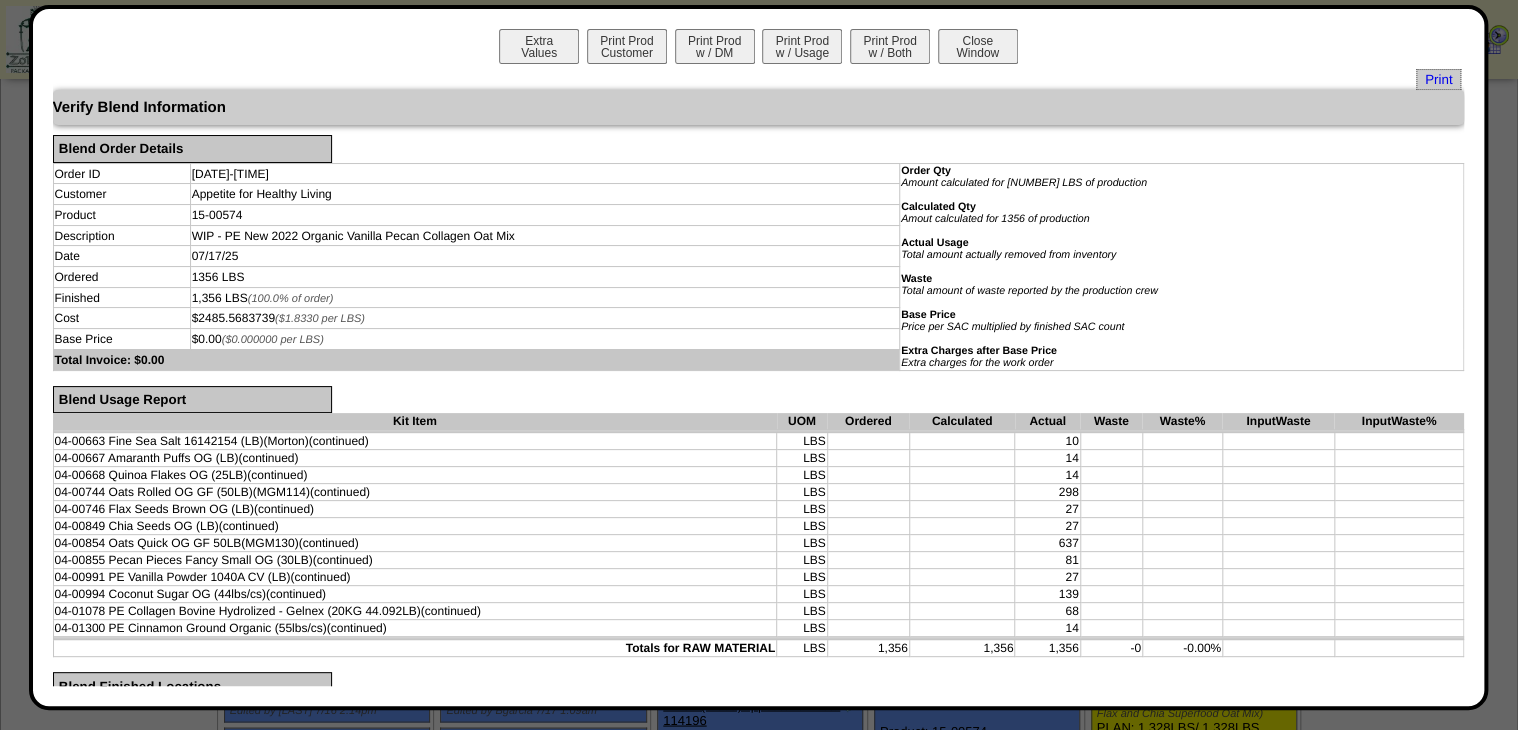 click on "Verify Blend Information" at bounding box center (759, 107) 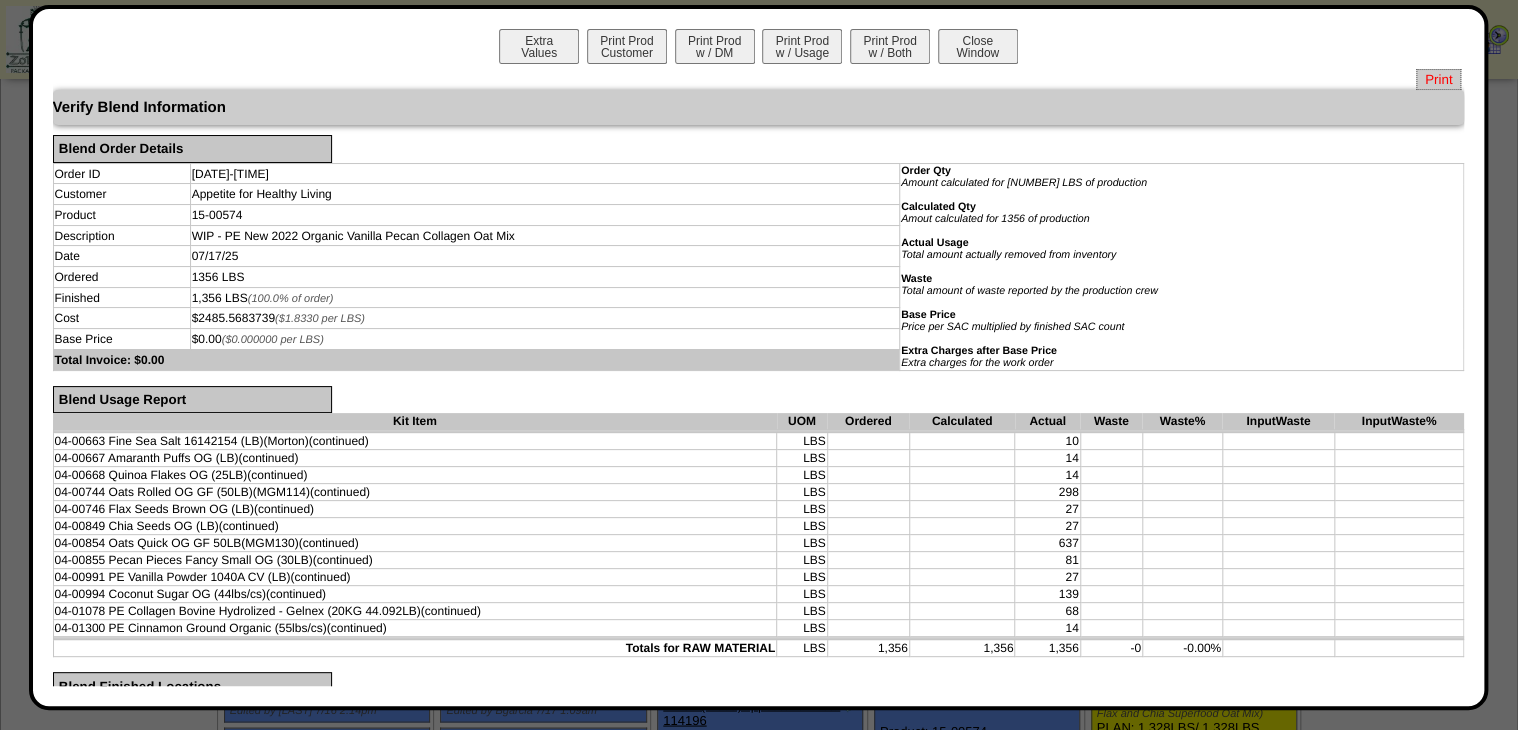 click on "Print" at bounding box center (1438, 79) 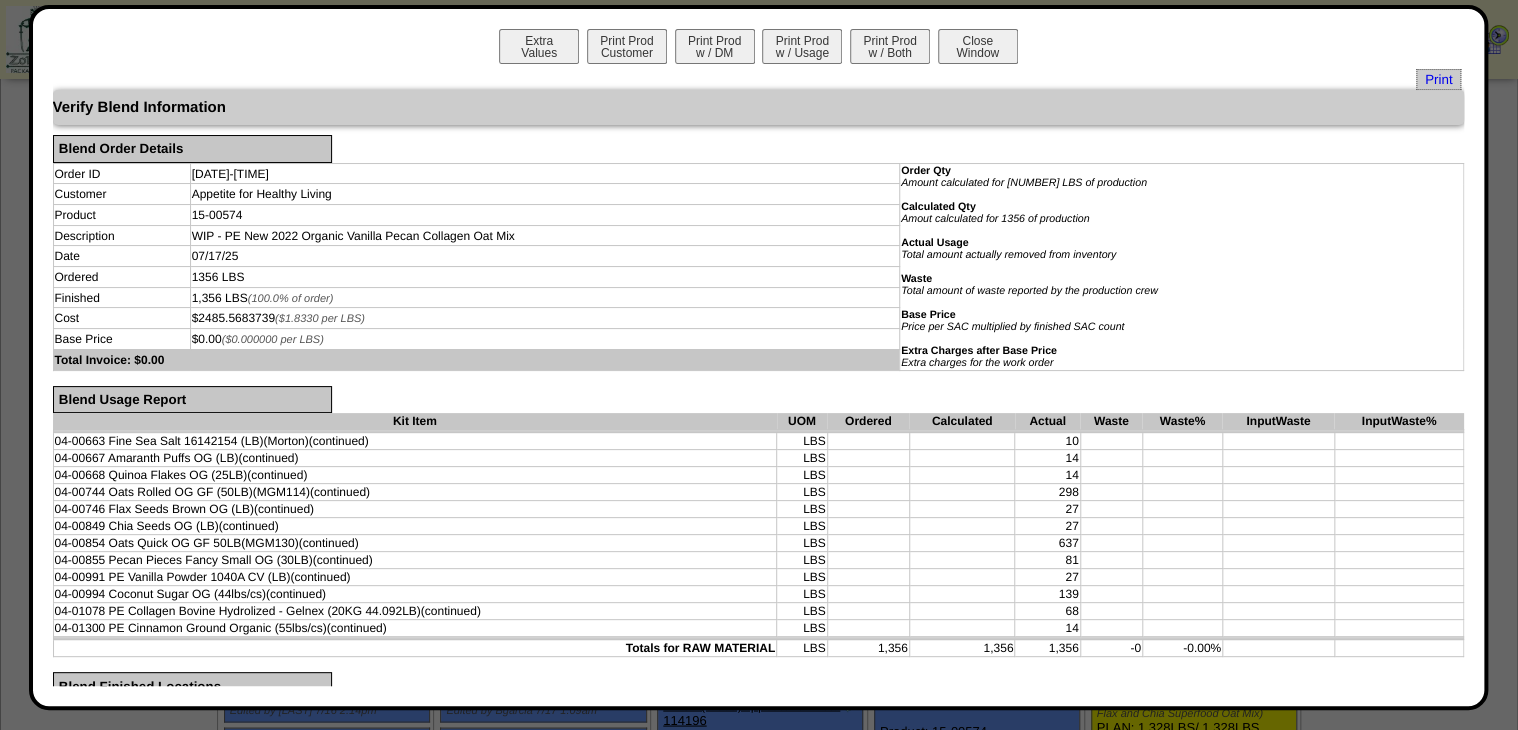 drag, startPoint x: 1423, startPoint y: 80, endPoint x: 1232, endPoint y: 154, distance: 204.83408 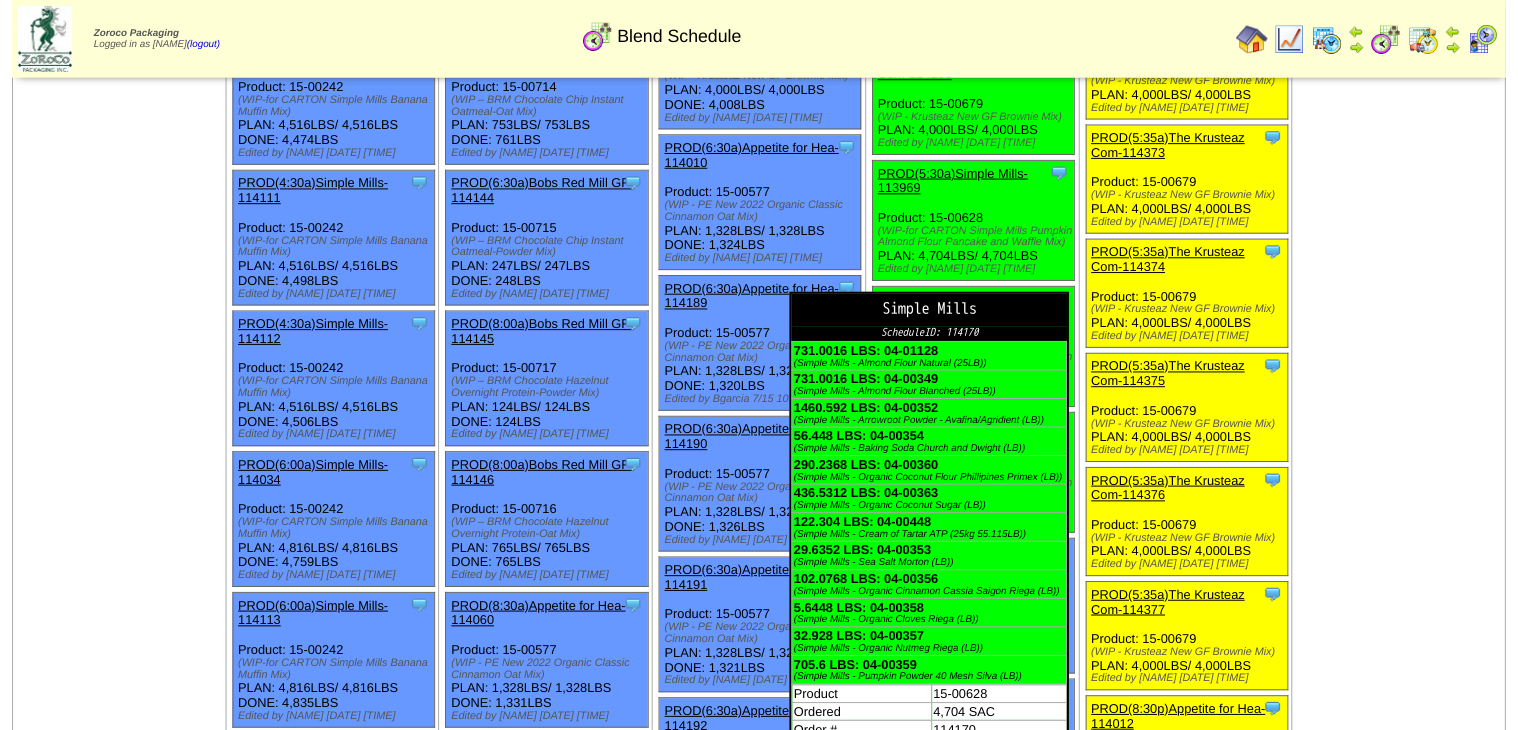 scroll, scrollTop: 960, scrollLeft: 0, axis: vertical 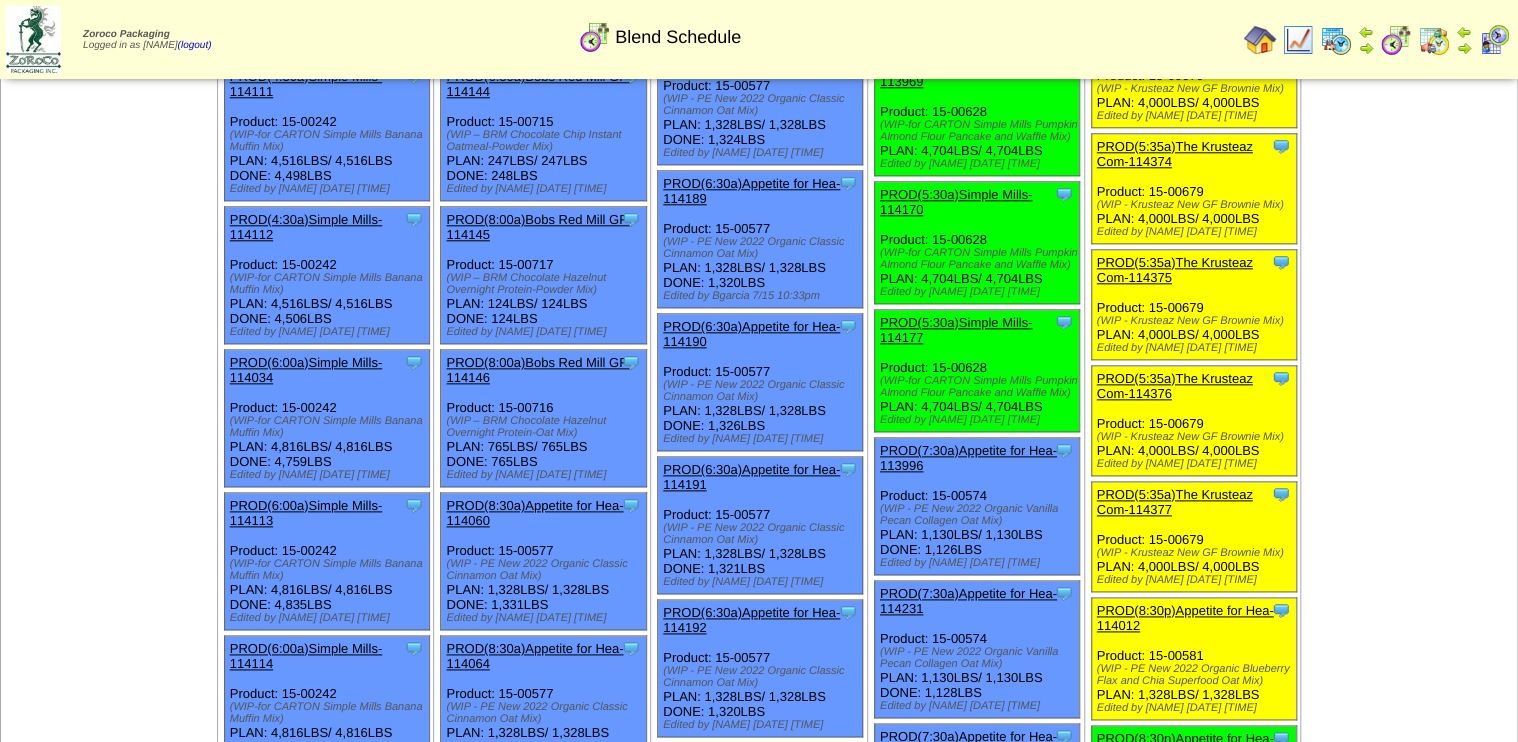 click on "PROD(5:30a)Simple Mills-114170" at bounding box center [956, 202] 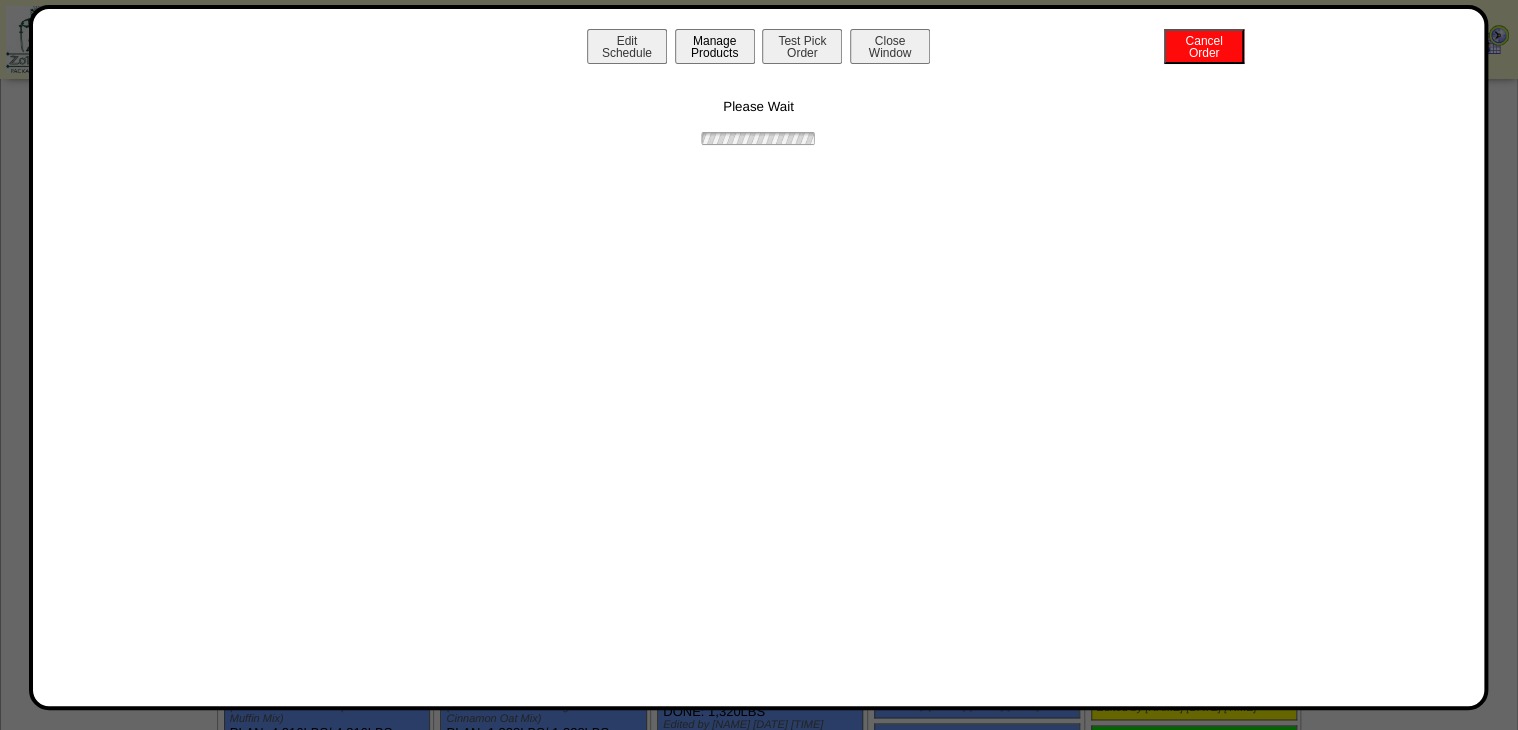 click on "Manage Products" at bounding box center [715, 46] 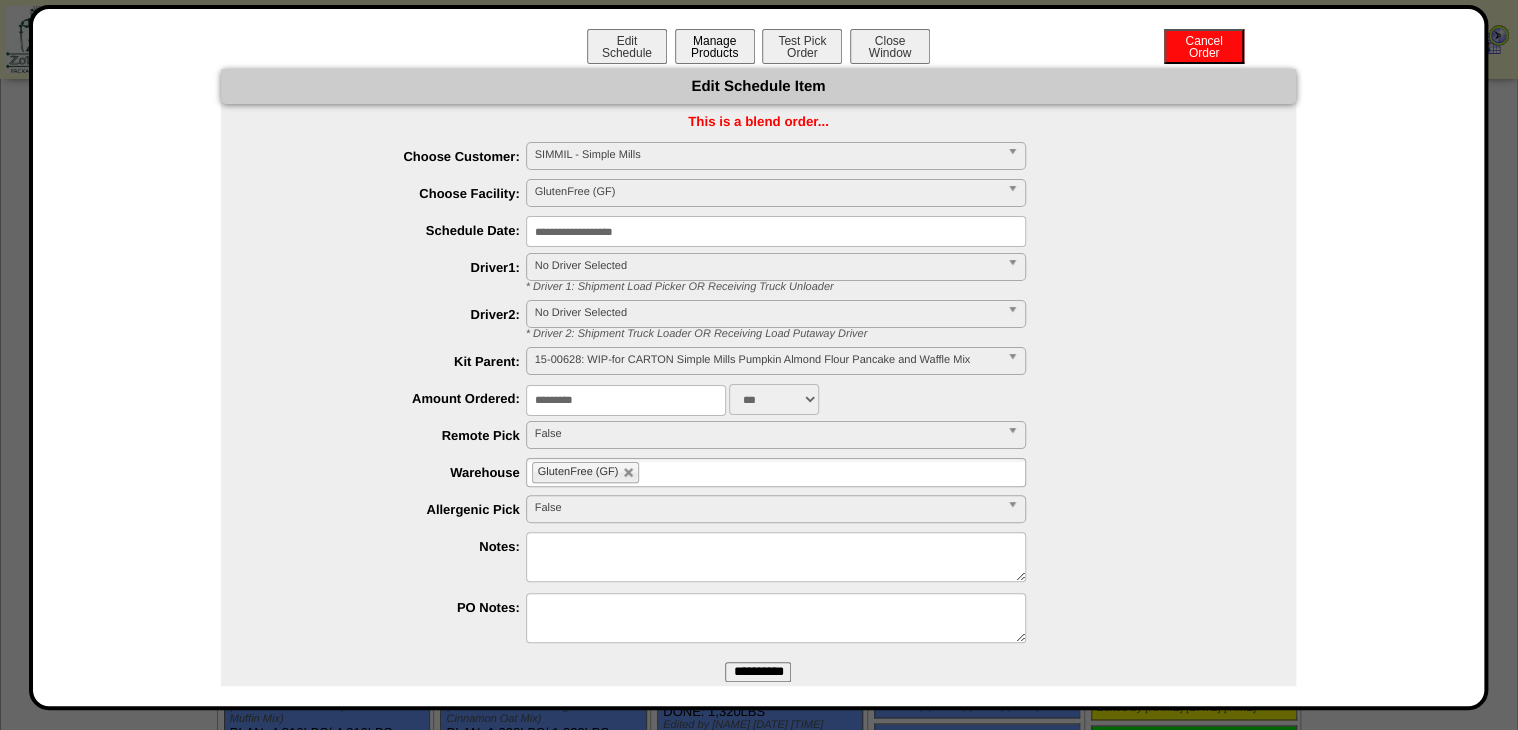 click on "Manage Products" at bounding box center [715, 46] 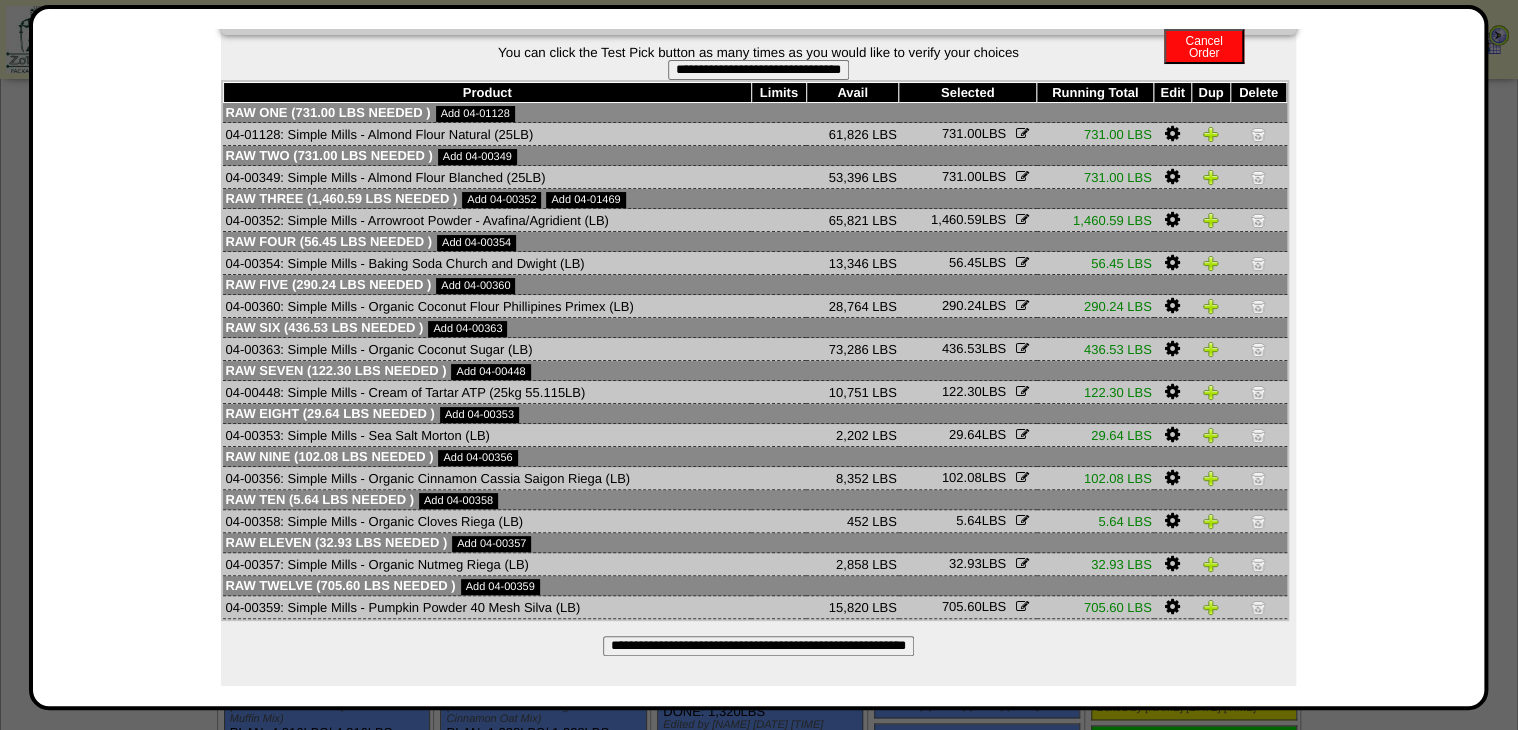 scroll, scrollTop: 0, scrollLeft: 0, axis: both 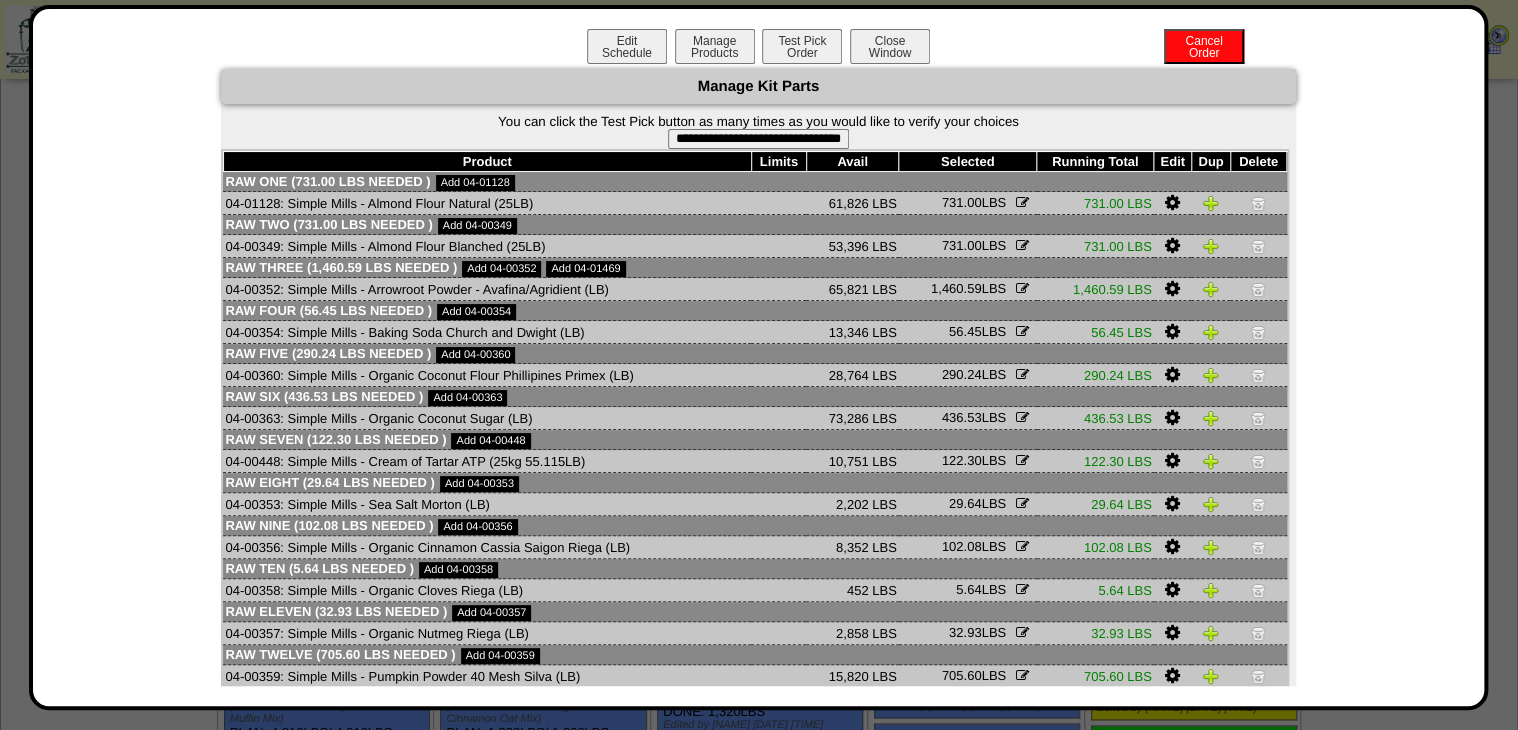 click on "**********" at bounding box center (758, 139) 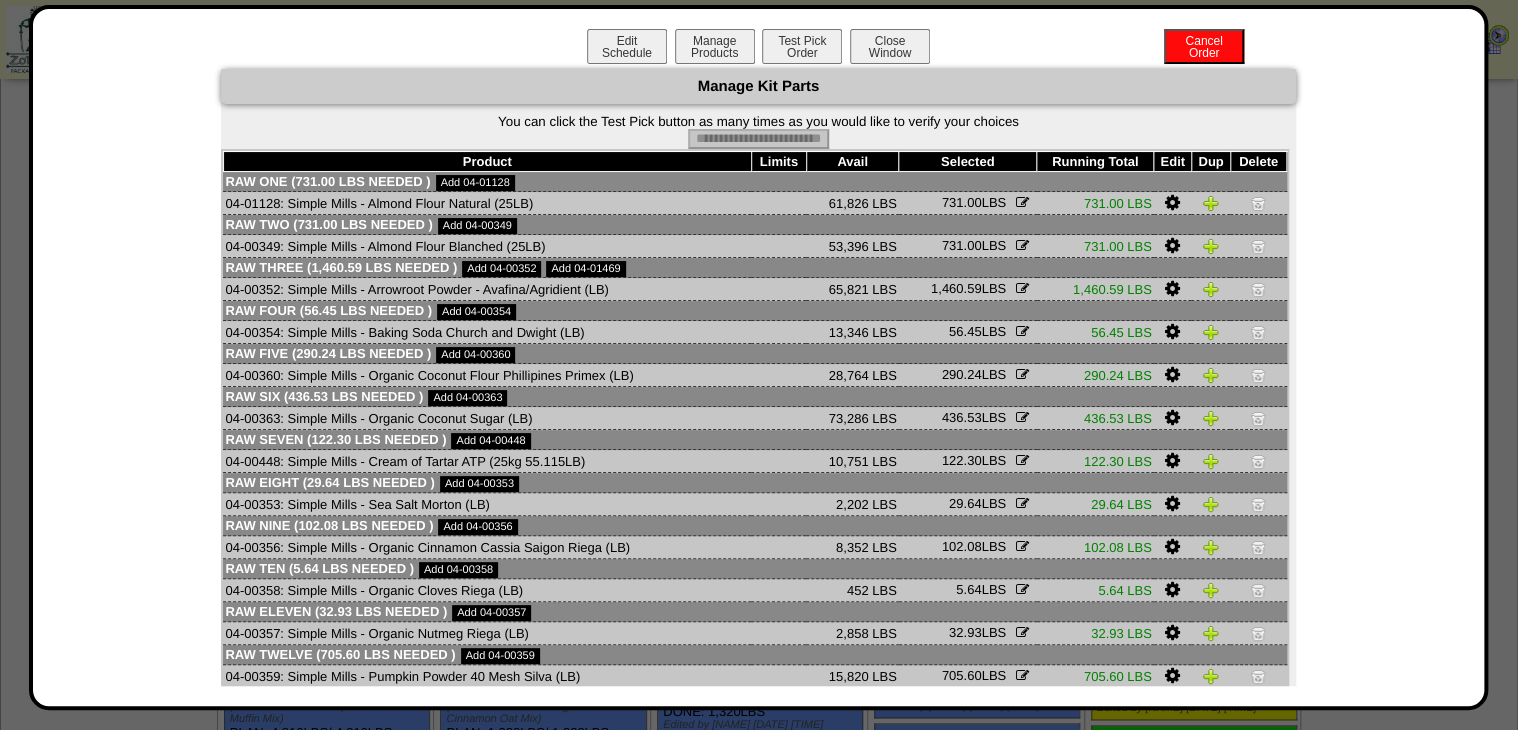 type on "**********" 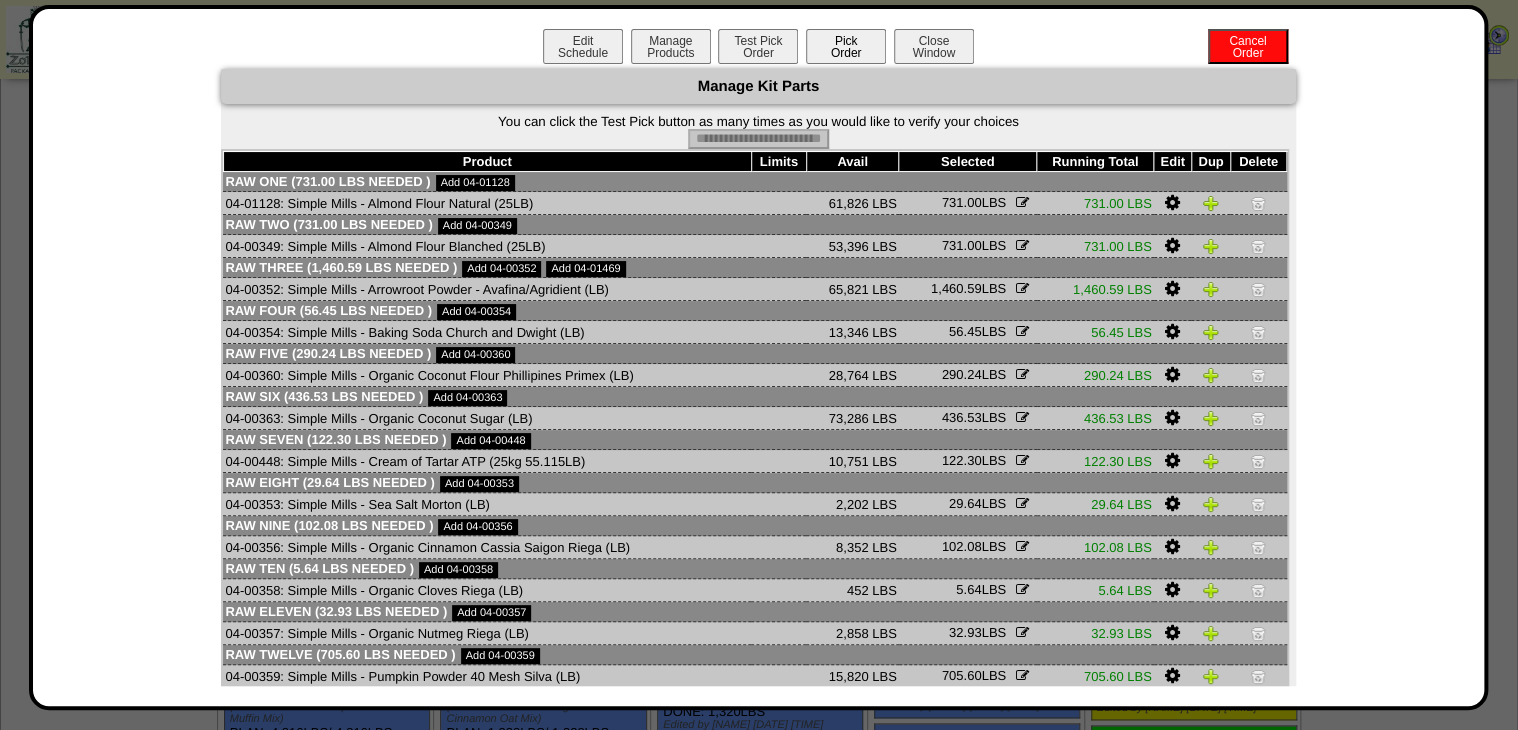 click on "Pick Order" at bounding box center (846, 46) 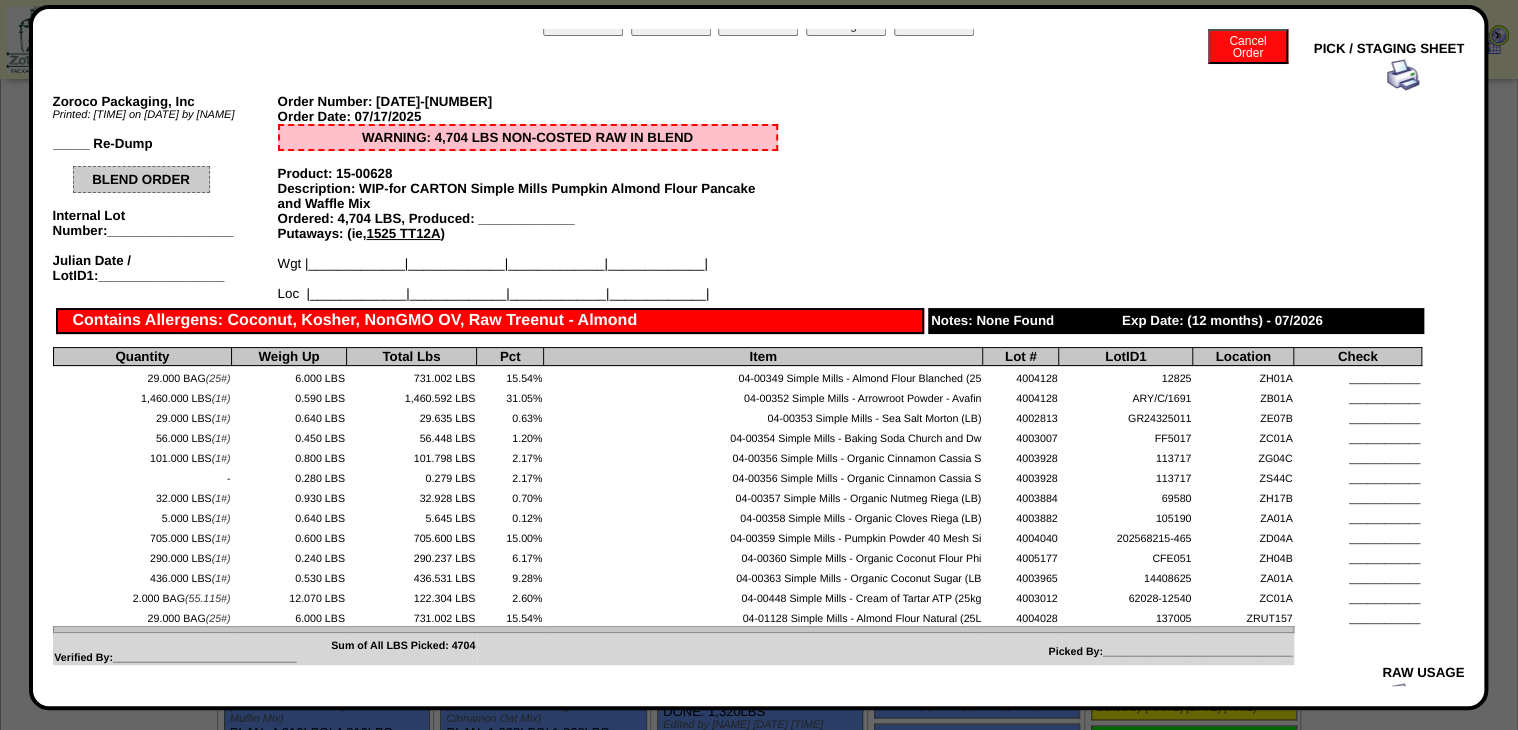 scroll, scrollTop: 0, scrollLeft: 0, axis: both 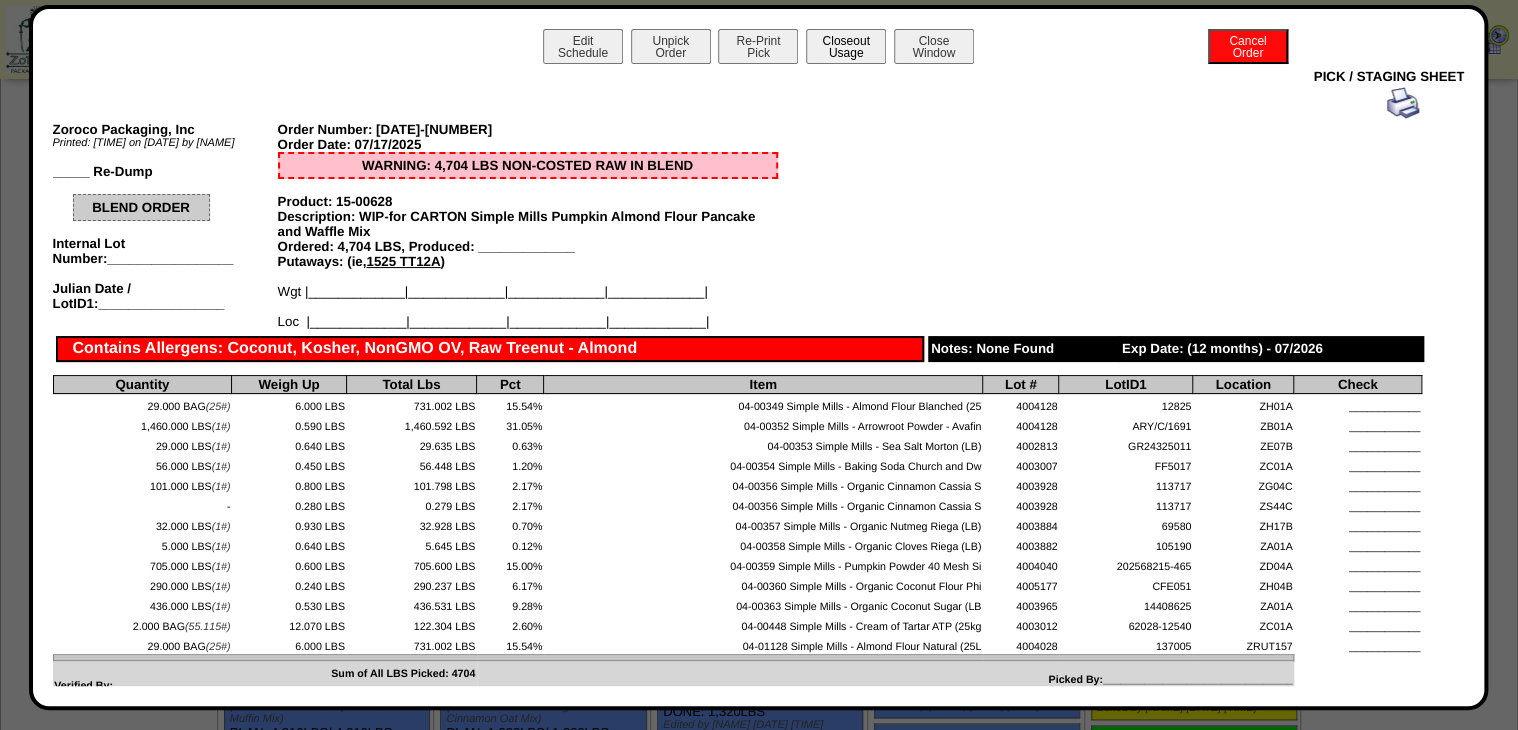 click on "Closeout Usage" at bounding box center [846, 46] 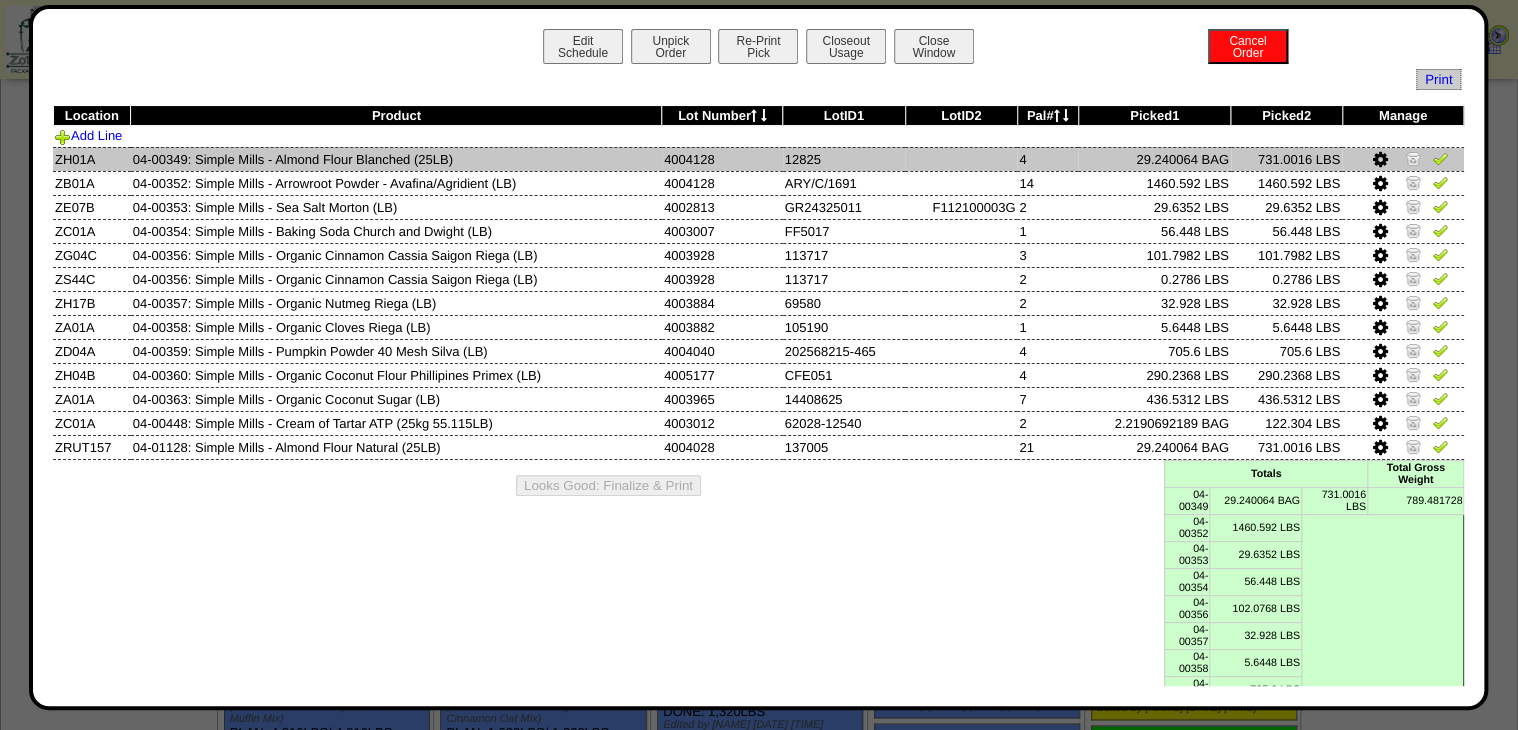 click at bounding box center (1440, 158) 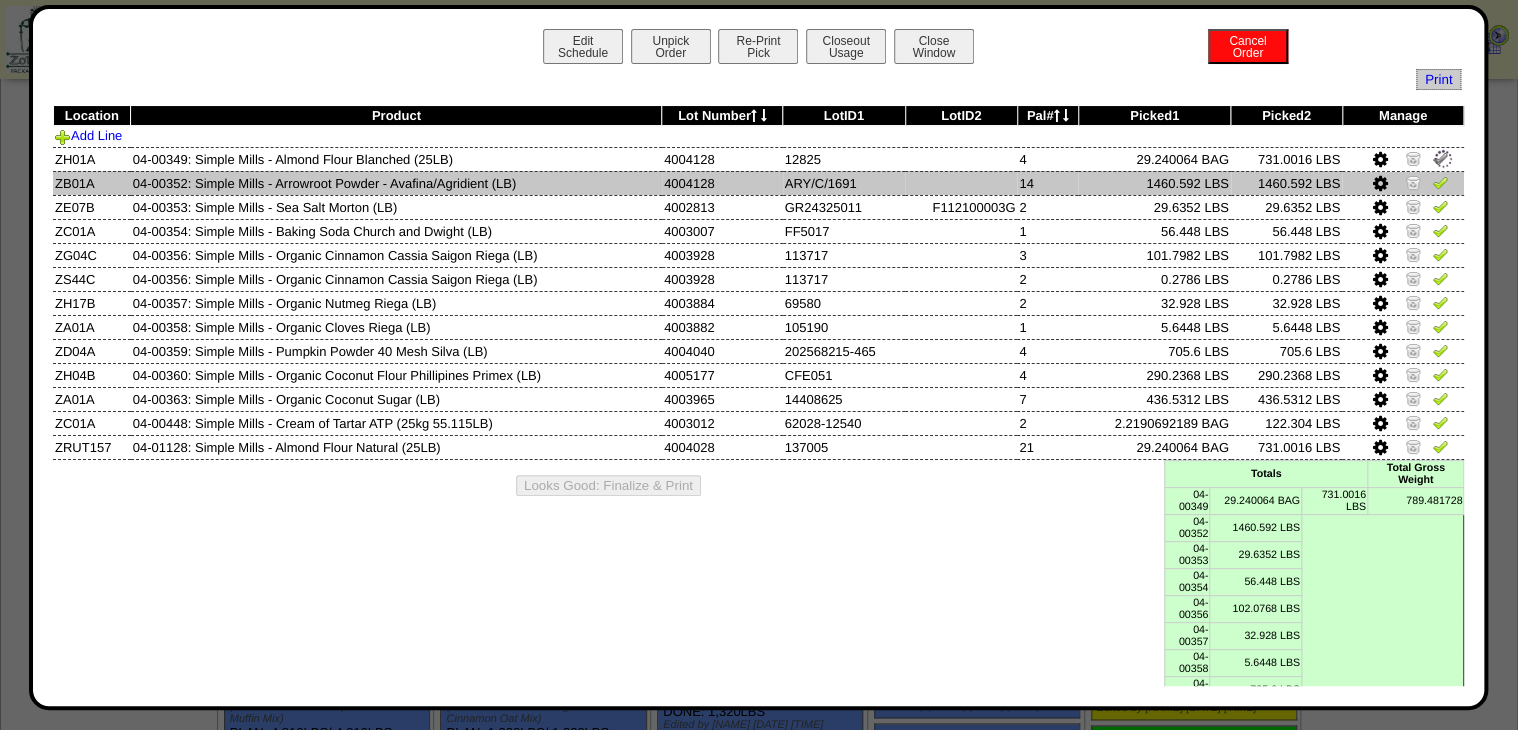 click at bounding box center (1440, 182) 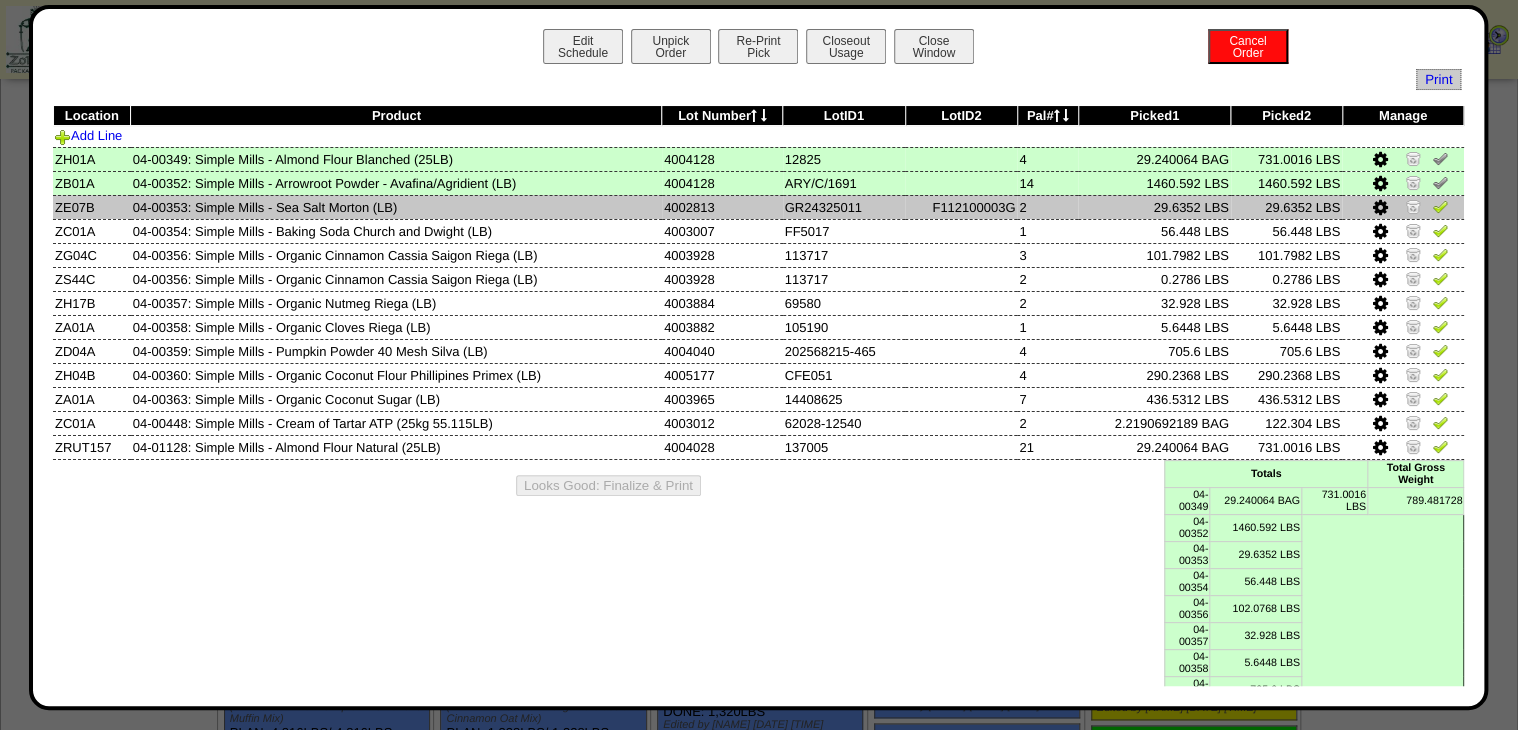 click at bounding box center (1440, 206) 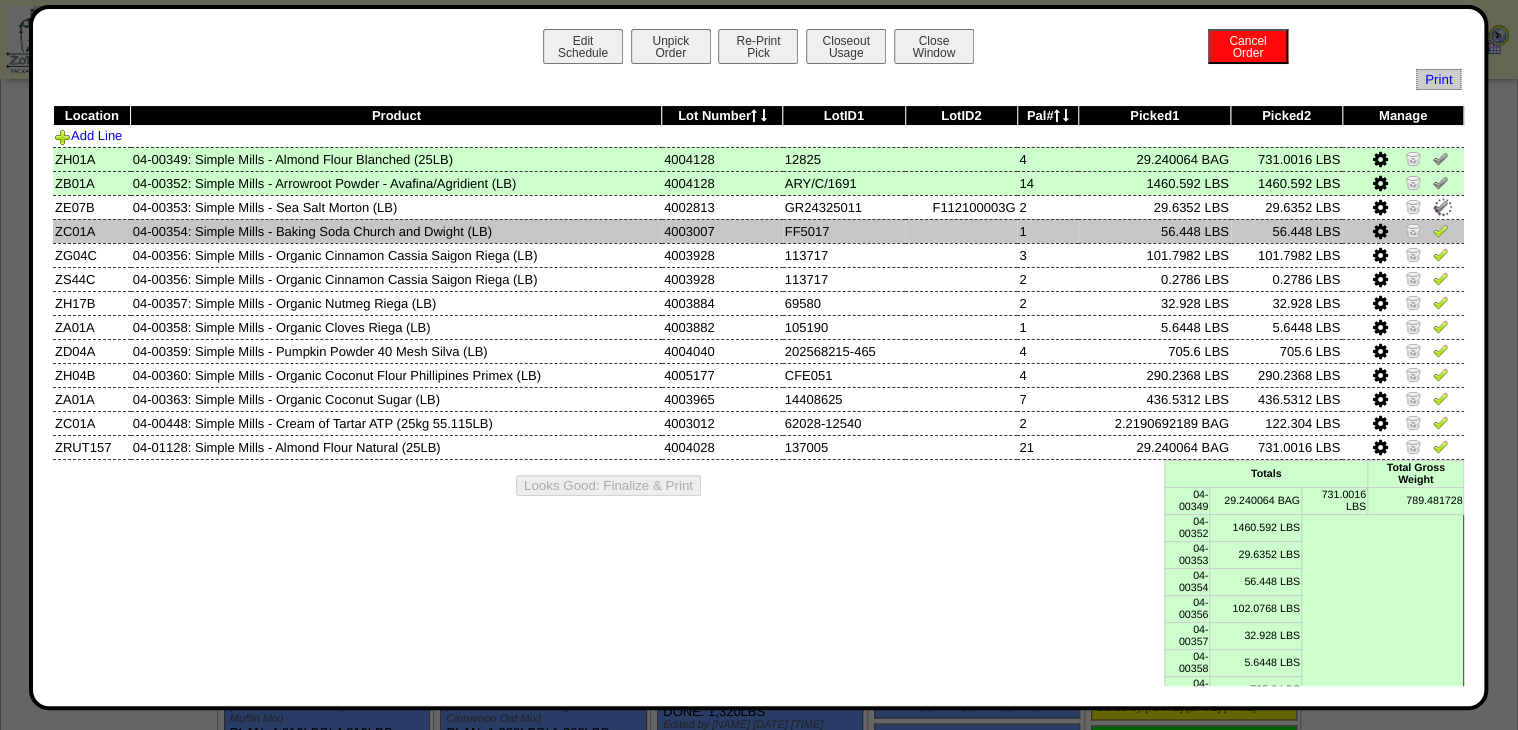 click at bounding box center [1440, 230] 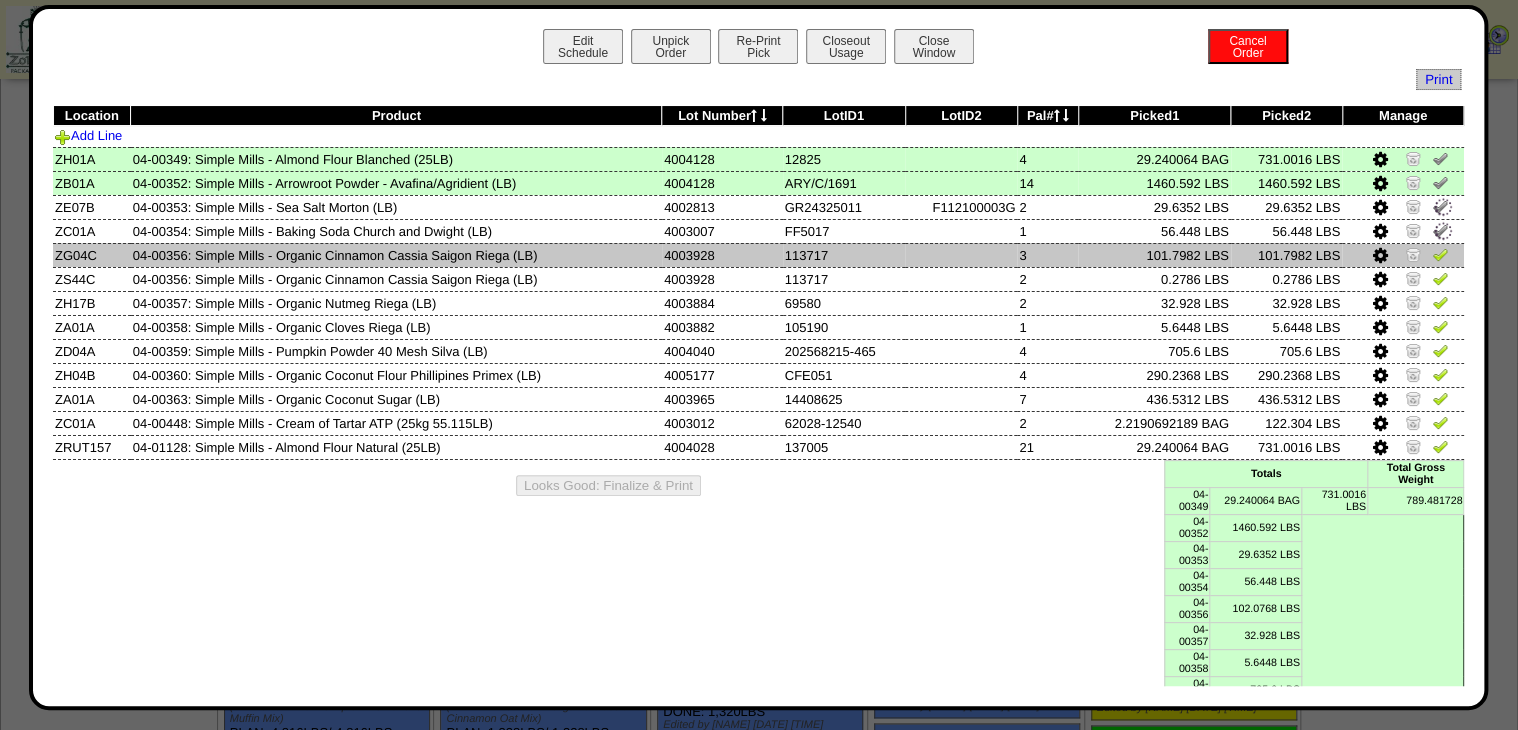 click at bounding box center (1440, 254) 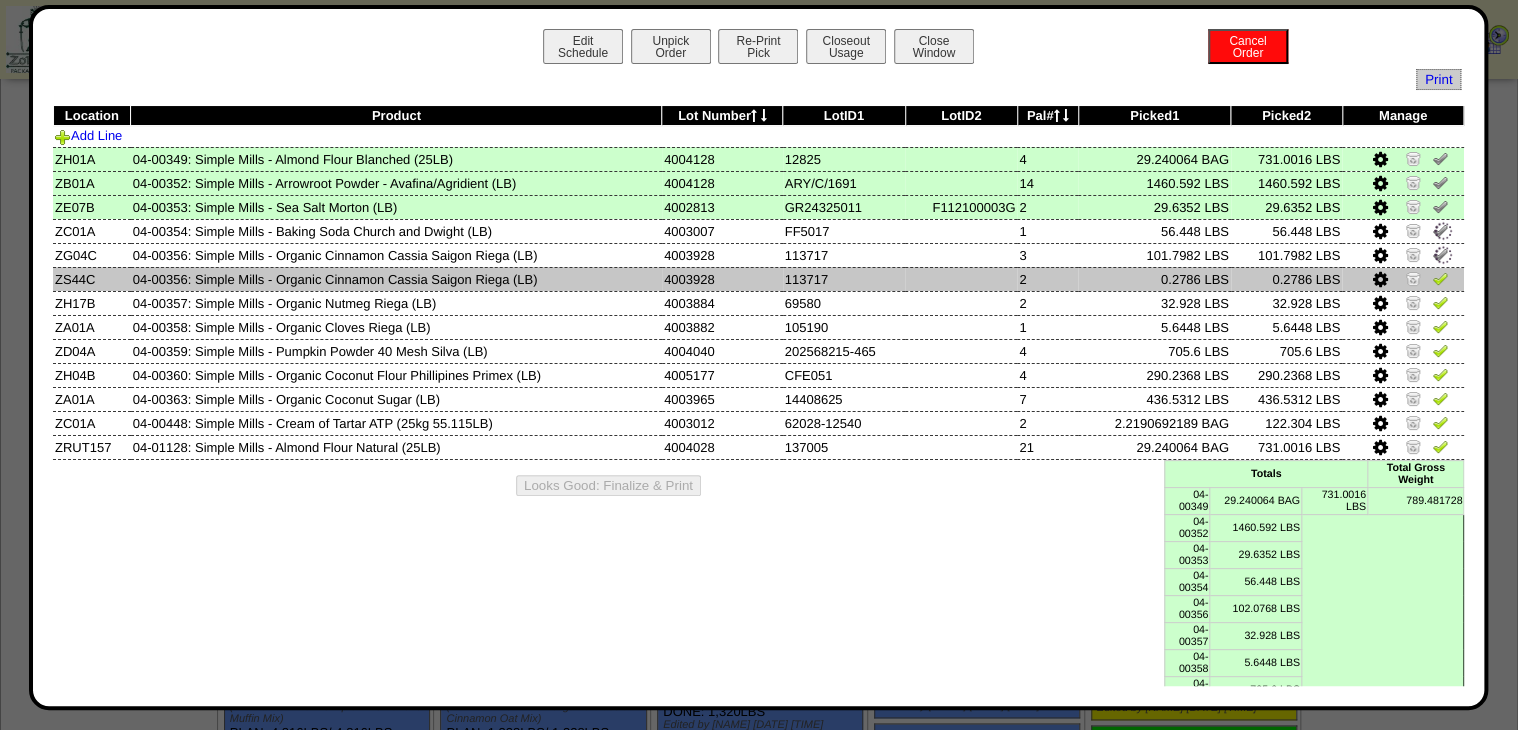 click at bounding box center [1440, 278] 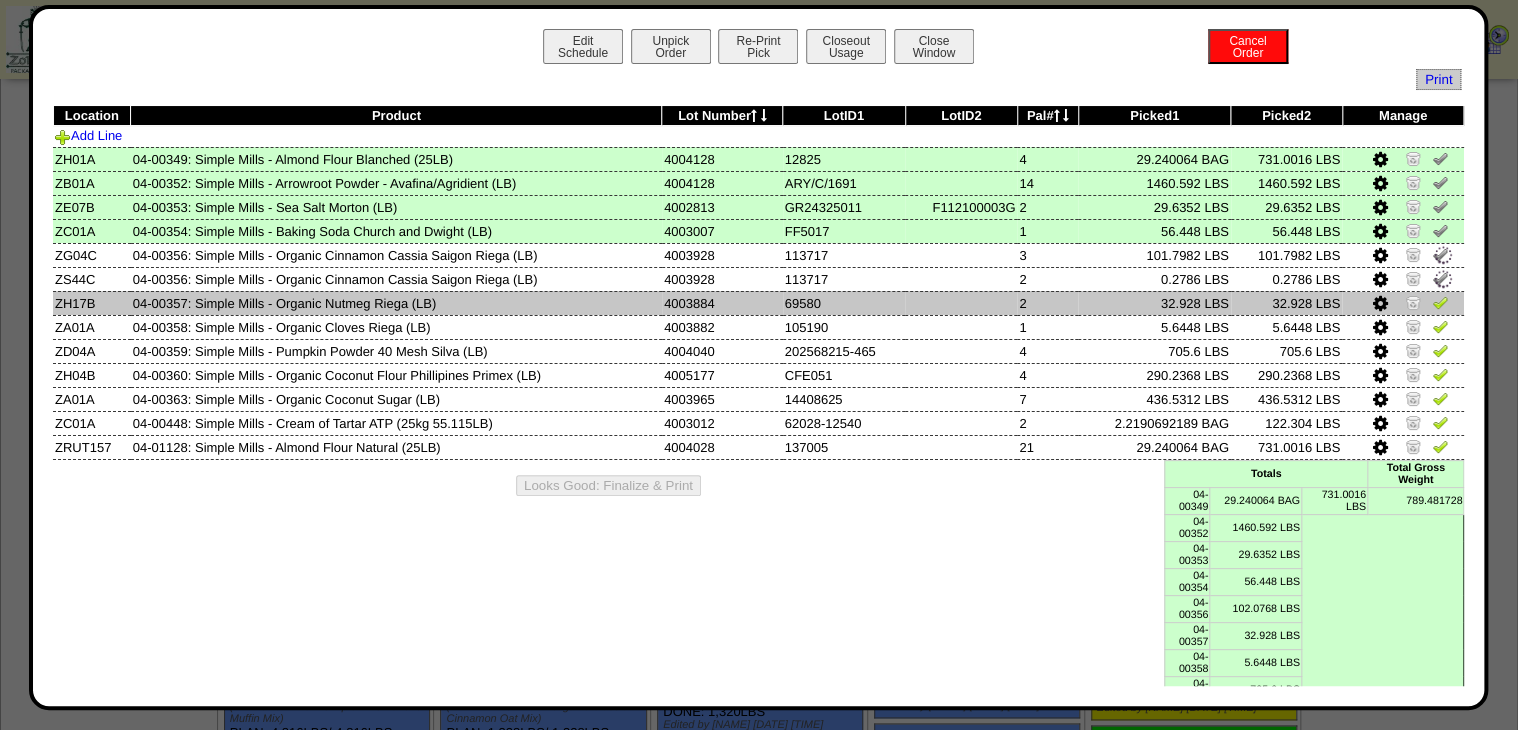 click at bounding box center [1440, 302] 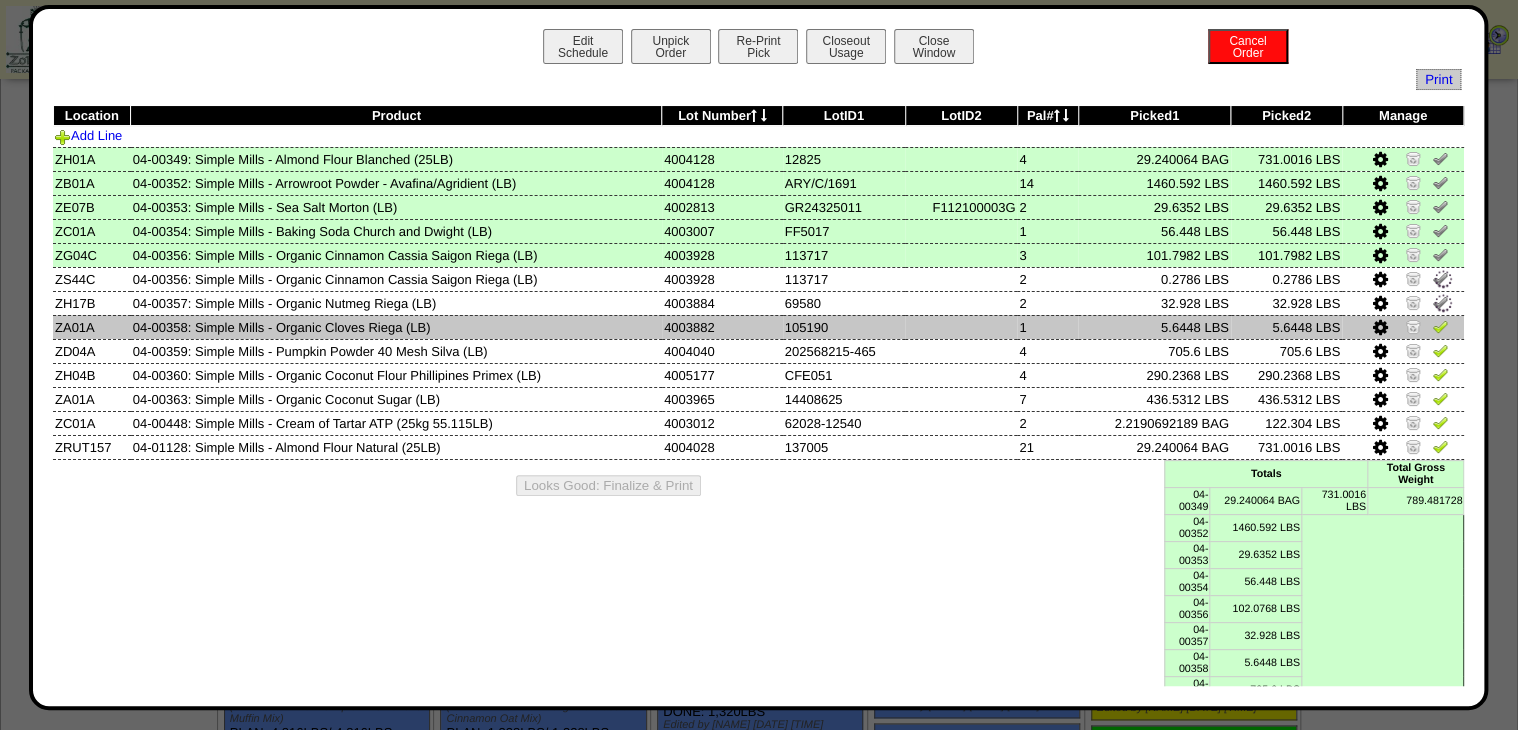 click at bounding box center (1440, 326) 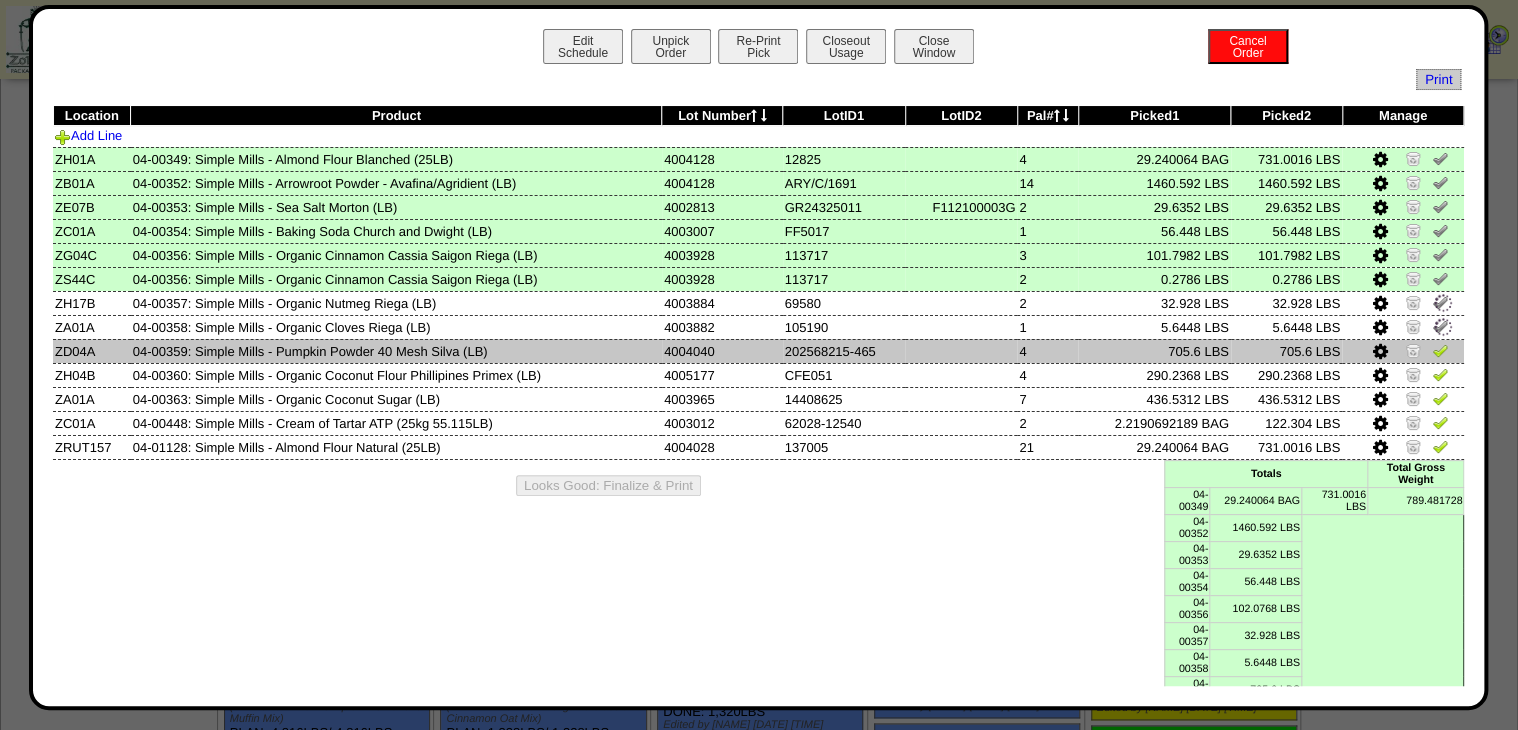 click at bounding box center [1440, 350] 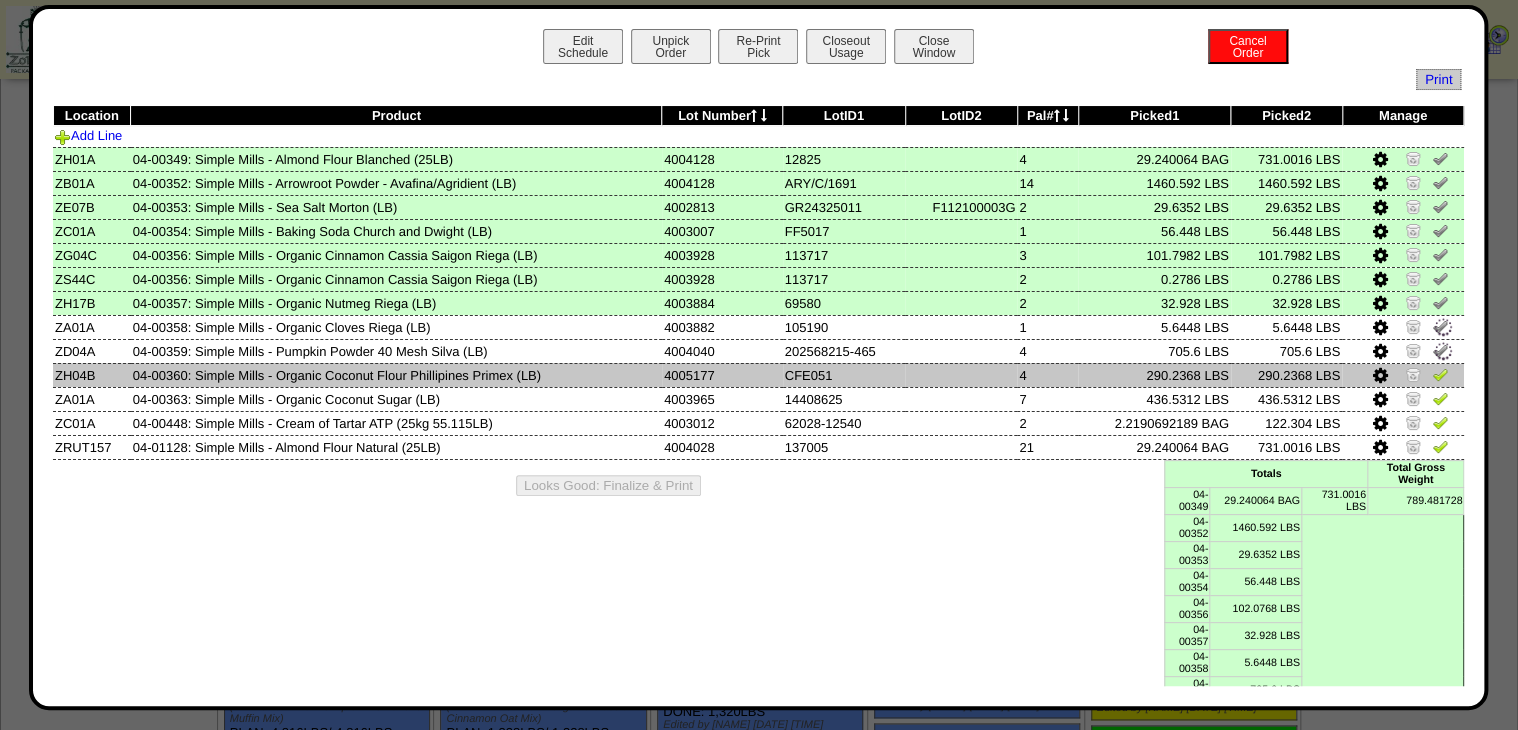 click at bounding box center (1440, 374) 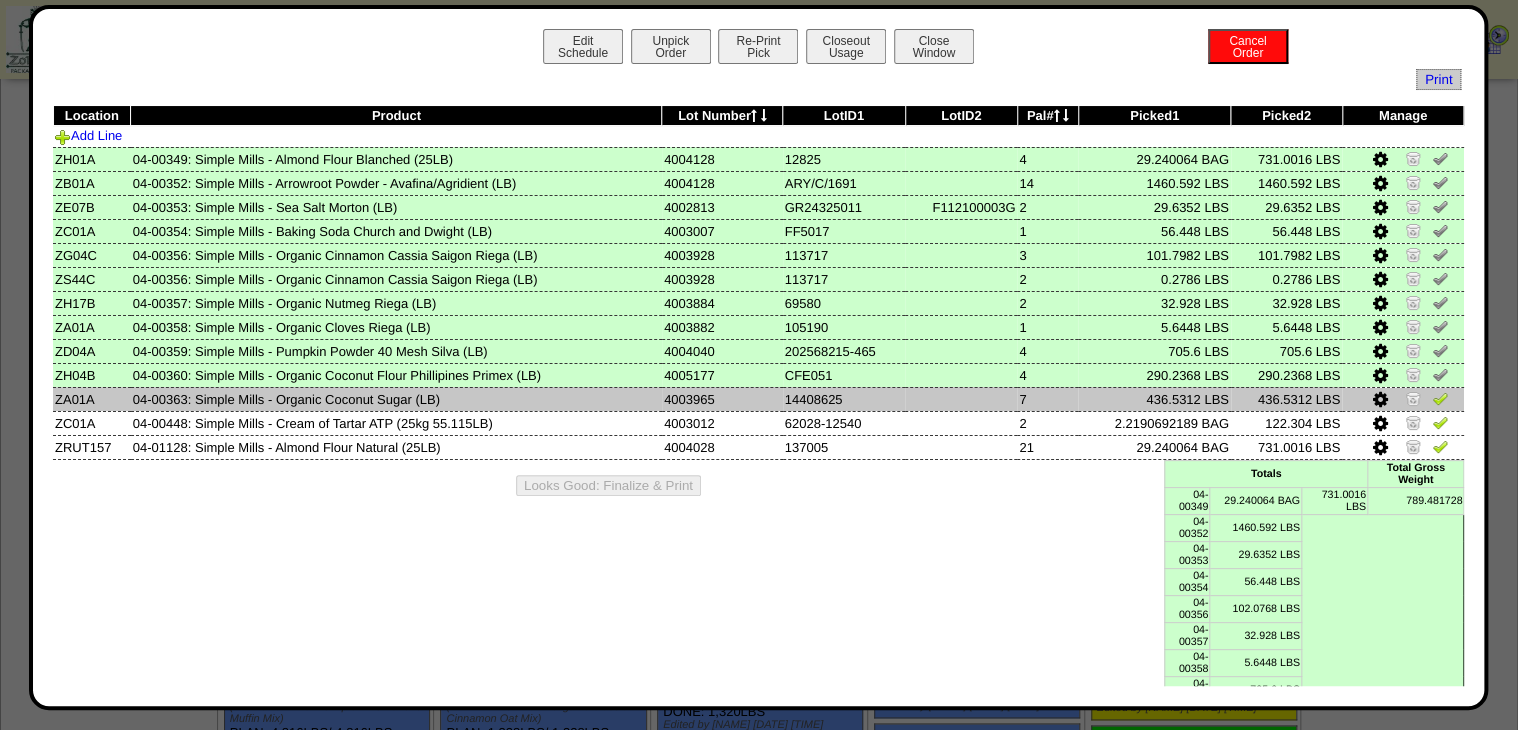 click at bounding box center [1440, 398] 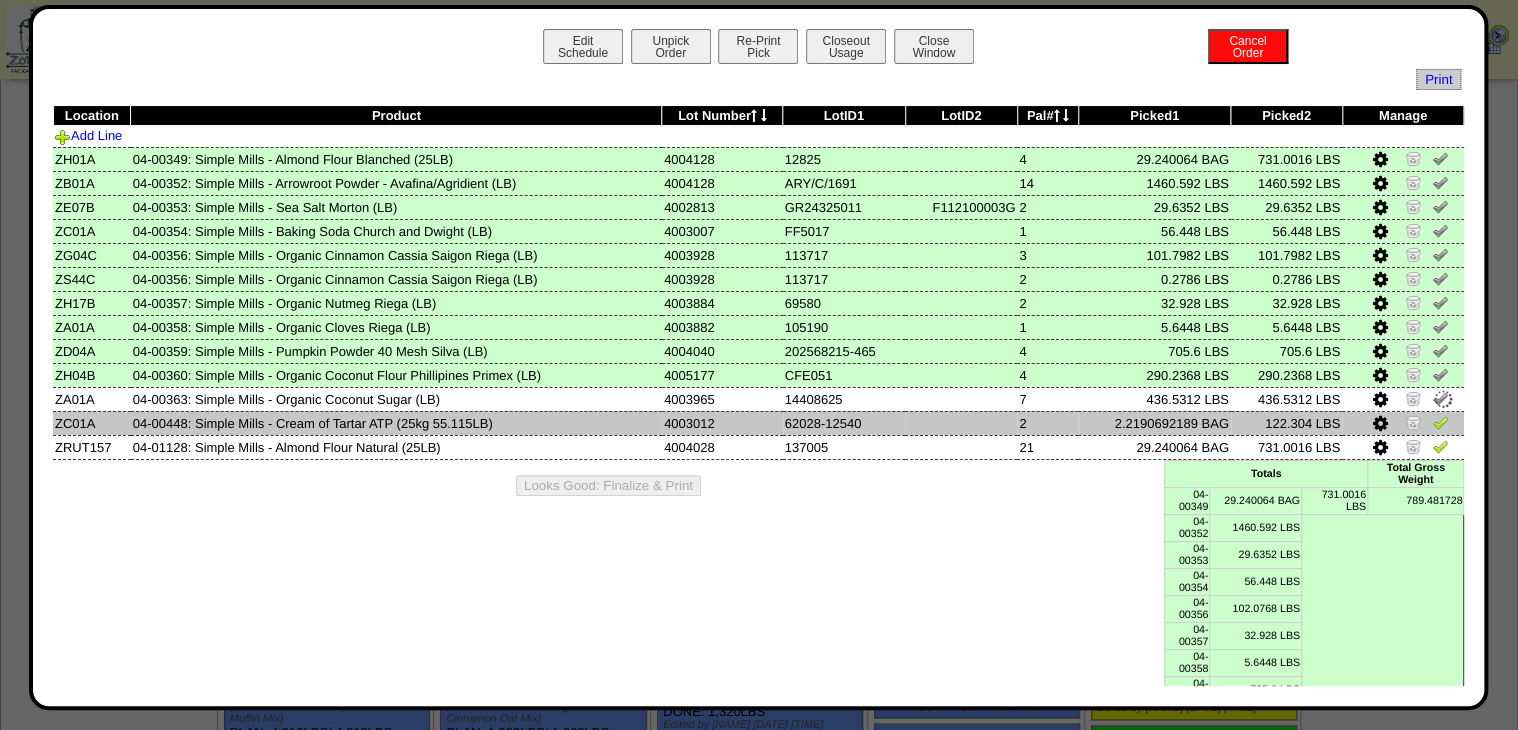 click at bounding box center (1403, 423) 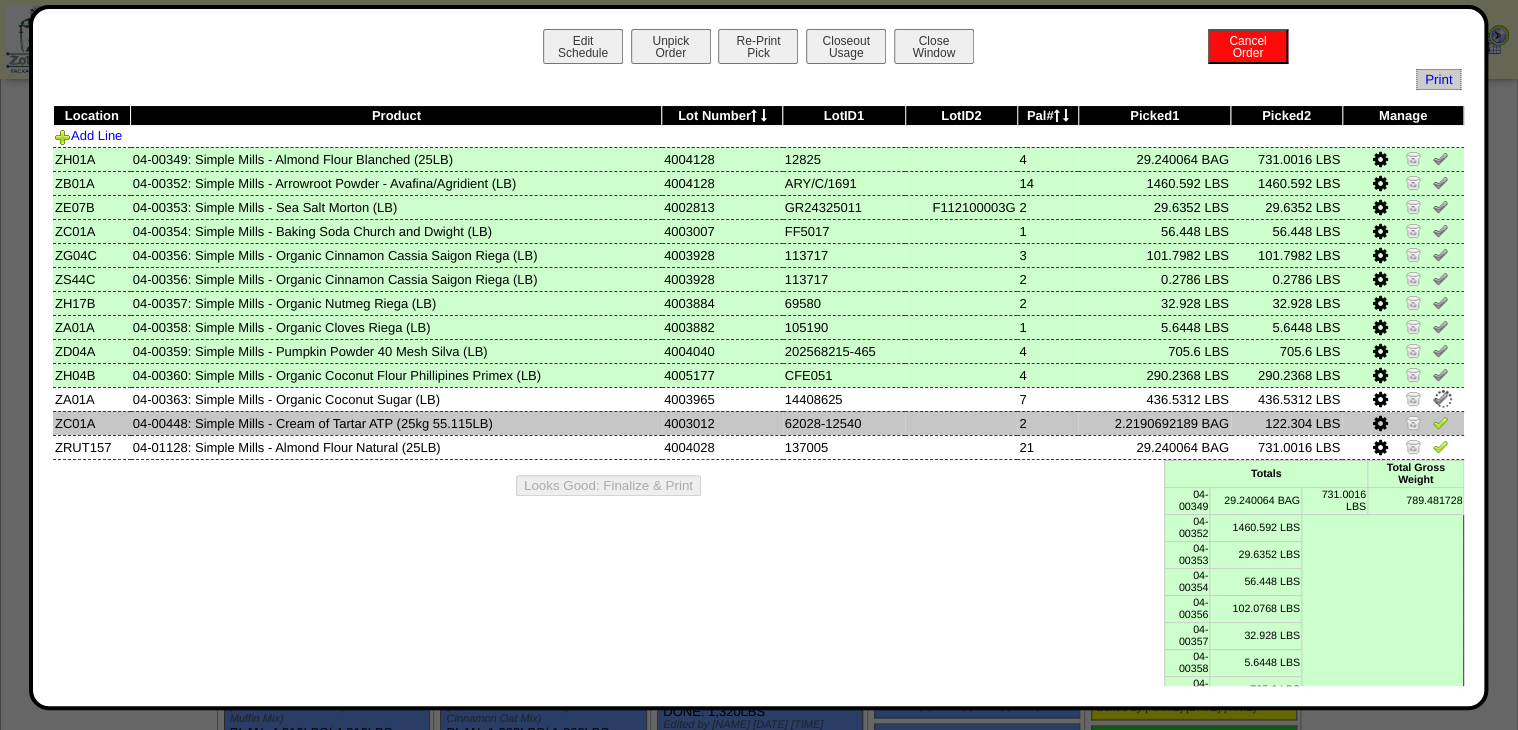 click at bounding box center (1440, 422) 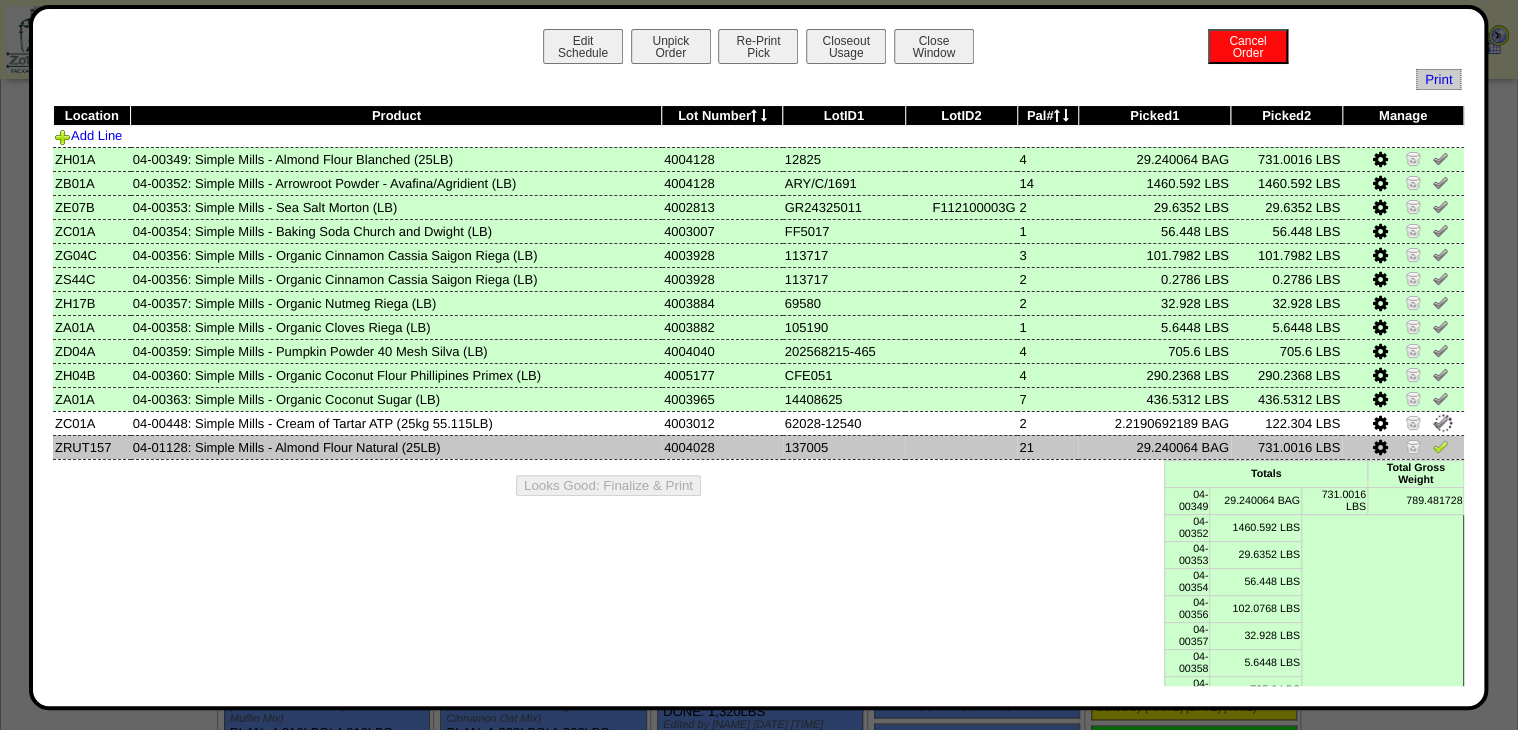 click at bounding box center (1440, 446) 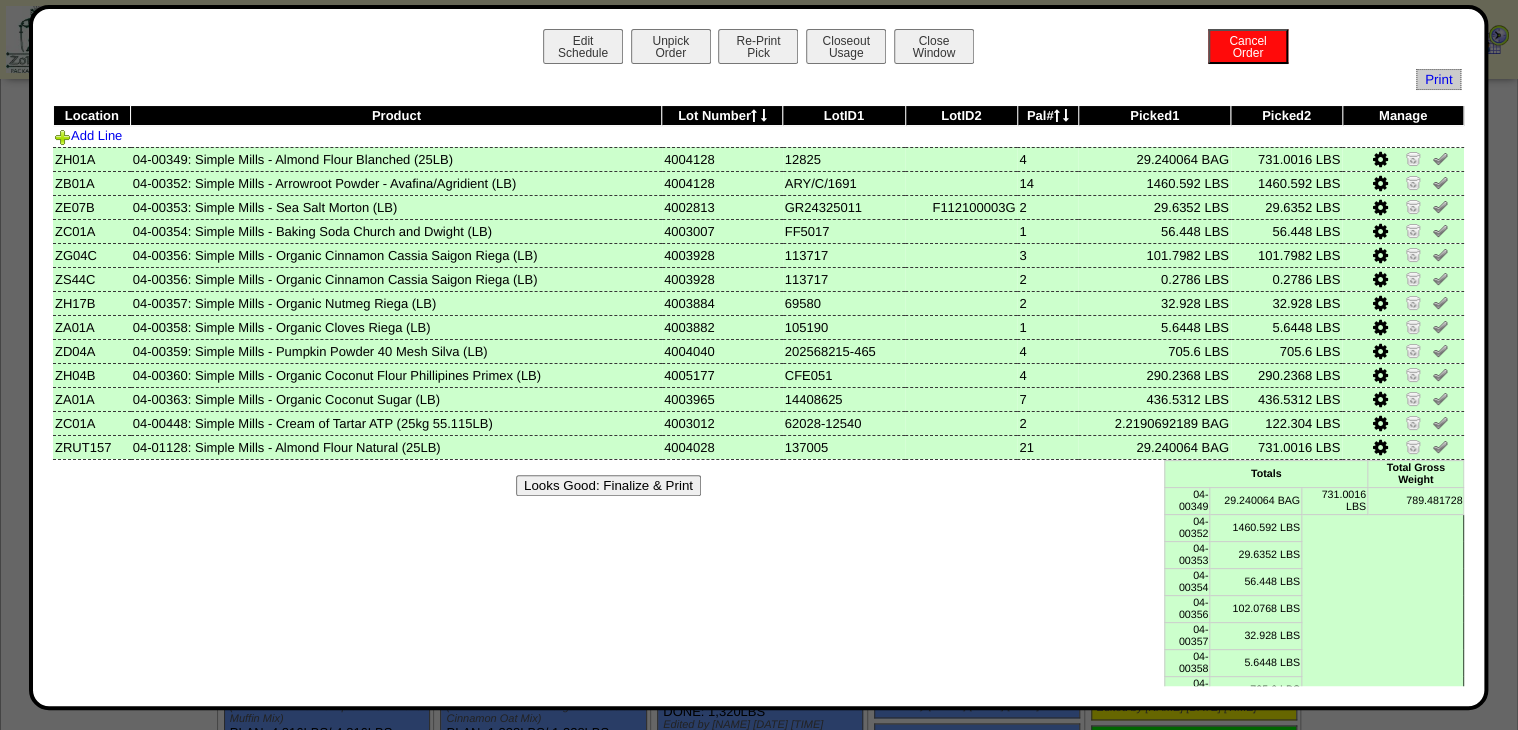 click on "Looks Good: Finalize & Print" at bounding box center (608, 485) 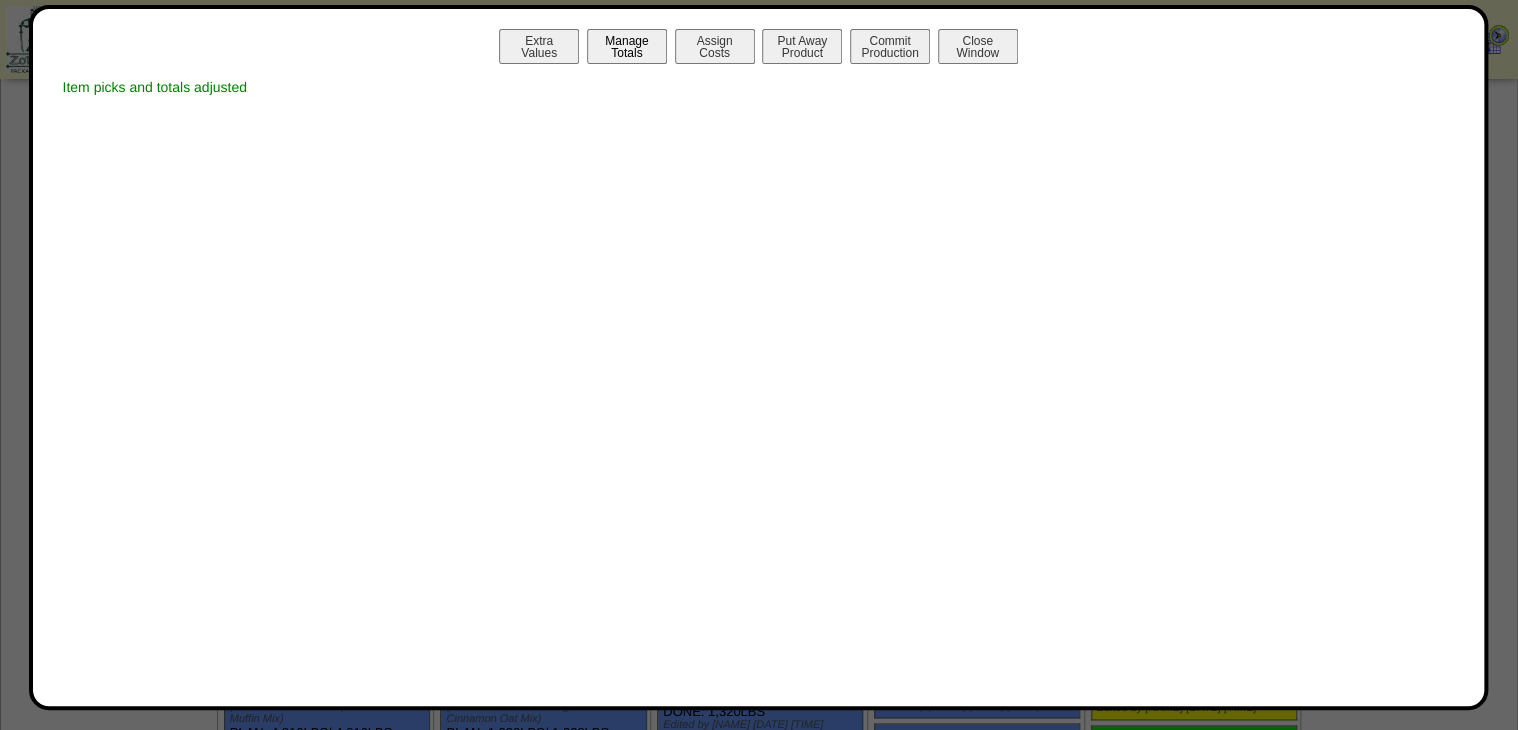 click on "Manage Totals" at bounding box center (627, 46) 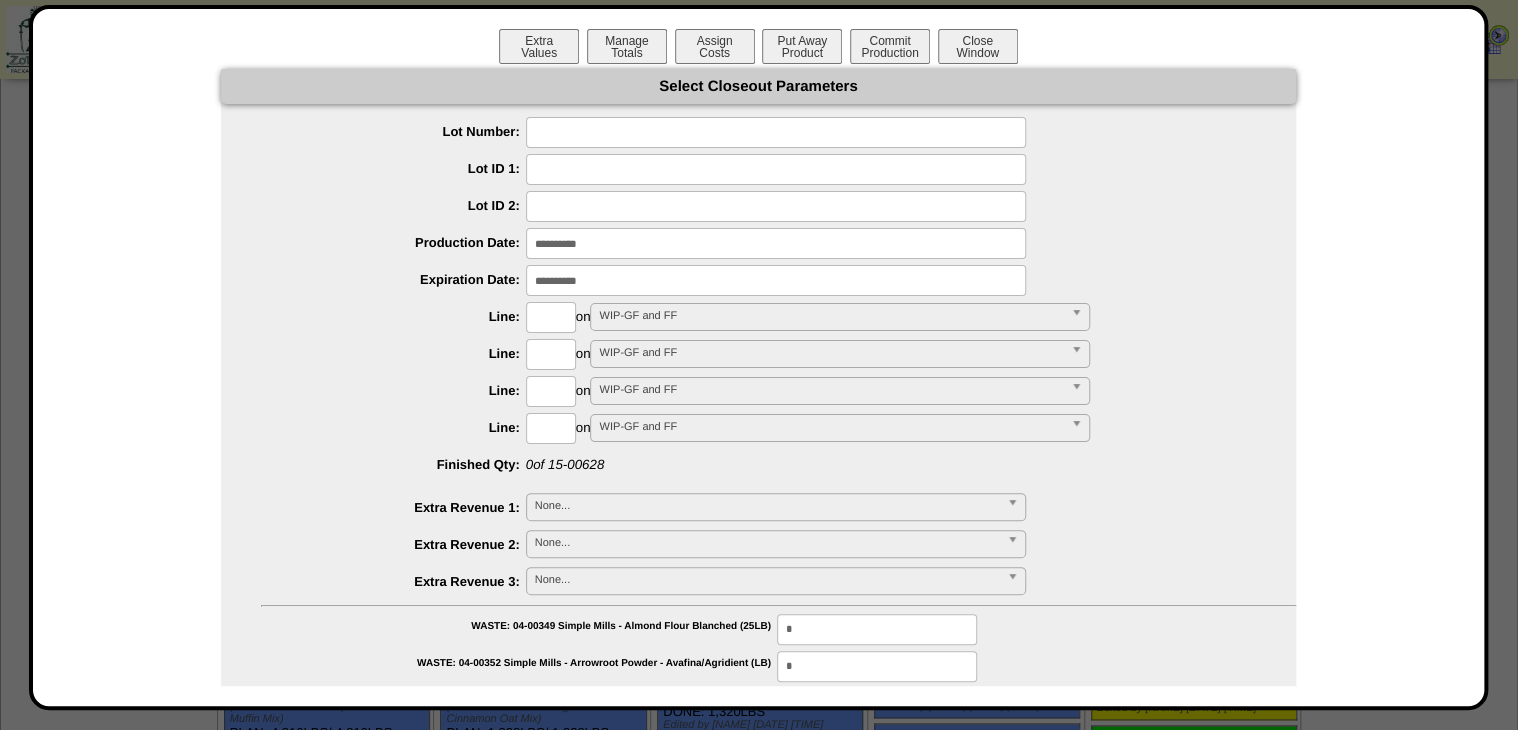 click at bounding box center (776, 132) 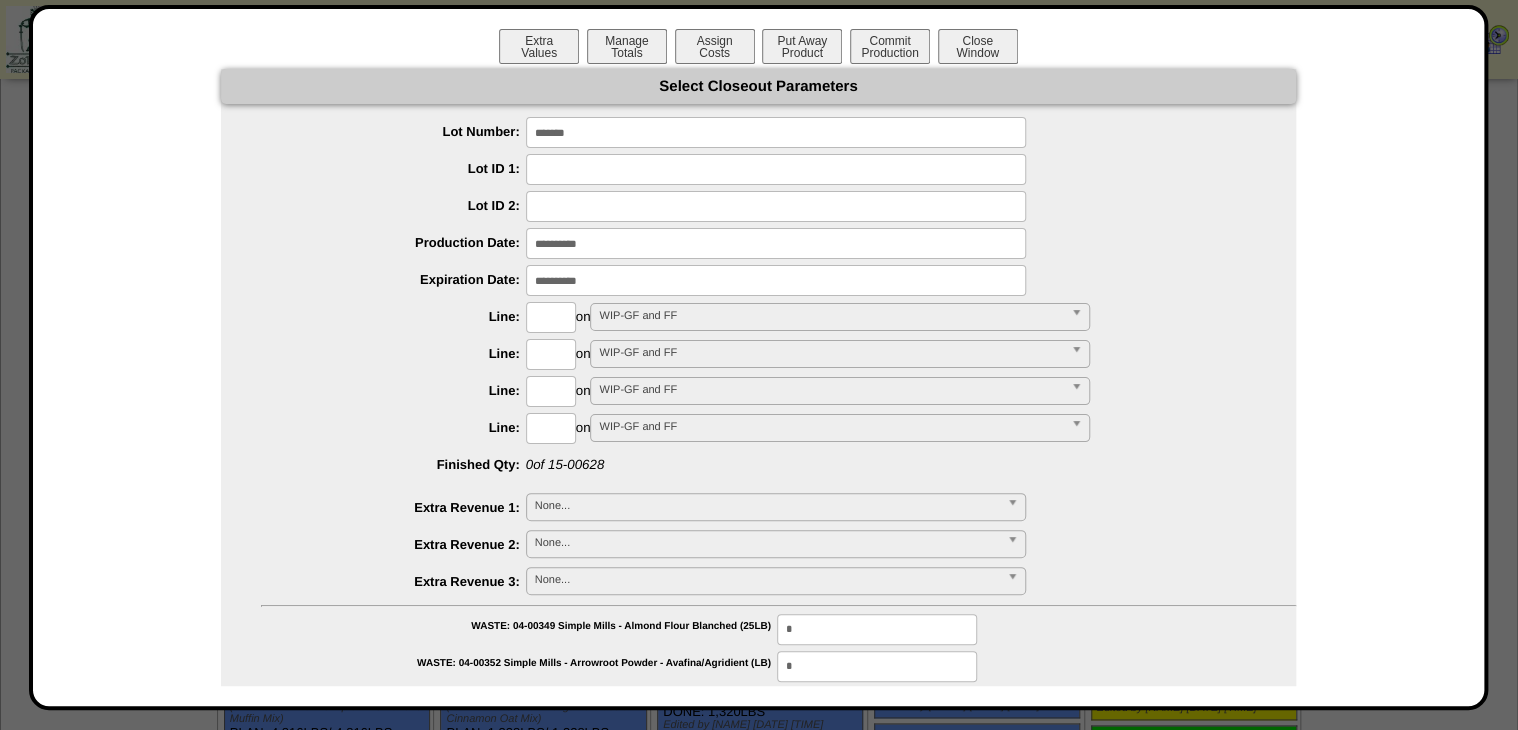 type on "*******" 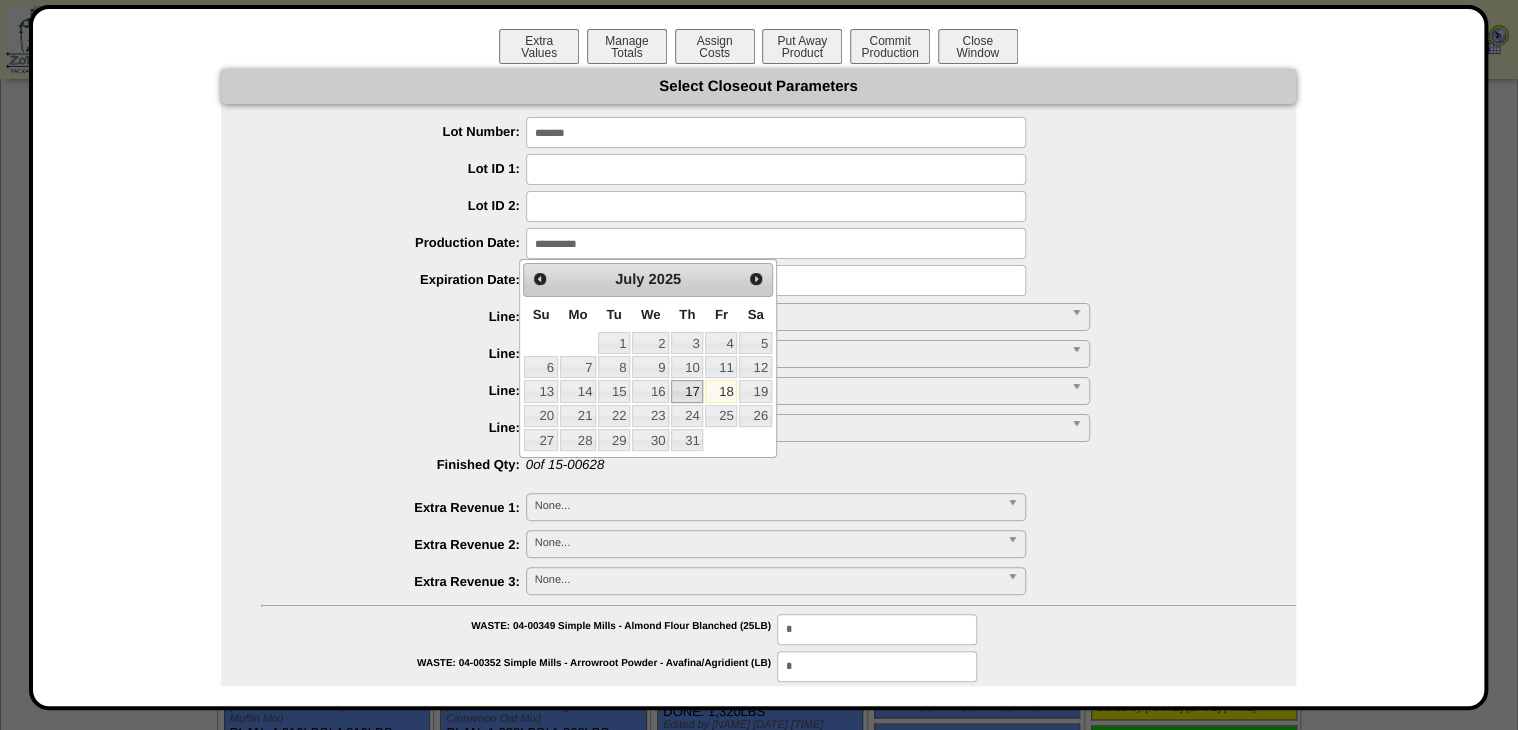 click on "17" at bounding box center (687, 391) 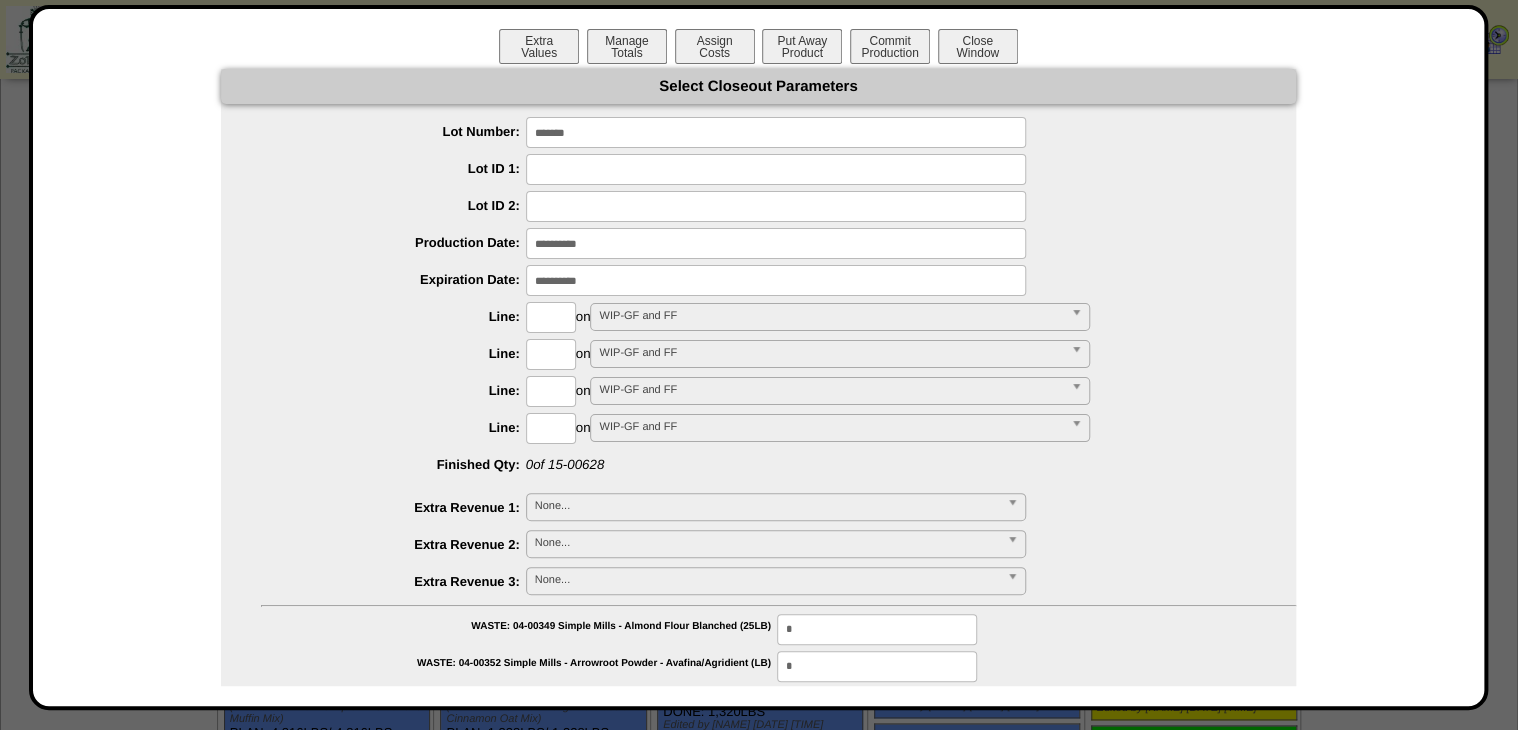 click at bounding box center (776, 280) 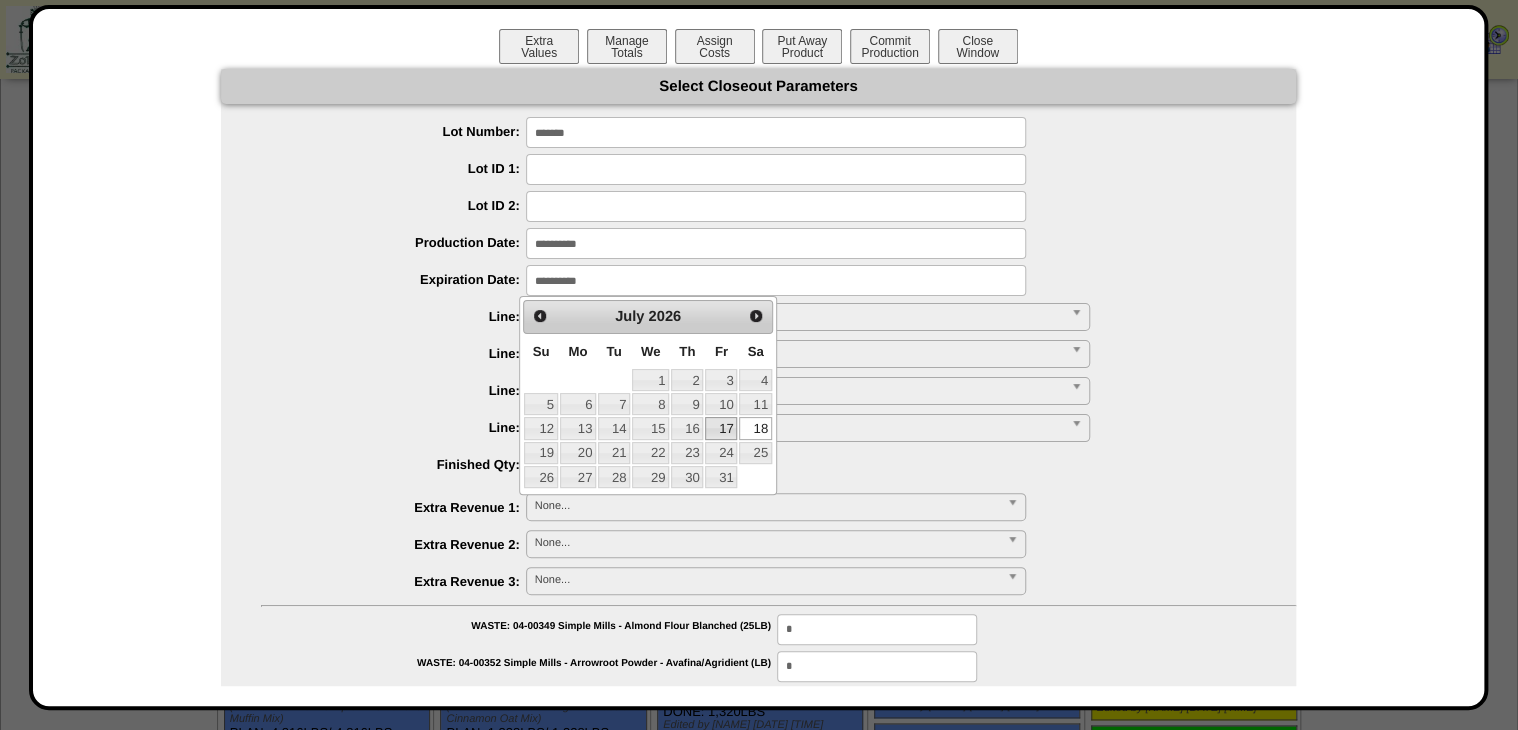 click on "17" at bounding box center [721, 428] 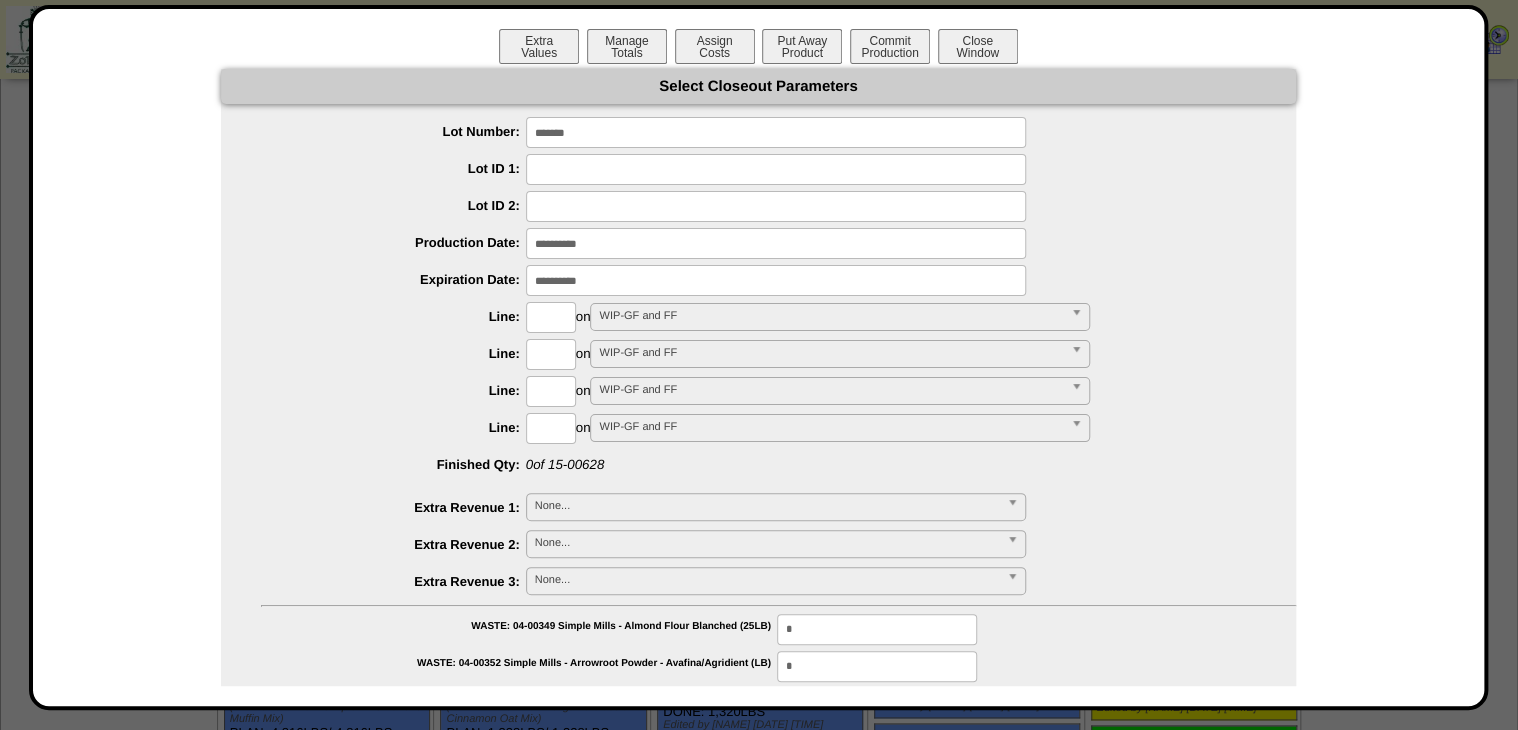 click at bounding box center (551, 317) 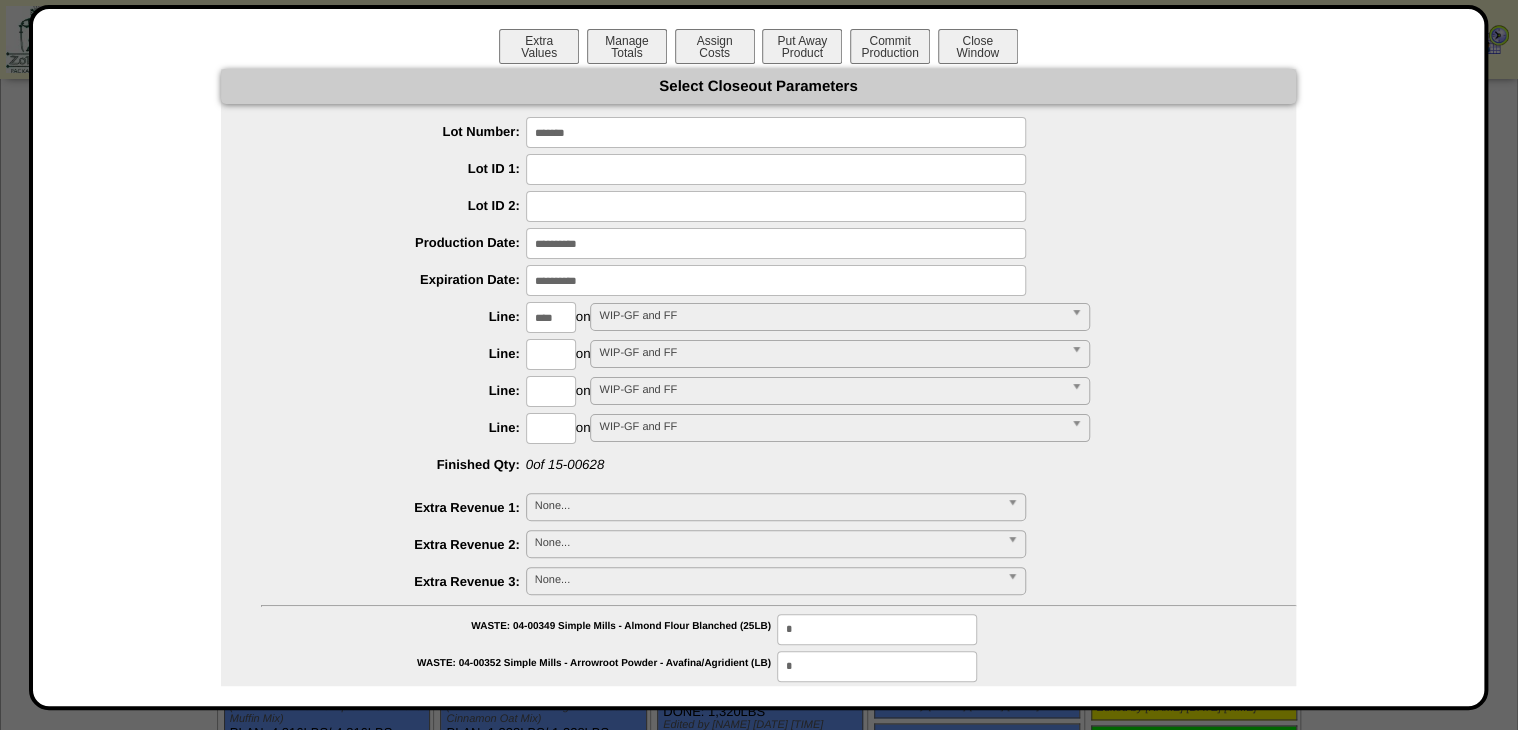 type on "****" 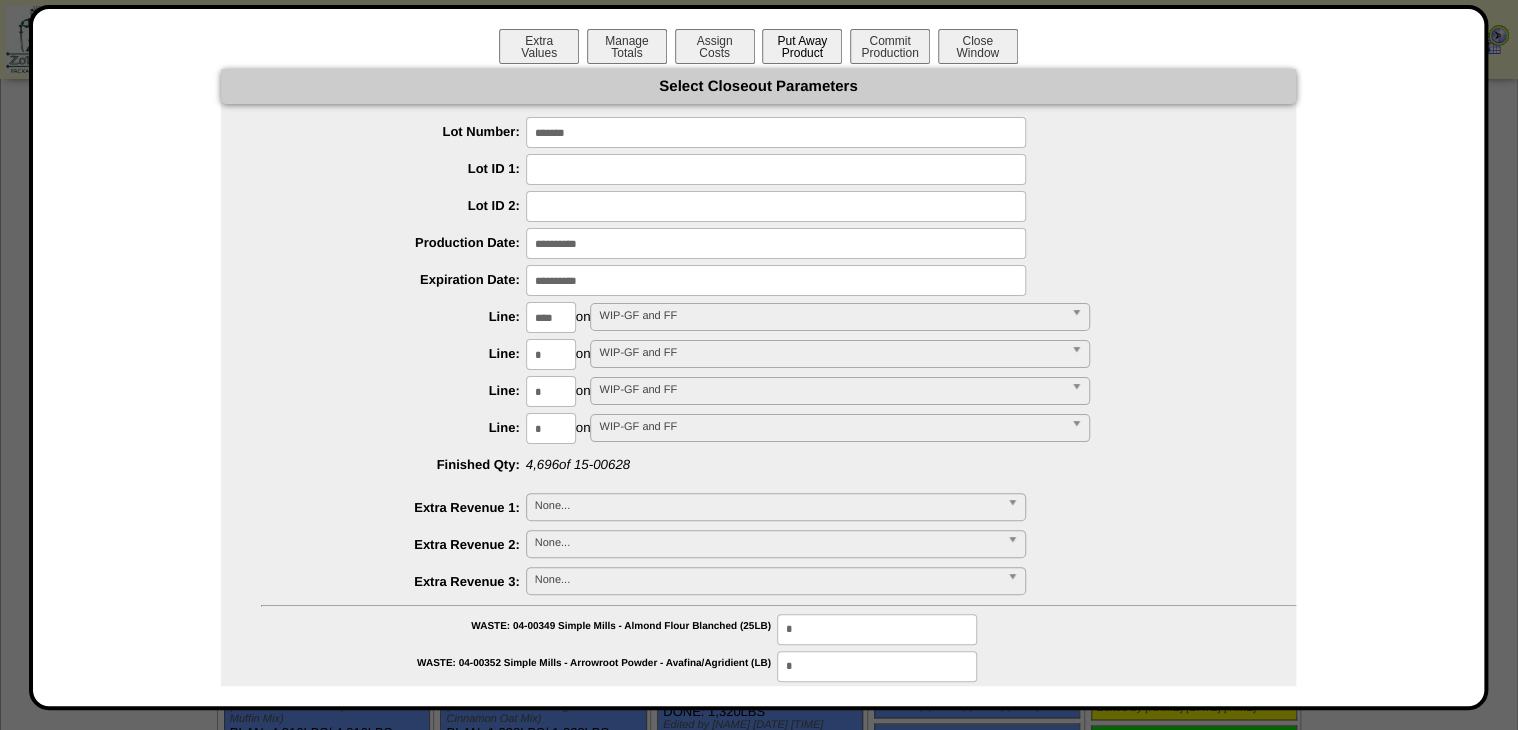 click on "Put Away Product" at bounding box center (802, 46) 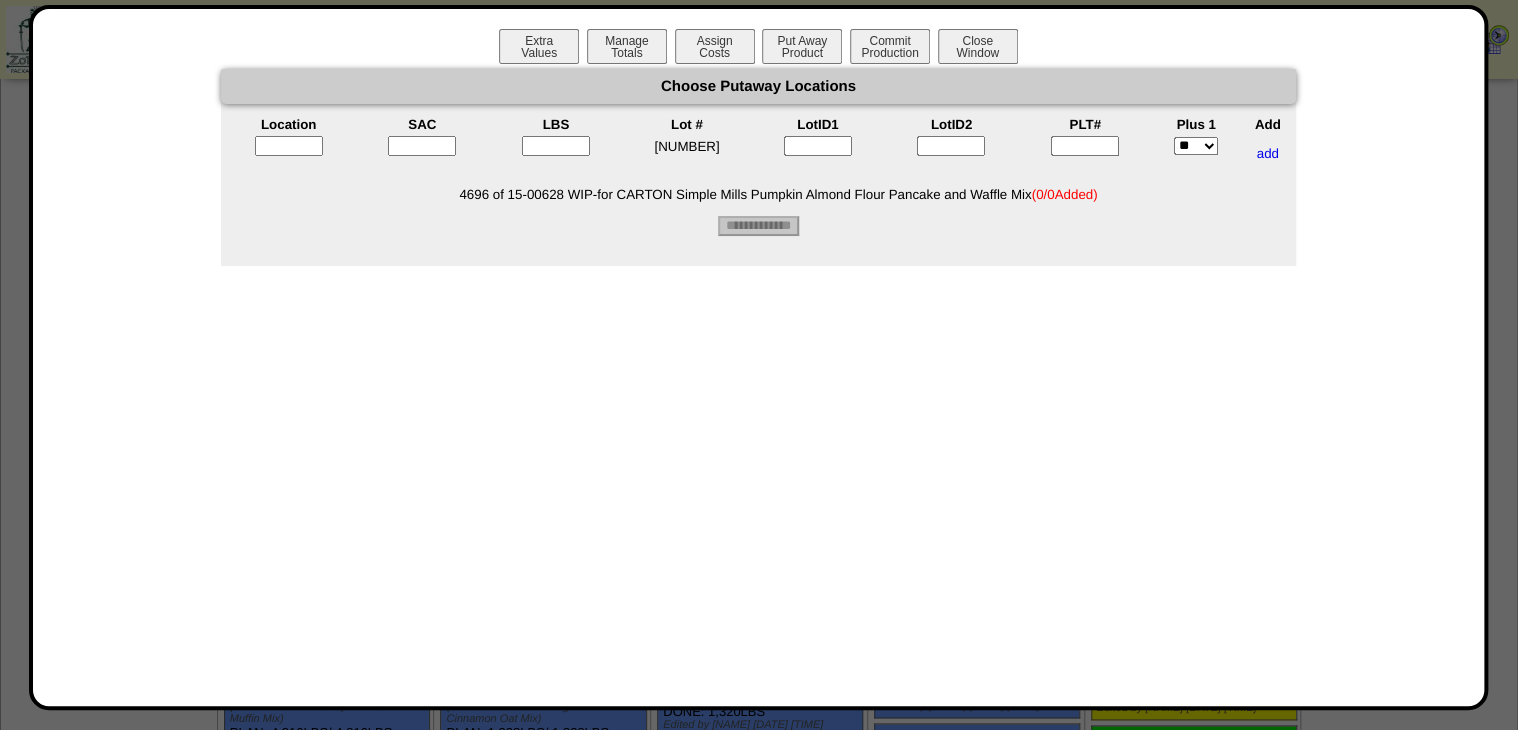 click at bounding box center [289, 153] 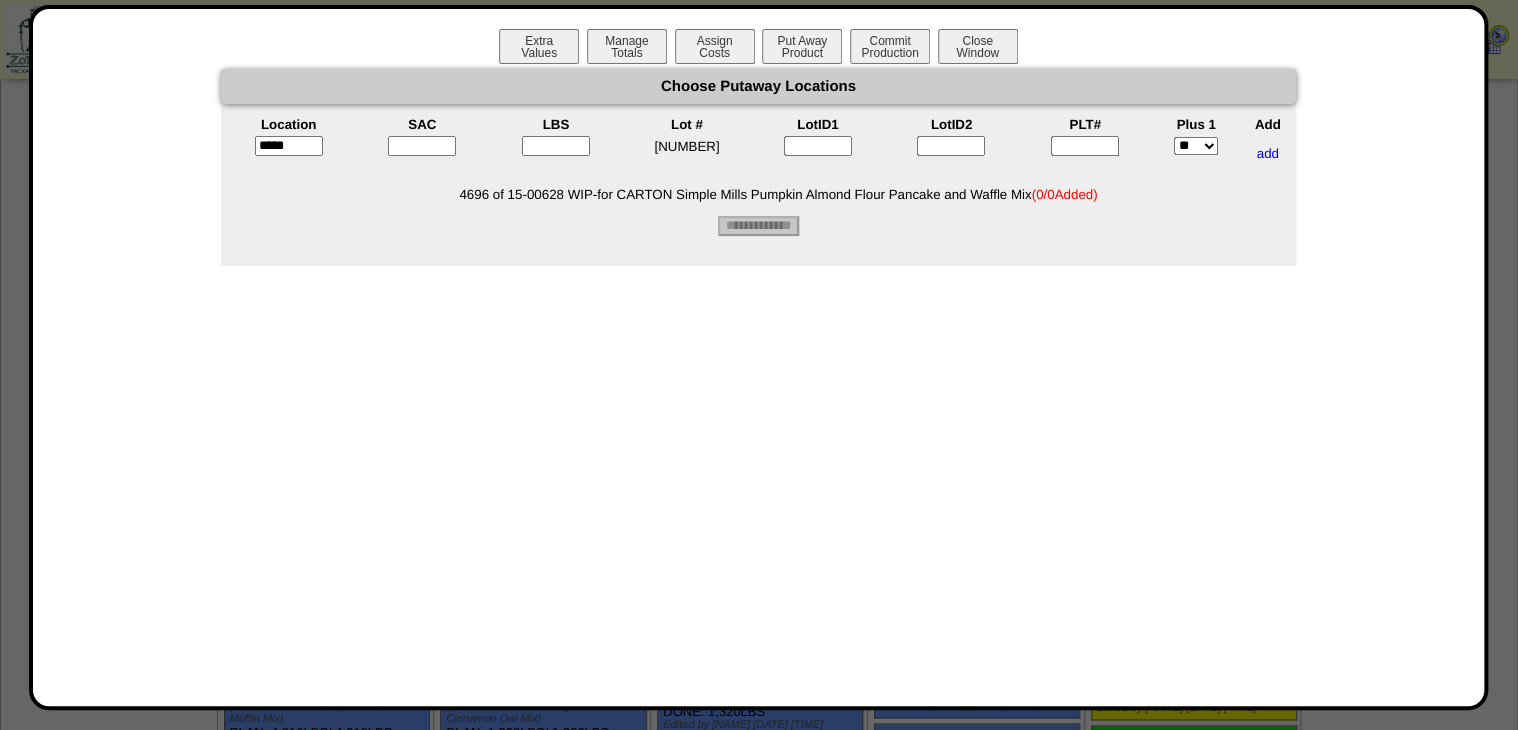 click at bounding box center [1085, 146] 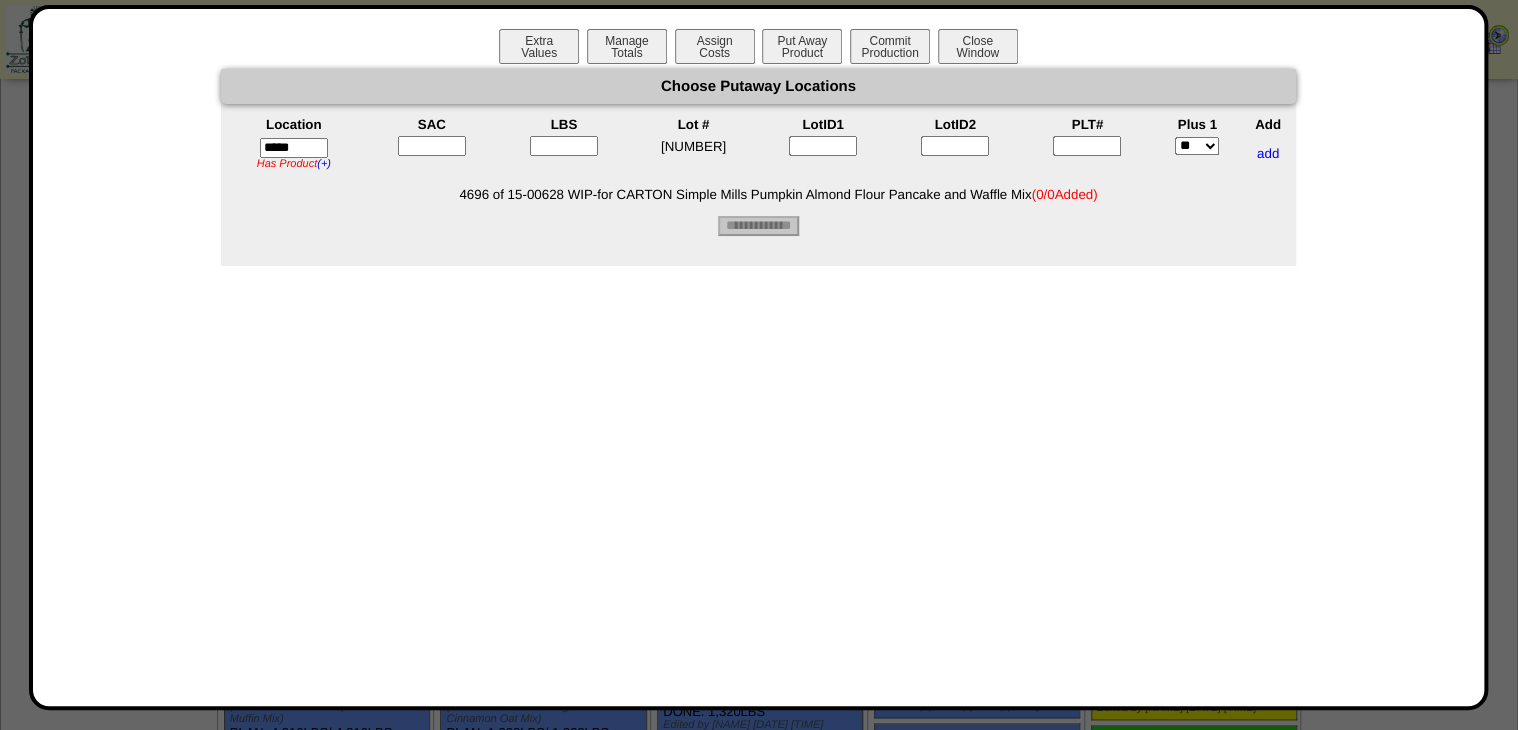 click at bounding box center [1087, 146] 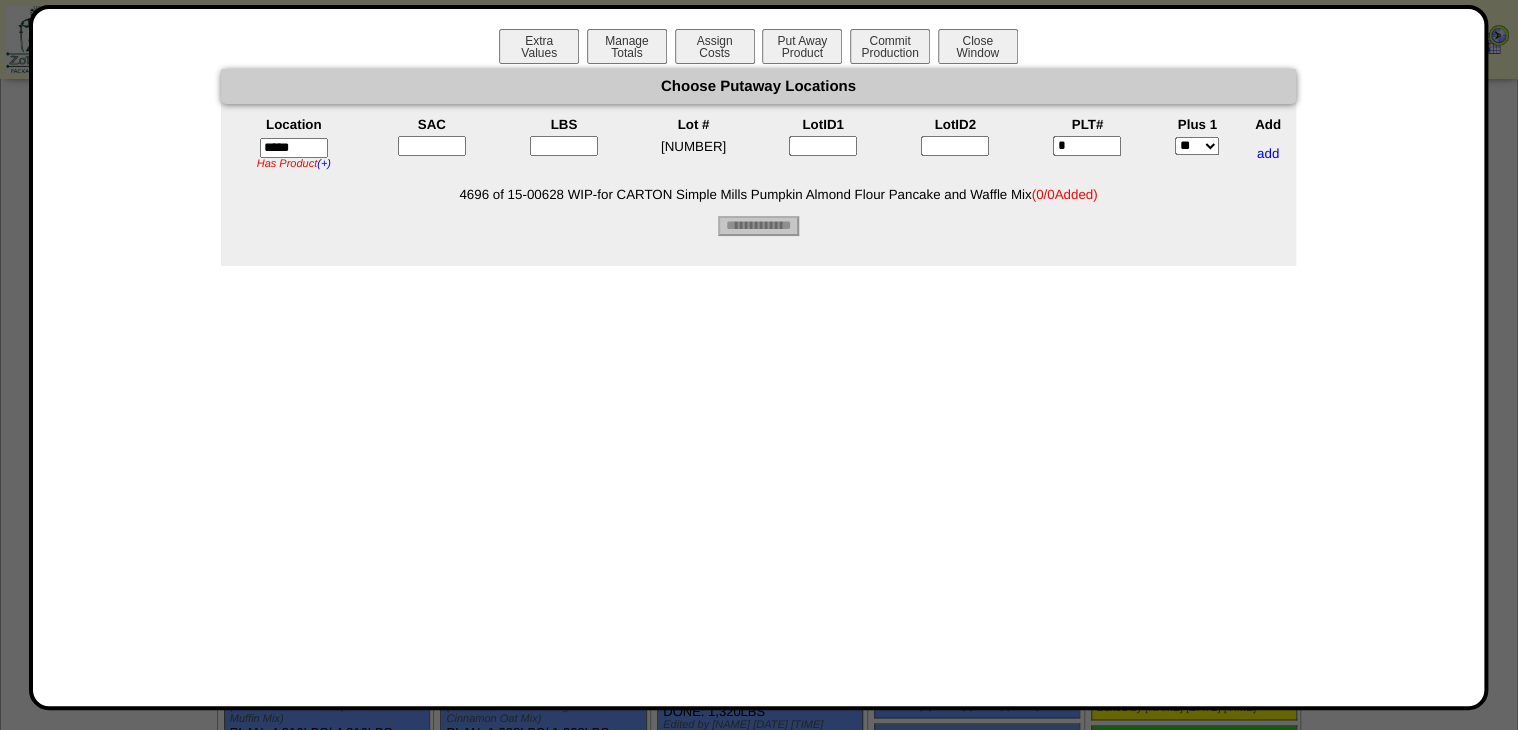 type on "*" 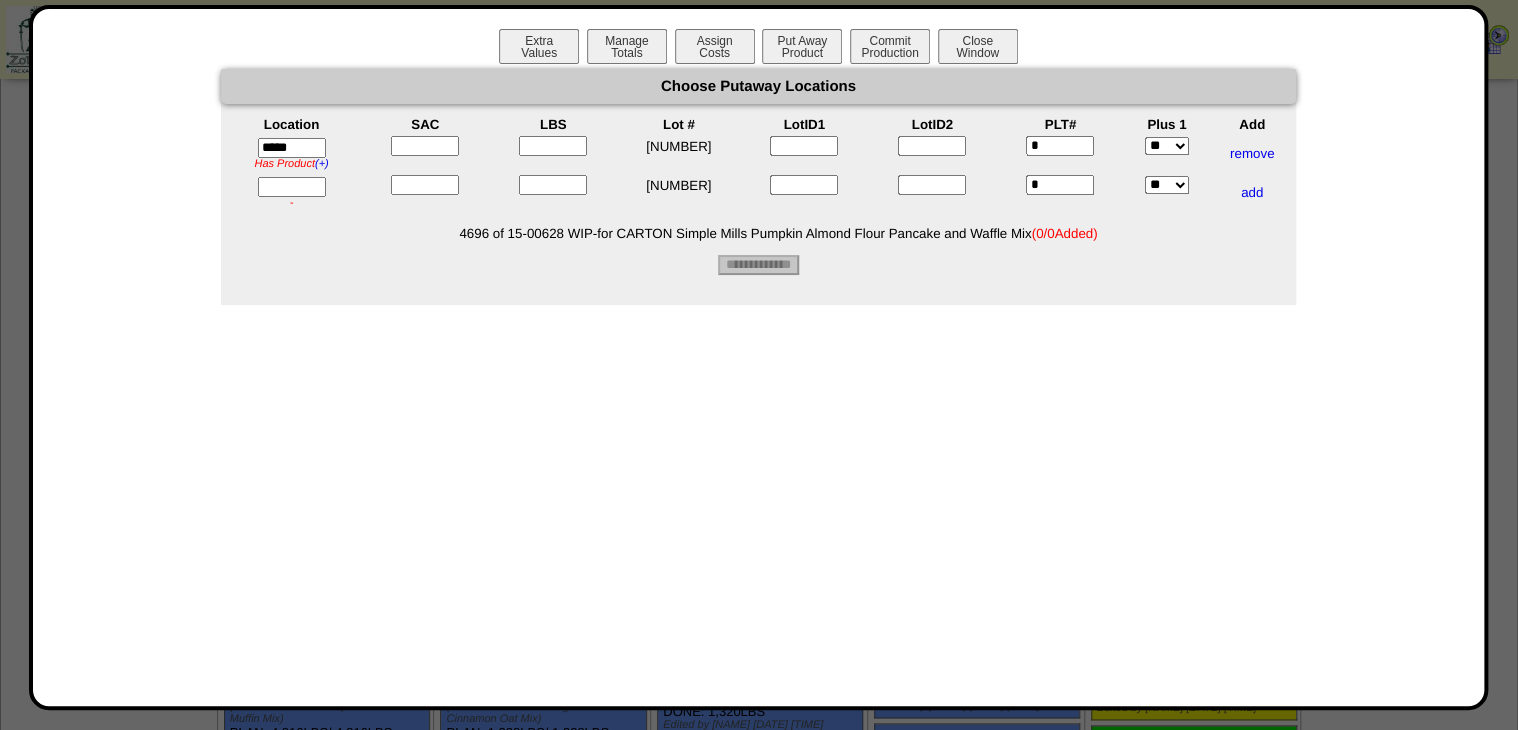 click on "*" at bounding box center (1060, 185) 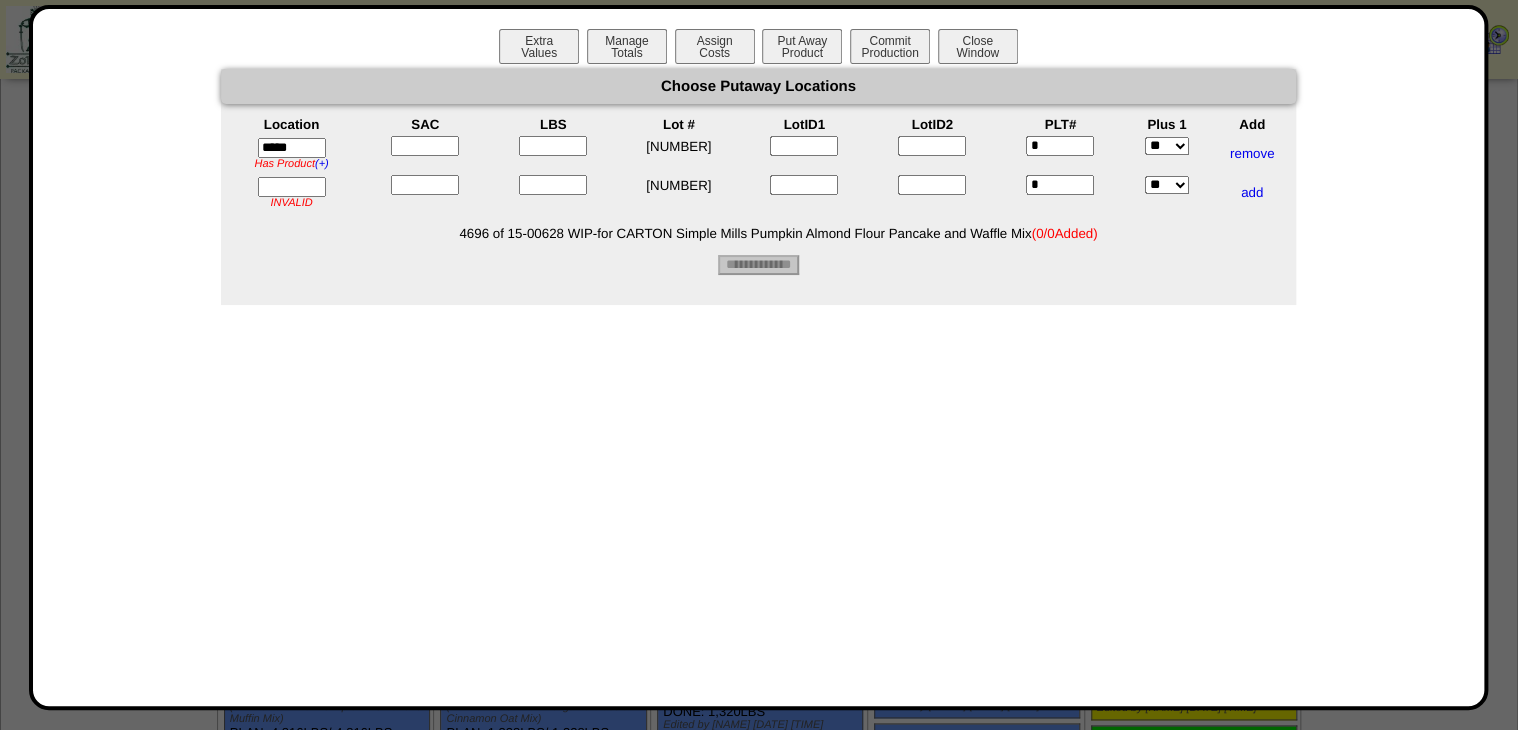 click on "*" at bounding box center (1060, 185) 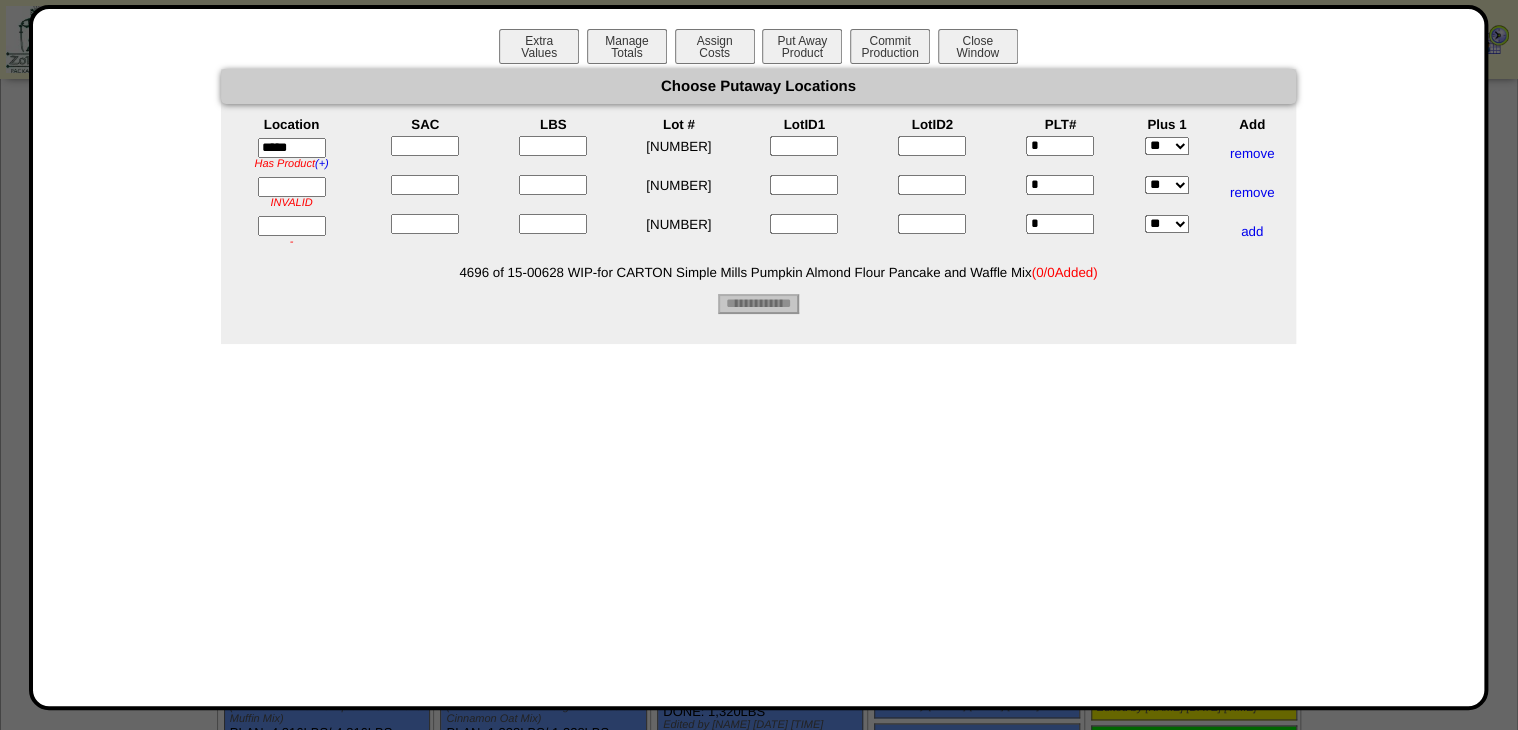 click at bounding box center [292, 187] 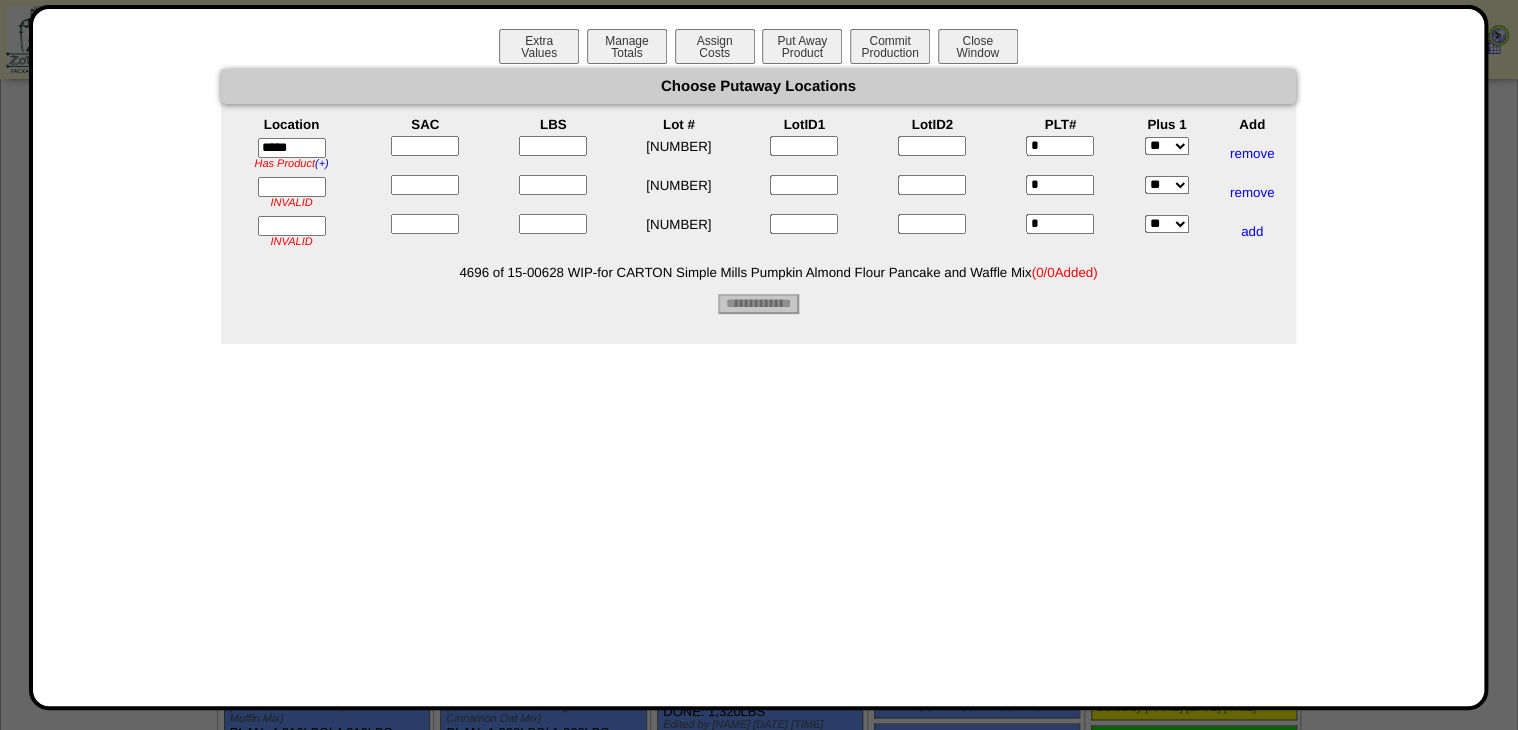 type on "*****" 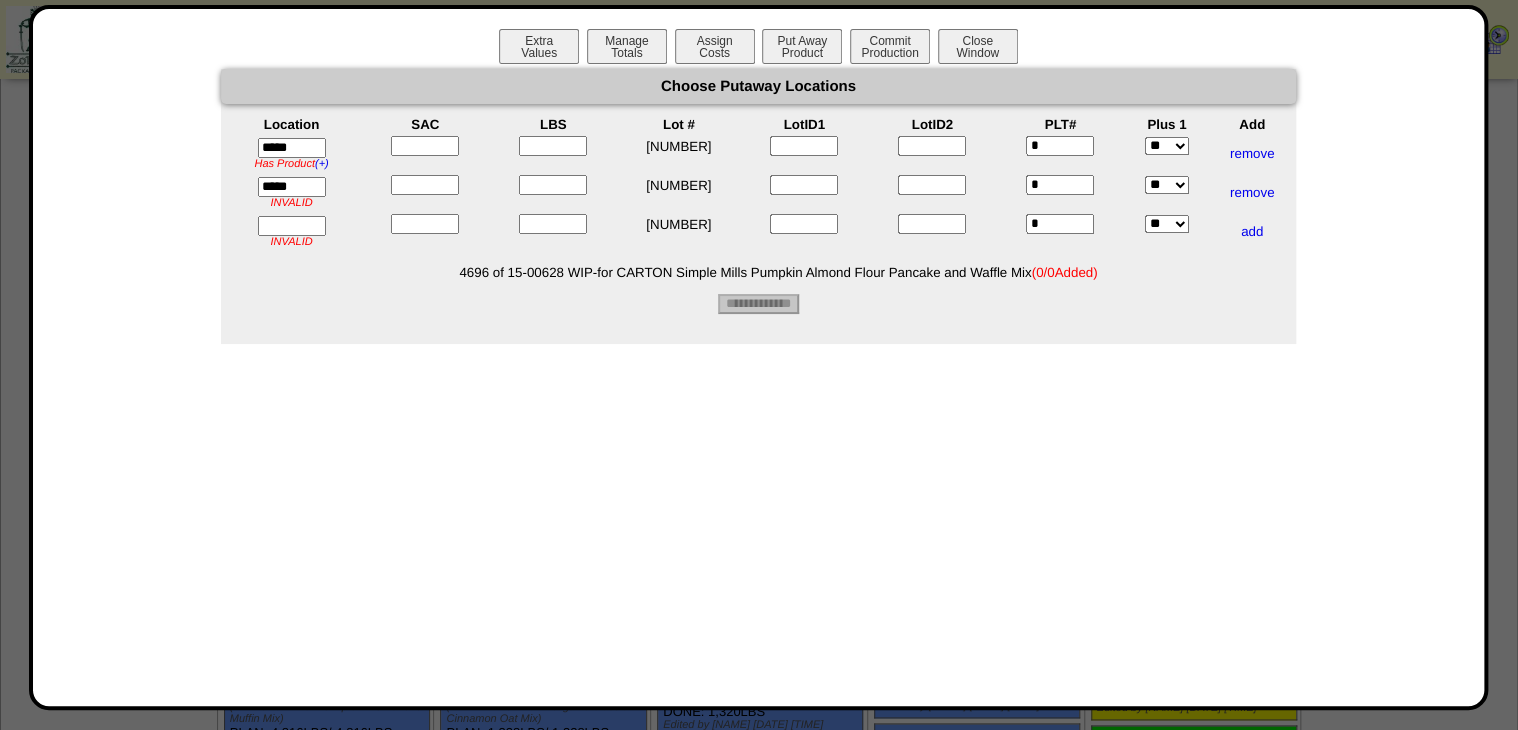click at bounding box center (292, 226) 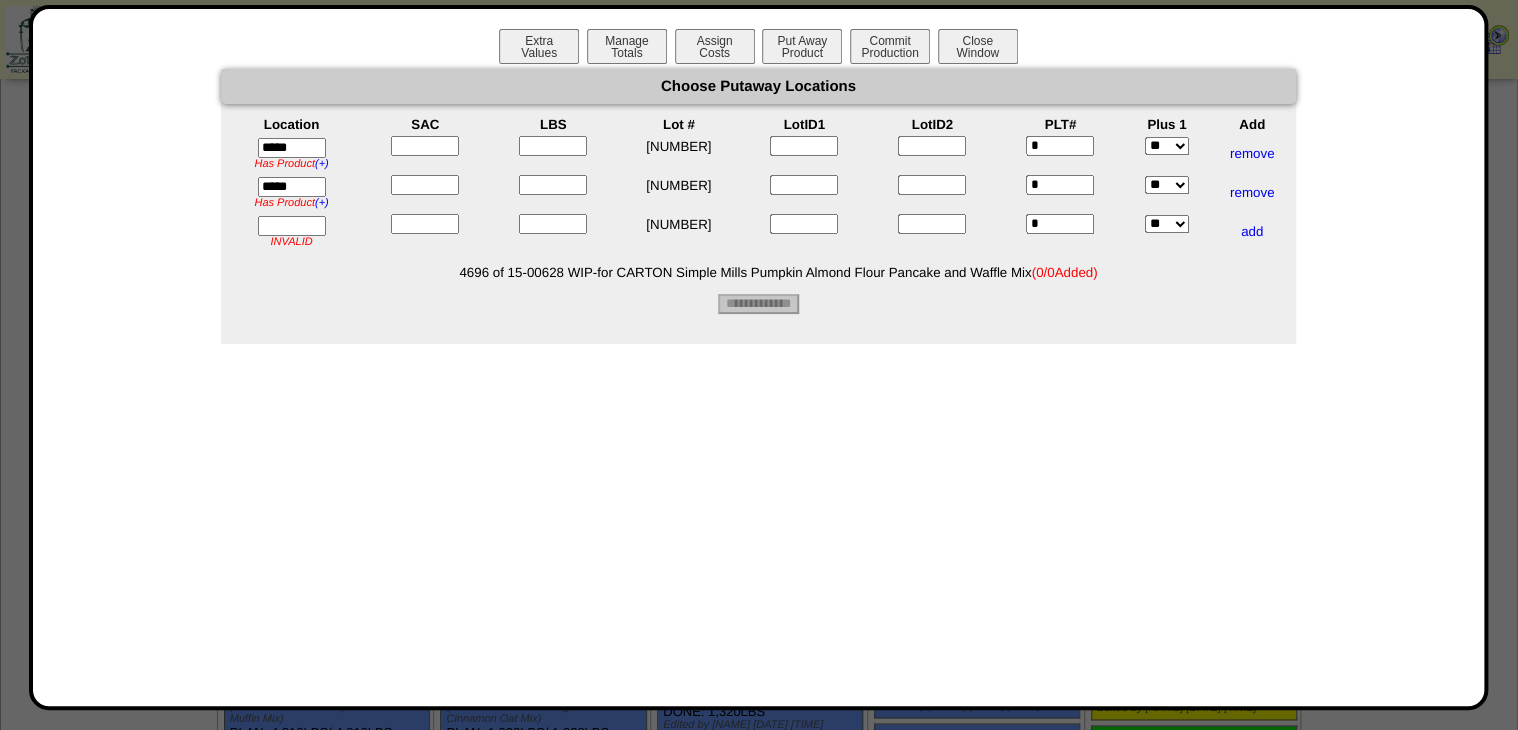 click at bounding box center (292, 226) 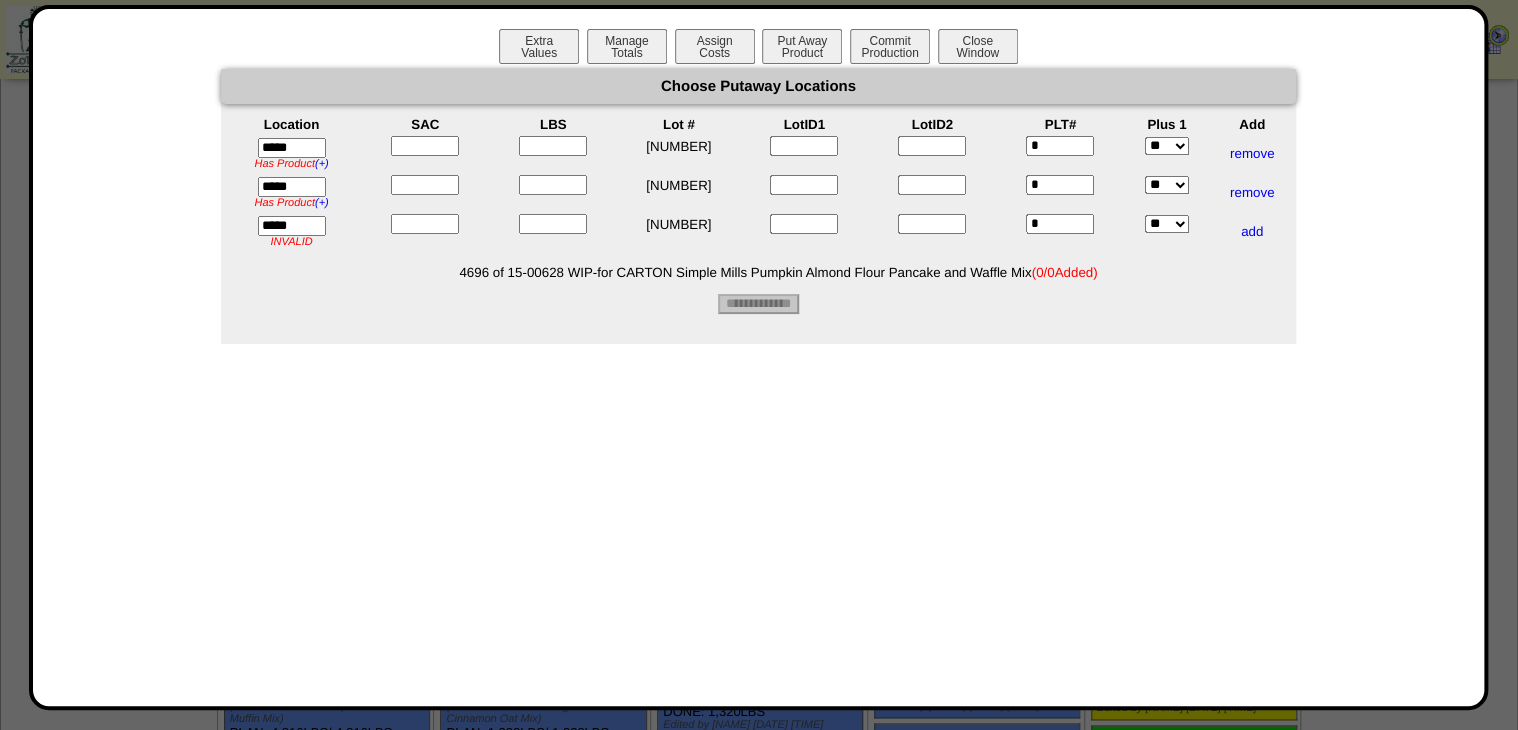 click at bounding box center [425, 146] 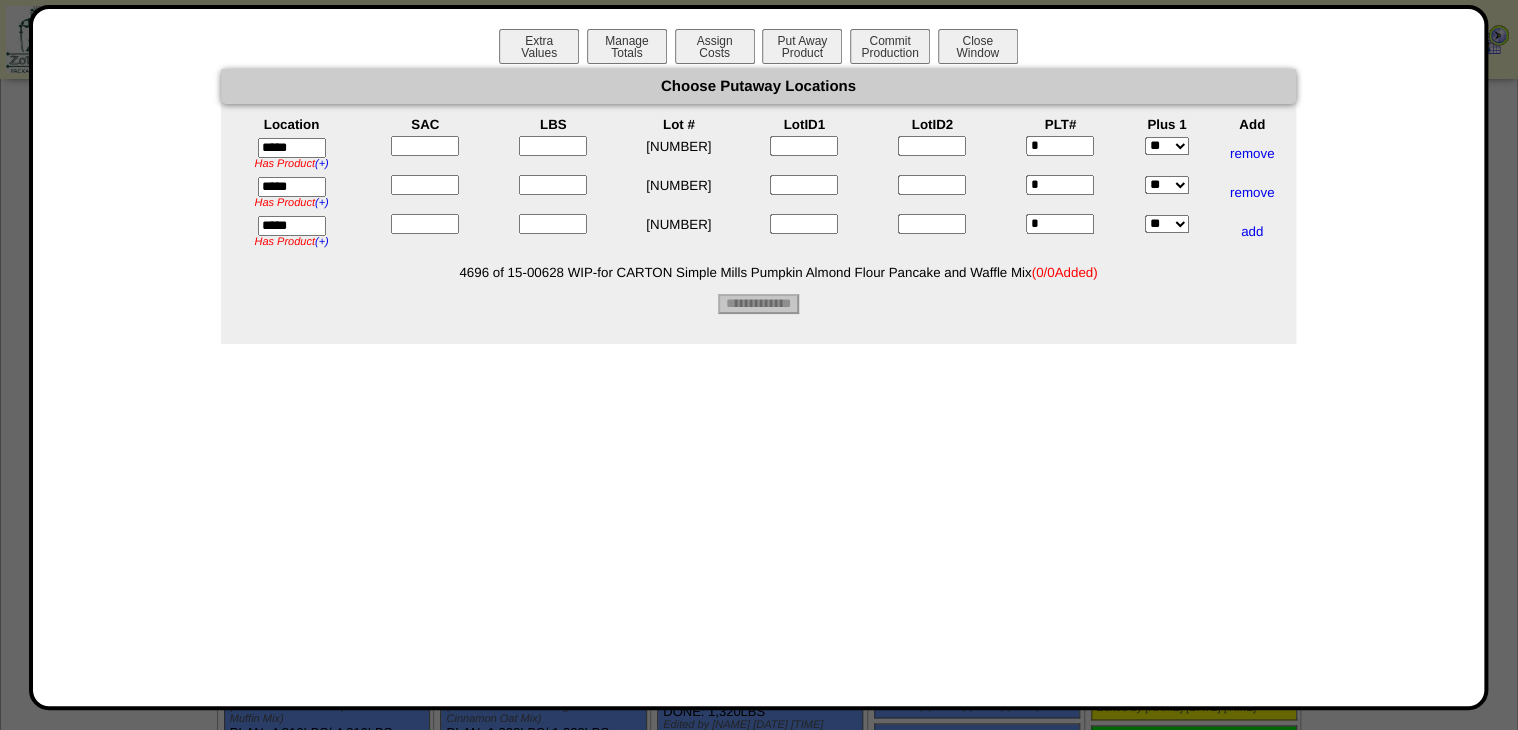 click at bounding box center [425, 146] 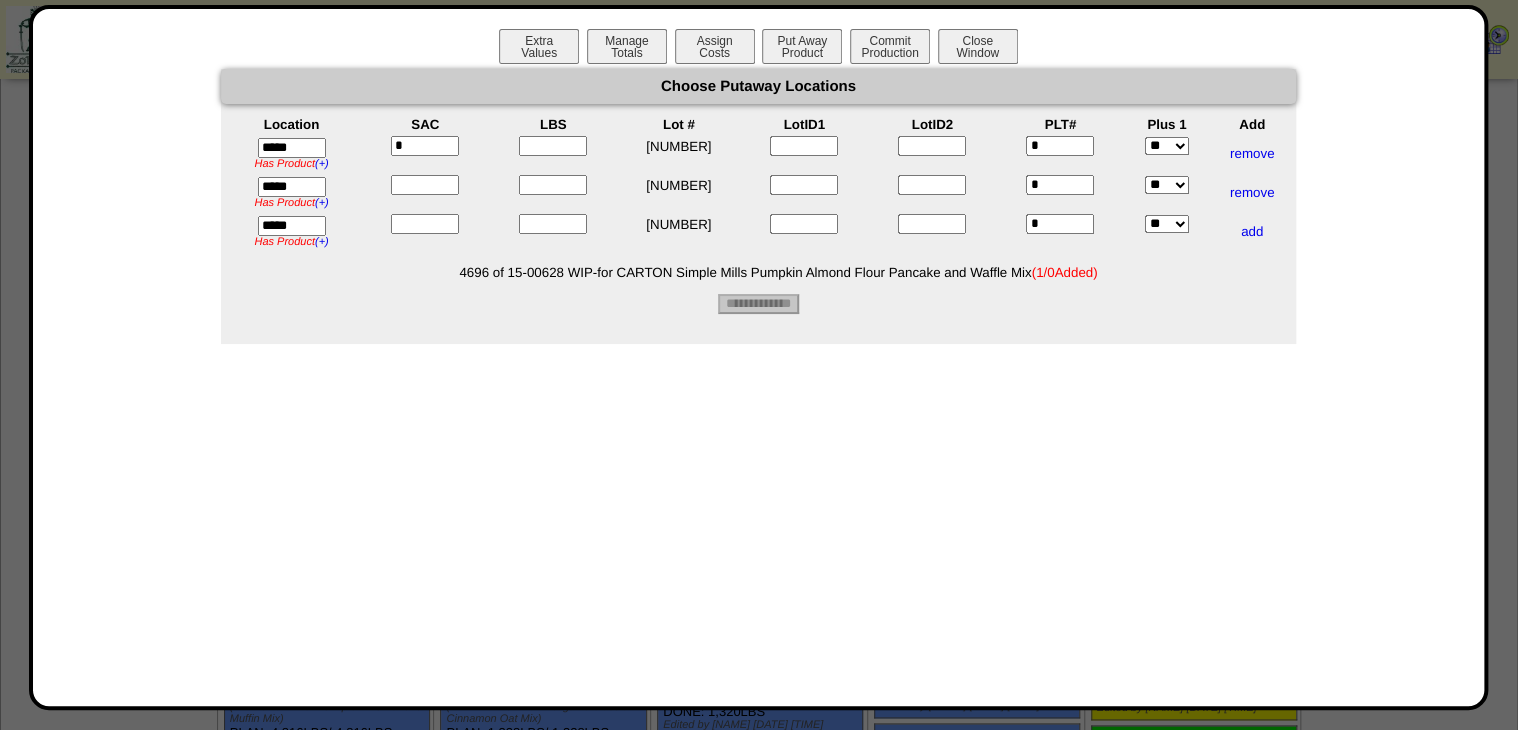 click at bounding box center [425, 185] 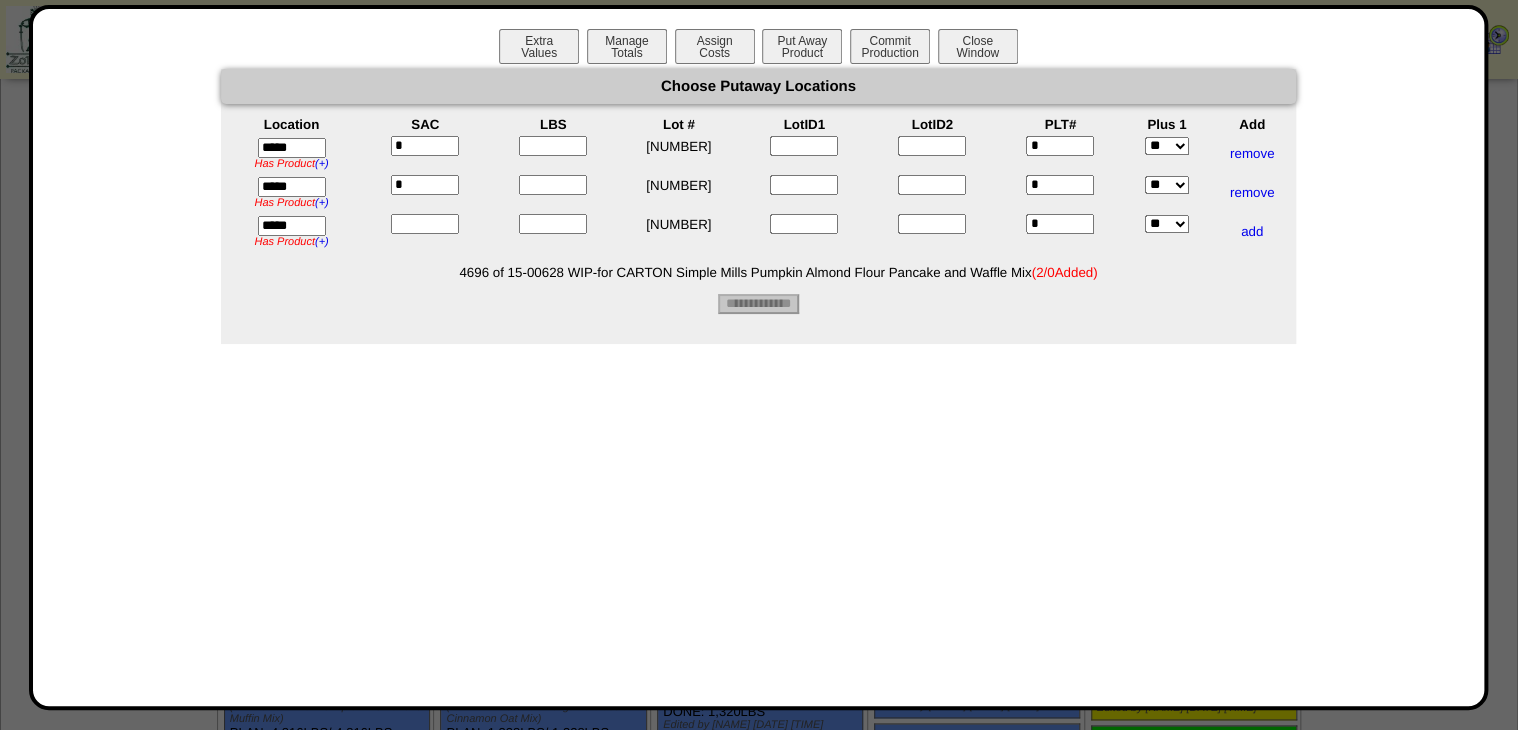 click at bounding box center (425, 224) 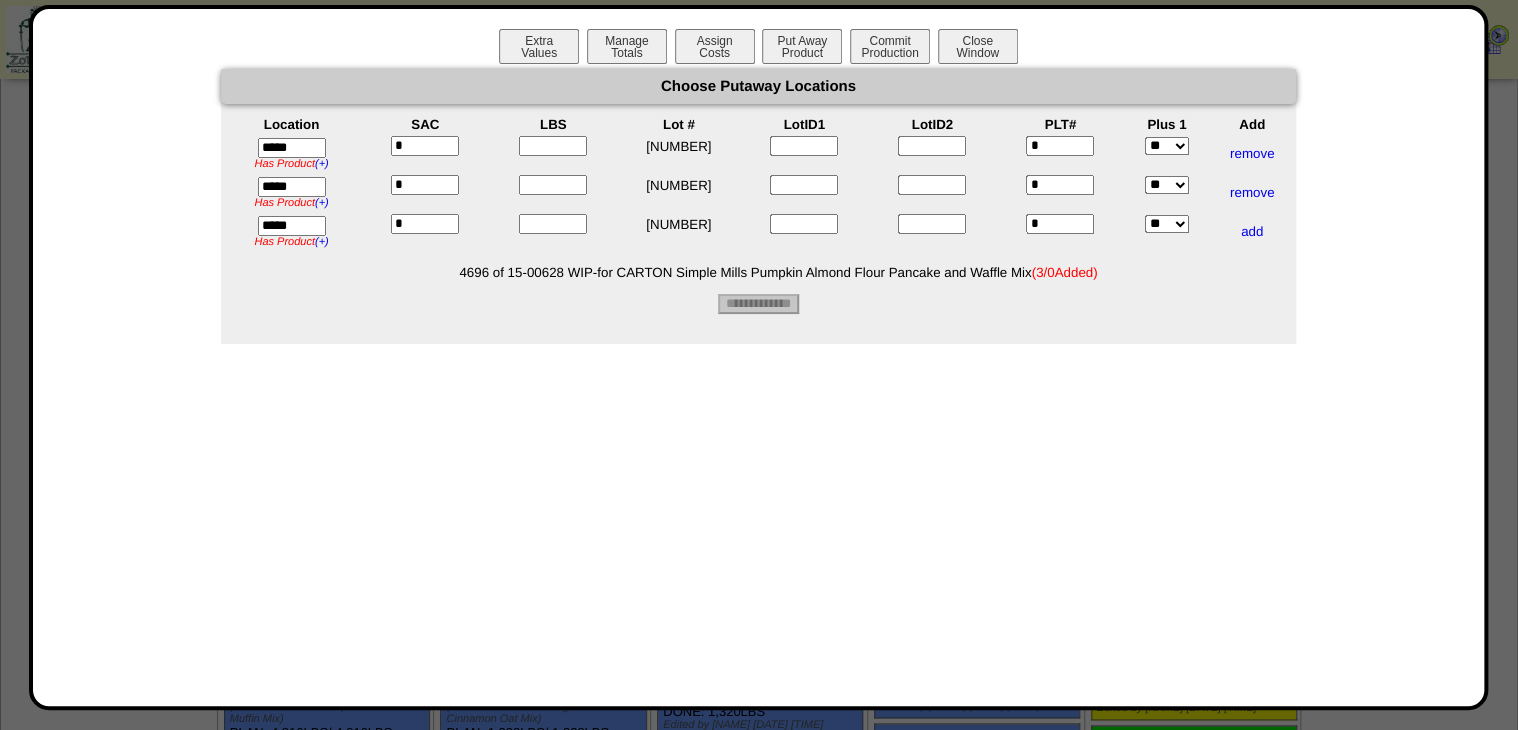 click at bounding box center (553, 146) 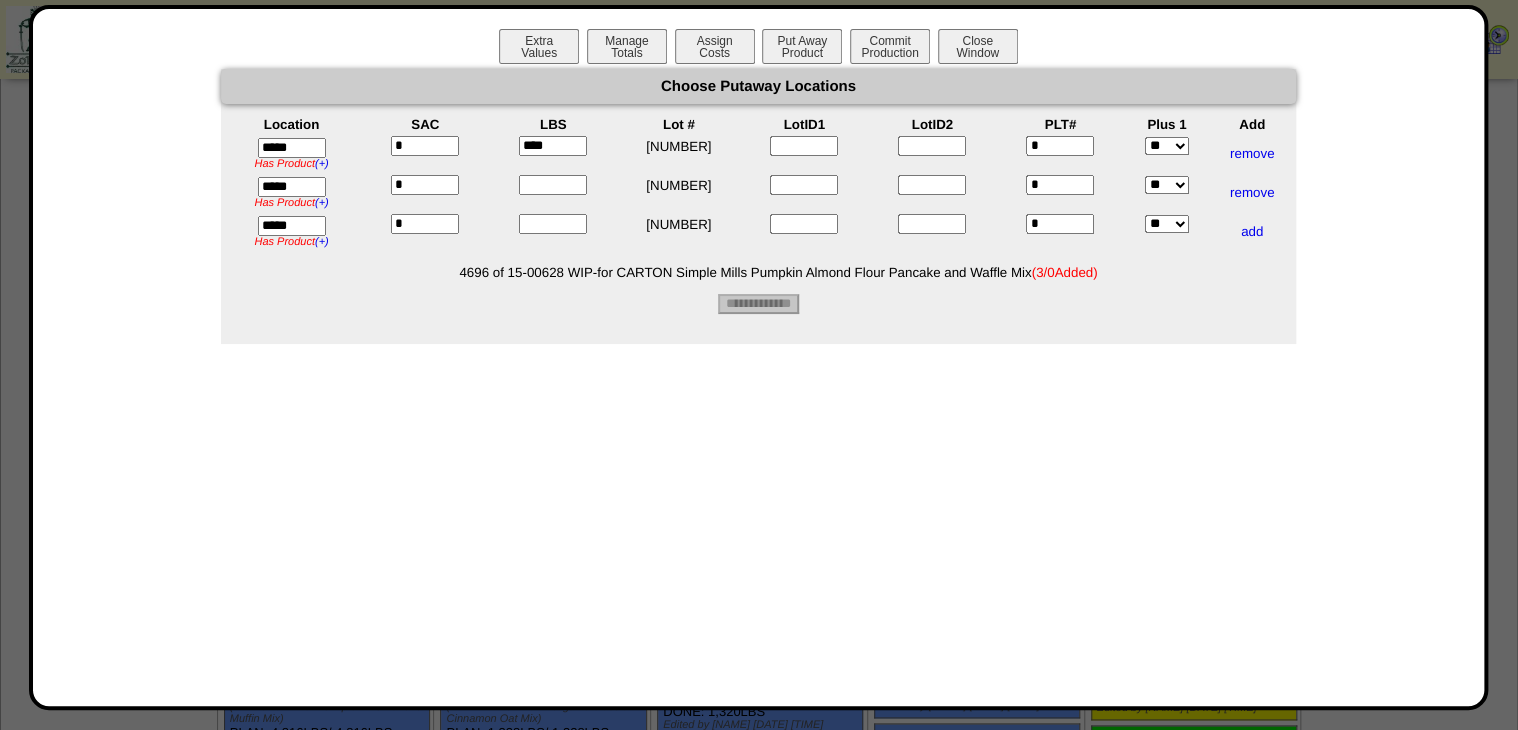 type on "****" 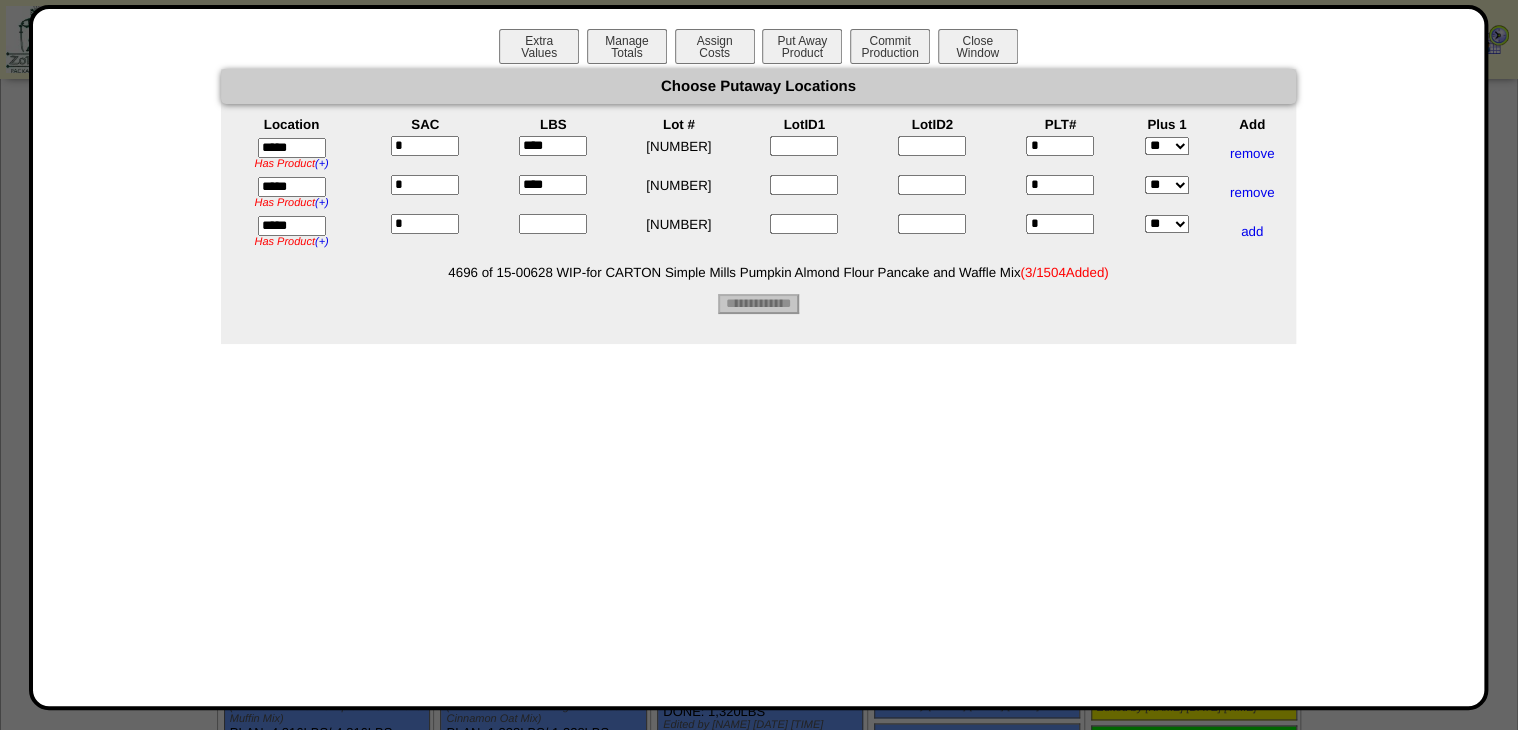type on "****" 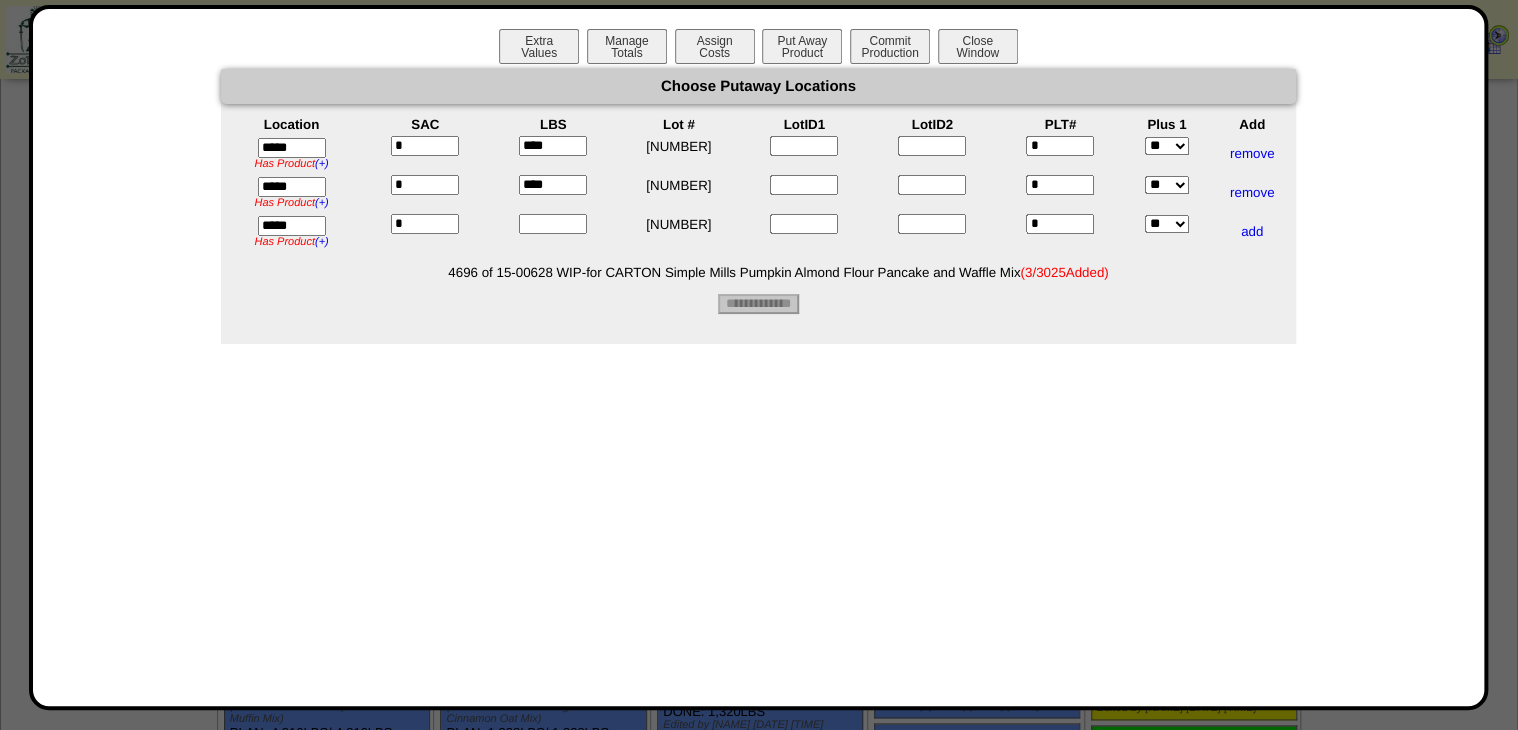 click at bounding box center [553, 224] 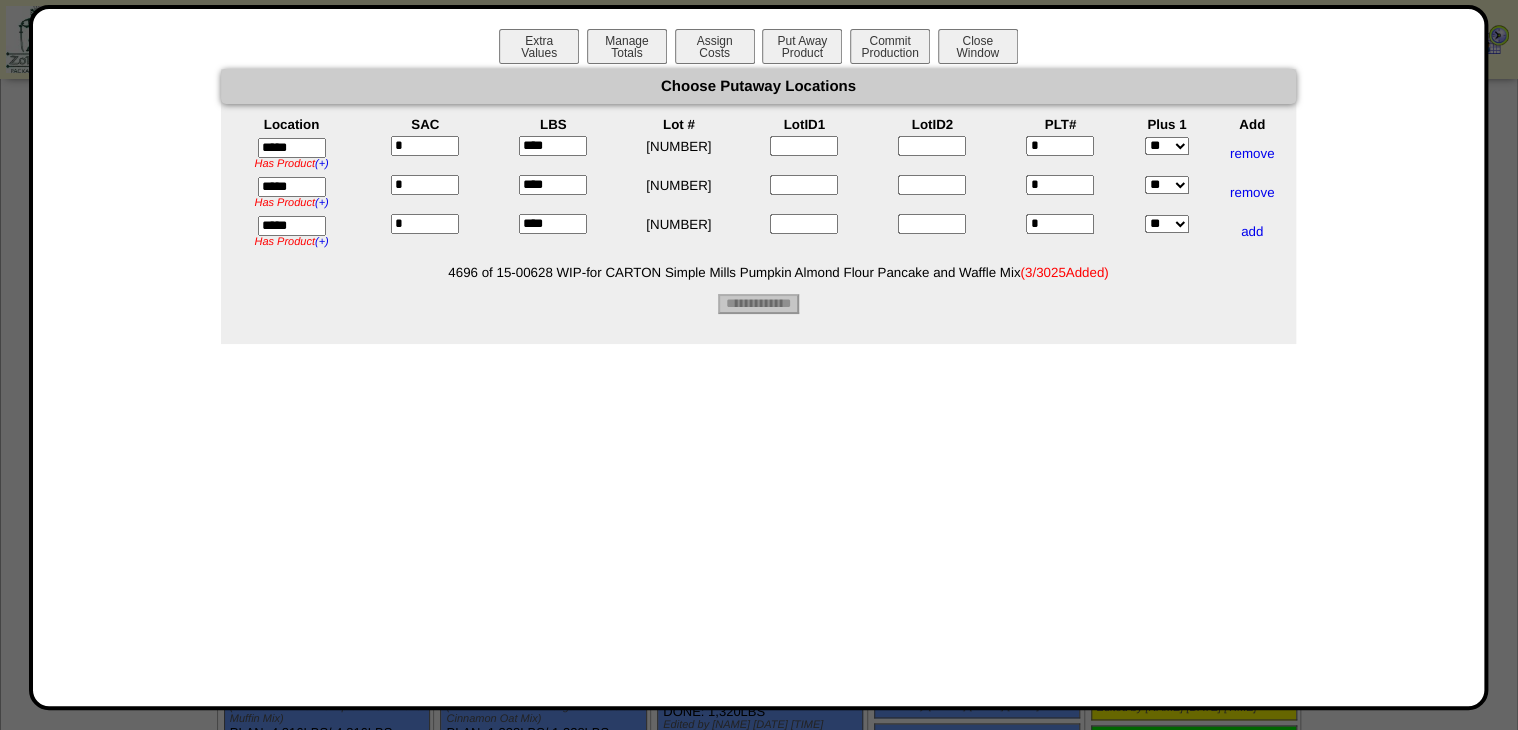 type on "****" 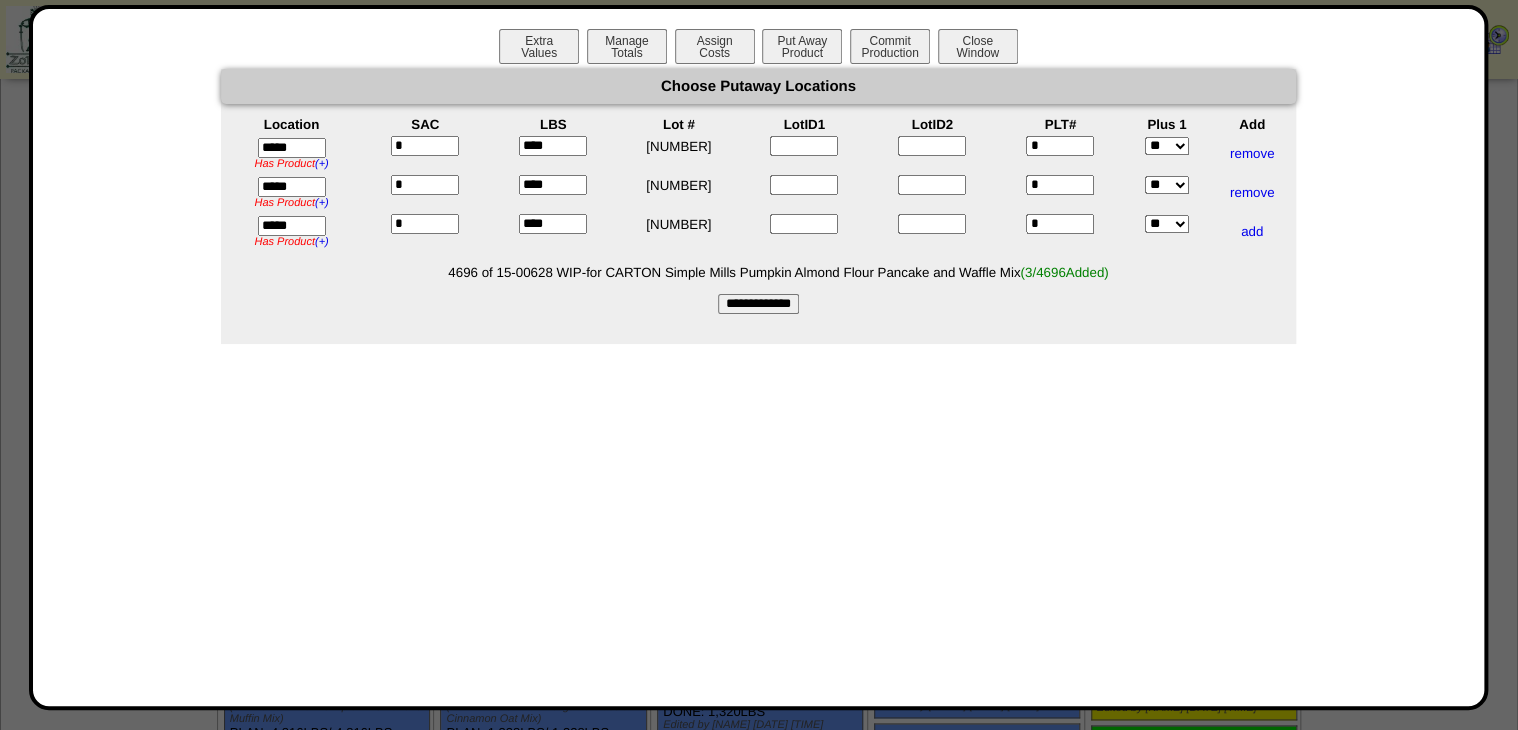click on "Choose Putaway Locations
Location
SAC
LBS
Lot #
LotID1
LotID2
PLT#
Plus 1
Add
***** Has Product   (+)  ZS01A has 120 LBS of 04-00330 CFI Ranch Seasoning - Foran (LB) ZS01A has 44.092 LBS of 04-01779 PE - Pea Protein 2.0 (LB) ZS01A has 36000 EA of 09-00019 4 x 6 White Thermal Label (1000 ea/roll) ZS01A has 192000 EA of 09-00120 4 x 2 White Thermal Label (2750ea/roll) ZS01A has 11 SAC of 15-00574 WIP - PE New 2022 Organic Vanilla Pecan Collagen Oat Mix
* **** * **" at bounding box center [758, 191] 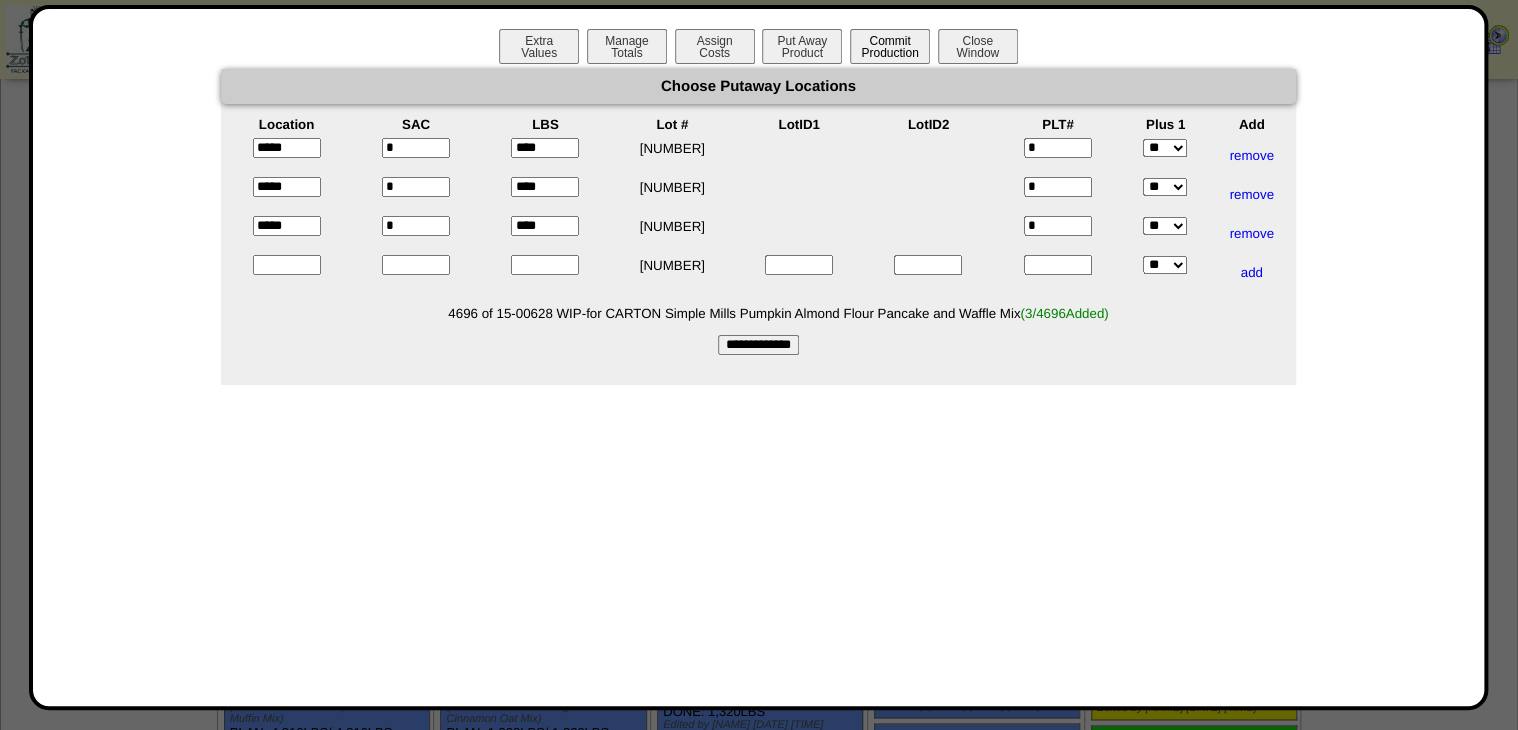 click on "Commit Production" at bounding box center [890, 46] 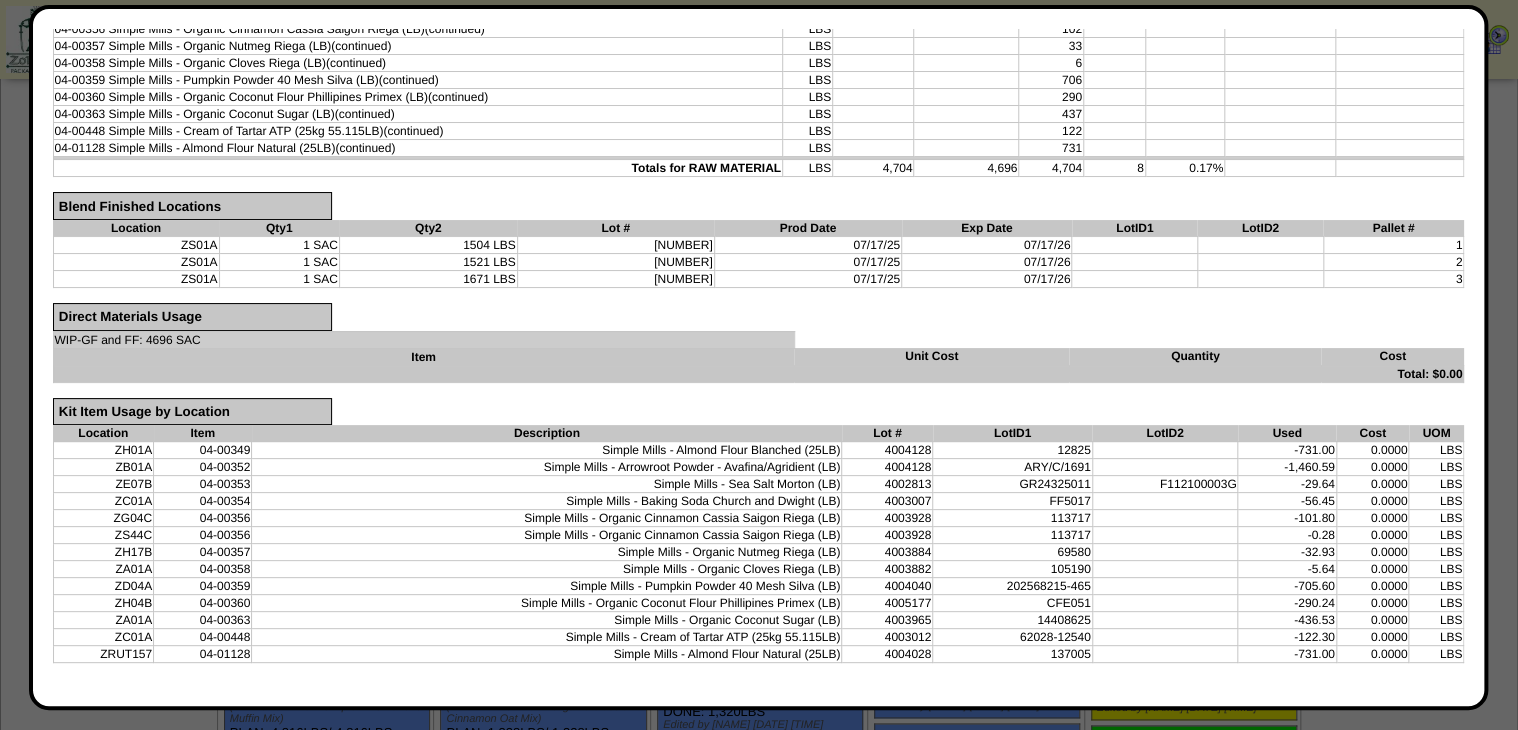 scroll, scrollTop: 544, scrollLeft: 0, axis: vertical 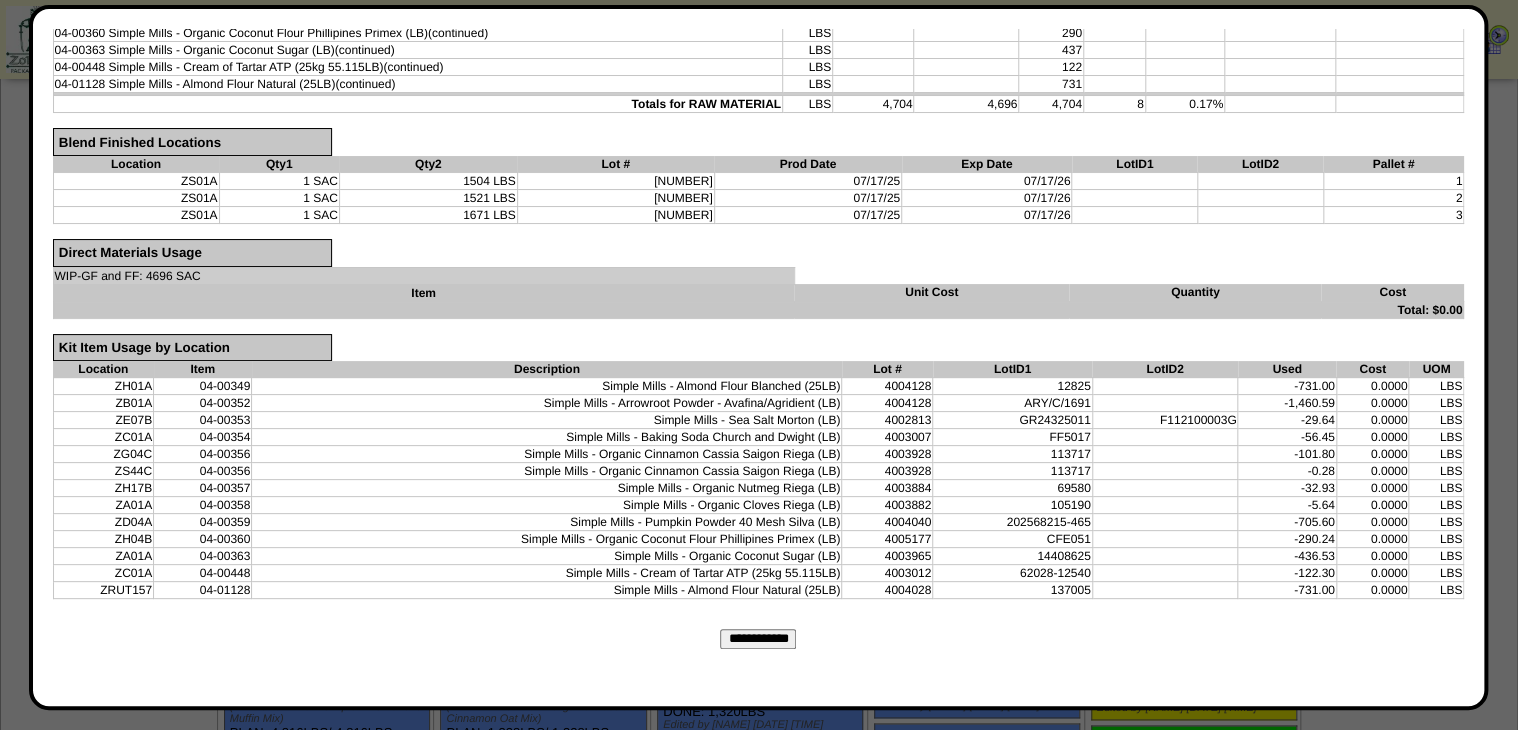 click on "**********" at bounding box center (758, 639) 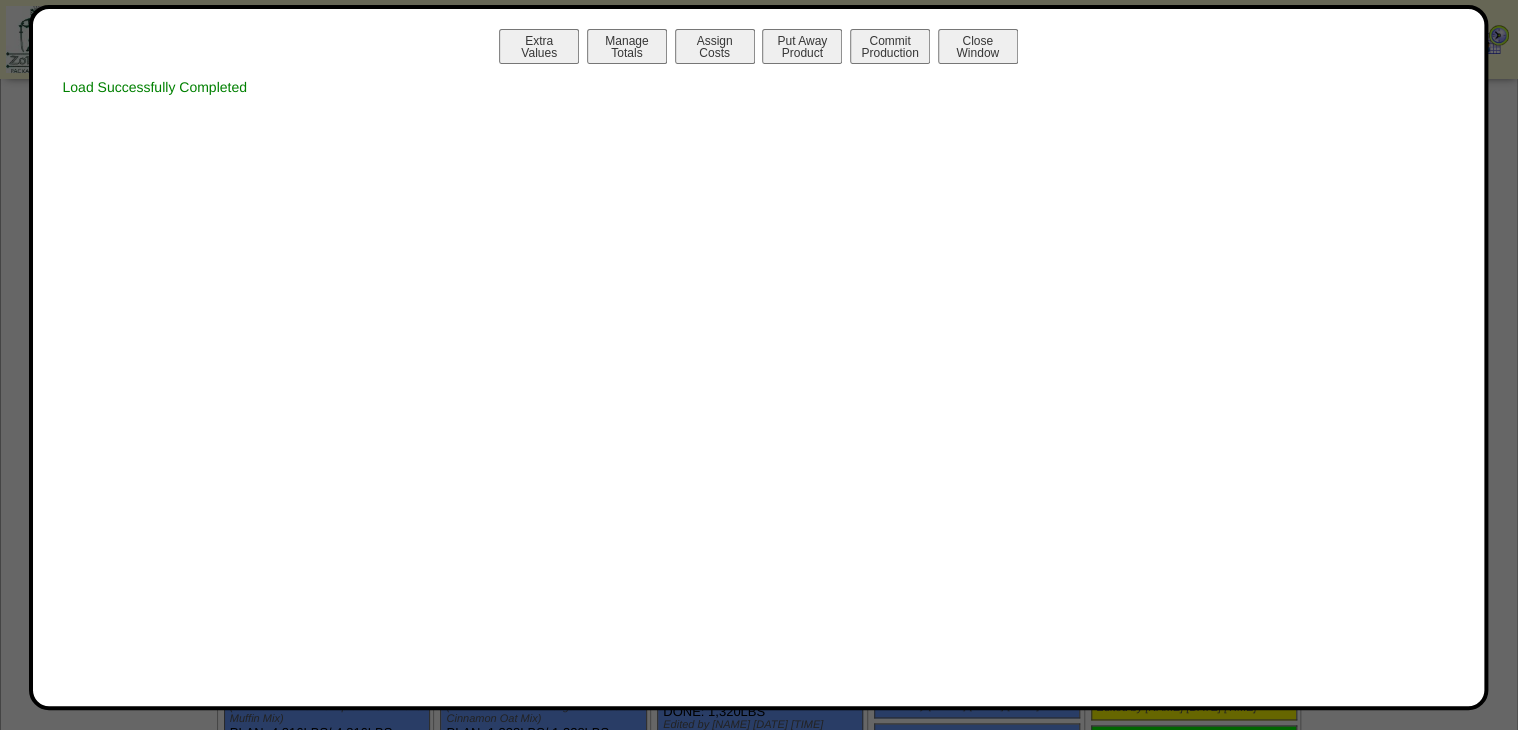 scroll, scrollTop: 0, scrollLeft: 0, axis: both 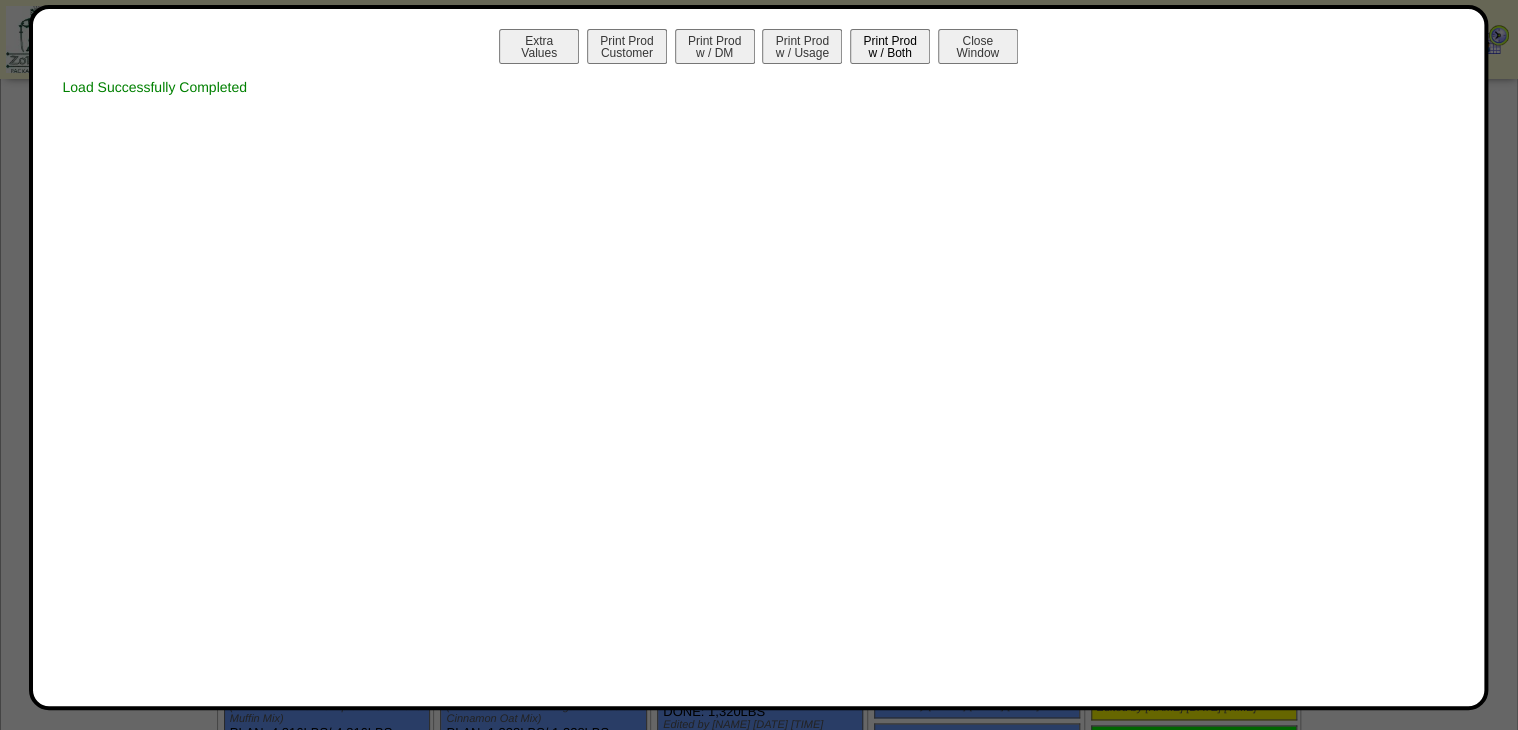 click on "Print Prod w / Both" at bounding box center [890, 46] 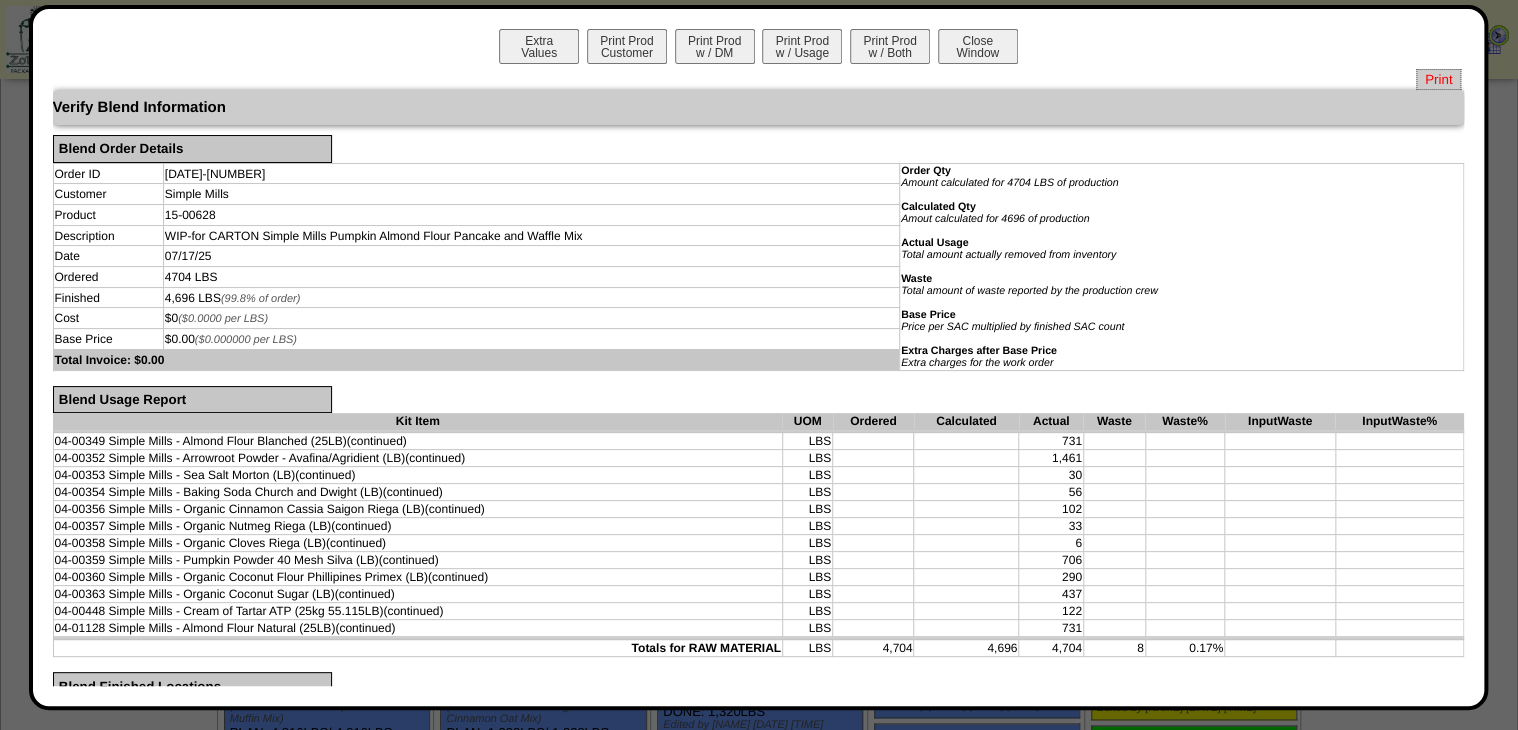 click on "Print" at bounding box center [1438, 79] 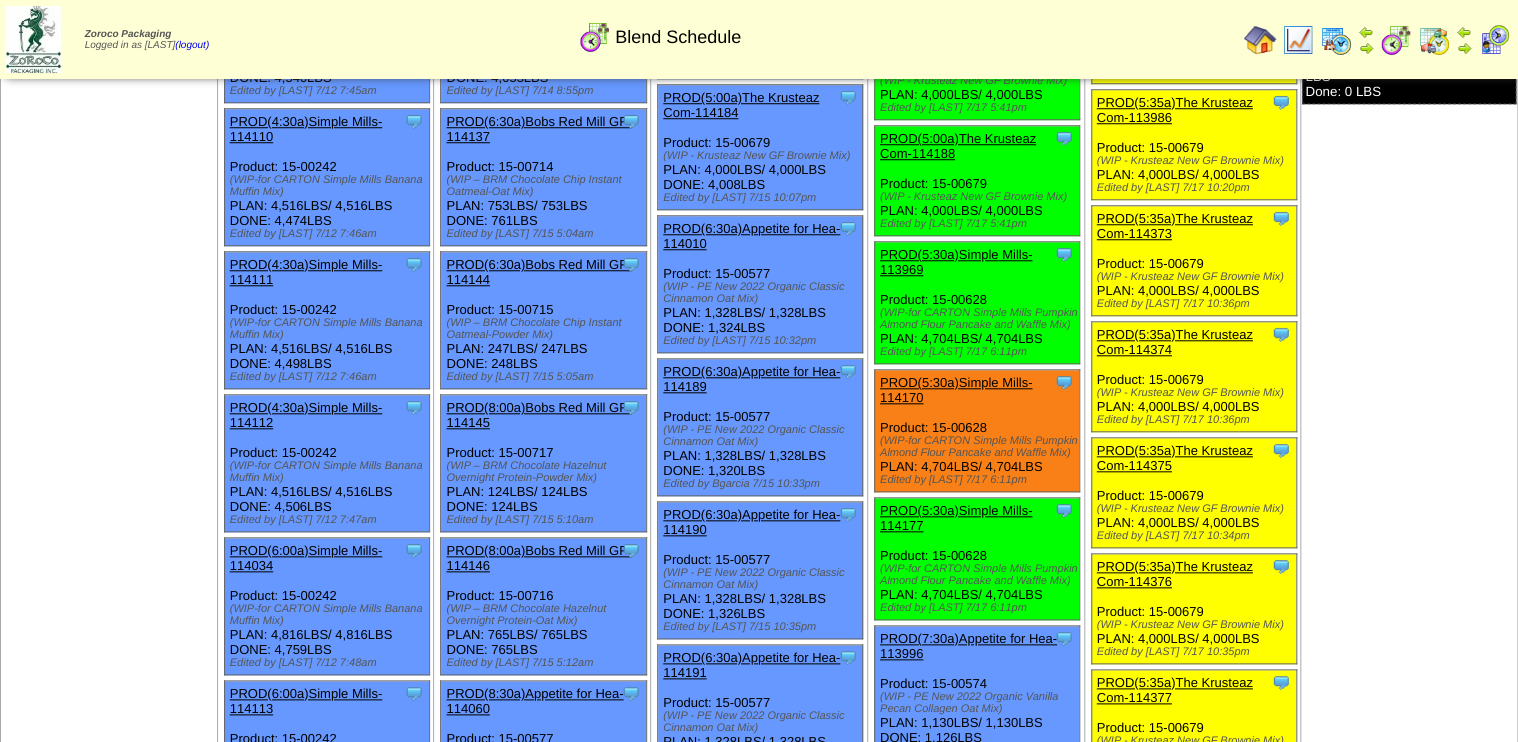 scroll, scrollTop: 800, scrollLeft: 0, axis: vertical 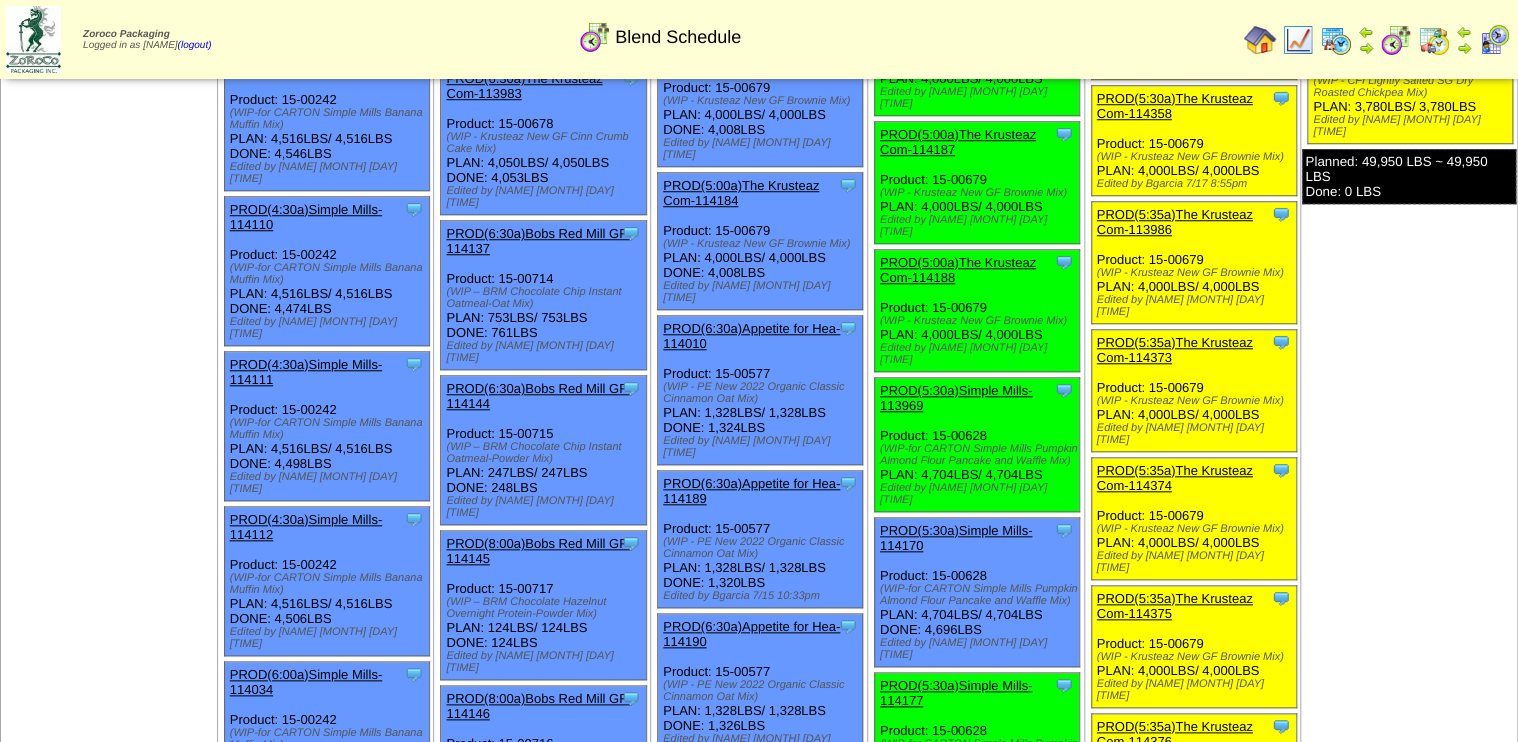 click on "PROD(5:30a)Simple Mills-113969" at bounding box center (956, 398) 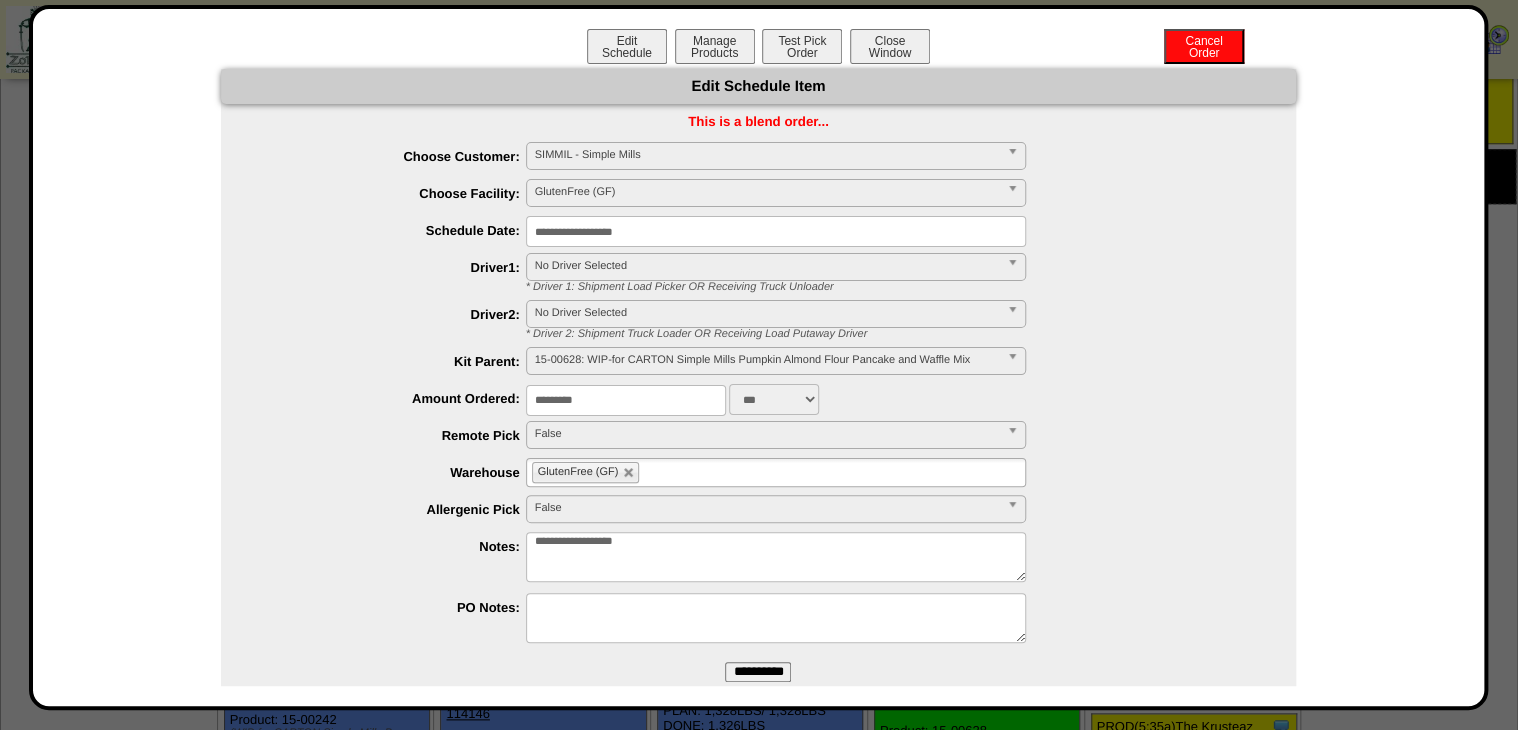 click on "**********" at bounding box center [759, 357] 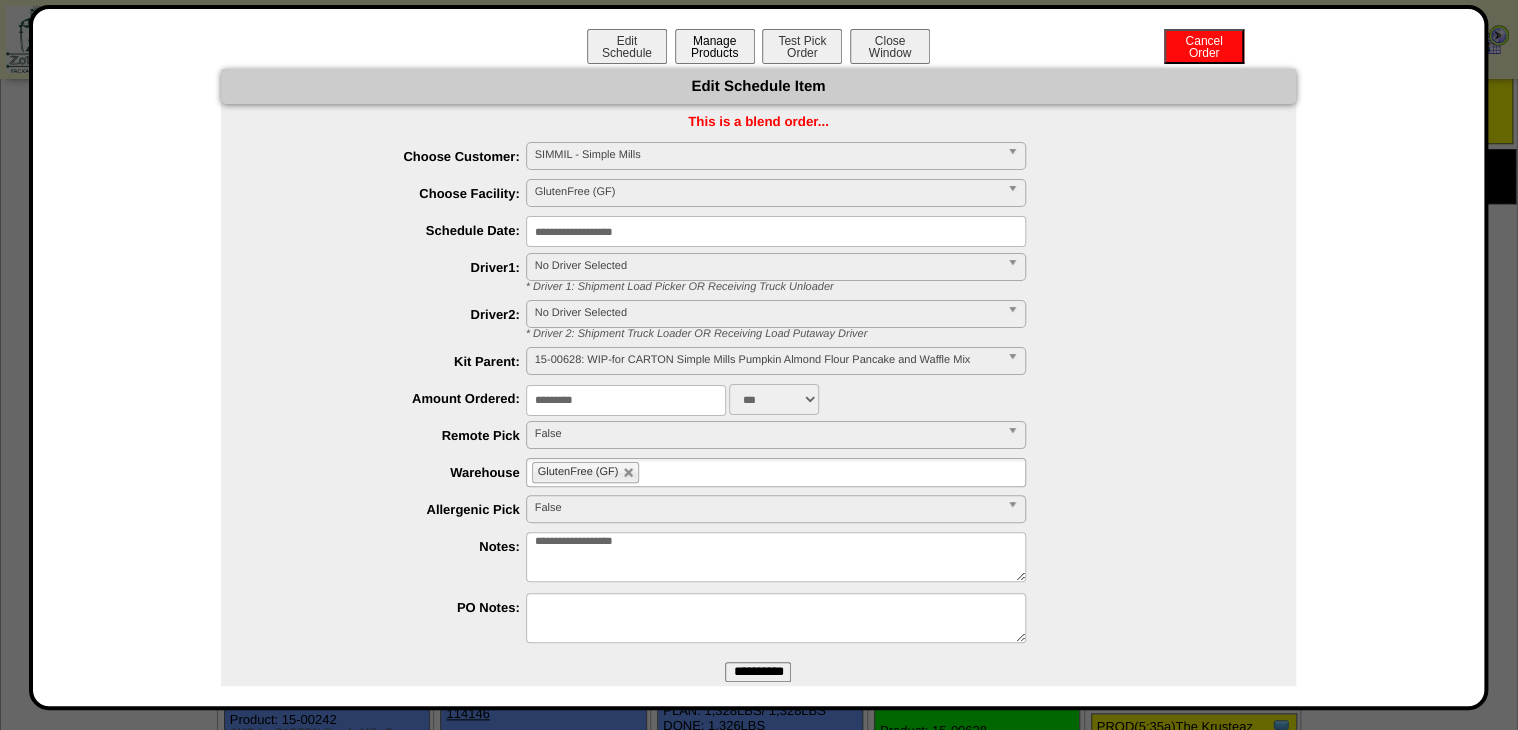 click on "Manage Products" at bounding box center [715, 46] 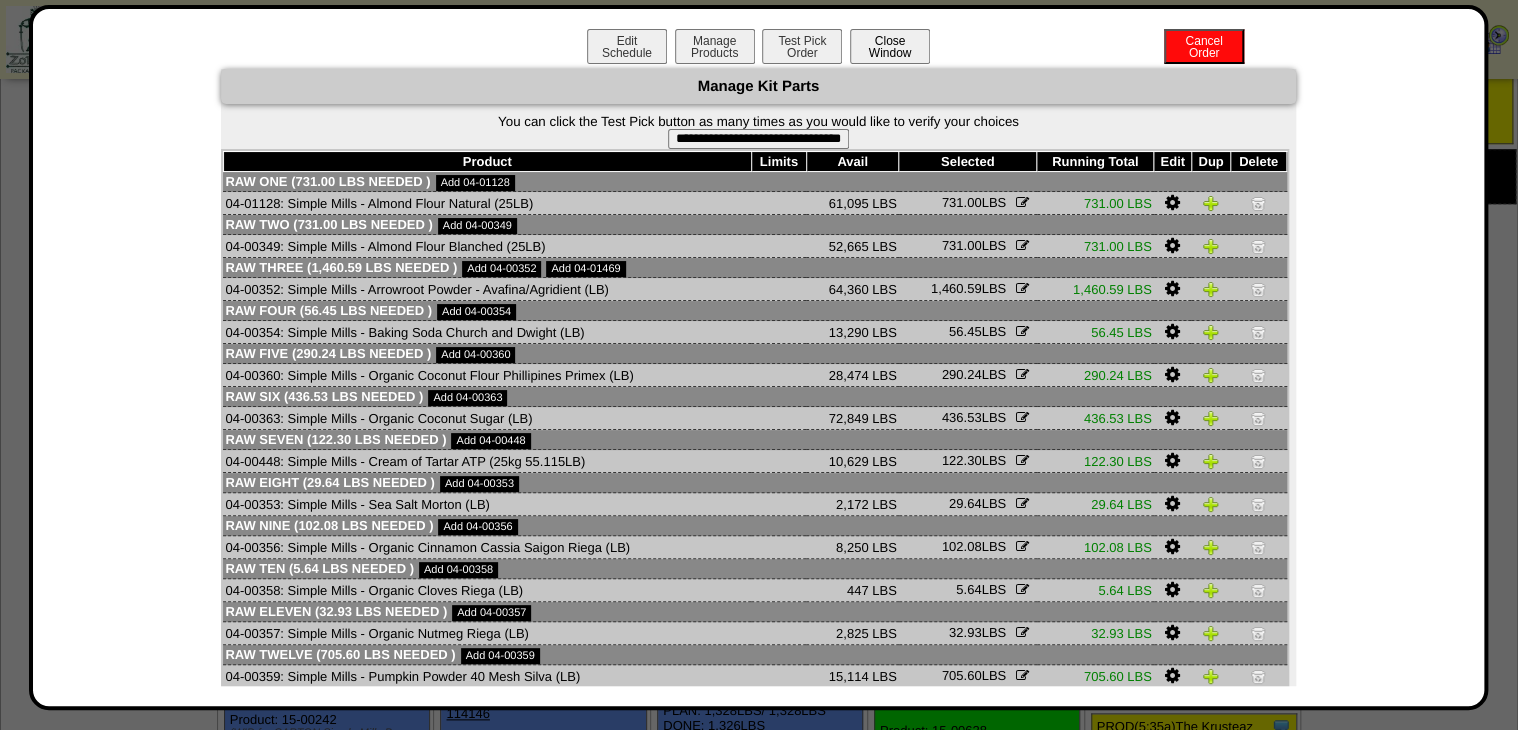 click on "Close Window" at bounding box center (890, 46) 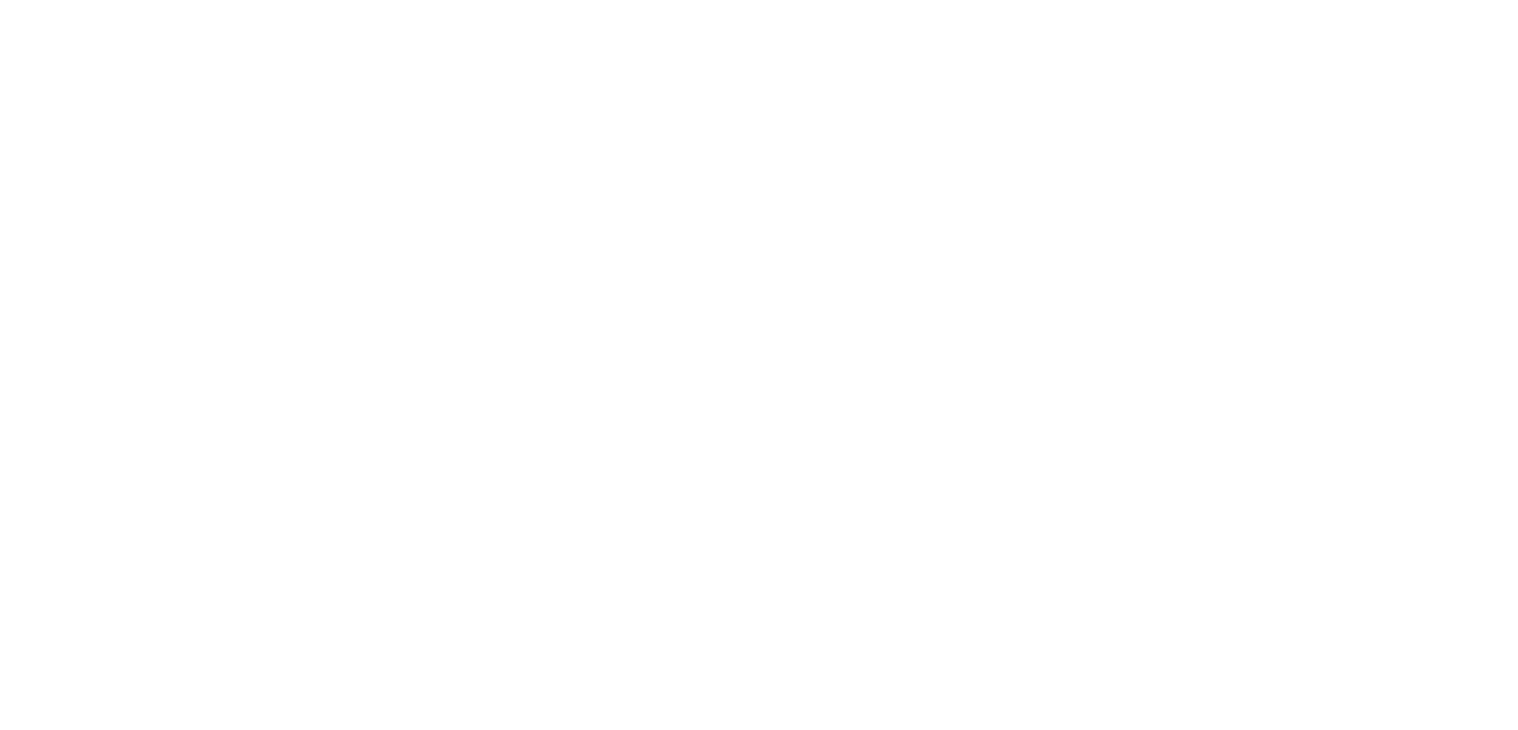 scroll, scrollTop: 0, scrollLeft: 0, axis: both 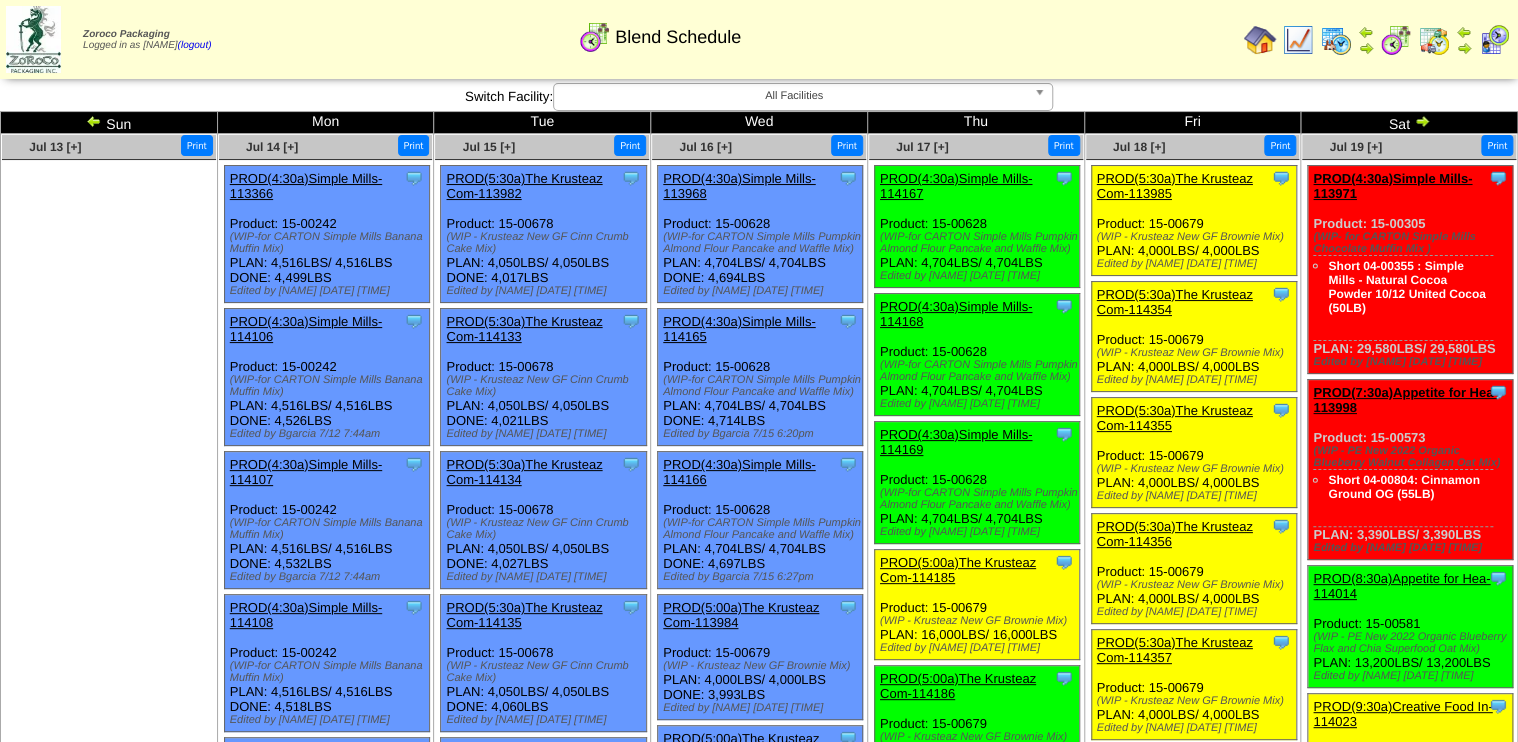 click on "PROD(4:30a)Simple Mills-114167" at bounding box center [956, 186] 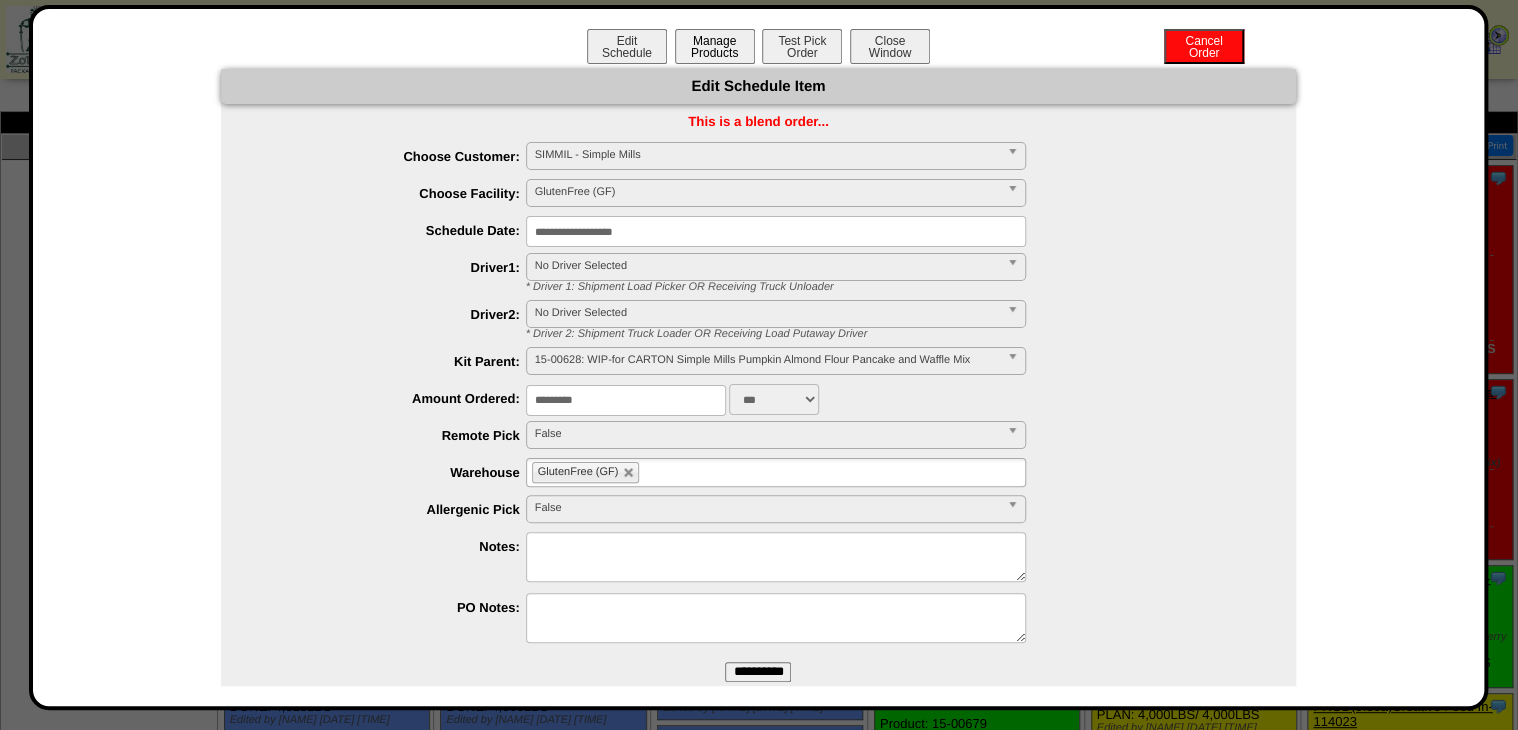 click on "Manage Products" at bounding box center [715, 46] 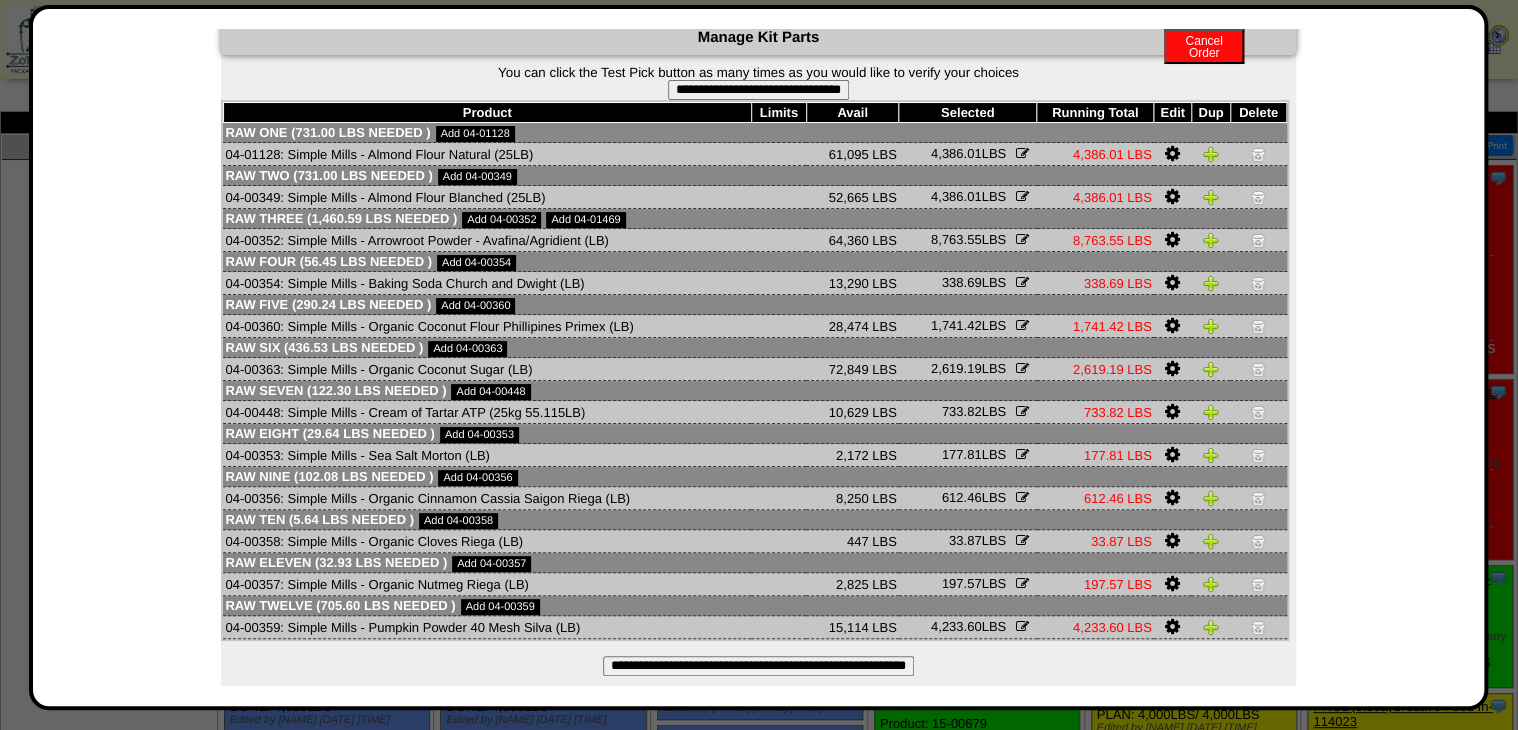 scroll, scrollTop: 70, scrollLeft: 0, axis: vertical 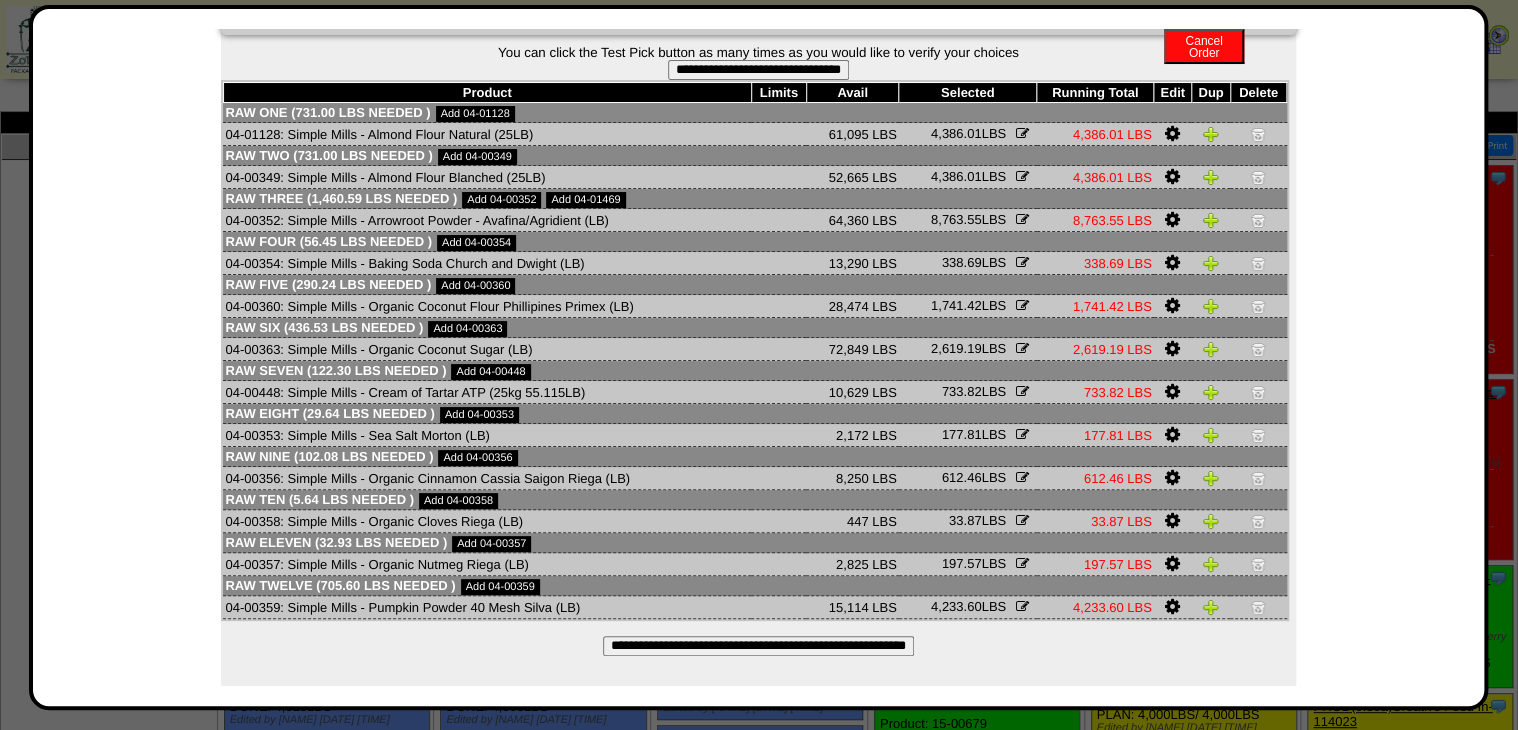 click on "**********" at bounding box center [758, 646] 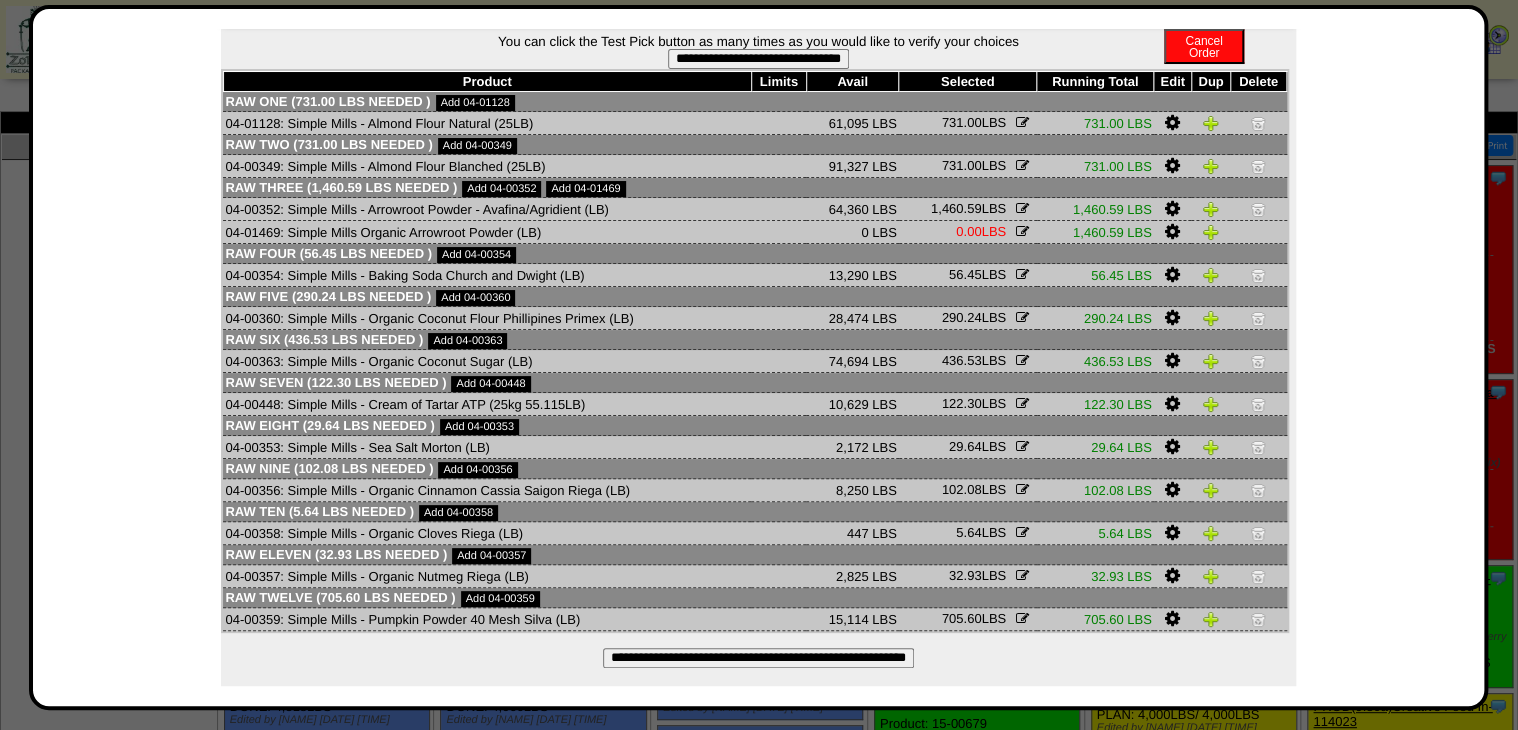 scroll, scrollTop: 0, scrollLeft: 0, axis: both 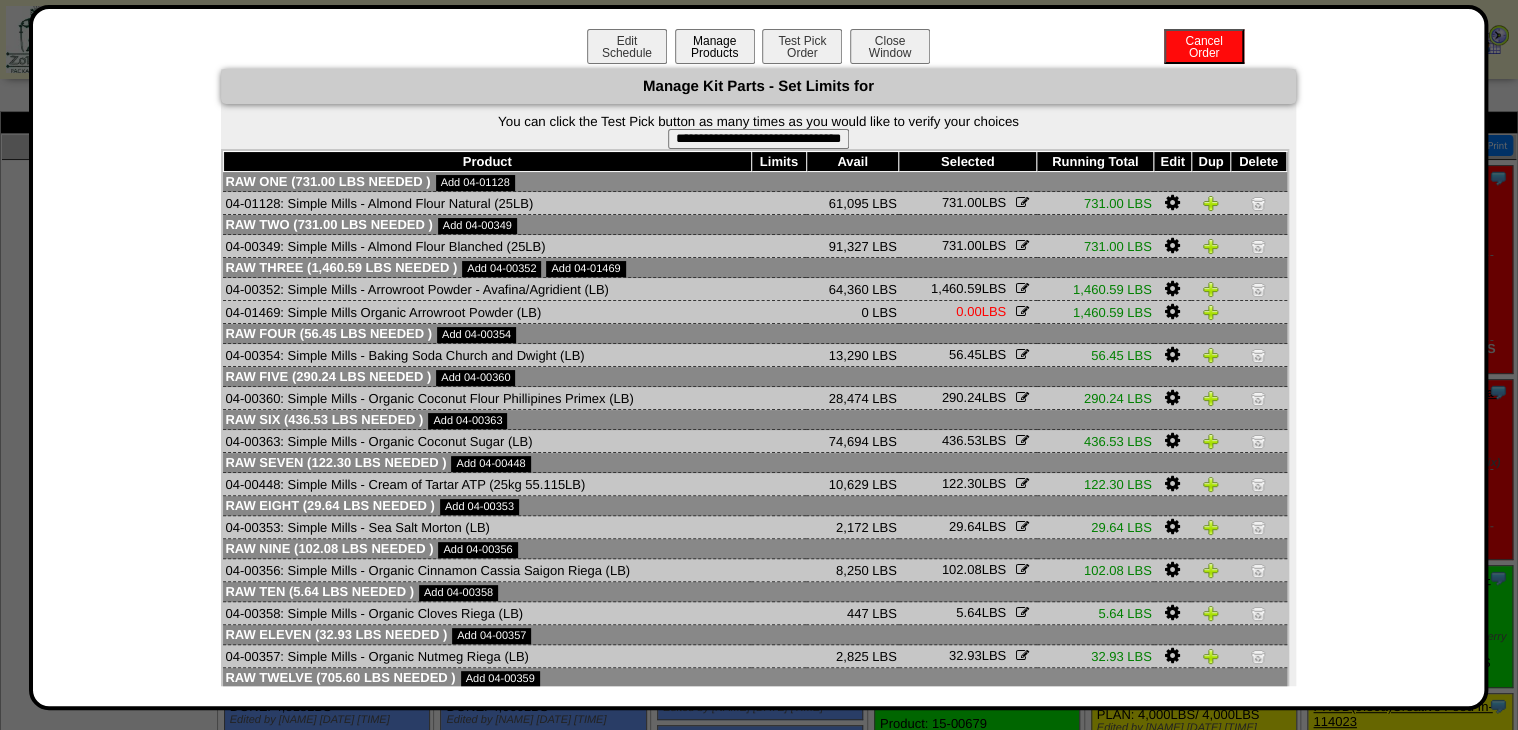 click on "Manage Products" at bounding box center (715, 46) 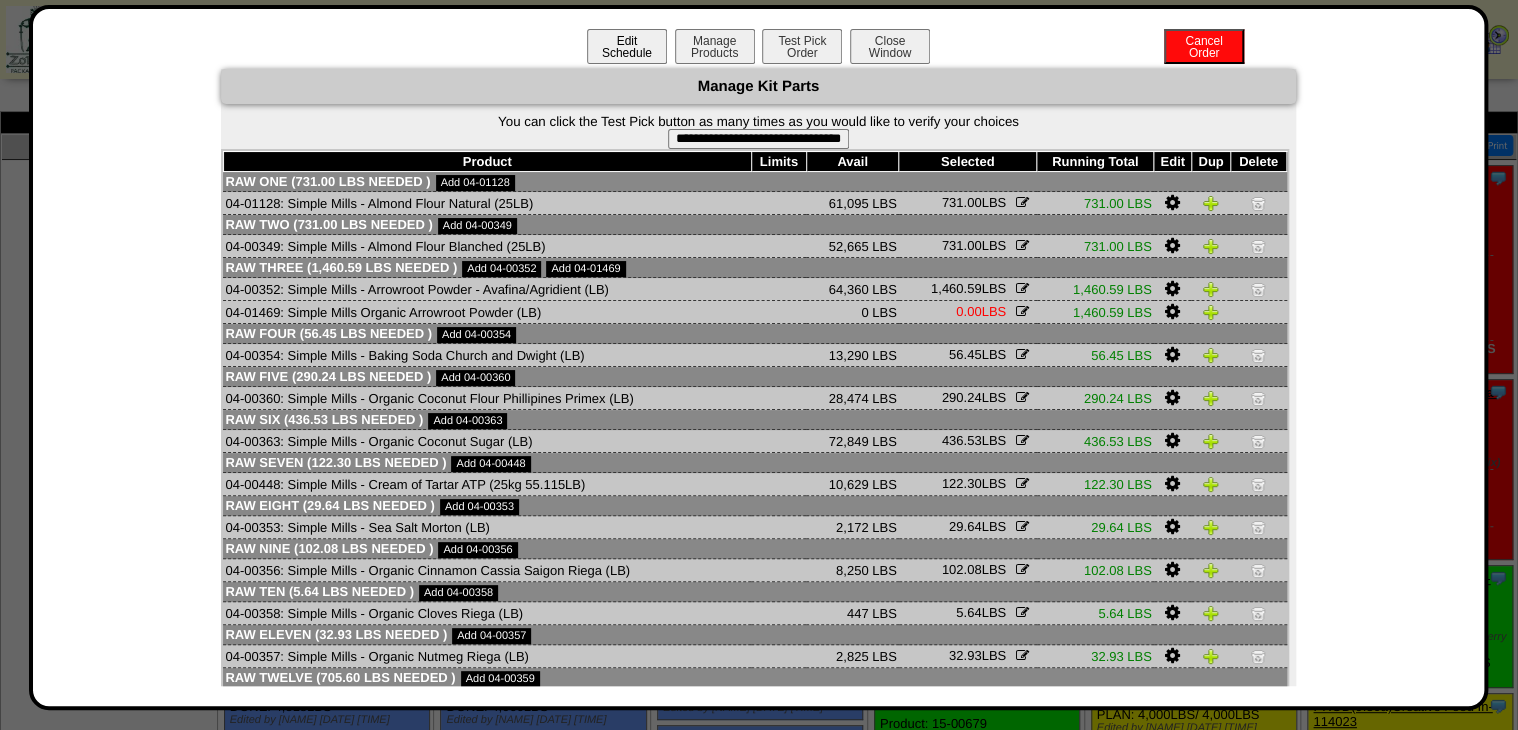 click on "Edit Schedule" at bounding box center [627, 46] 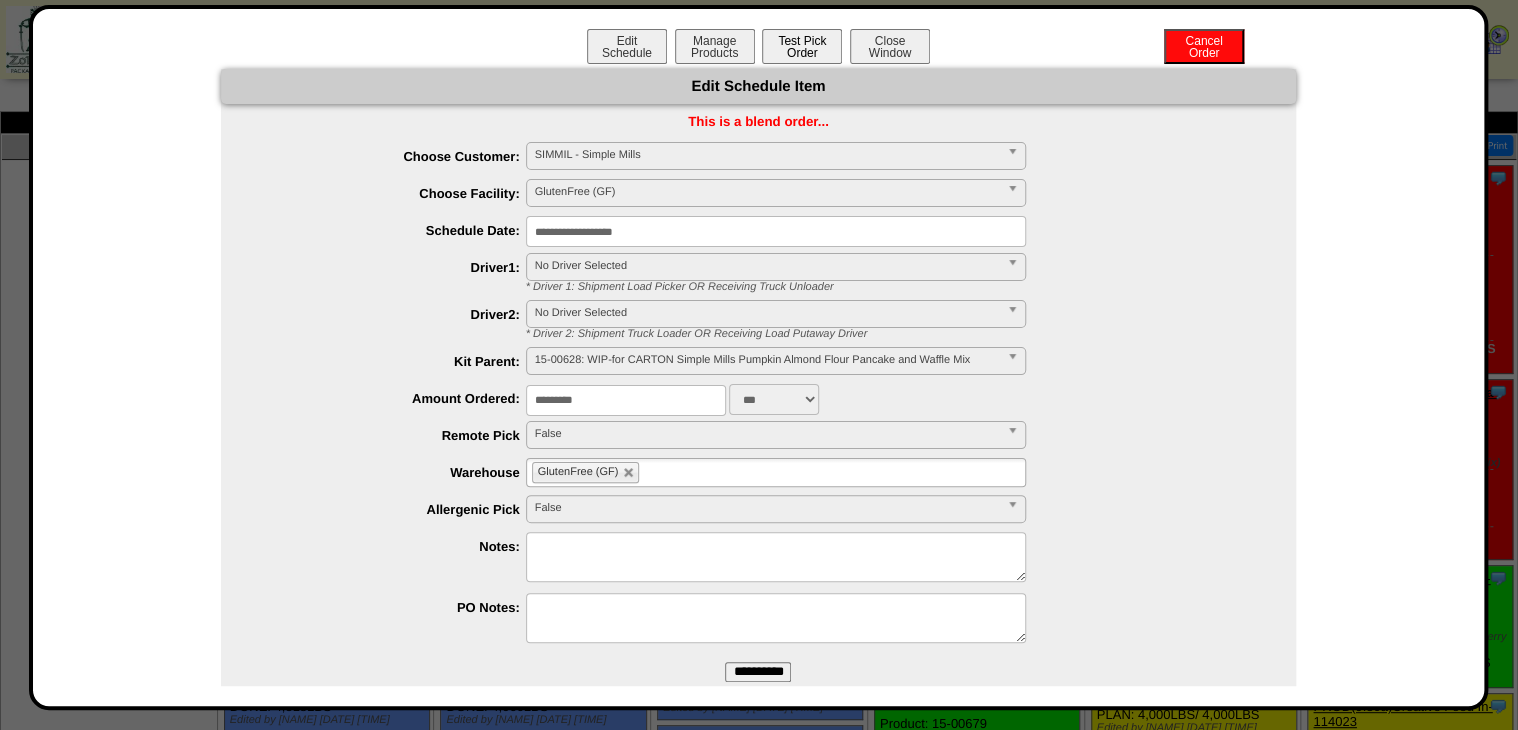 click on "Test Pick Order" at bounding box center (802, 46) 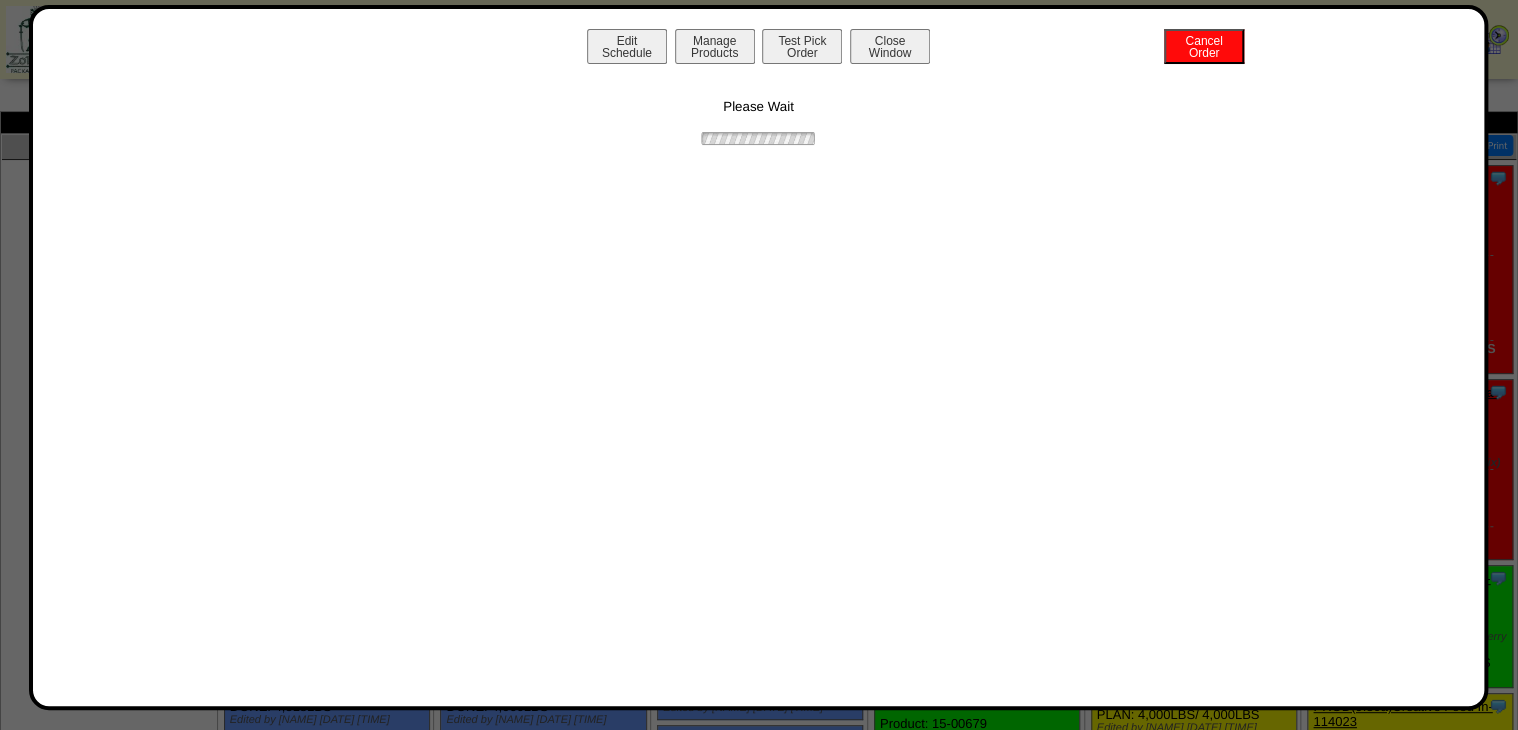 click on "Edit Schedule
Manage Products
Test Pick Order
Cancel Order
Close Window" at bounding box center (759, 49) 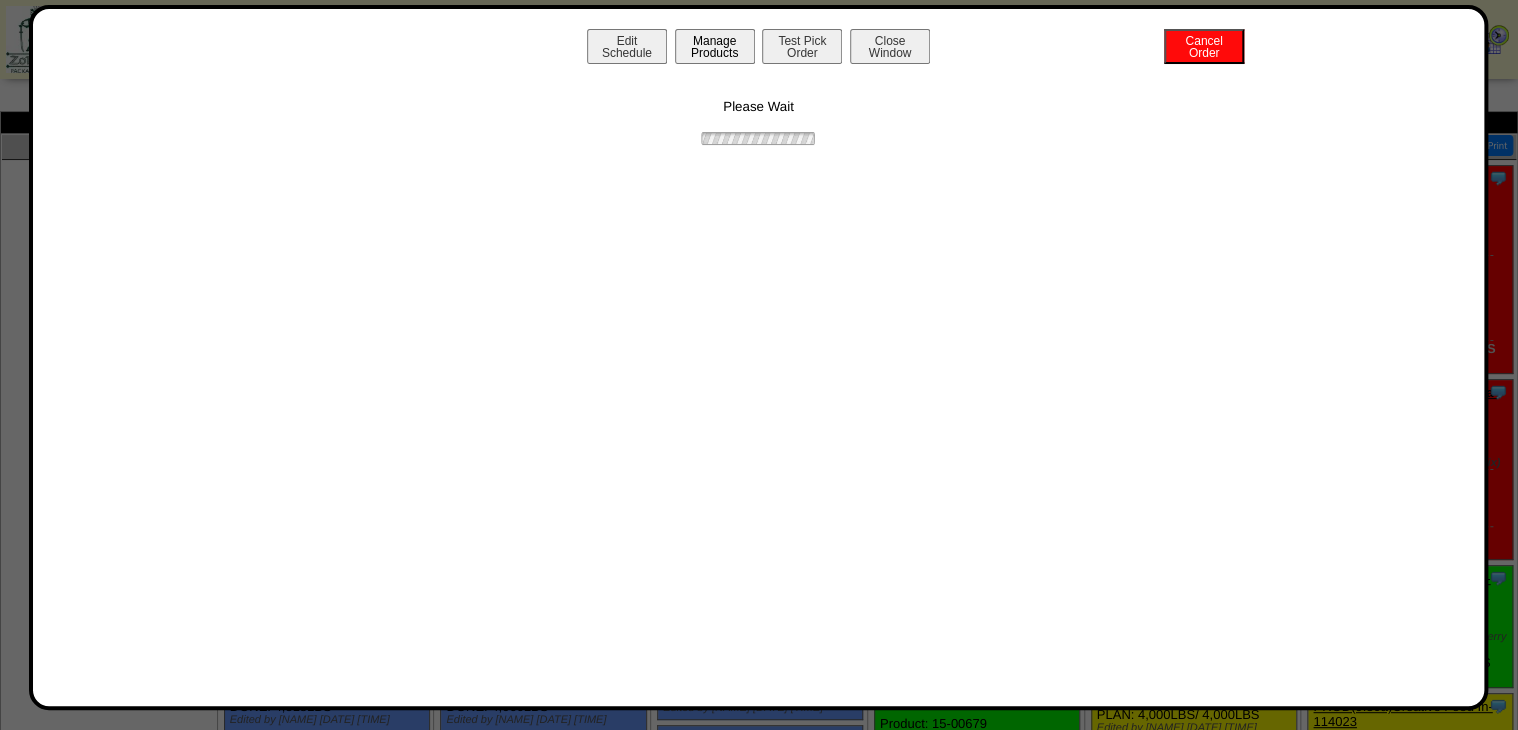 click on "Manage Products" at bounding box center [715, 46] 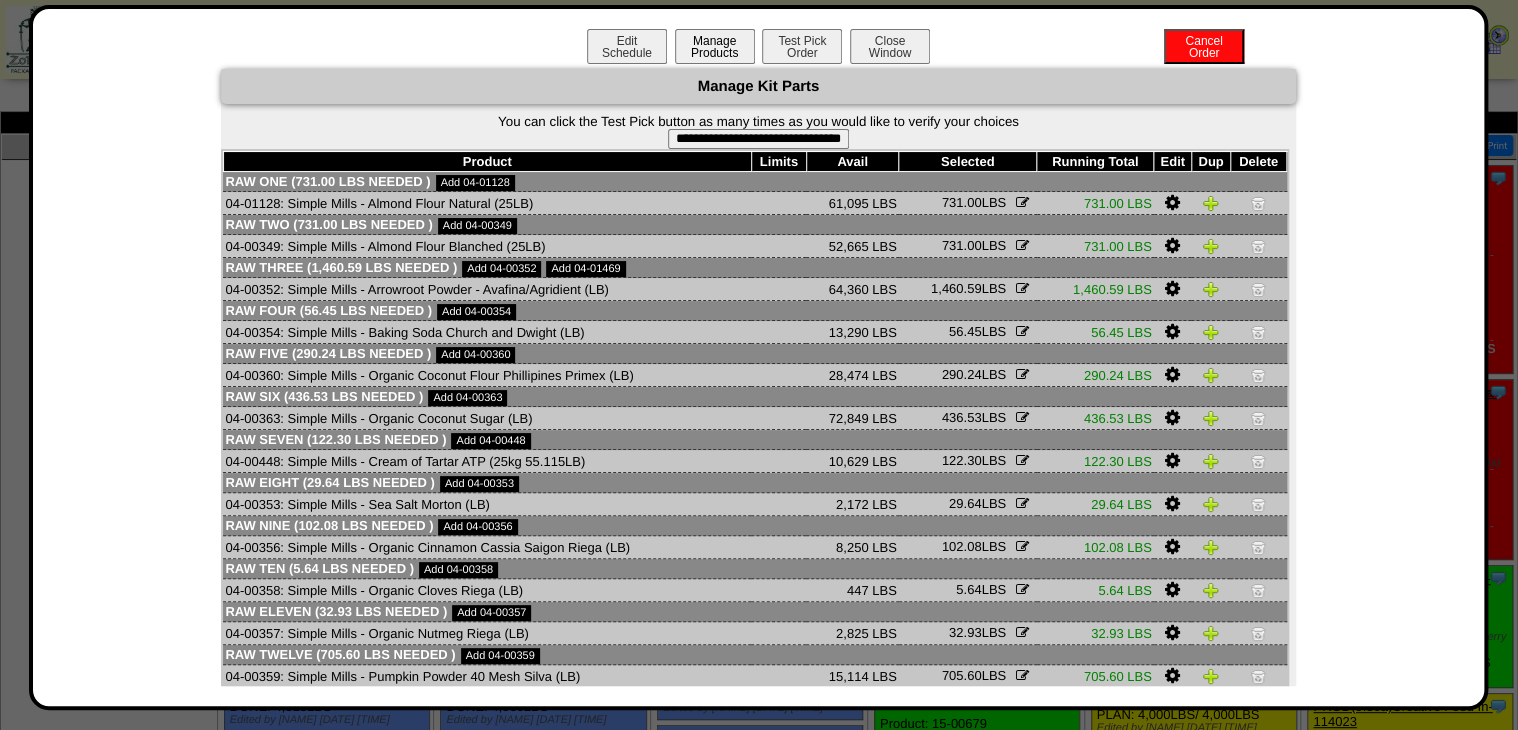 click on "Manage Products" at bounding box center (715, 46) 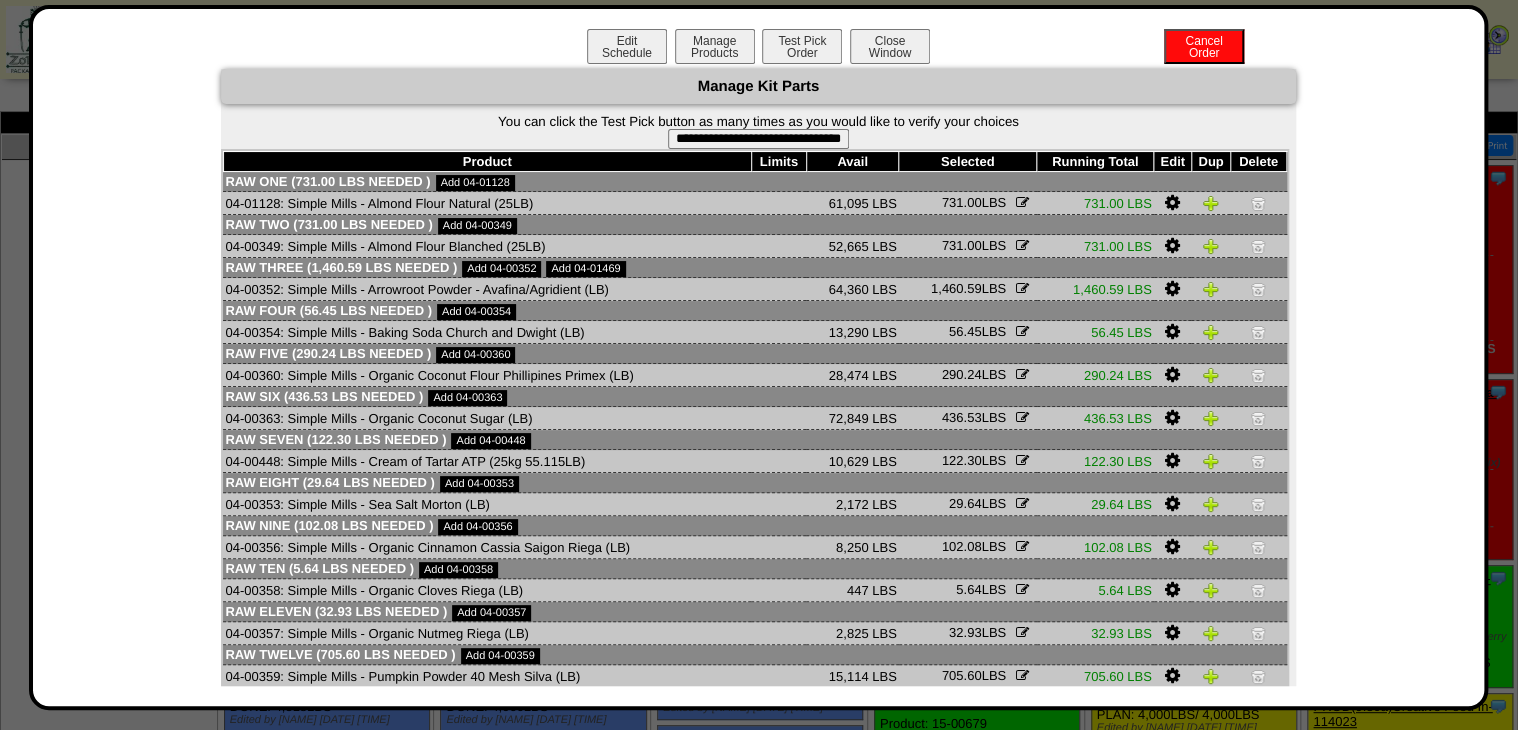 click on "**********" at bounding box center [758, 139] 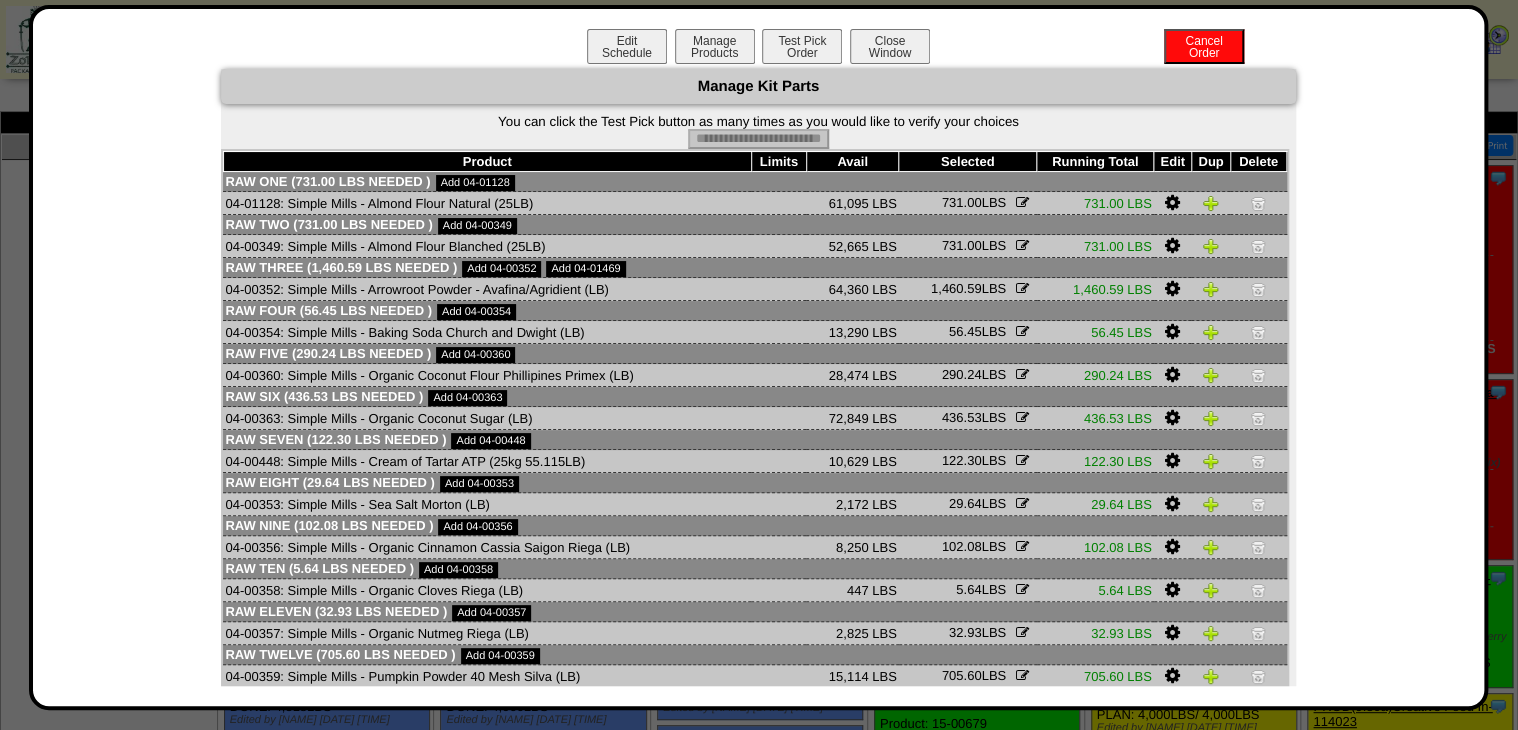 type on "**********" 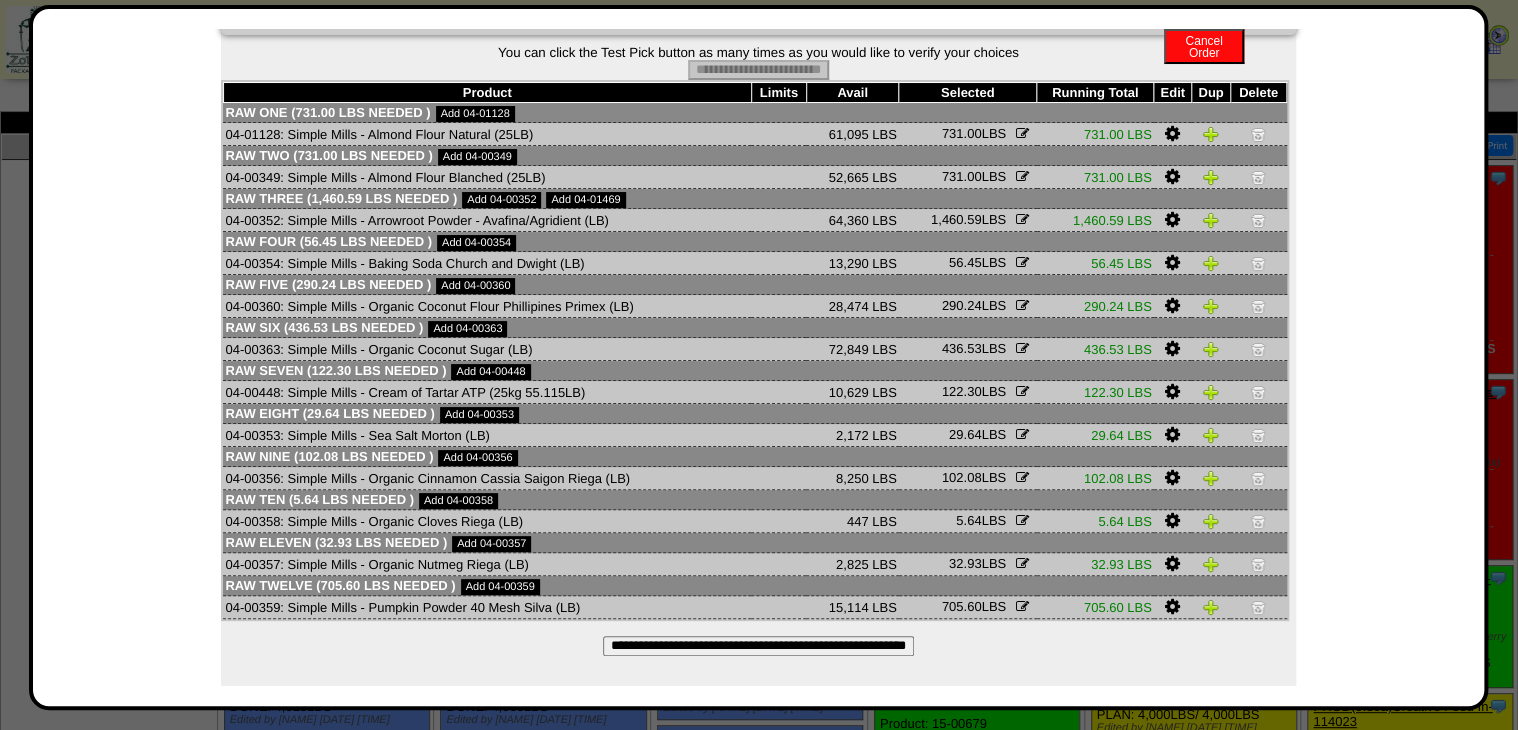 scroll, scrollTop: 0, scrollLeft: 0, axis: both 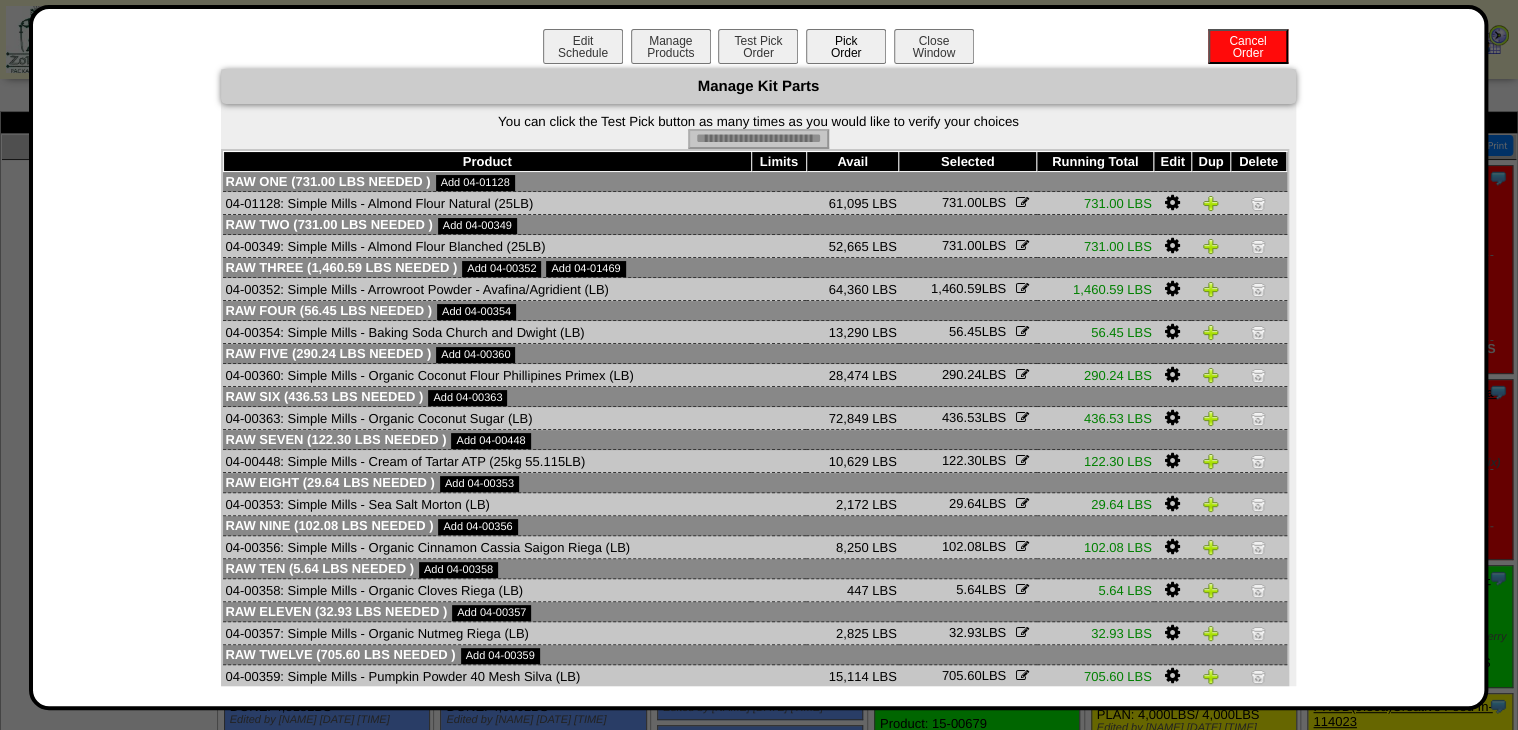click on "Pick Order" at bounding box center (846, 46) 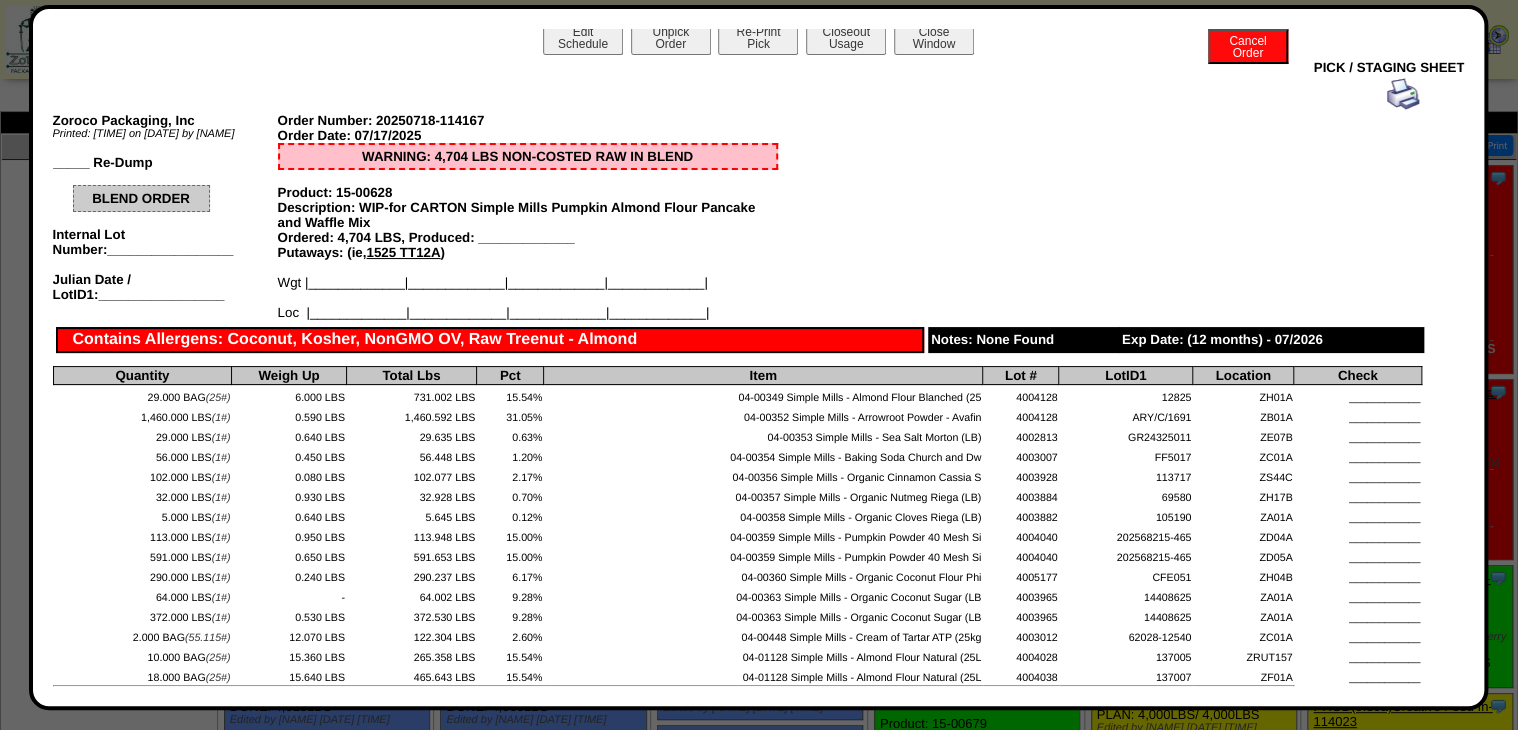 scroll, scrollTop: 0, scrollLeft: 0, axis: both 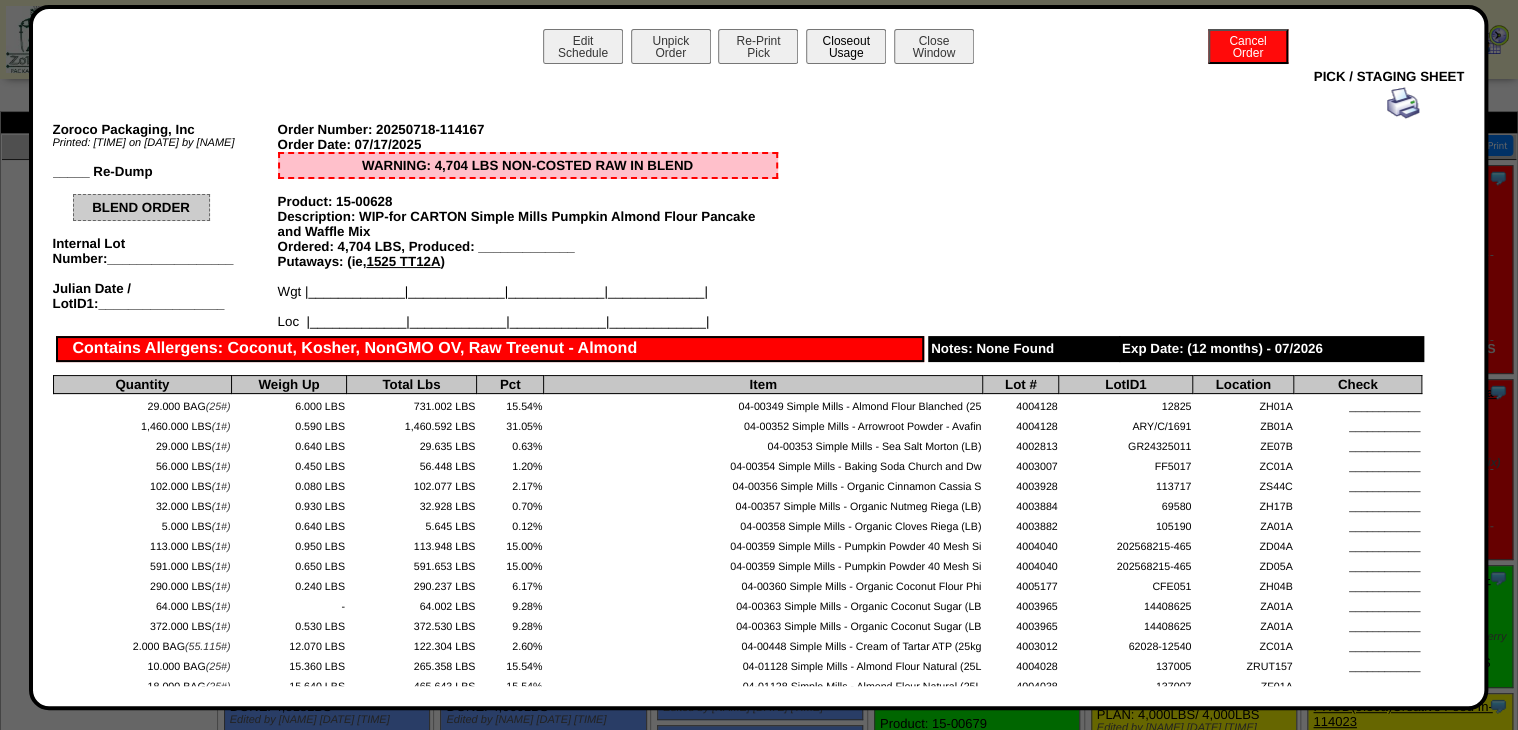 click on "Closeout Usage" at bounding box center [846, 46] 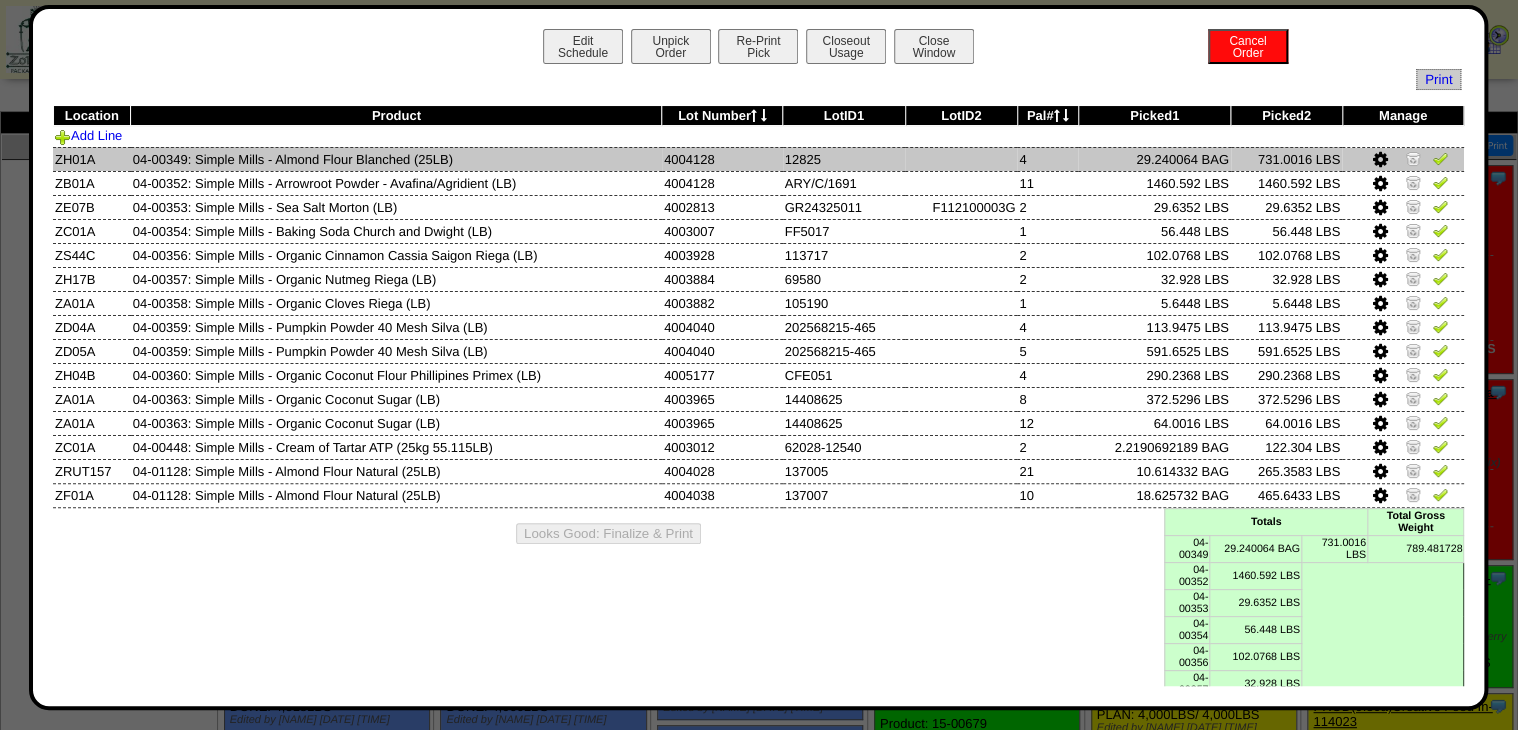 click at bounding box center [1440, 158] 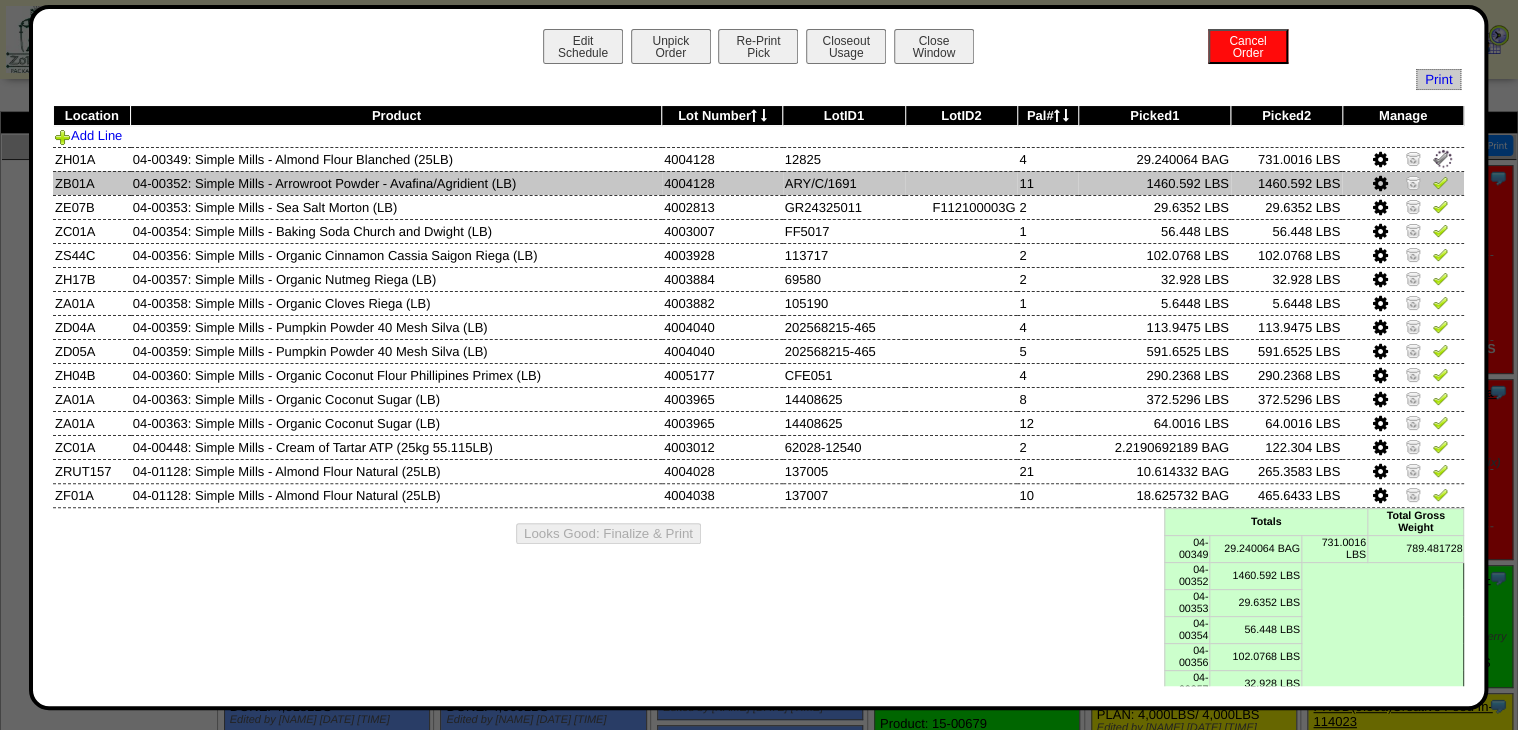 click at bounding box center (1440, 182) 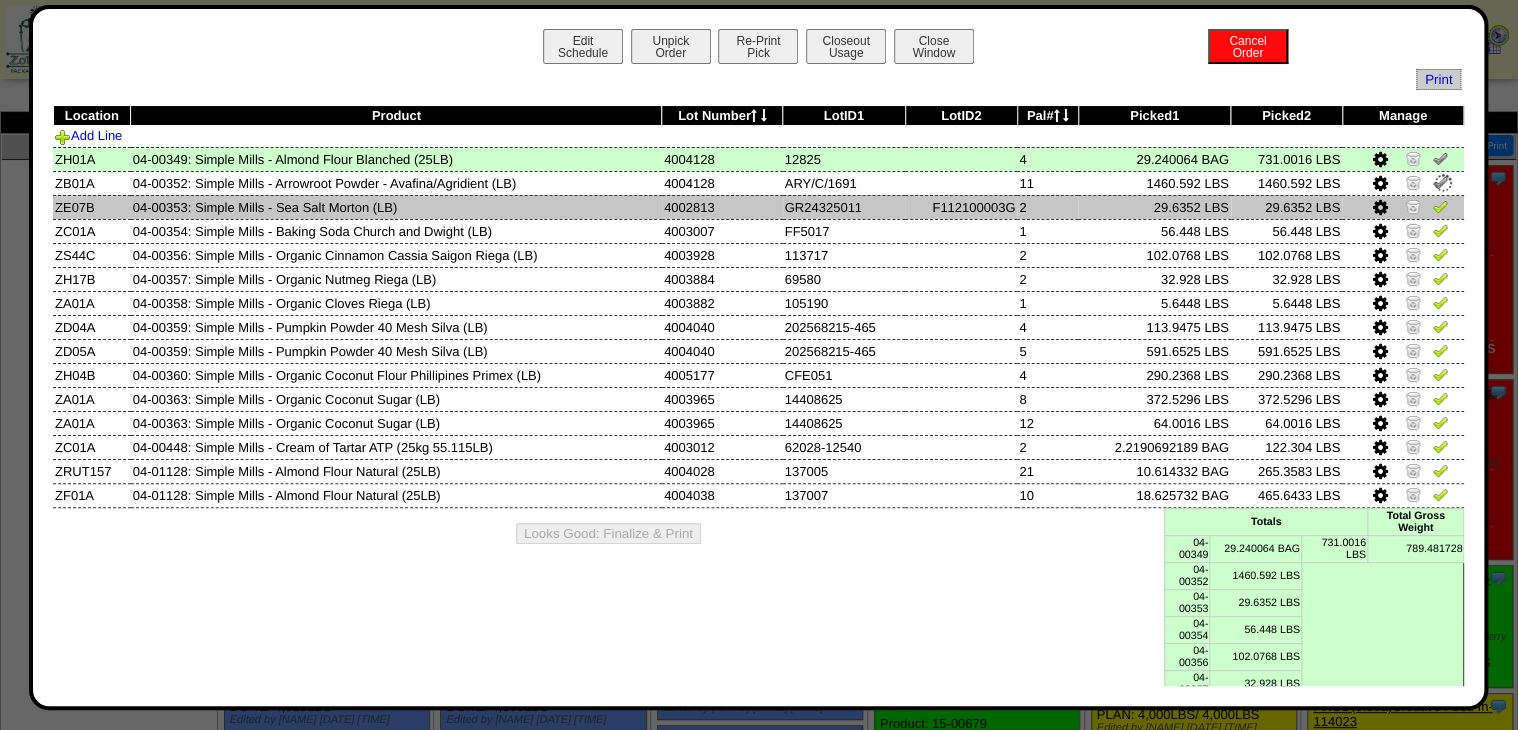 click at bounding box center (1440, 206) 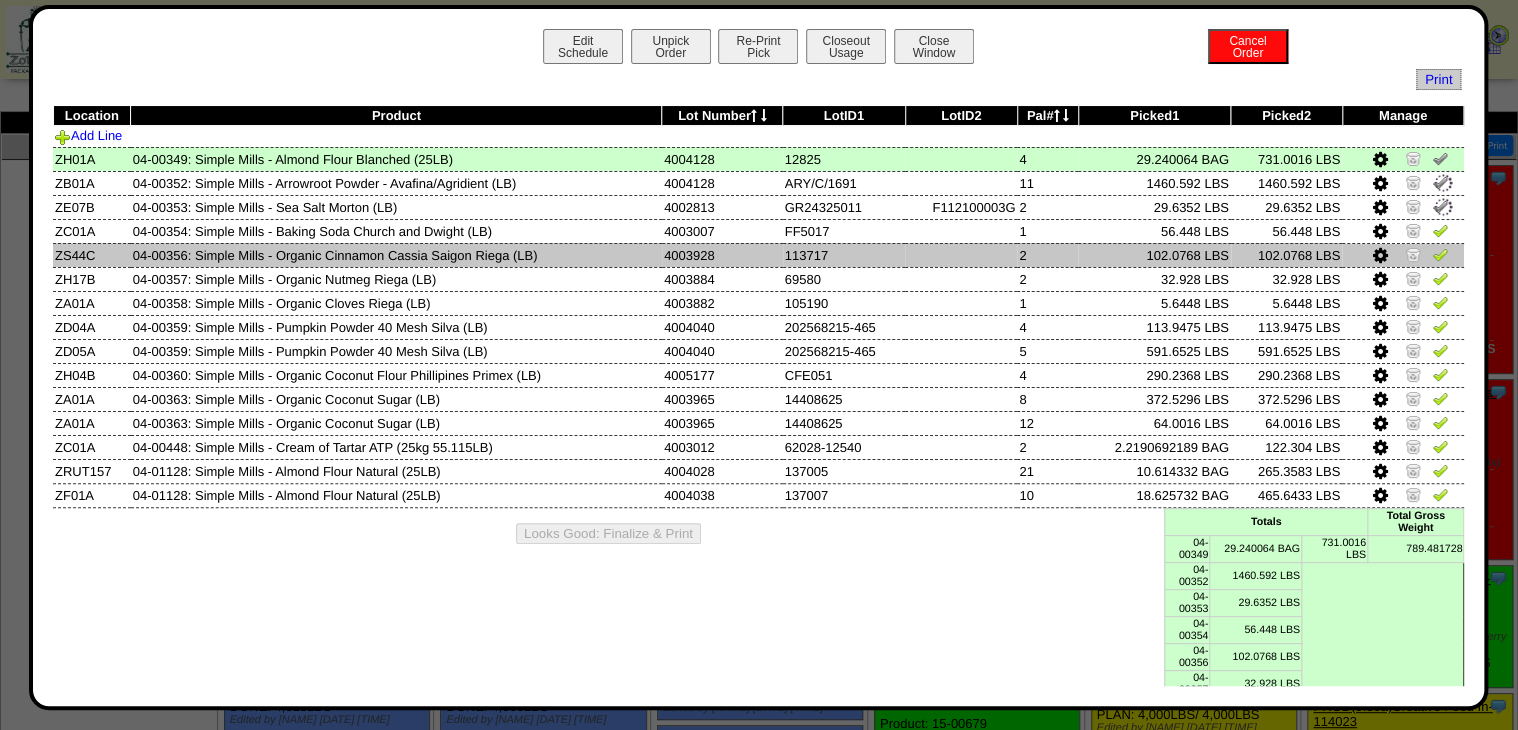 click at bounding box center [1403, 255] 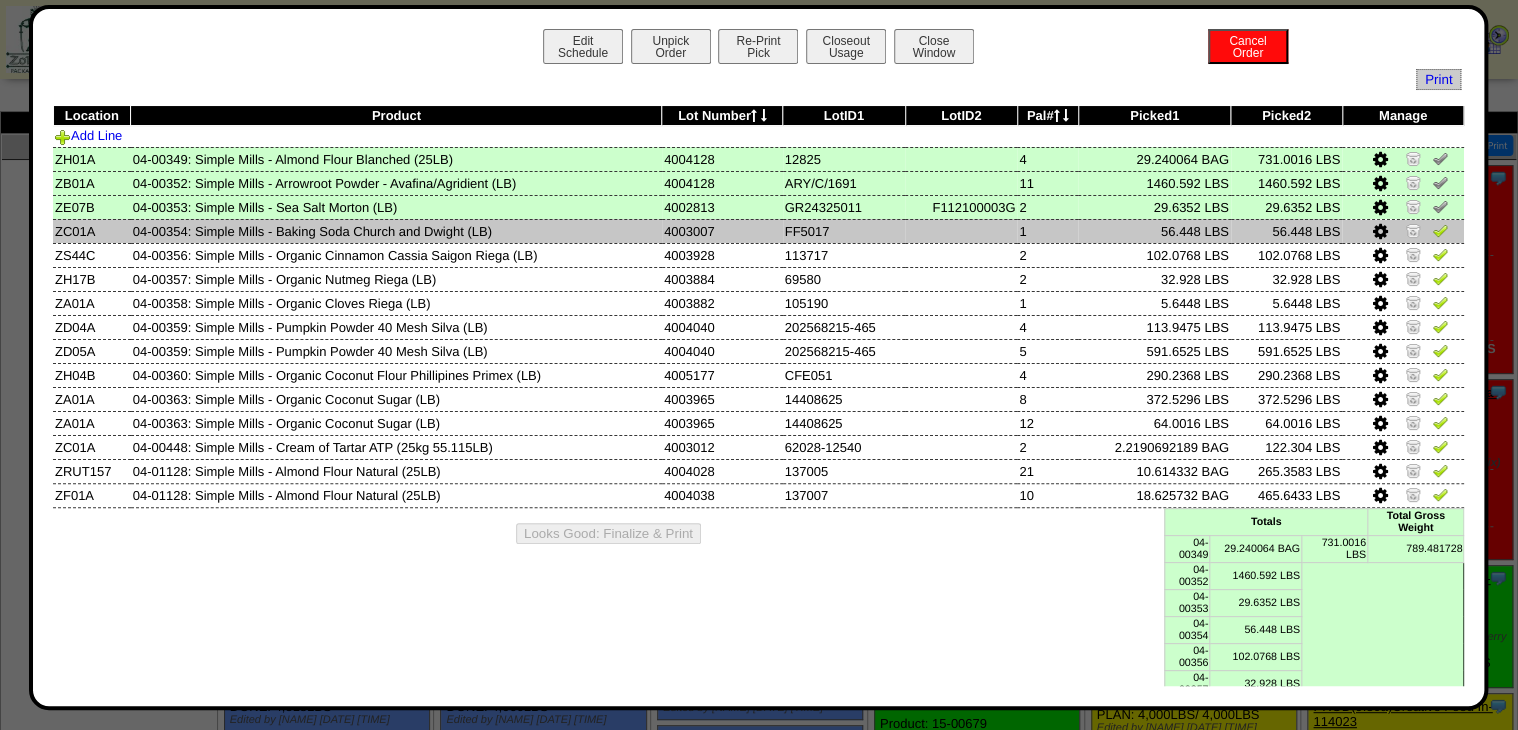 click at bounding box center [1403, 231] 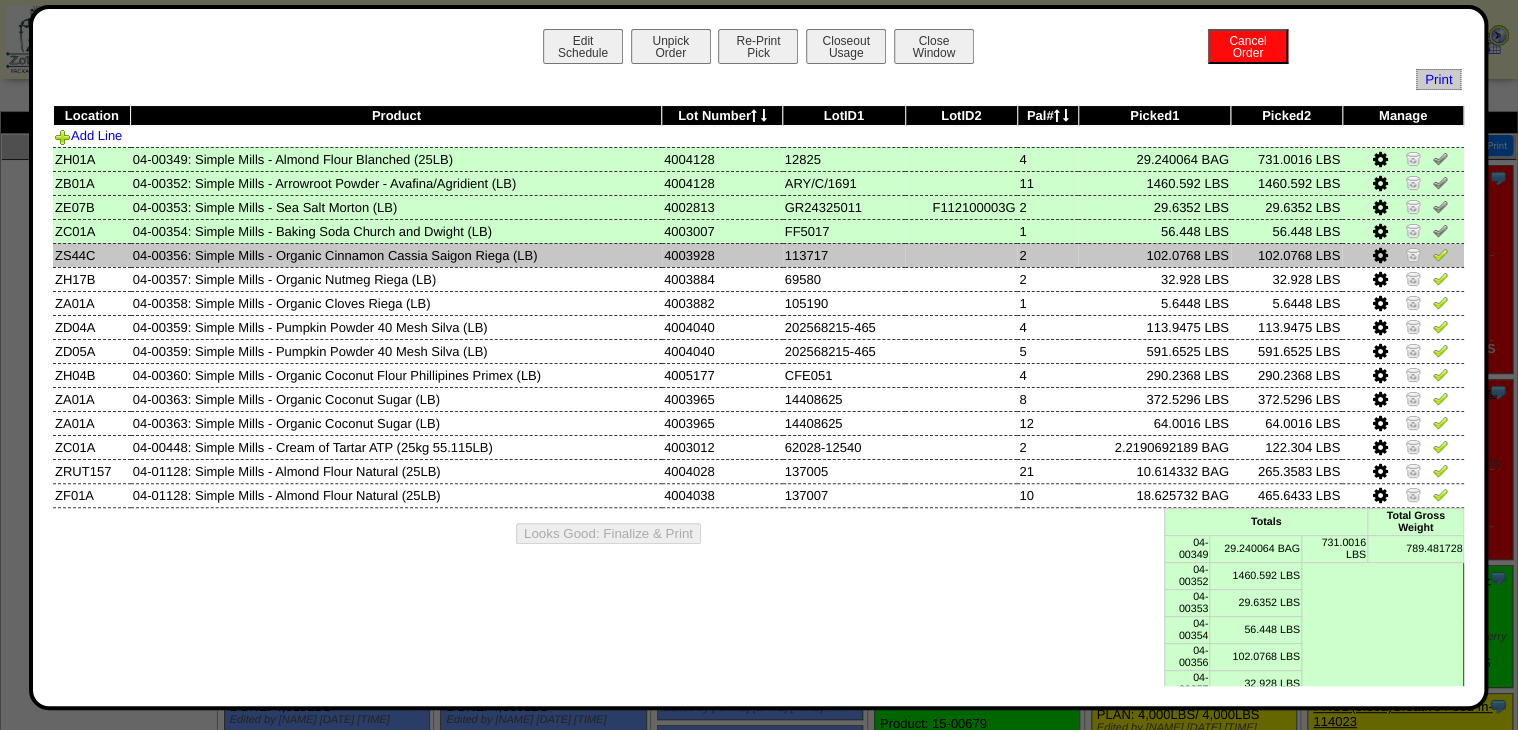click at bounding box center (1440, 254) 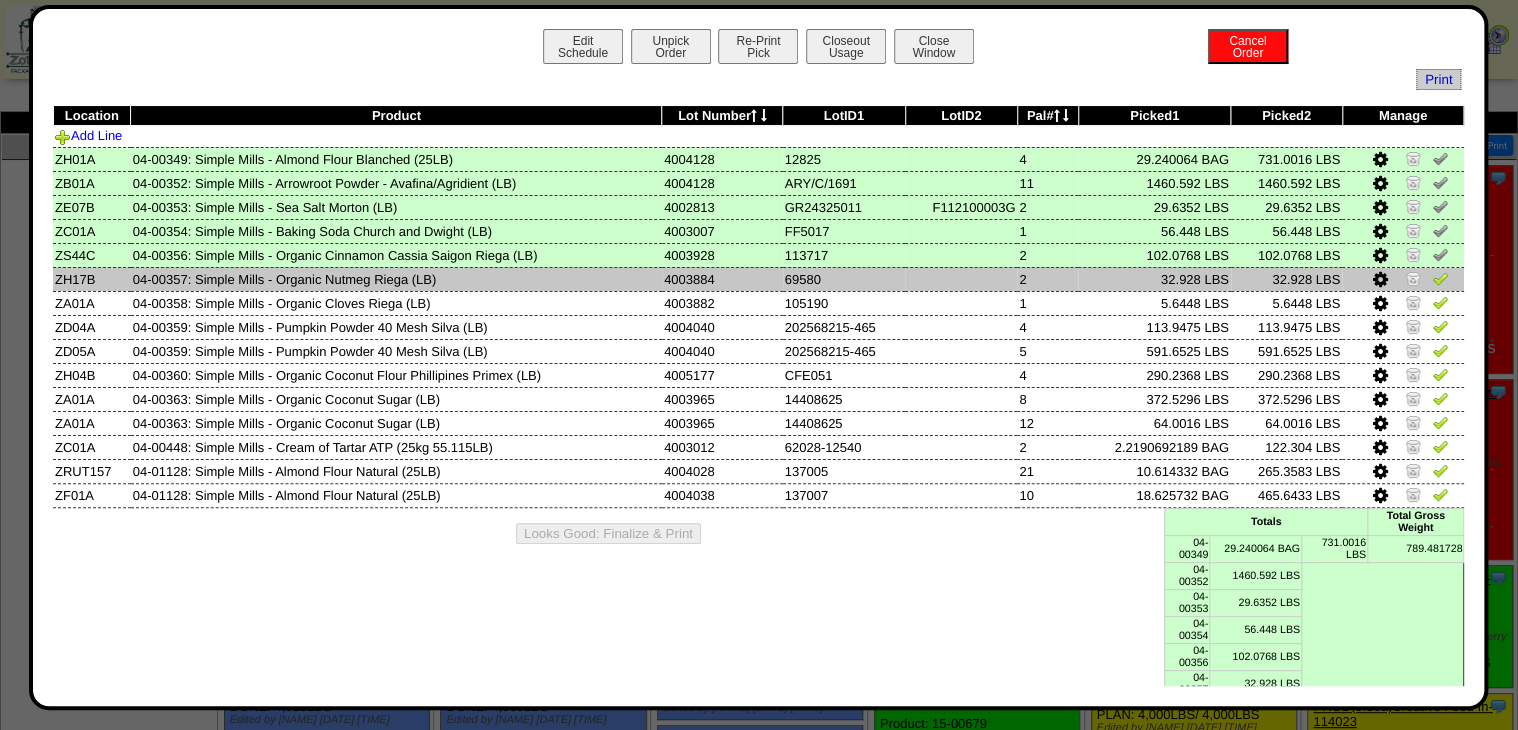 click at bounding box center [1440, 278] 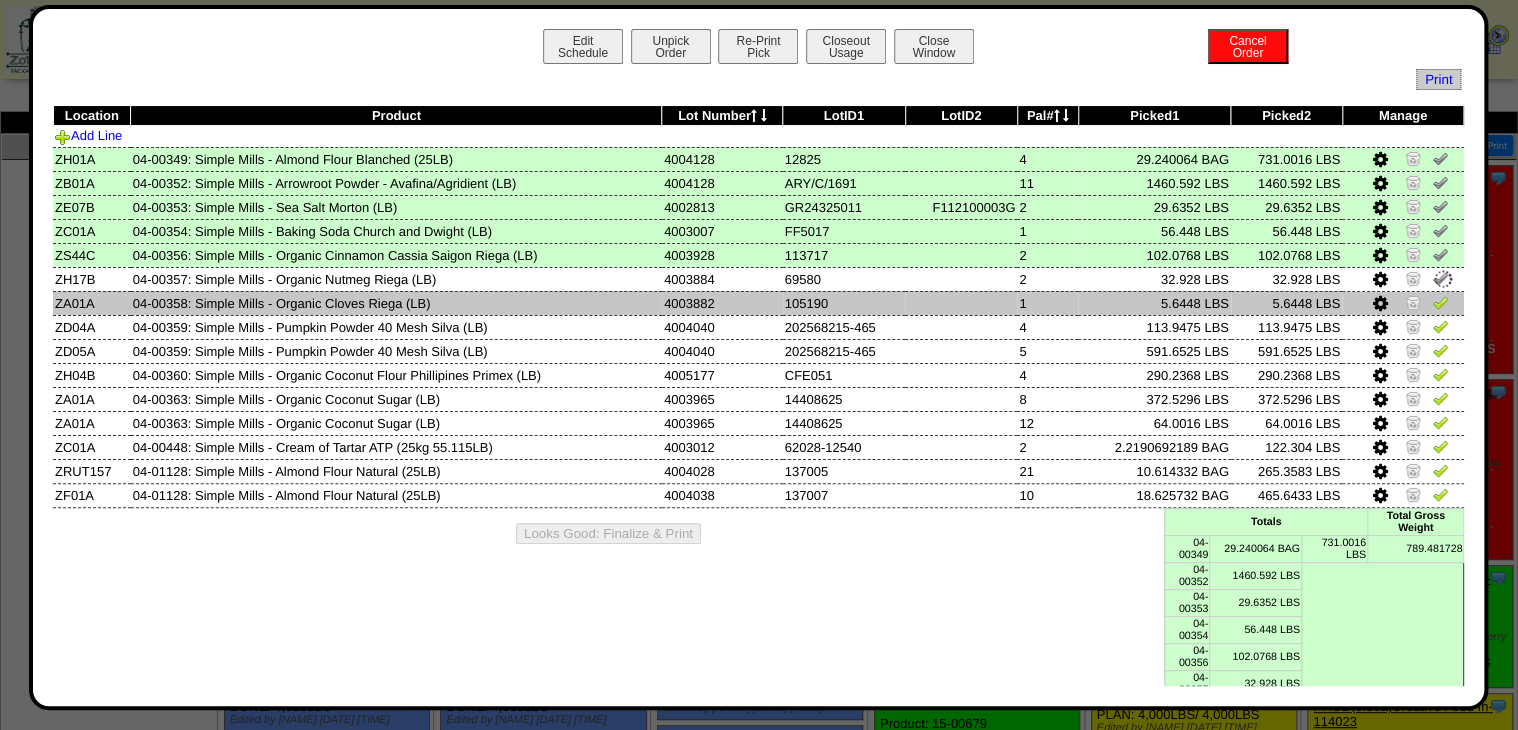 click at bounding box center (1440, 302) 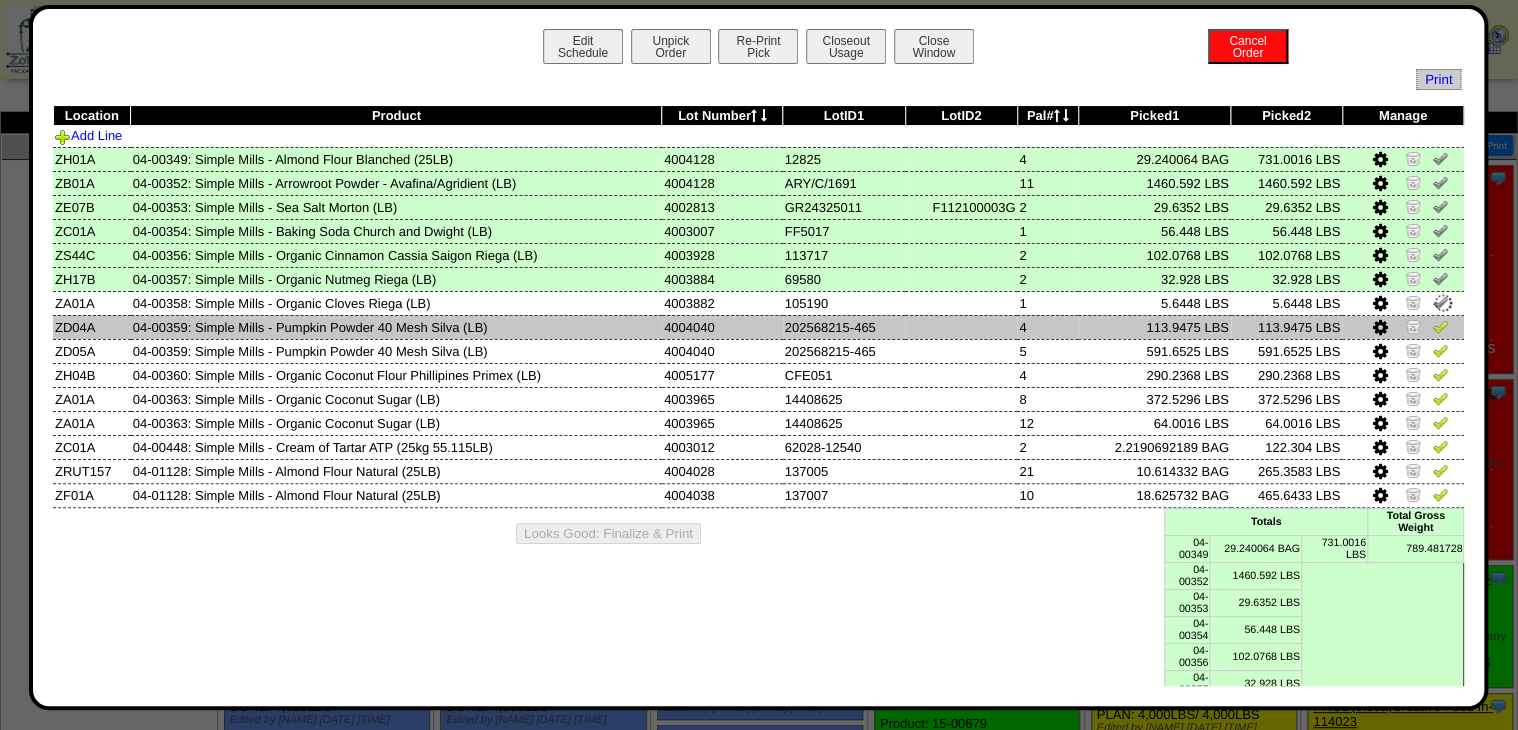 click at bounding box center [1403, 327] 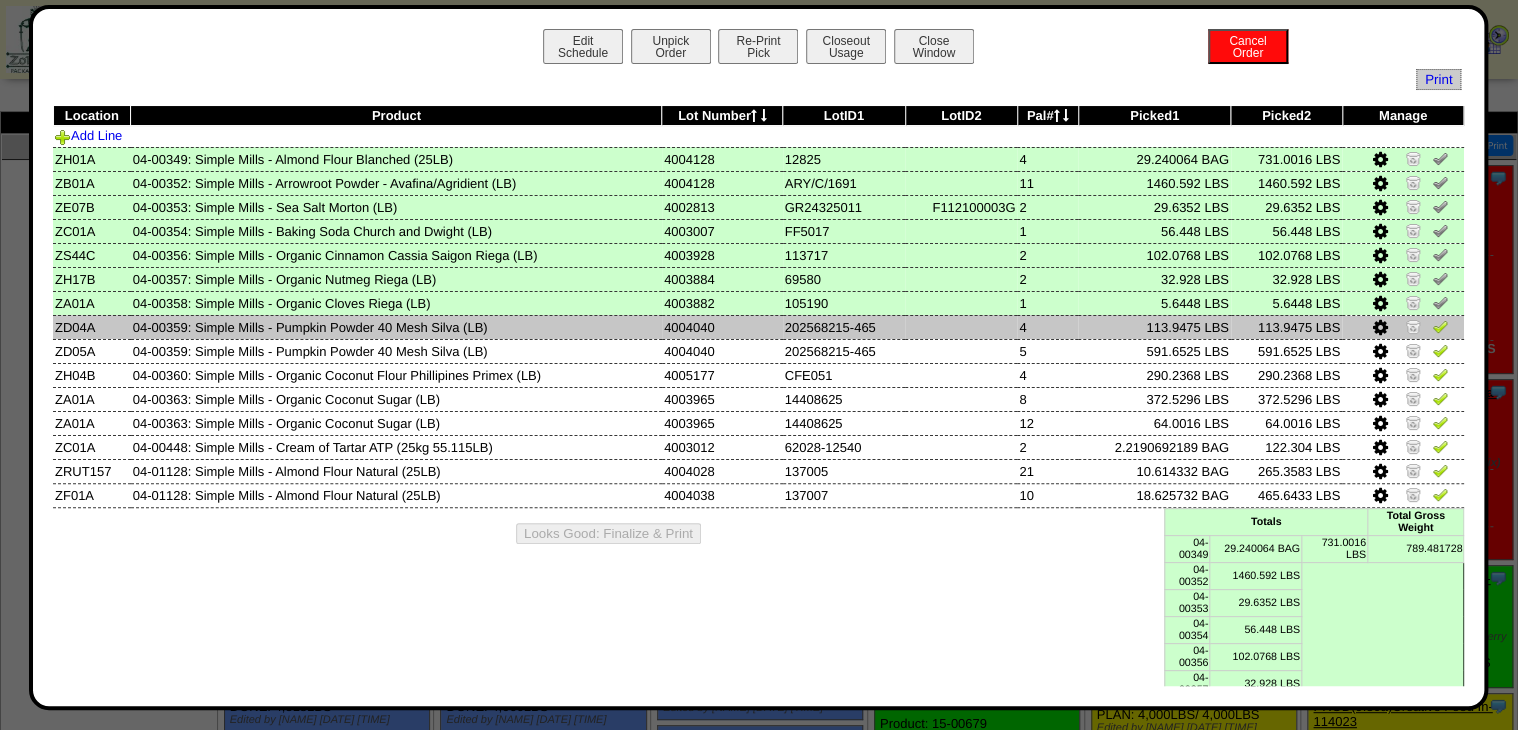 click at bounding box center (1440, 326) 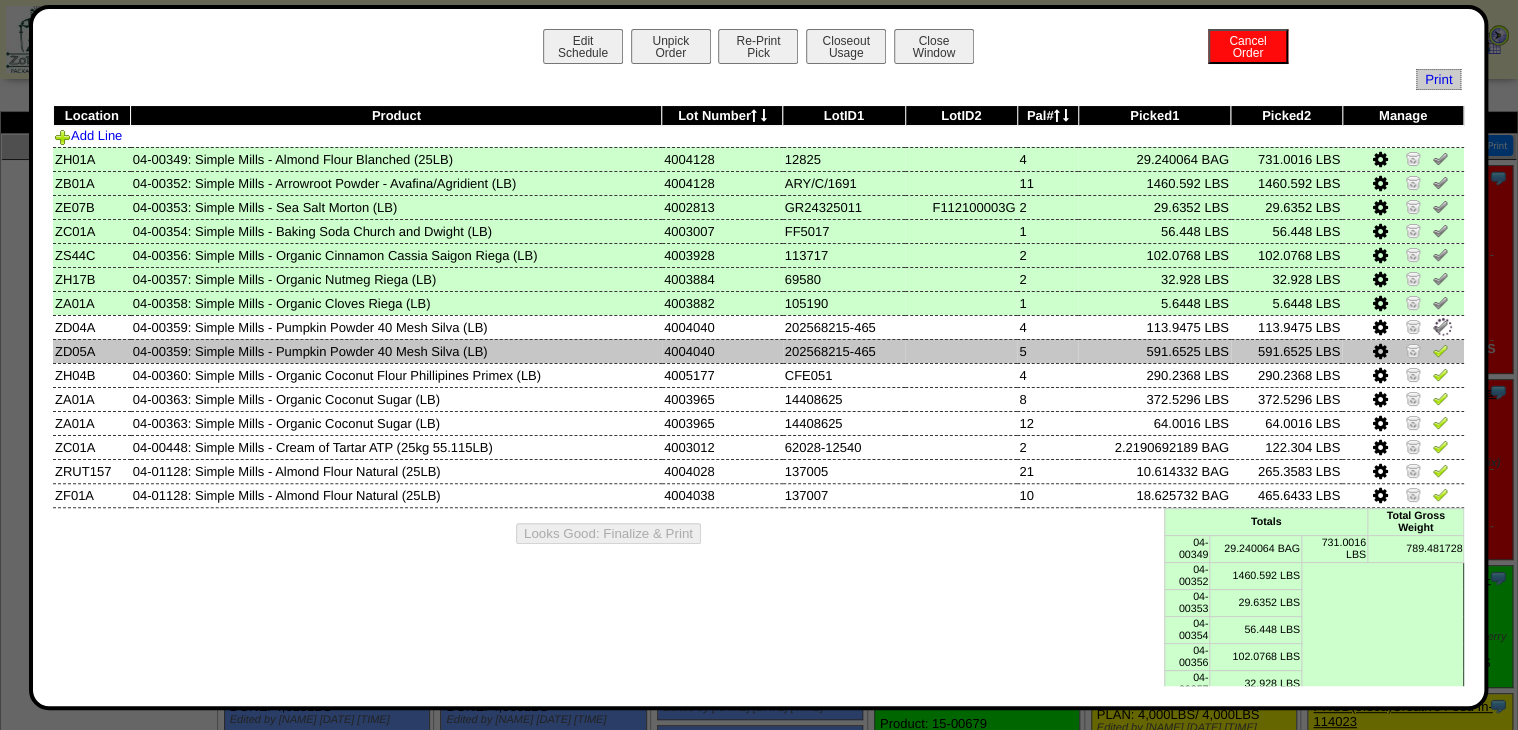 click at bounding box center (1440, 350) 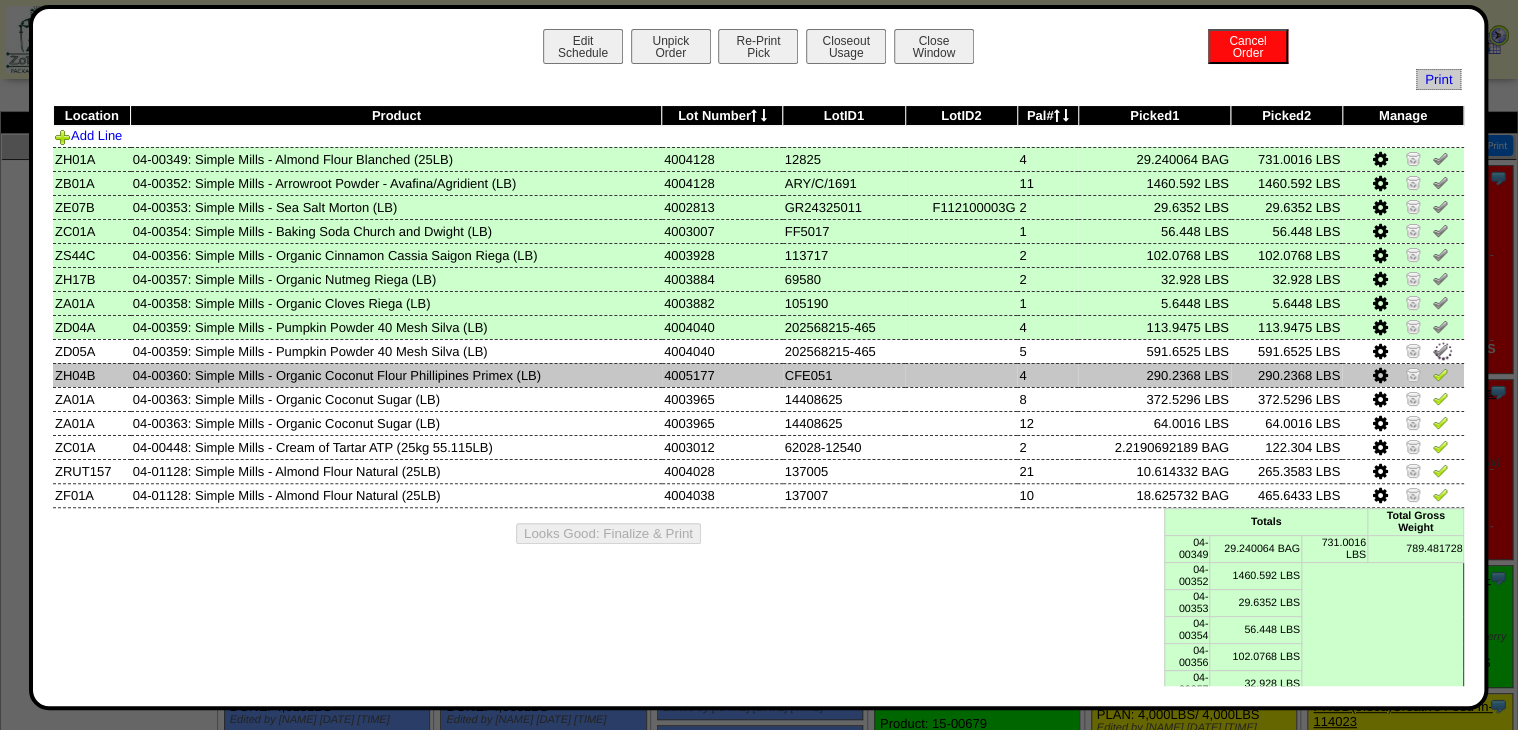click at bounding box center [1403, 375] 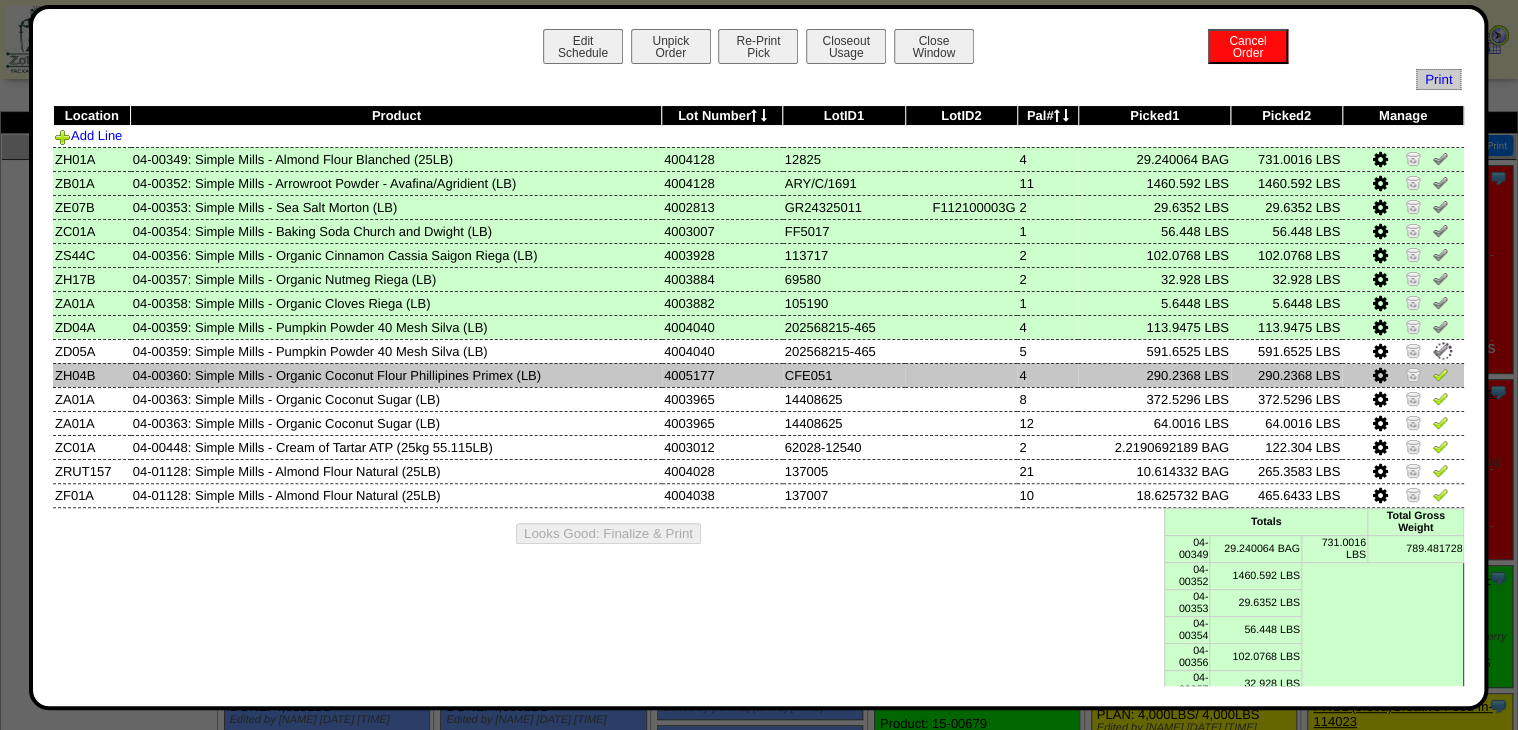 click at bounding box center [1403, 375] 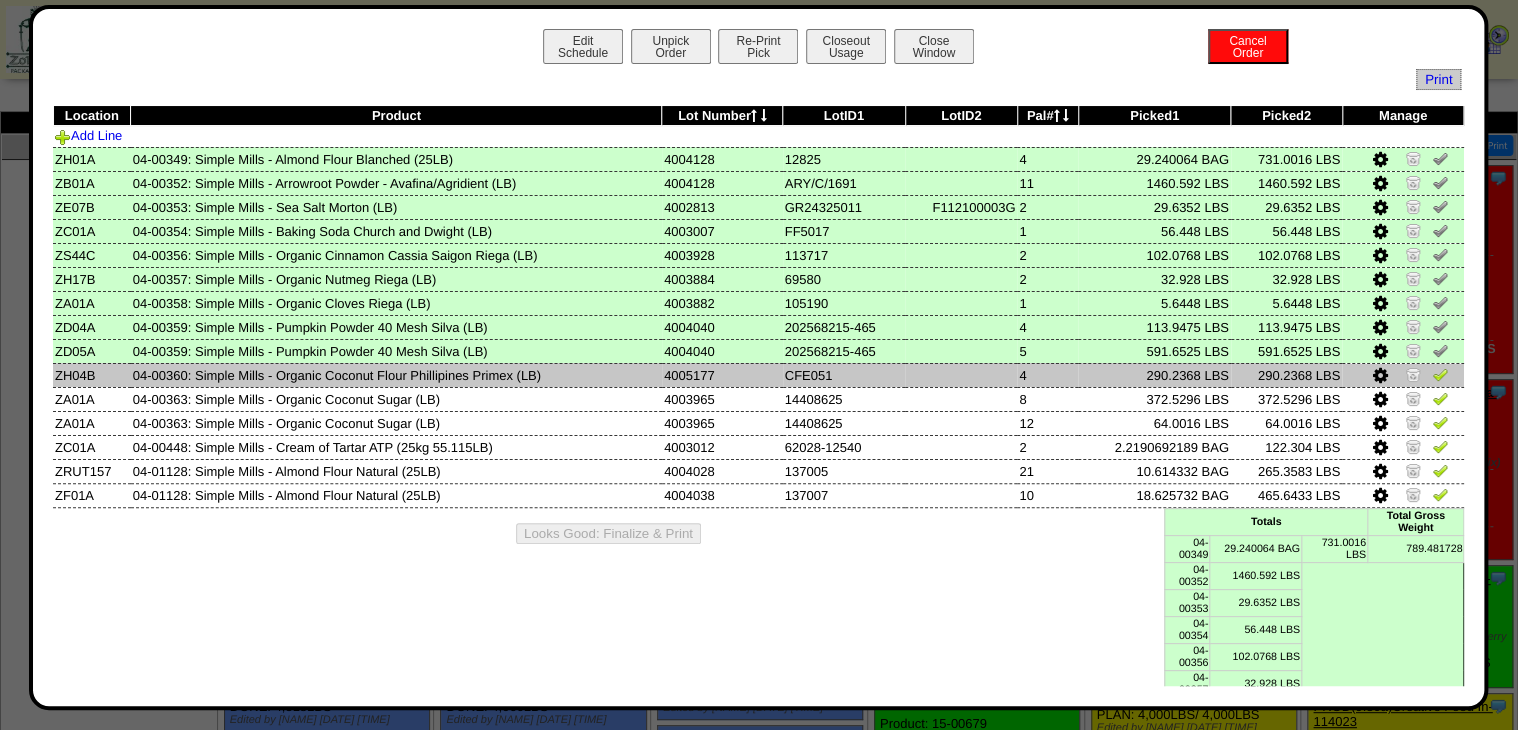 click at bounding box center [1440, 374] 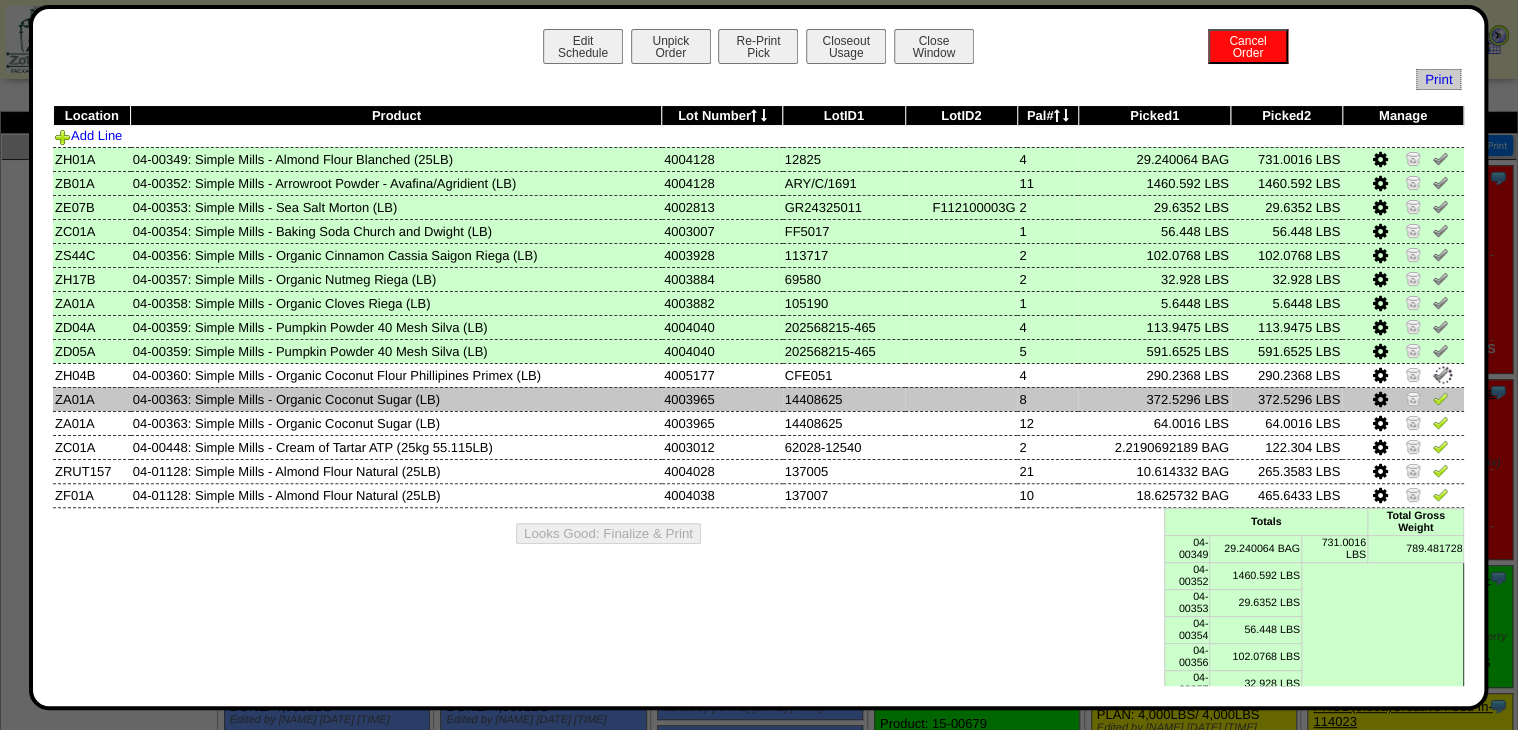 click at bounding box center [1440, 401] 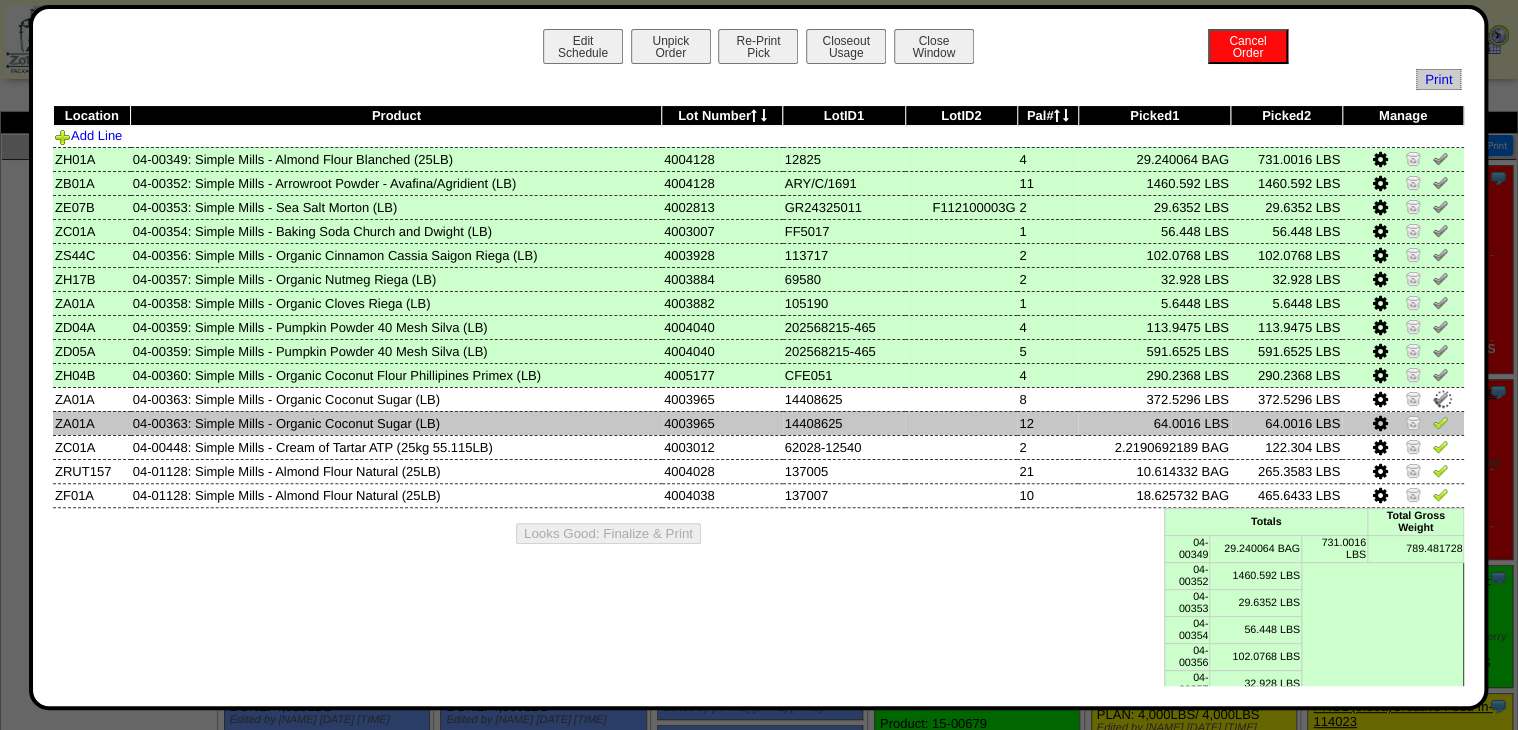 click at bounding box center [1440, 422] 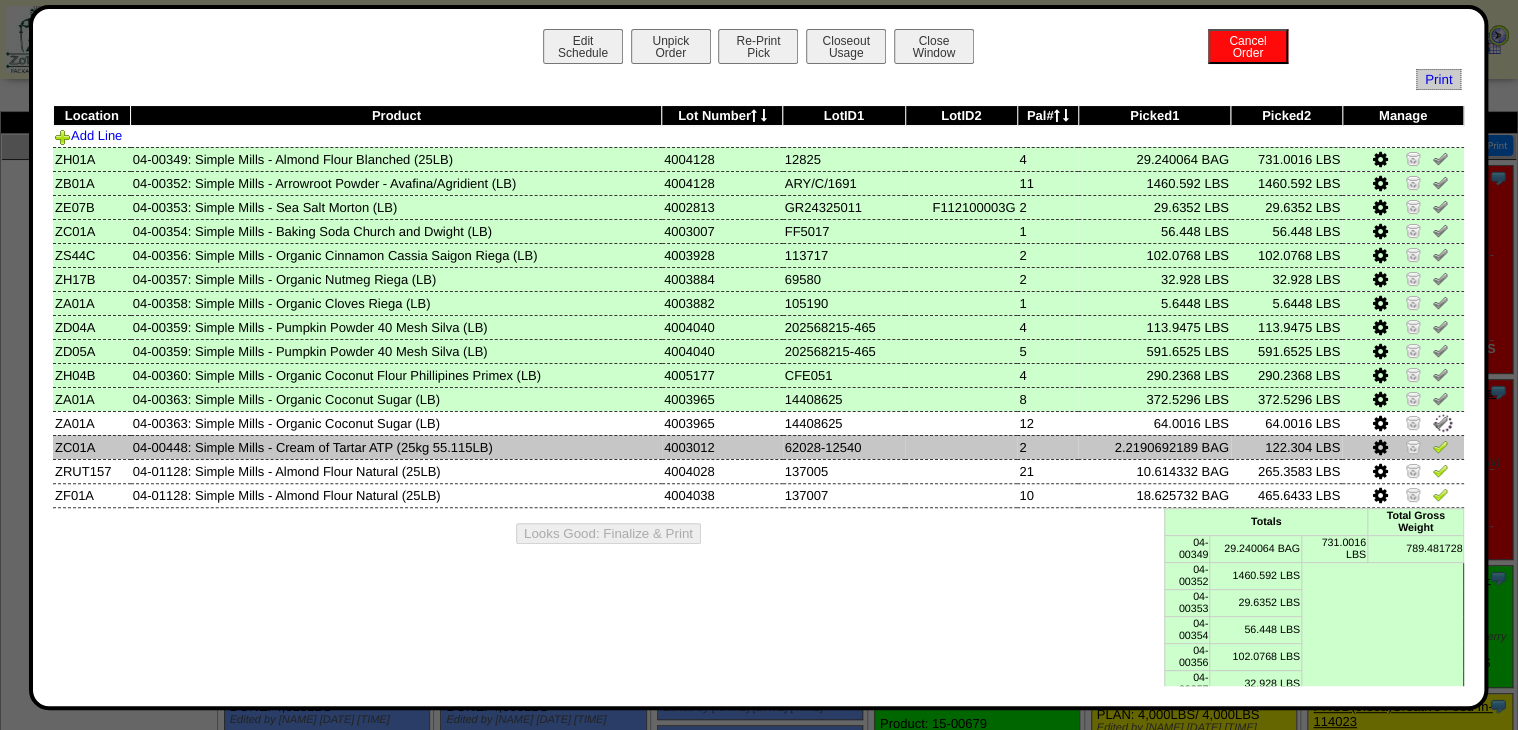 click at bounding box center (1440, 446) 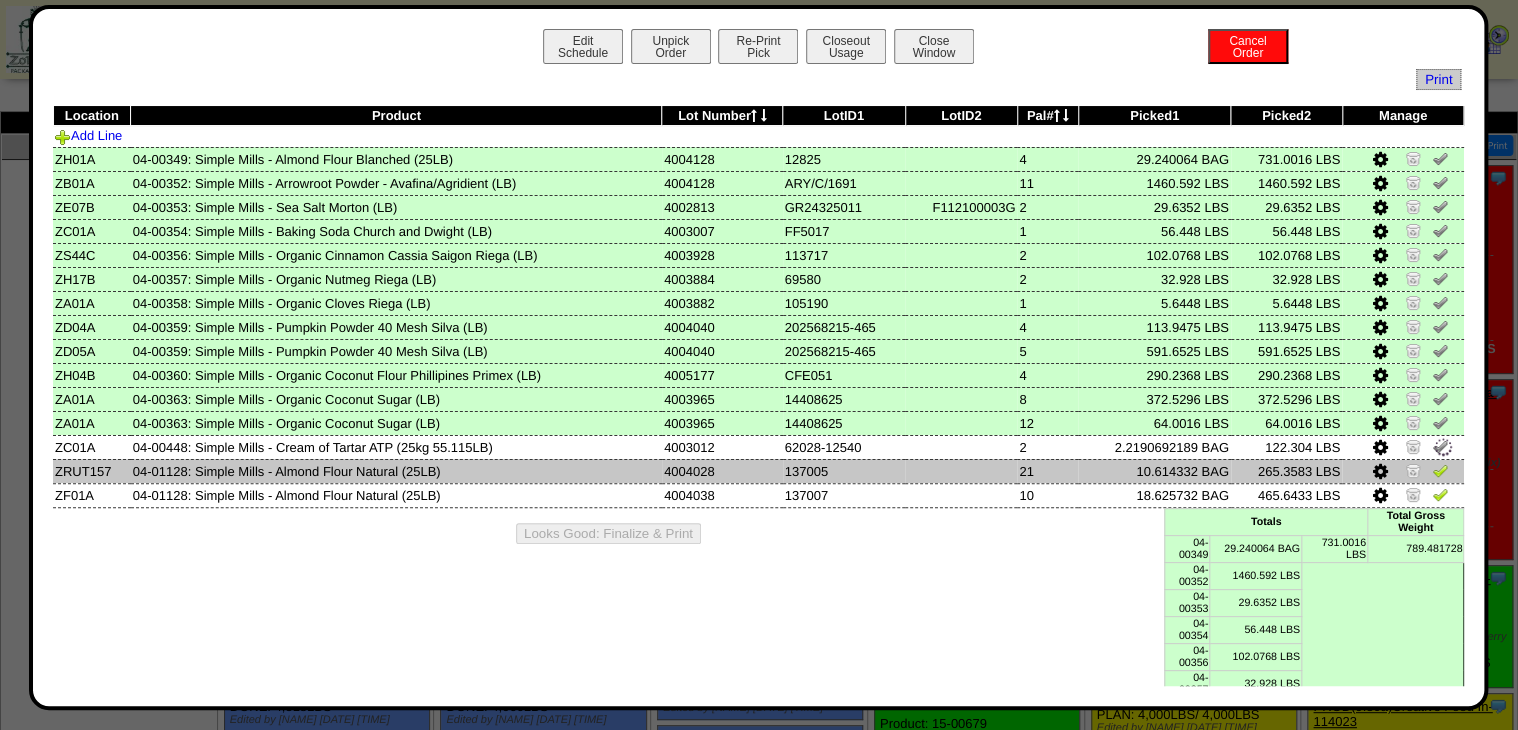 drag, startPoint x: 1428, startPoint y: 468, endPoint x: 1429, endPoint y: 480, distance: 12.0415945 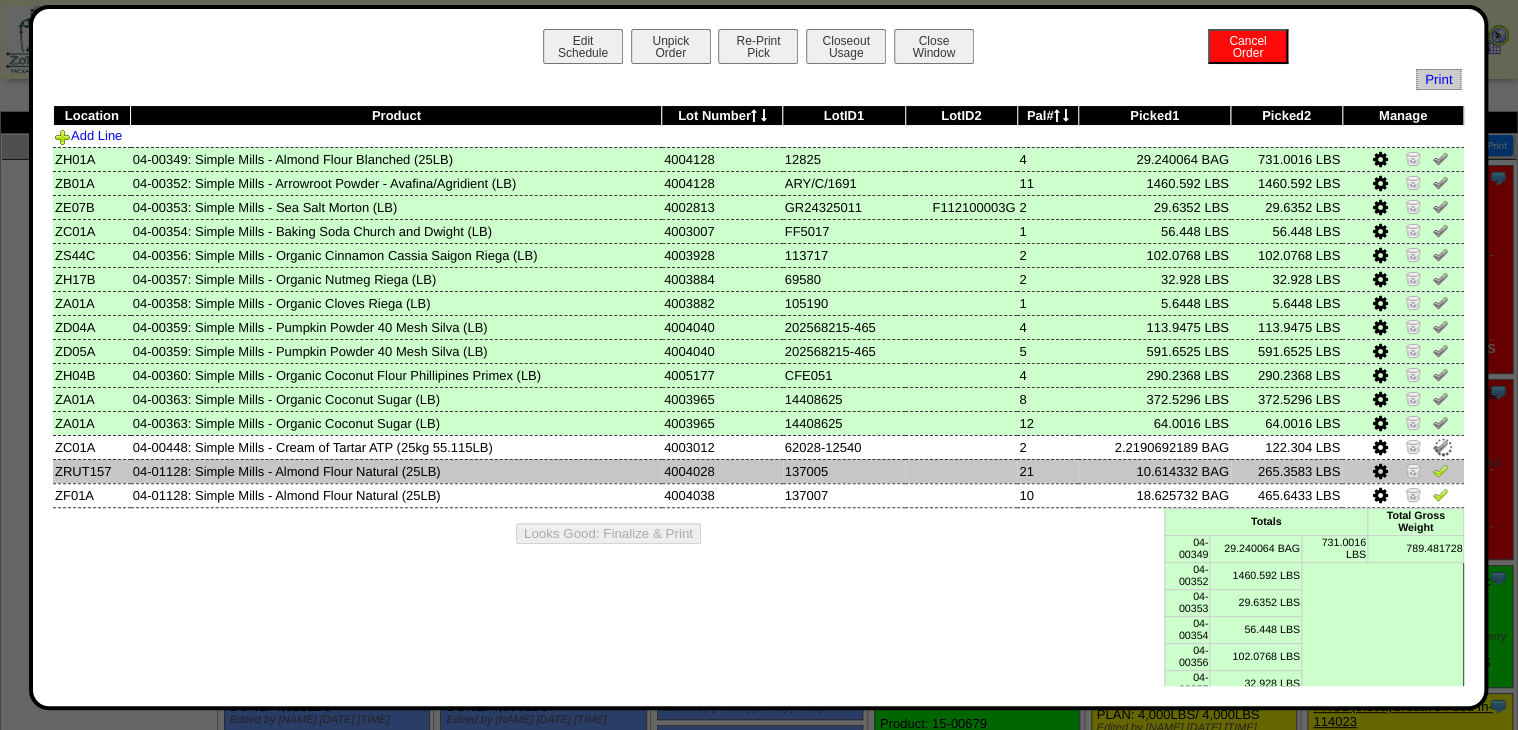 click at bounding box center (1440, 470) 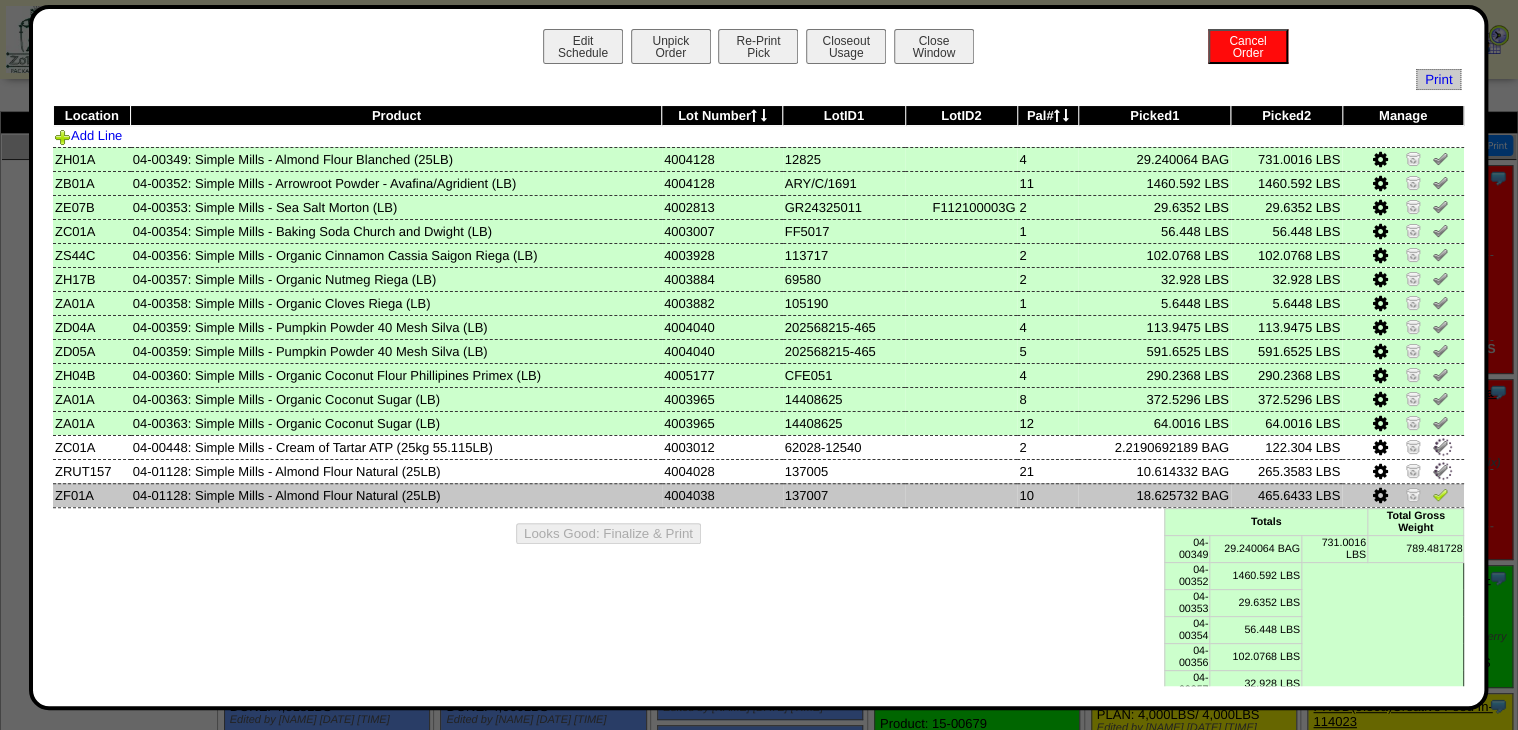 click at bounding box center (1440, 494) 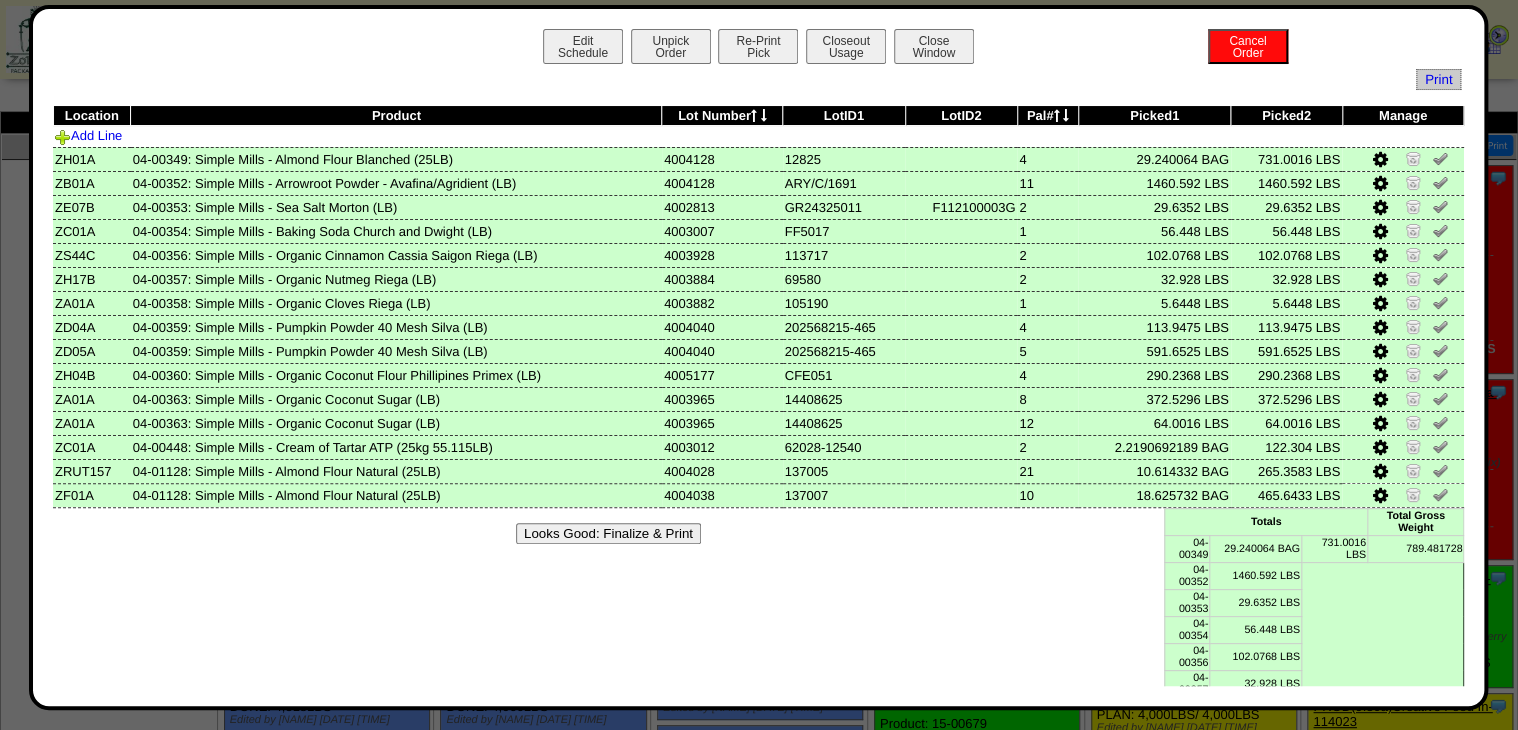 click on "Looks Good: Finalize & Print" at bounding box center [759, 533] 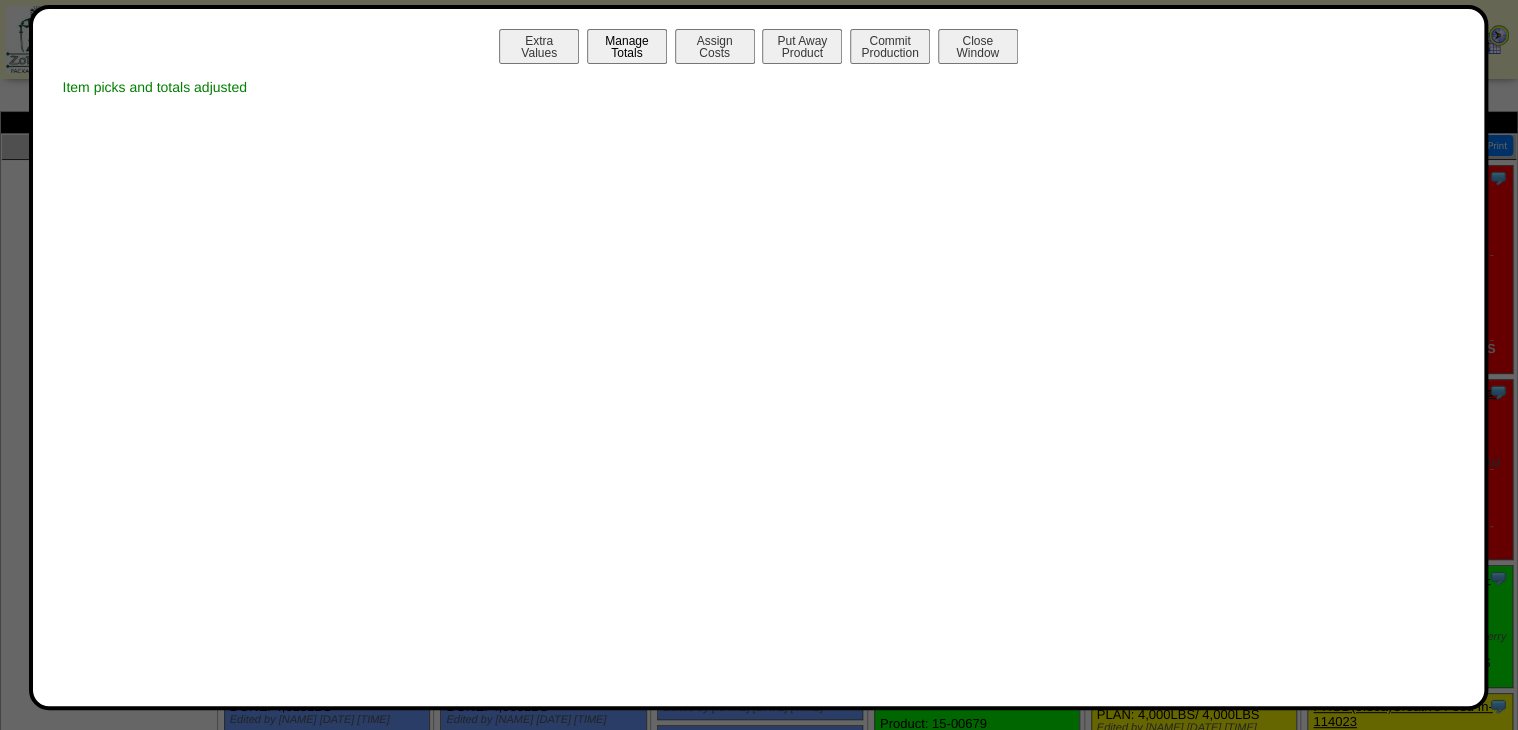 click on "Manage Totals" at bounding box center (627, 46) 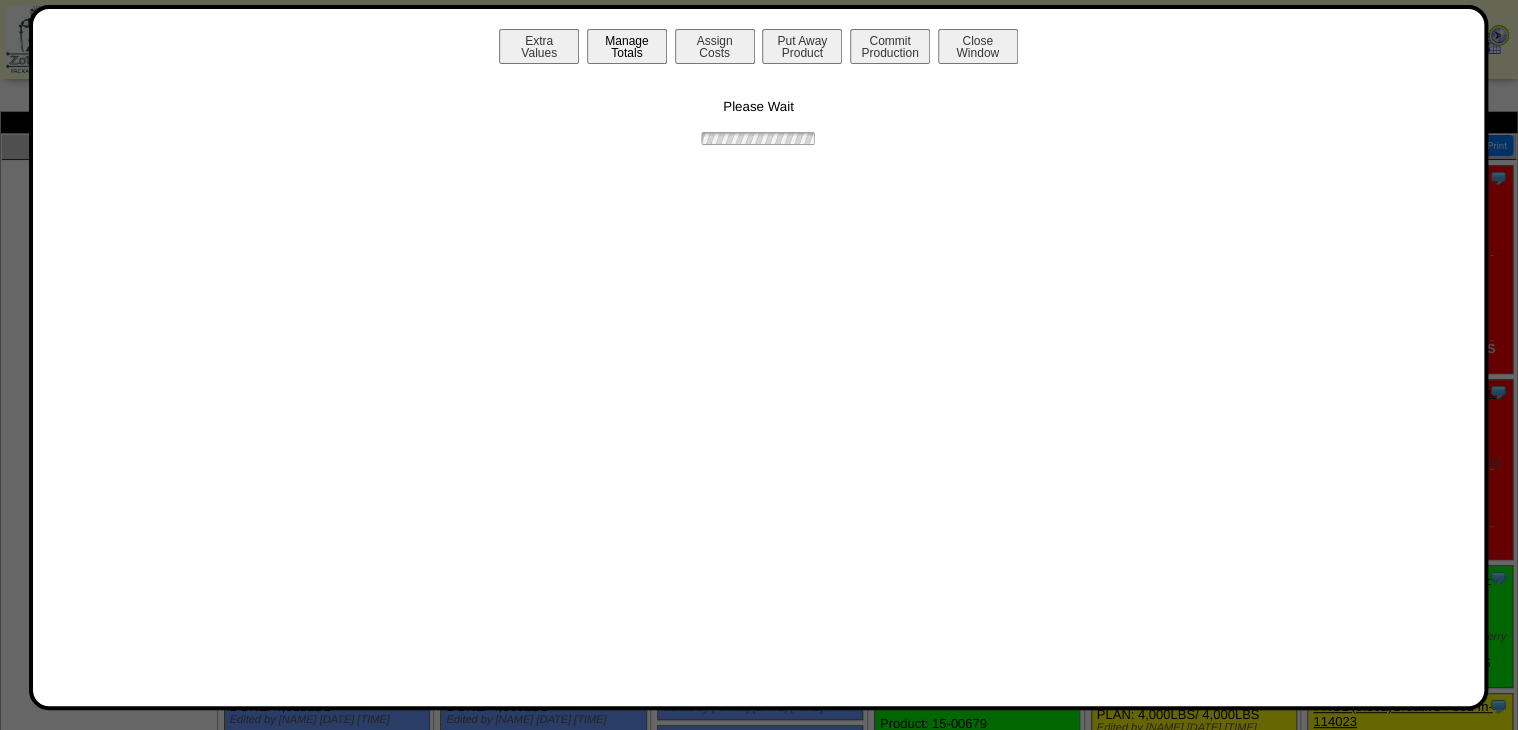 click on "Manage Totals" at bounding box center (627, 46) 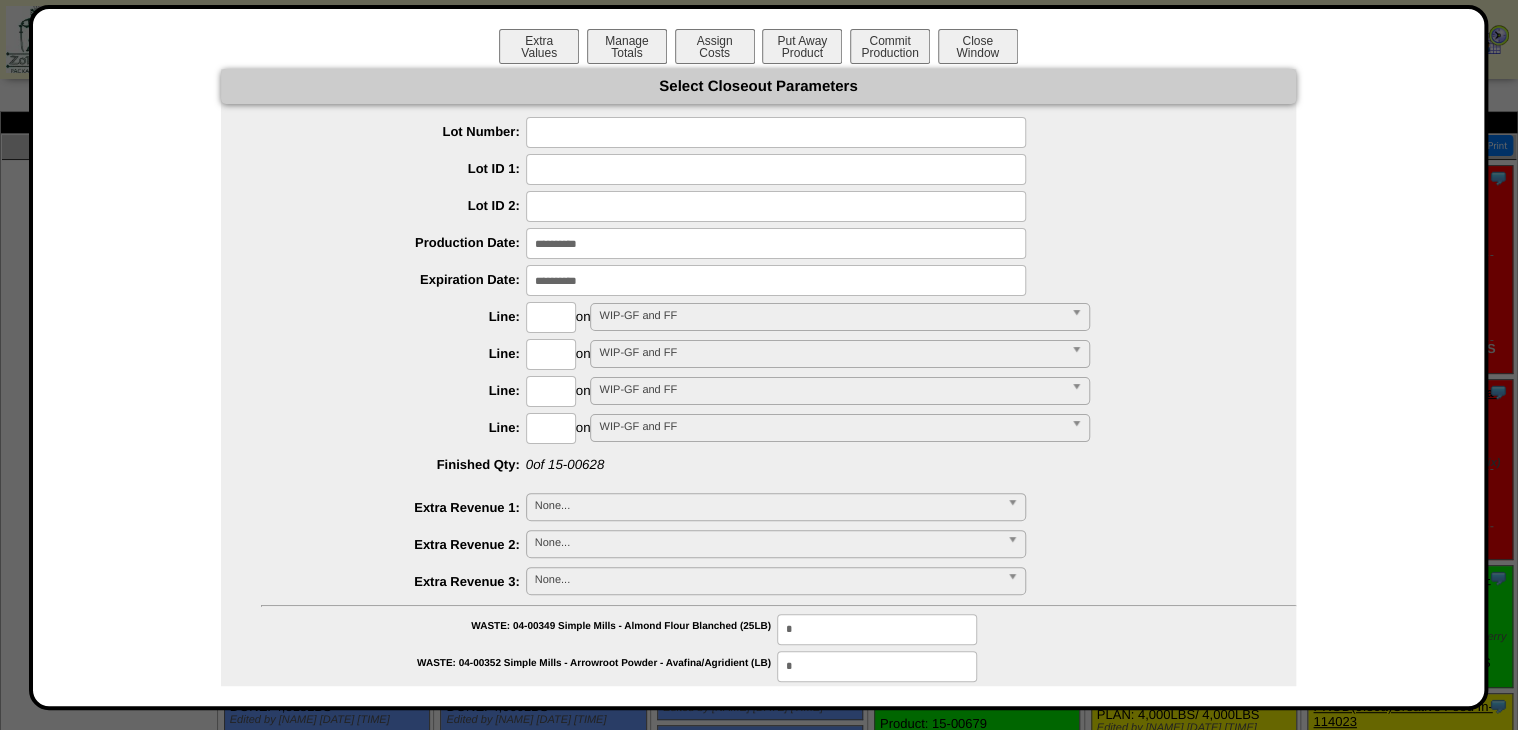 click at bounding box center (776, 132) 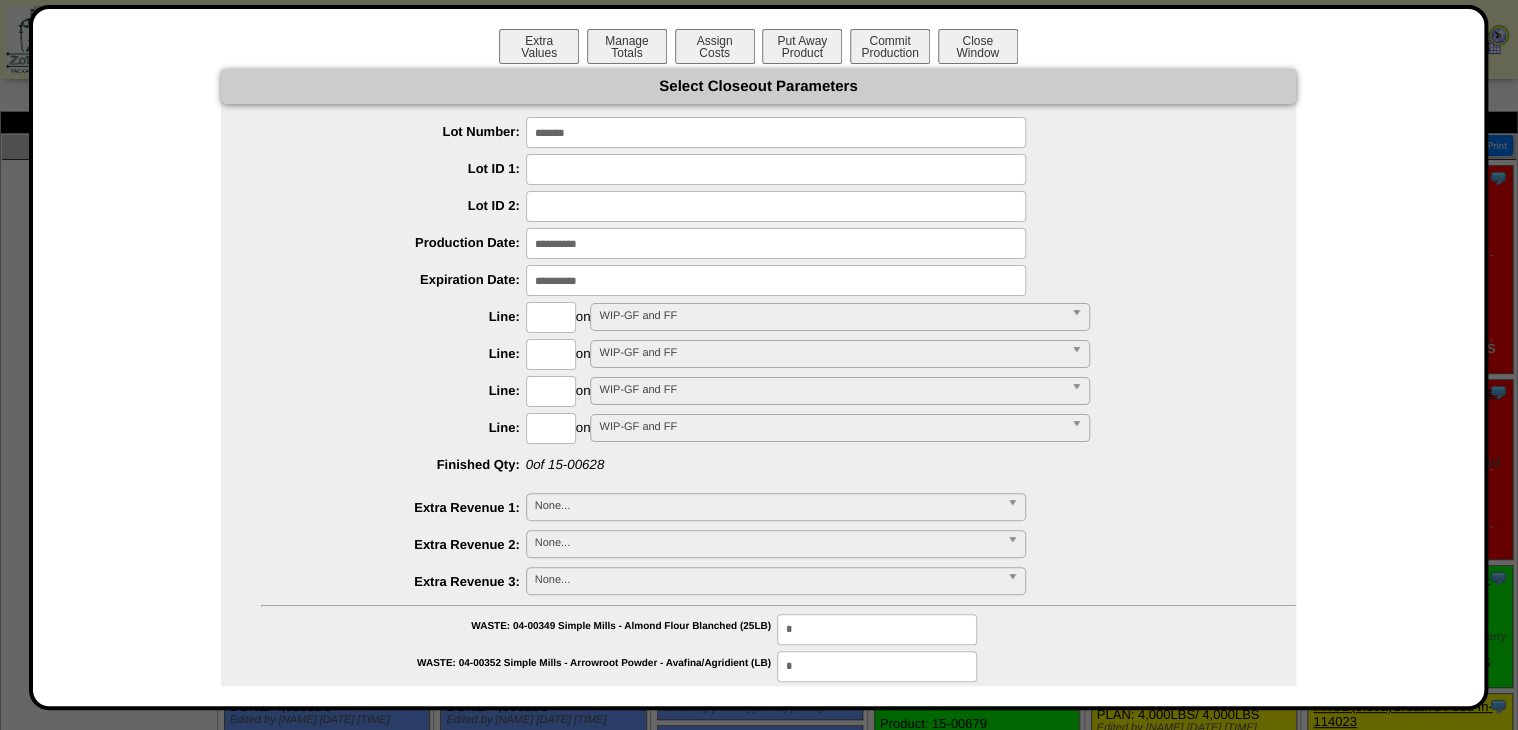 type on "*******" 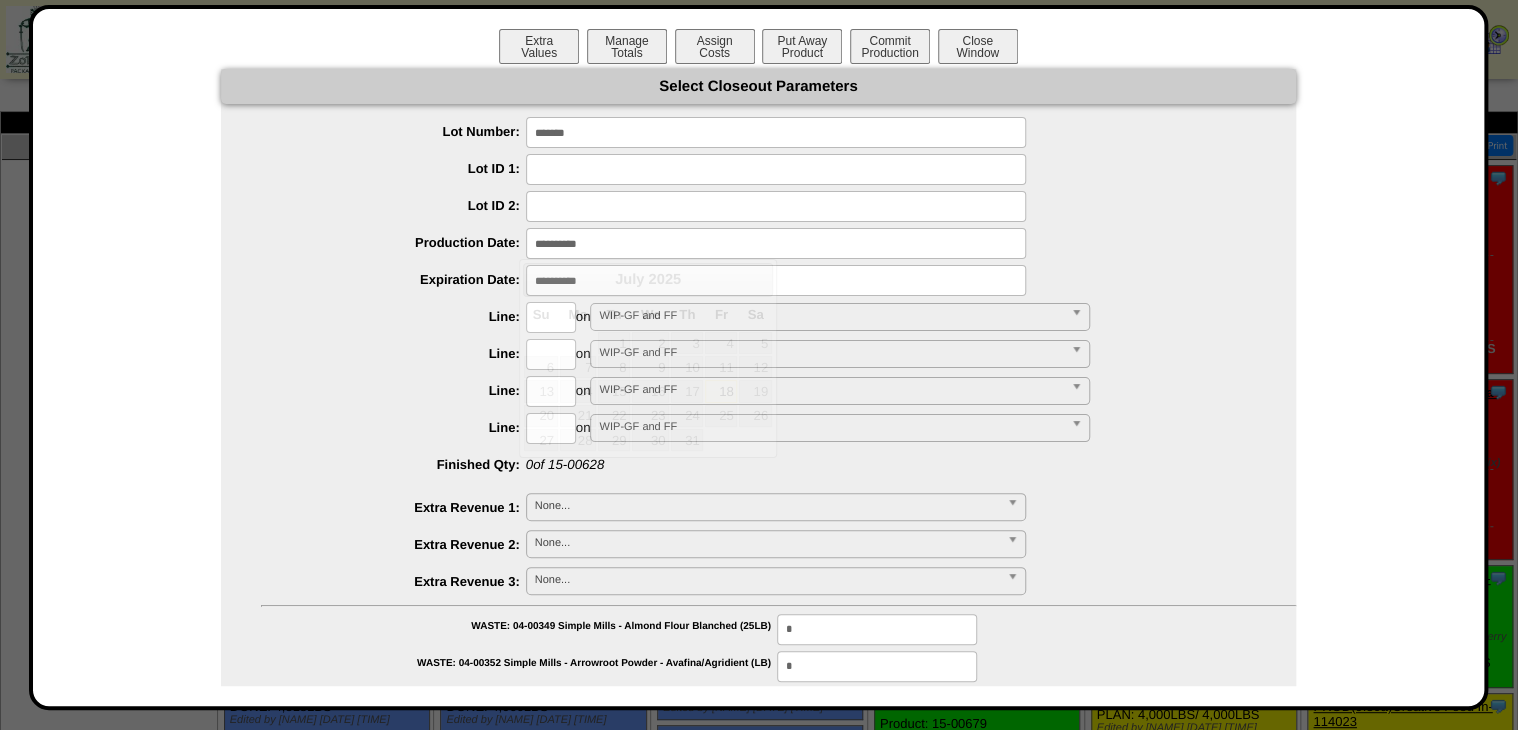 click at bounding box center (776, 243) 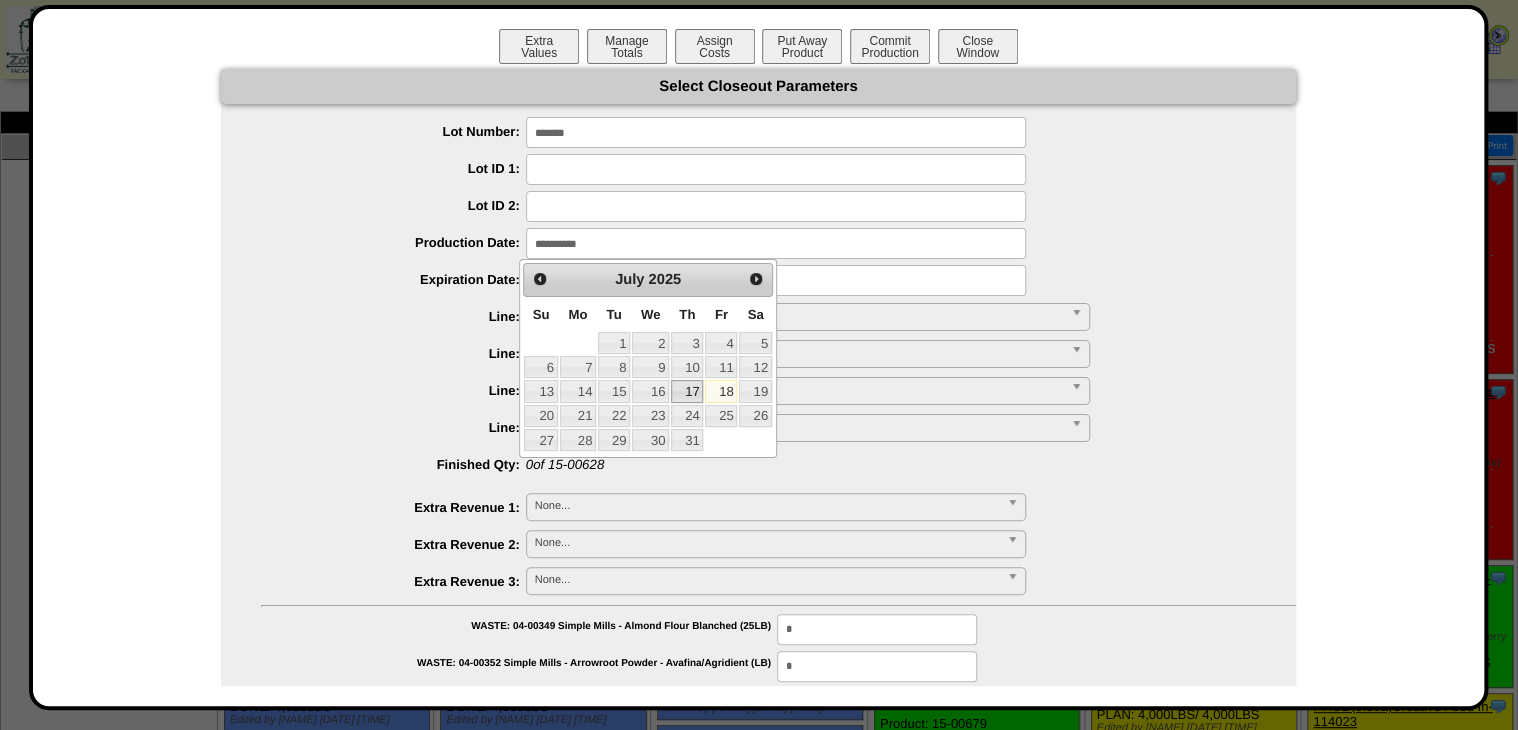 click on "17" at bounding box center [687, 391] 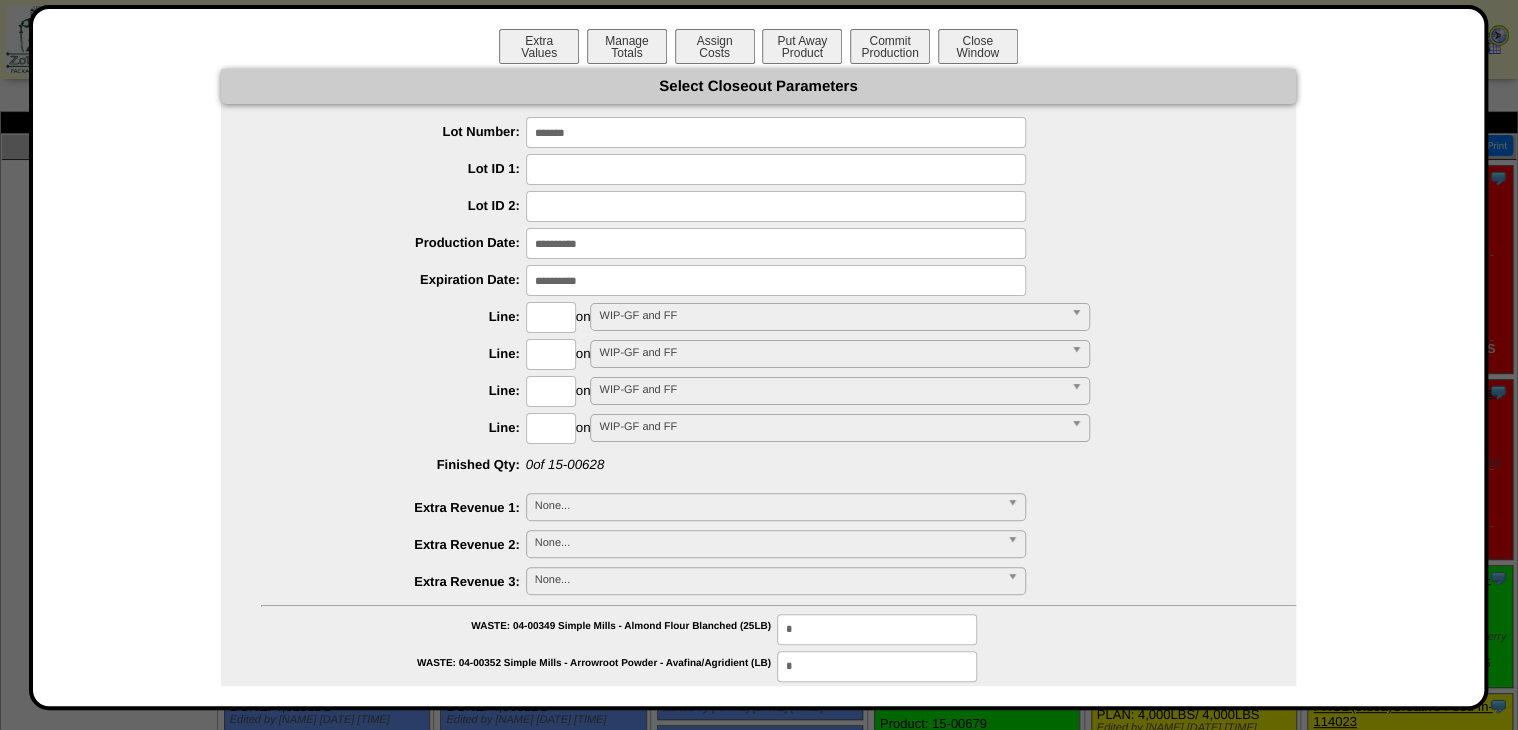 click at bounding box center [776, 280] 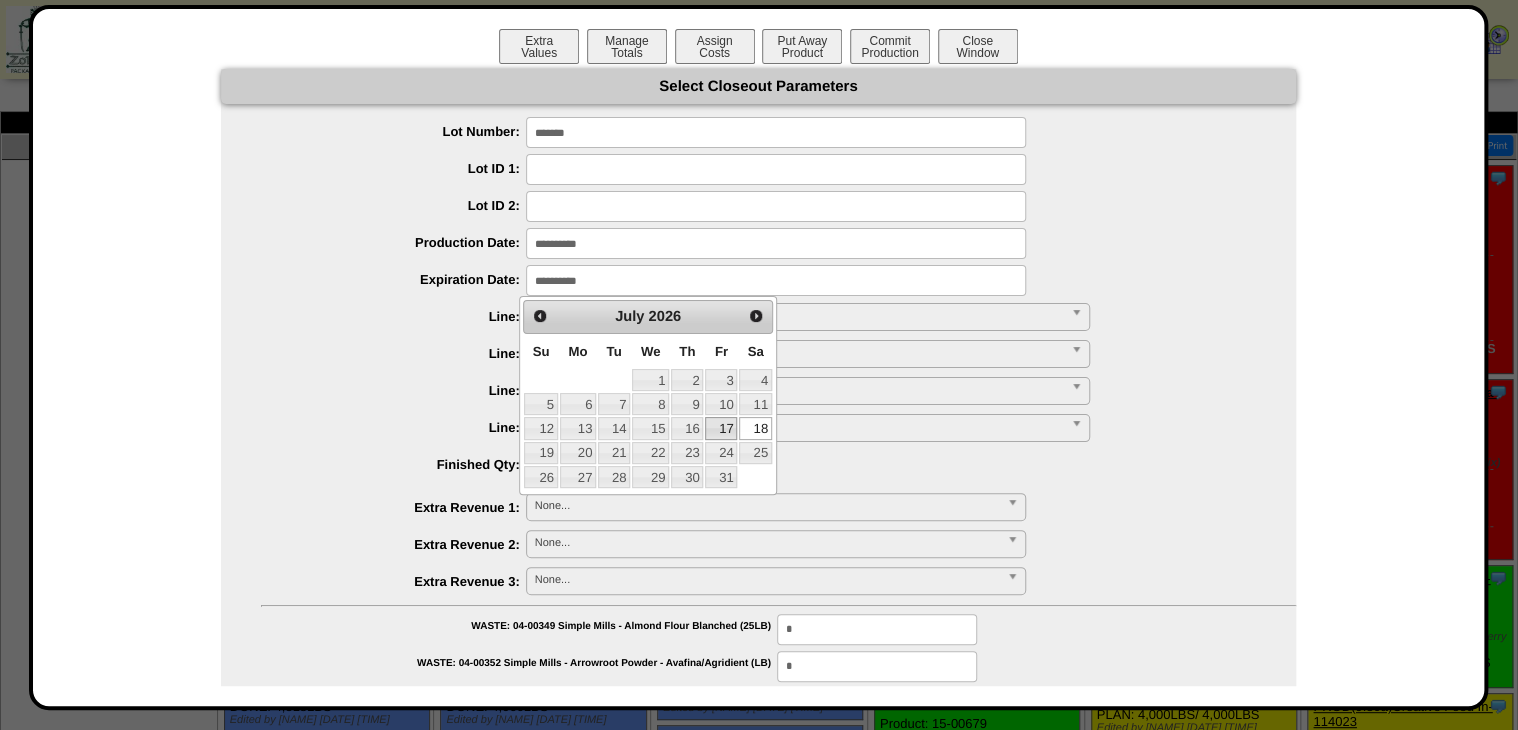 click on "17" at bounding box center [721, 428] 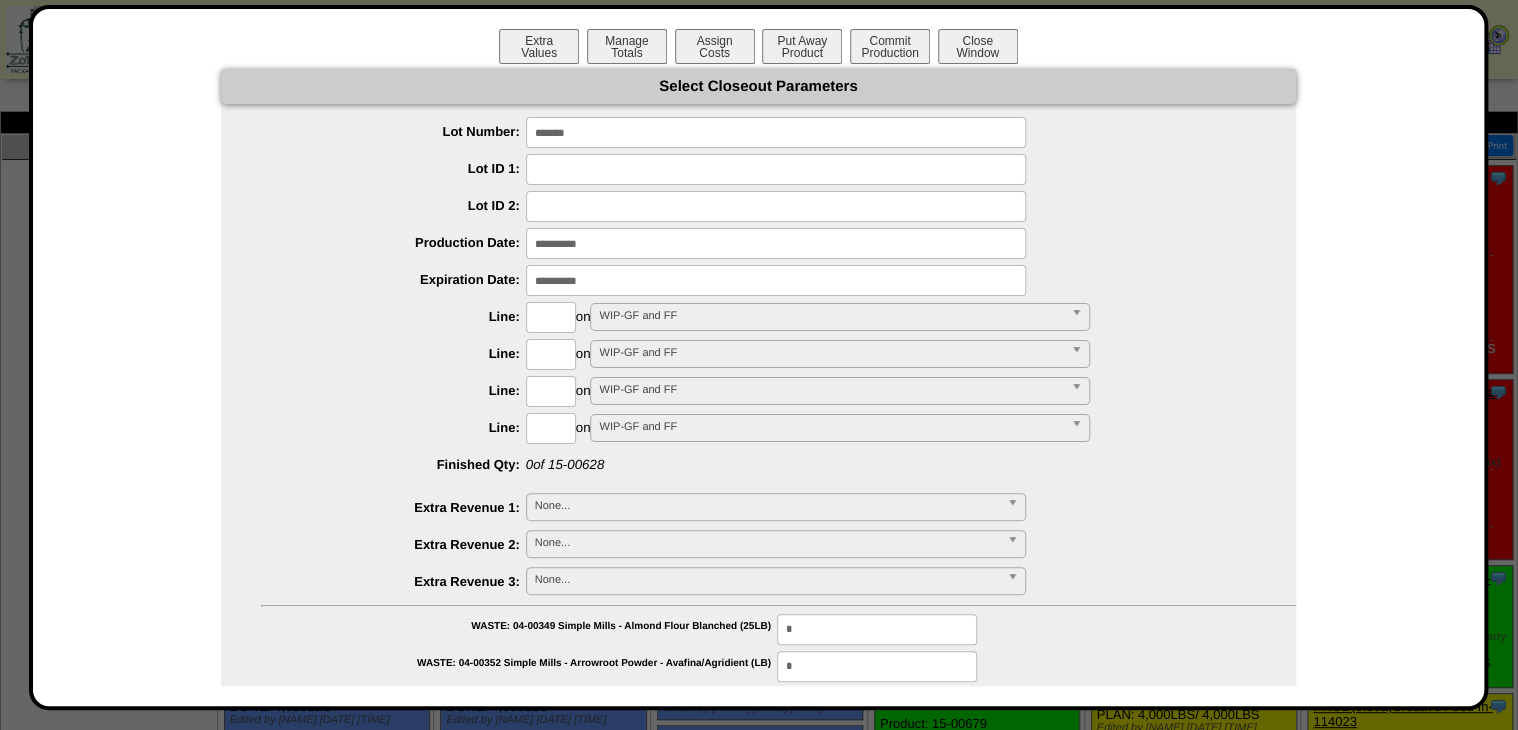 click on "**********" at bounding box center (778, 317) 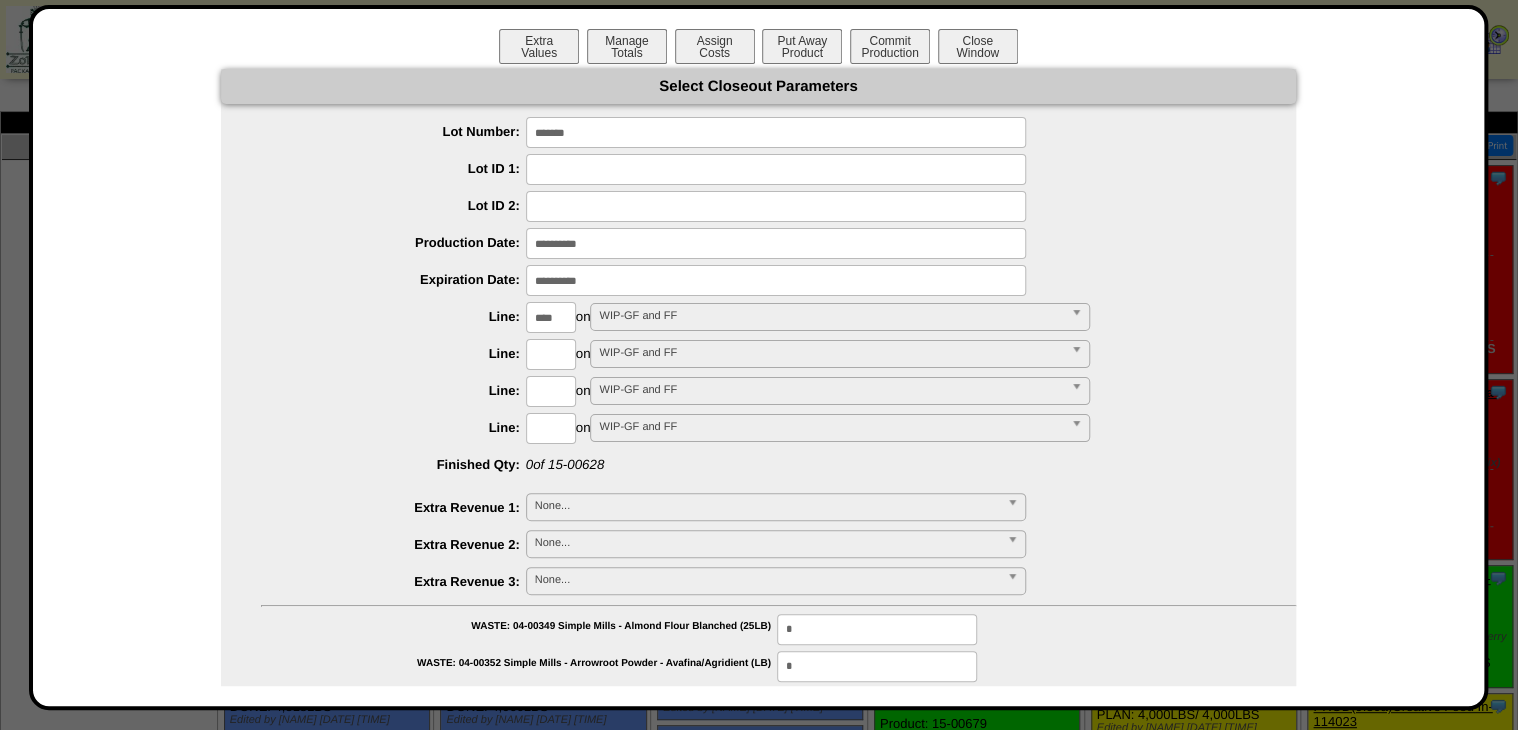 type on "****" 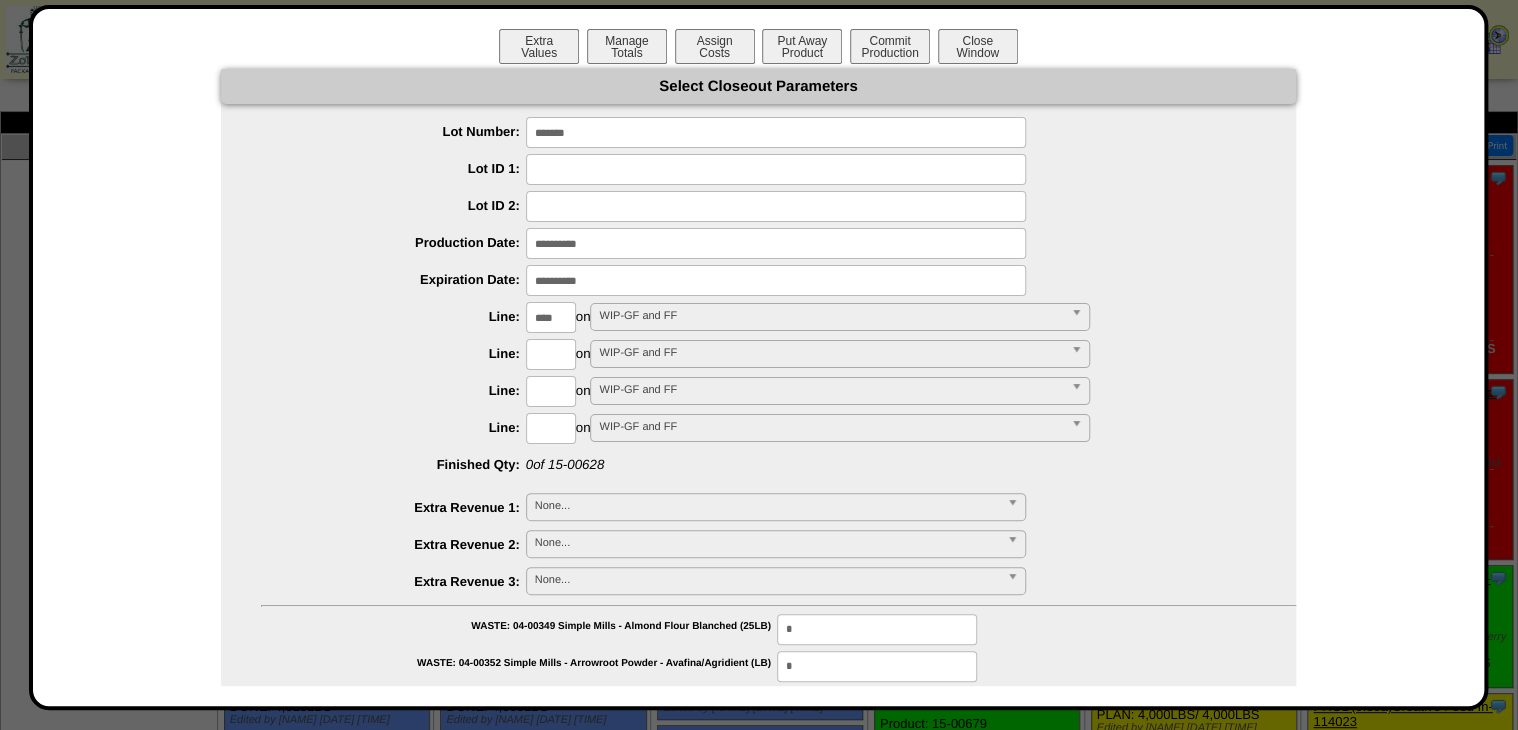 click on "**********" at bounding box center (758, 1084) 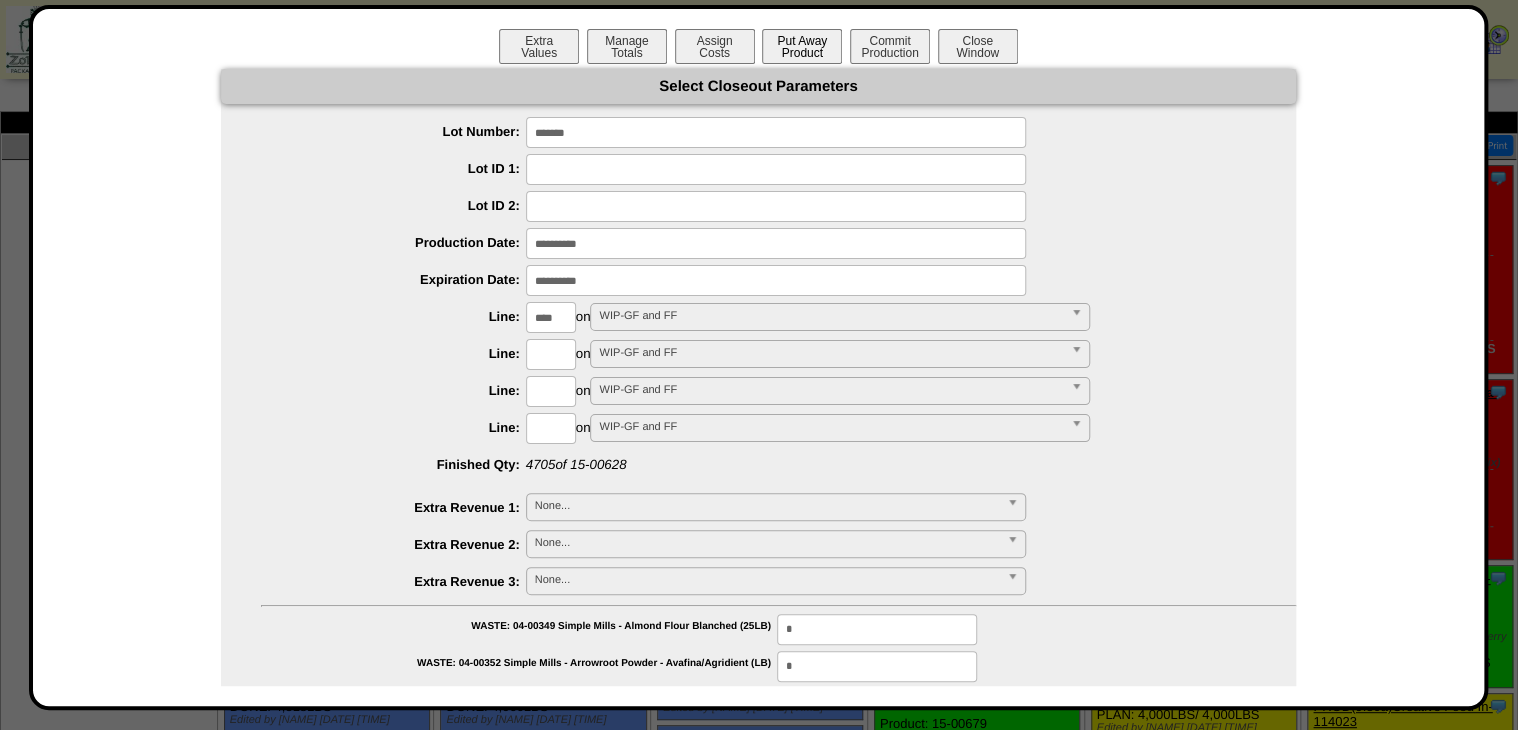 click on "Put Away Product" at bounding box center (802, 46) 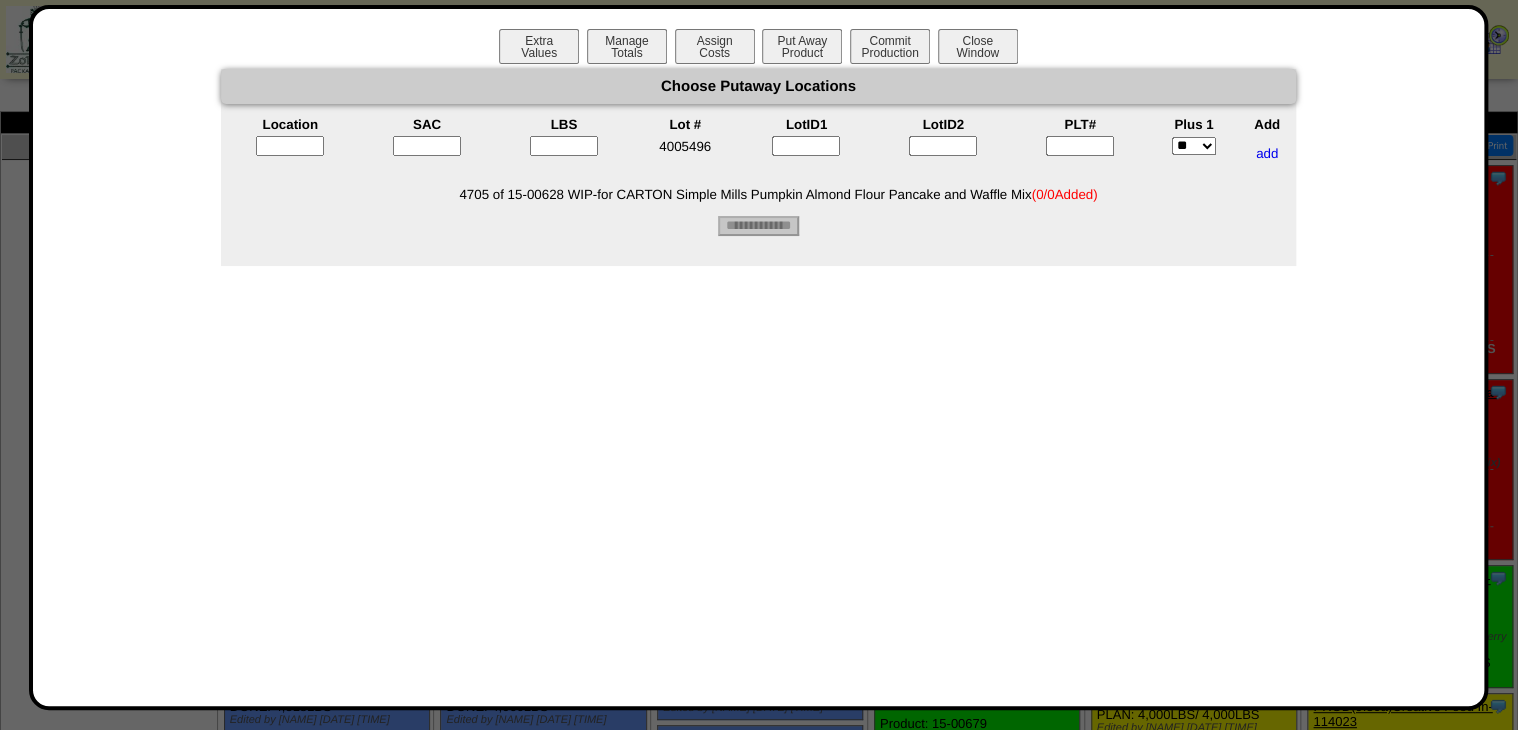 click at bounding box center (1080, 146) 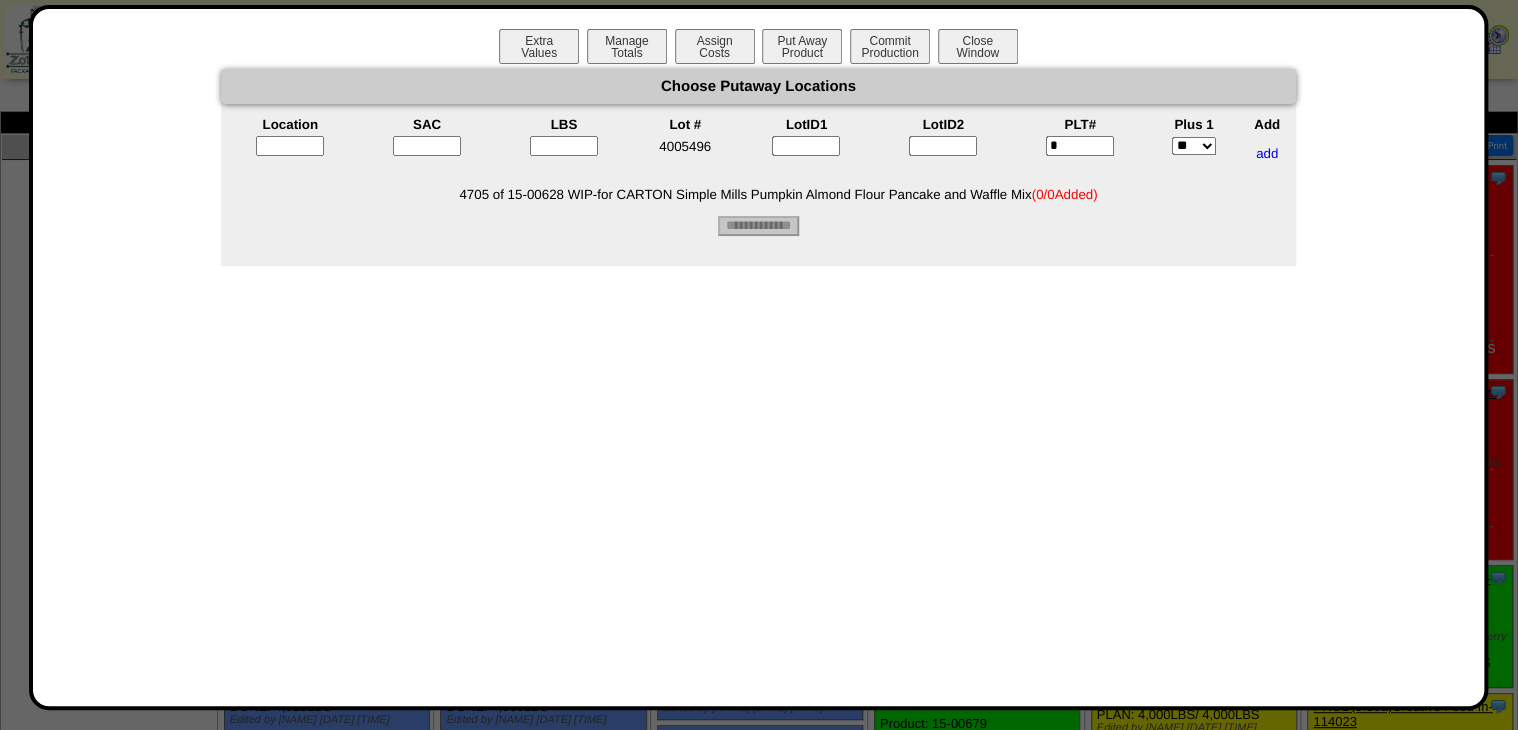 type on "*" 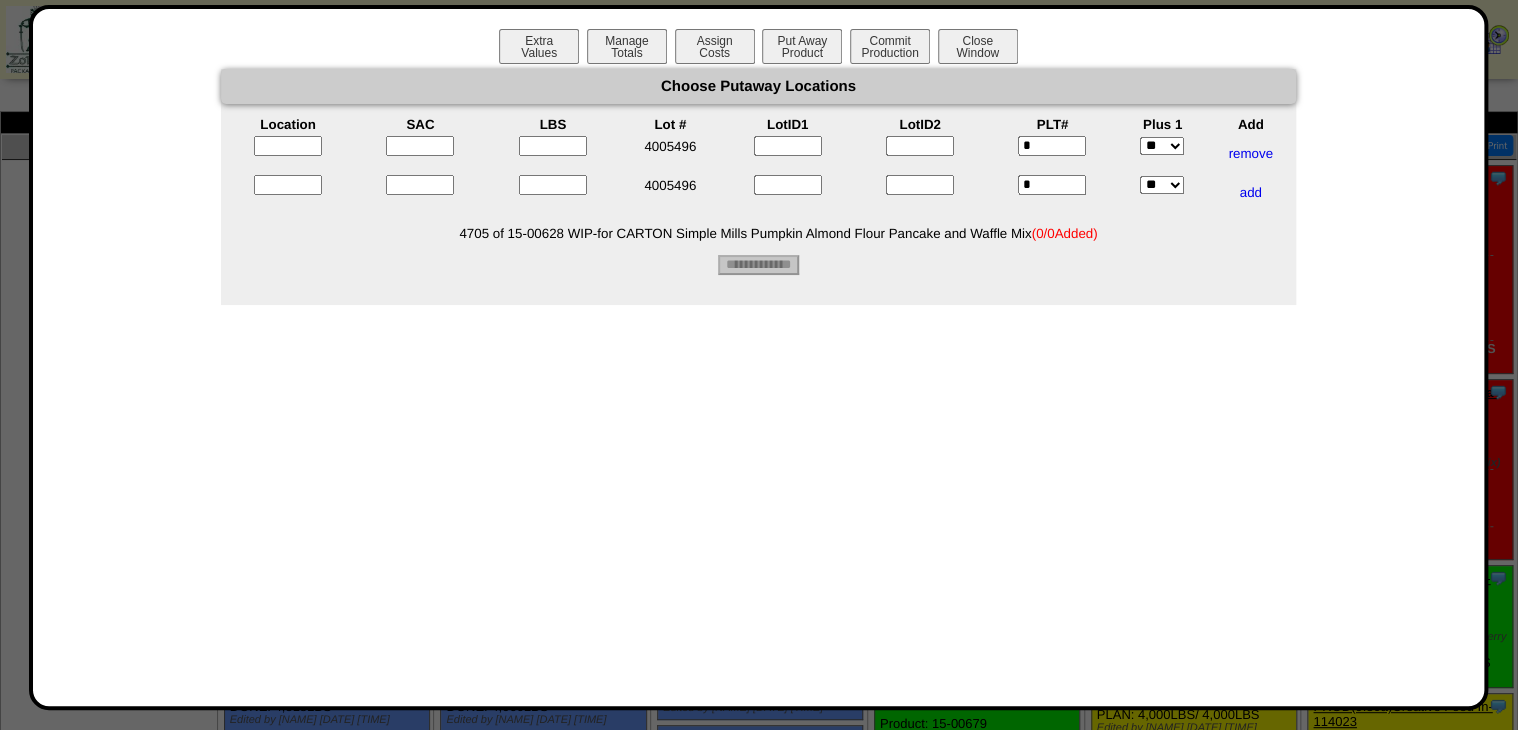 click on "*" at bounding box center (1052, 185) 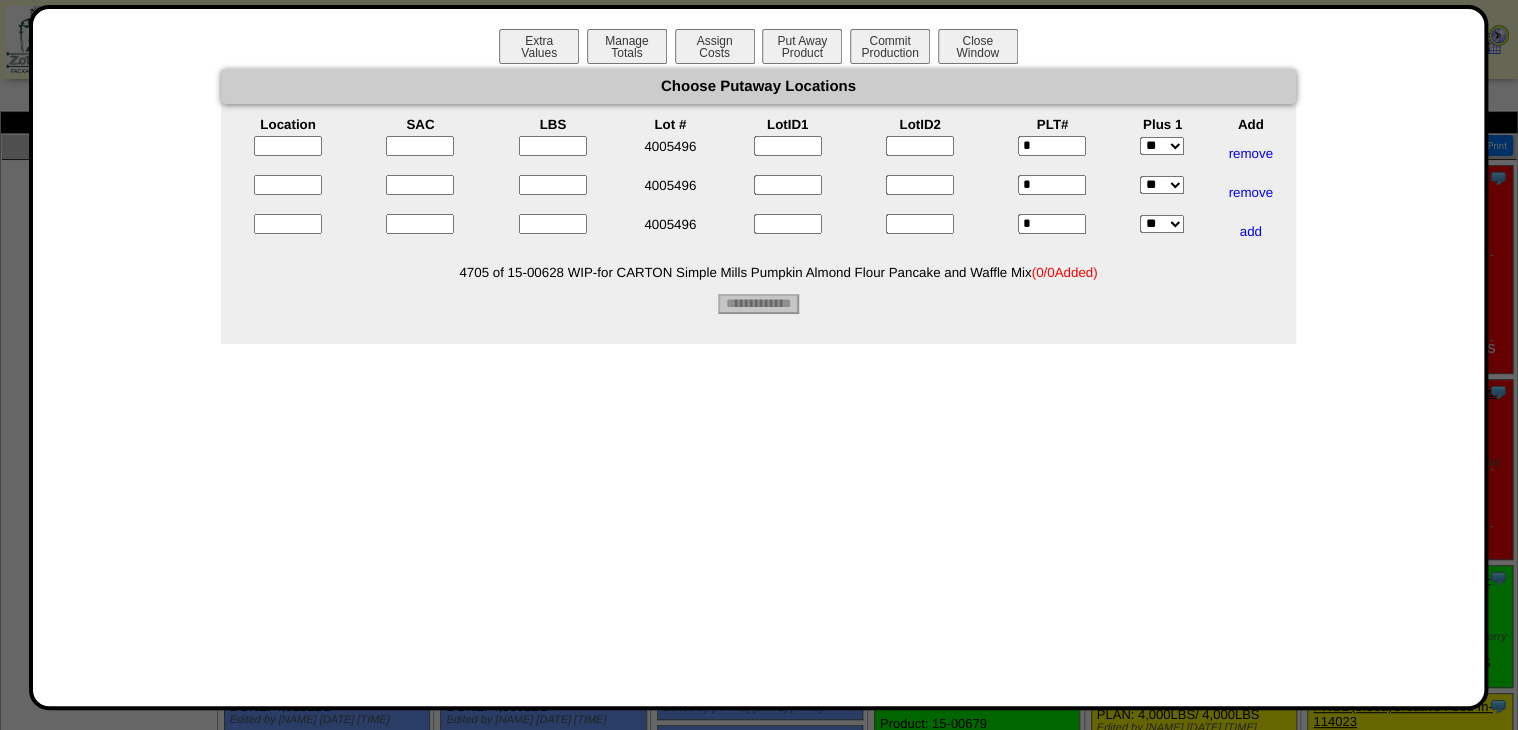click at bounding box center [288, 146] 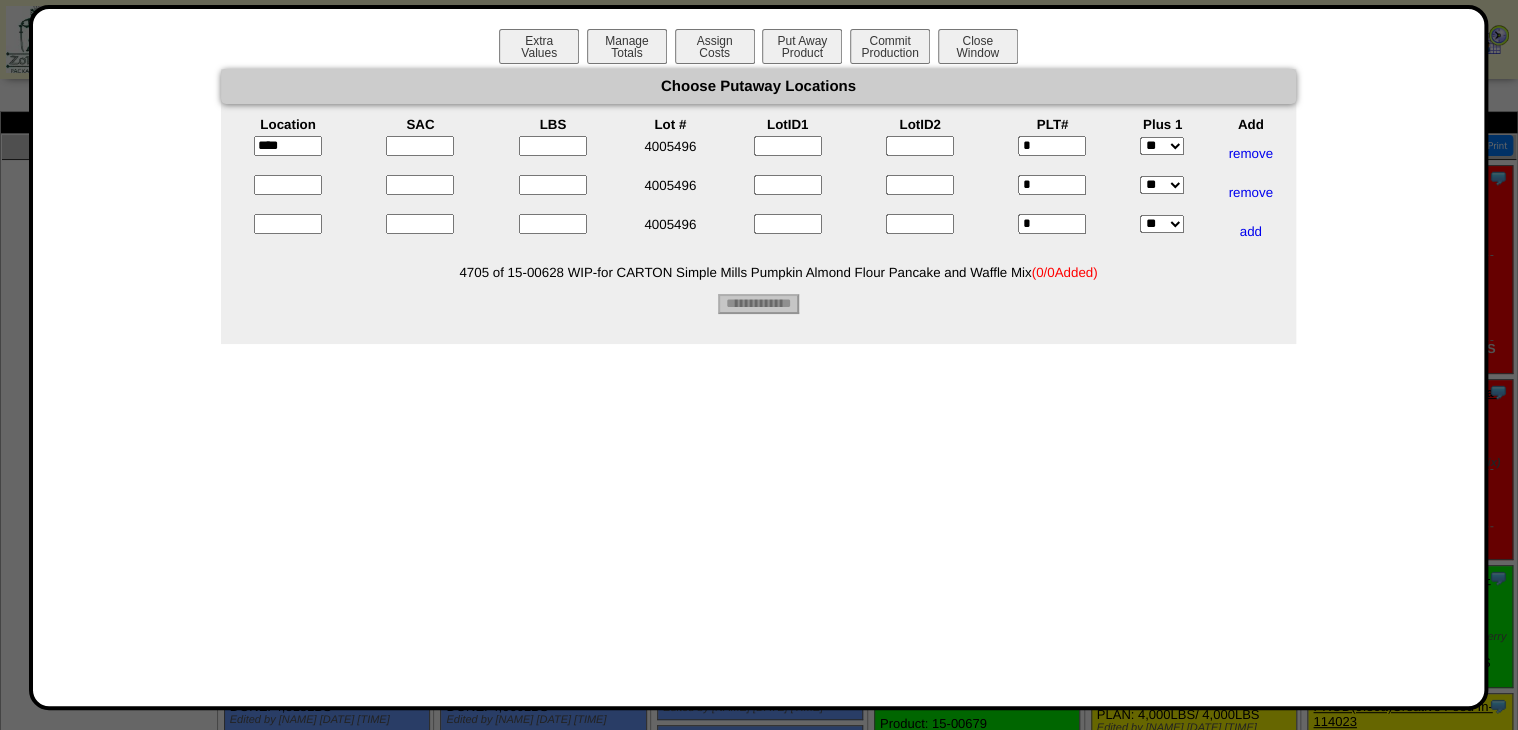 type on "*****" 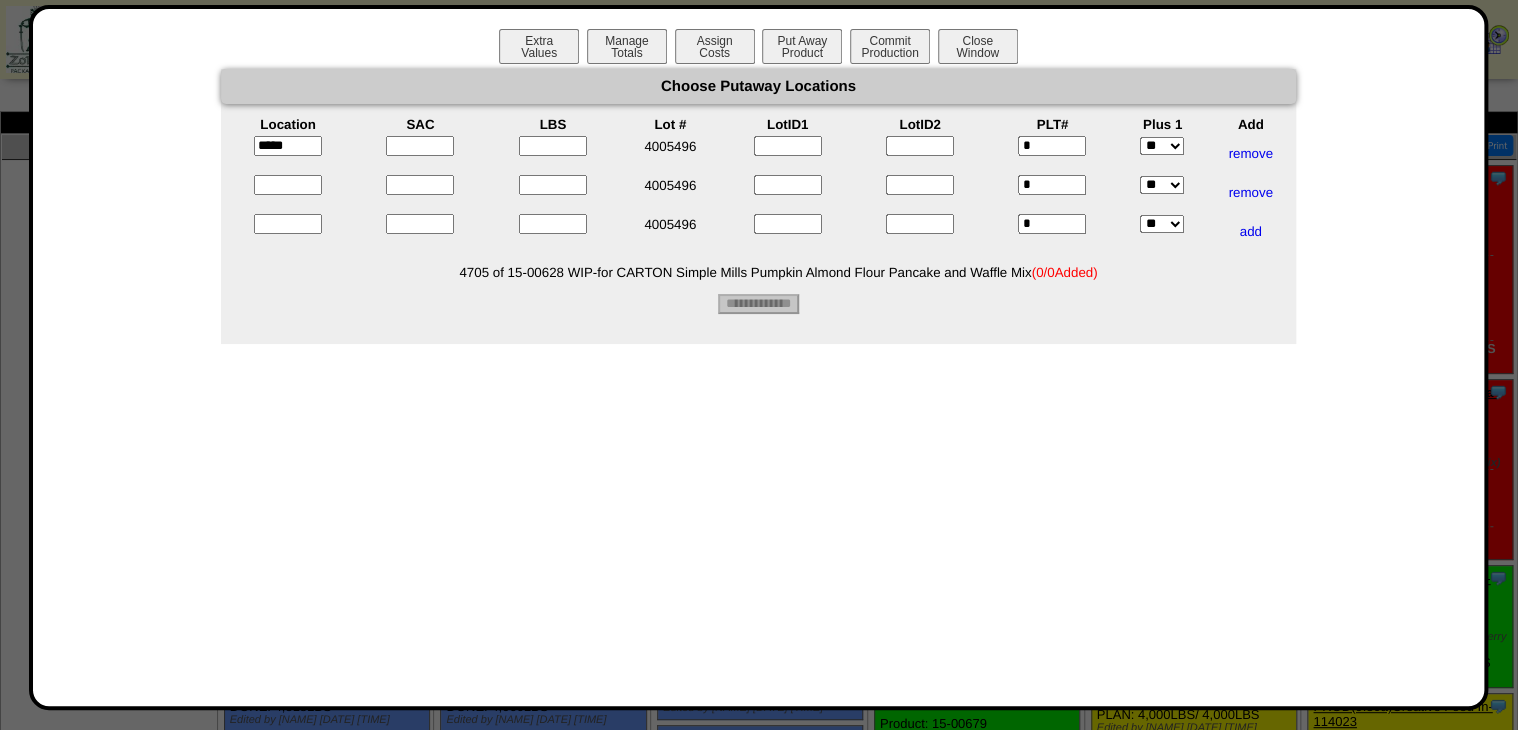 click at bounding box center [288, 185] 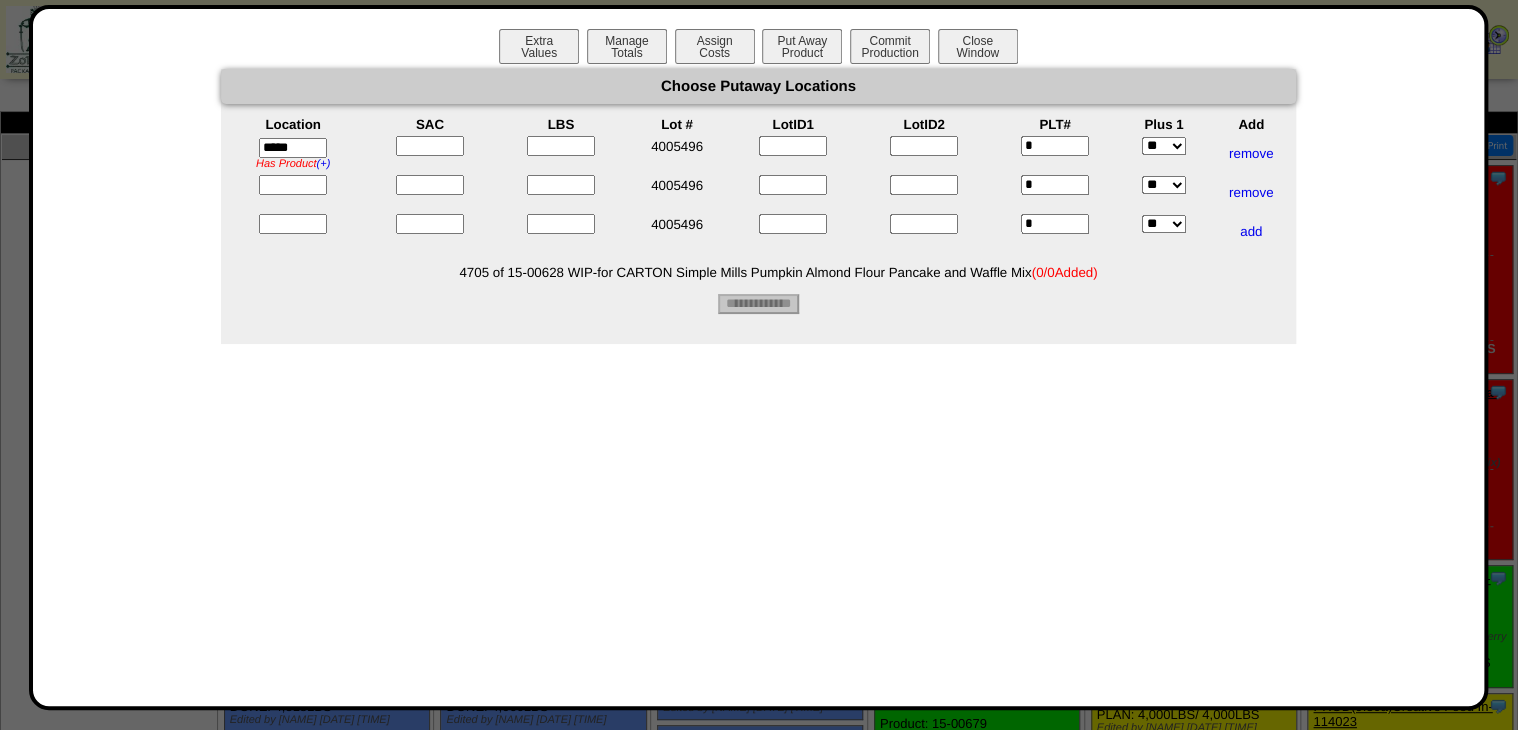 click at bounding box center [293, 185] 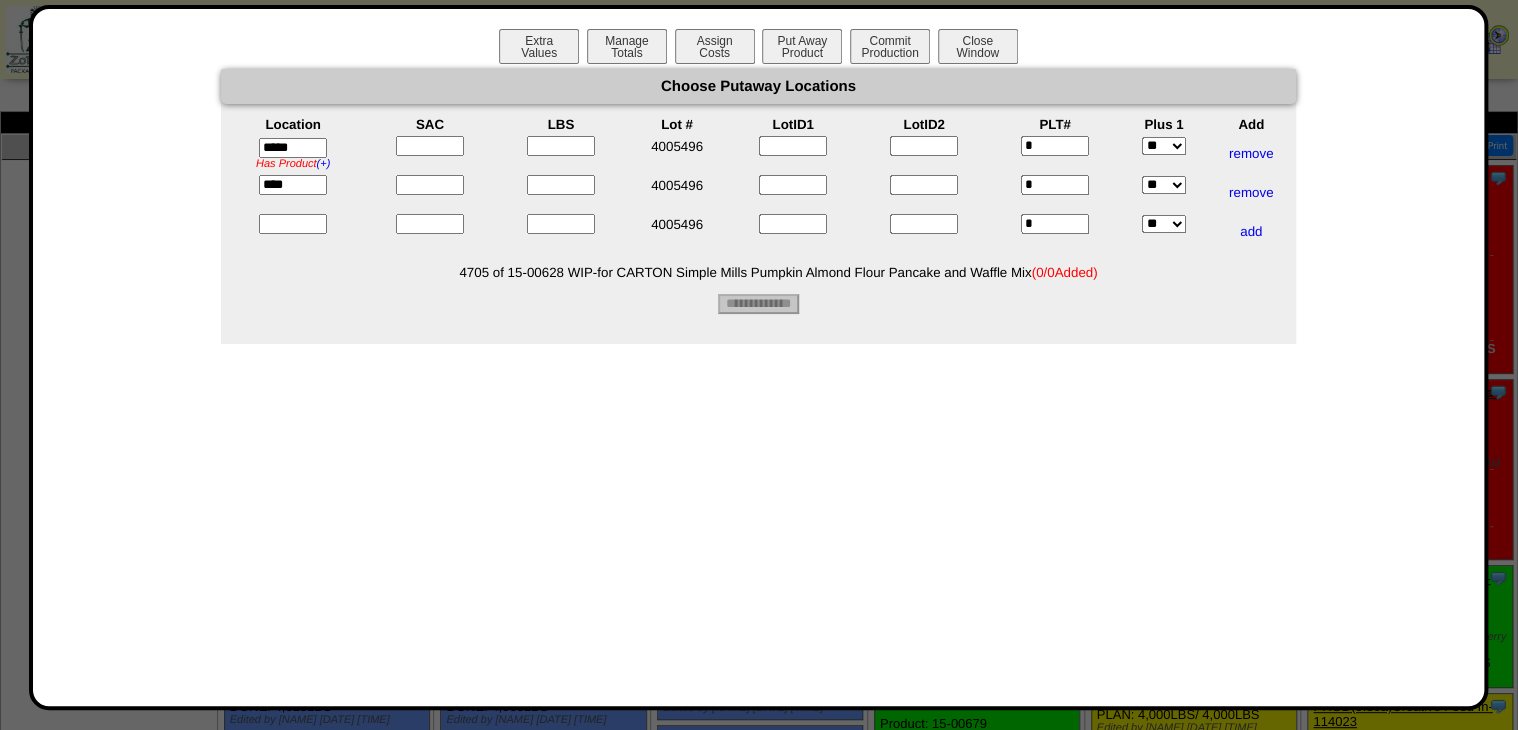 type on "*****" 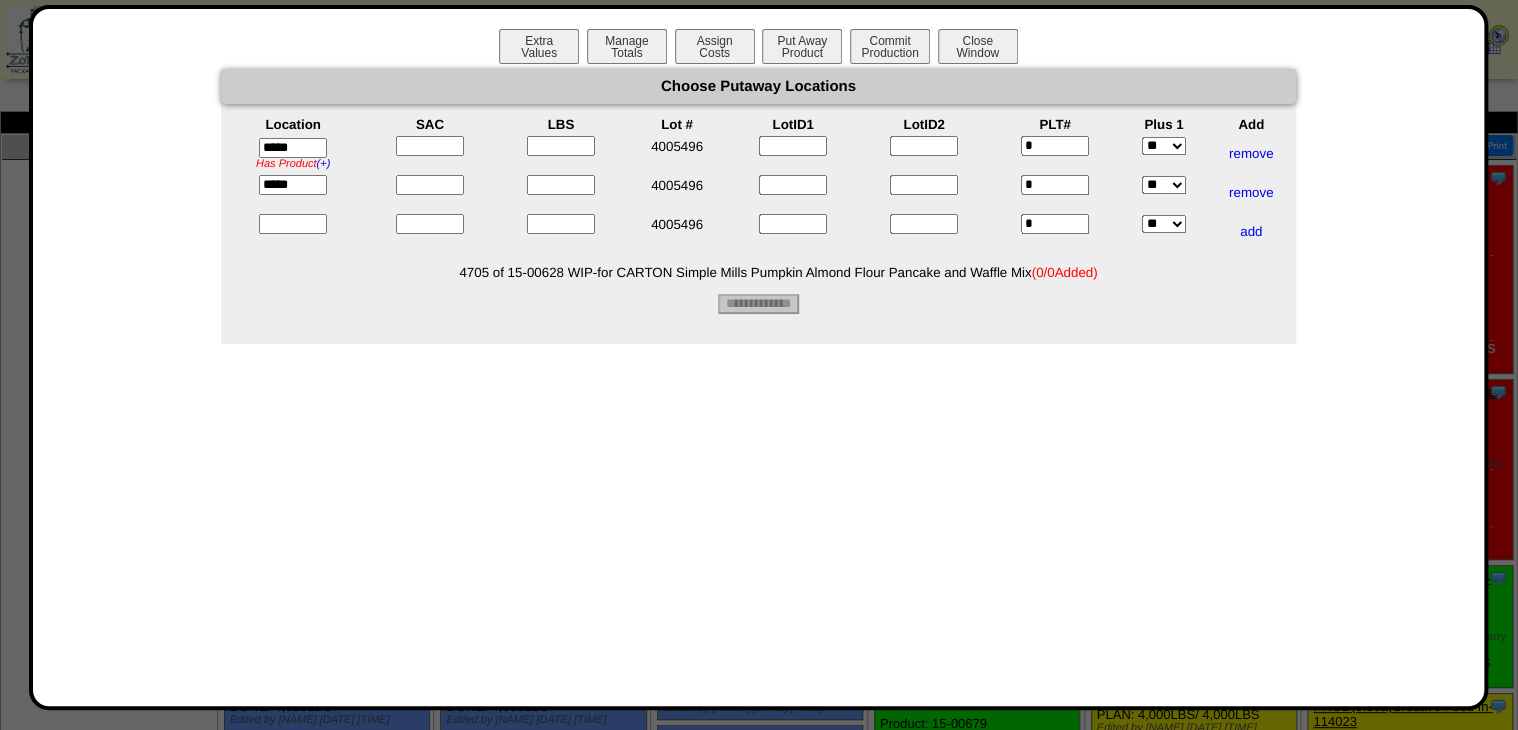 click at bounding box center (293, 224) 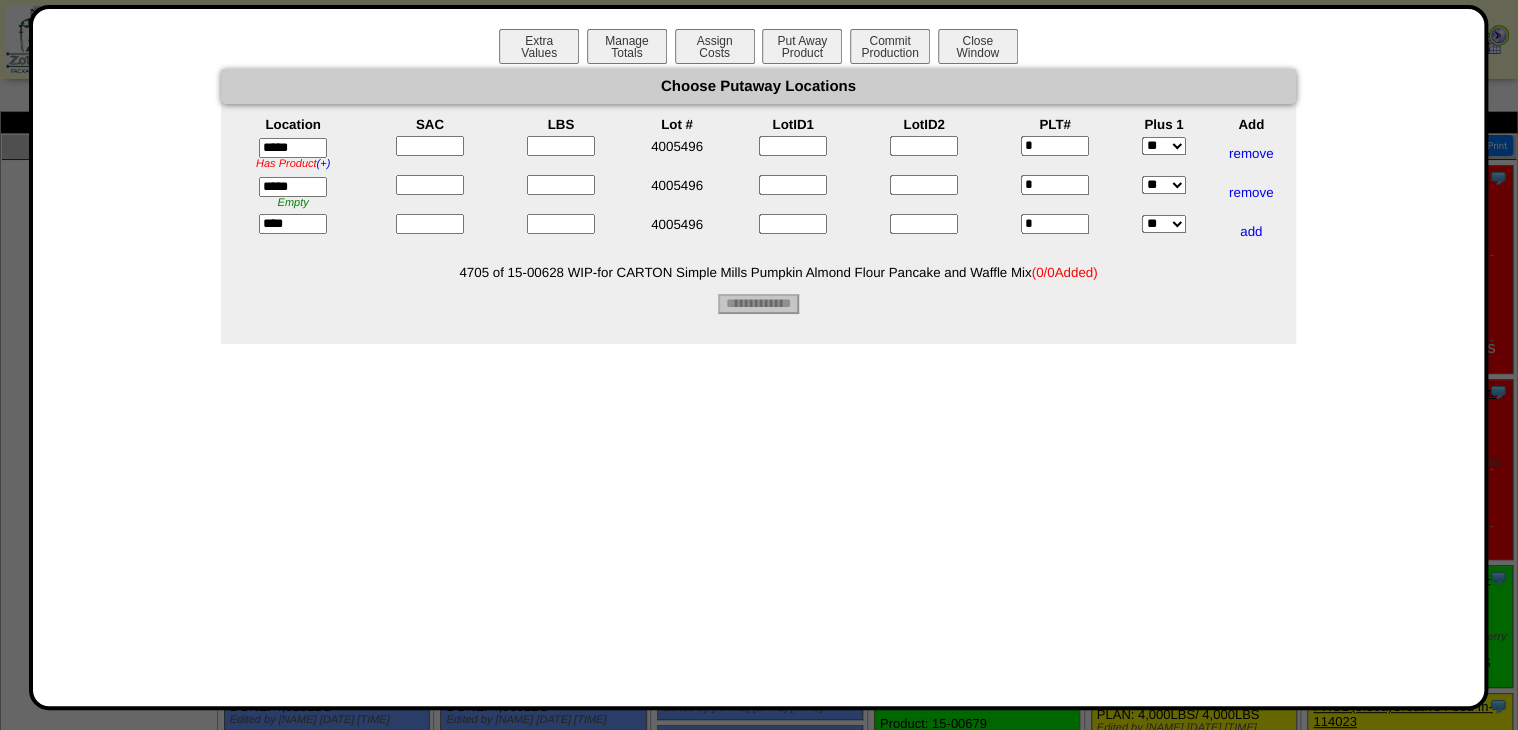 type on "*****" 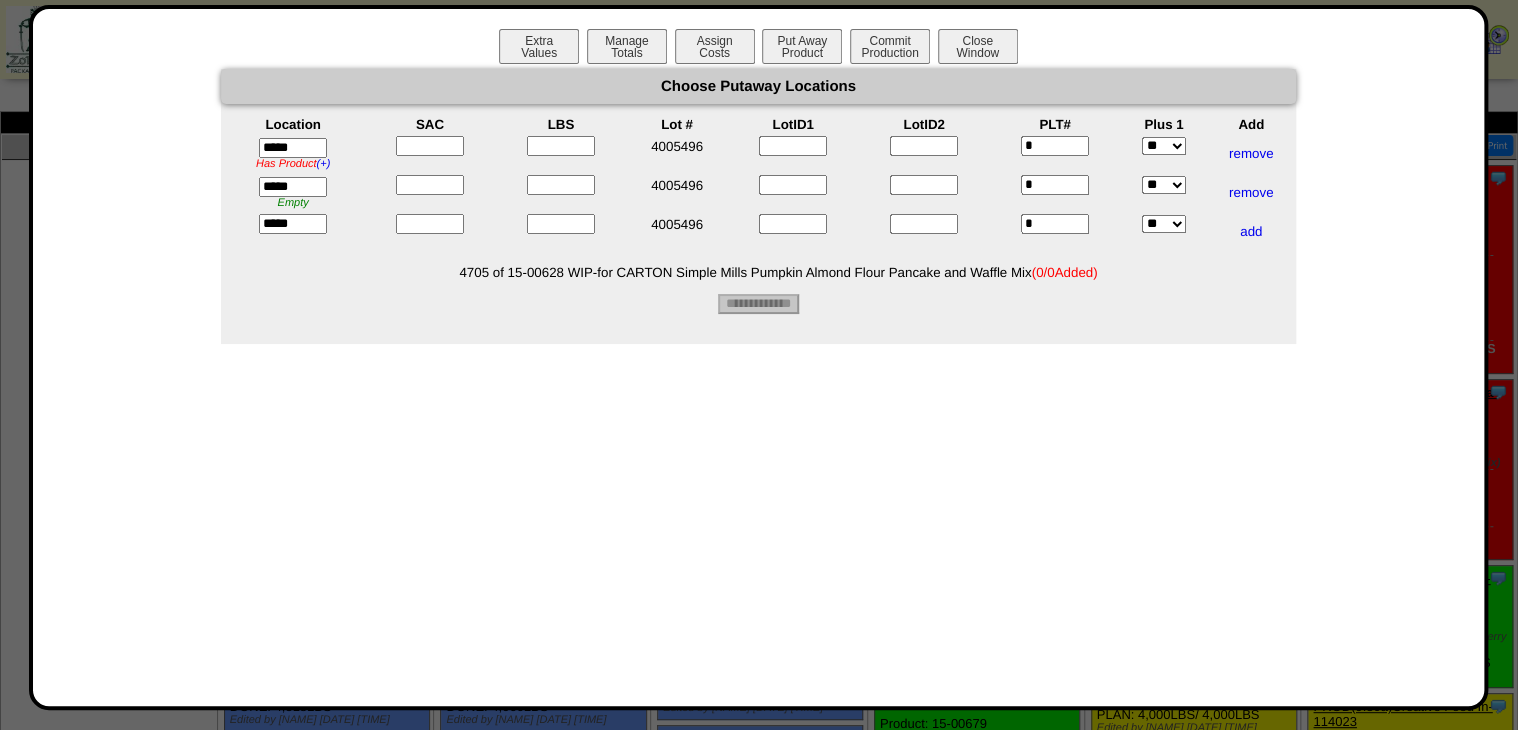 click at bounding box center (430, 146) 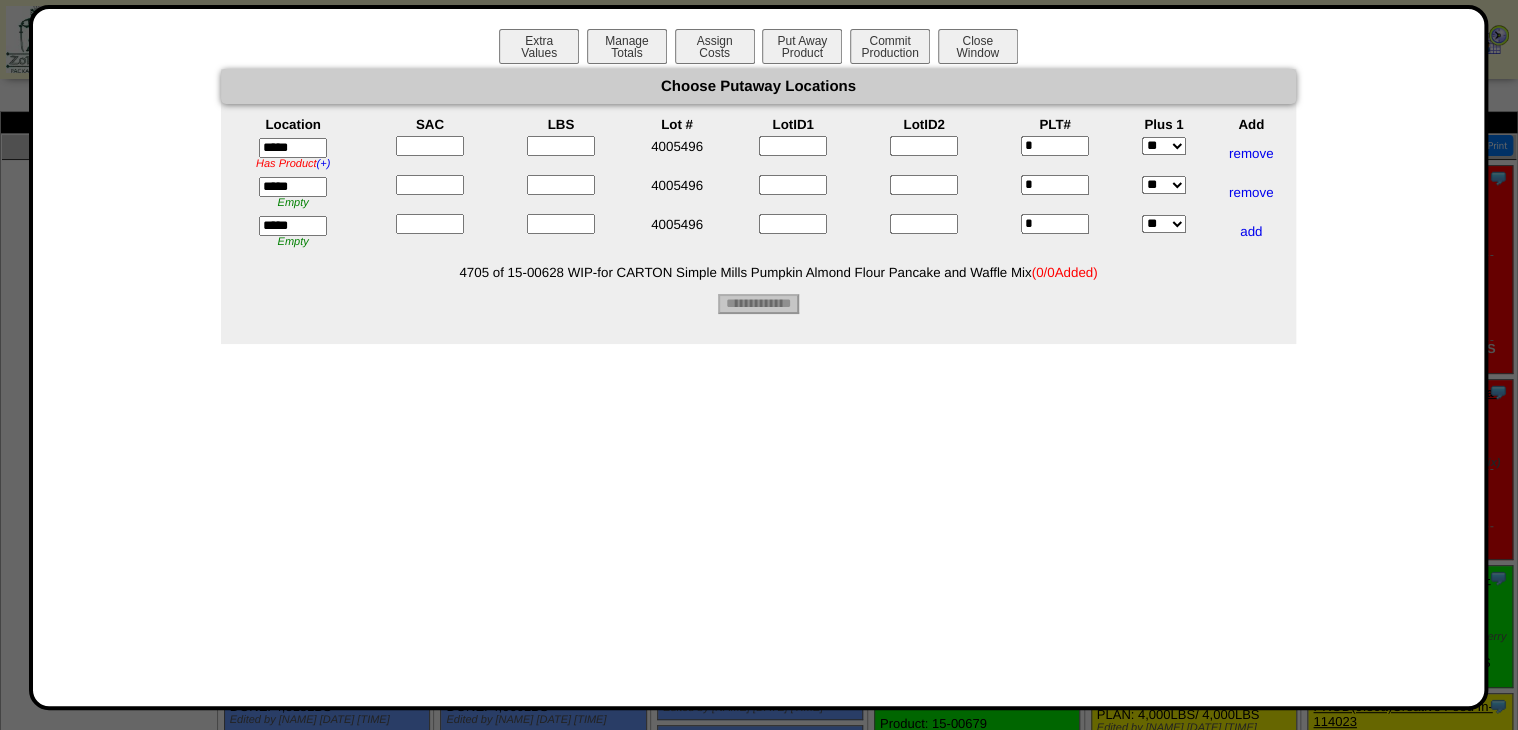 click at bounding box center (430, 146) 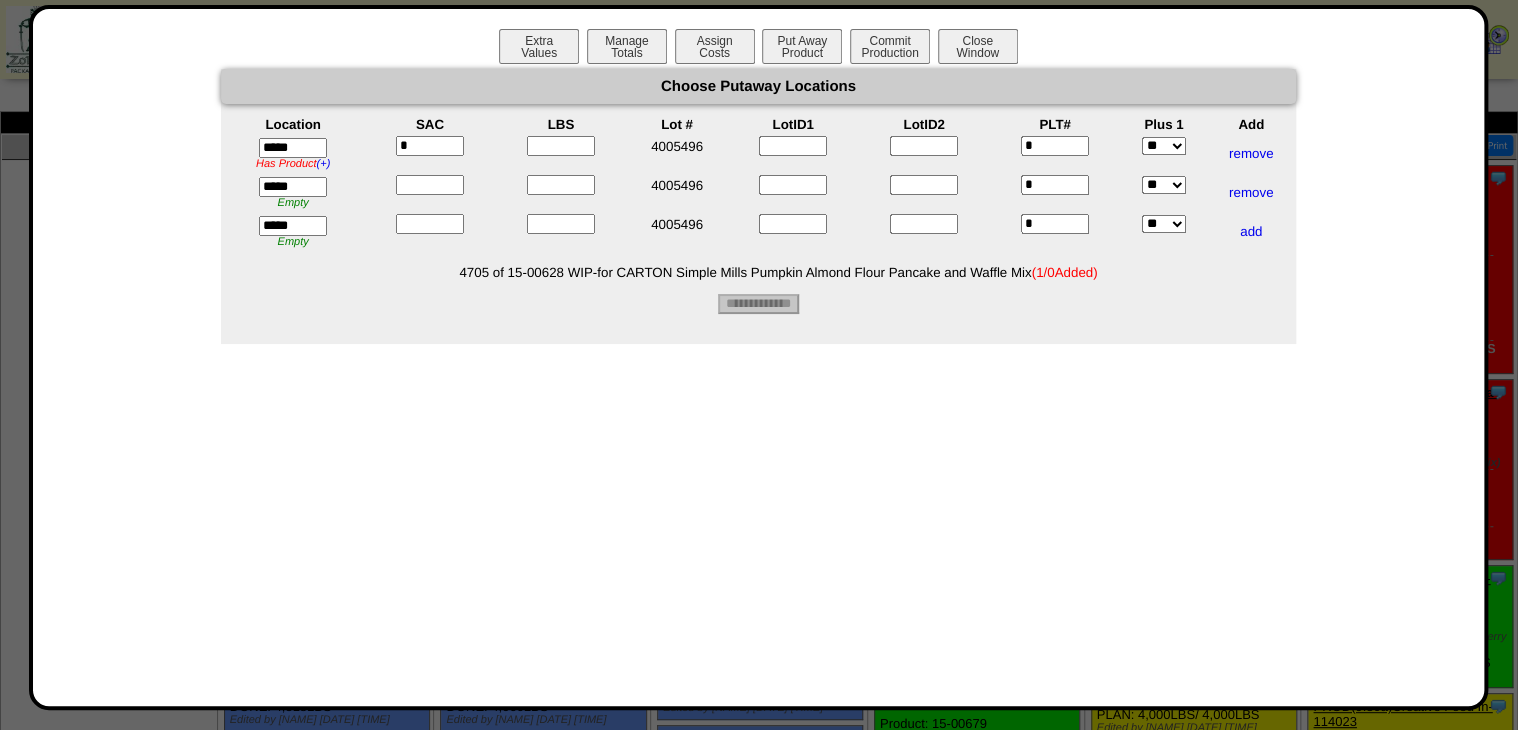click at bounding box center (430, 185) 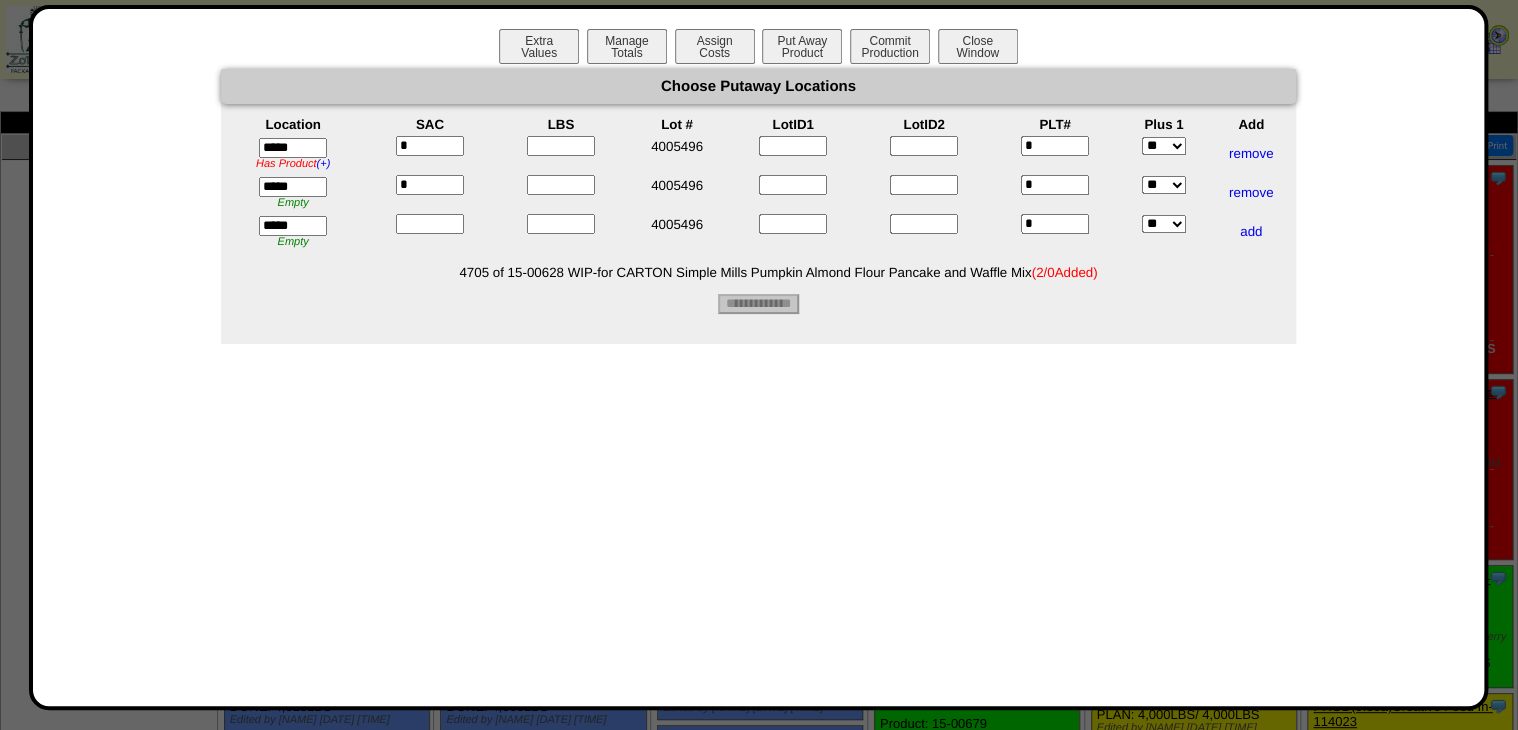 click at bounding box center [430, 224] 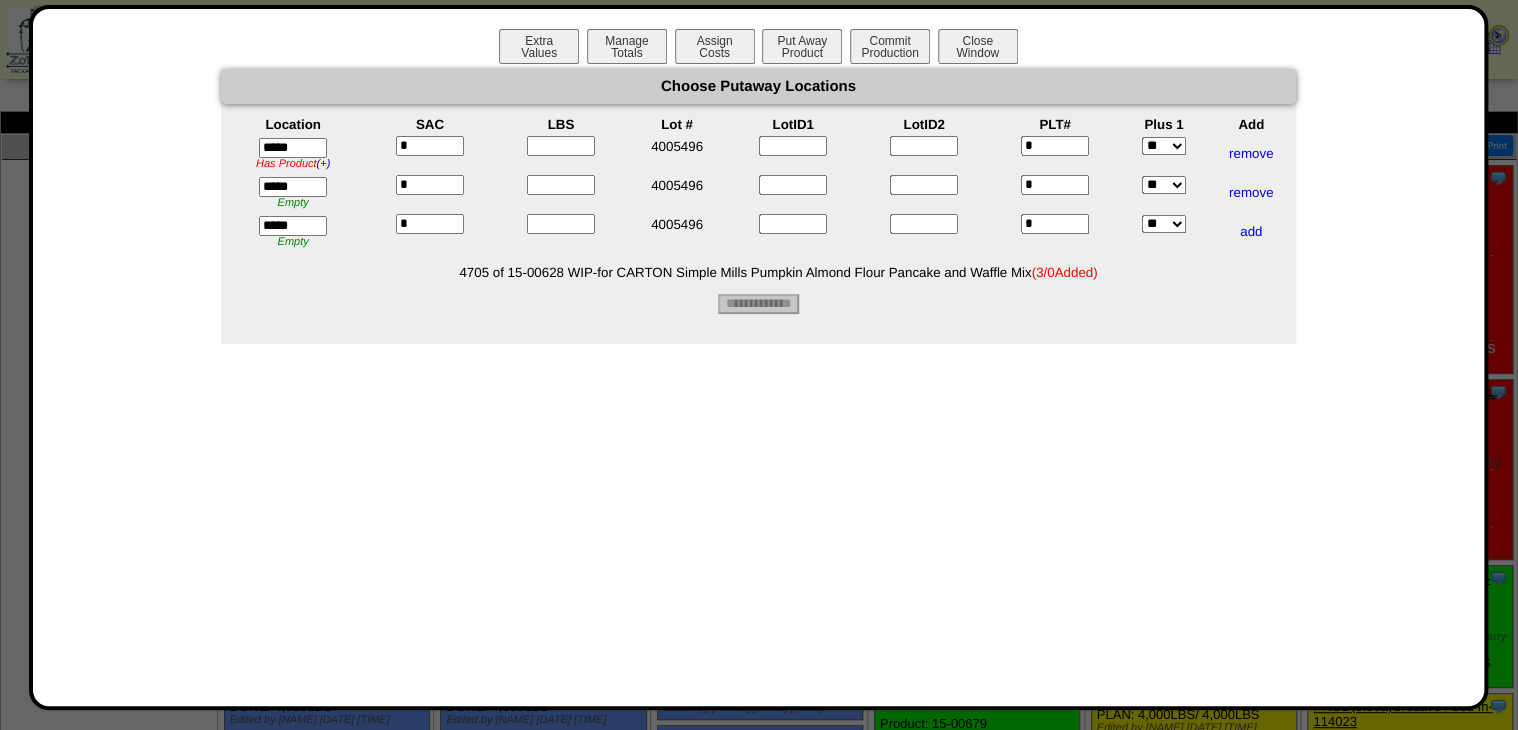 click at bounding box center [561, 146] 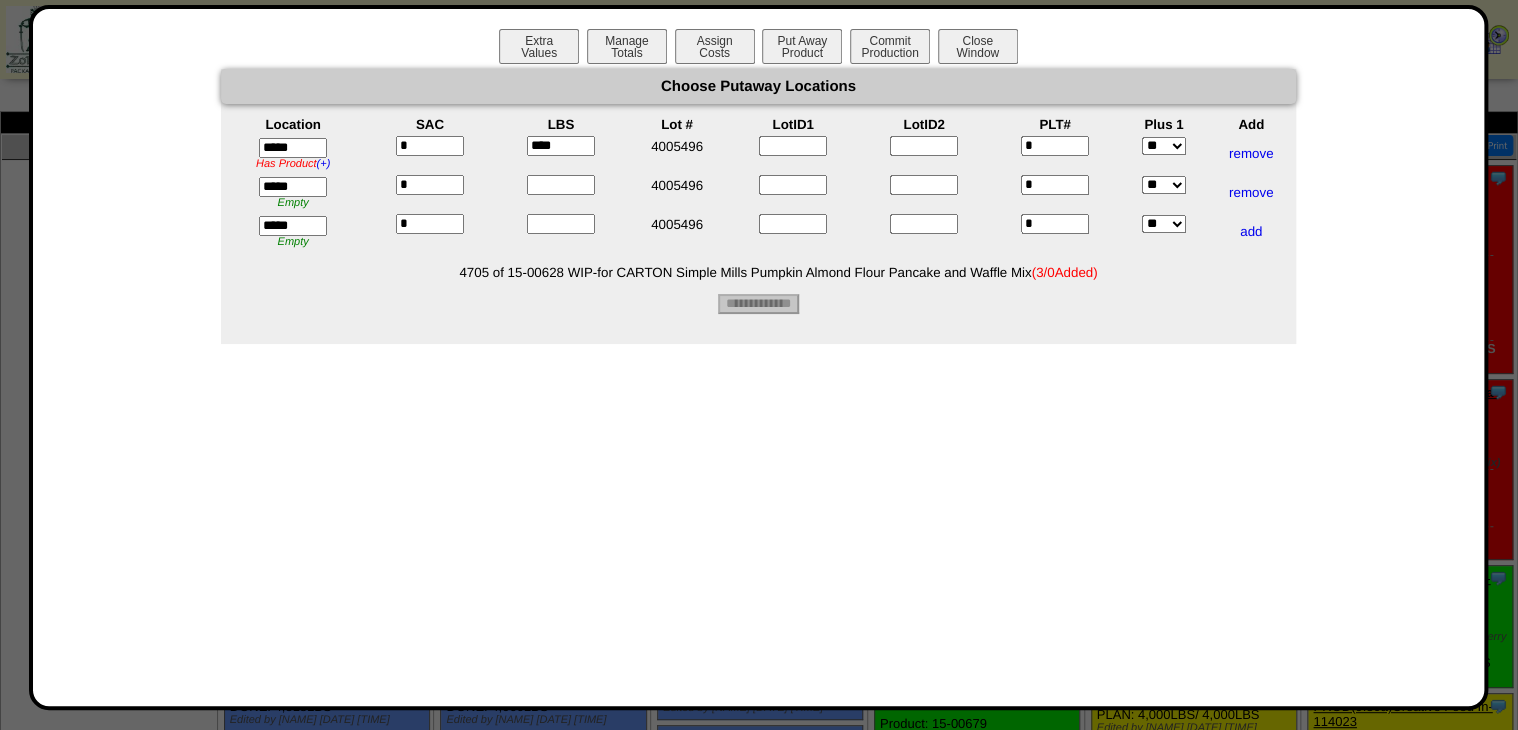 type on "****" 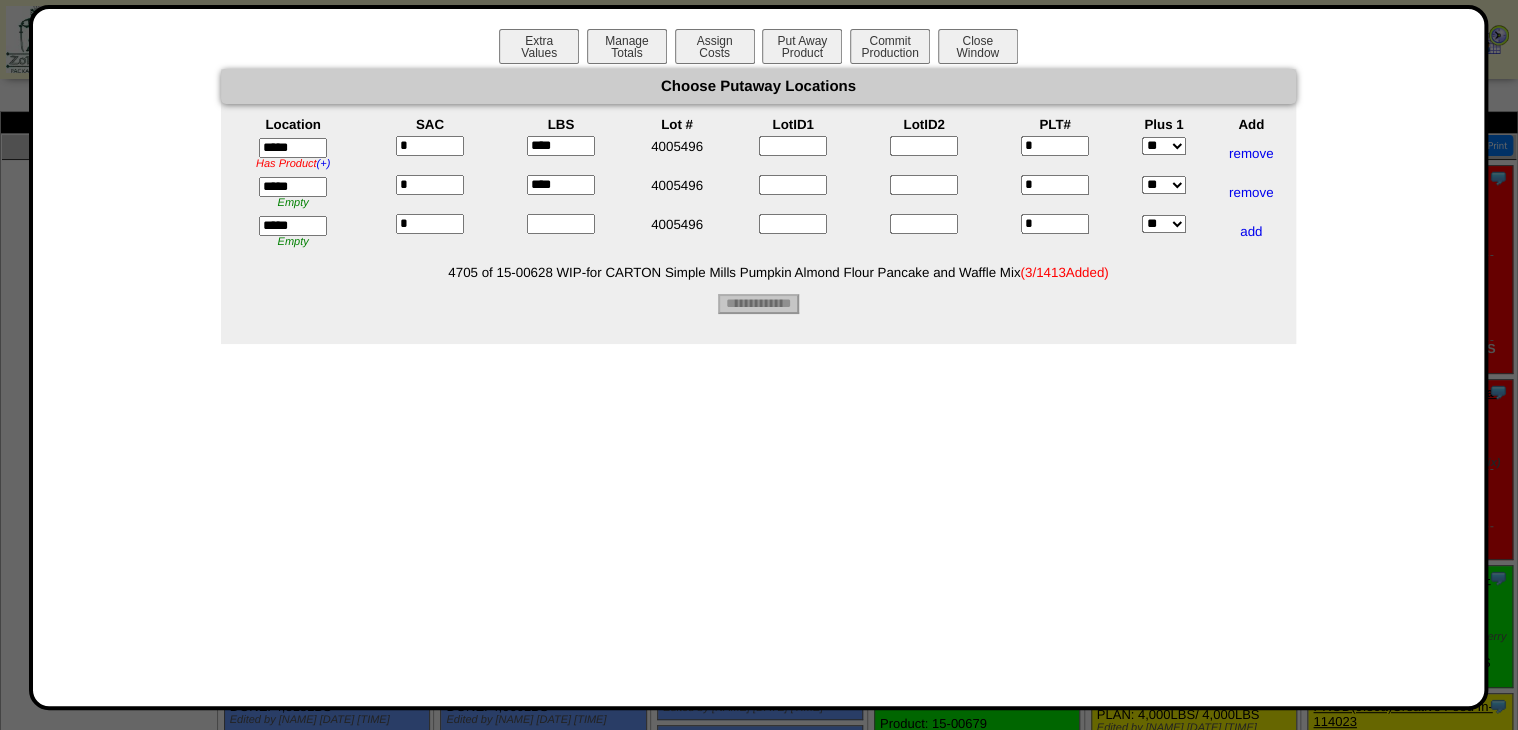 type on "****" 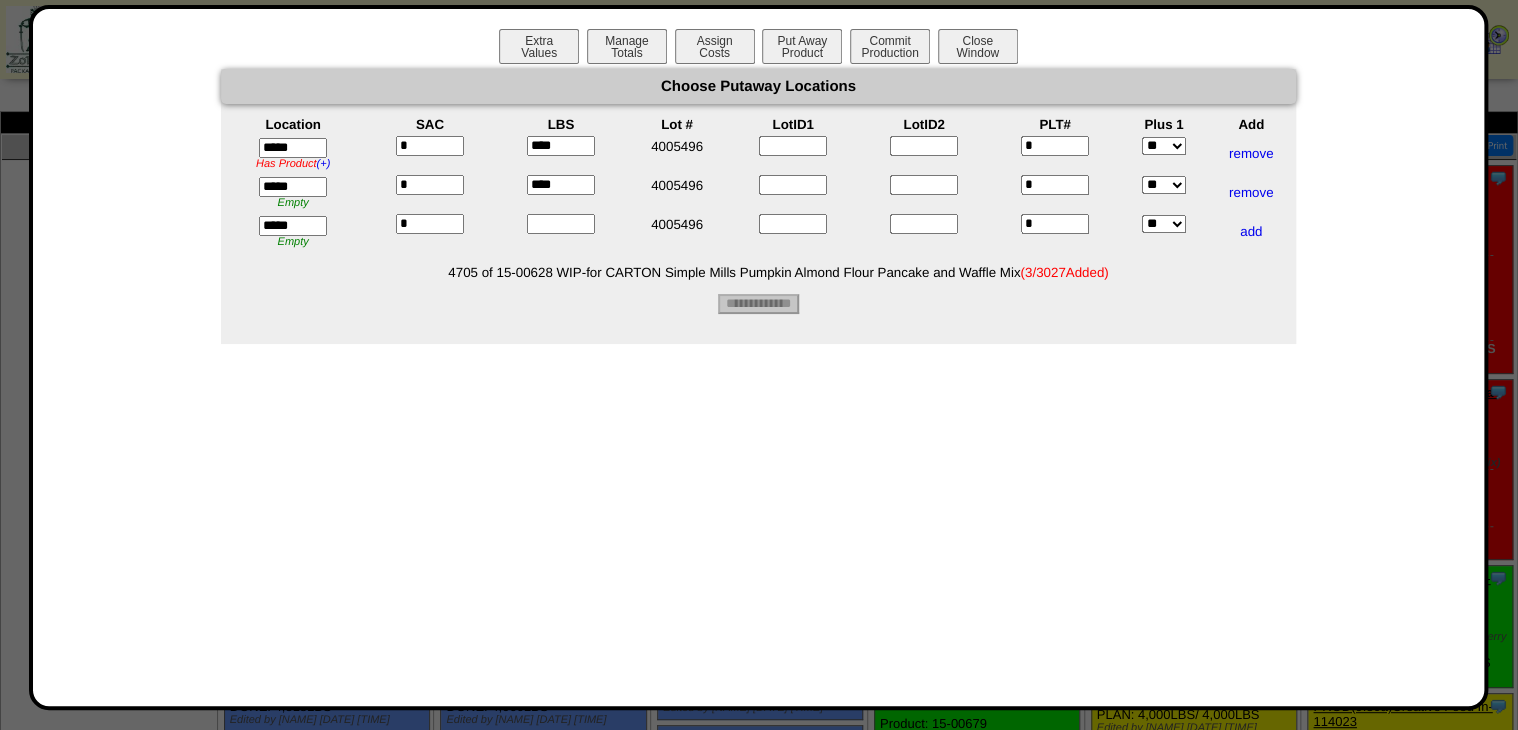 click at bounding box center (561, 224) 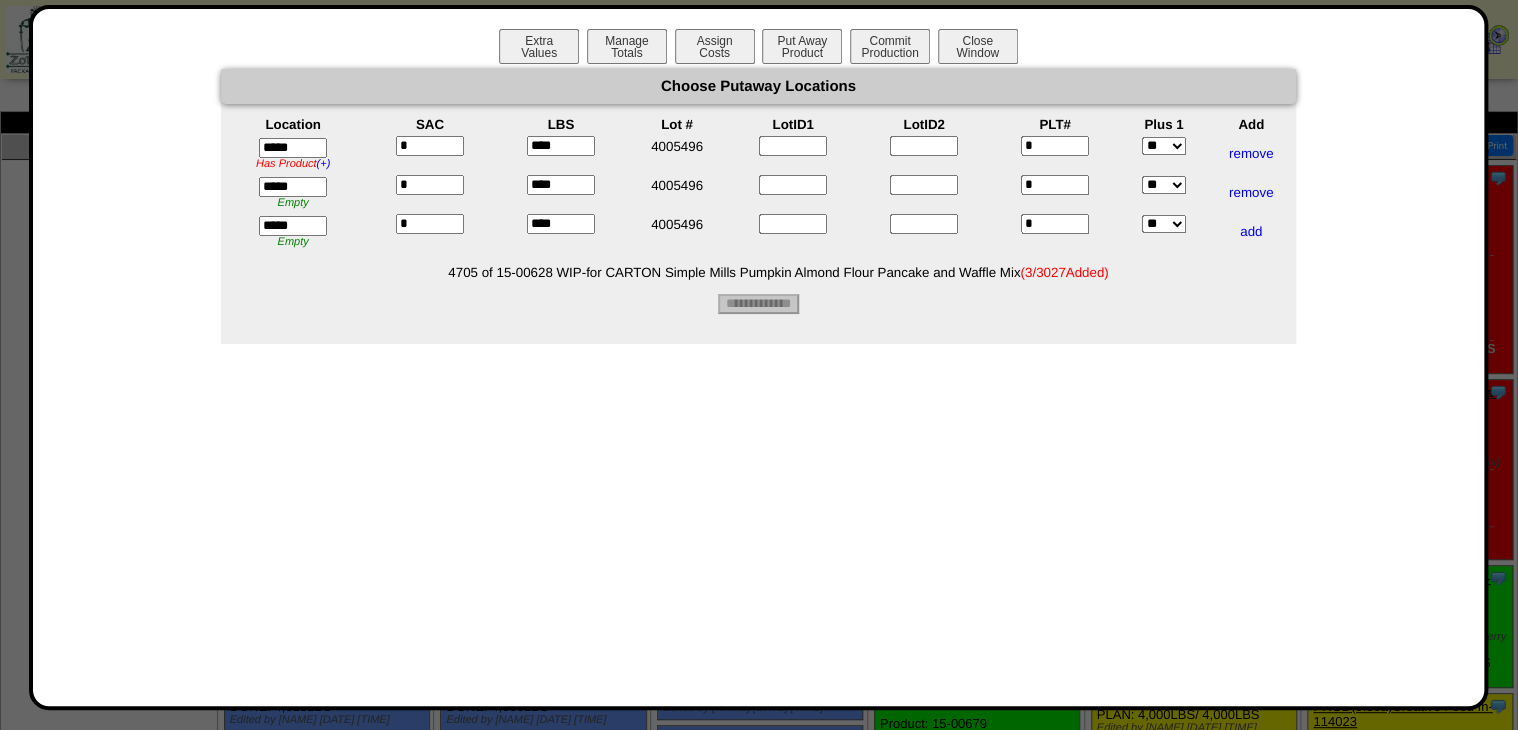 type on "****" 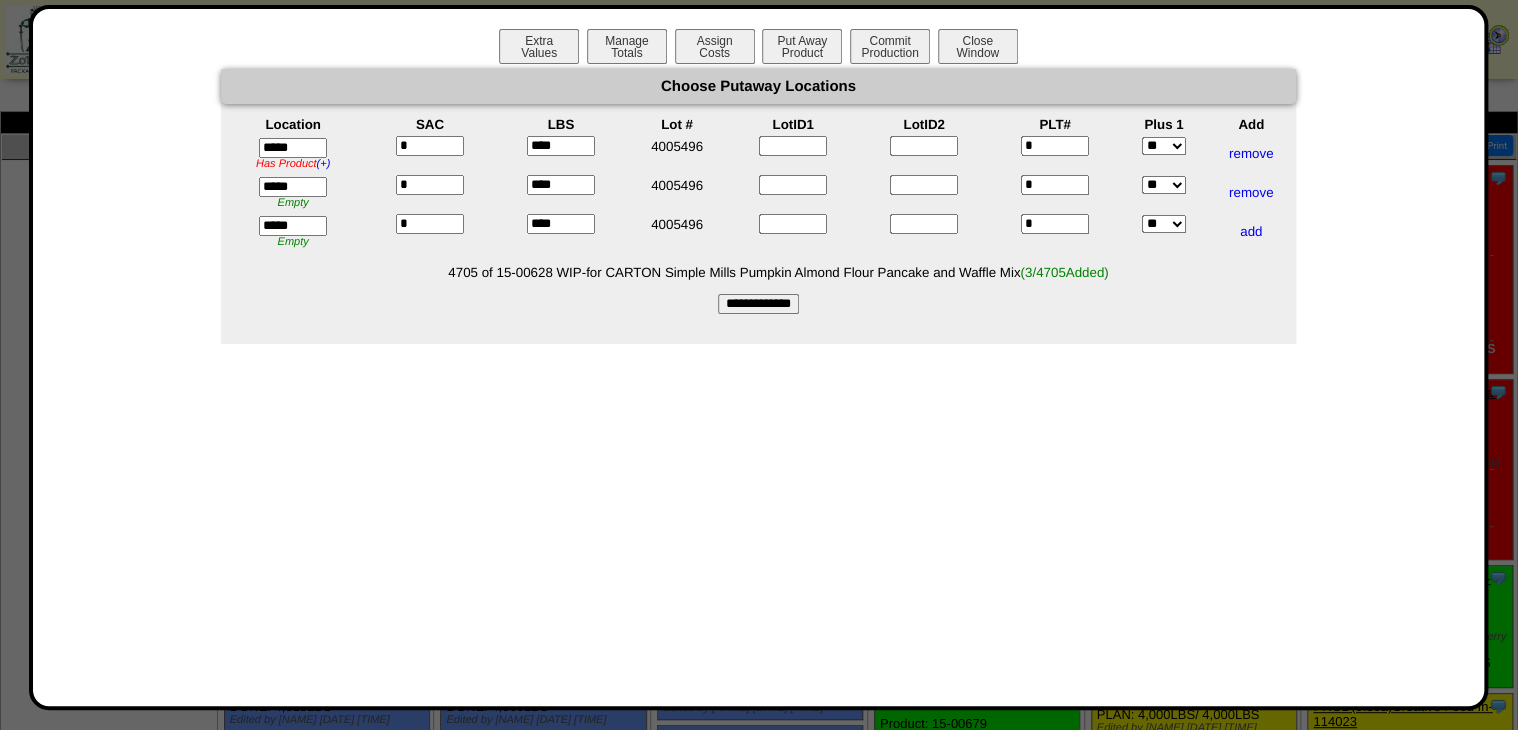 click on "**********" at bounding box center [758, 304] 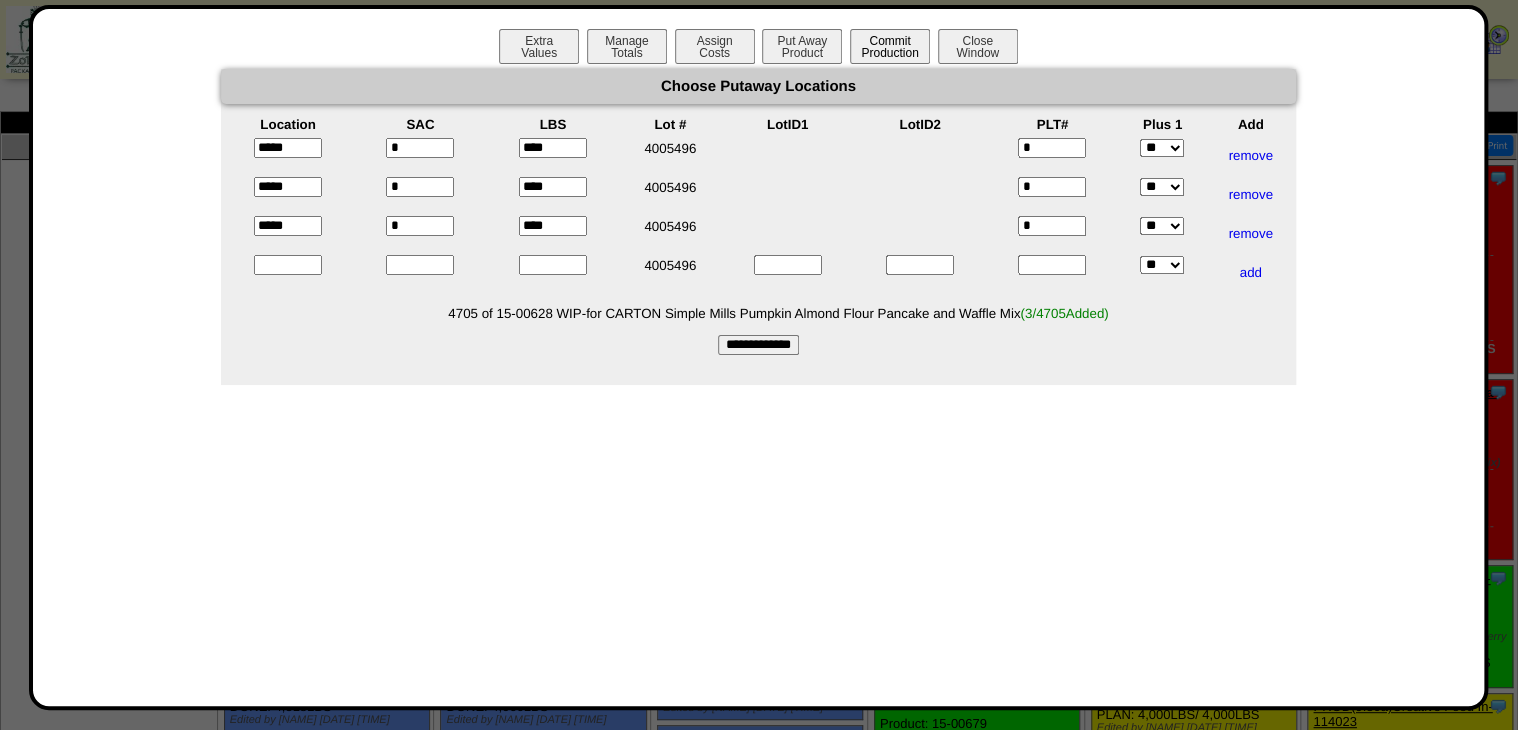 click on "Commit Production" at bounding box center [890, 46] 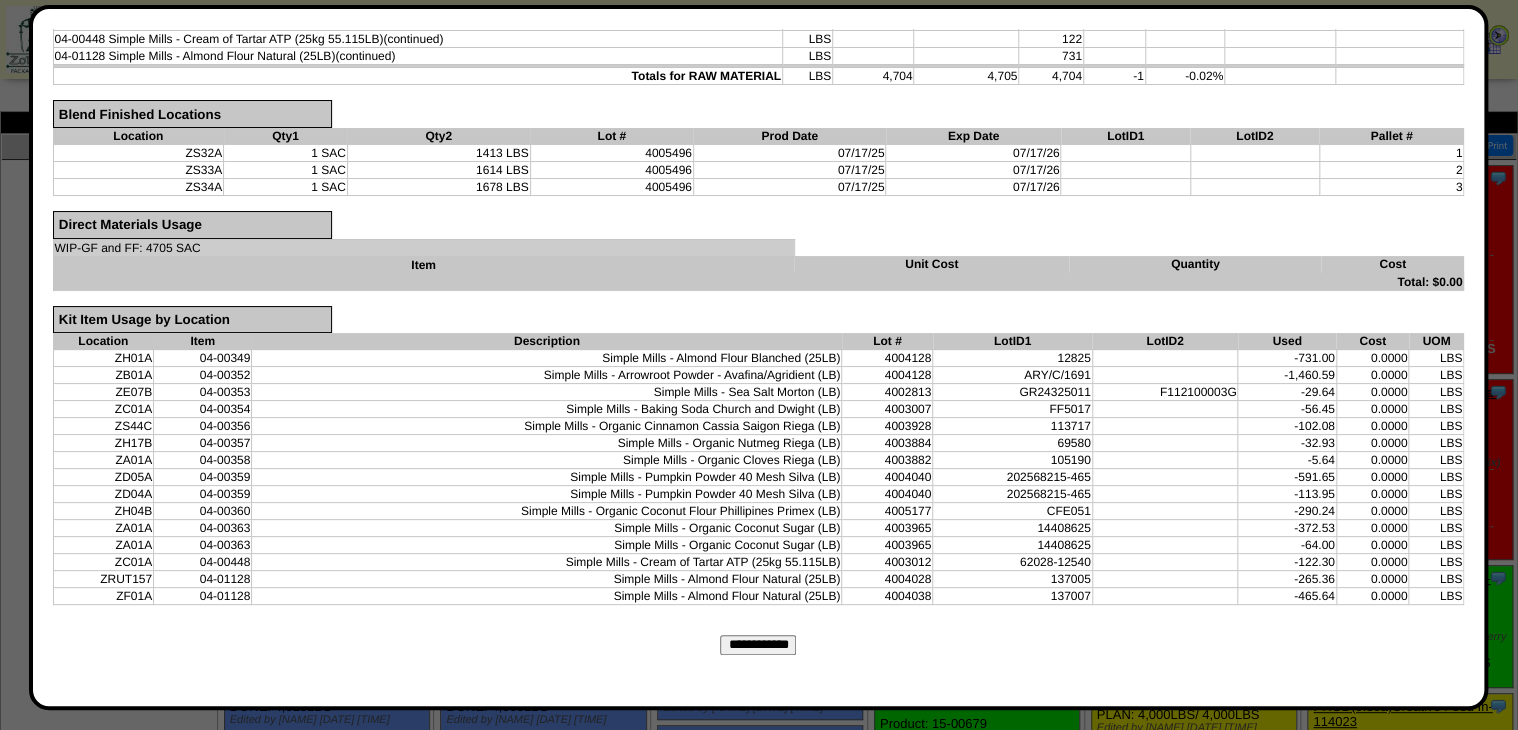 scroll, scrollTop: 576, scrollLeft: 0, axis: vertical 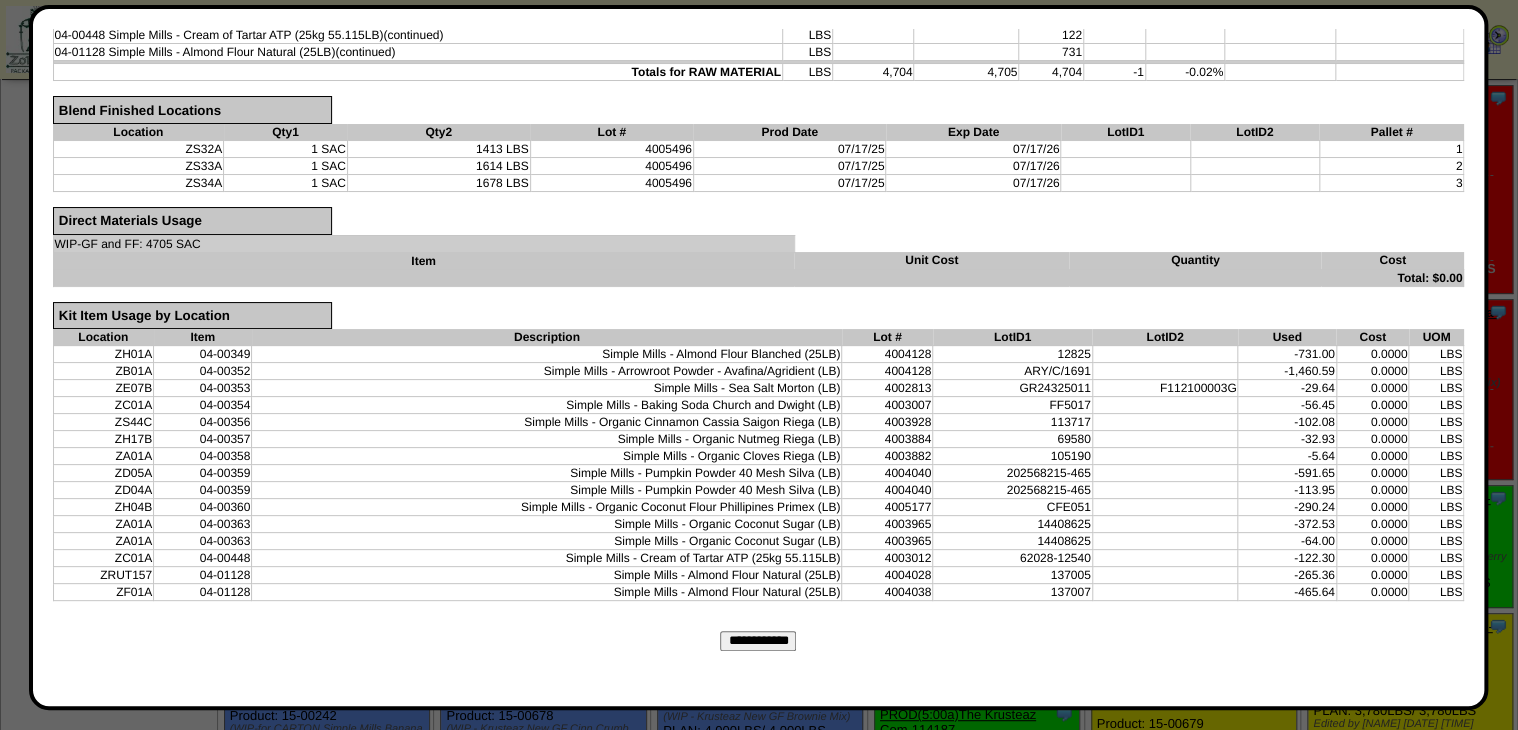 click on "**********" at bounding box center [758, 641] 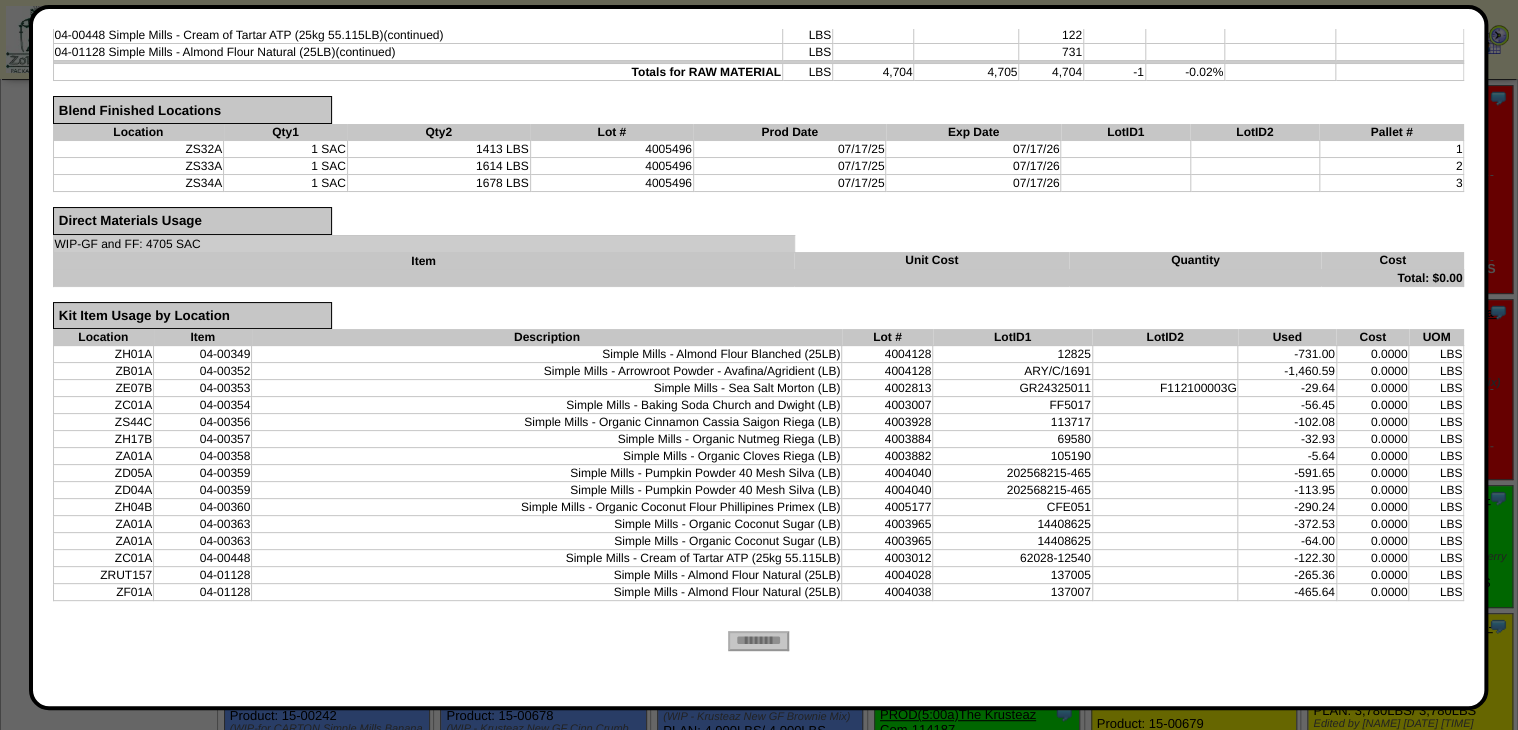 scroll, scrollTop: 0, scrollLeft: 0, axis: both 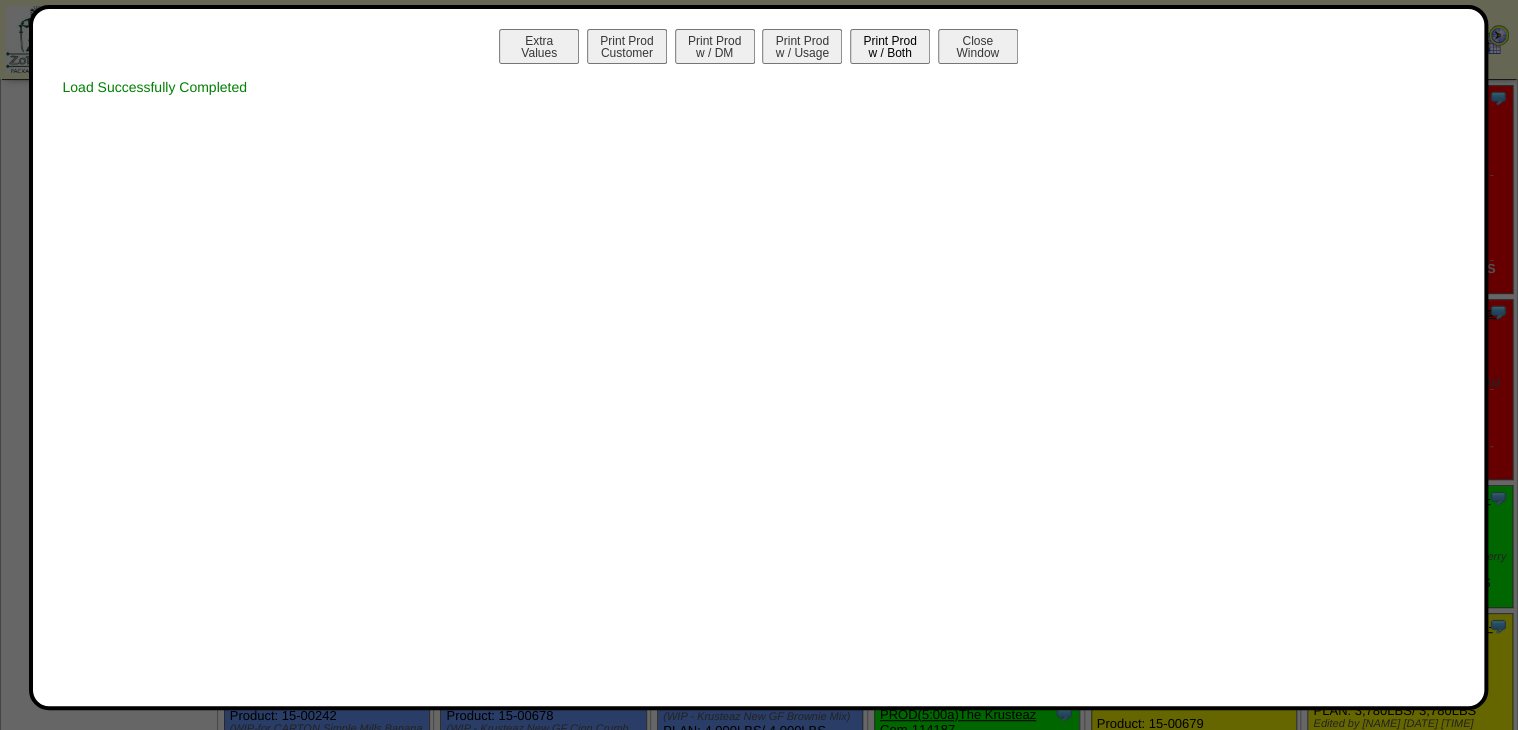 click on "Print Prod w / Both" at bounding box center [890, 46] 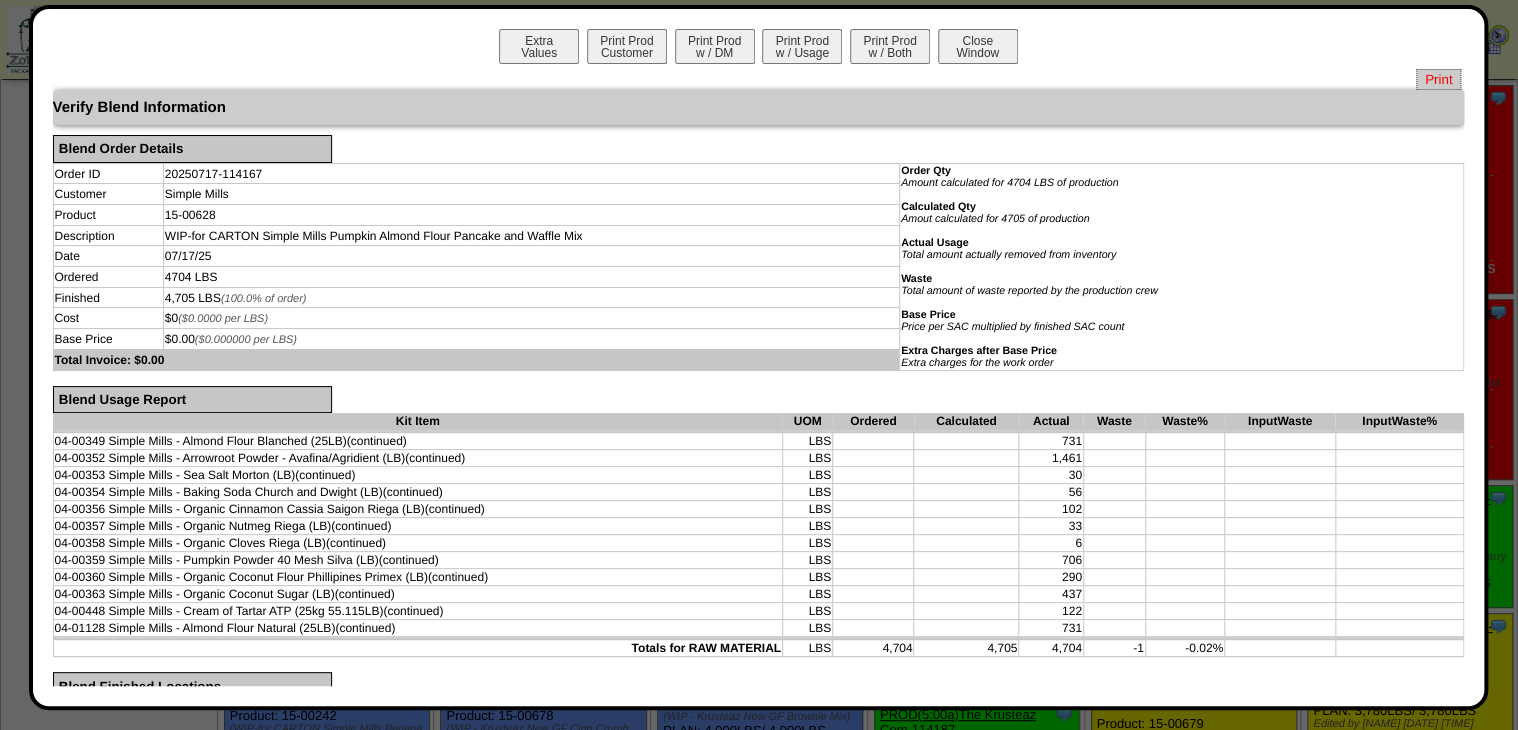 click on "Print" at bounding box center [1438, 79] 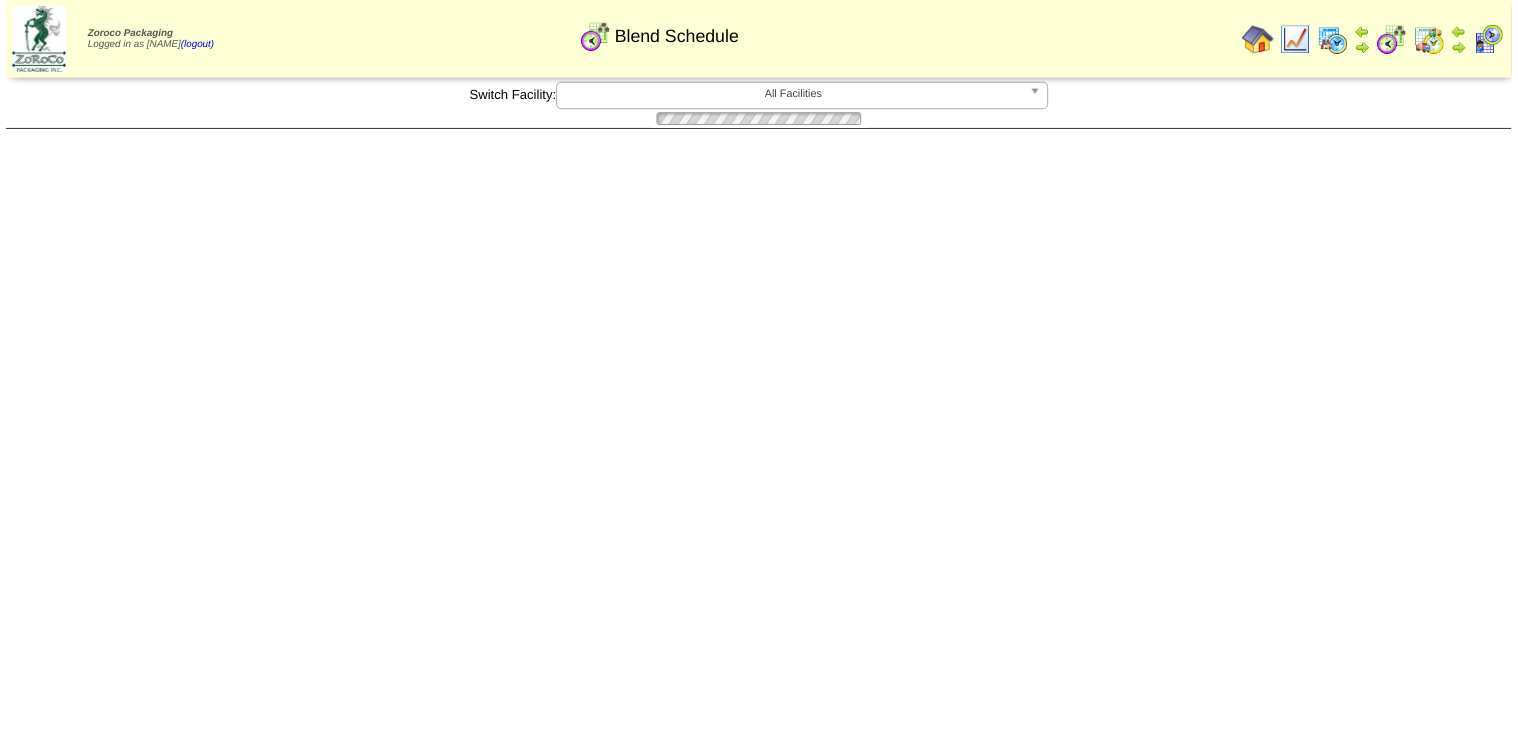 scroll, scrollTop: 80, scrollLeft: 0, axis: vertical 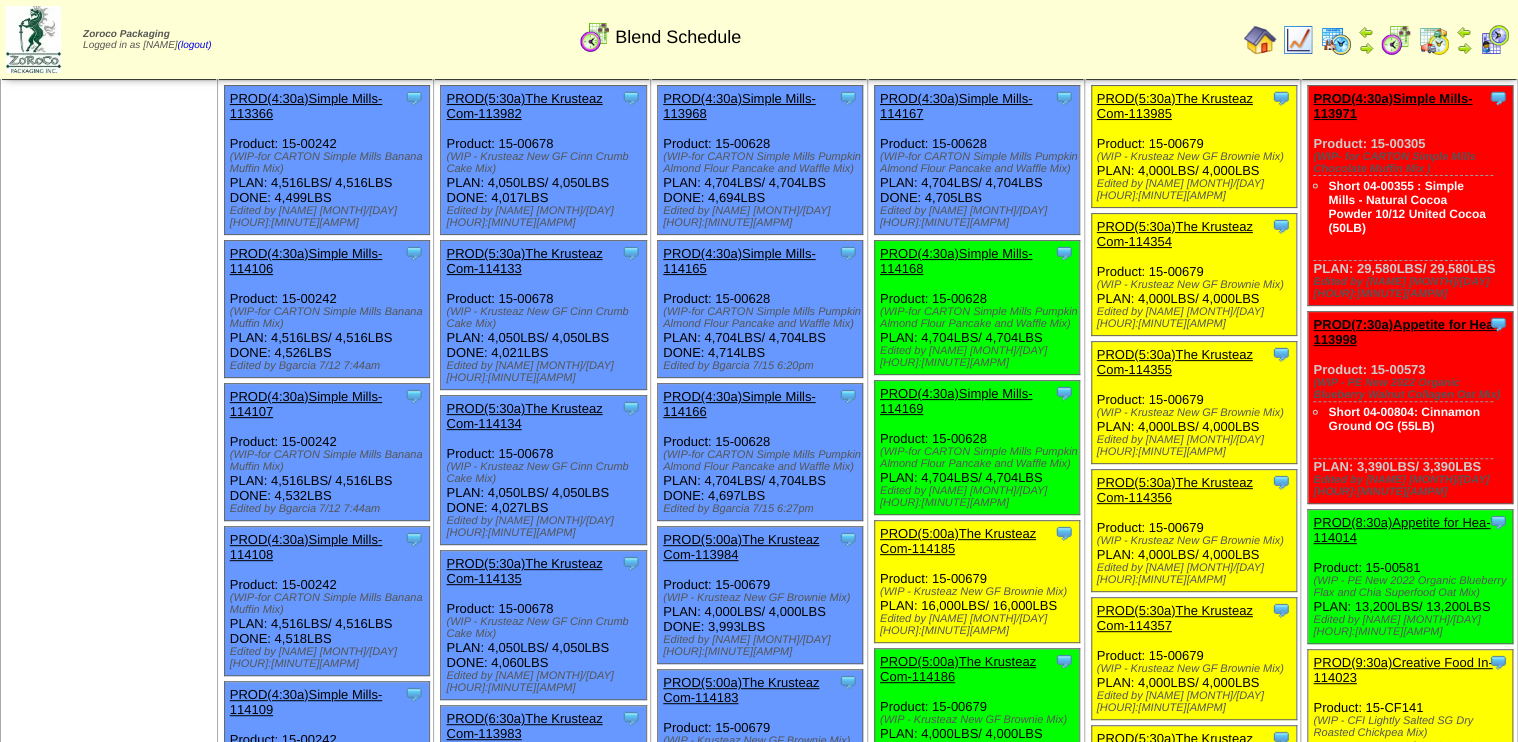 click on "PROD(4:30a)Simple Mills-114168" at bounding box center (956, 261) 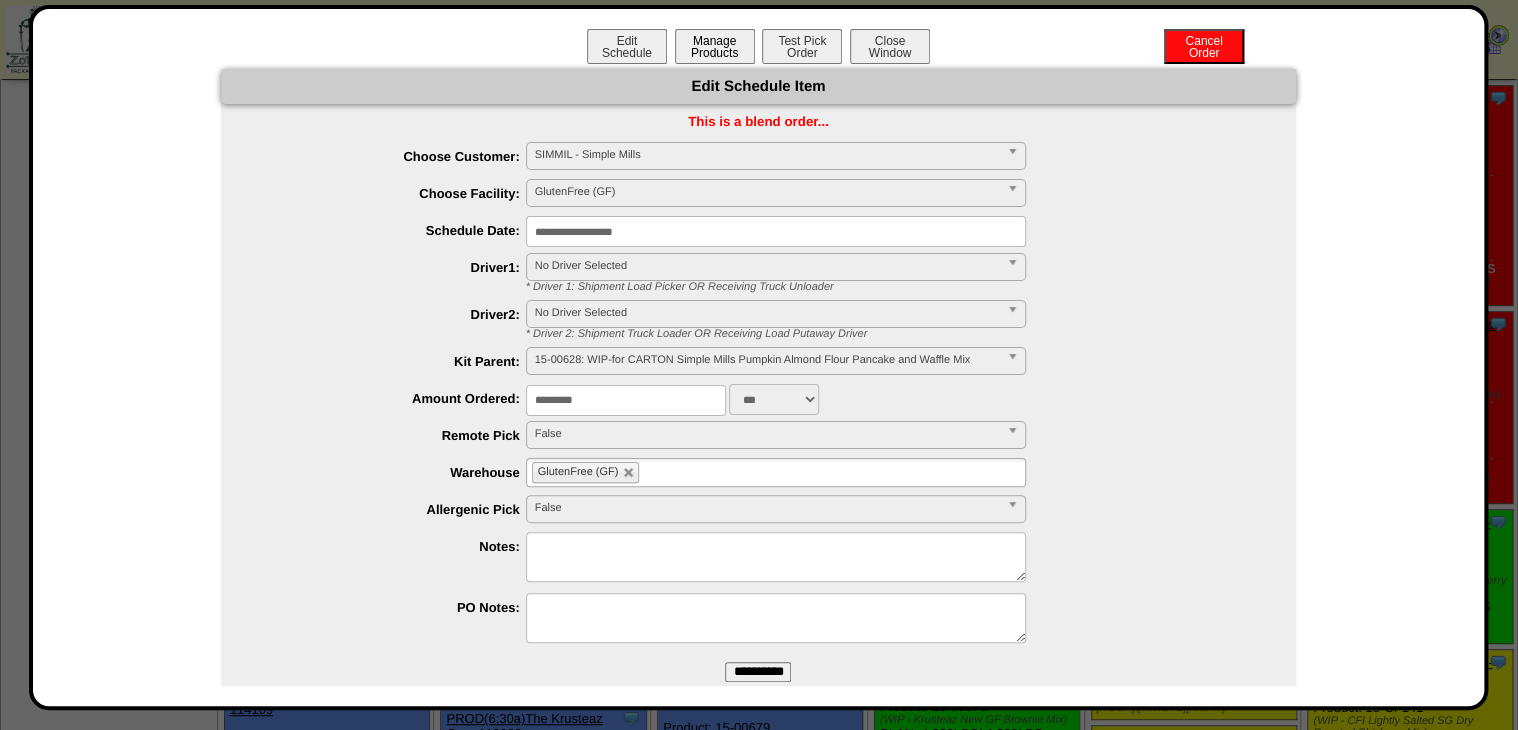 click on "Manage Products" at bounding box center [715, 46] 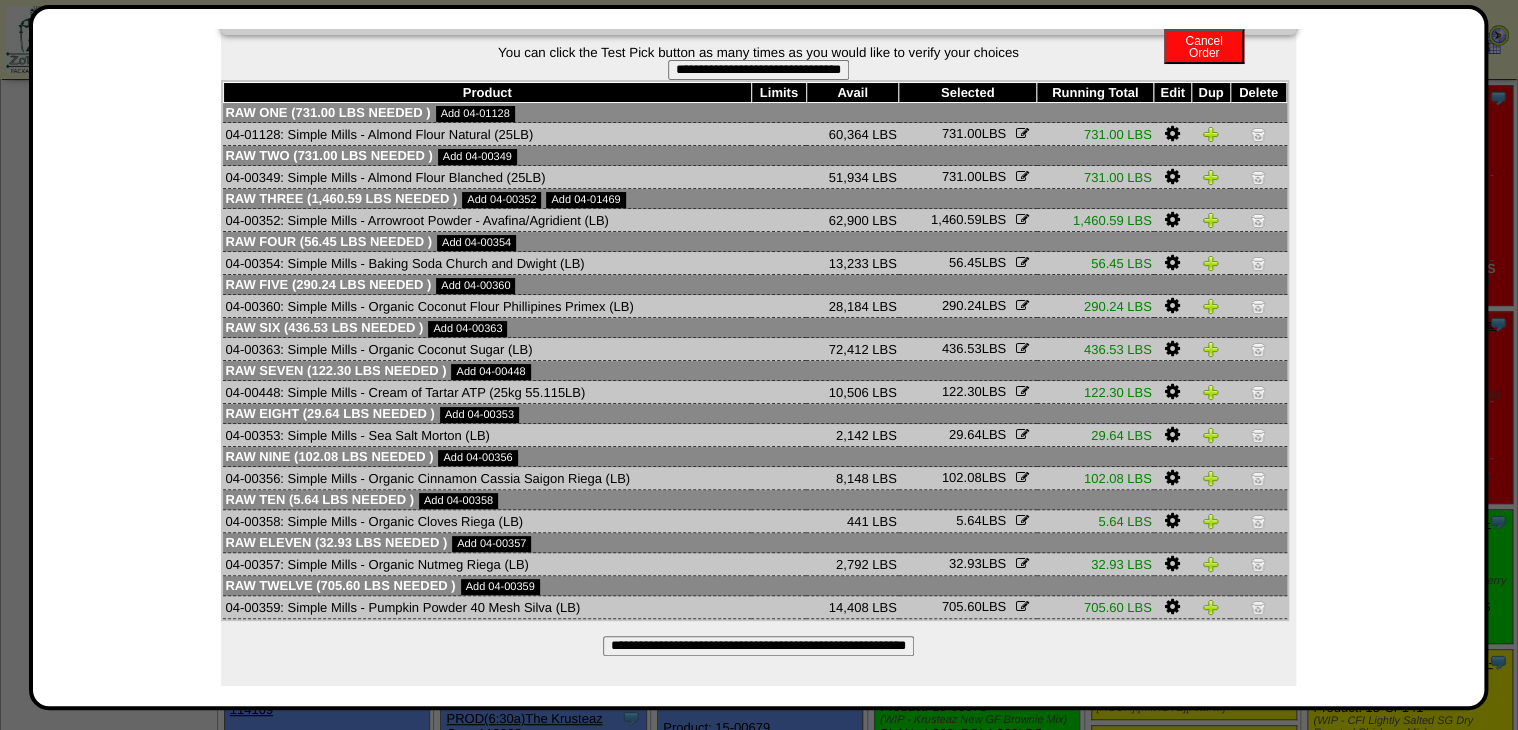 scroll, scrollTop: 0, scrollLeft: 0, axis: both 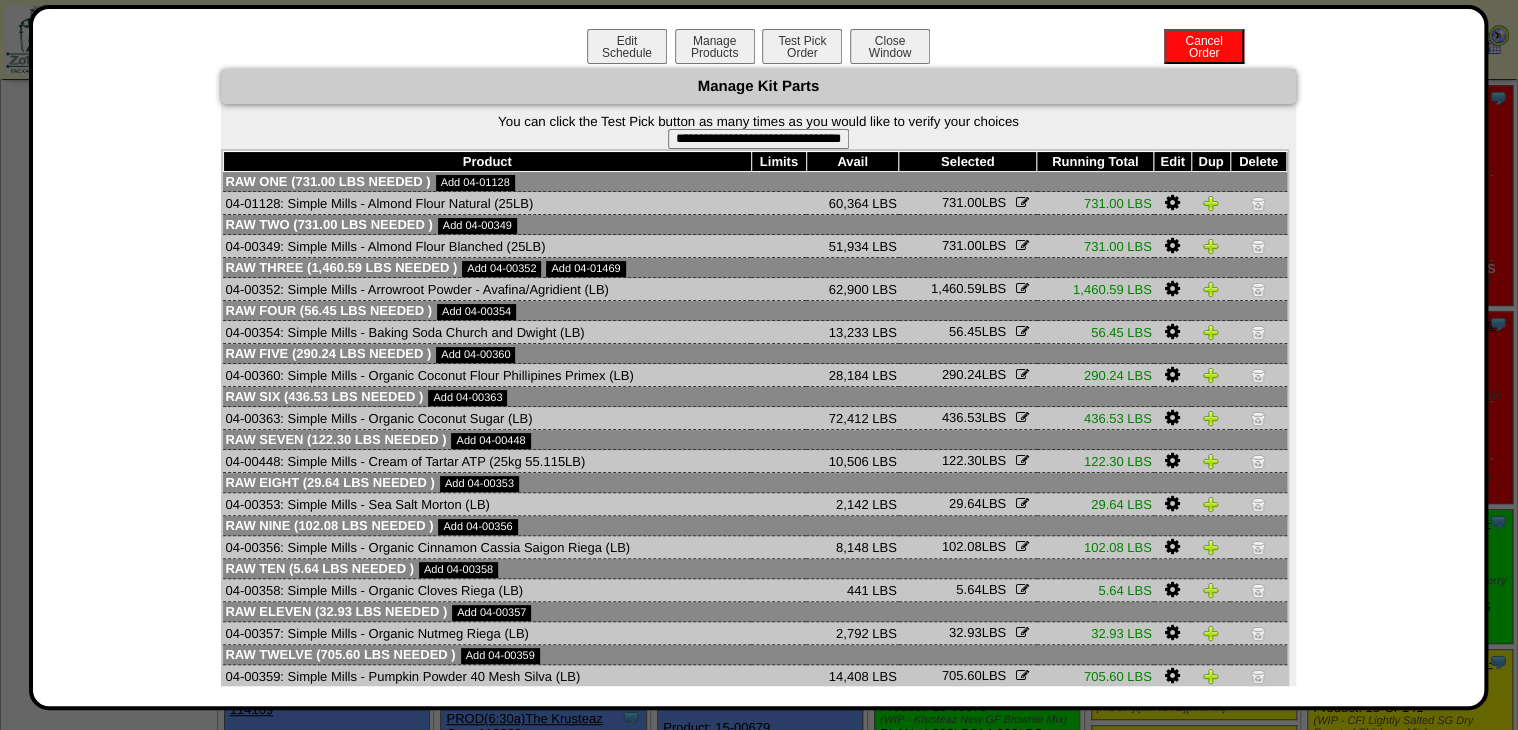 click on "**********" at bounding box center (758, 139) 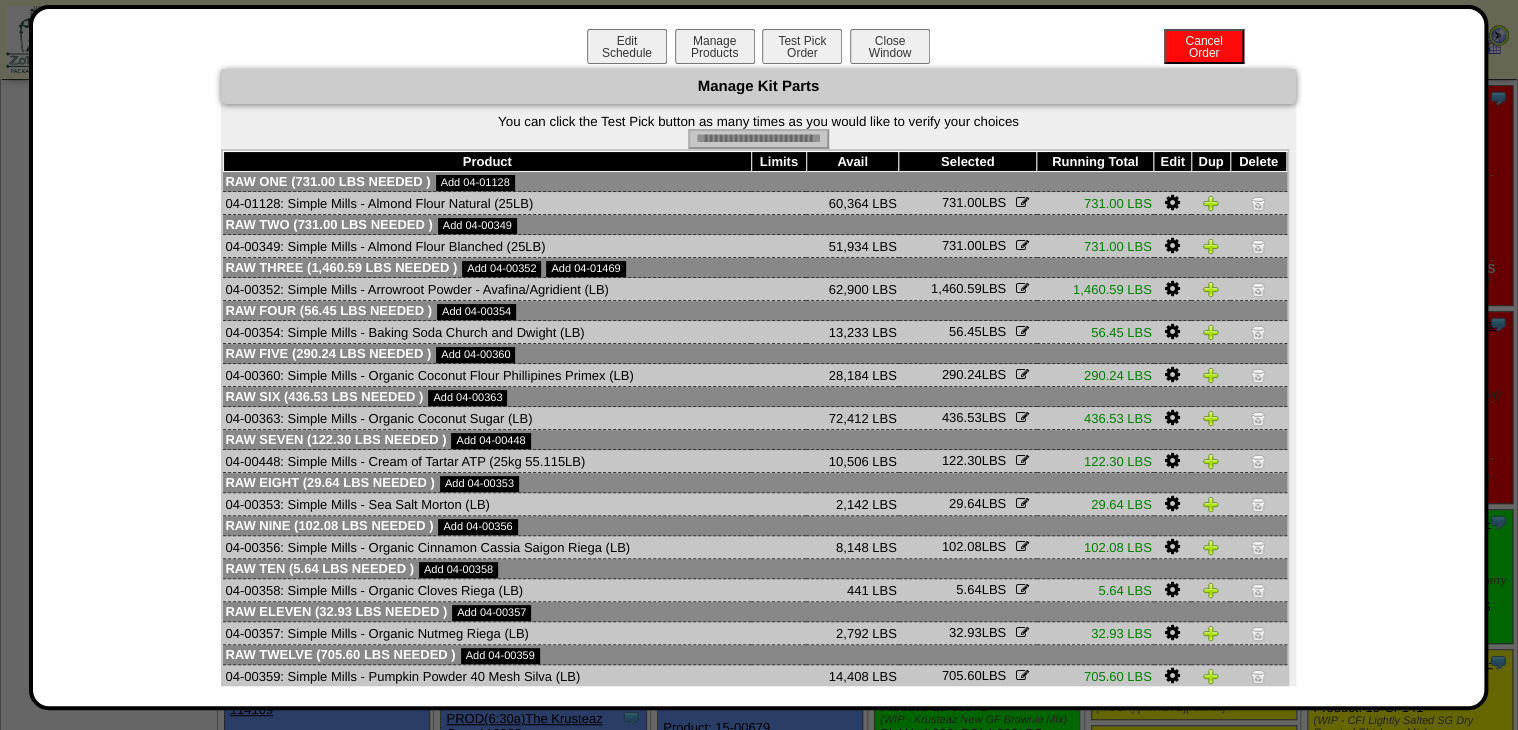 type on "**********" 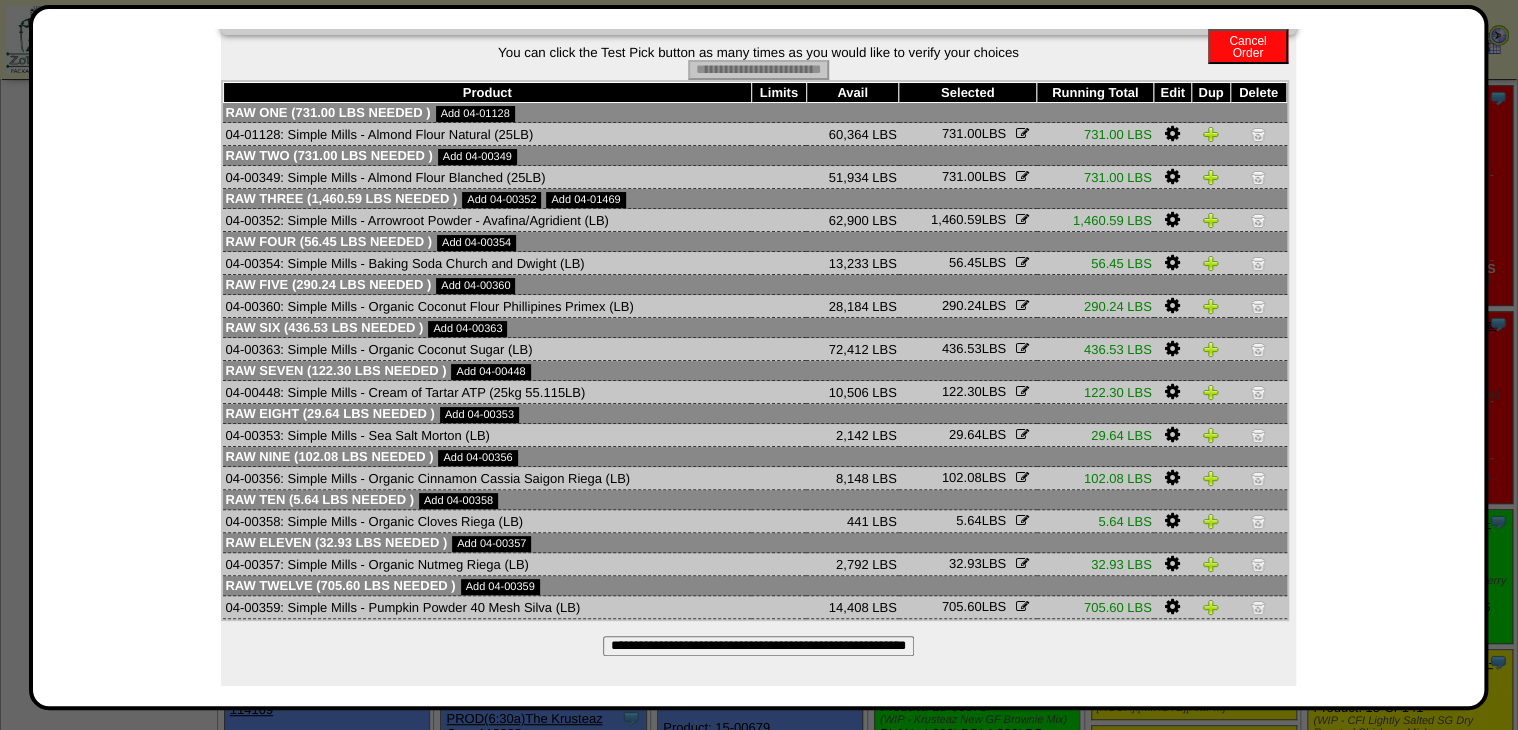 scroll, scrollTop: 0, scrollLeft: 0, axis: both 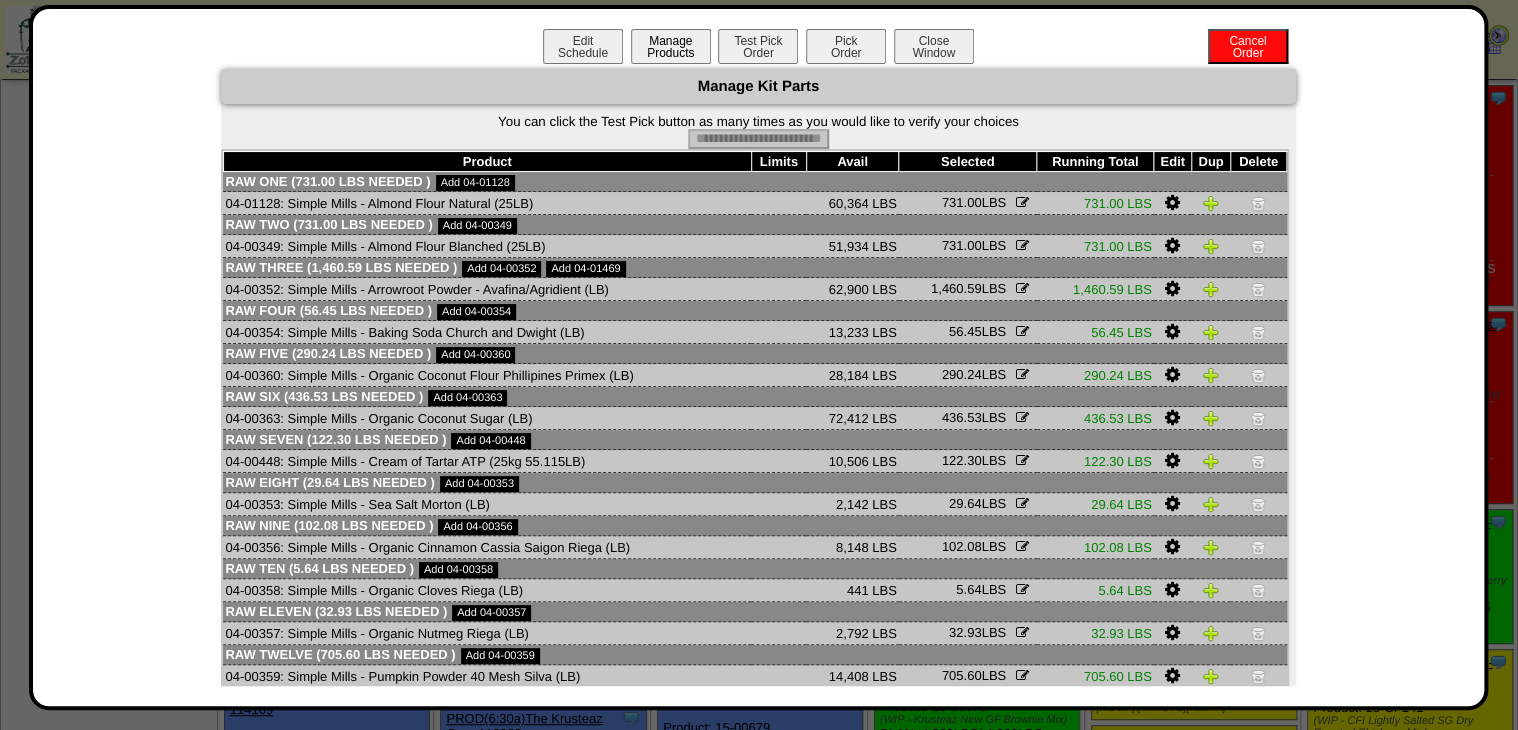 click on "Manage Products" at bounding box center [671, 46] 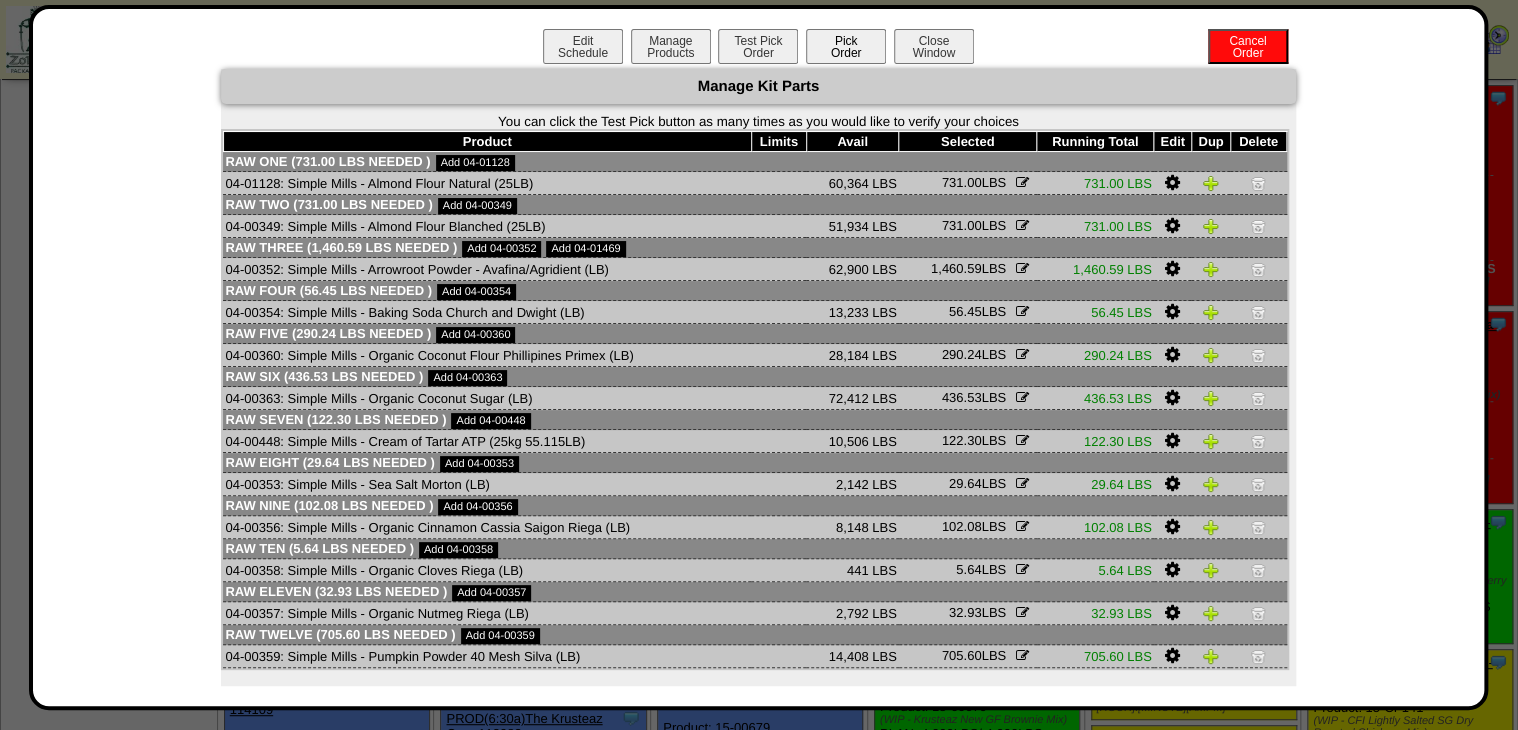 click on "Pick Order" at bounding box center (846, 46) 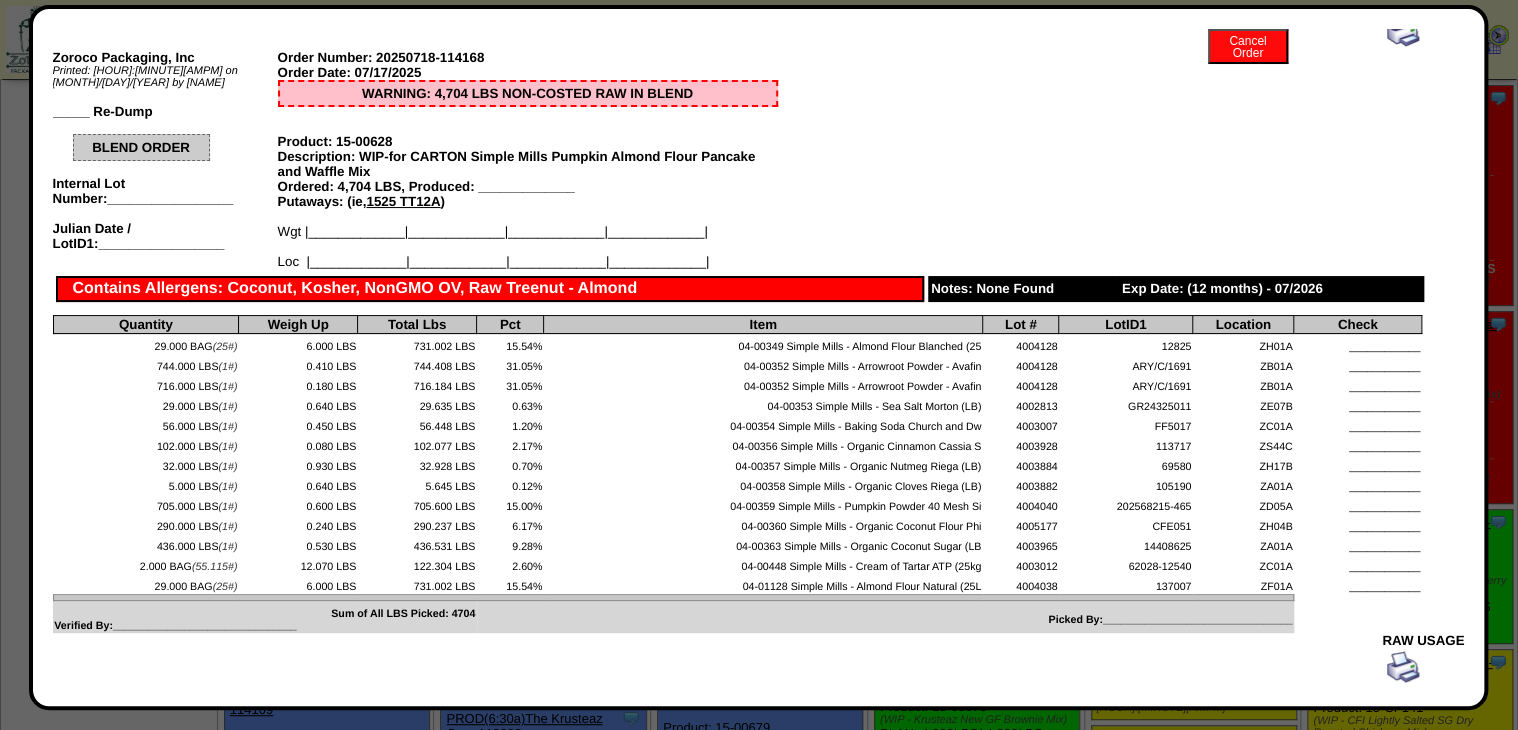 scroll, scrollTop: 0, scrollLeft: 0, axis: both 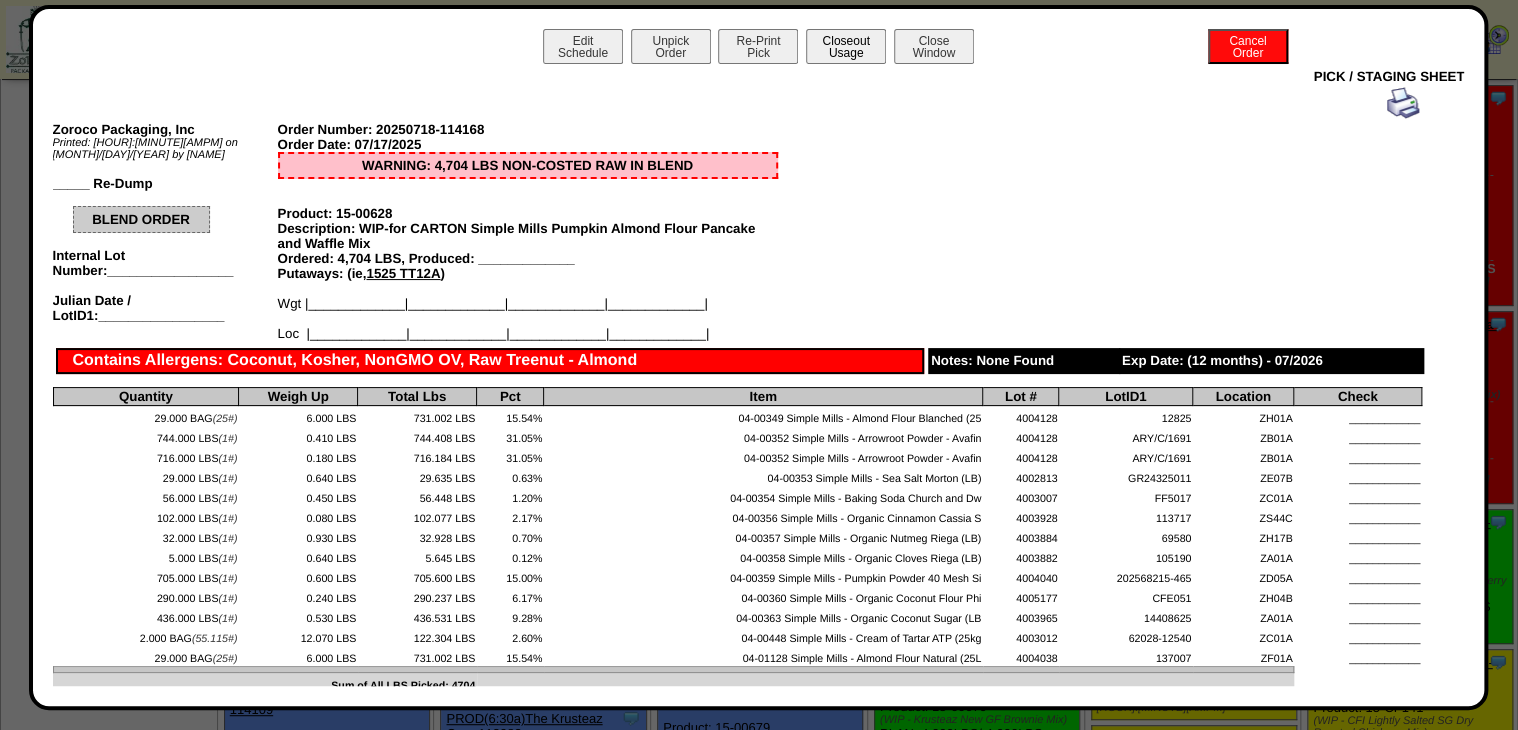click on "Closeout Usage" at bounding box center [846, 46] 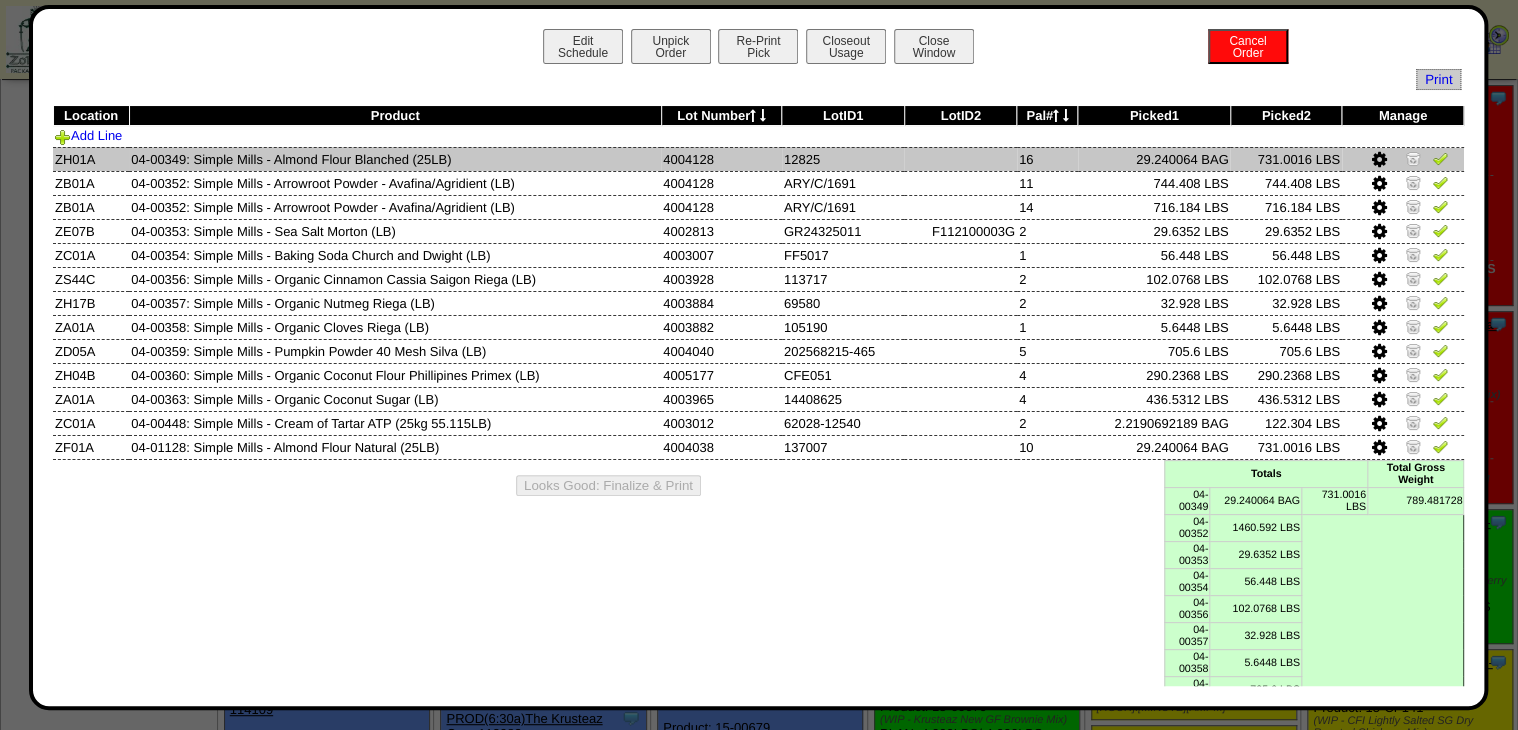 click at bounding box center [1440, 158] 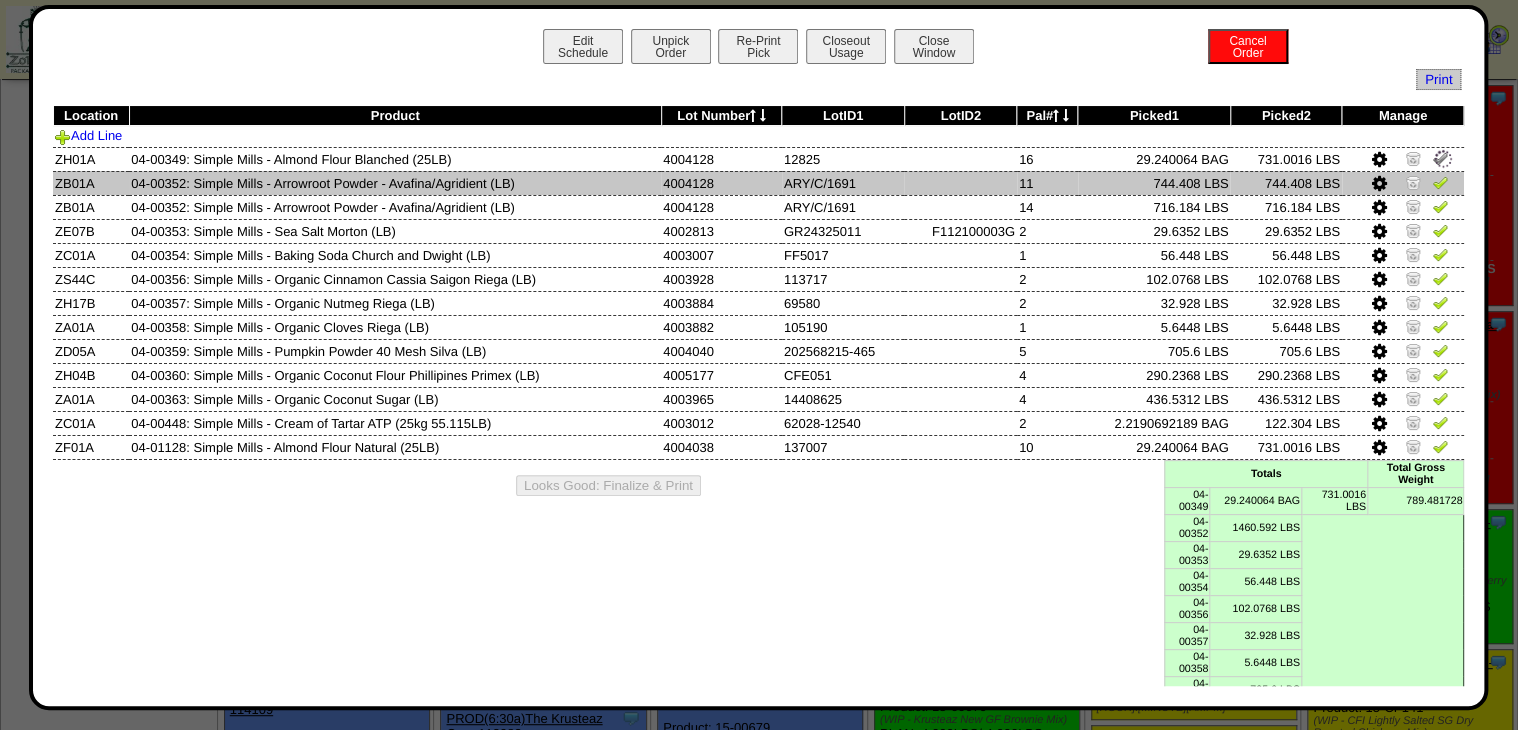 click at bounding box center (1440, 182) 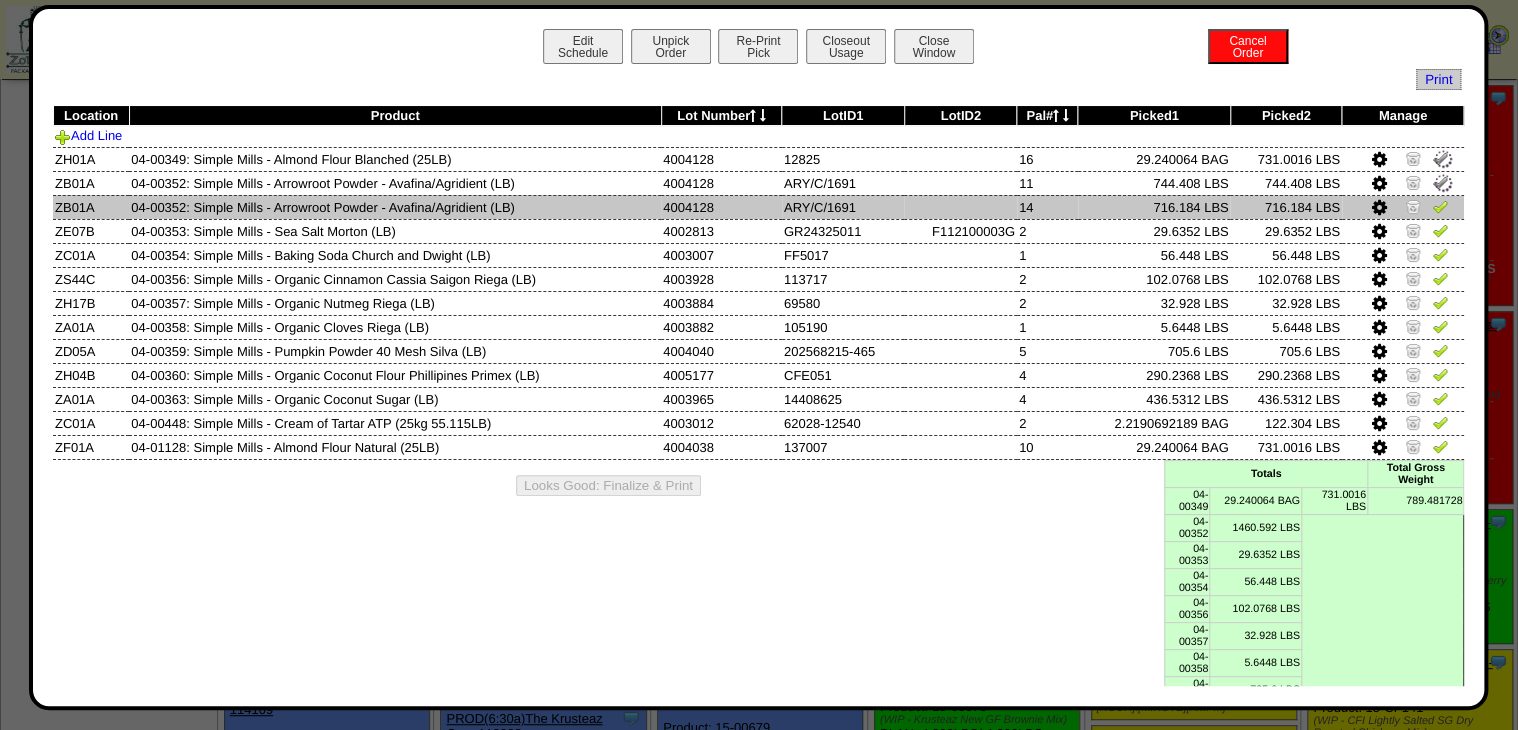 click at bounding box center [1440, 206] 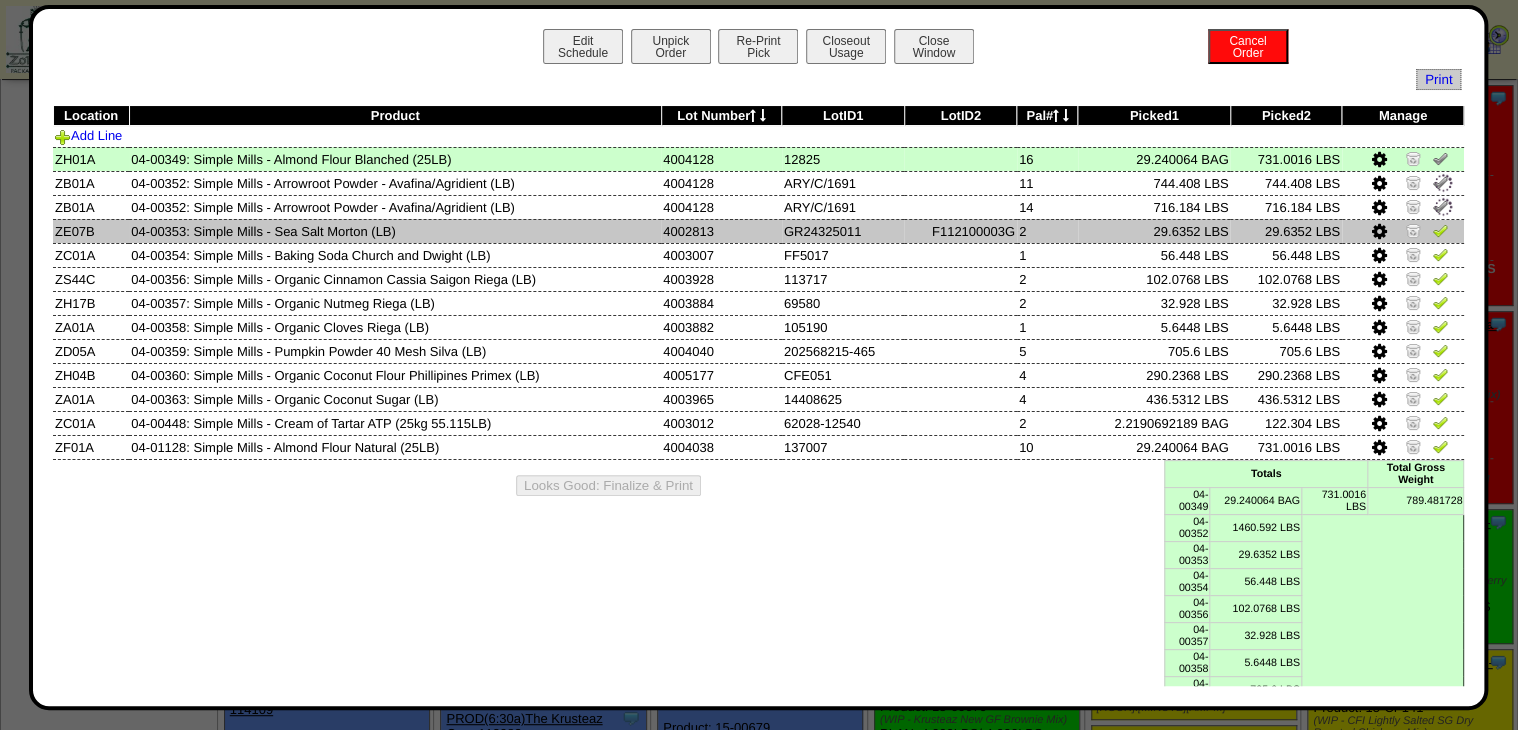 click at bounding box center [1440, 230] 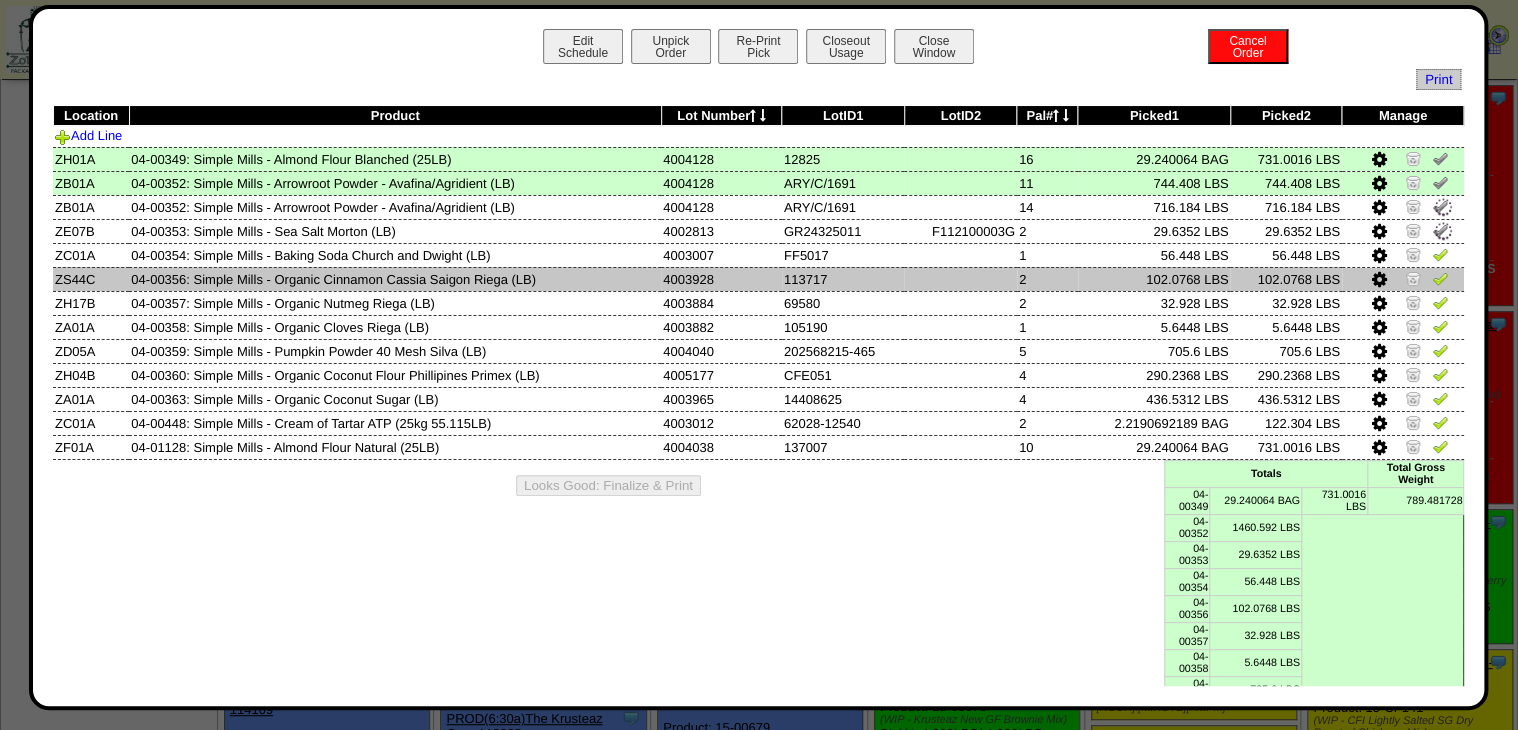 click at bounding box center [1403, 279] 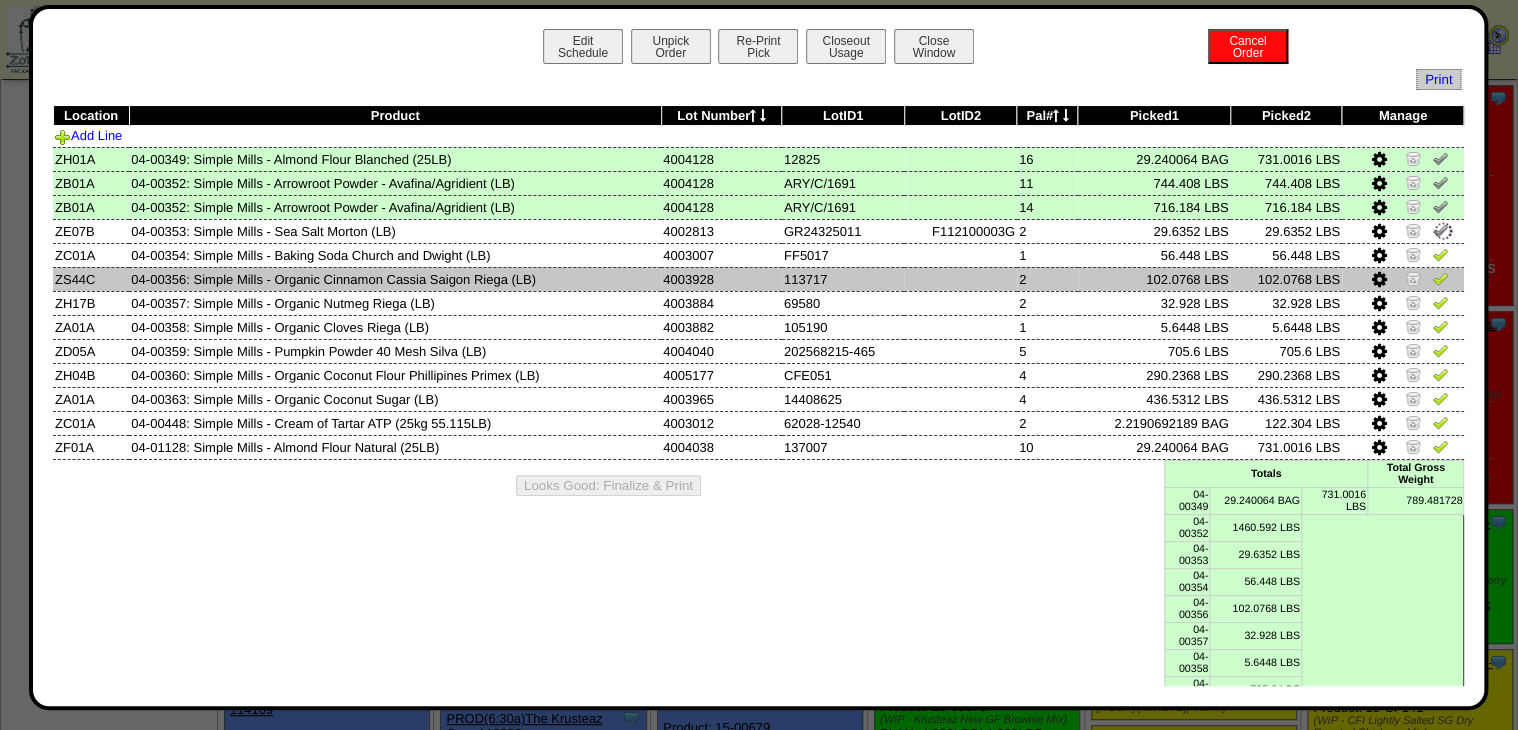 drag, startPoint x: 1424, startPoint y: 260, endPoint x: 1428, endPoint y: 270, distance: 10.770329 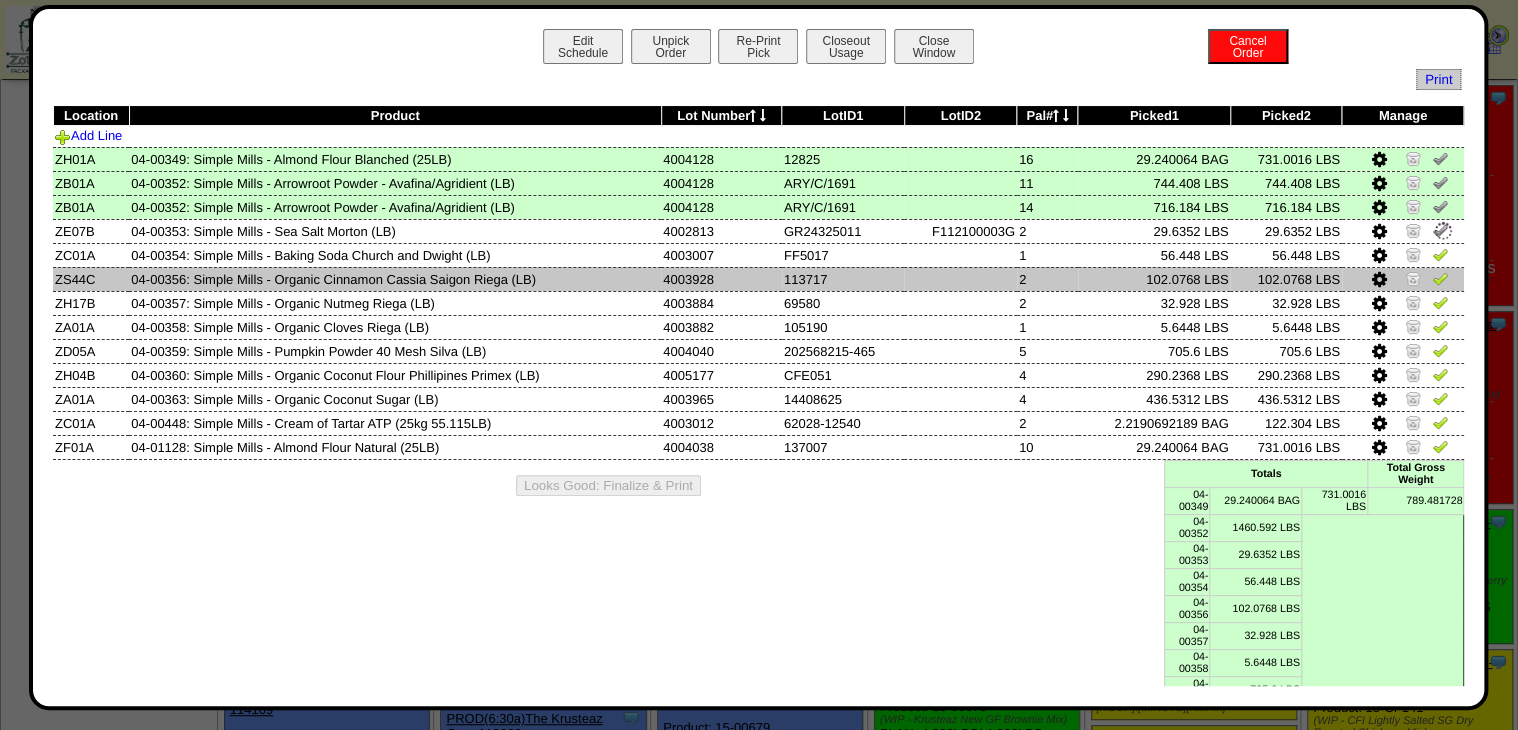 click at bounding box center [1440, 254] 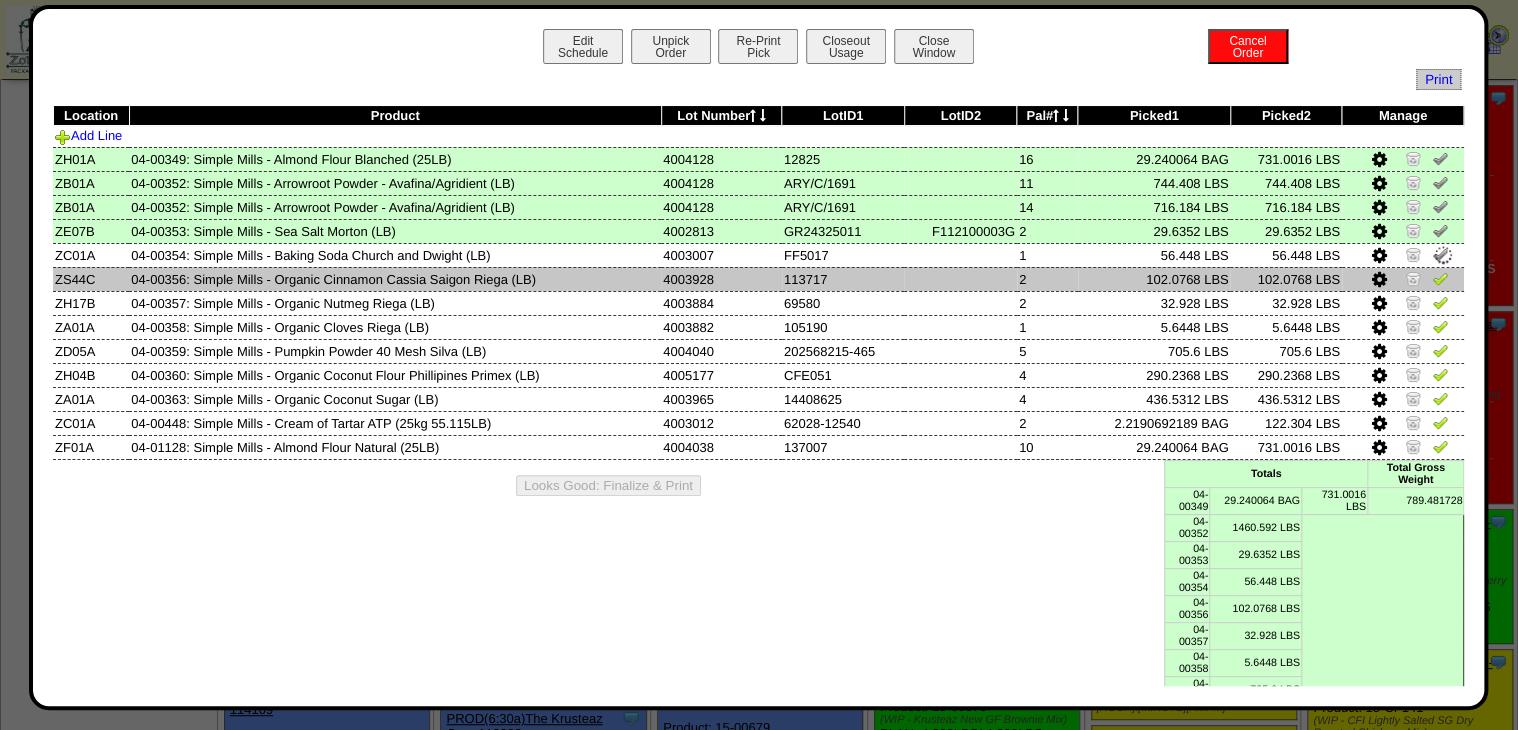 click at bounding box center (1440, 278) 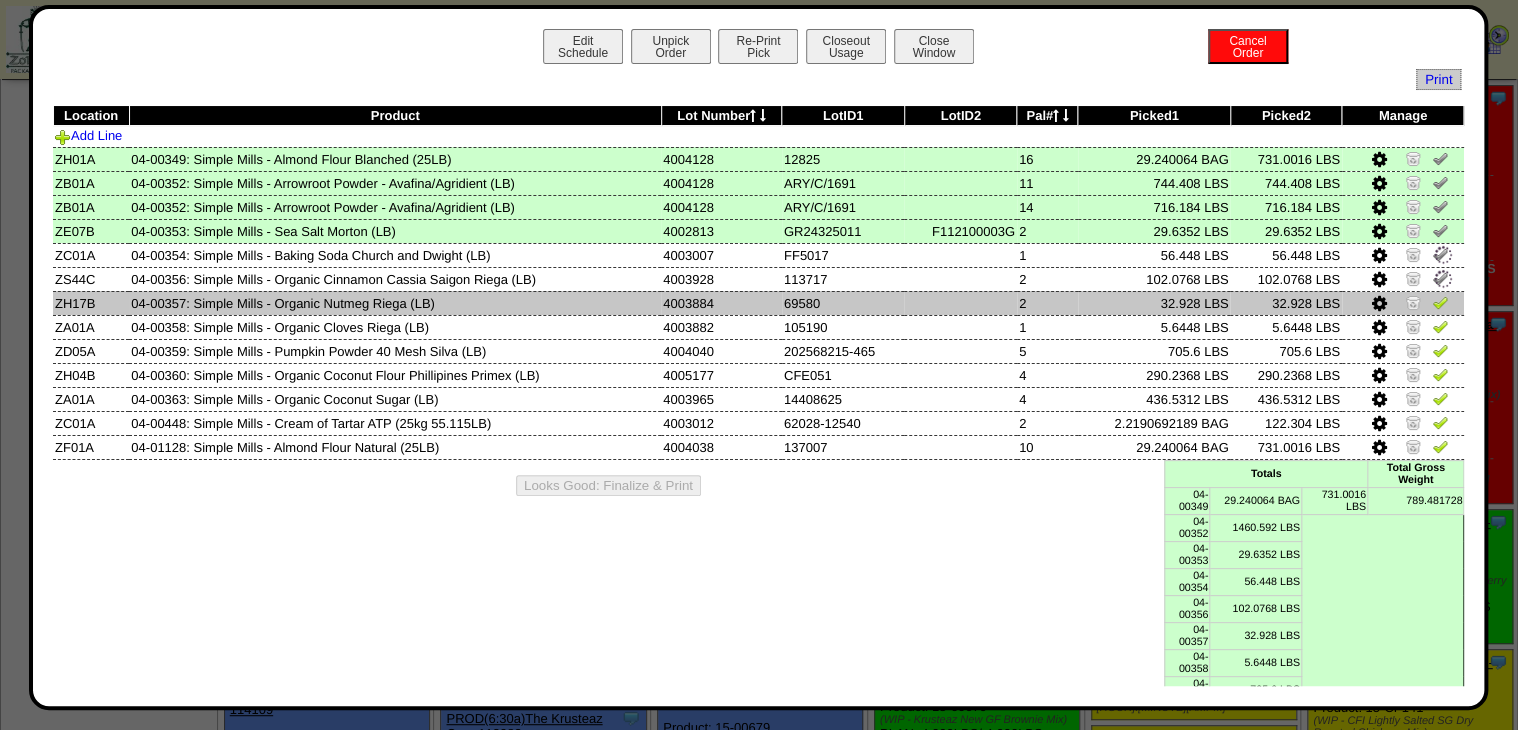 click at bounding box center [1440, 302] 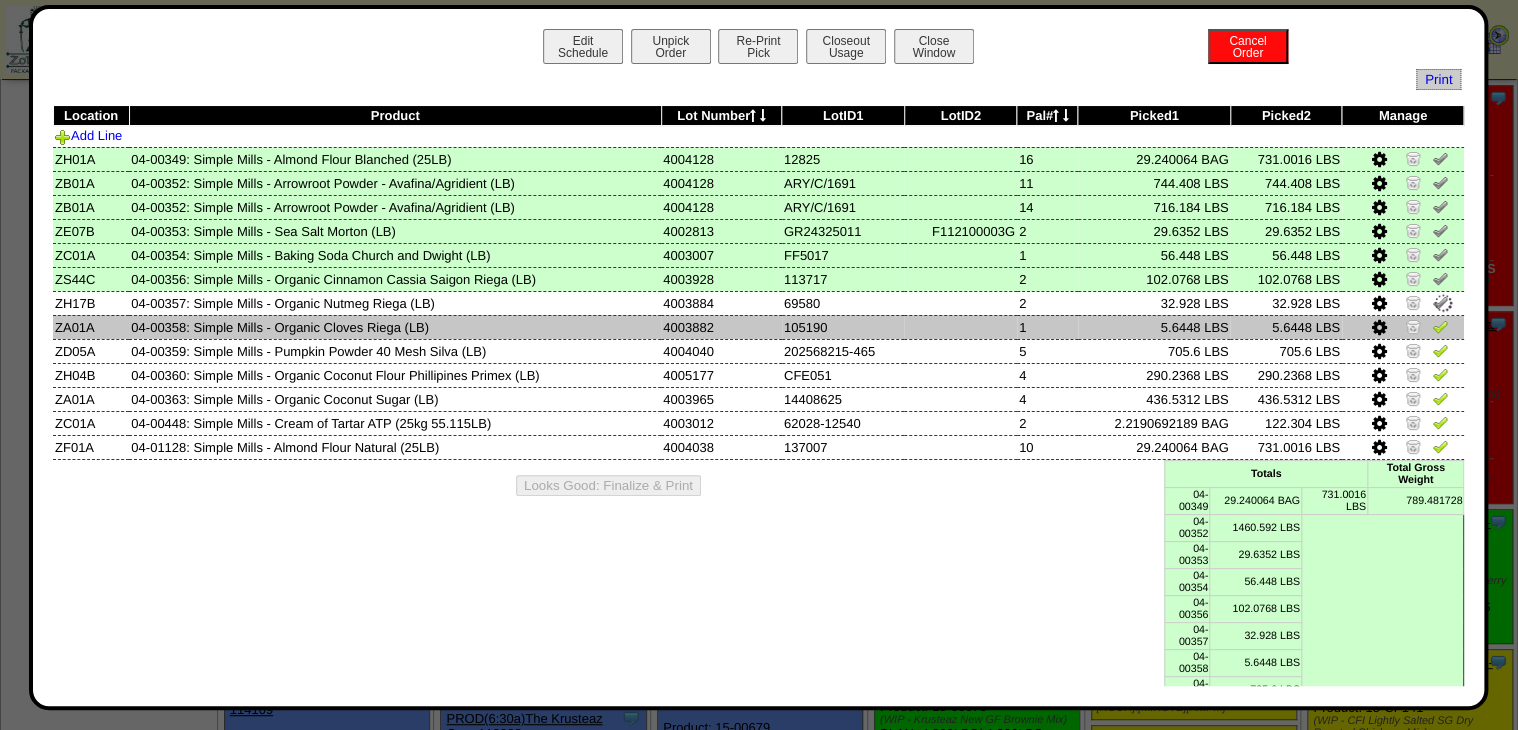 click at bounding box center (1403, 327) 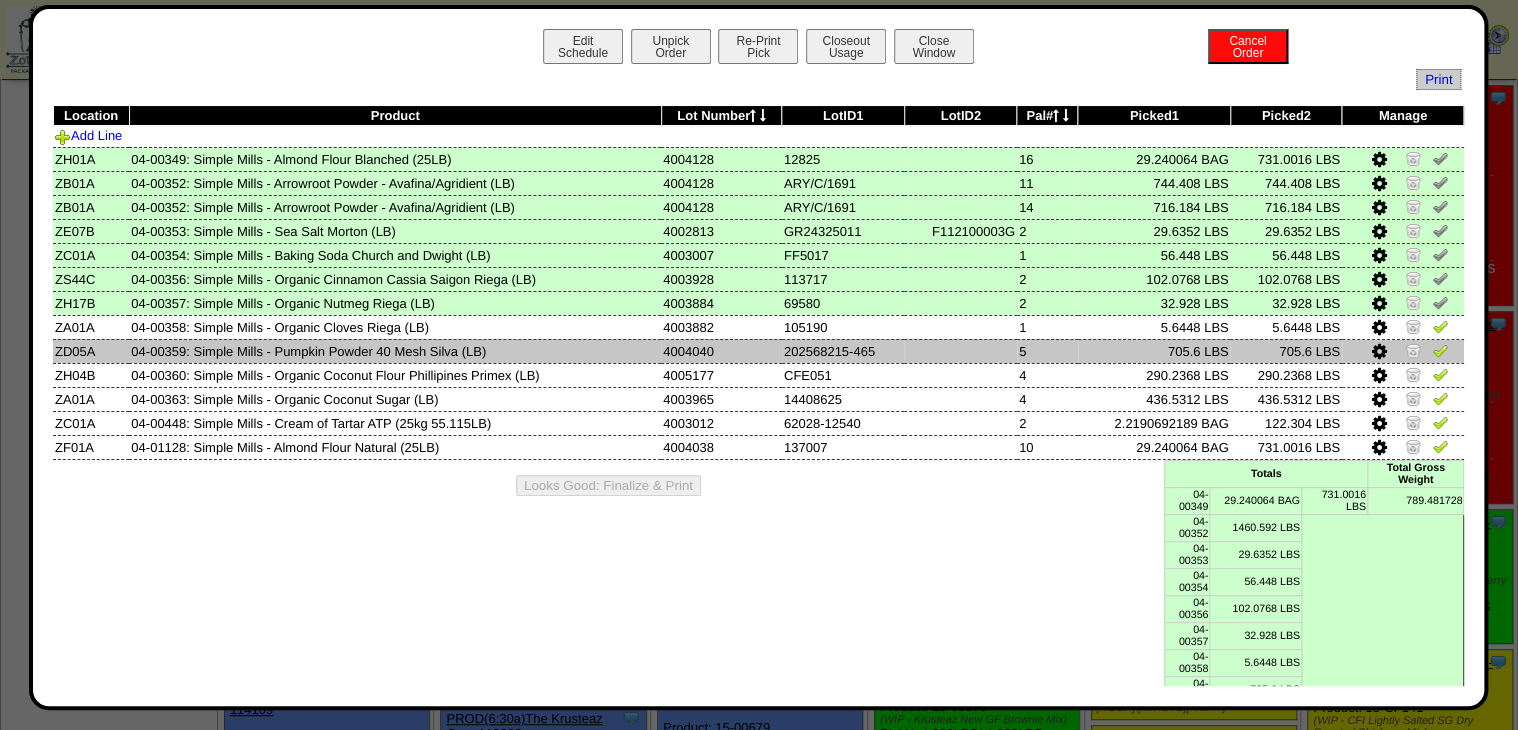 click at bounding box center (1440, 350) 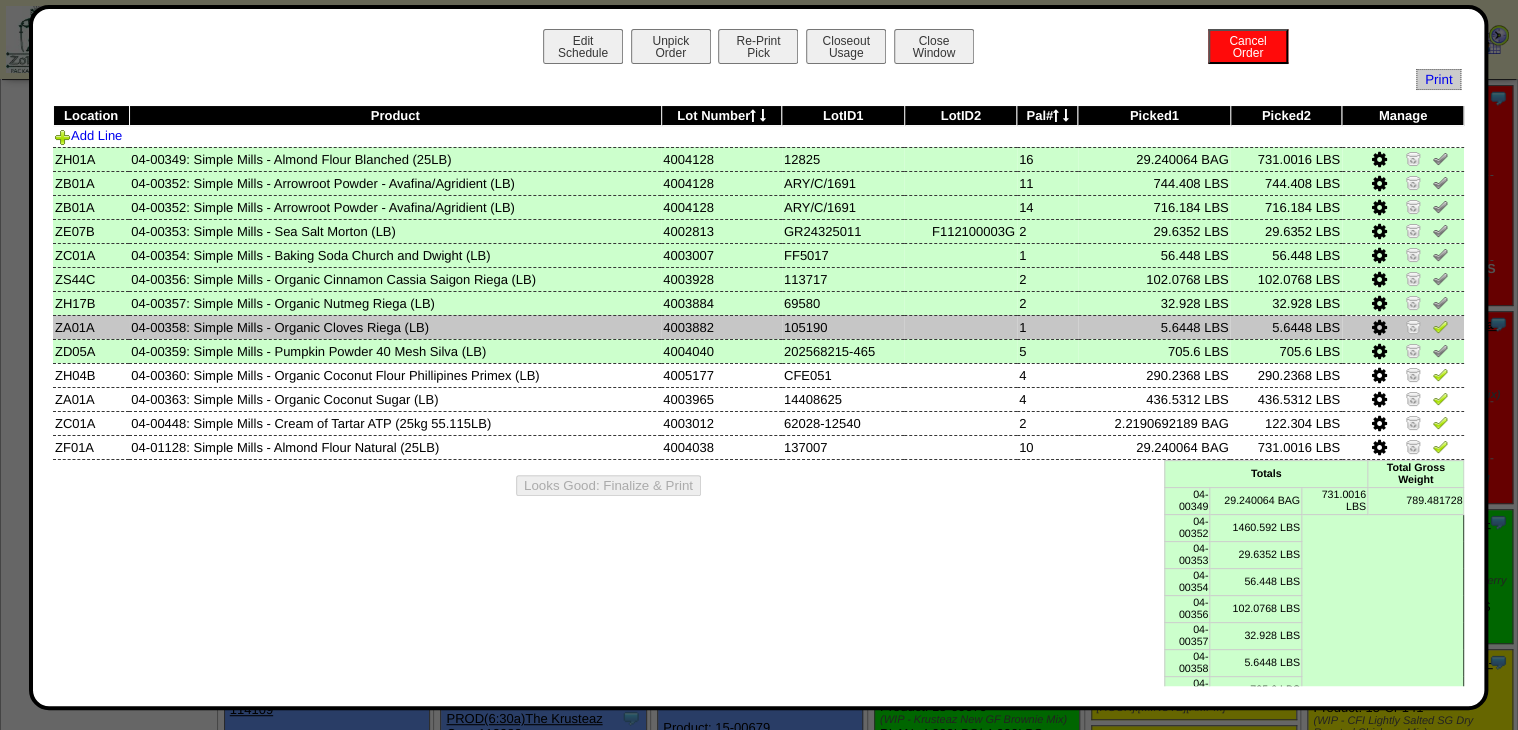 click at bounding box center (1440, 326) 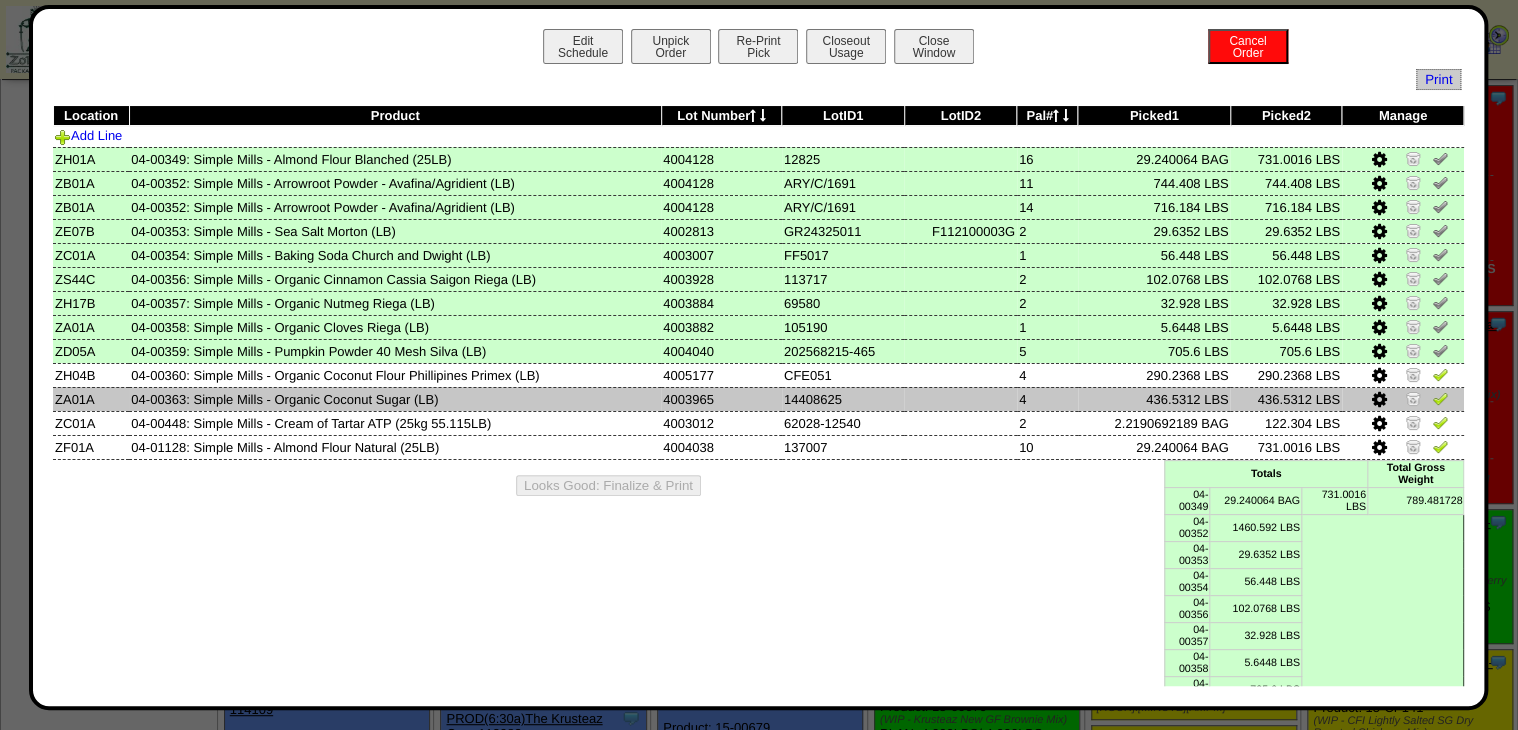 click at bounding box center [1440, 398] 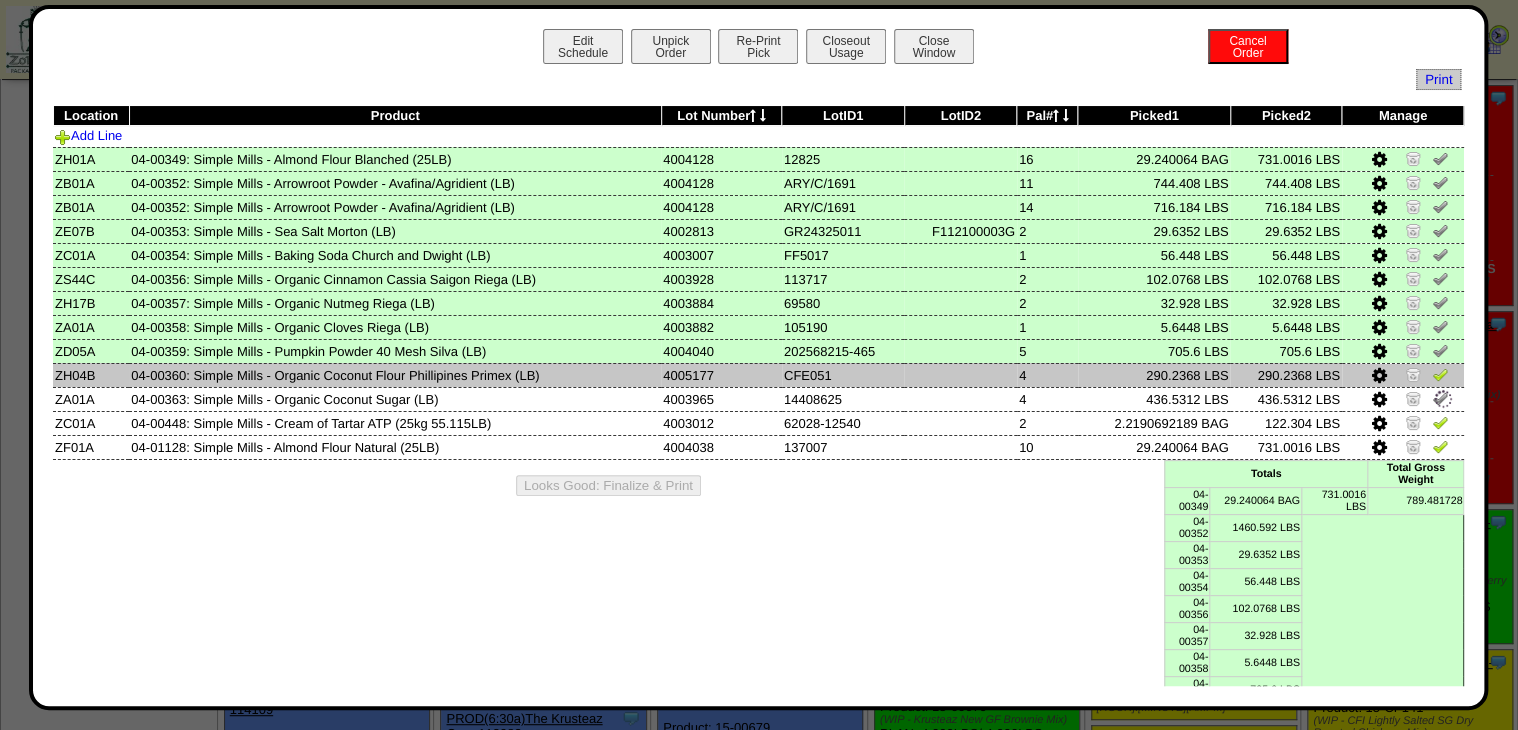 click at bounding box center [1440, 374] 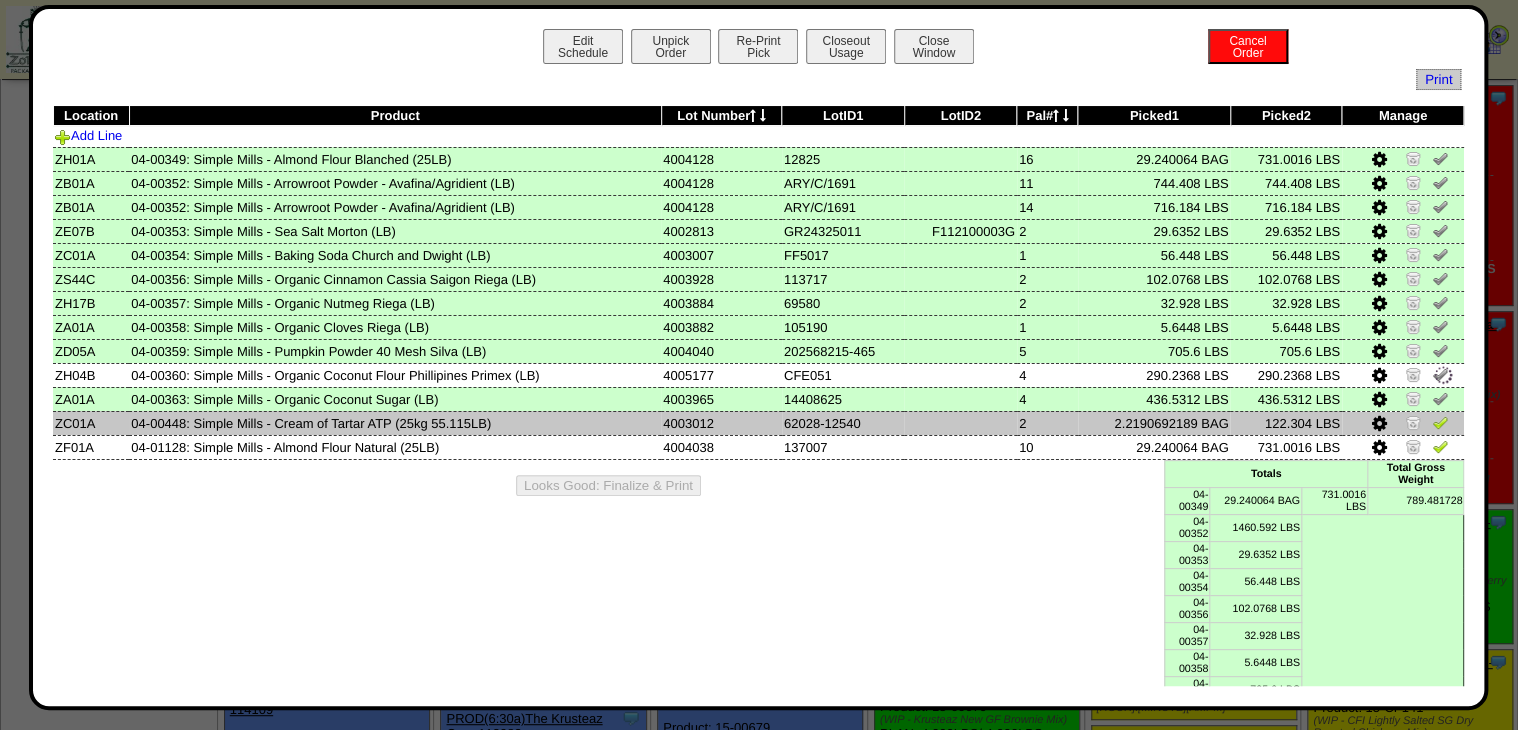 click at bounding box center (1440, 422) 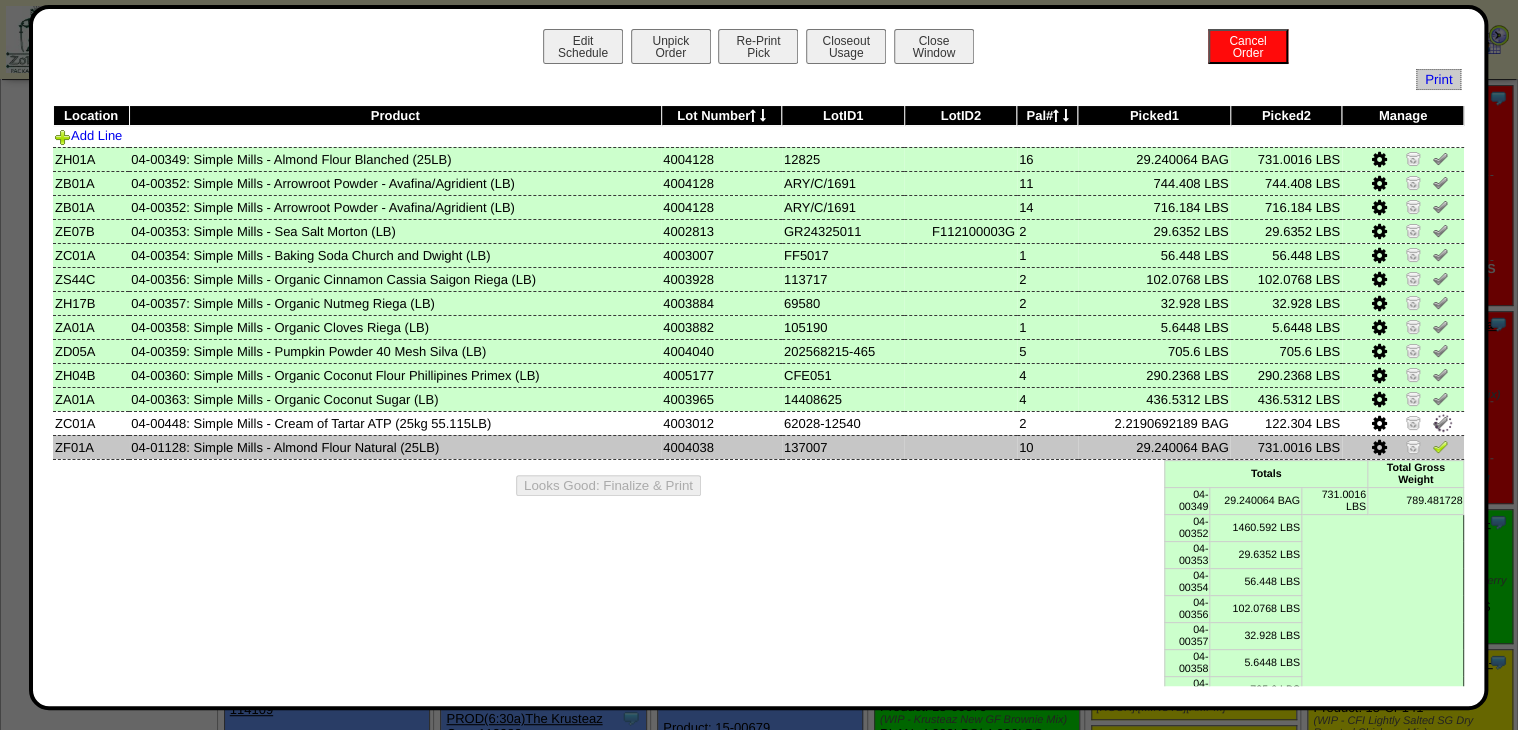 click at bounding box center [1440, 446] 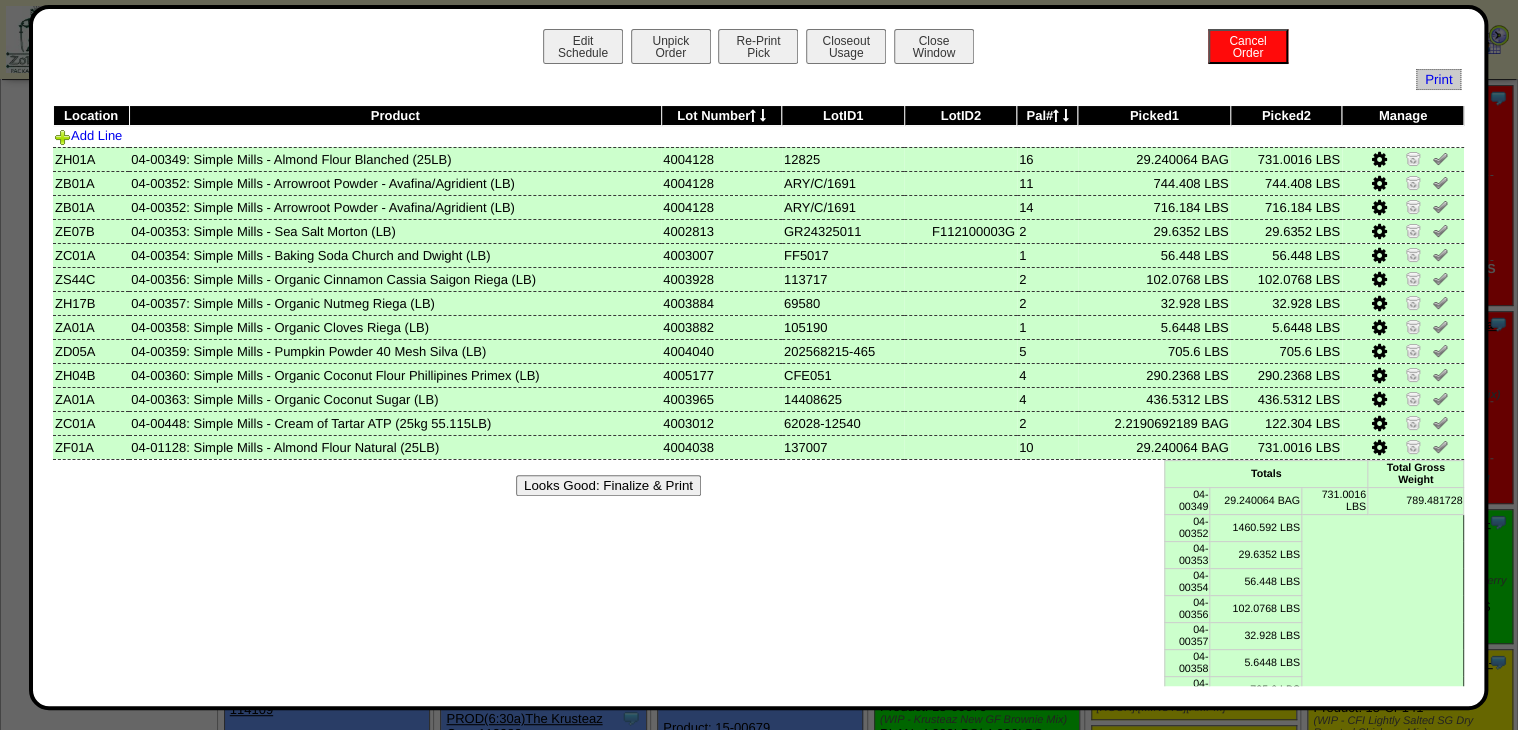 click on "Looks Good: Finalize & Print" at bounding box center [608, 485] 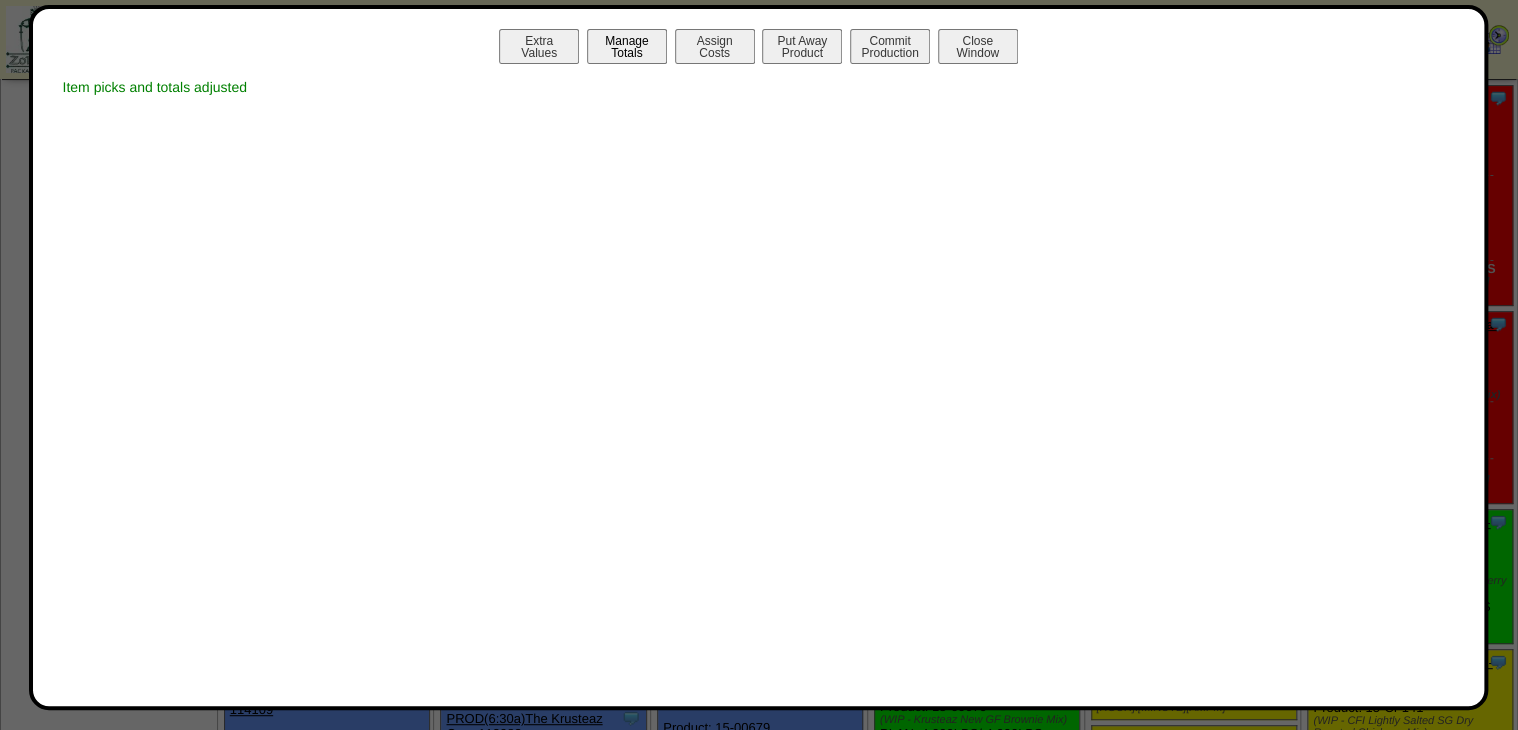 click on "Manage Totals" at bounding box center [627, 46] 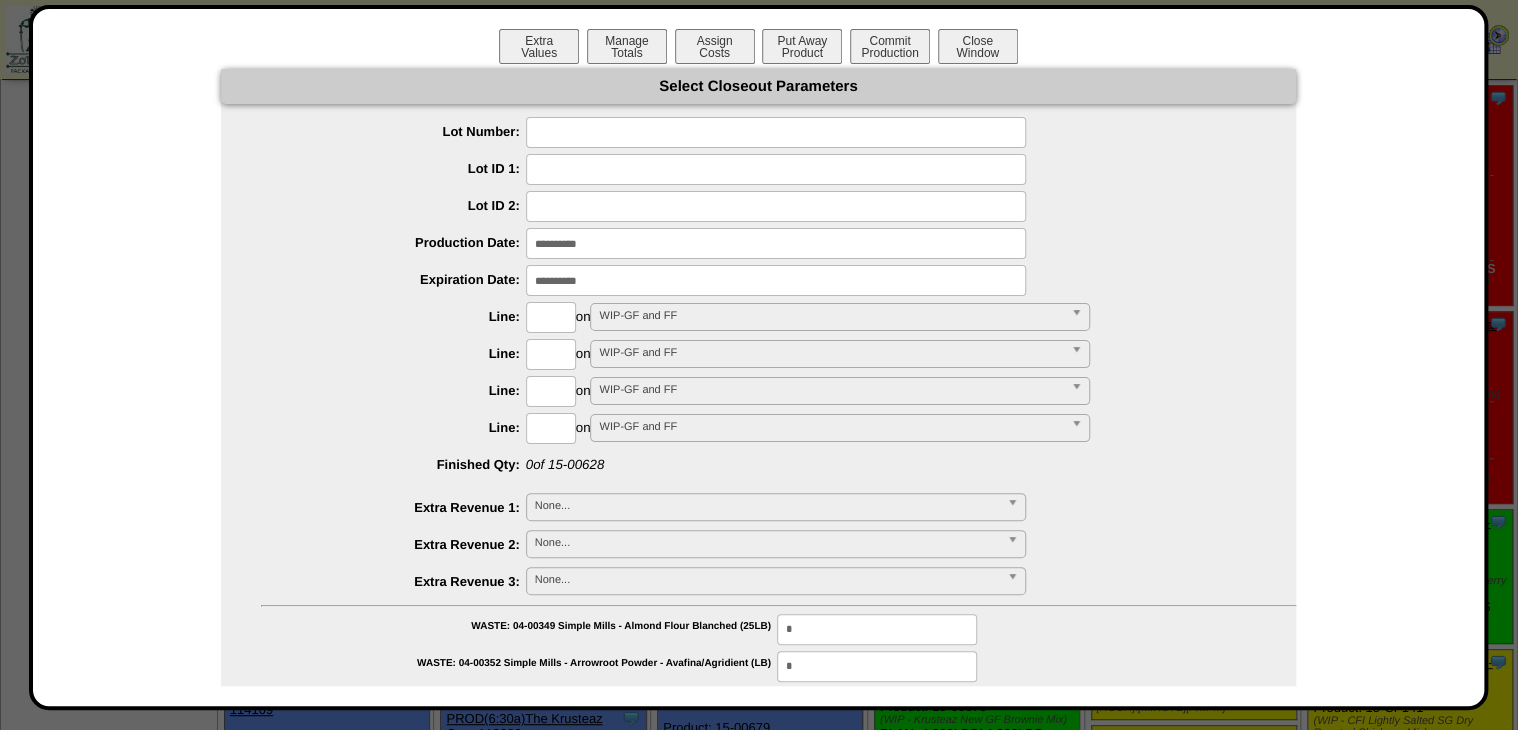 click at bounding box center (776, 132) 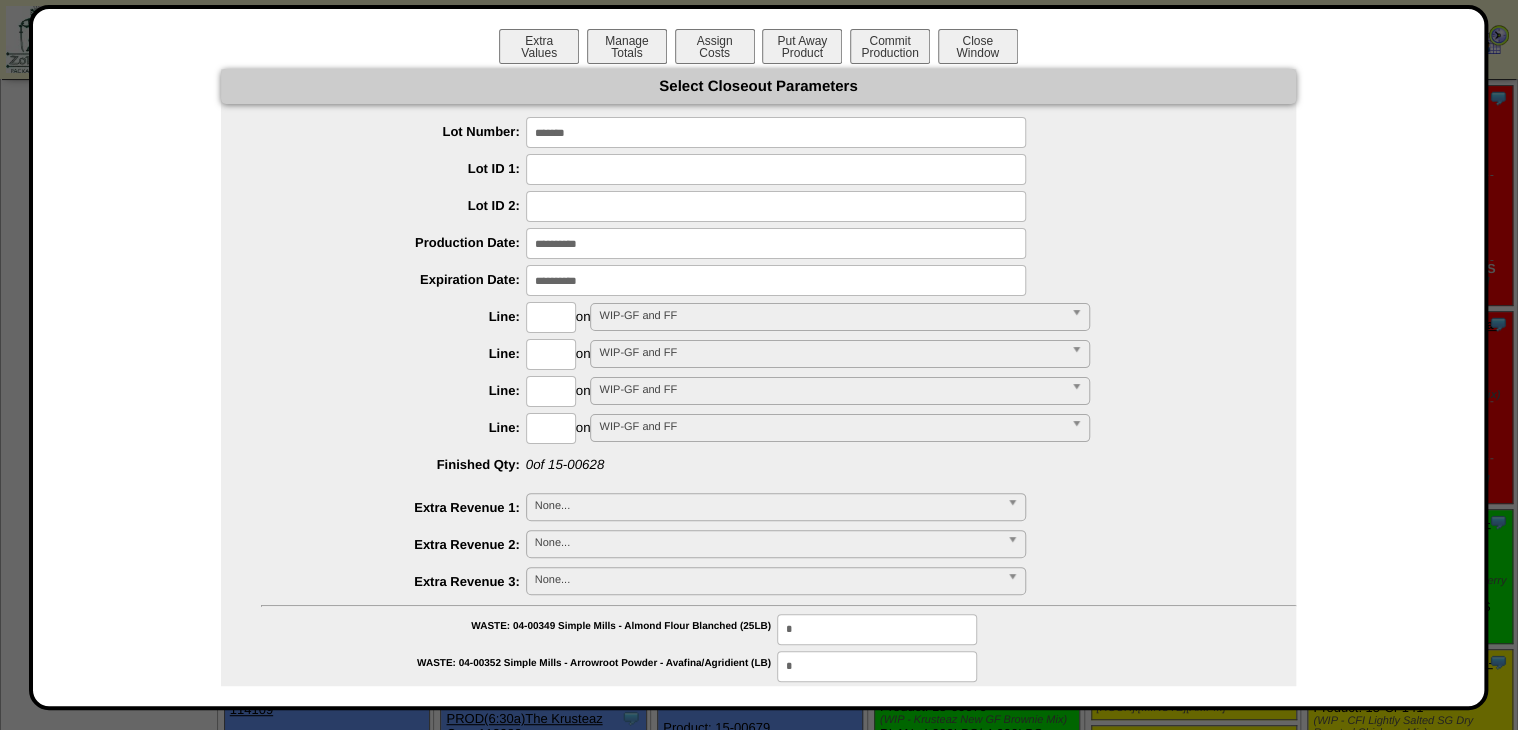 type on "*******" 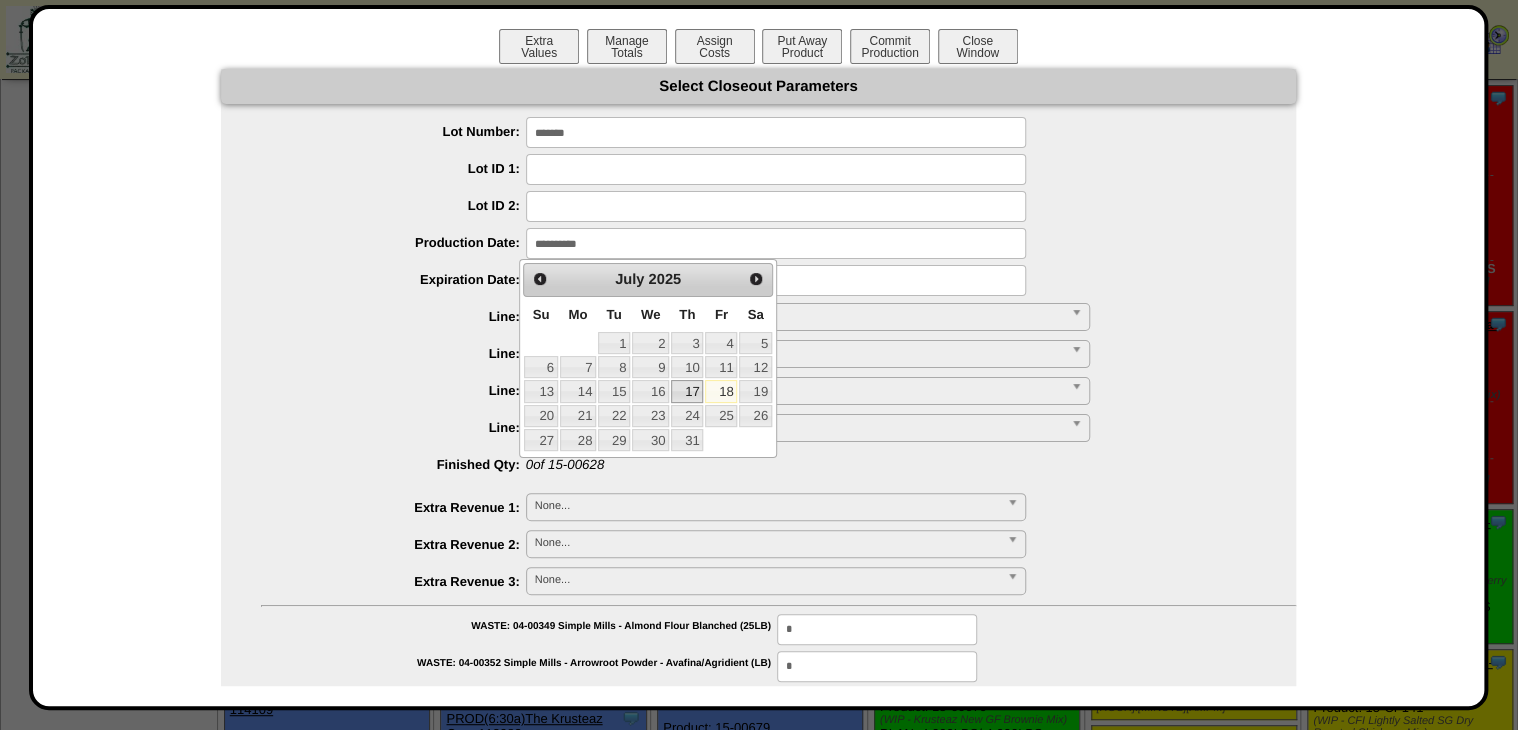 click on "17" at bounding box center [687, 391] 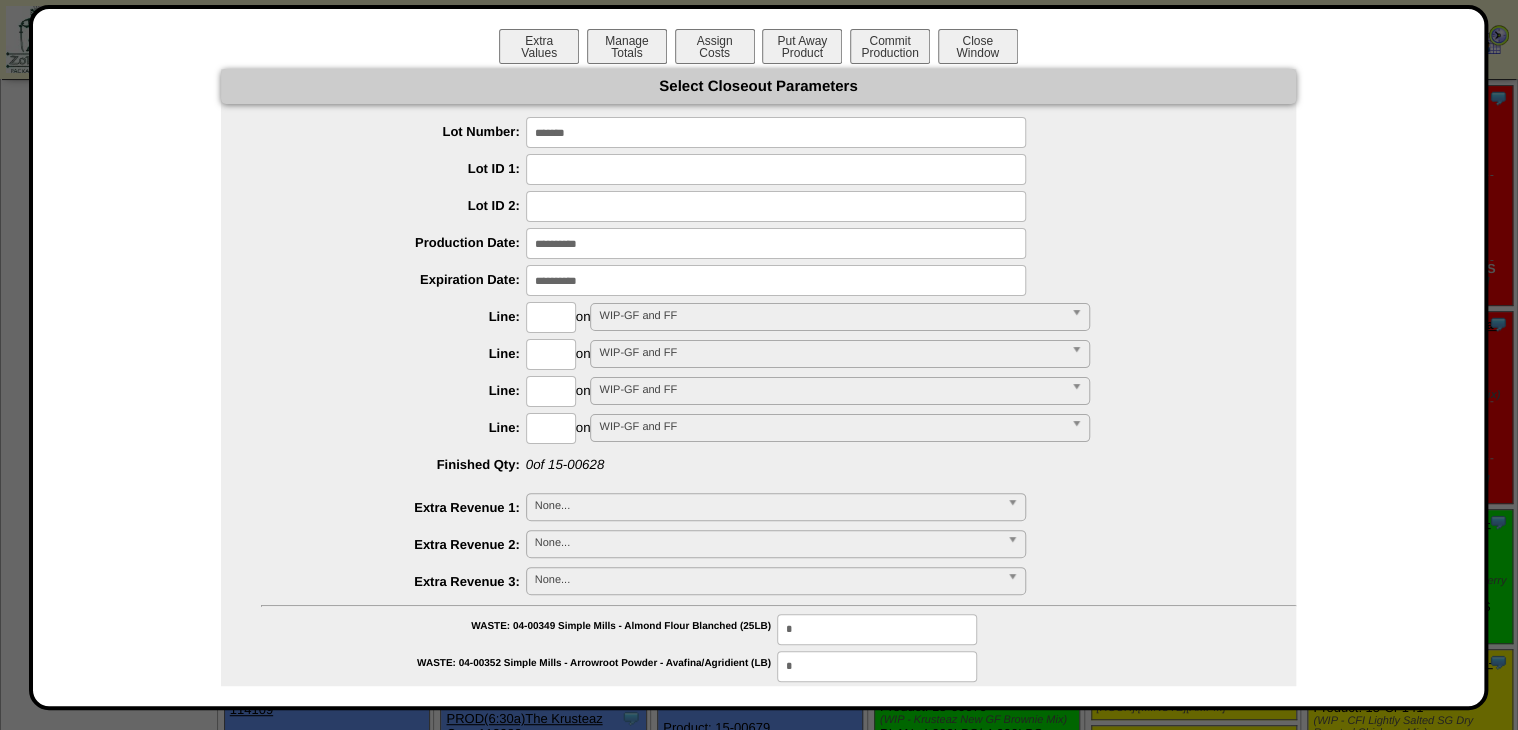 click at bounding box center [776, 280] 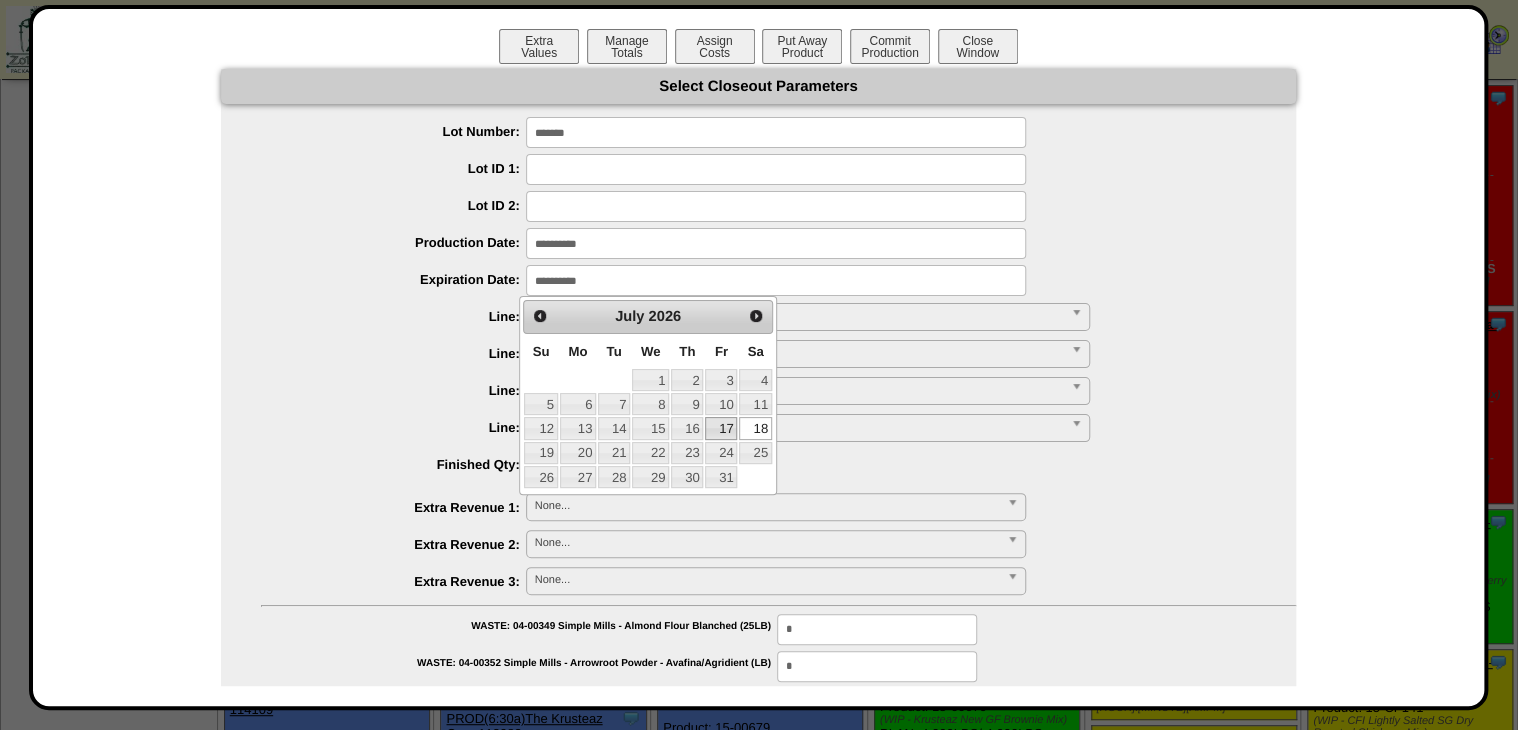 click on "17" at bounding box center [721, 428] 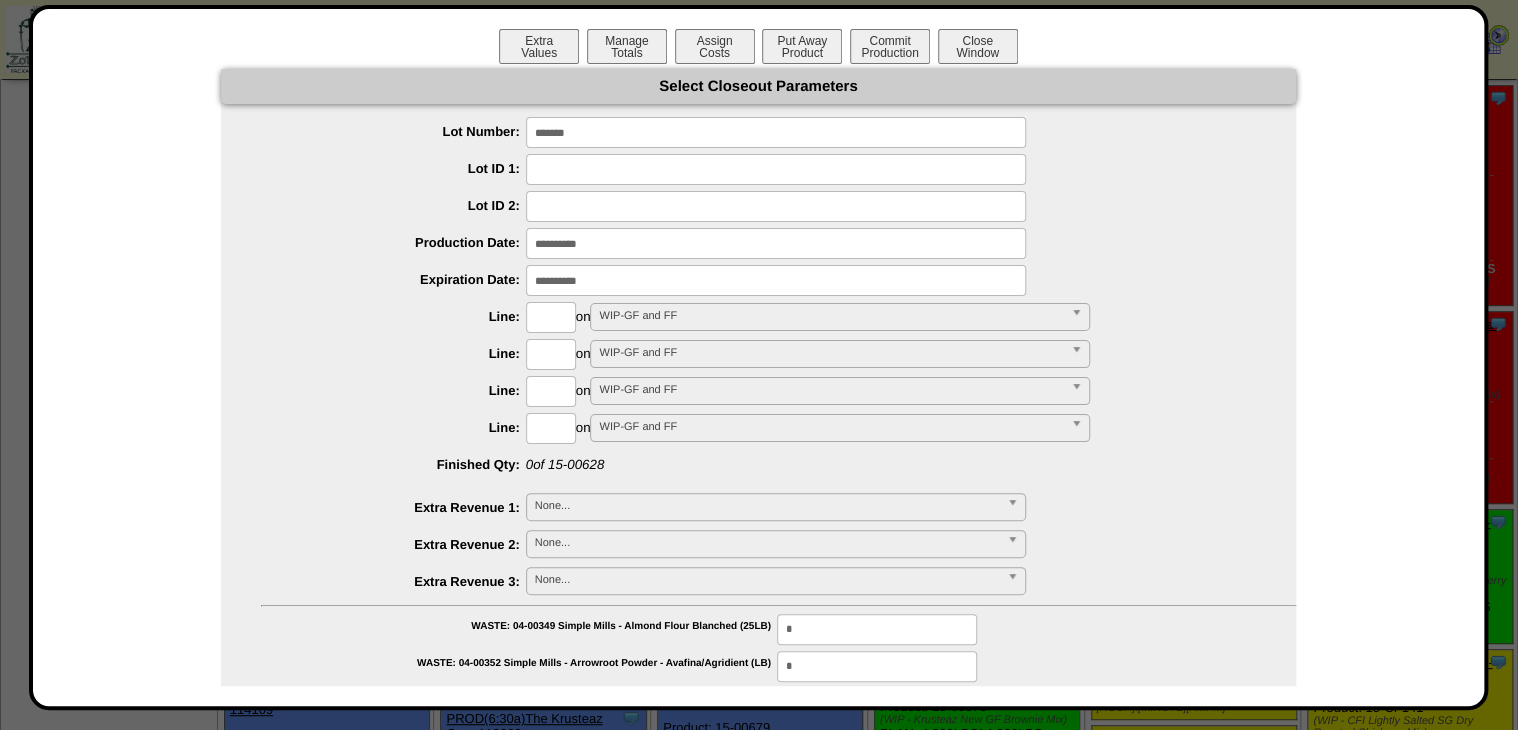 click at bounding box center (551, 317) 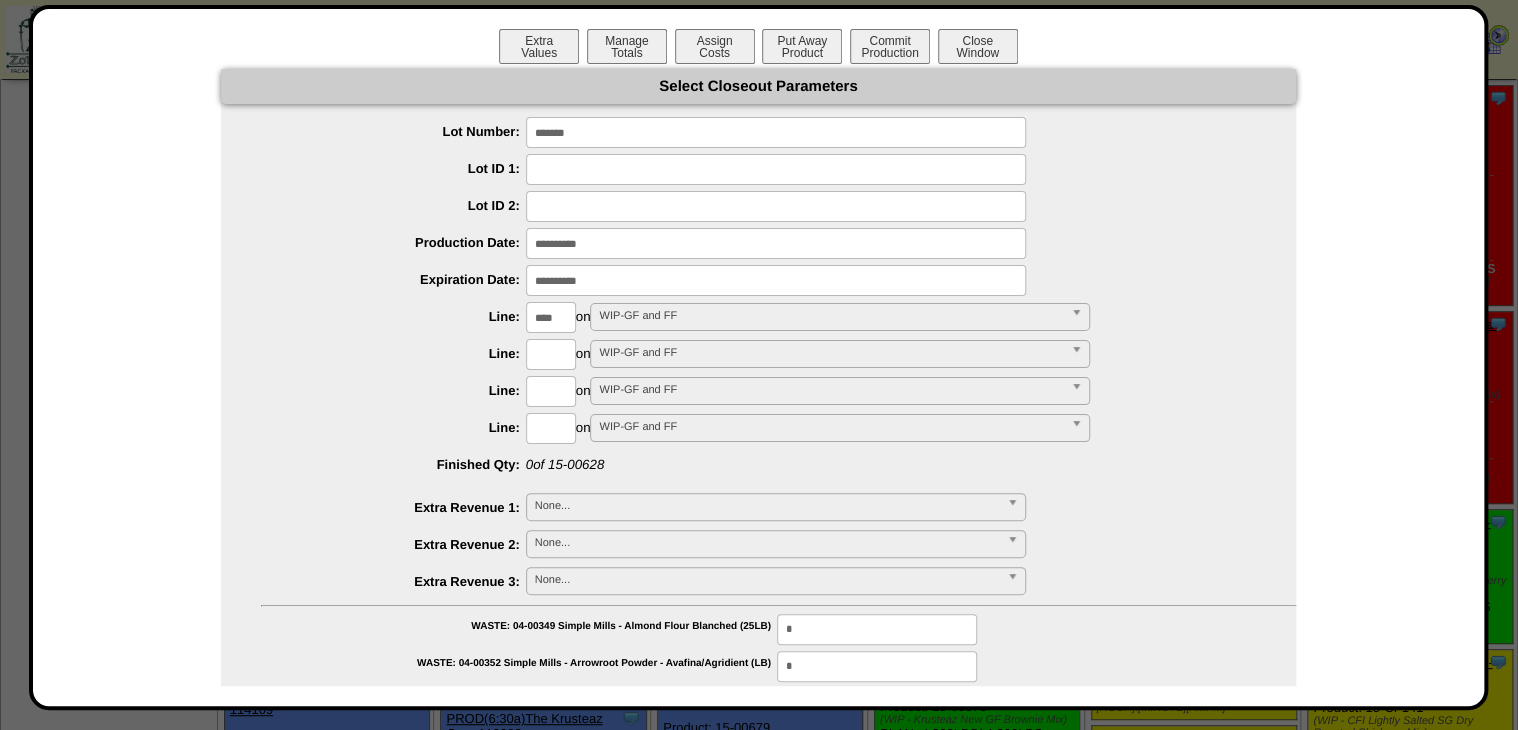 type on "****" 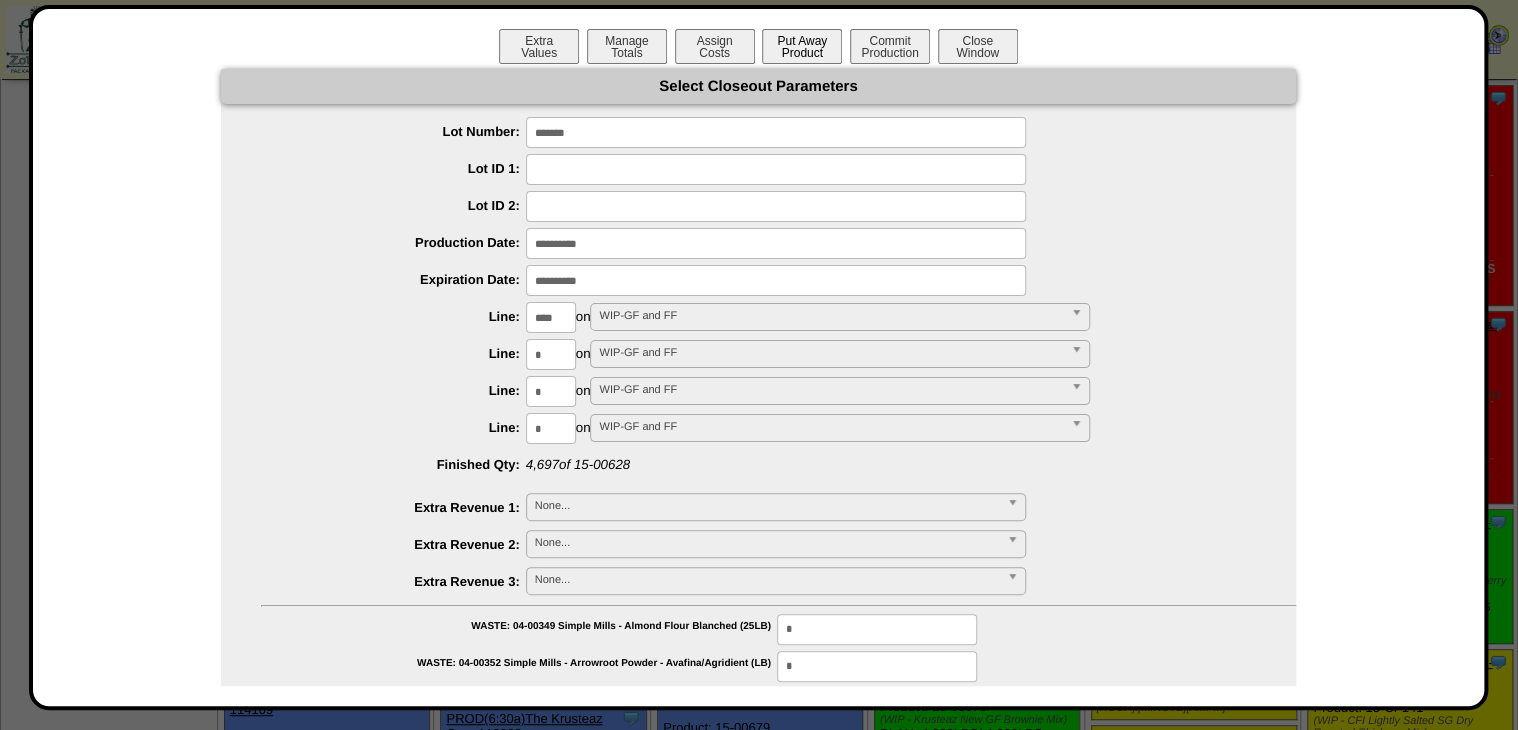 click on "Put Away Product" at bounding box center [802, 46] 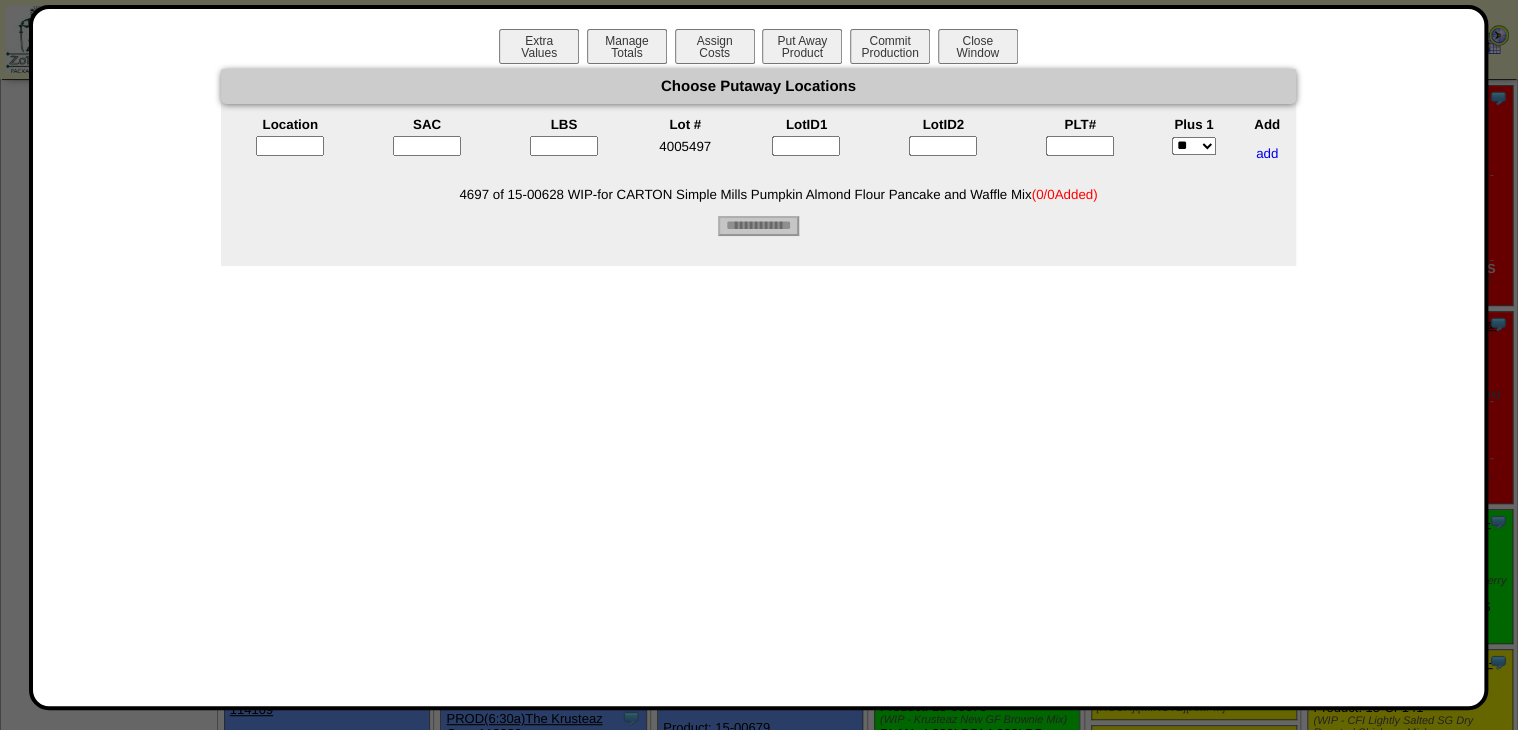 click at bounding box center [1080, 146] 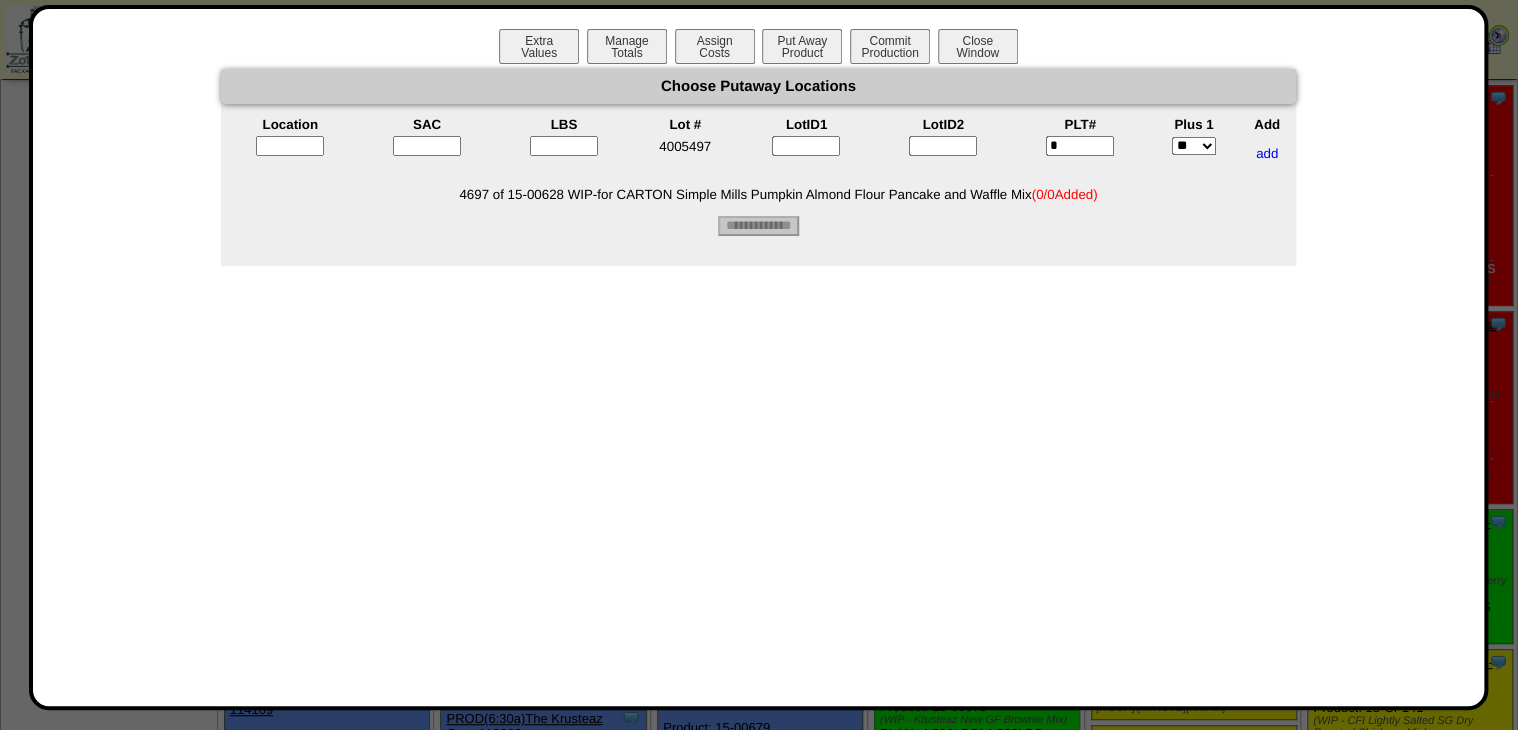 type on "*" 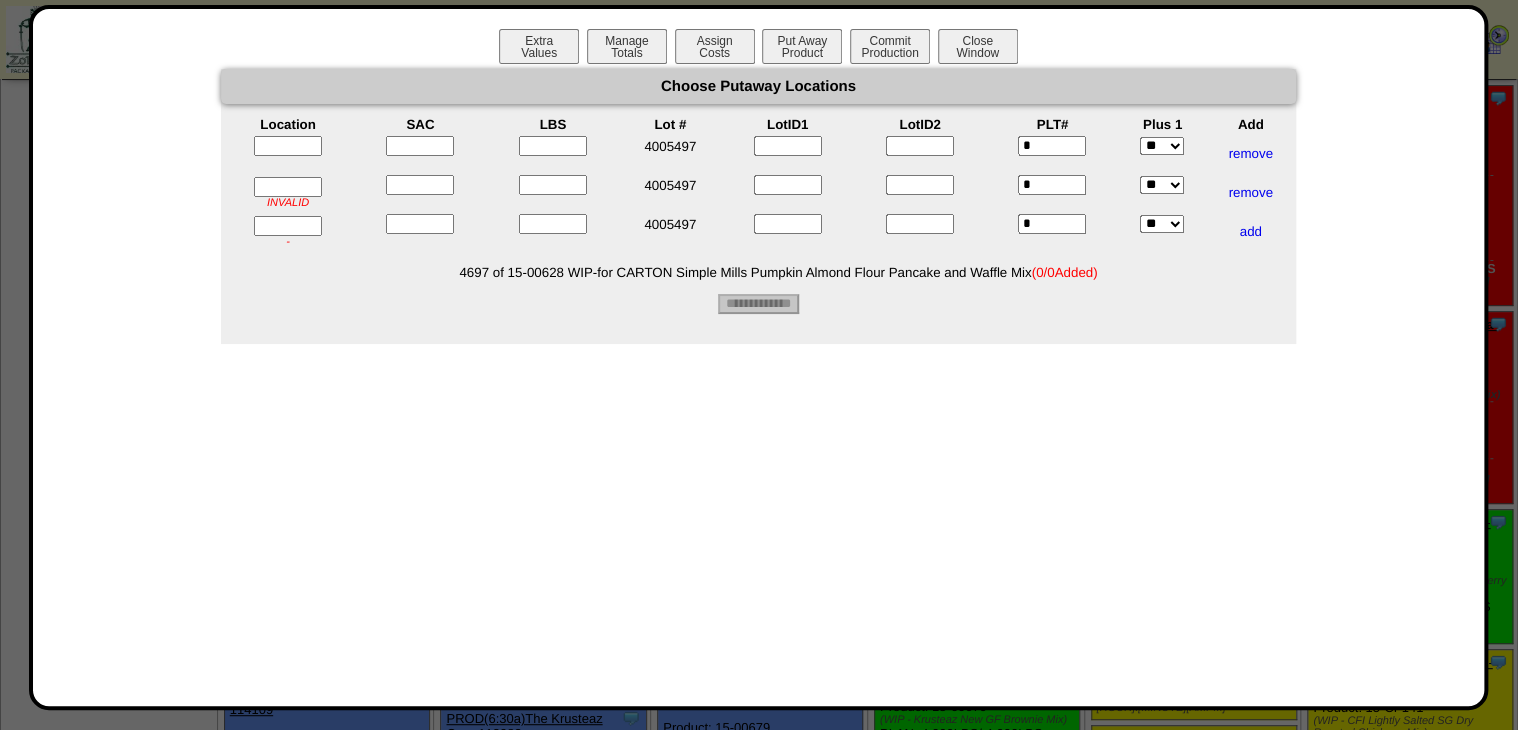 click on "Location" at bounding box center (288, 124) 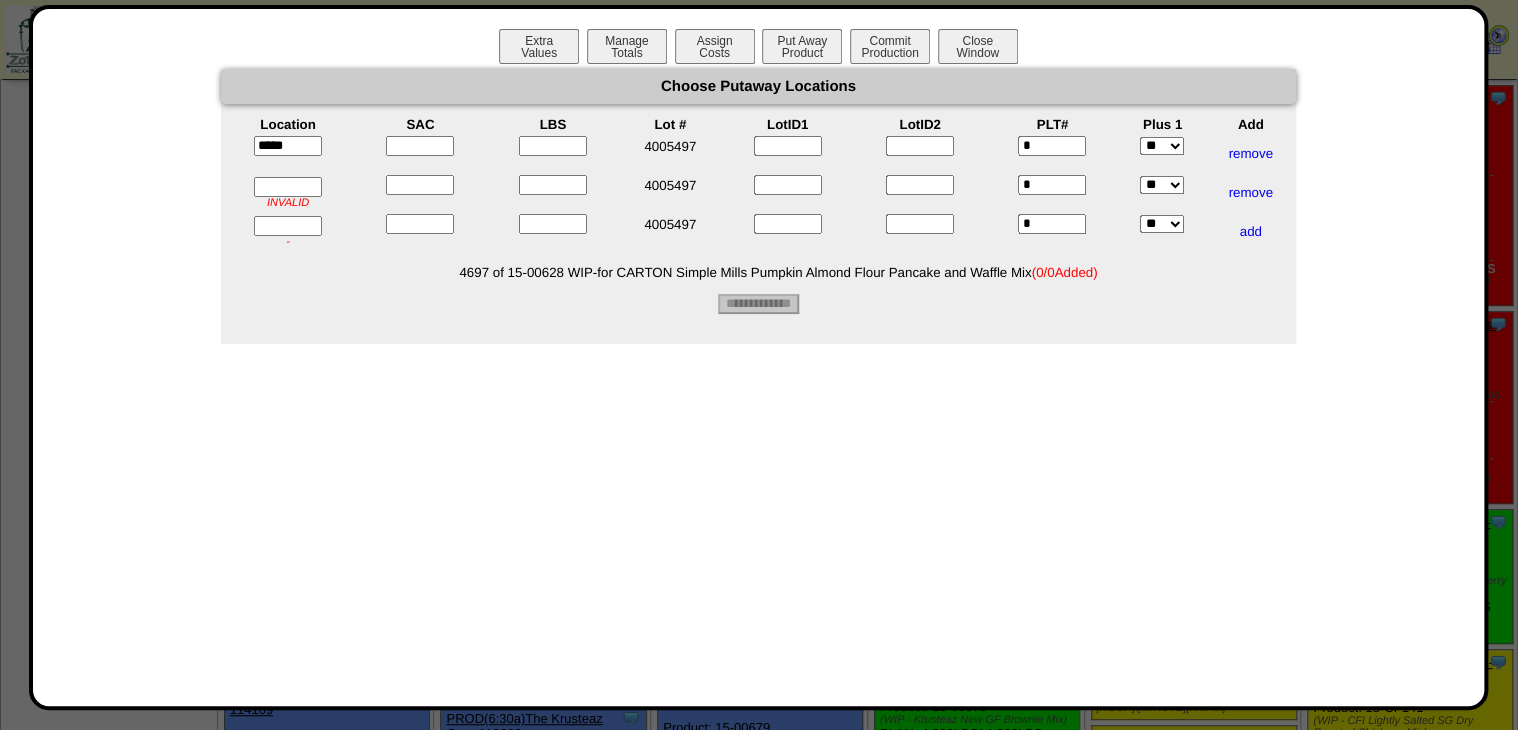 click at bounding box center (288, 187) 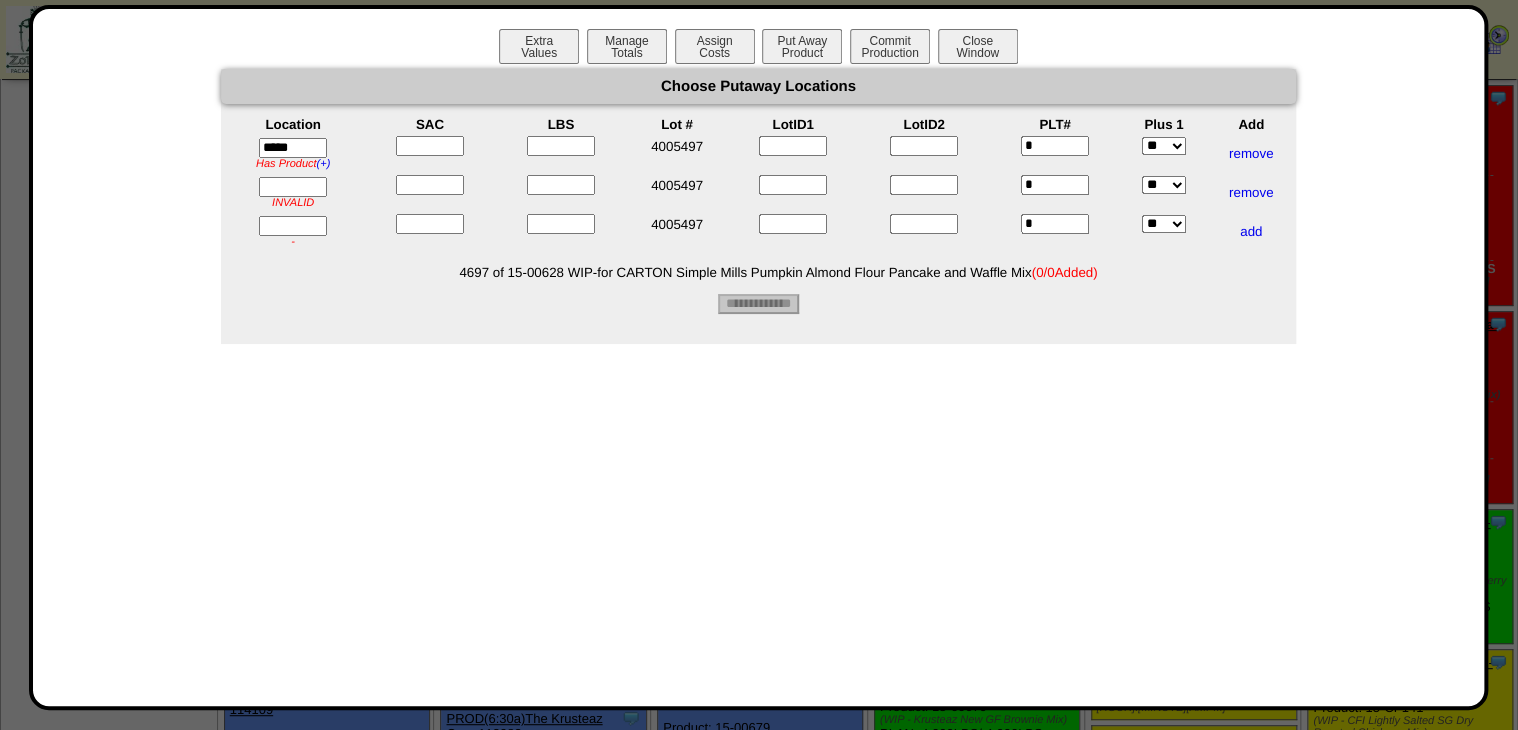 click at bounding box center [293, 187] 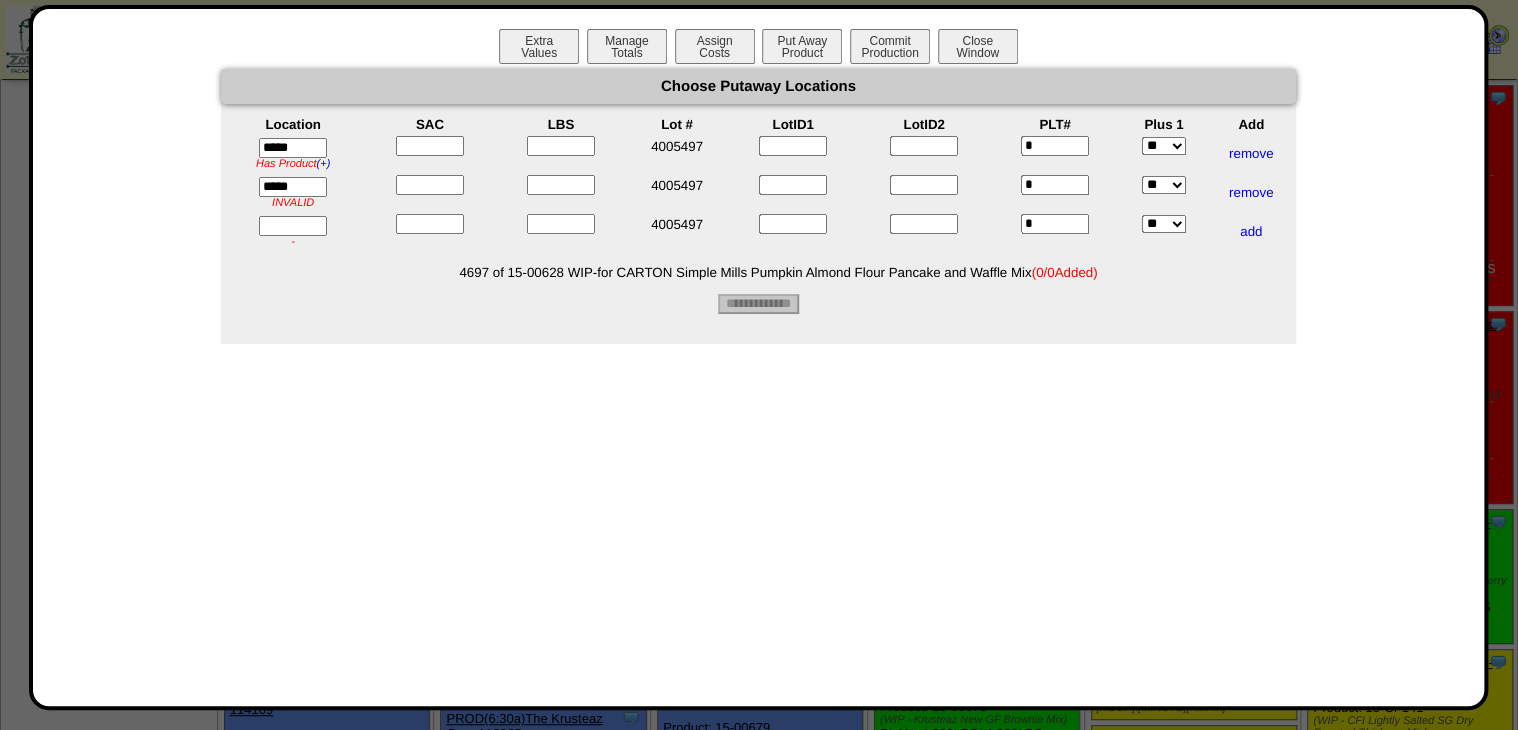 click at bounding box center (293, 226) 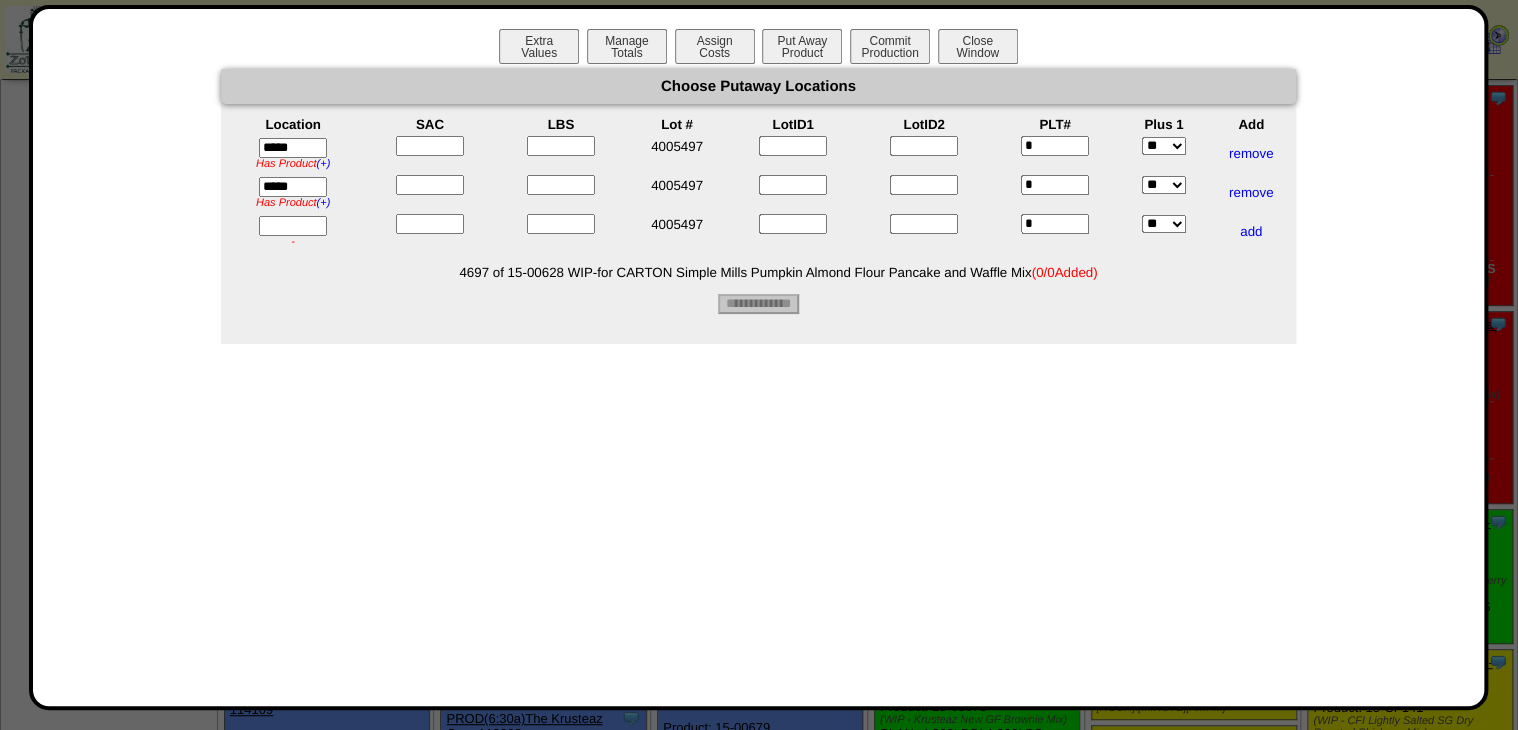 type on "*****" 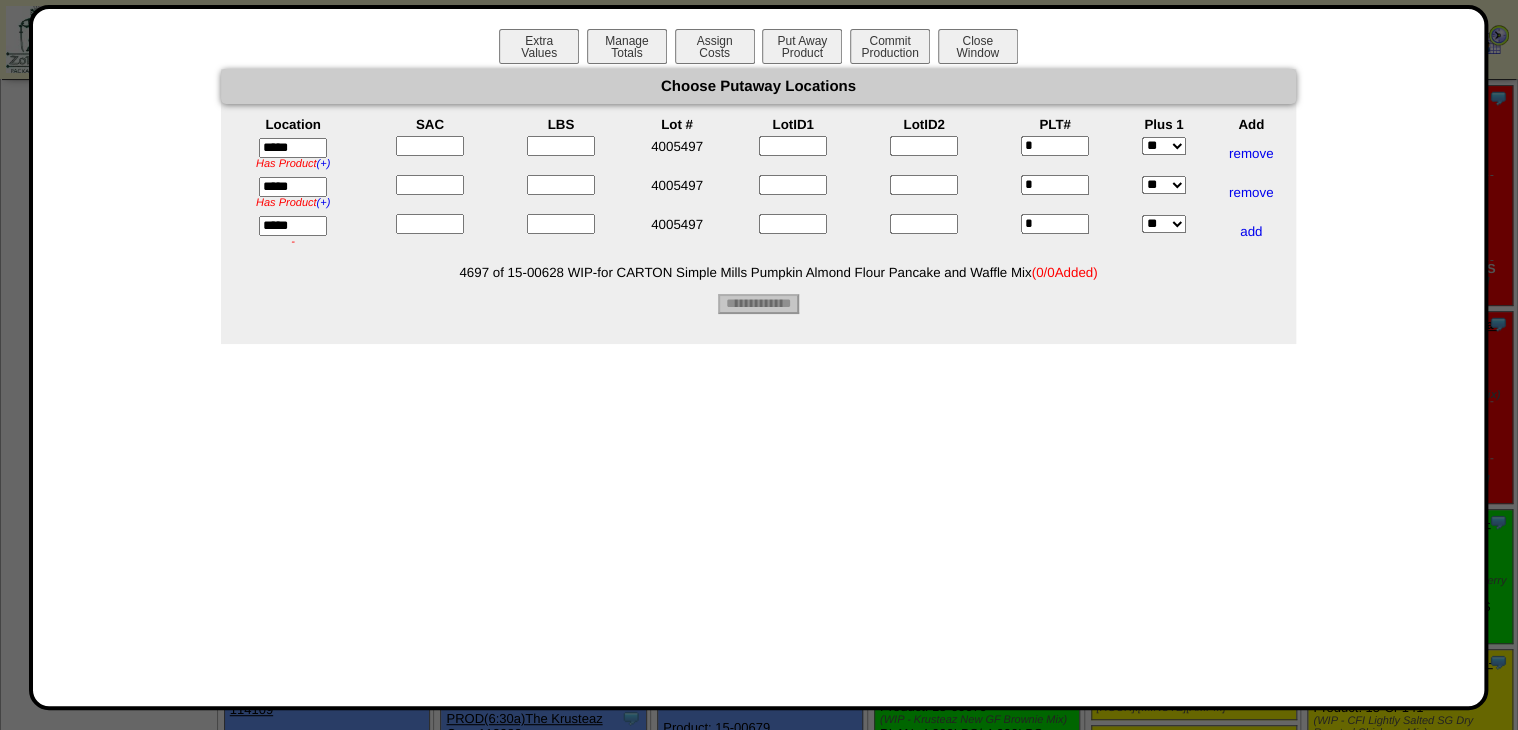 click at bounding box center [430, 146] 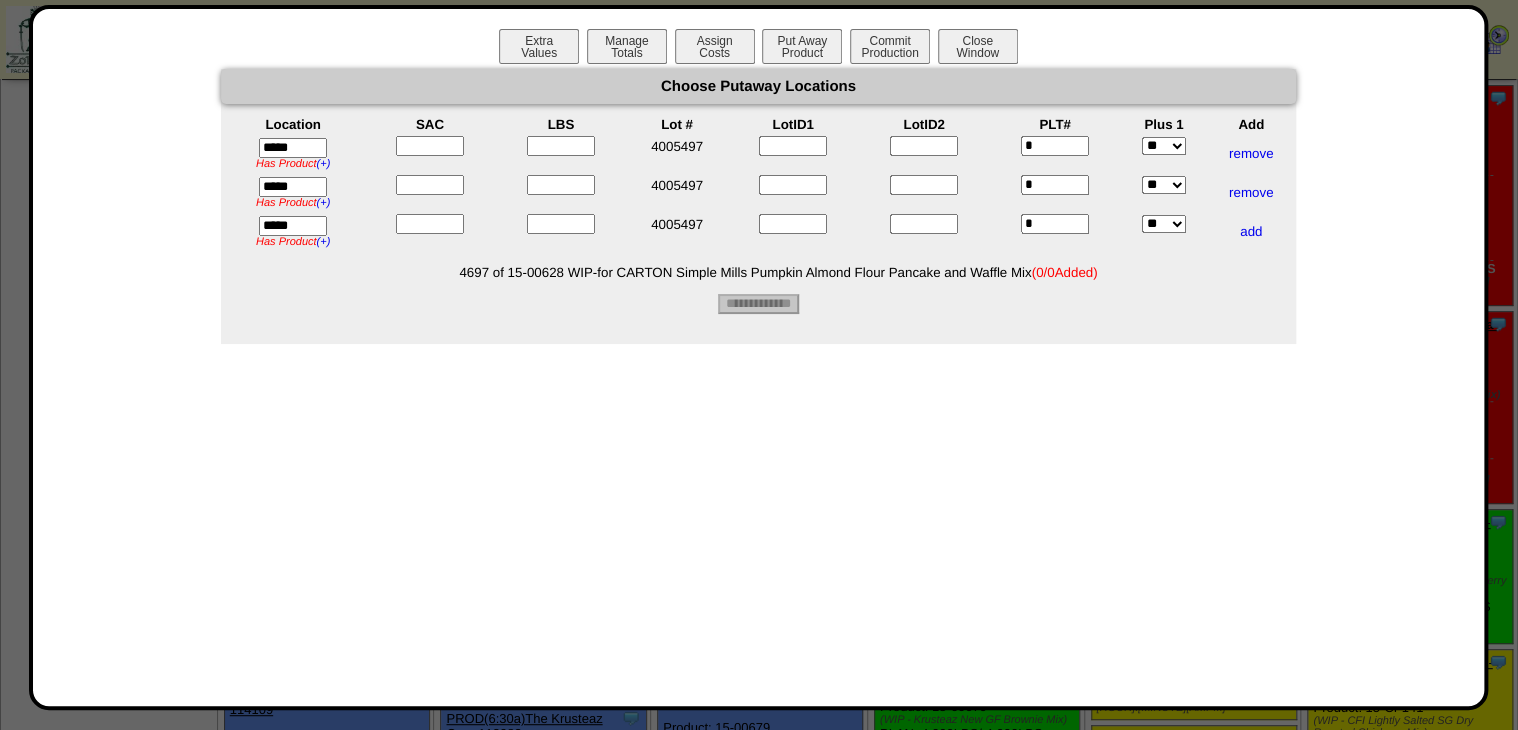 click at bounding box center (430, 146) 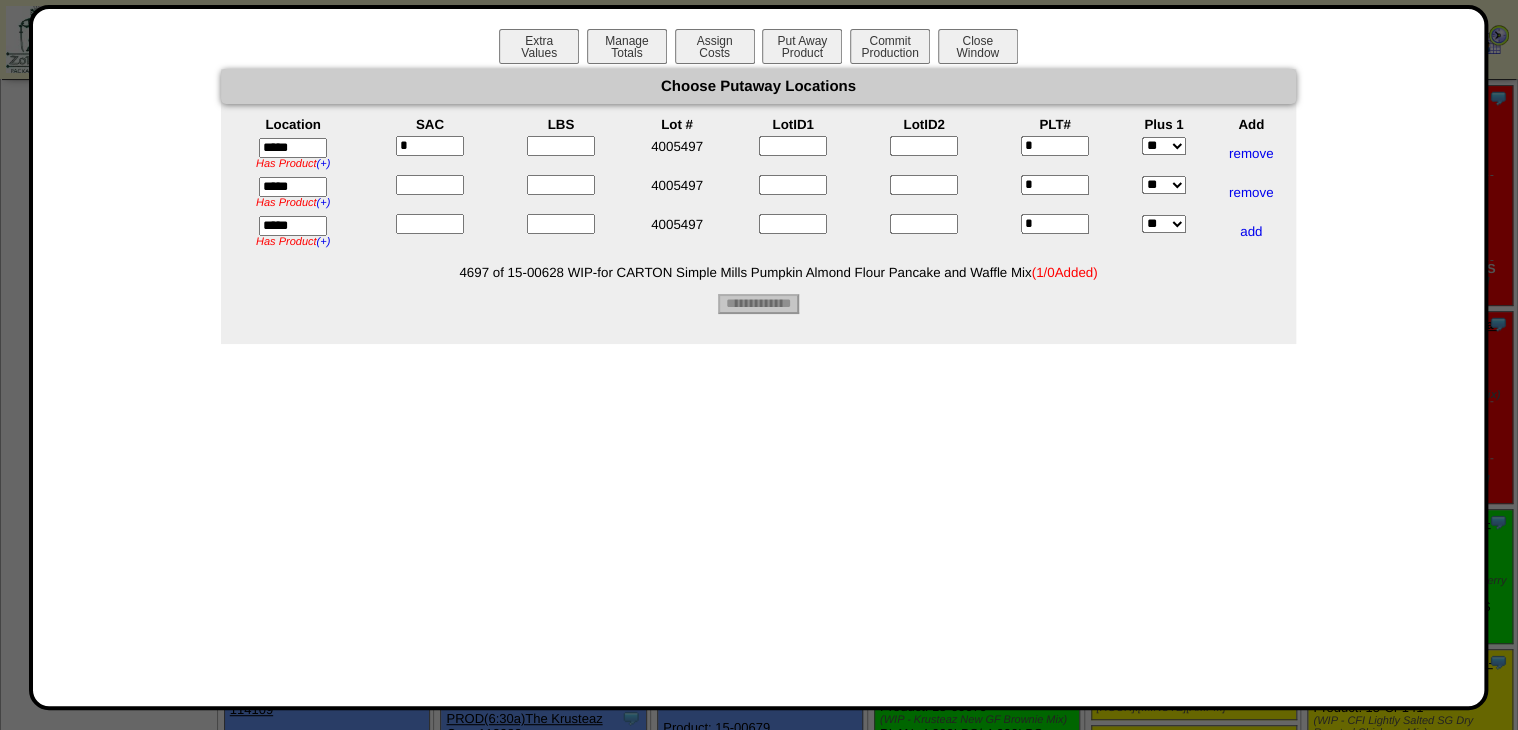 click at bounding box center [430, 185] 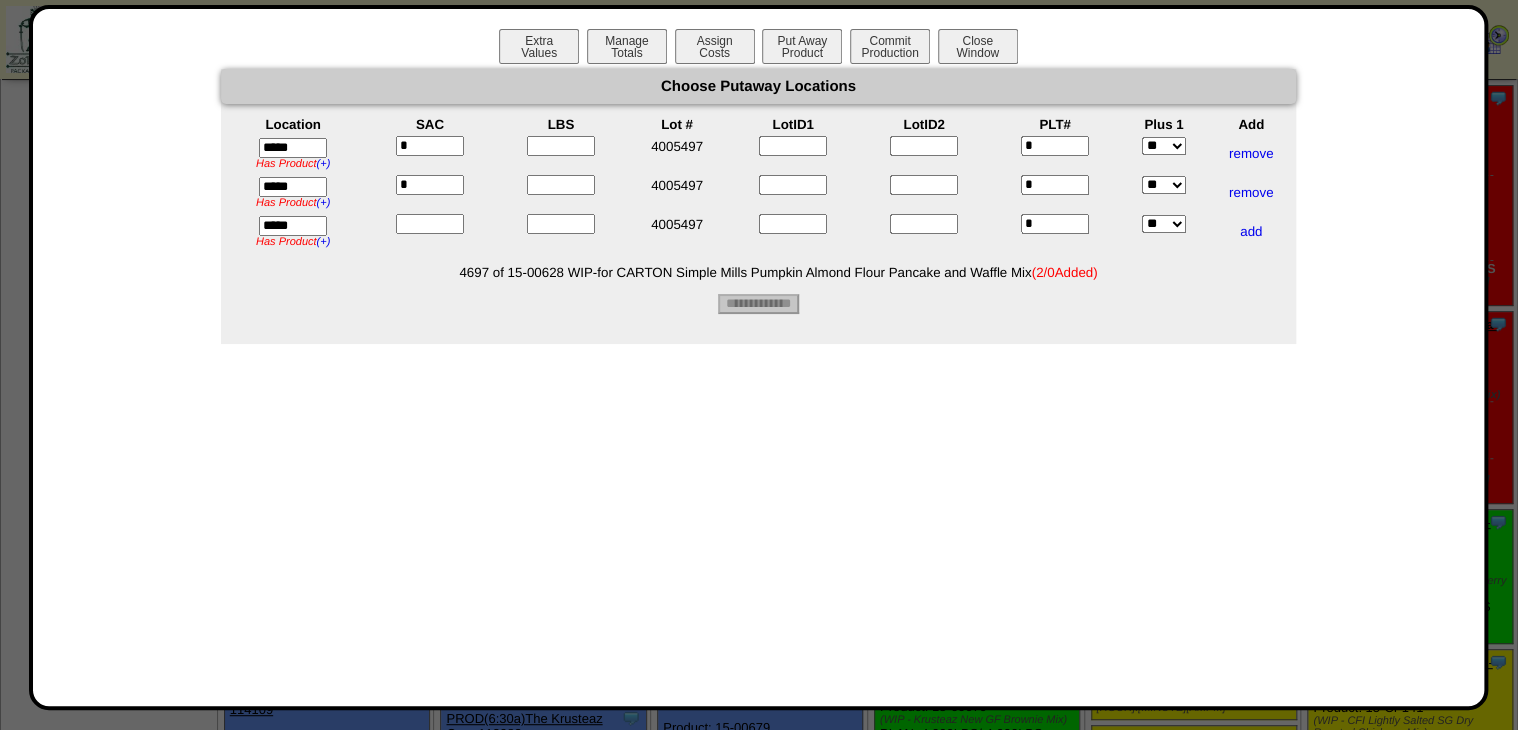 click at bounding box center [430, 224] 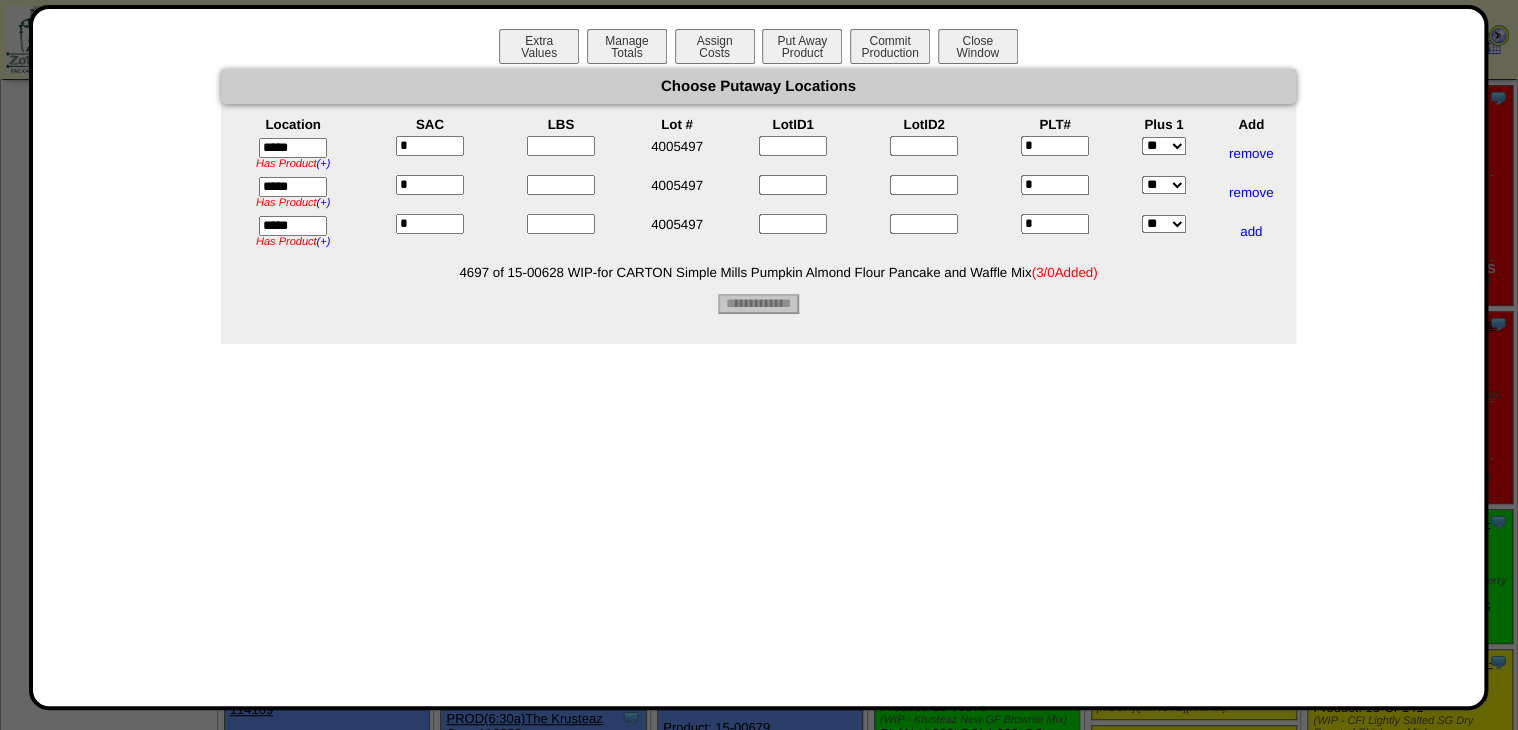 click on "LBS" at bounding box center (560, 124) 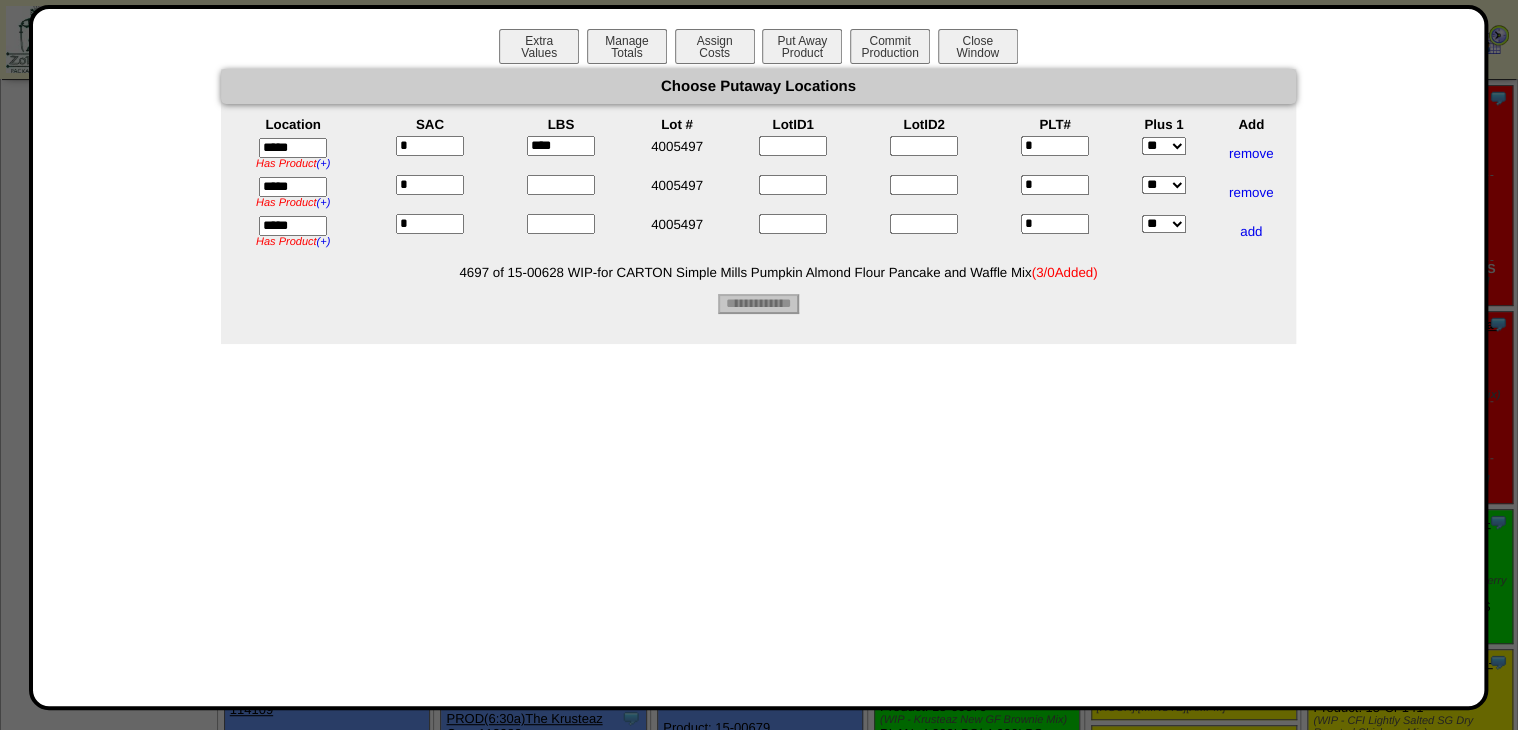 type on "****" 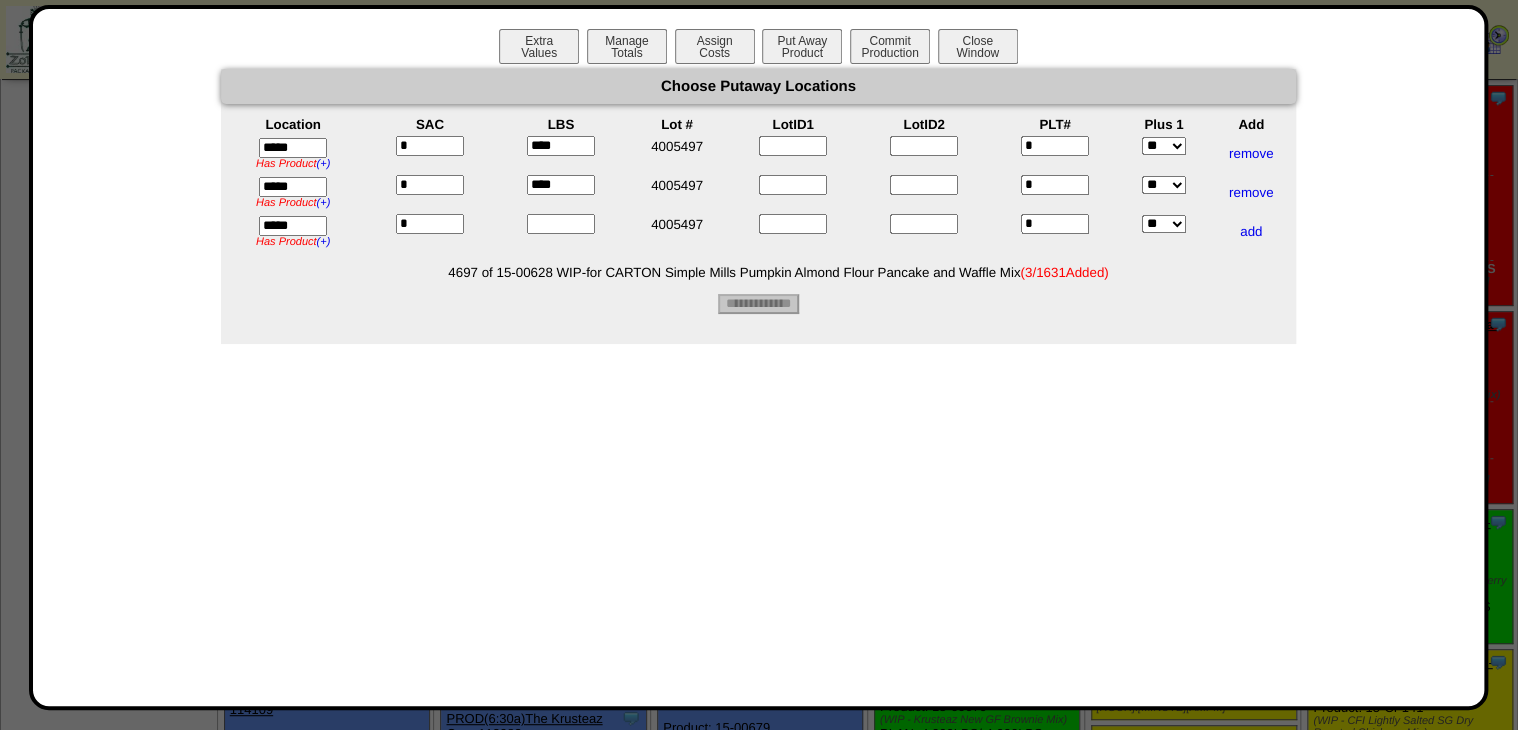 type on "****" 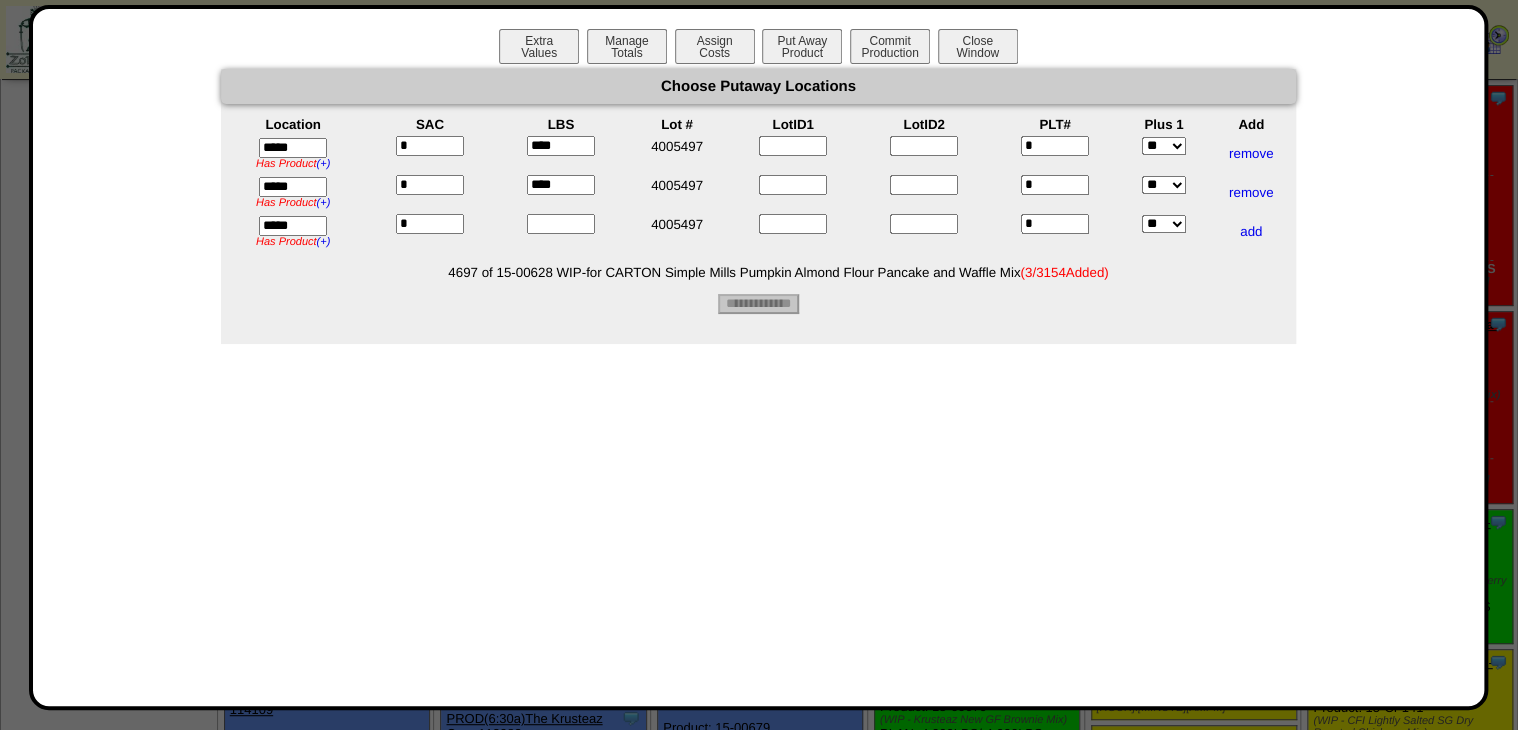 click at bounding box center [561, 224] 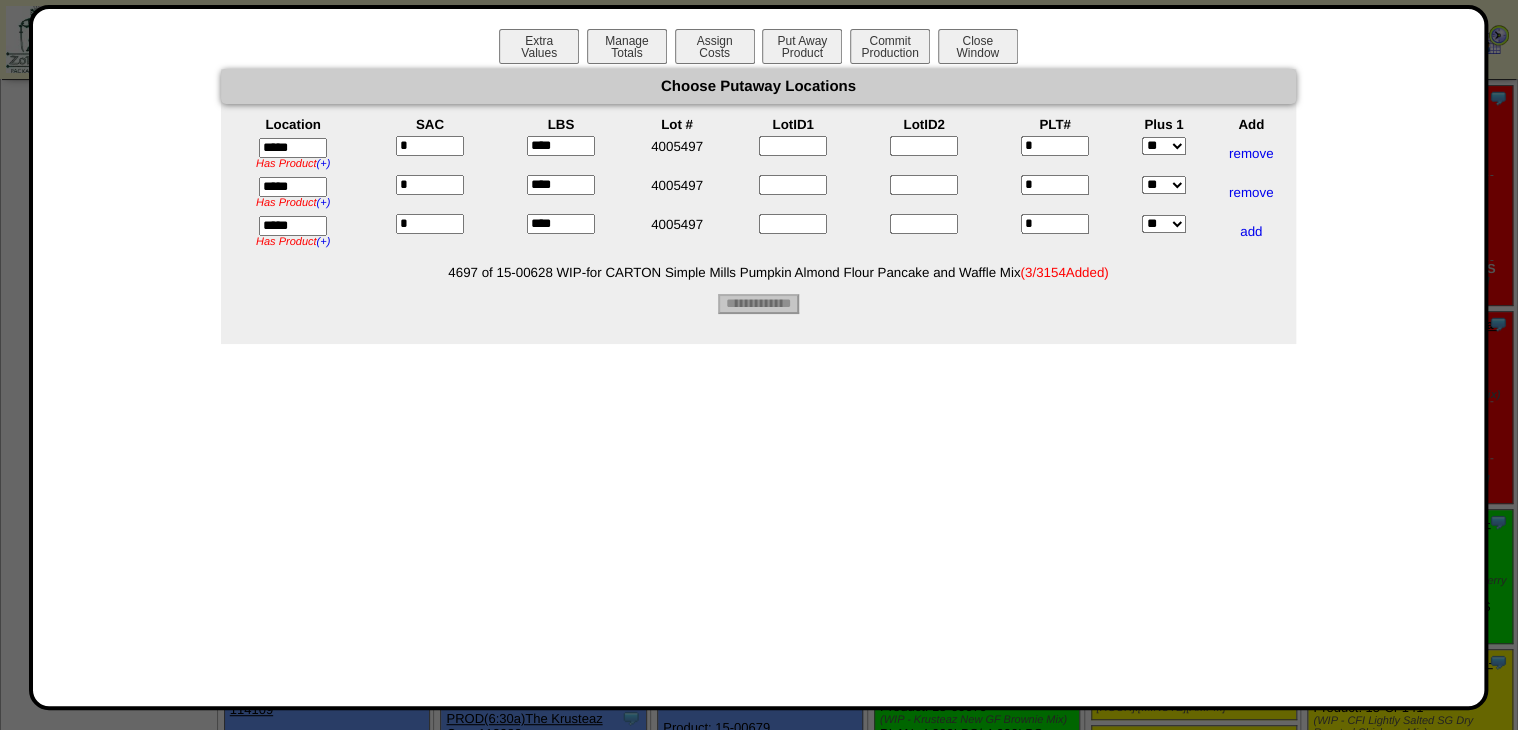 type on "****" 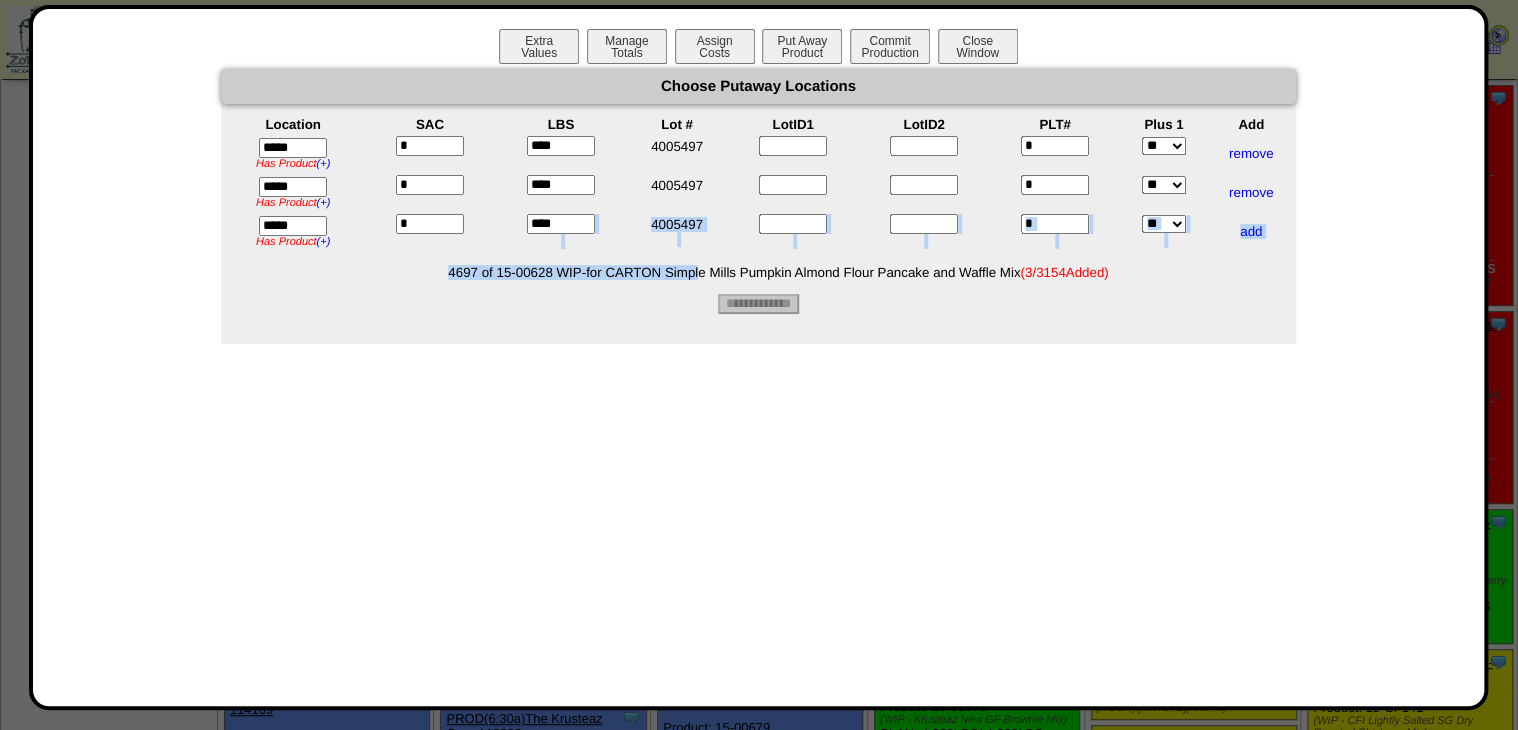 click on "Choose Putaway Locations
Location
SAC
LBS
Lot #
LotID1
LotID2
PLT#
Plus 1
Add
***** Has Product   (+)  ZS01A has 120 LBS of 04-00330 CFI Ranch Seasoning - Foran (LB) ZS01A has 44.092 LBS of 04-01779 PE - Pea Protein 2.0 (LB) ZS01A has 36000 EA of 09-00019 4 x 6 White Thermal Label (1000 ea/roll) ZS01A has 192000 EA of 09-00120 4 x 2 White Thermal Label (2750ea/roll) ZS01A has 11 SAC of 15-00574 WIP - PE New 2022 Organic Vanilla Pecan Collagen Oat Mix
* **** * **" at bounding box center (758, 191) 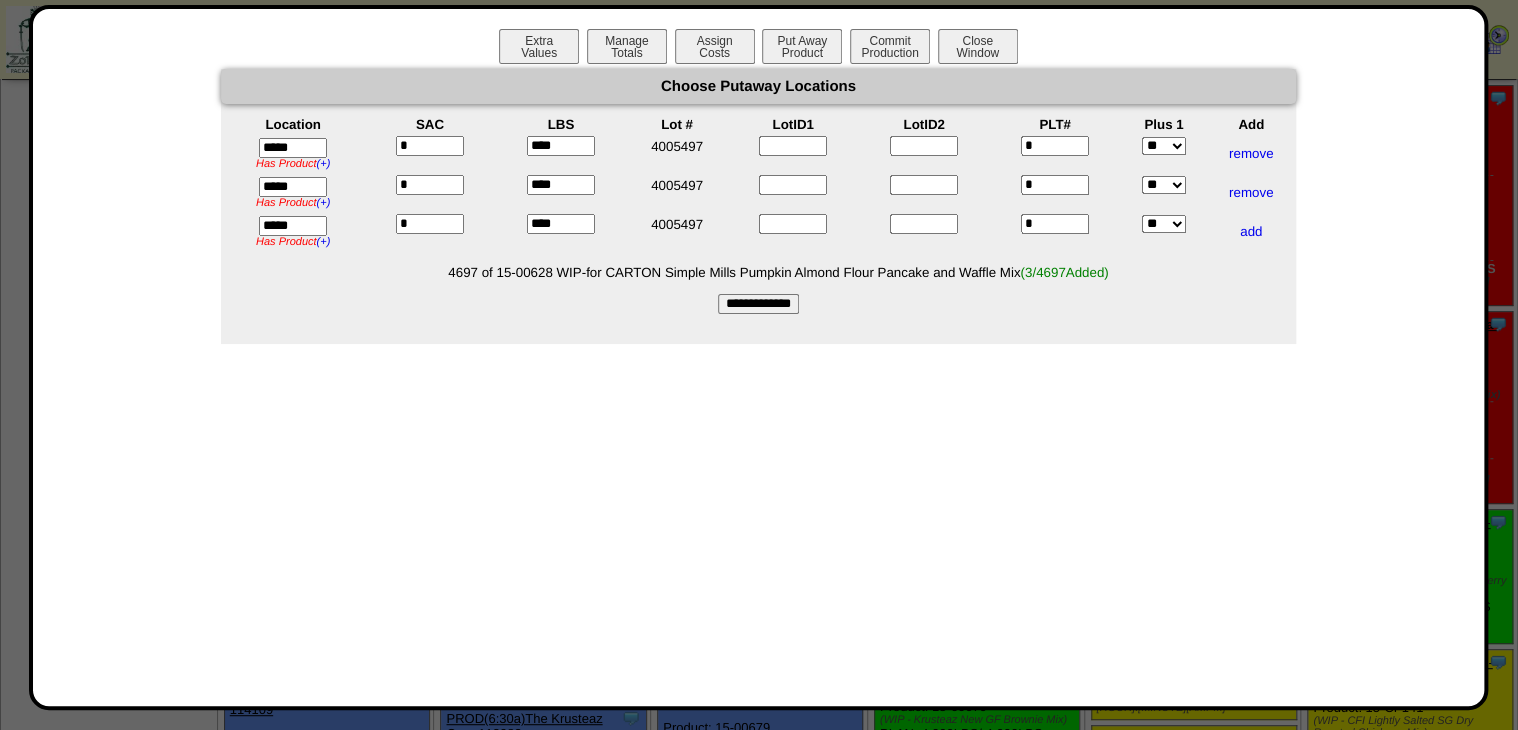click on "Choose Putaway Locations
Location
SAC
LBS
Lot #
LotID1
LotID2
PLT#
Plus 1
Add
***** Has Product   (+)  ZS01A has 120 LBS of 04-00330 CFI Ranch Seasoning - Foran (LB) ZS01A has 44.092 LBS of 04-01779 PE - Pea Protein 2.0 (LB) ZS01A has 36000 EA of 09-00019 4 x 6 White Thermal Label (1000 ea/roll) ZS01A has 192000 EA of 09-00120 4 x 2 White Thermal Label (2750ea/roll) ZS01A has 11 SAC of 15-00574 WIP - PE New 2022 Organic Vanilla Pecan Collagen Oat Mix" at bounding box center (758, 206) 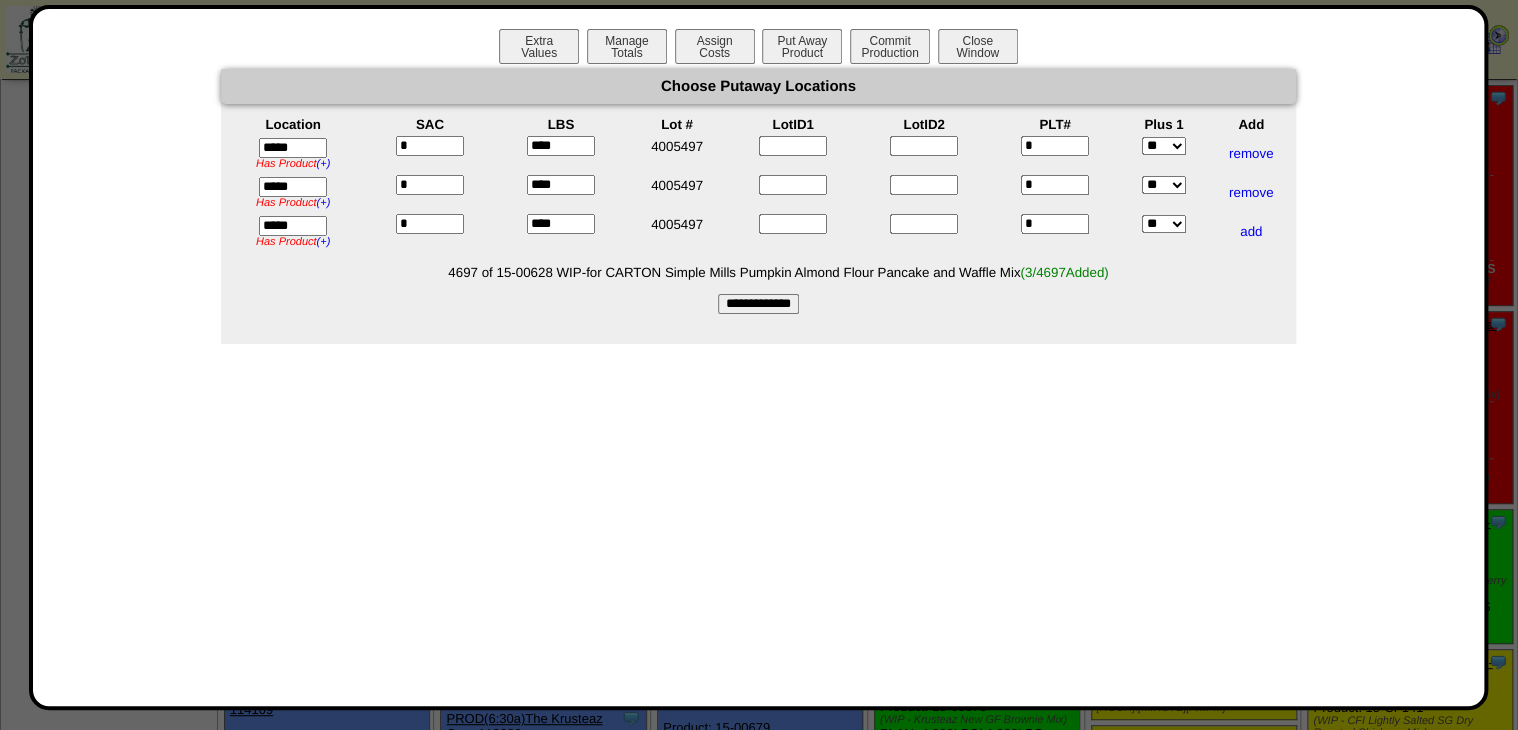 click on "**********" at bounding box center (758, 304) 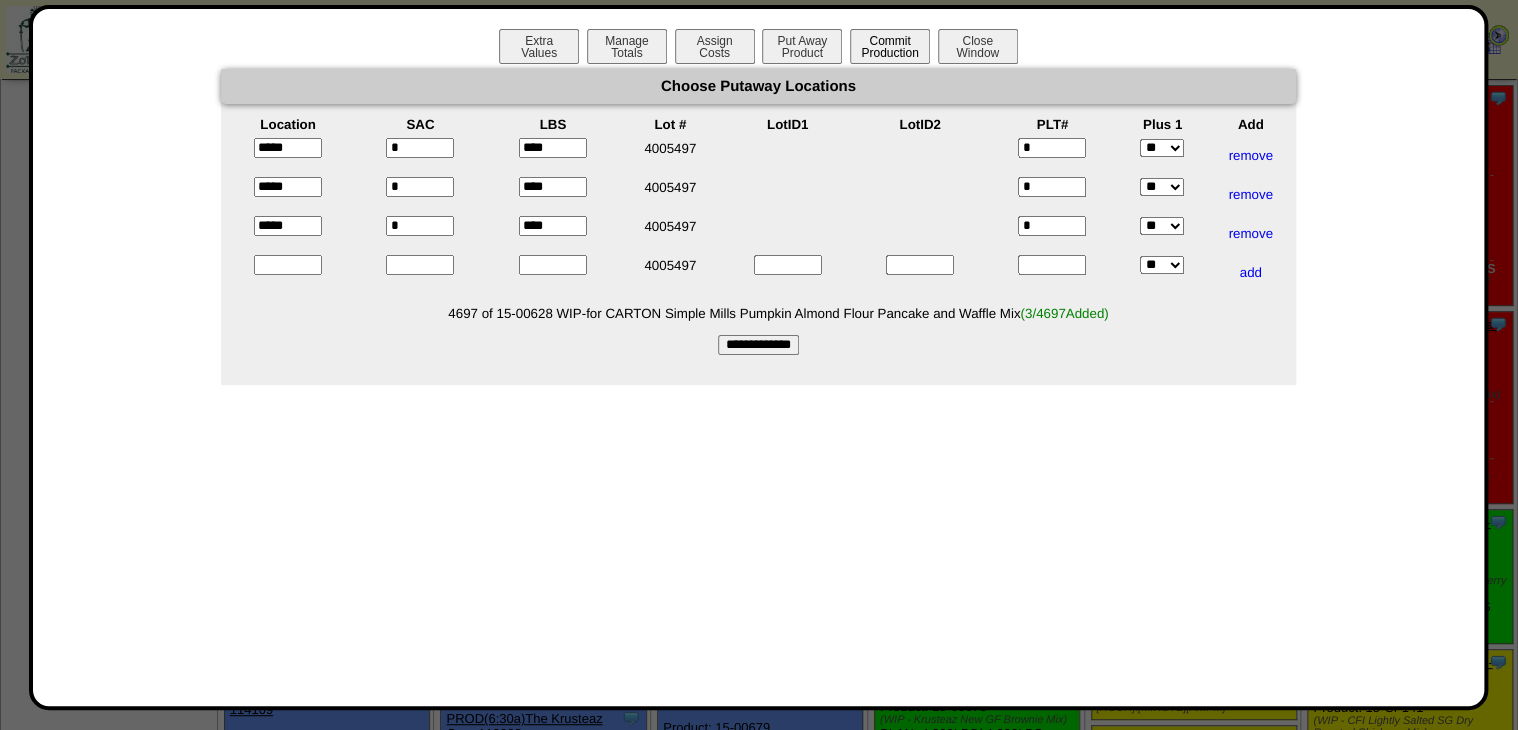 click on "Extra Values
Manage Totals
Assign Costs
Put Away Product
Commit Production
Close Window
Choose Putaway Locations
Location
SAC
LBS
Lot #
LotID1
LotID2
PLT#
Plus 1
Add
*****
* **** * ** *** remove" at bounding box center (759, 357) 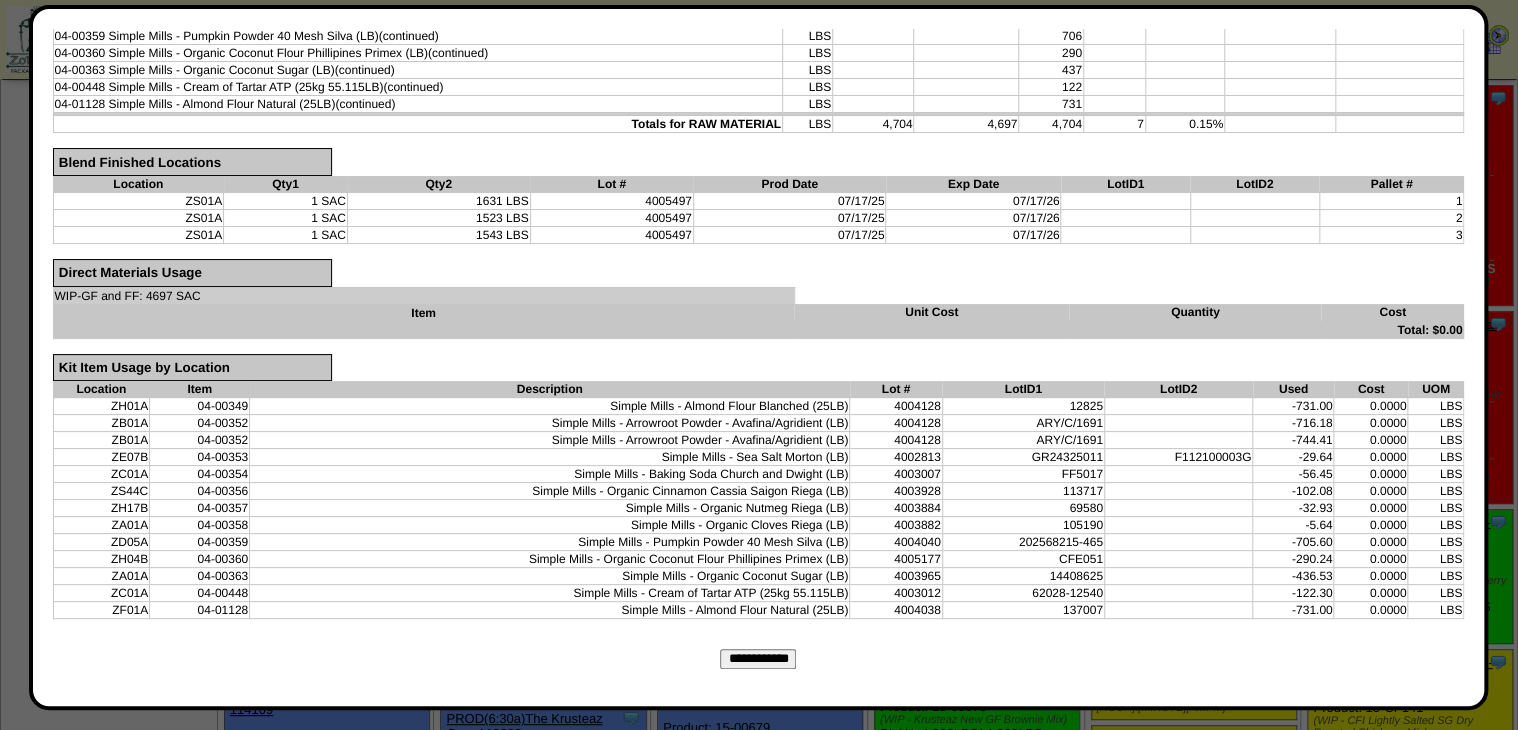 scroll, scrollTop: 544, scrollLeft: 0, axis: vertical 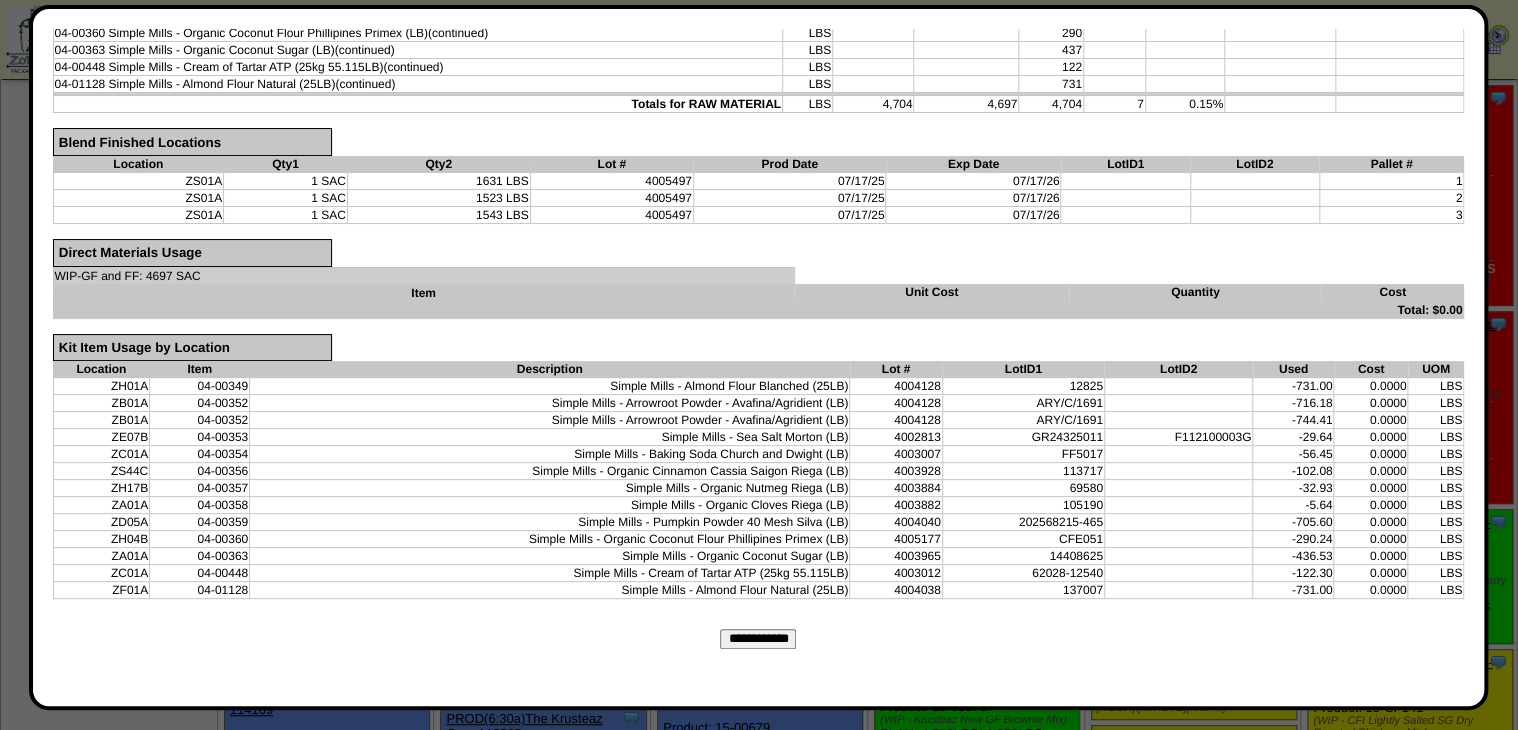 click on "**********" at bounding box center (758, 639) 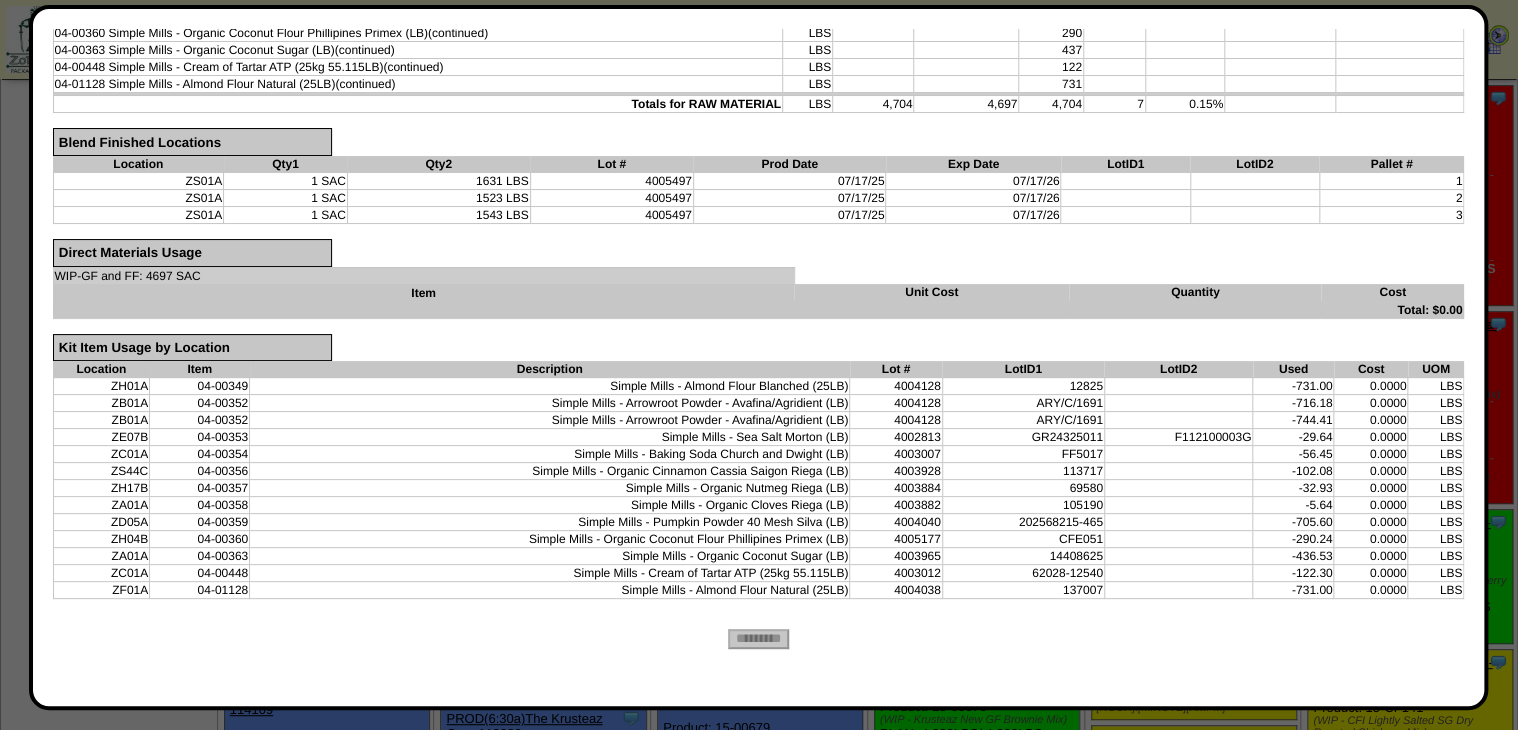 scroll, scrollTop: 0, scrollLeft: 0, axis: both 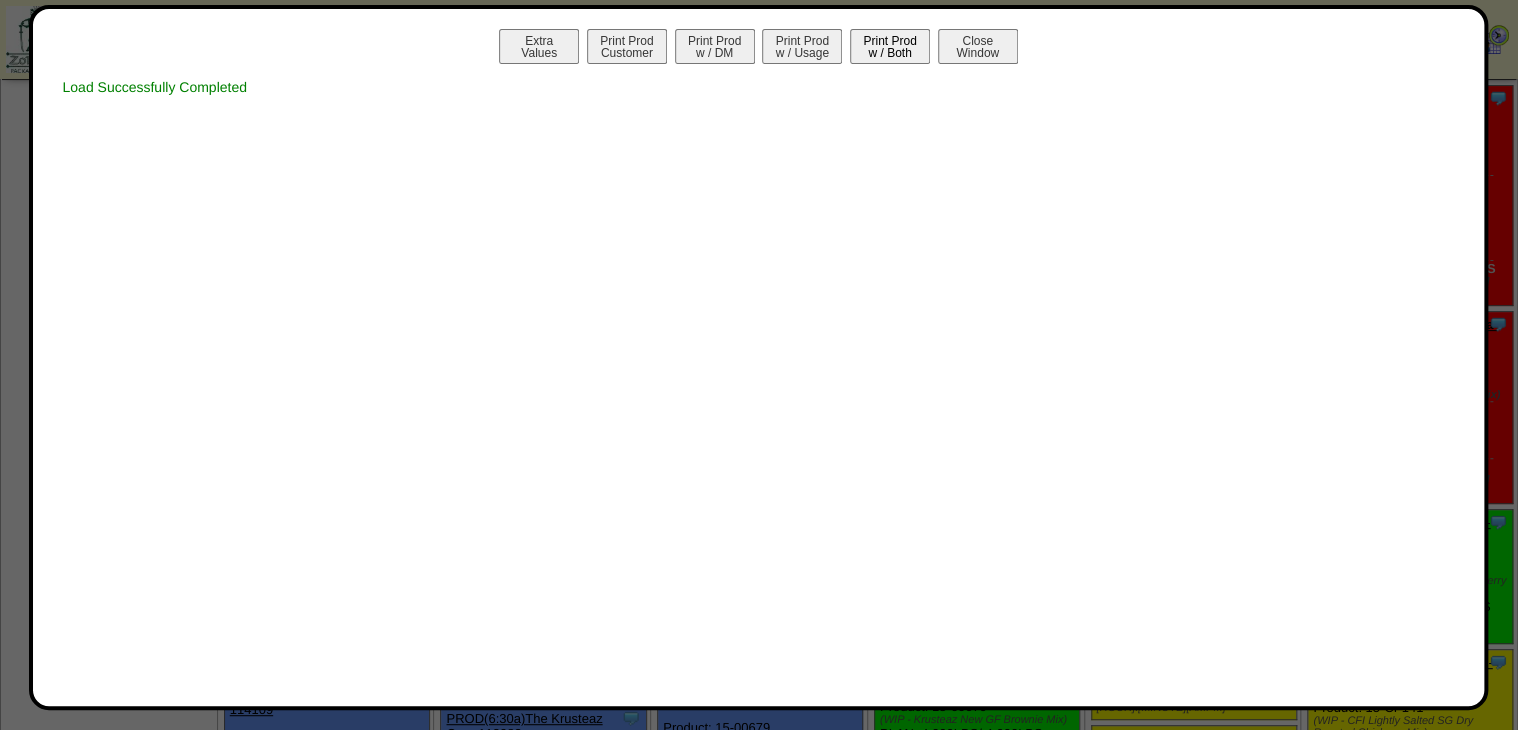 click on "Print Prod w / Both" at bounding box center [890, 46] 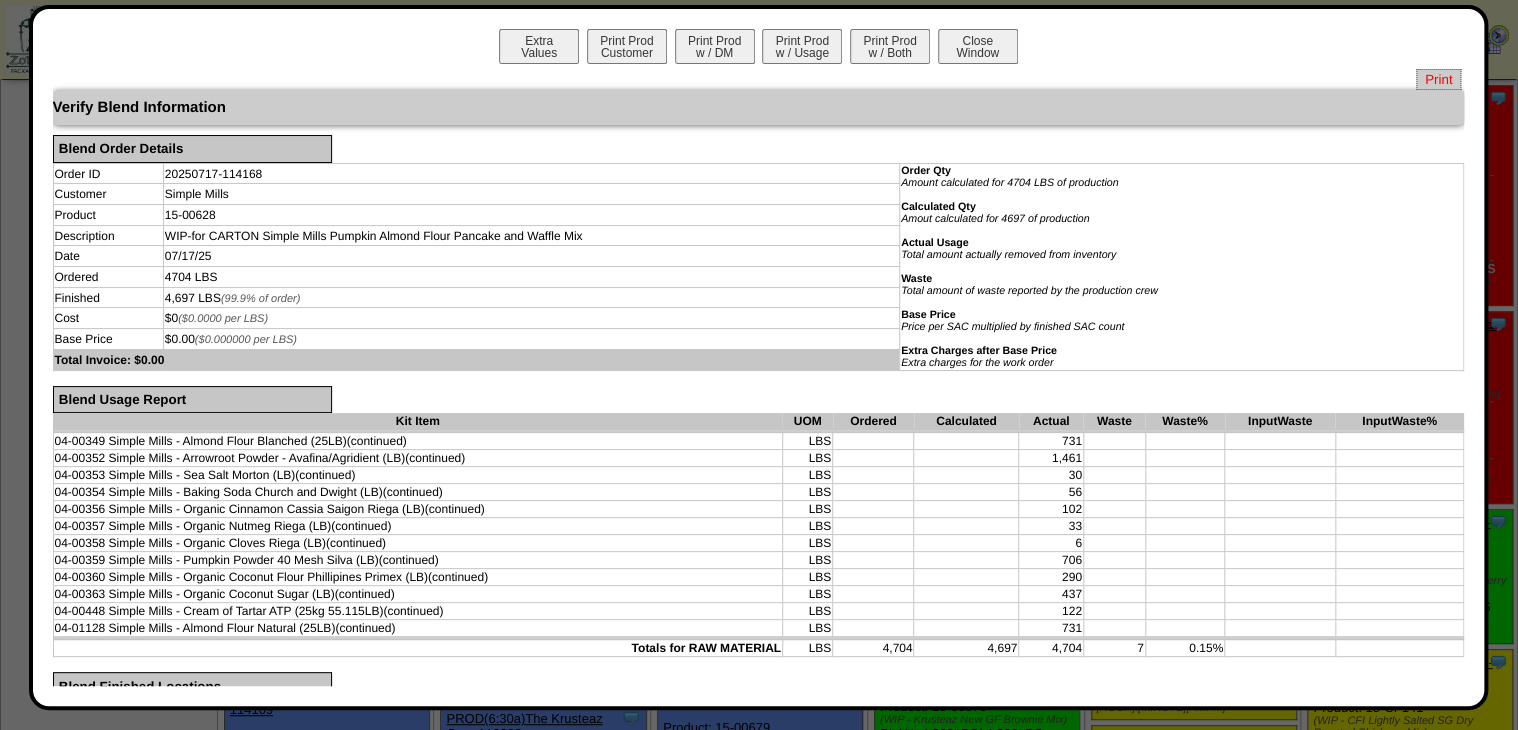 click on "Print" at bounding box center (1438, 79) 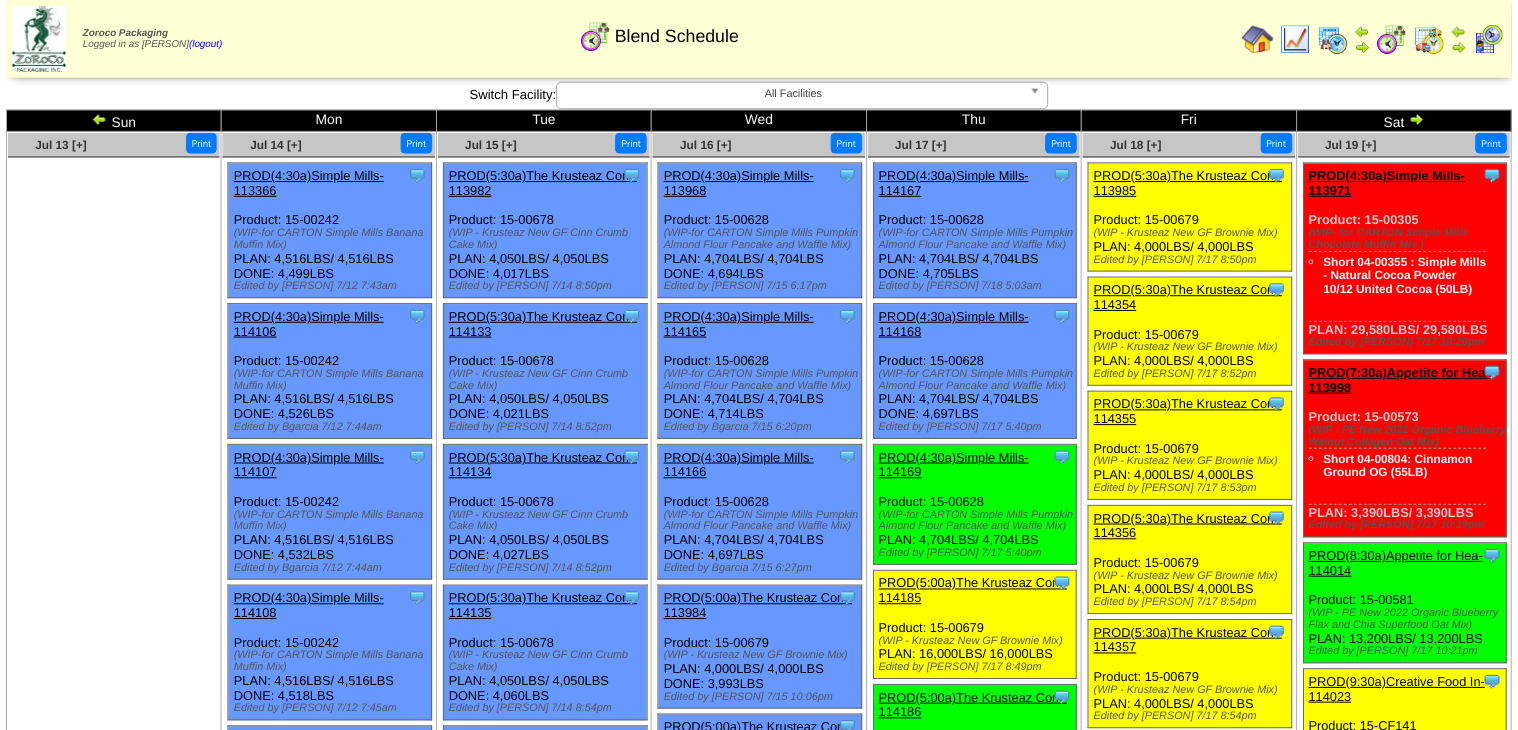 scroll, scrollTop: 80, scrollLeft: 0, axis: vertical 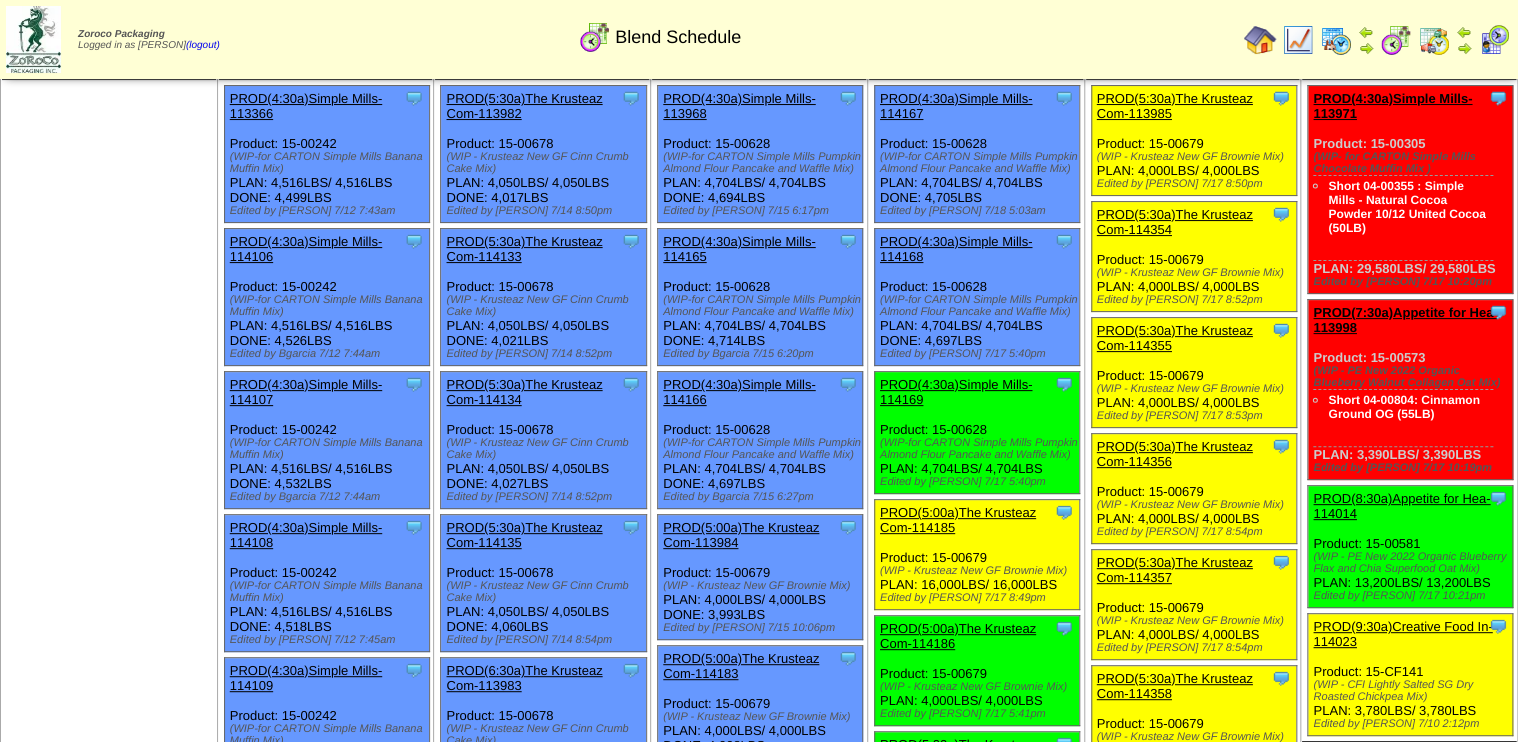click on "PROD(4:30a)Simple Mills-114169" at bounding box center (956, 392) 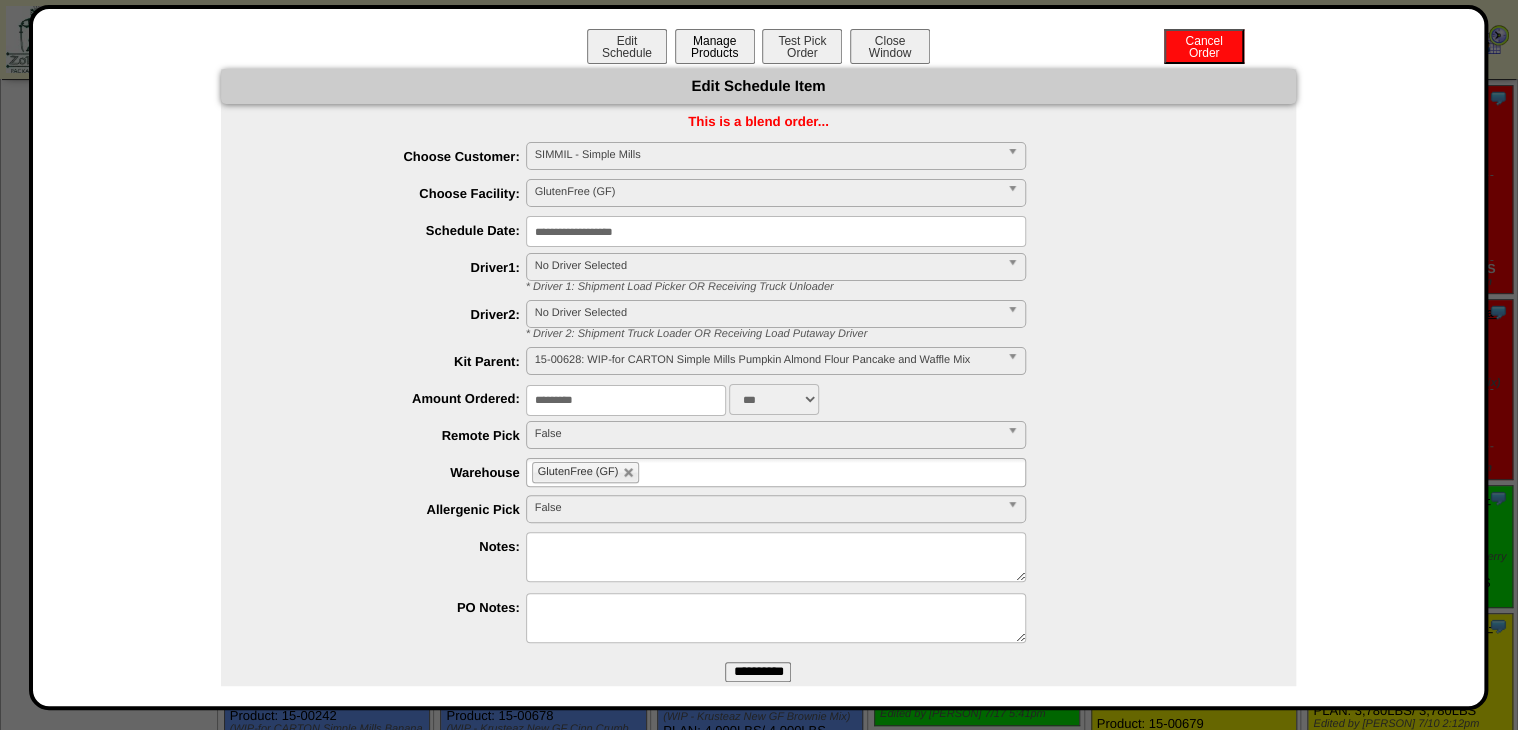 click on "Manage Products" at bounding box center [715, 46] 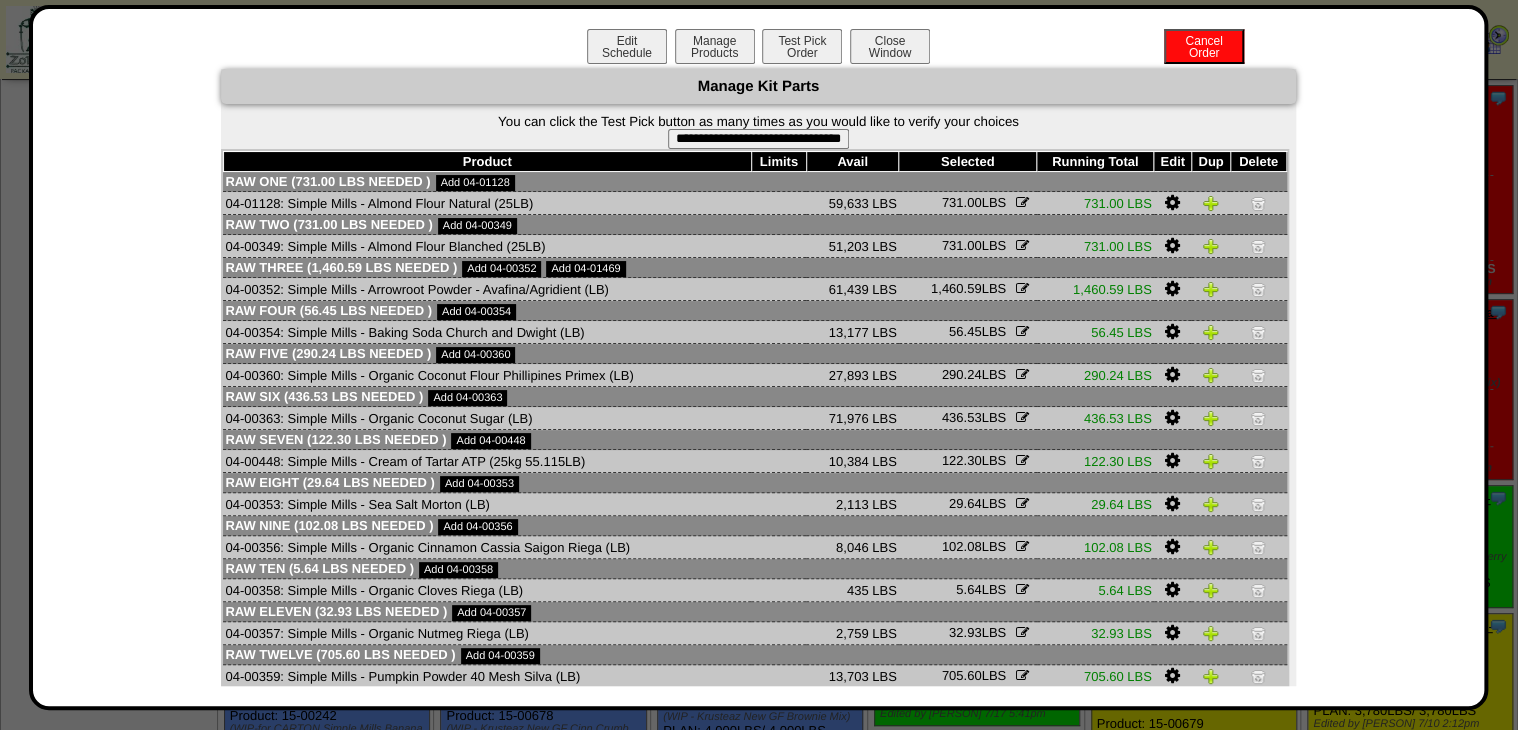 click on "**********" at bounding box center [758, 139] 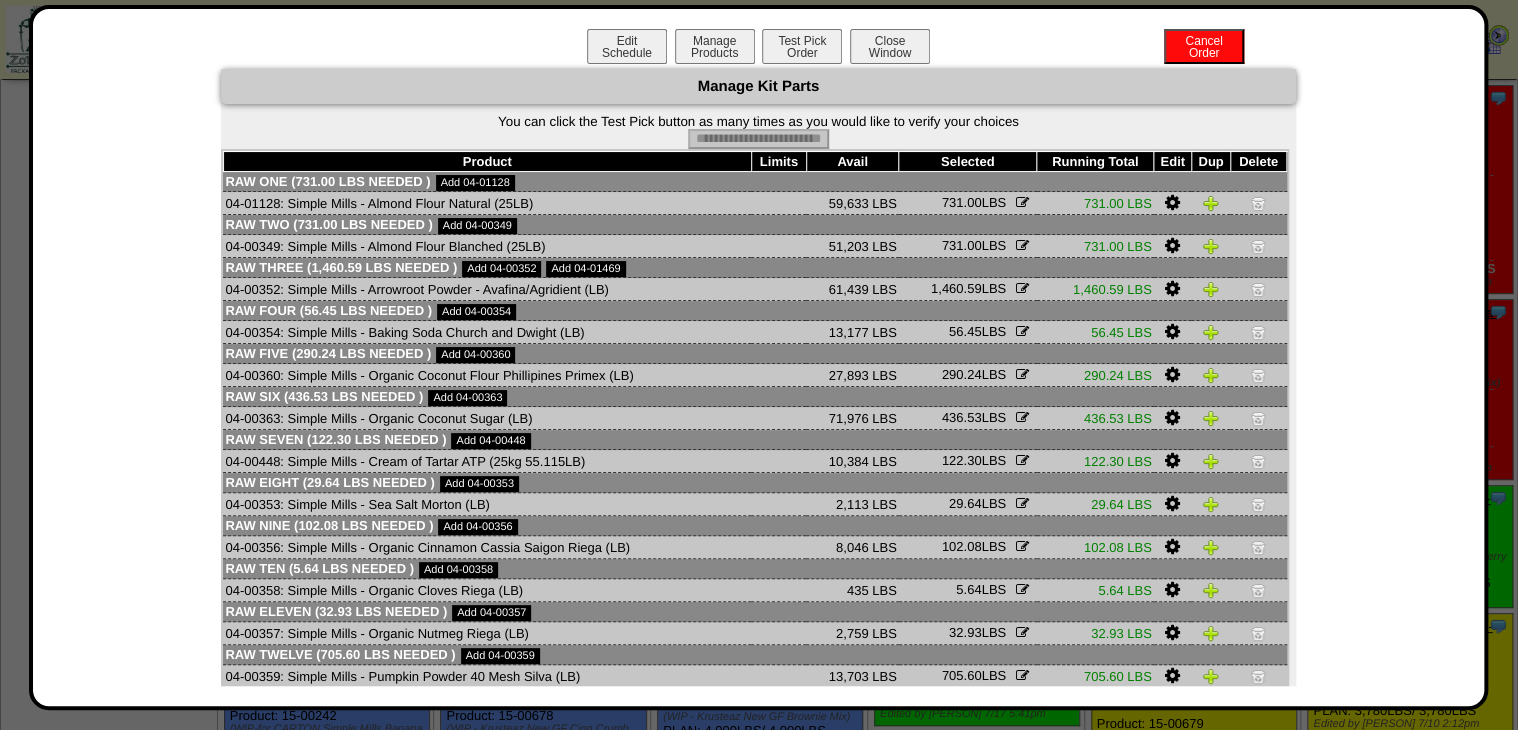 type on "**********" 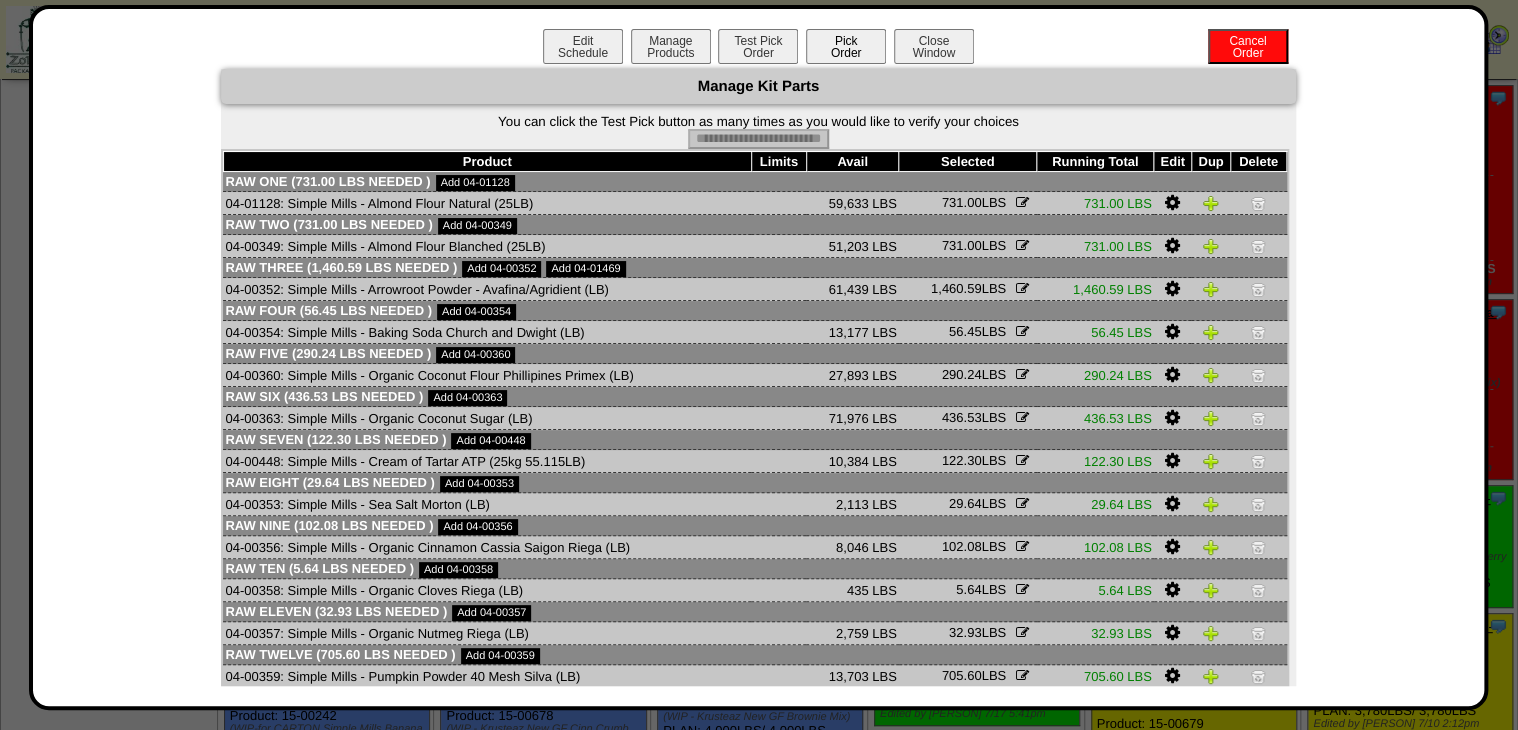 click on "Pick Order" at bounding box center (846, 46) 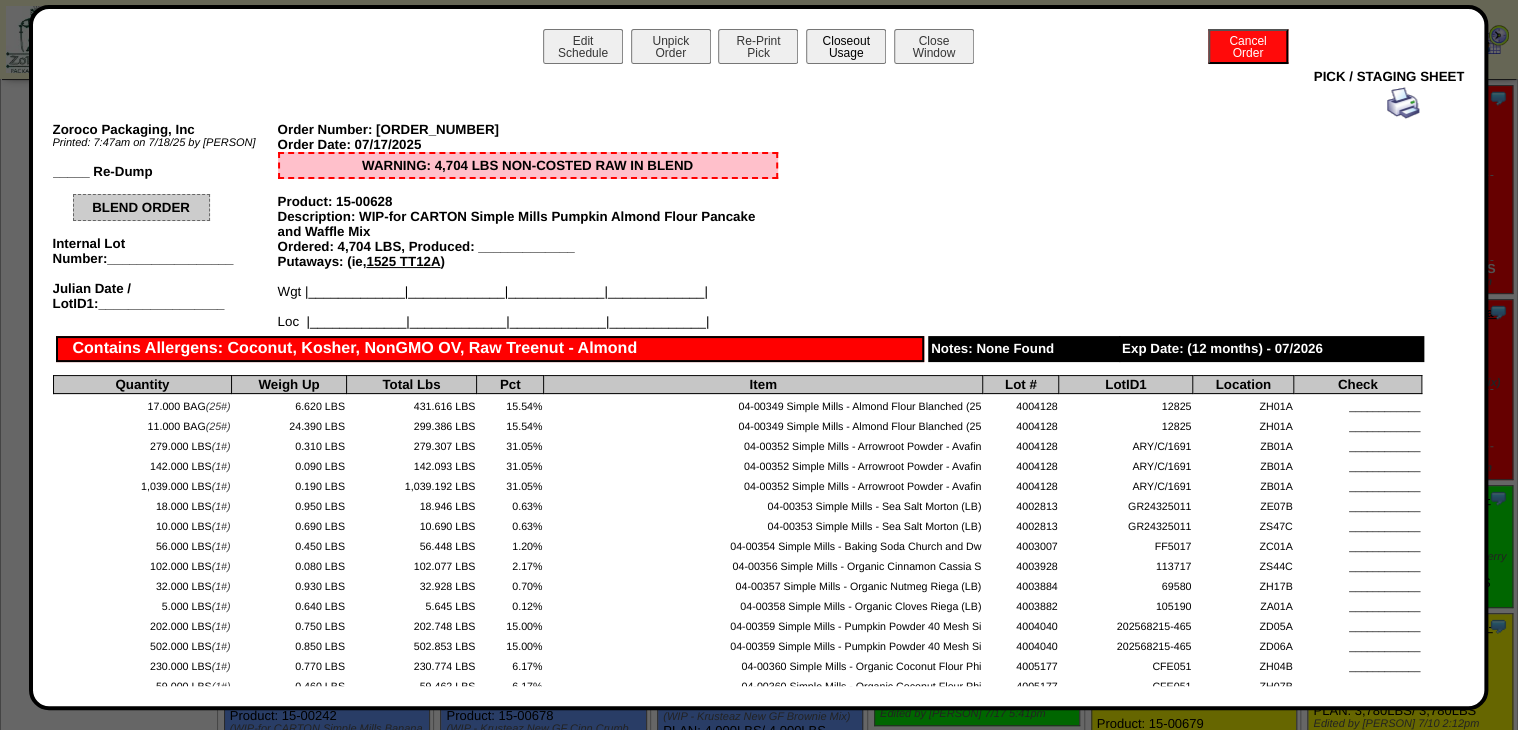 click on "Closeout Usage" at bounding box center (846, 46) 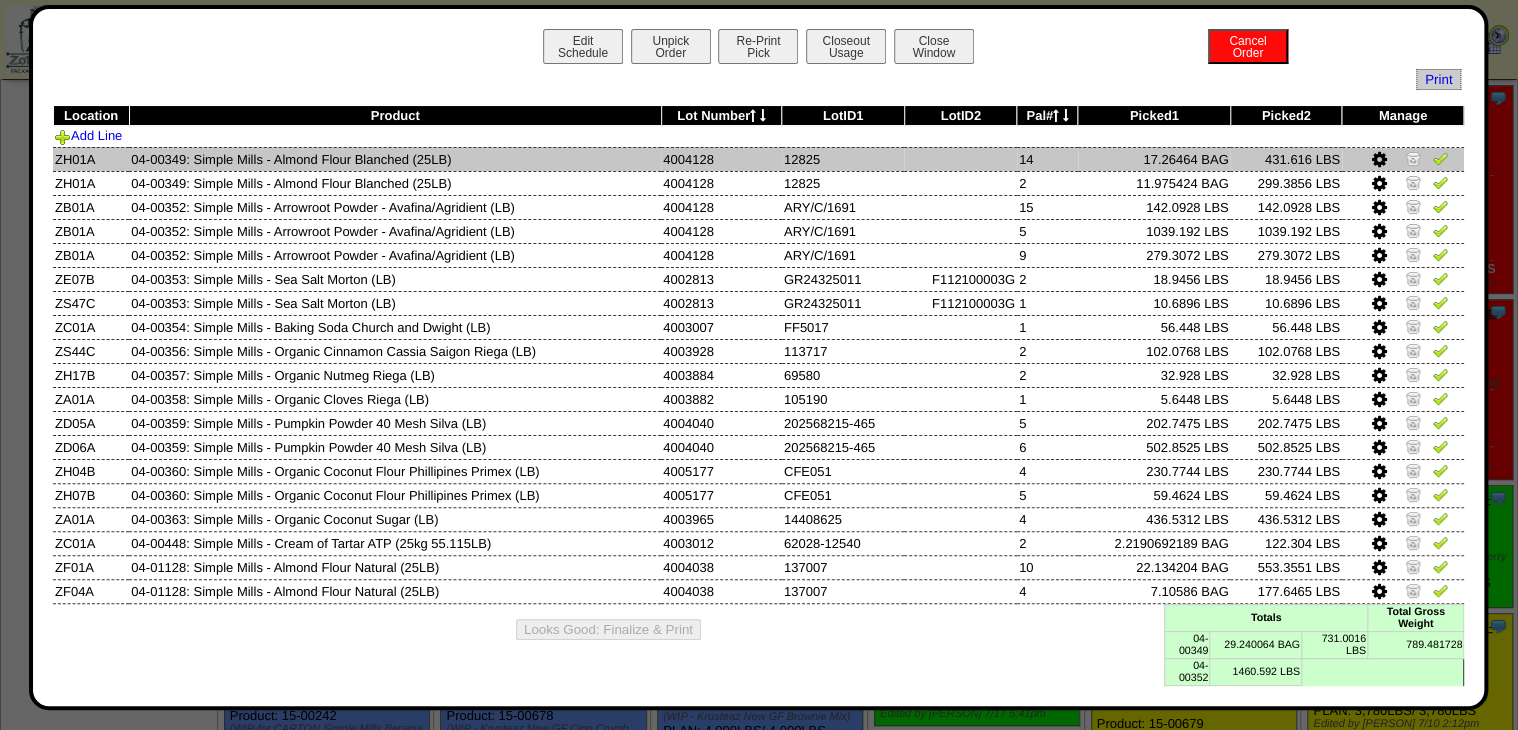 click at bounding box center [1440, 158] 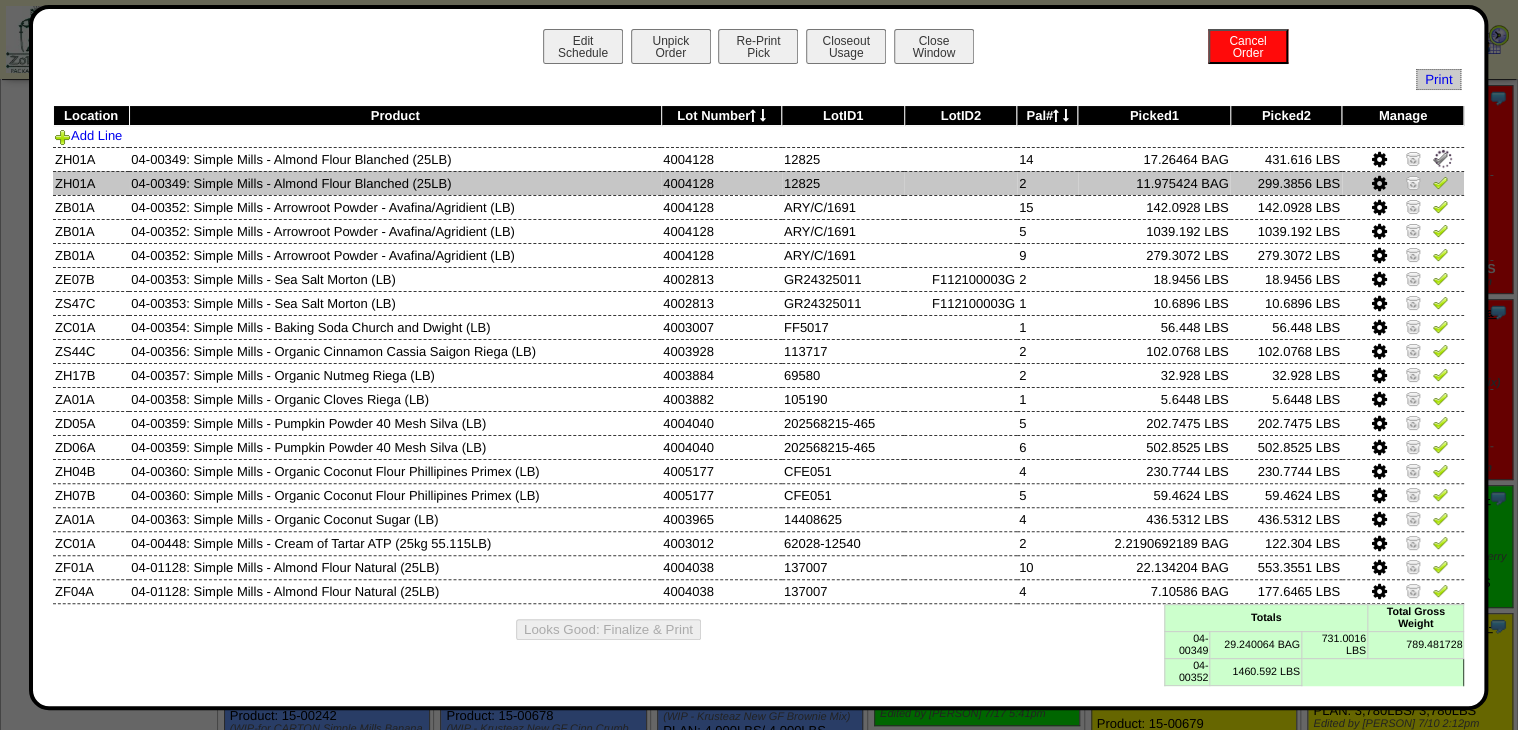 click at bounding box center (1440, 182) 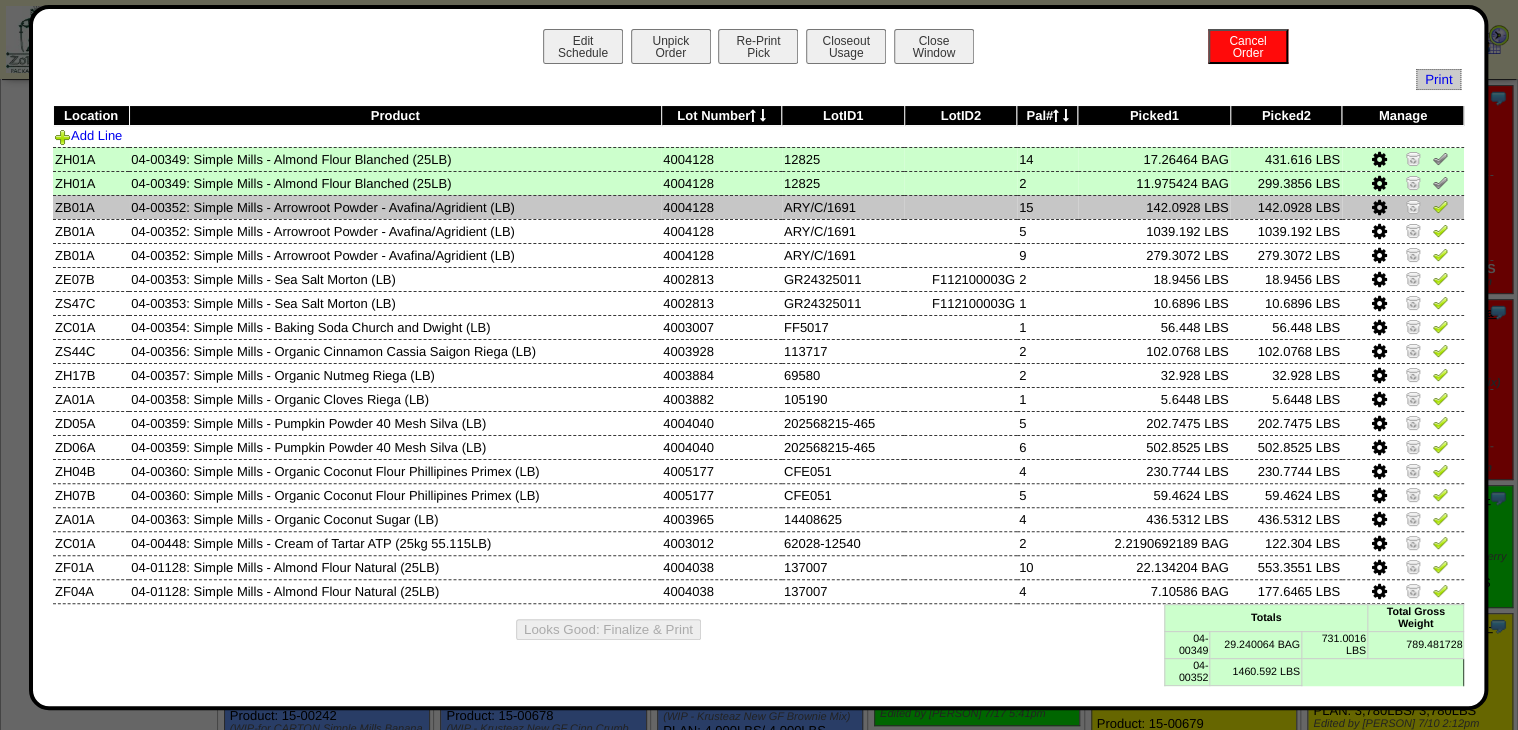 click at bounding box center [1440, 206] 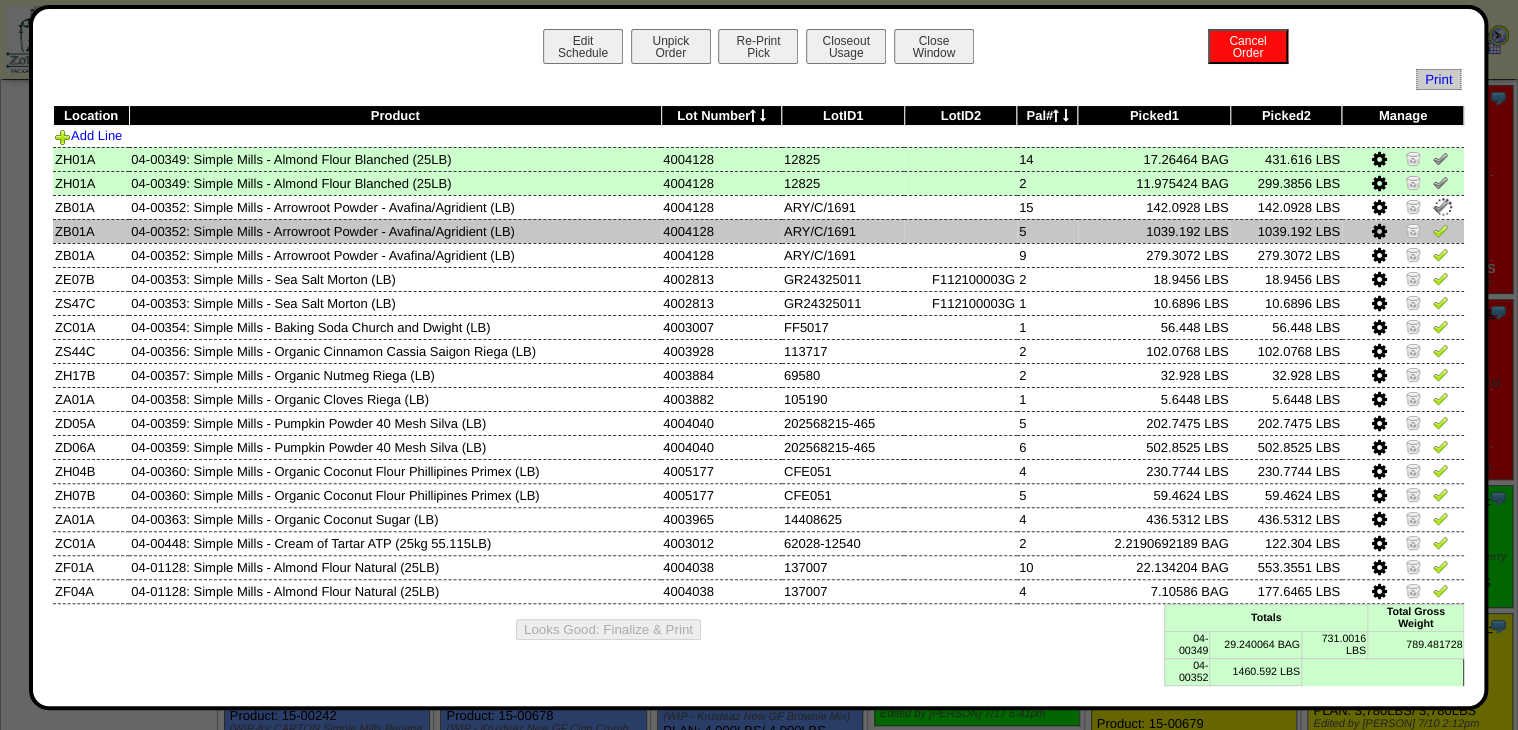 click at bounding box center (1440, 230) 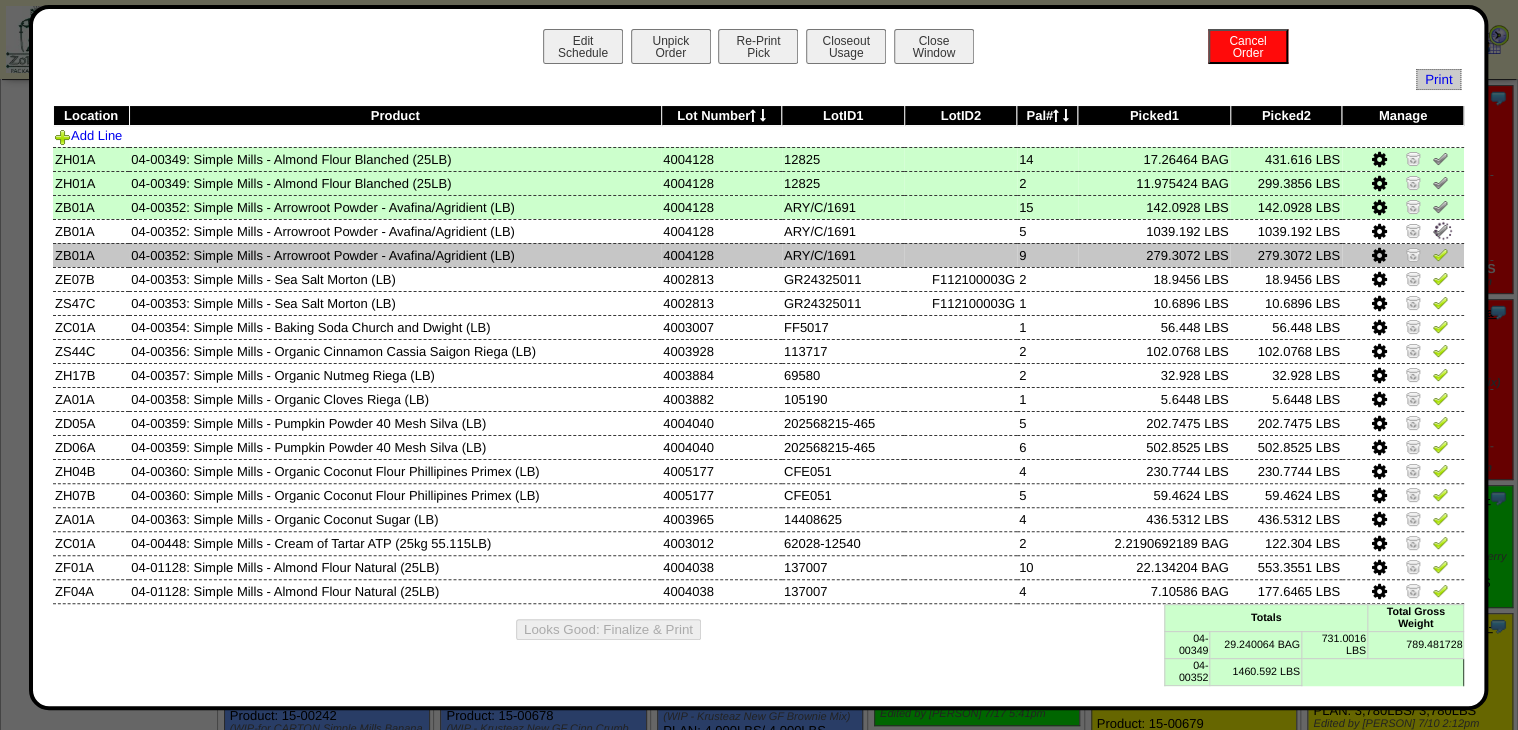 click at bounding box center (1440, 254) 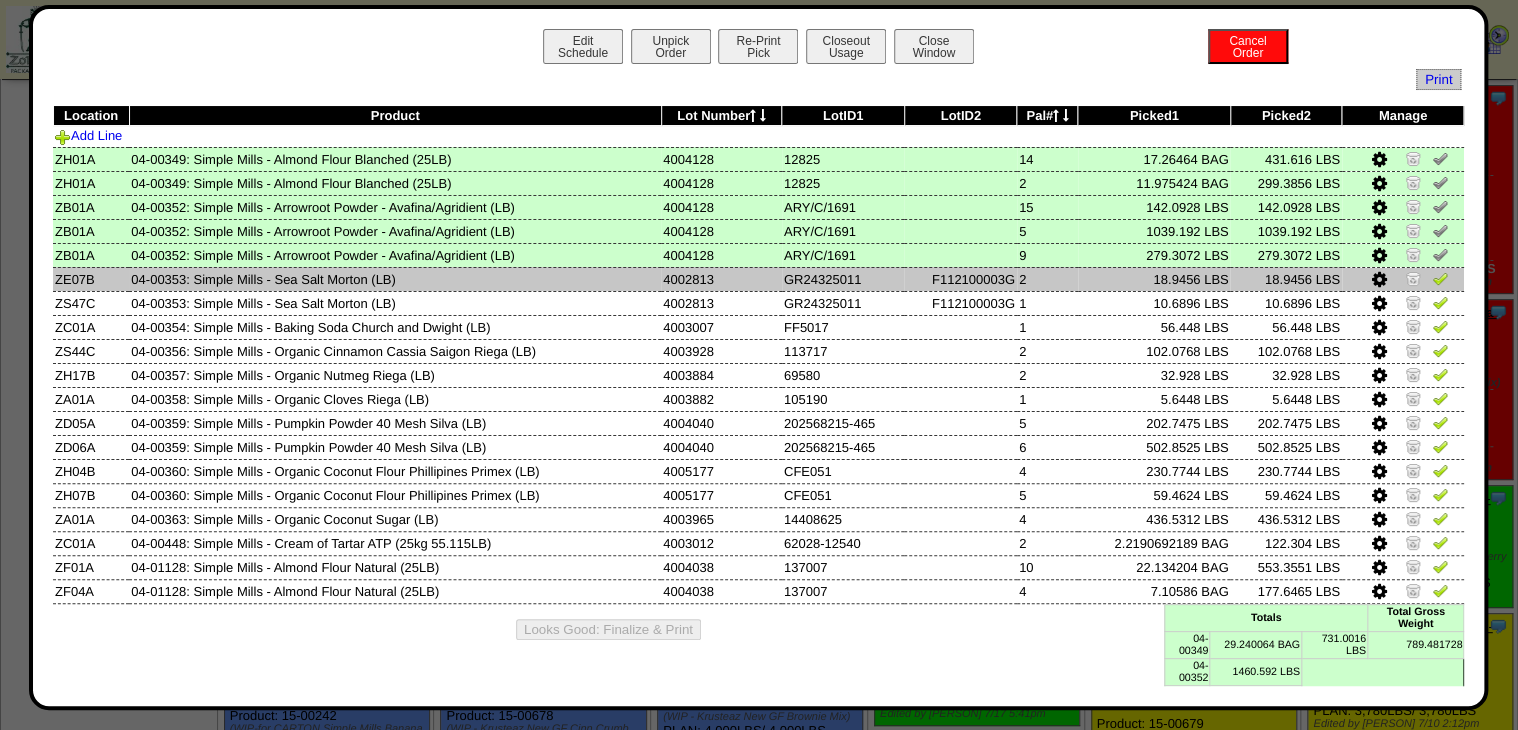 click at bounding box center [1440, 278] 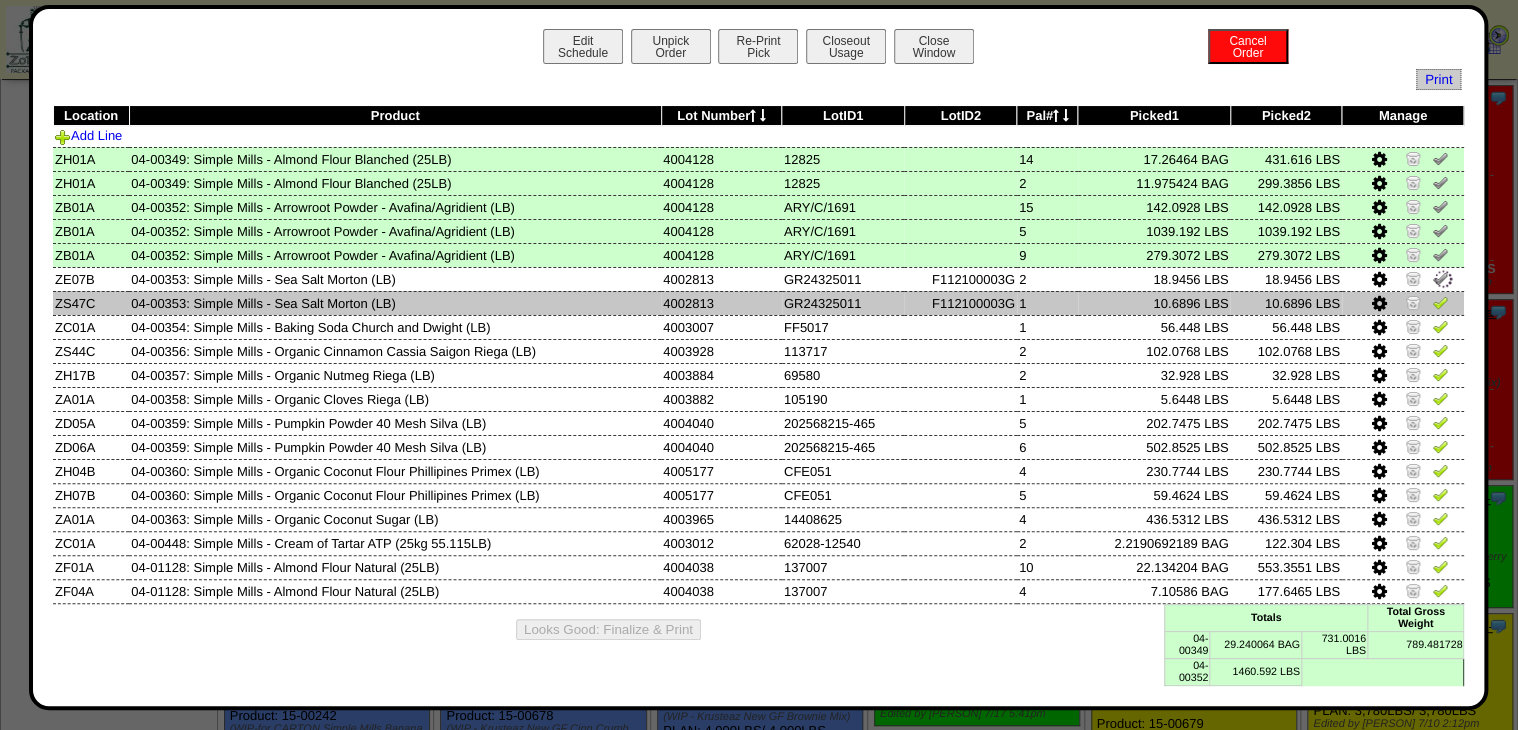 click at bounding box center [1440, 302] 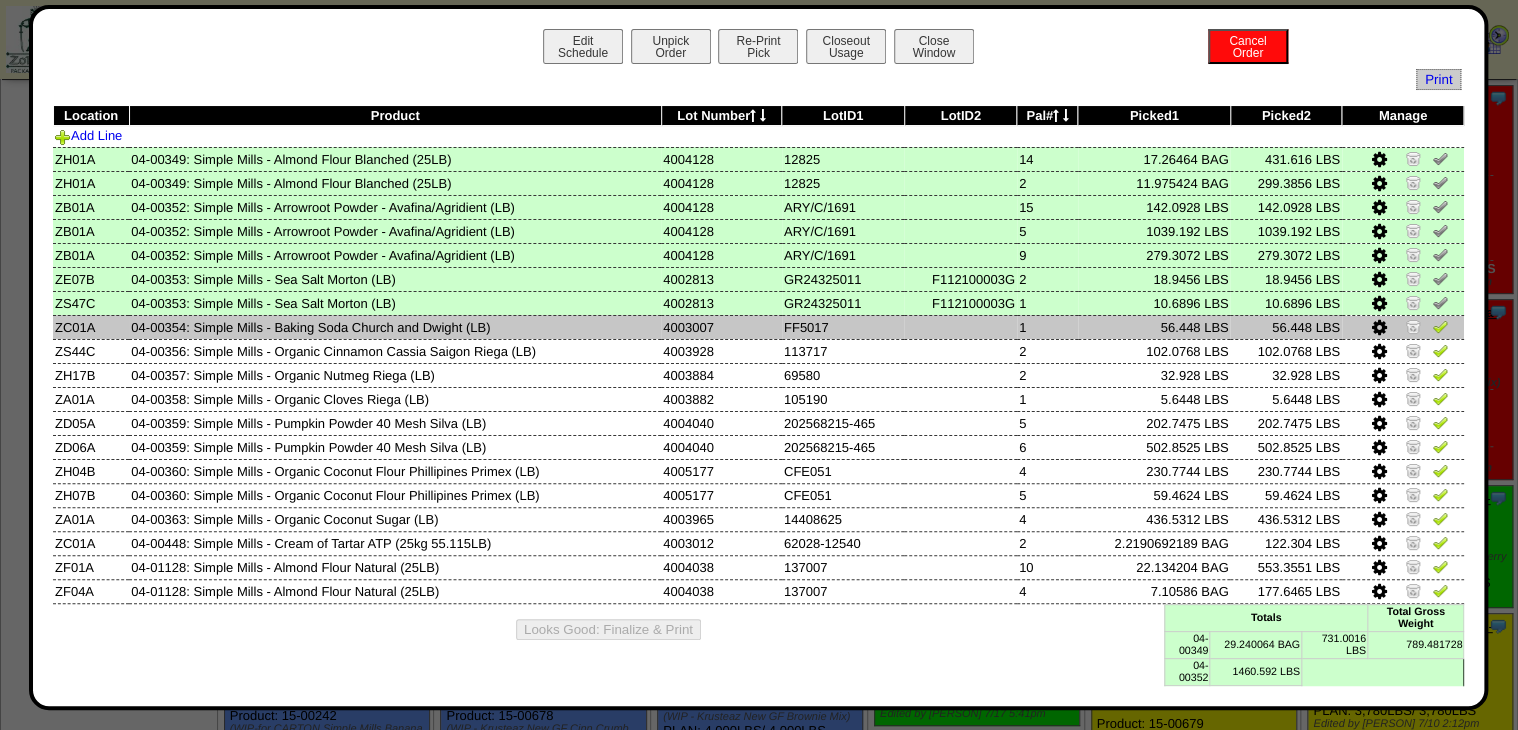 click at bounding box center [1403, 327] 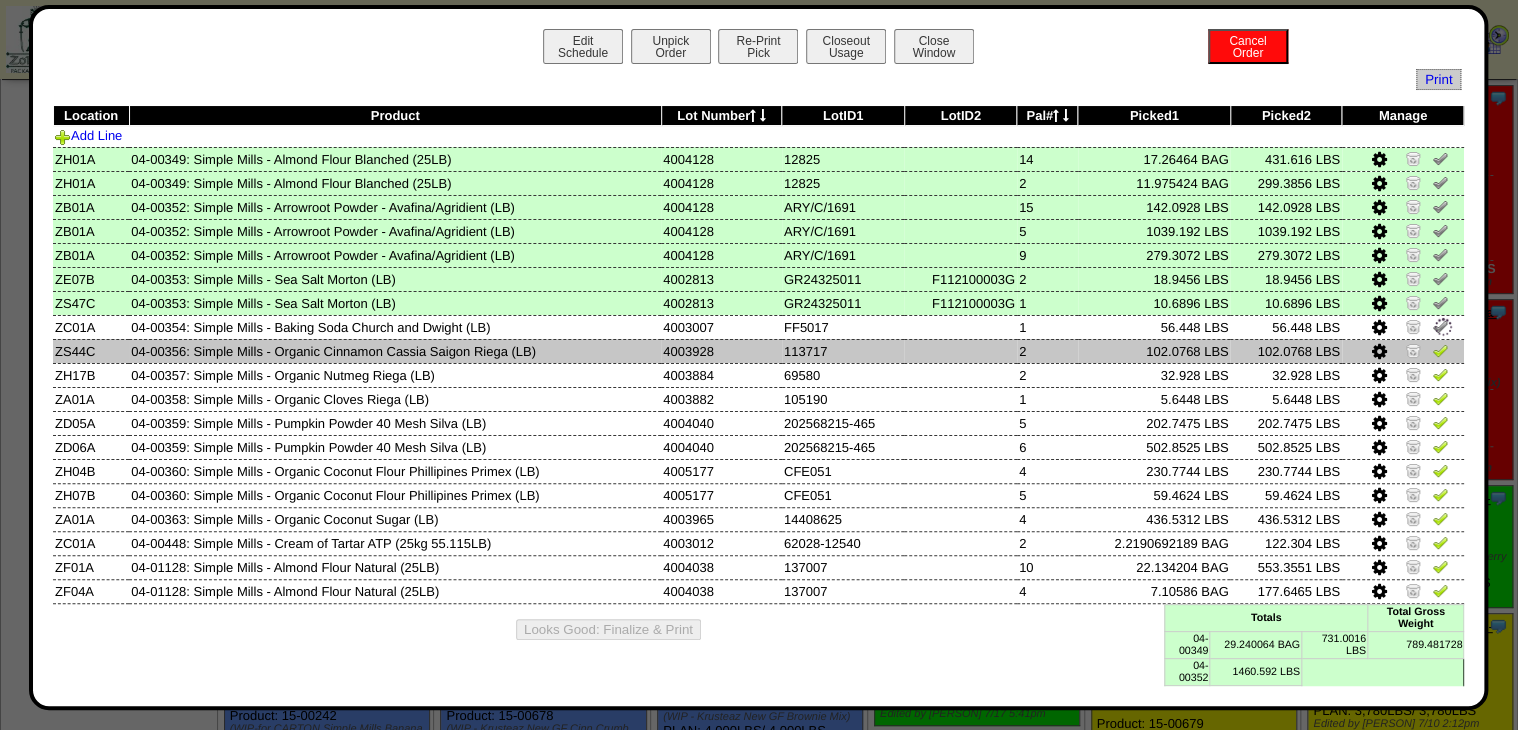 click at bounding box center (1440, 350) 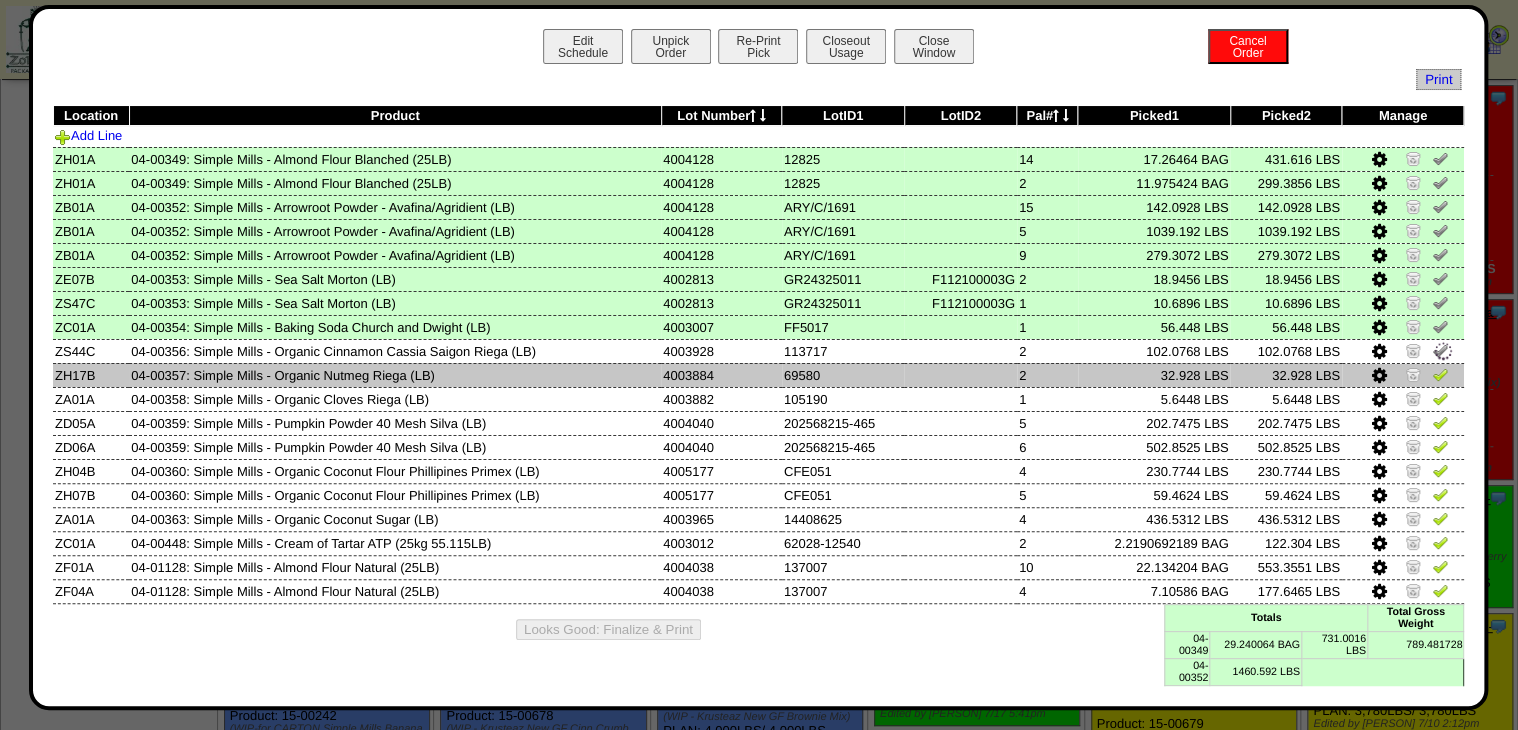click at bounding box center [1440, 374] 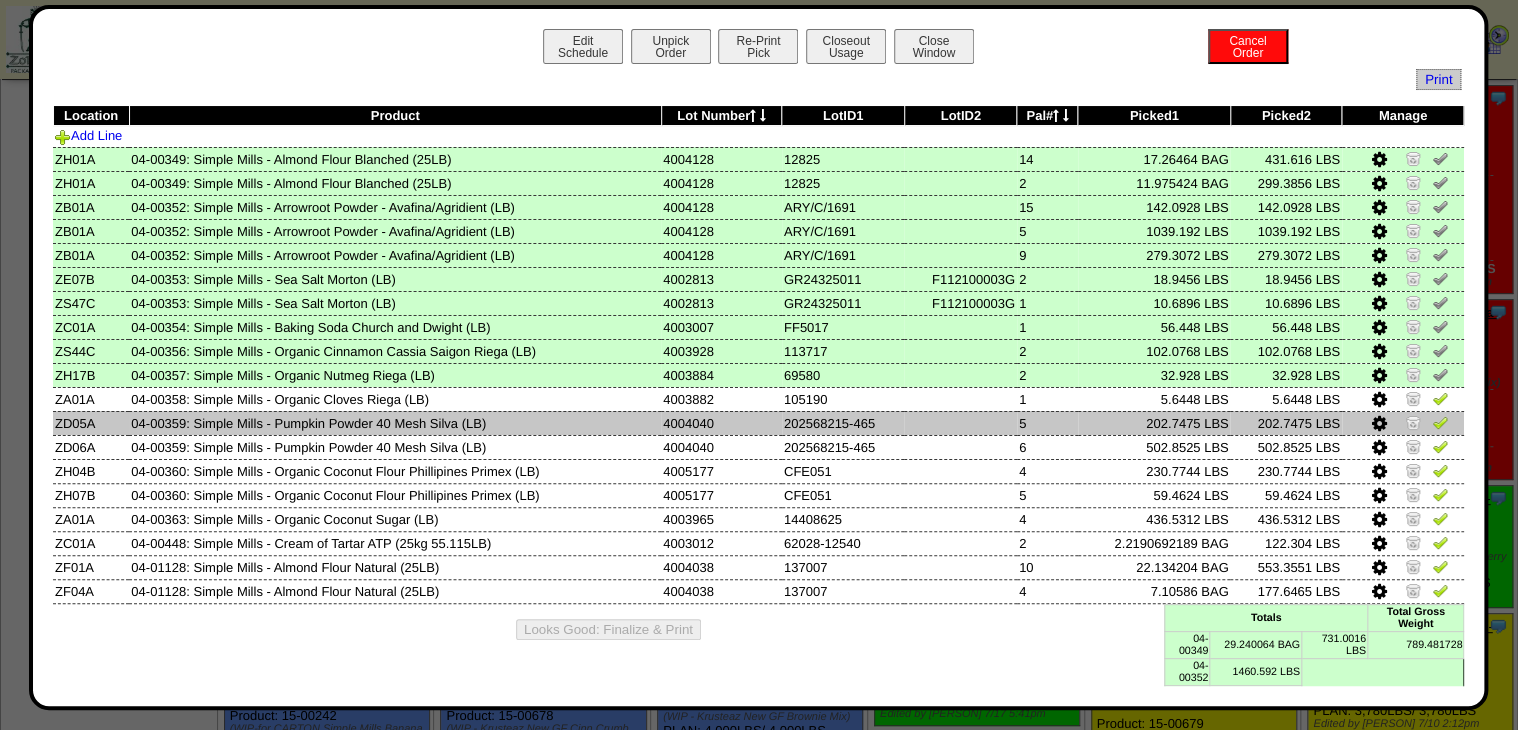 click at bounding box center [1440, 422] 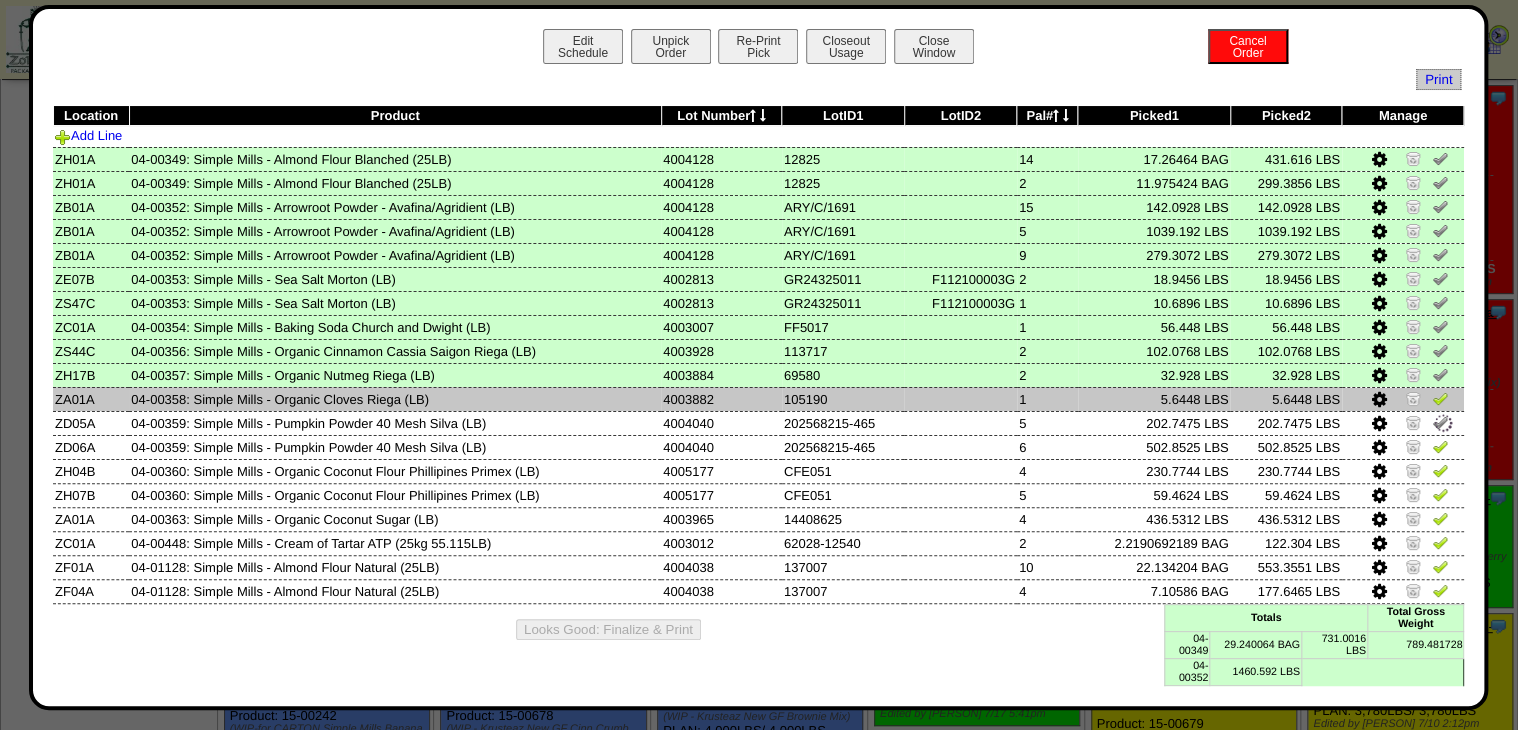 click at bounding box center [1440, 398] 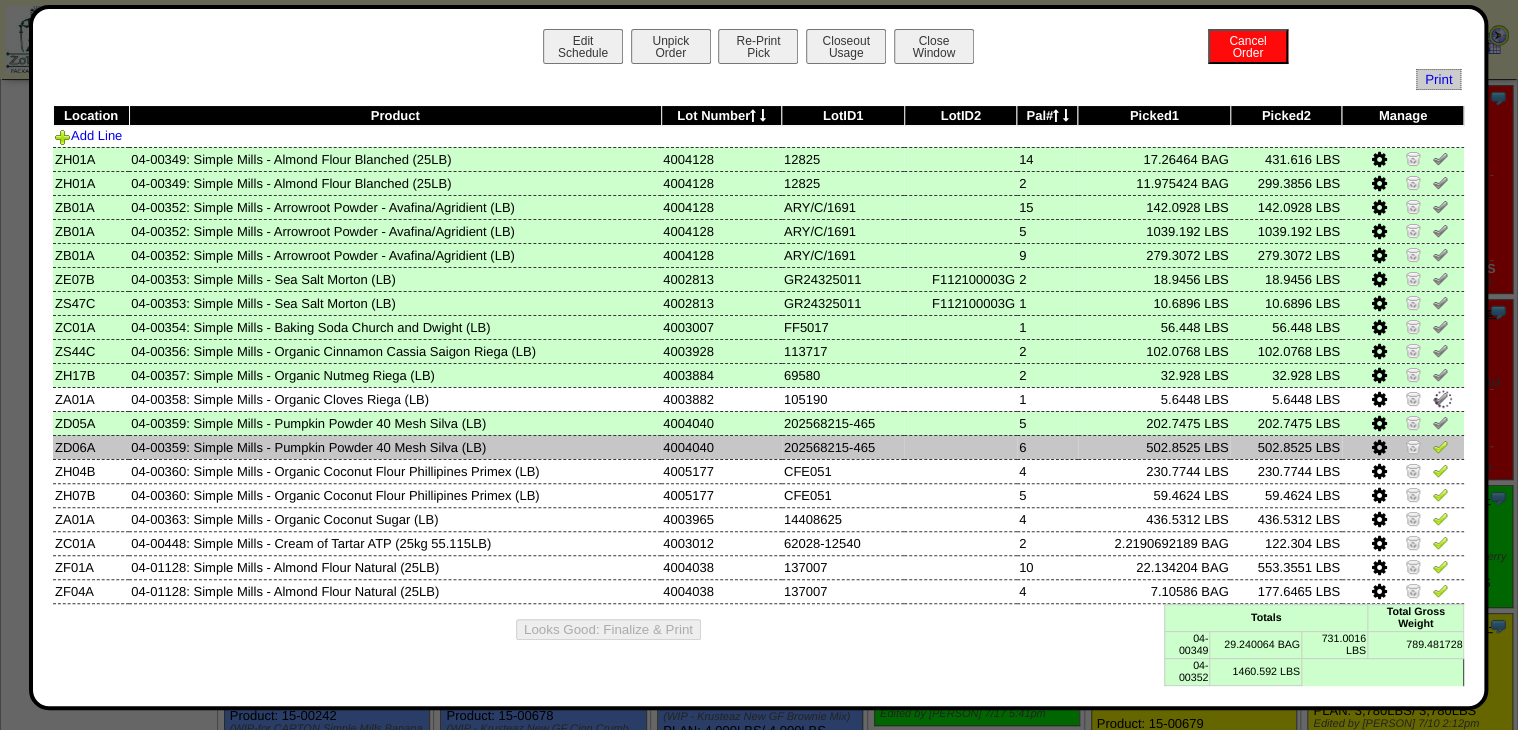 click at bounding box center [1440, 446] 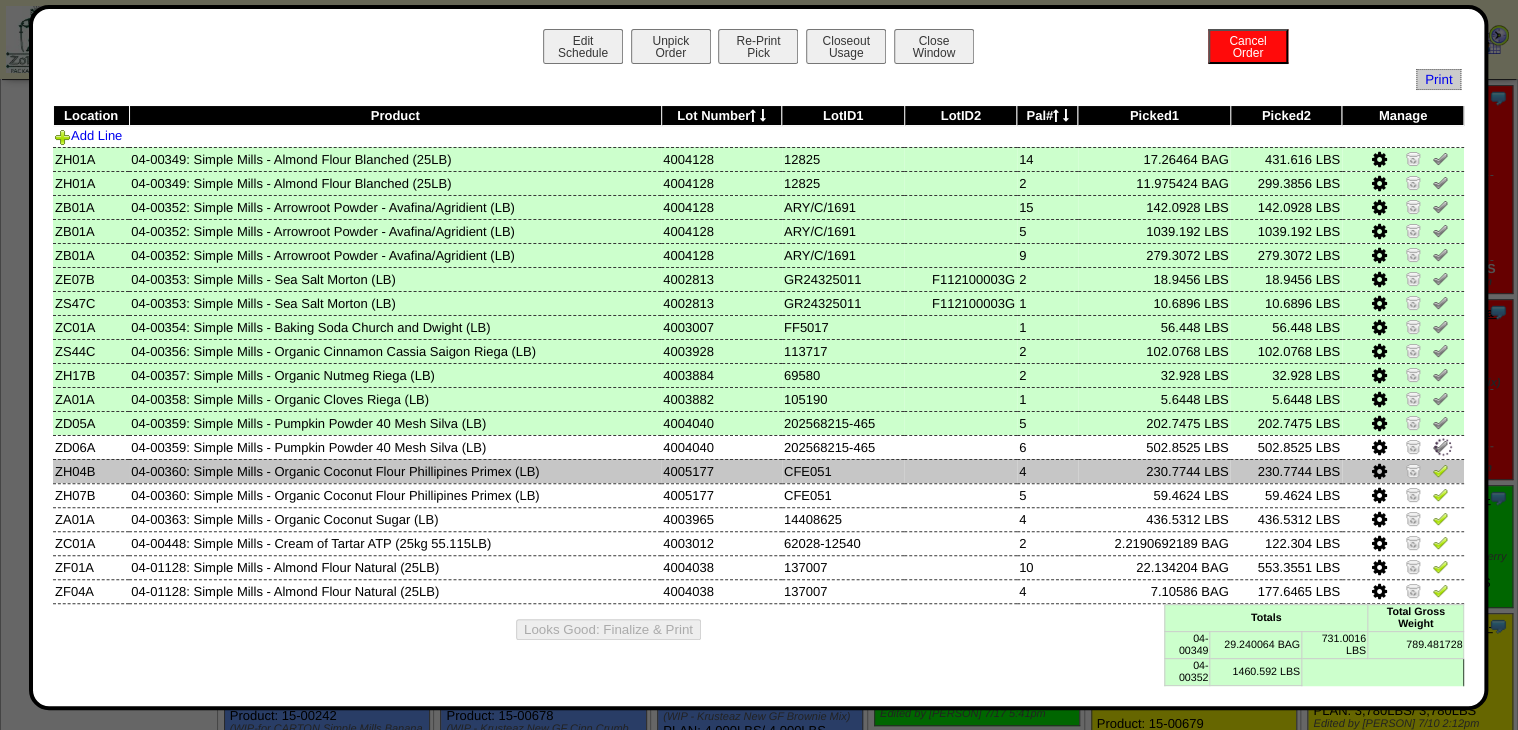click at bounding box center (1440, 470) 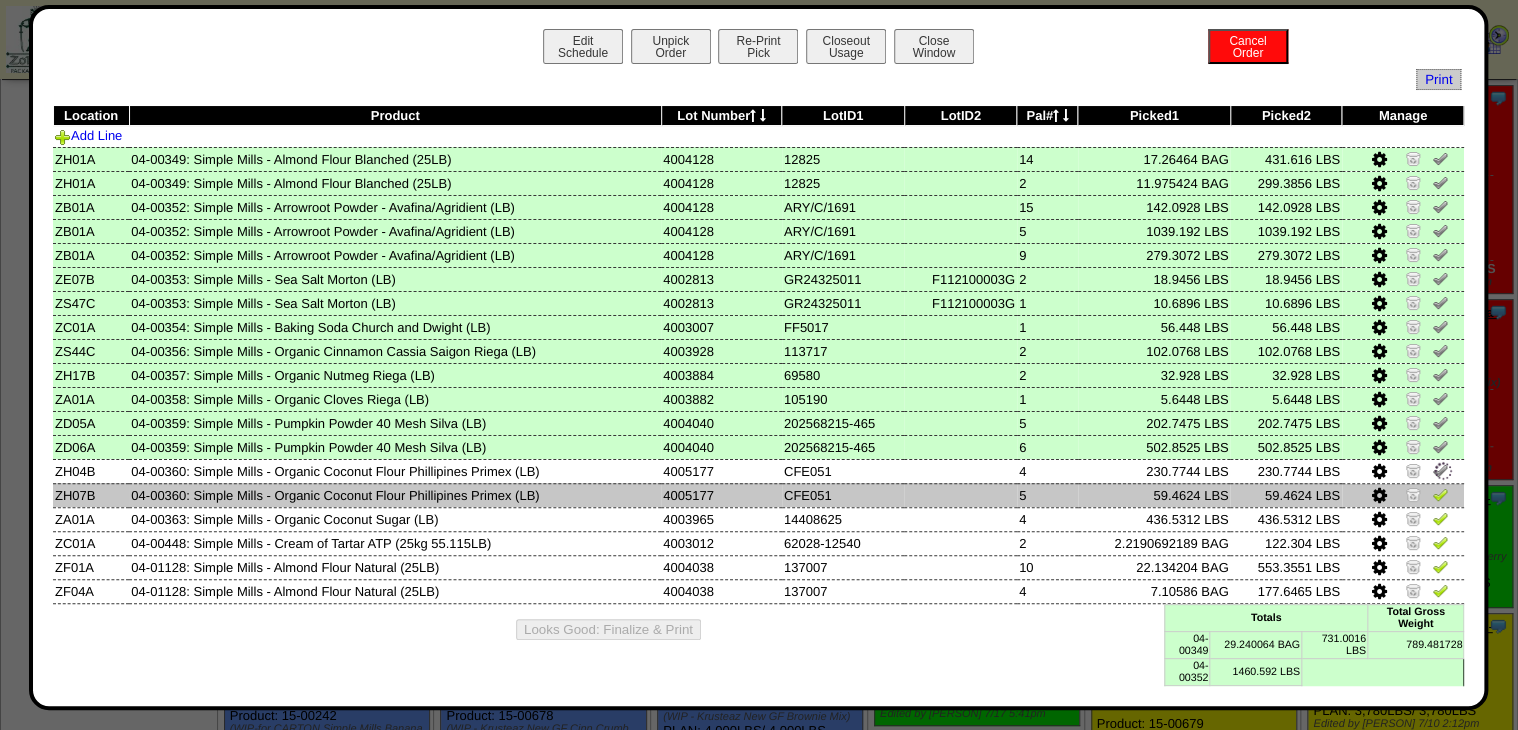 click at bounding box center (1440, 494) 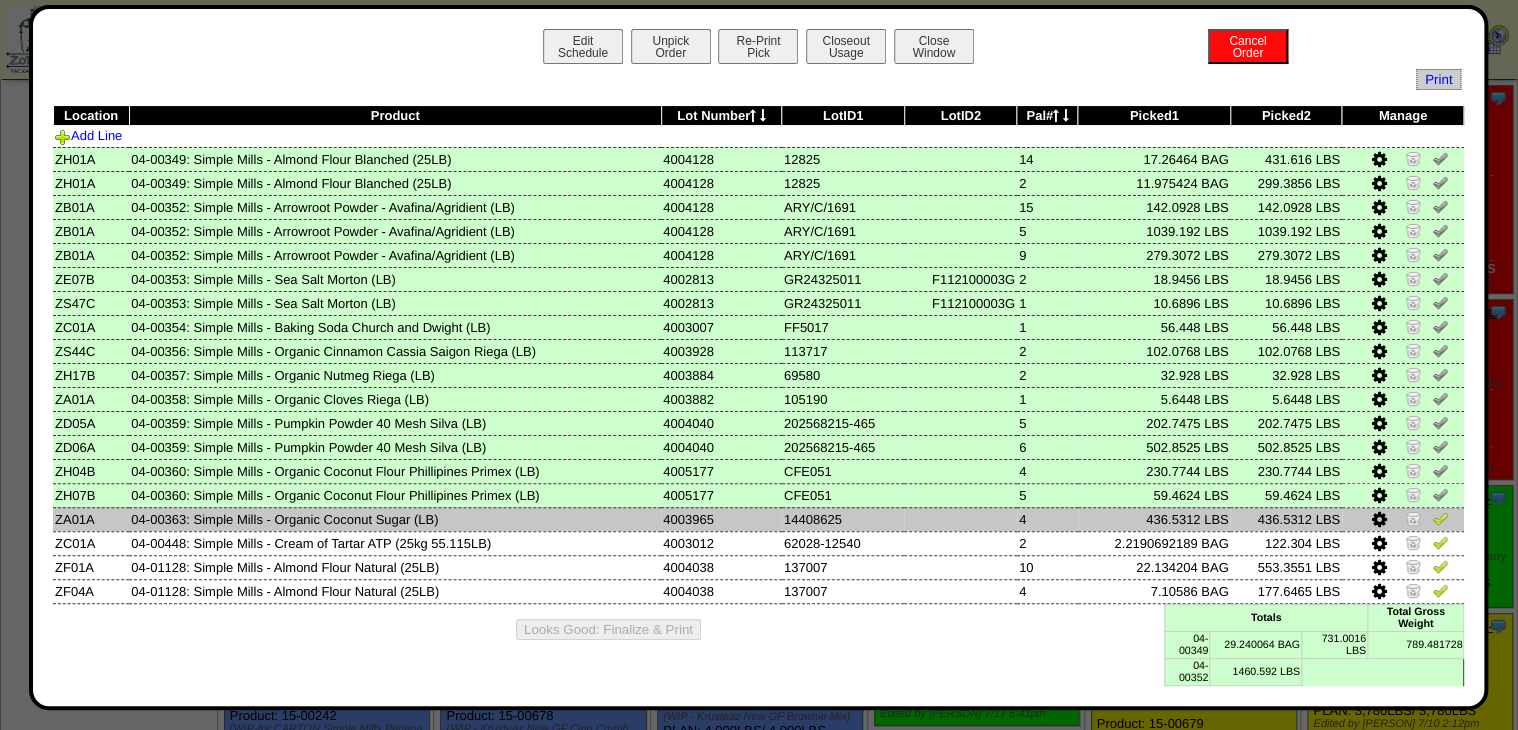 click at bounding box center (1440, 518) 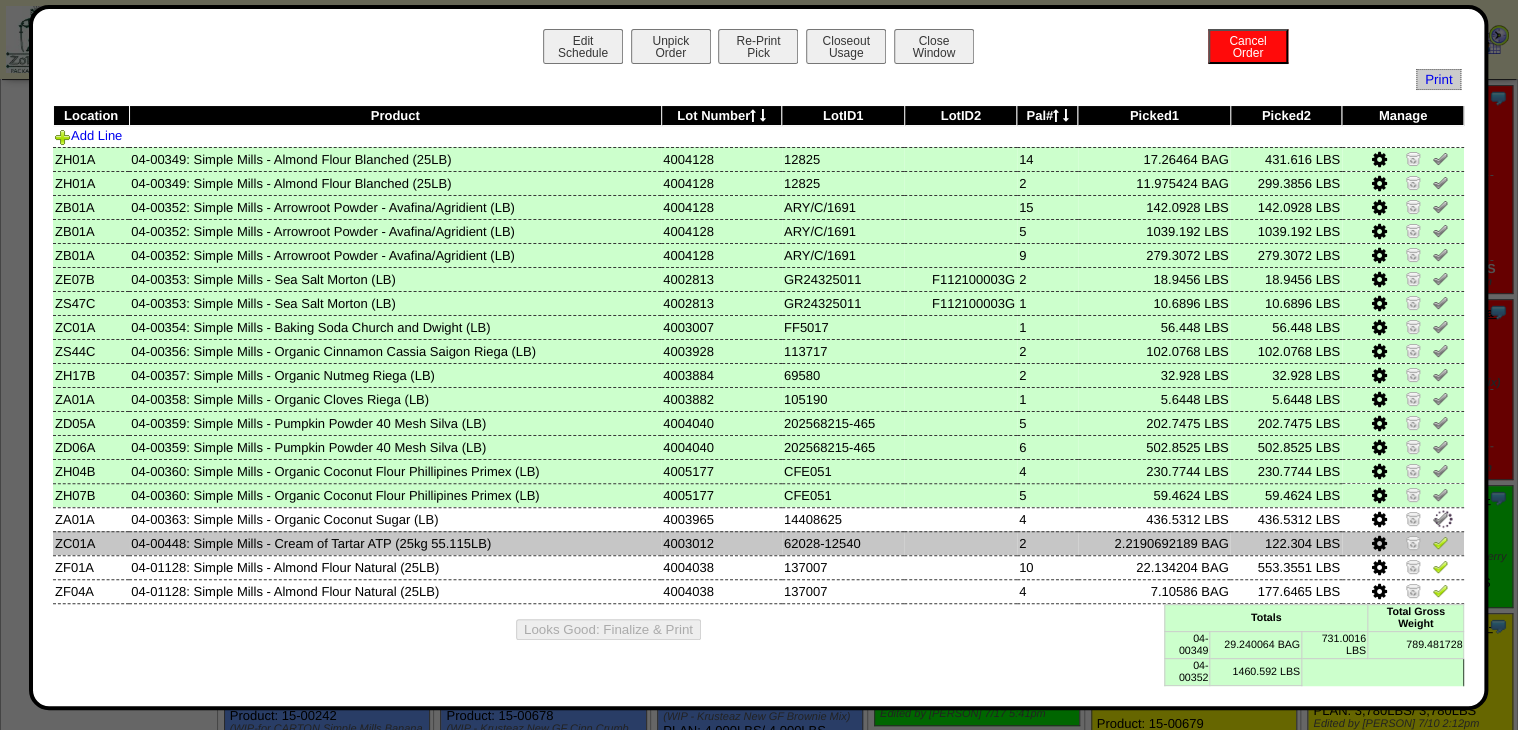 click at bounding box center (1440, 542) 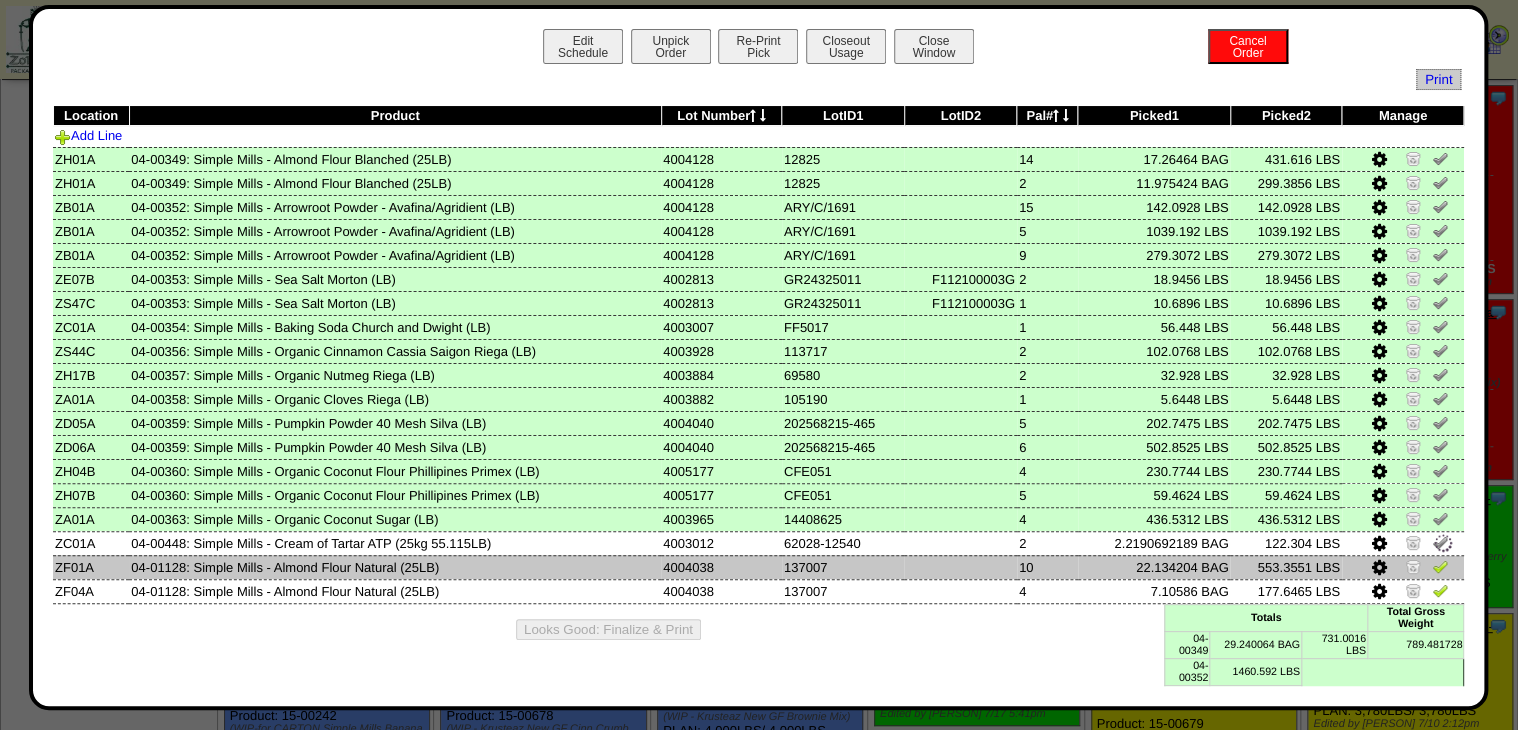 click at bounding box center [1440, 566] 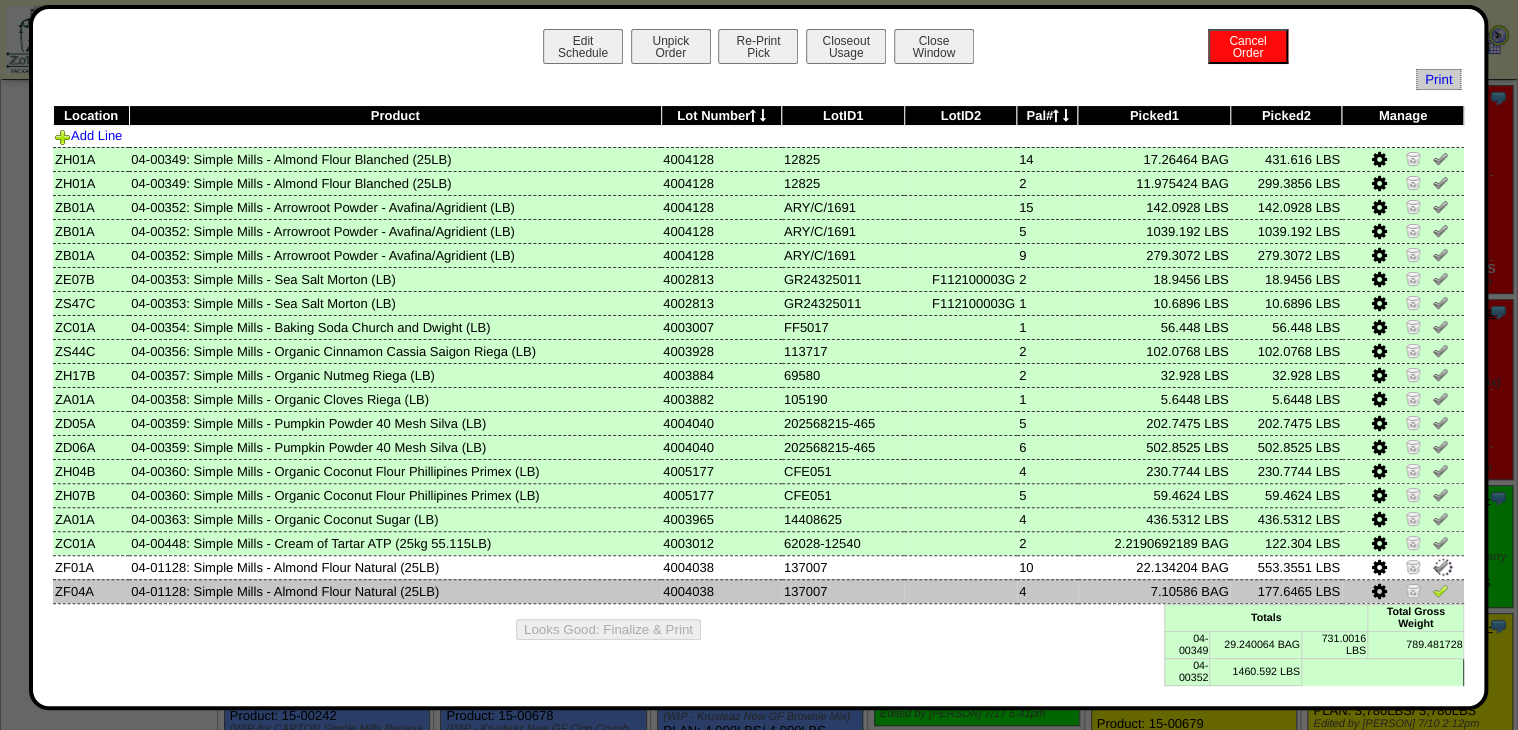 click at bounding box center (1403, 591) 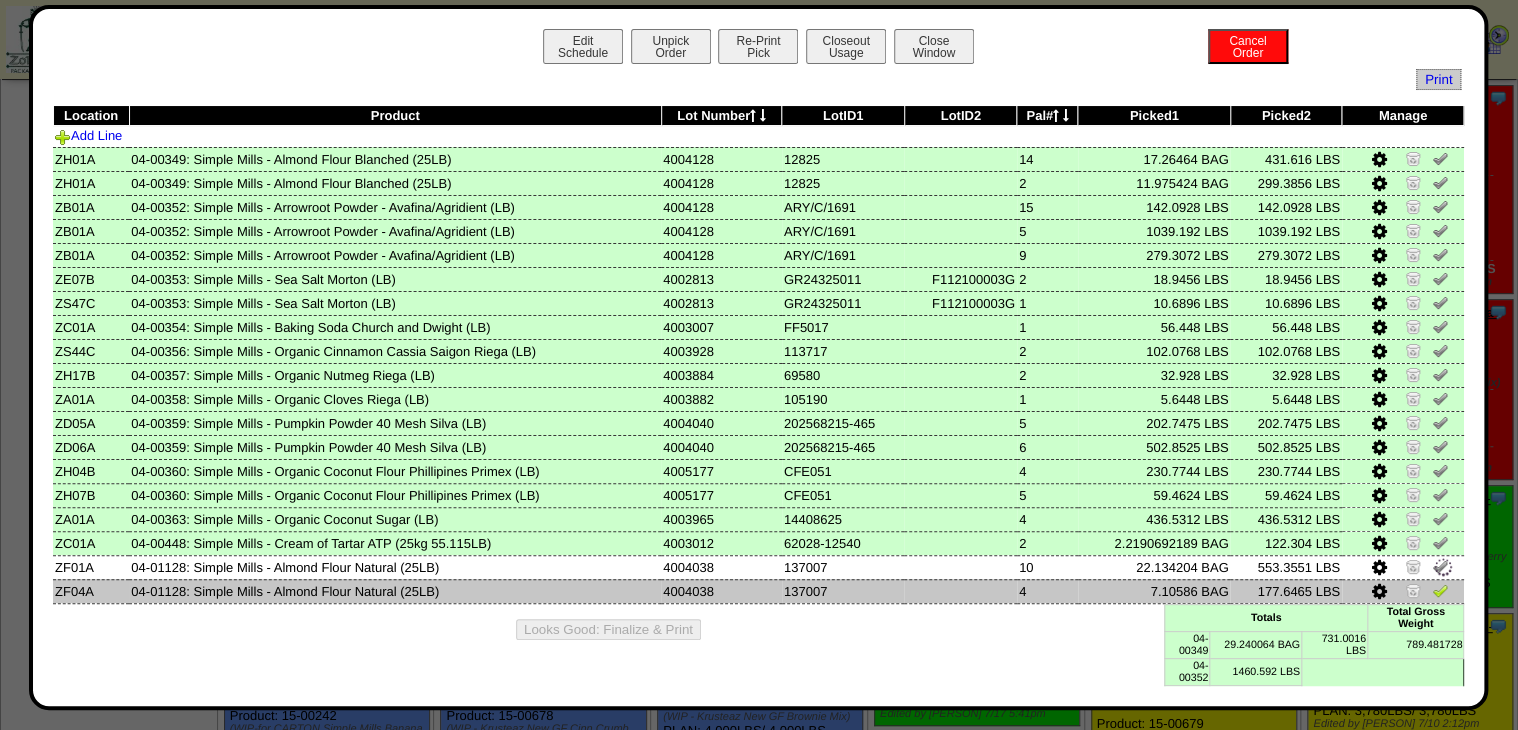 click at bounding box center (1440, 590) 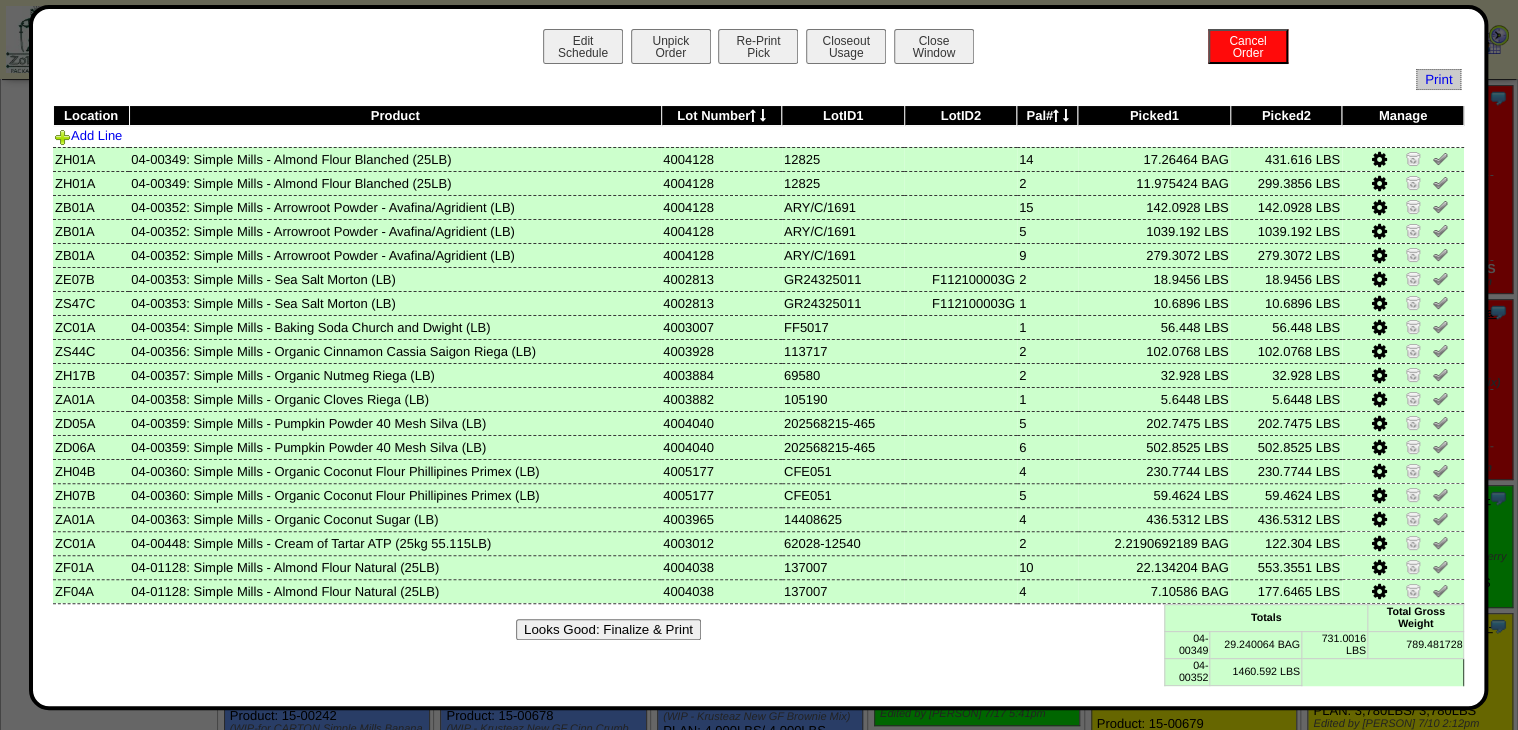 click on "Looks Good: Finalize & Print" at bounding box center (759, 629) 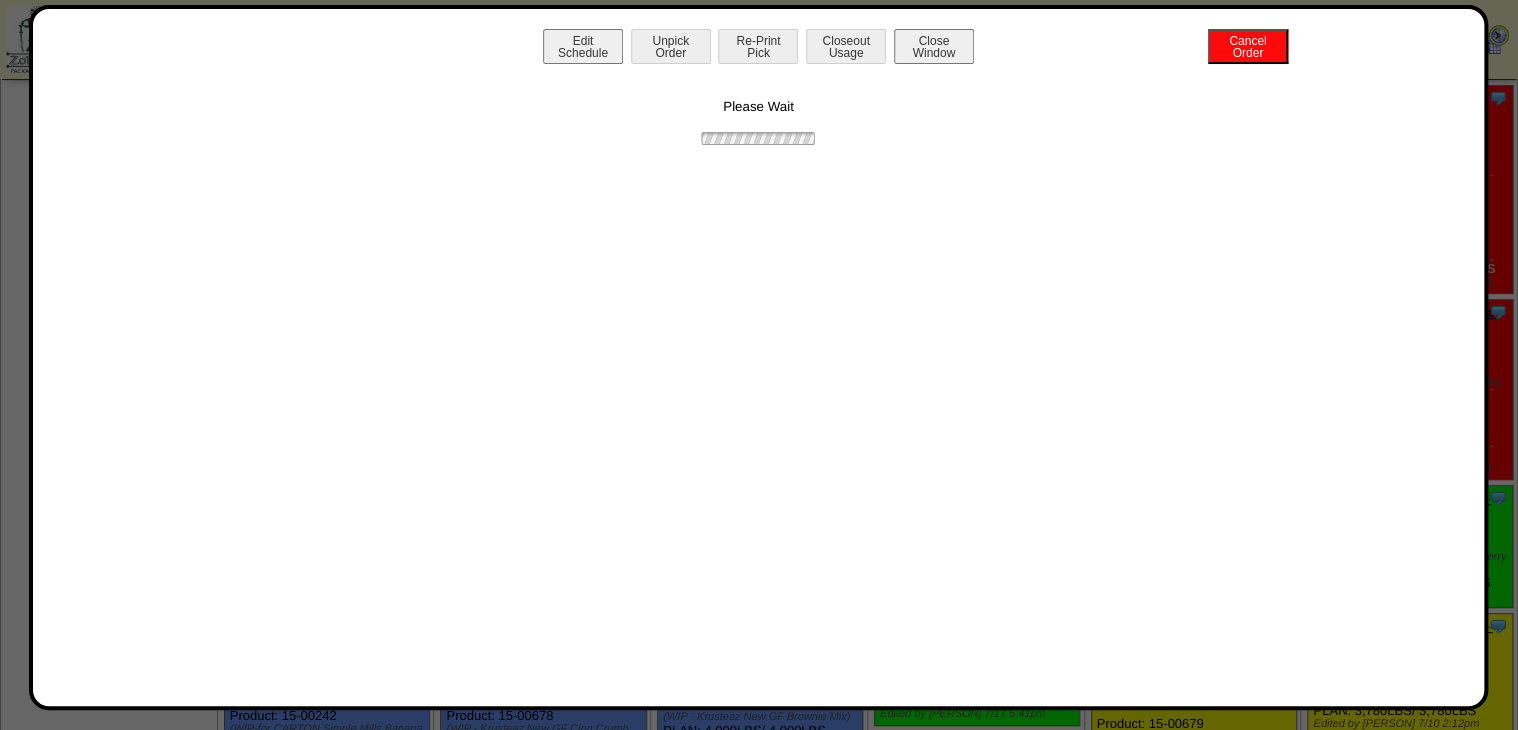 drag, startPoint x: 654, startPoint y: 633, endPoint x: 774, endPoint y: 165, distance: 483.13974 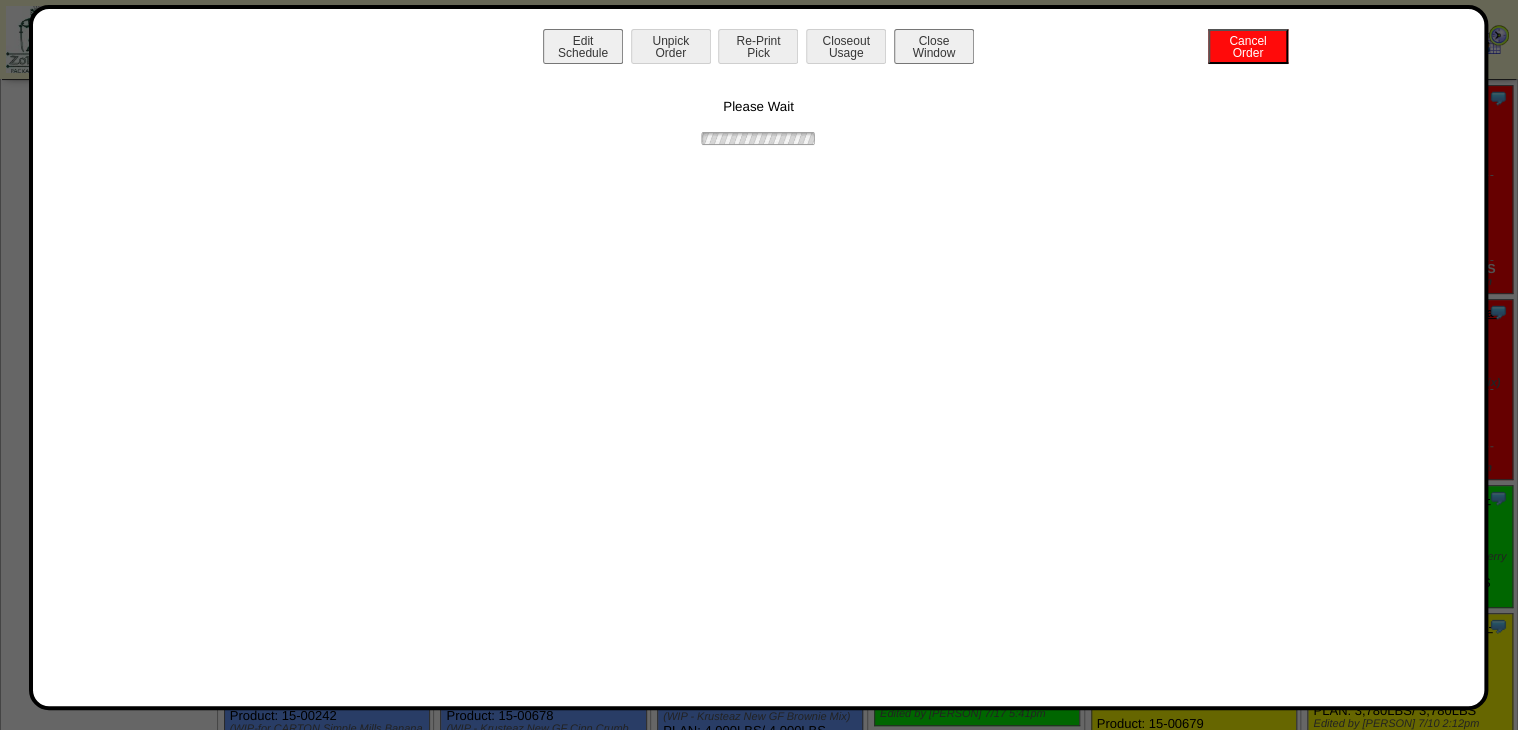 click on "Edit Schedule
Unpick Order
Re-Print Pick
Closeout Usage
Cancel Order
Close Window
Please Wait" at bounding box center (759, 357) 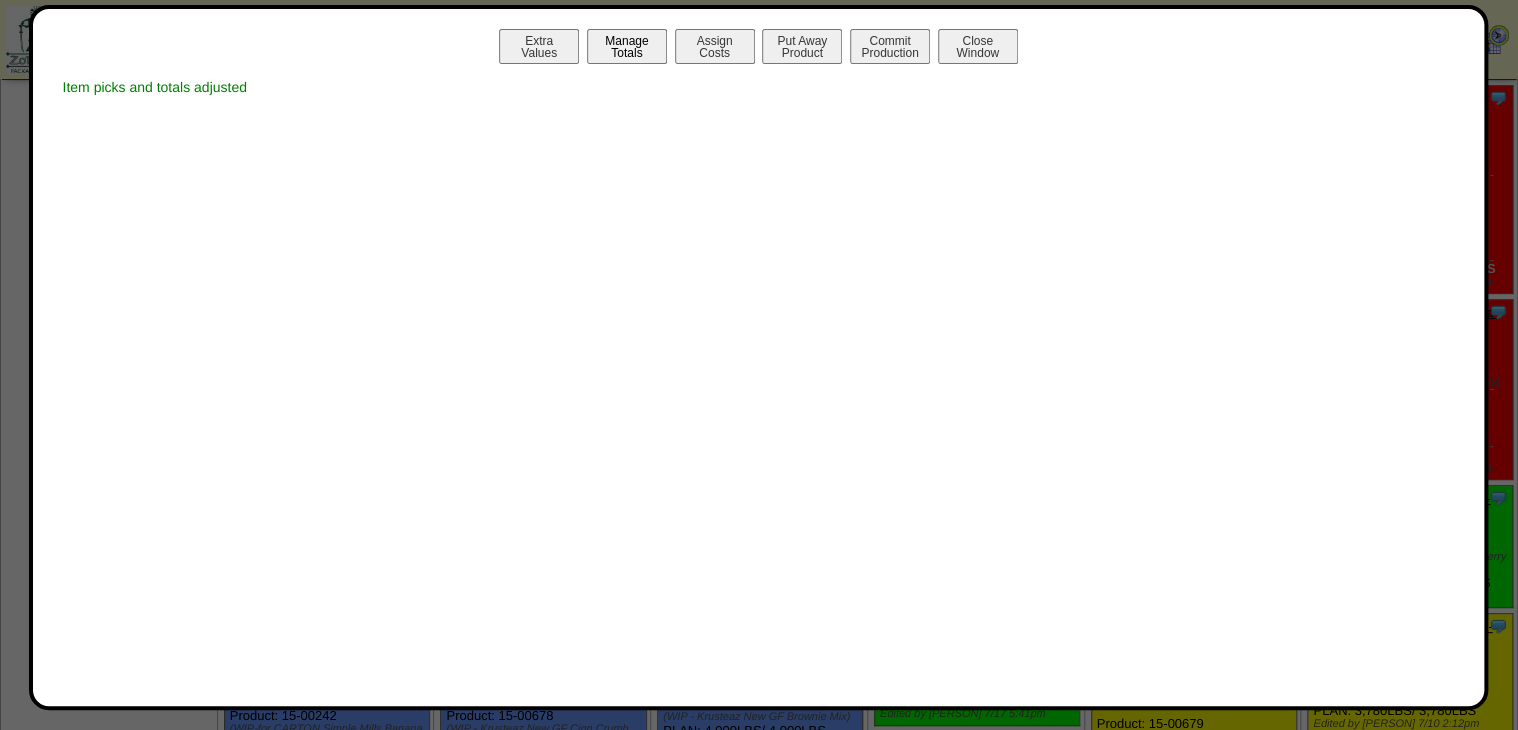 click on "Manage Totals" at bounding box center [627, 46] 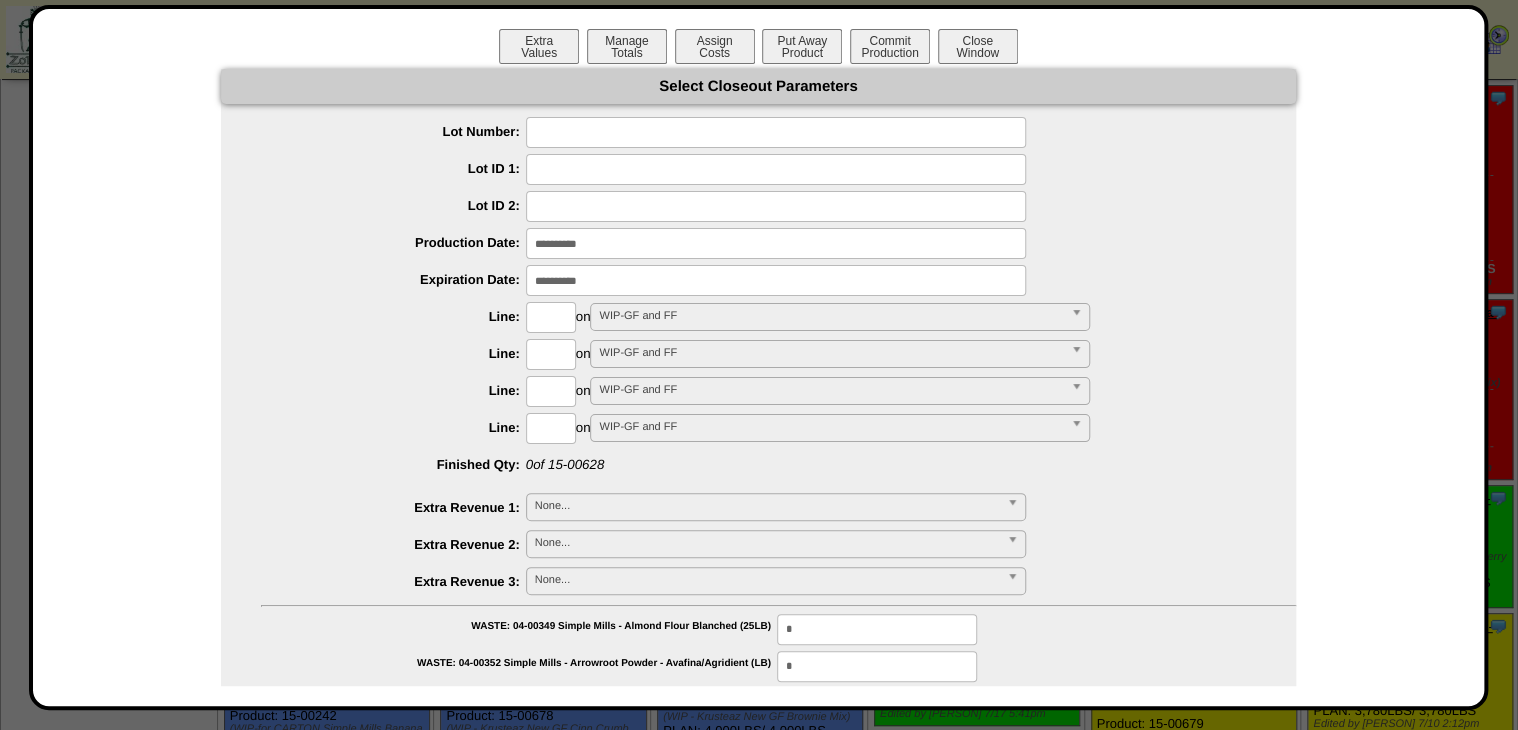 click at bounding box center (776, 132) 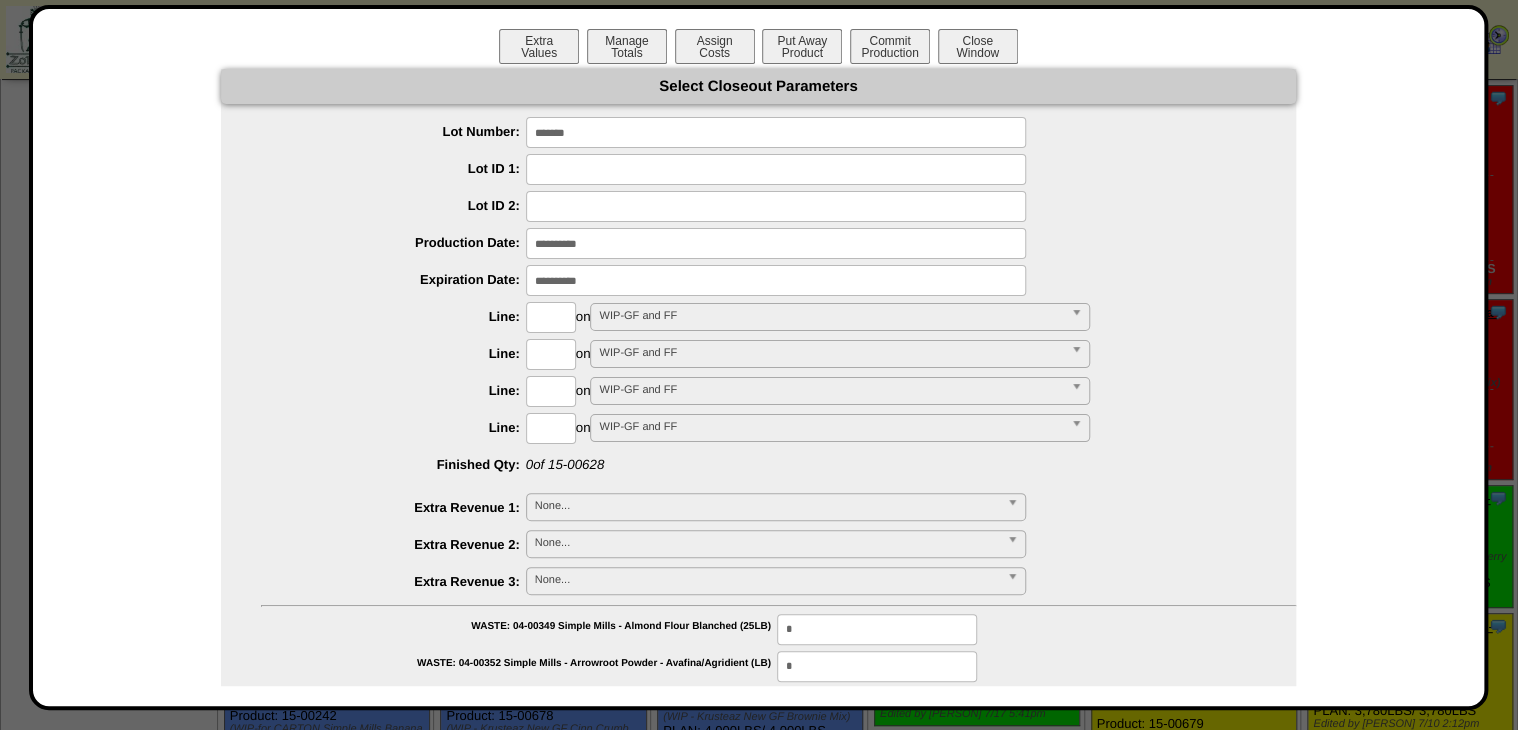 type on "*******" 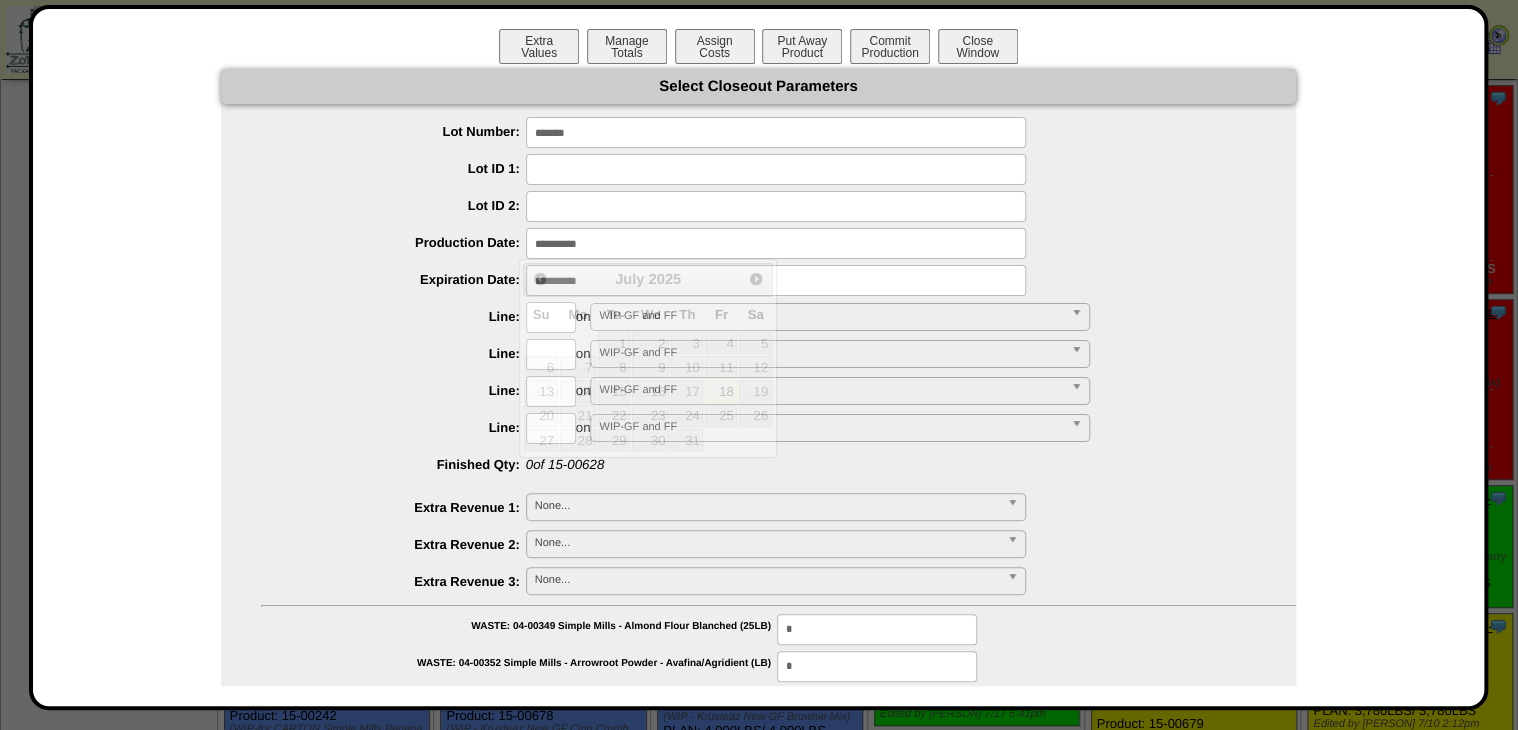 click at bounding box center (776, 243) 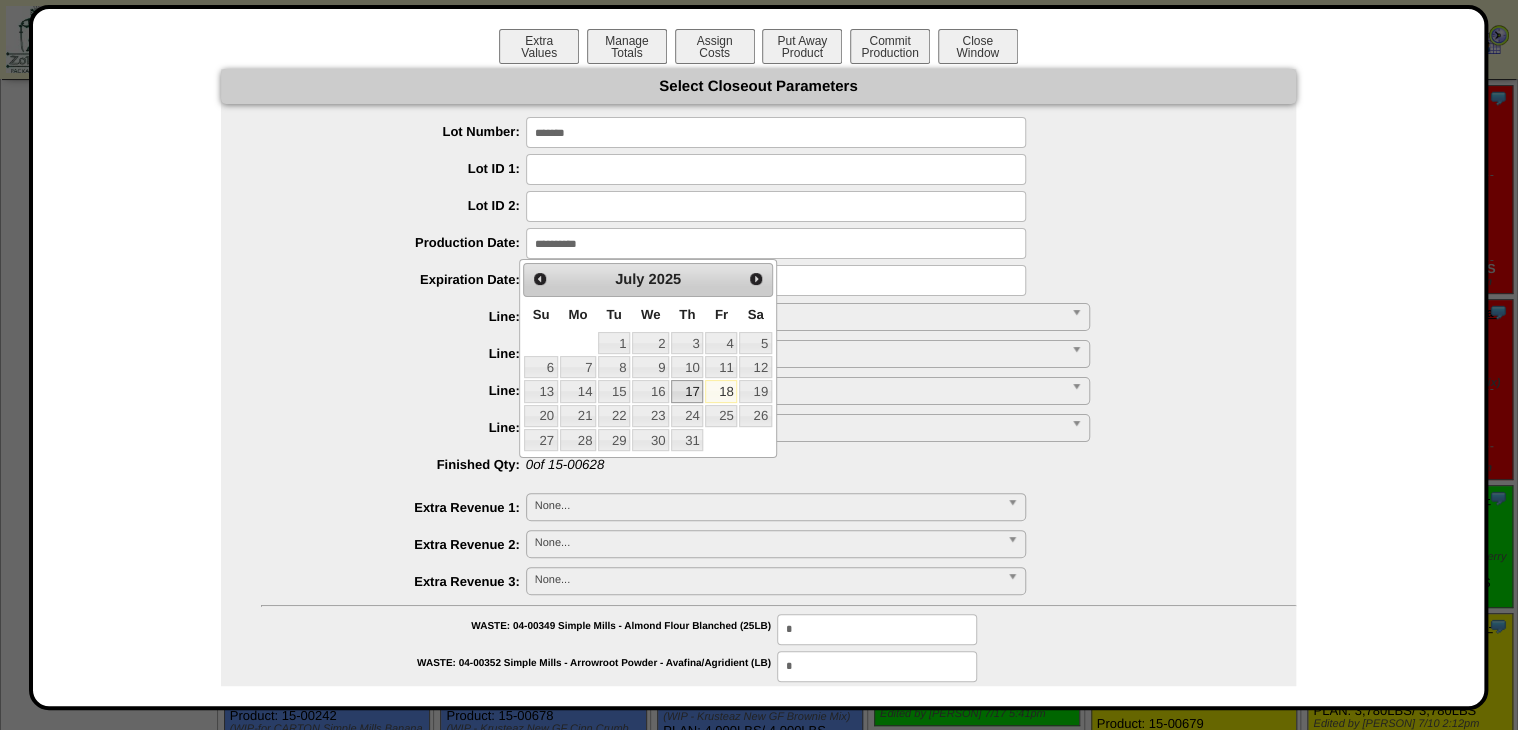 click on "17" at bounding box center (687, 391) 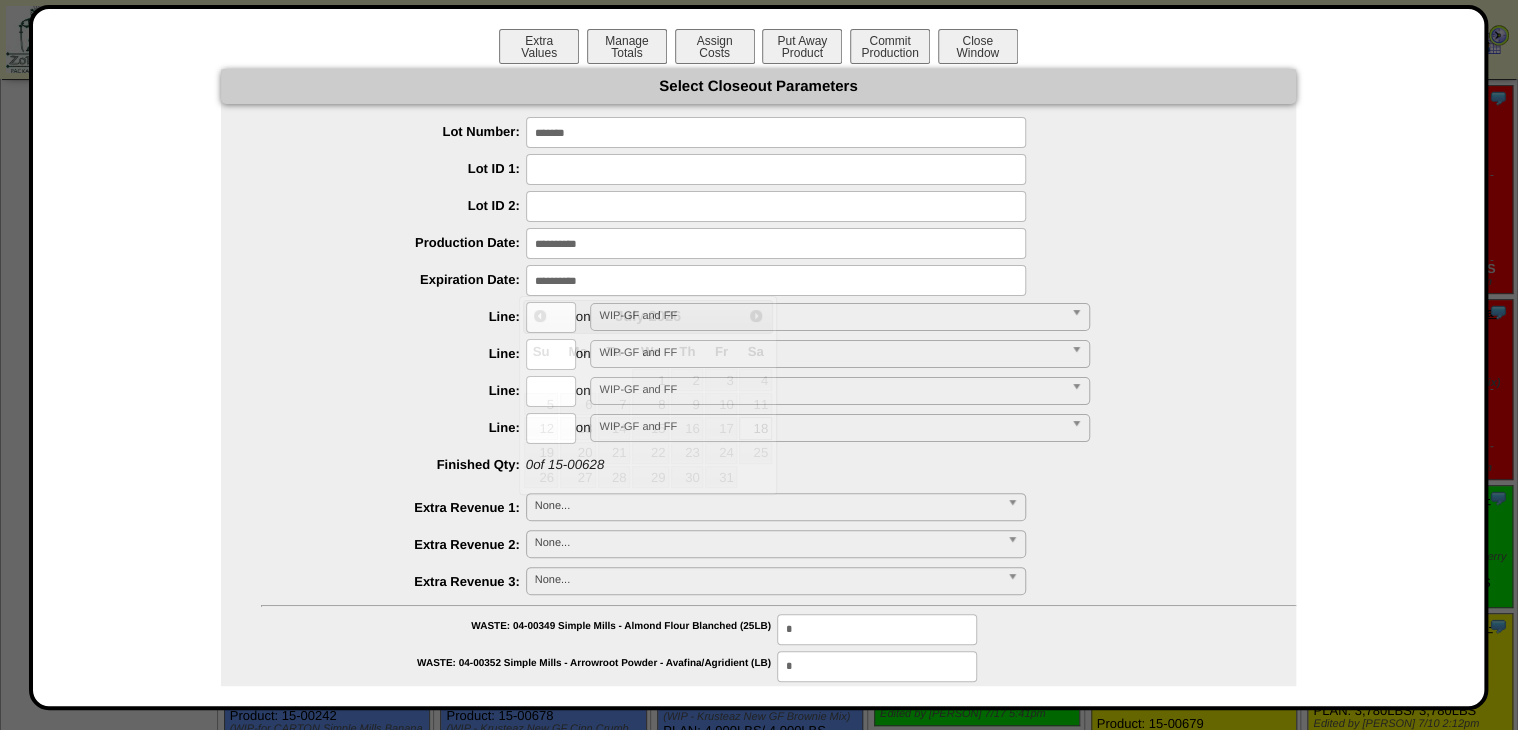drag, startPoint x: 572, startPoint y: 280, endPoint x: 588, endPoint y: 299, distance: 24.839485 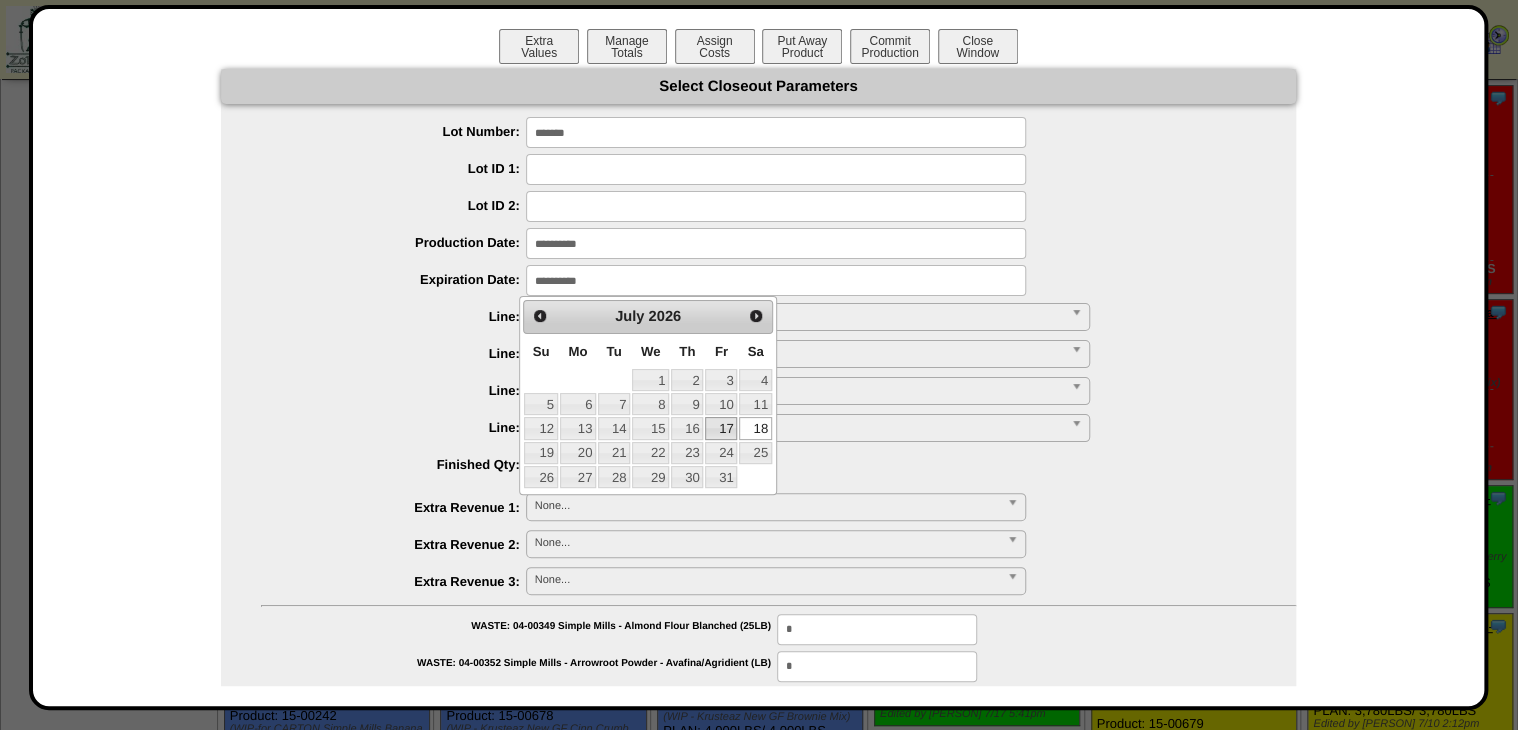 click on "17" at bounding box center (721, 428) 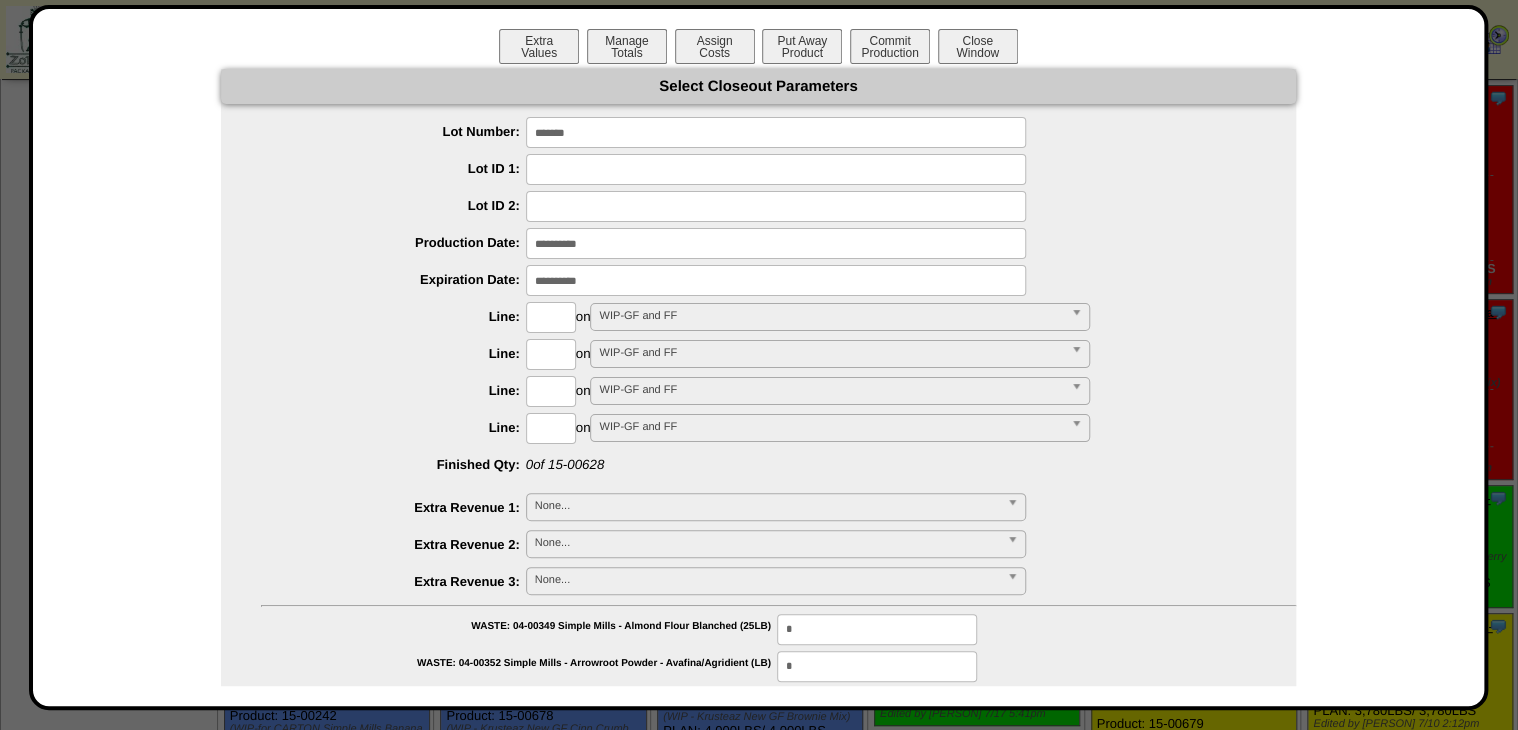 click at bounding box center [551, 317] 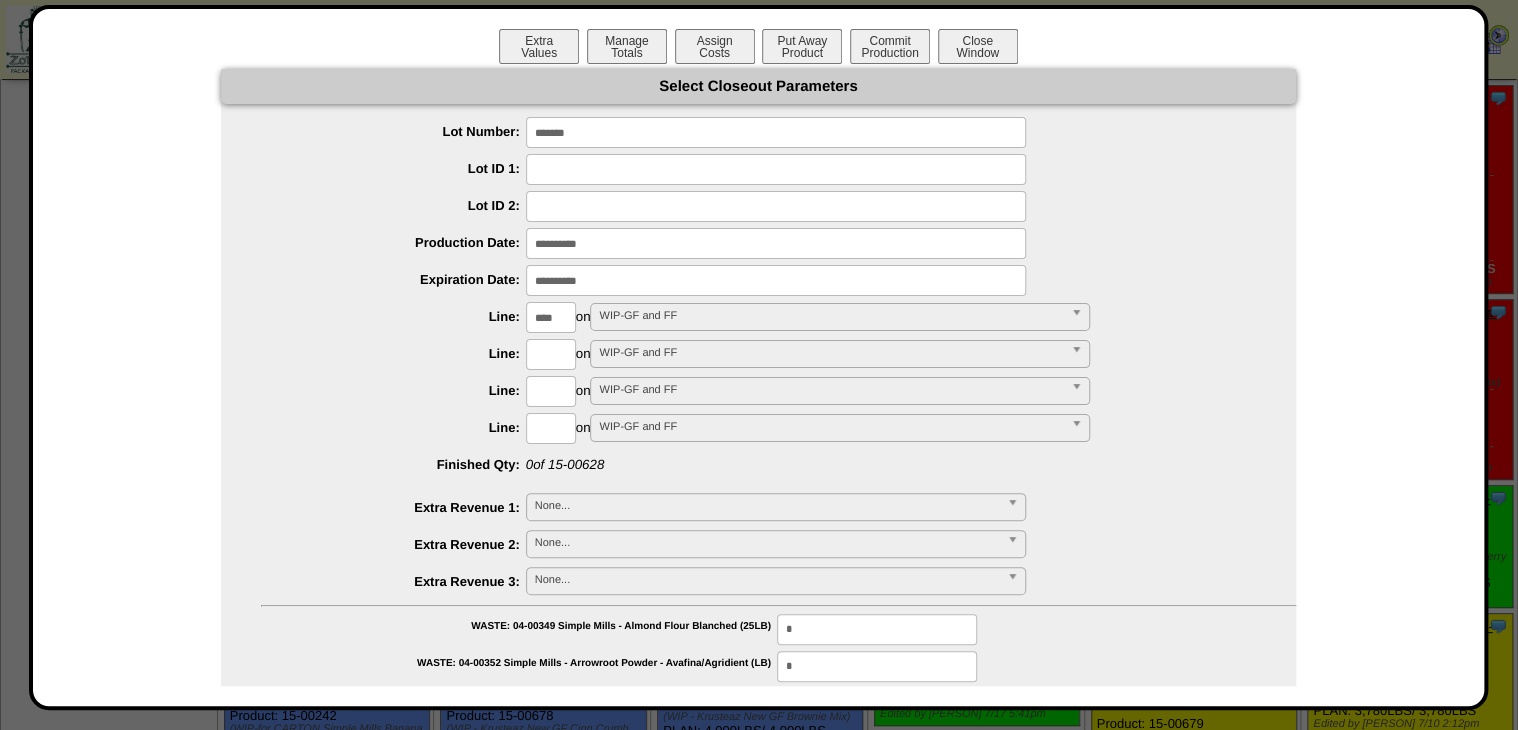 type on "****" 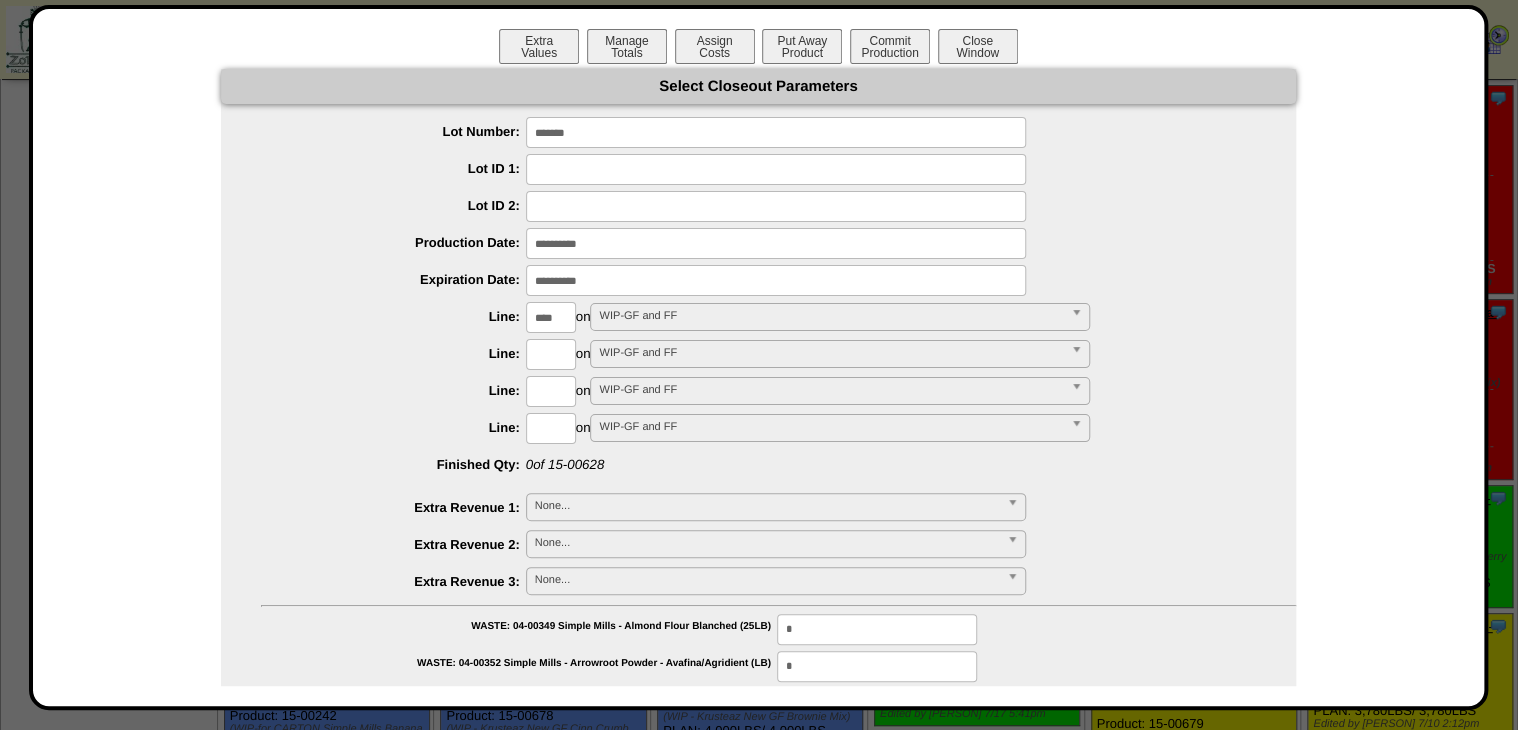 click on "**********" at bounding box center (758, 1084) 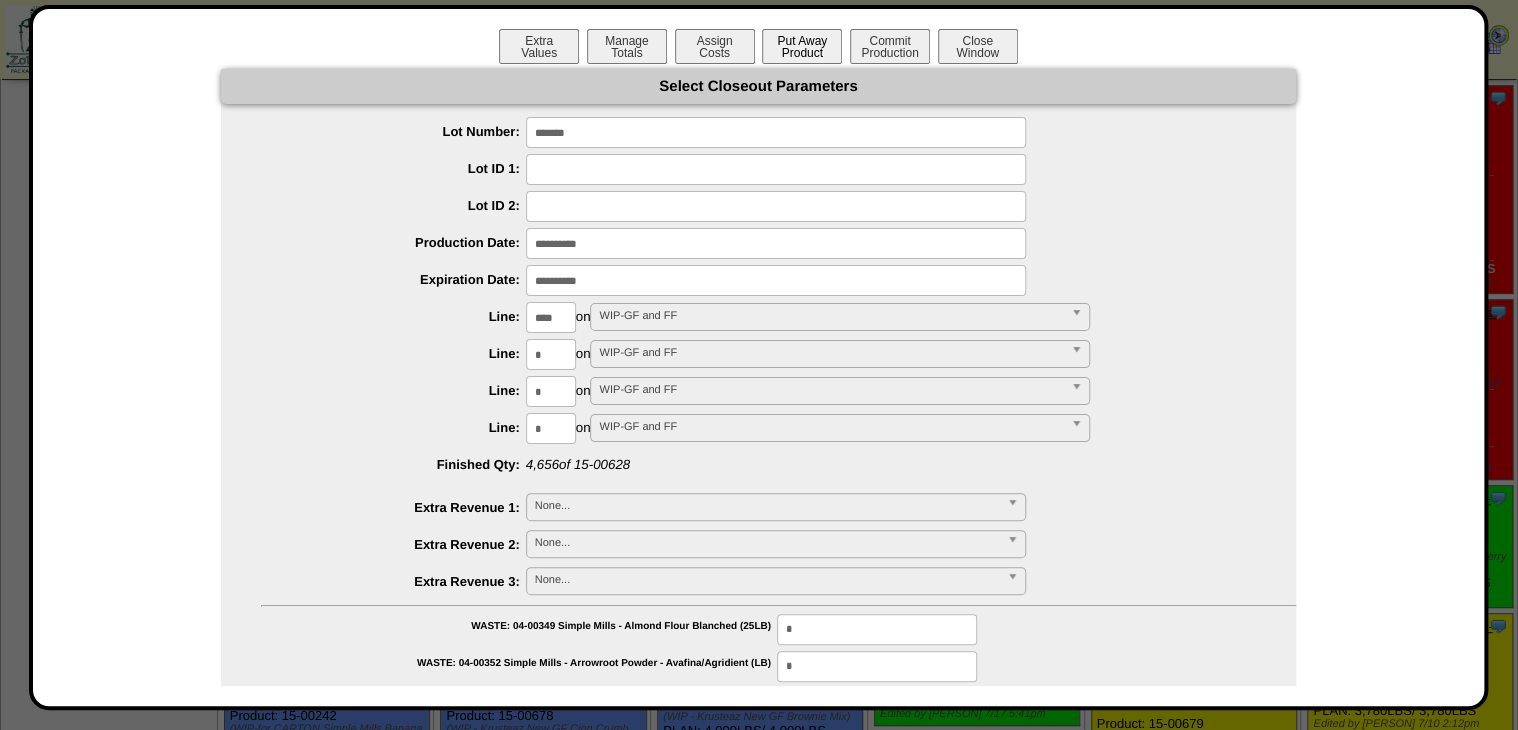 click on "Put Away Product" at bounding box center (802, 46) 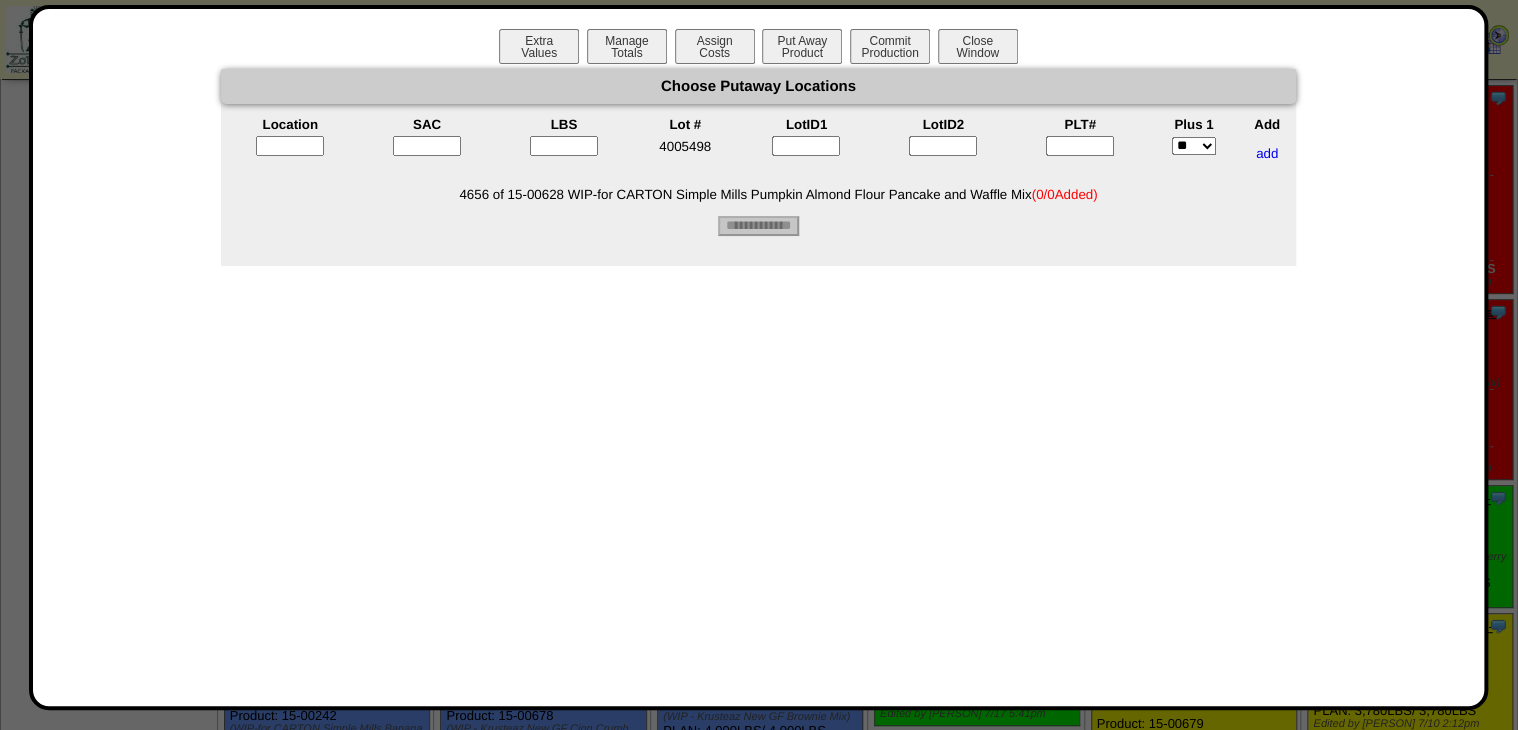 click at bounding box center [1080, 146] 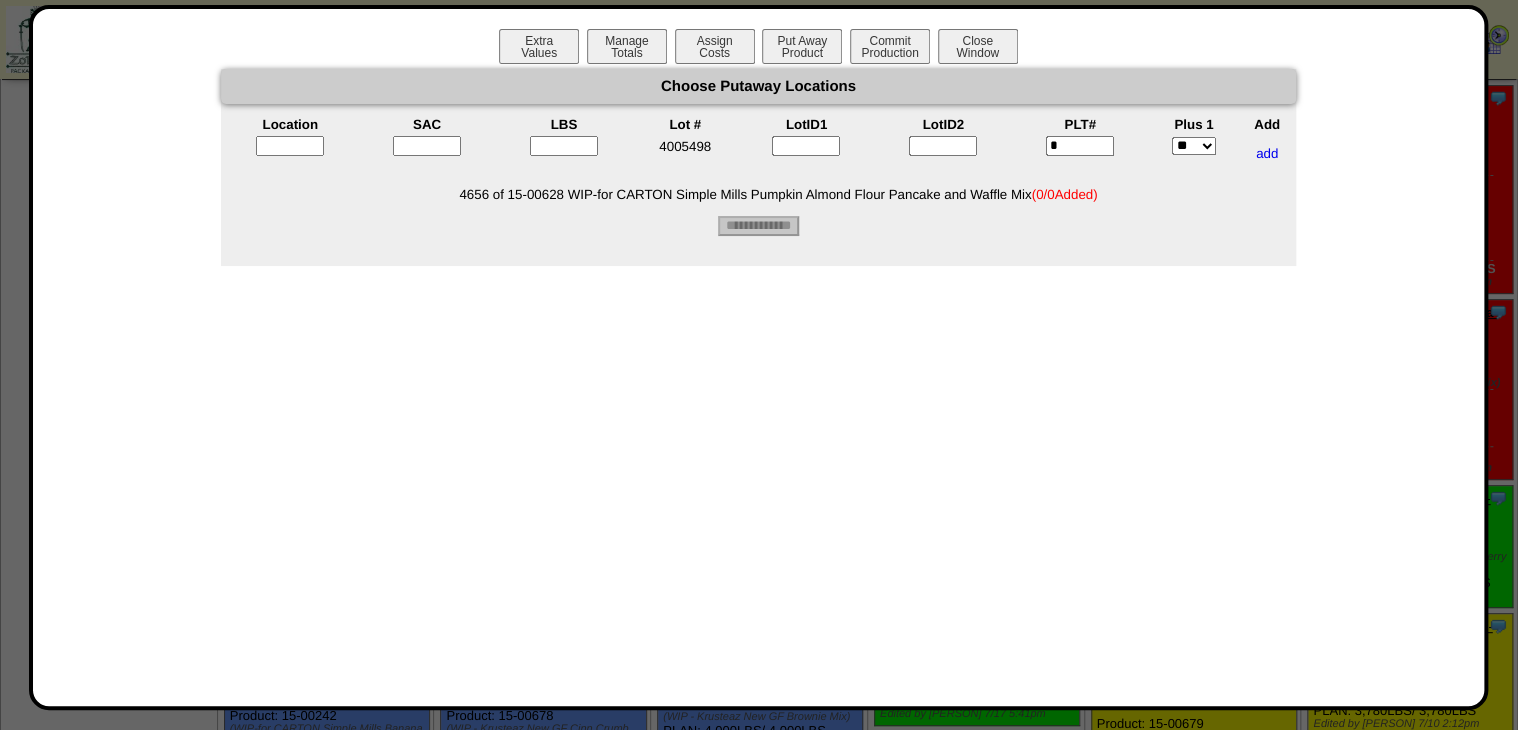 type on "*" 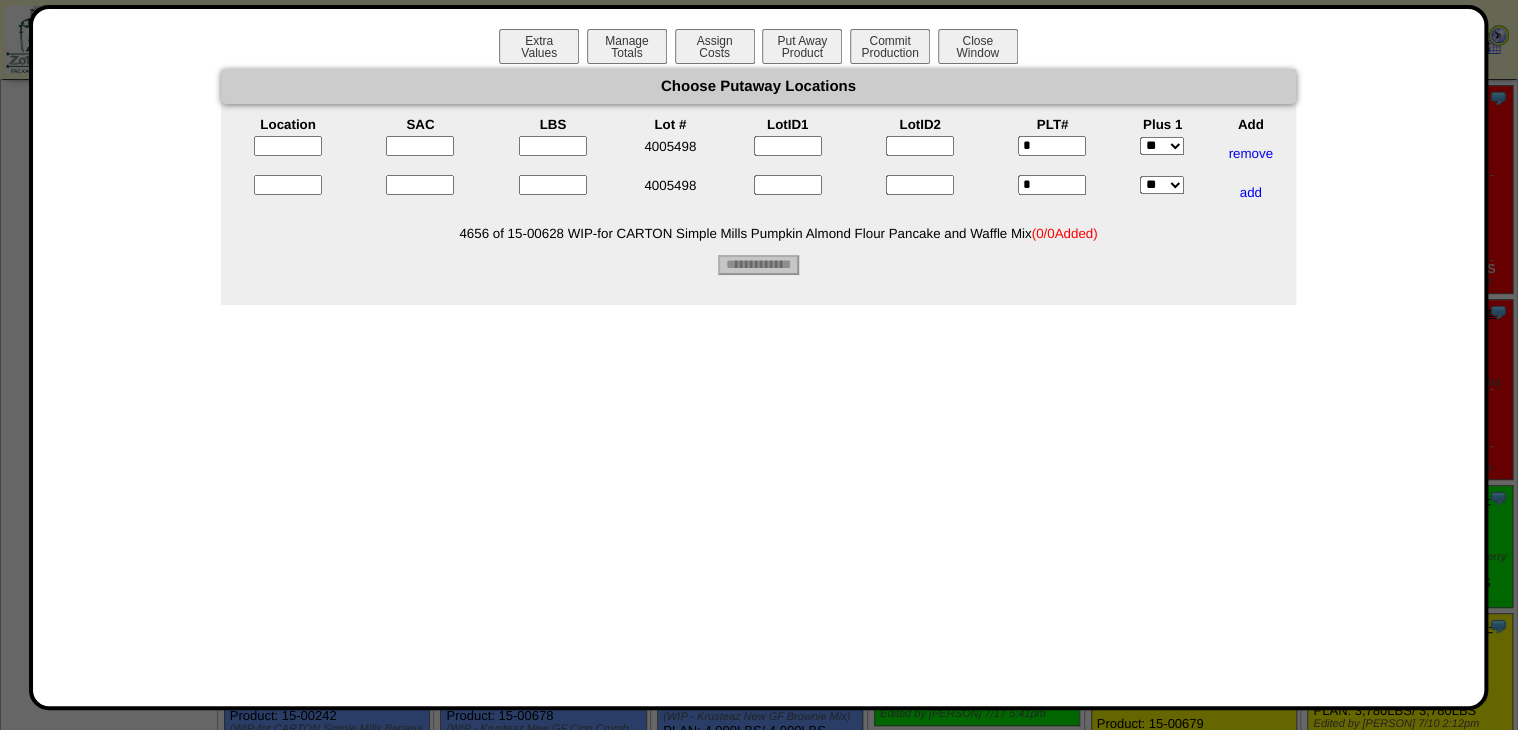 click on "*" at bounding box center [1052, 185] 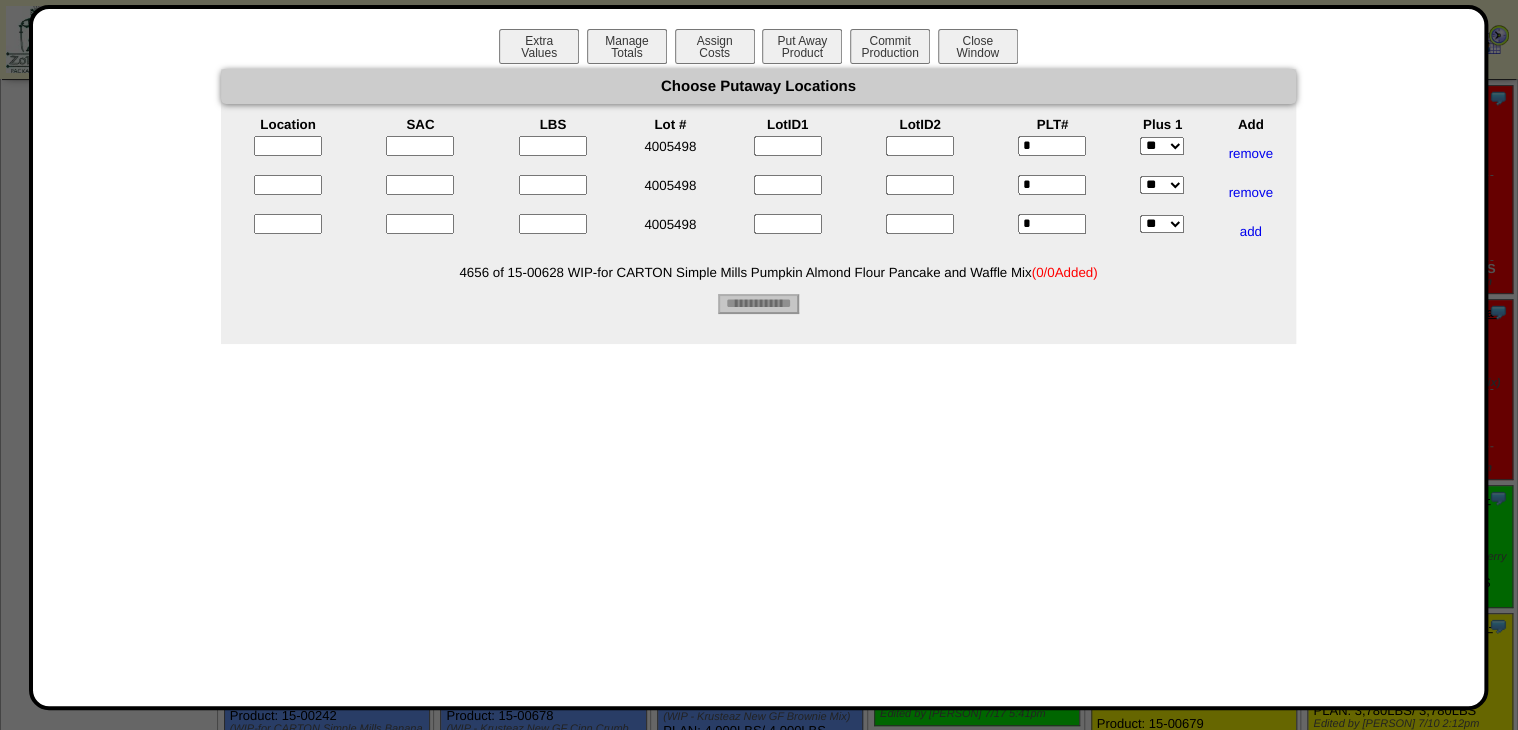 click at bounding box center (288, 146) 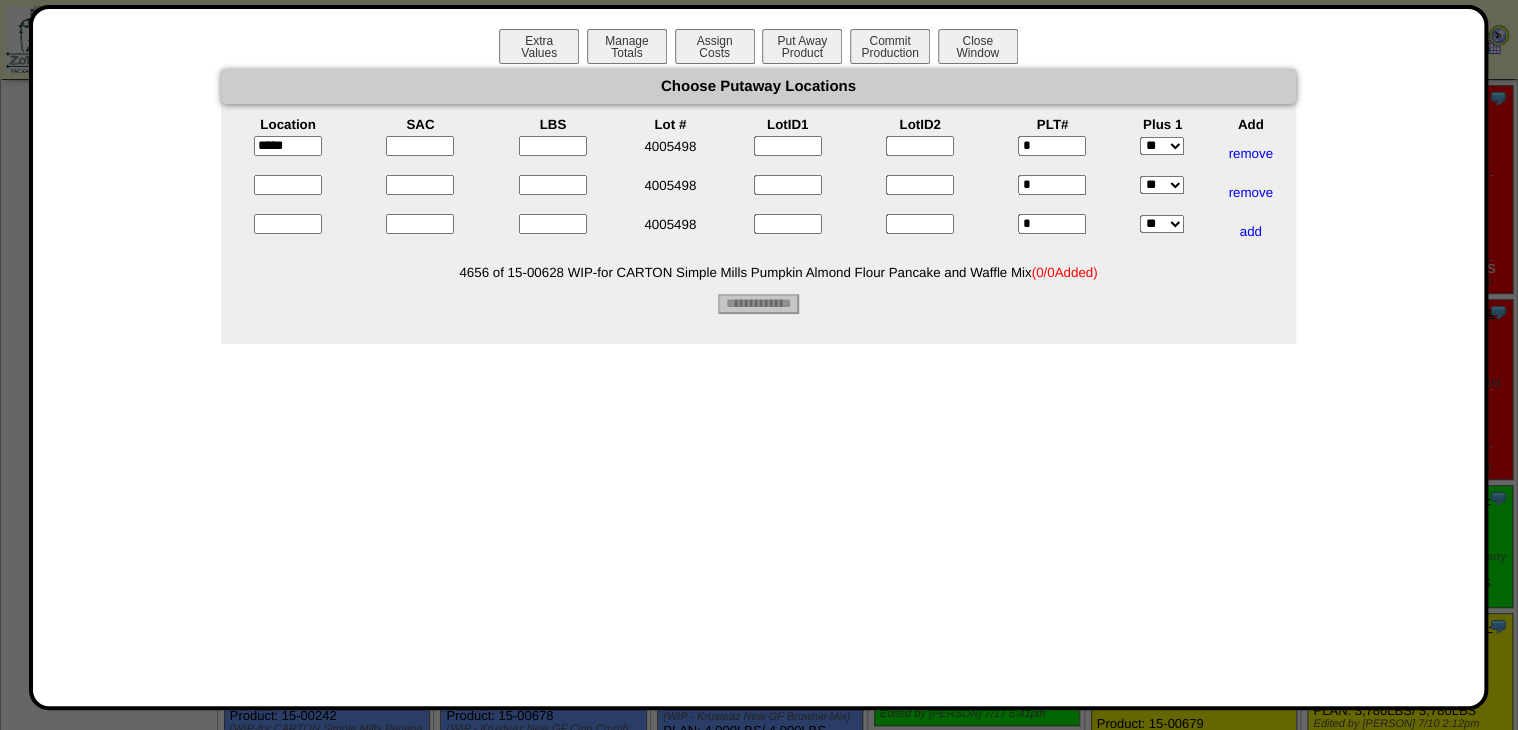 click at bounding box center [288, 185] 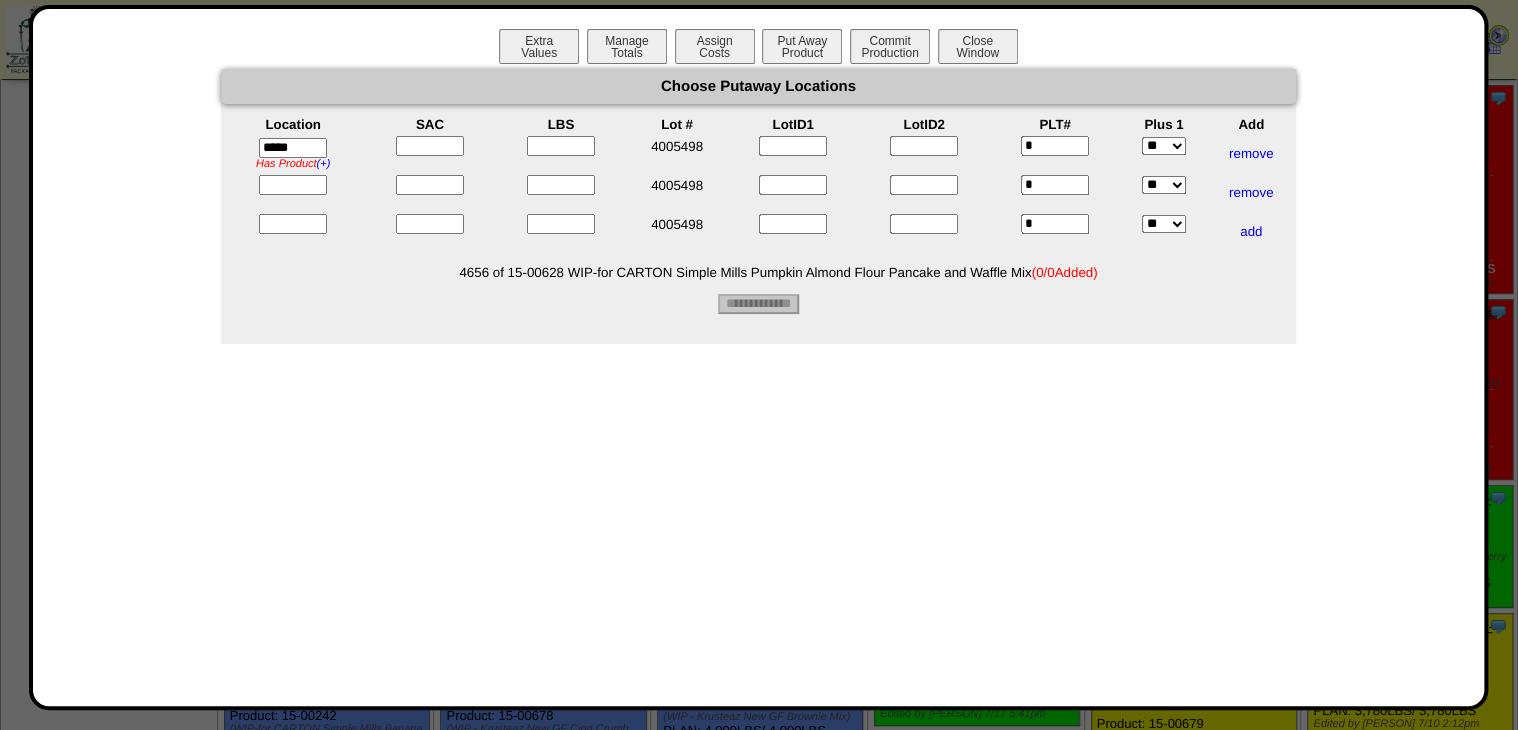 click at bounding box center (293, 185) 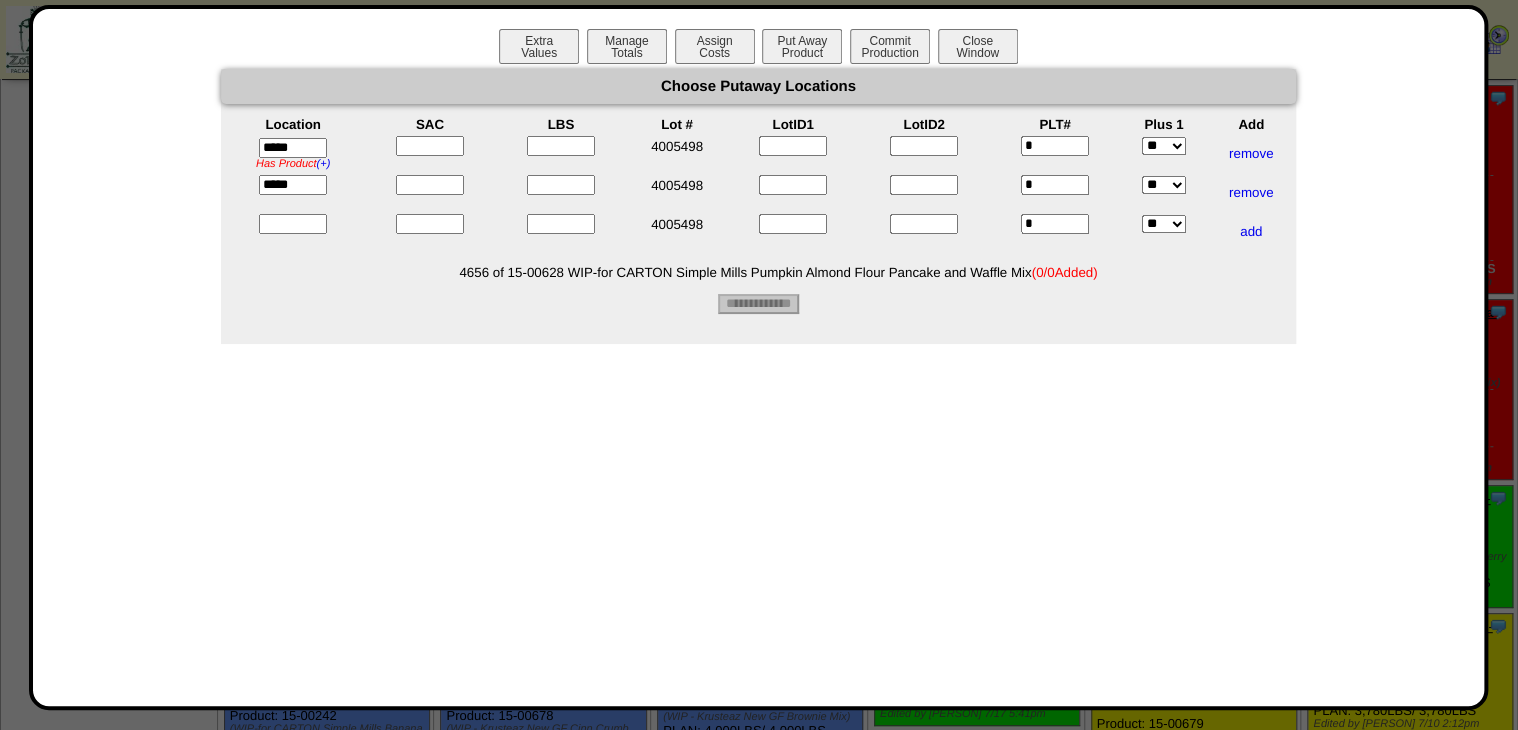 click at bounding box center (293, 224) 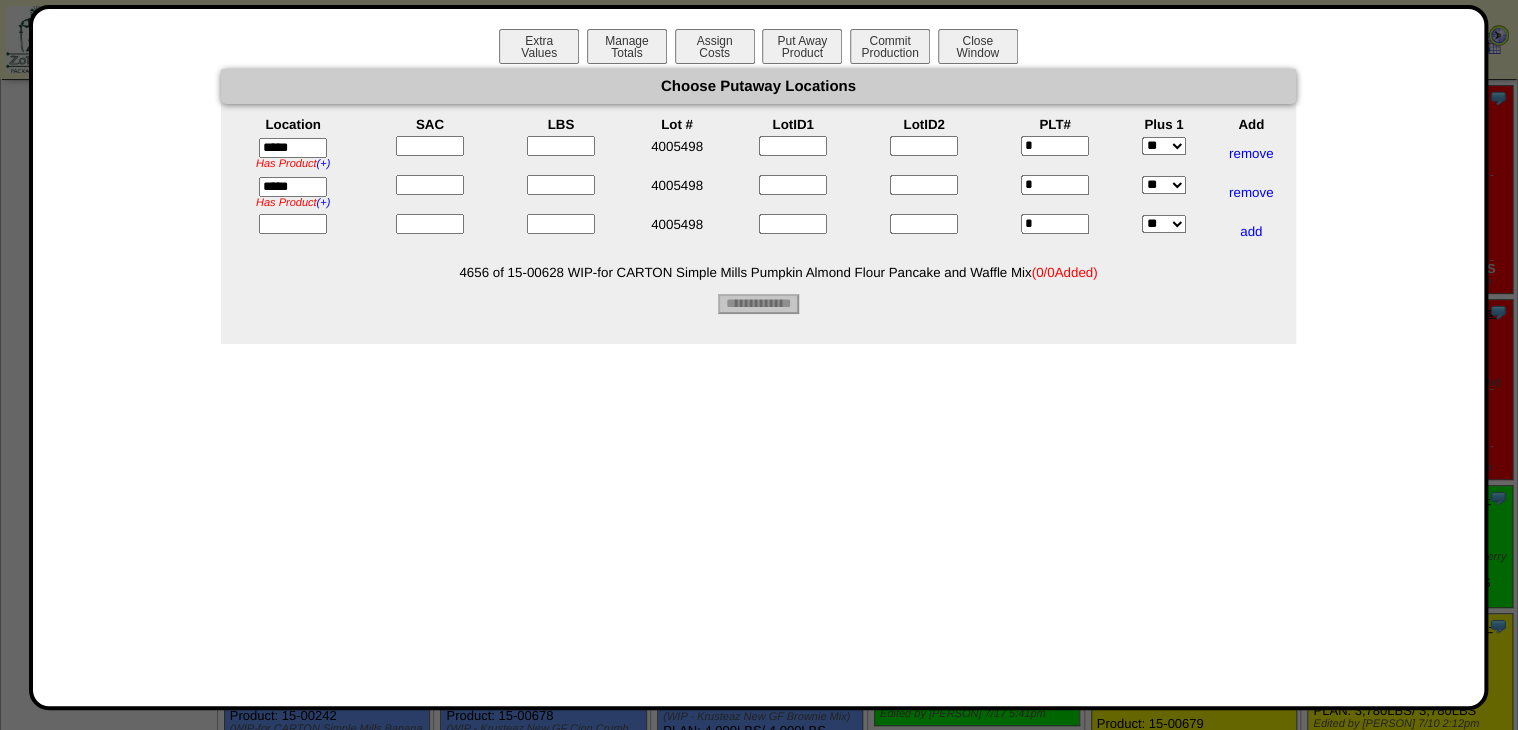 click at bounding box center [293, 224] 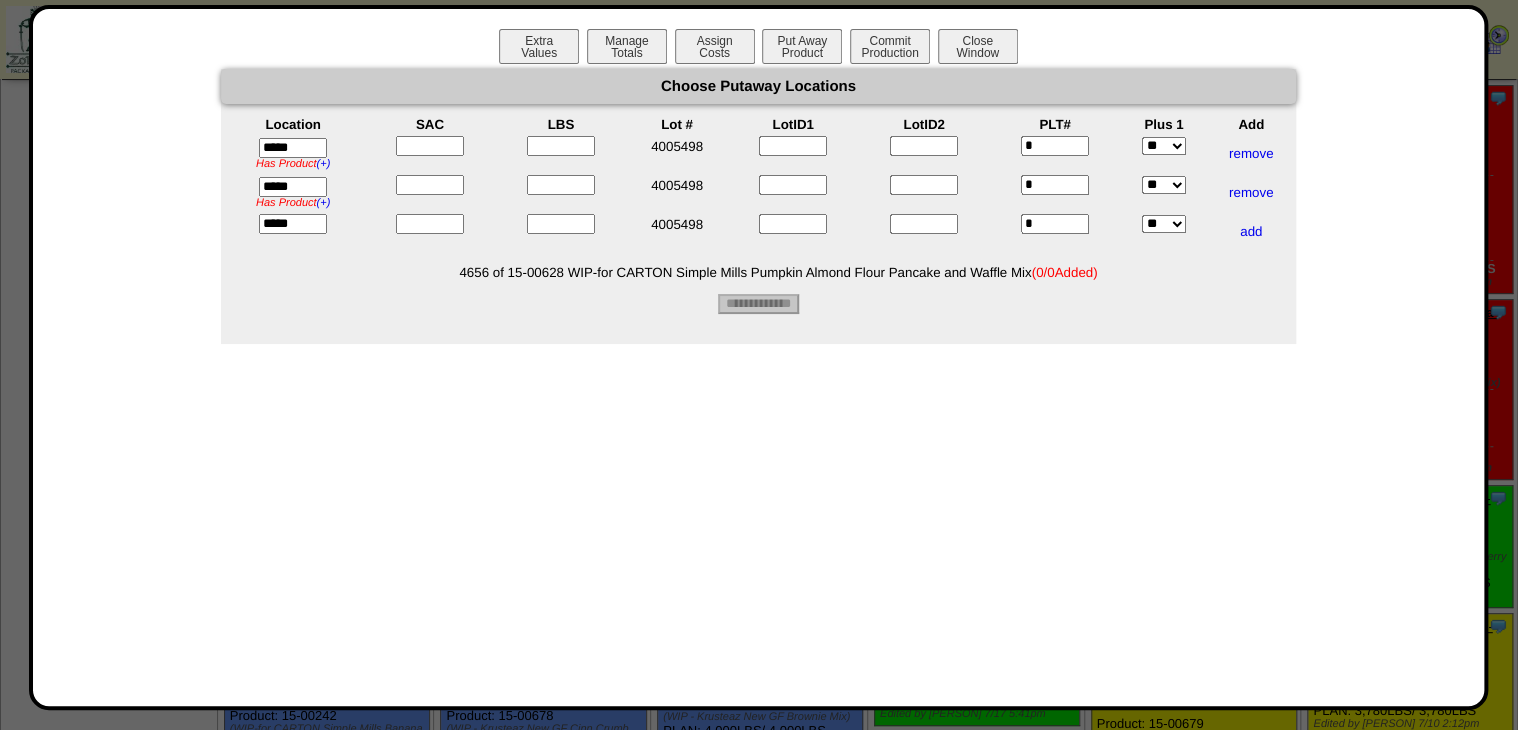 click at bounding box center (429, 153) 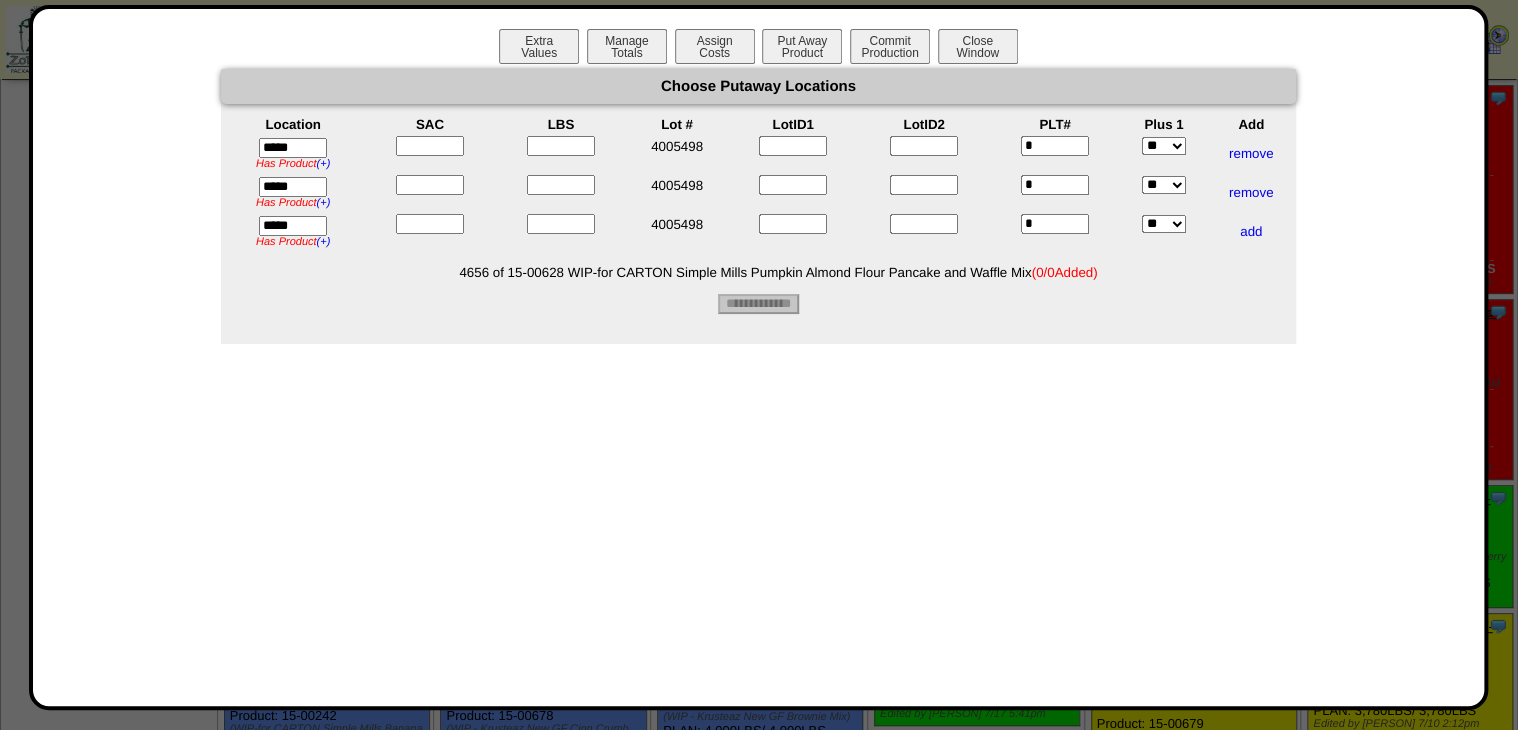 click at bounding box center (430, 146) 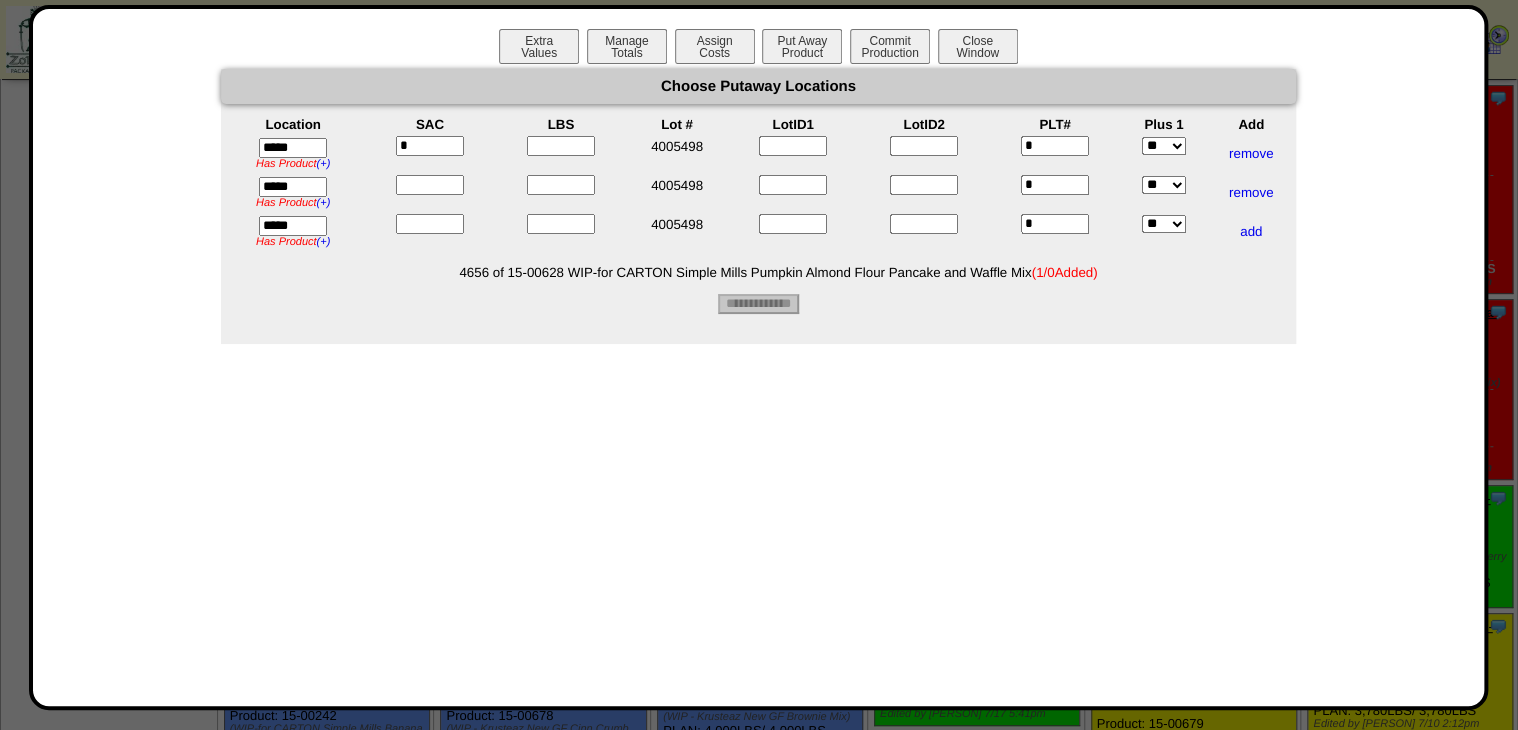 click at bounding box center (430, 185) 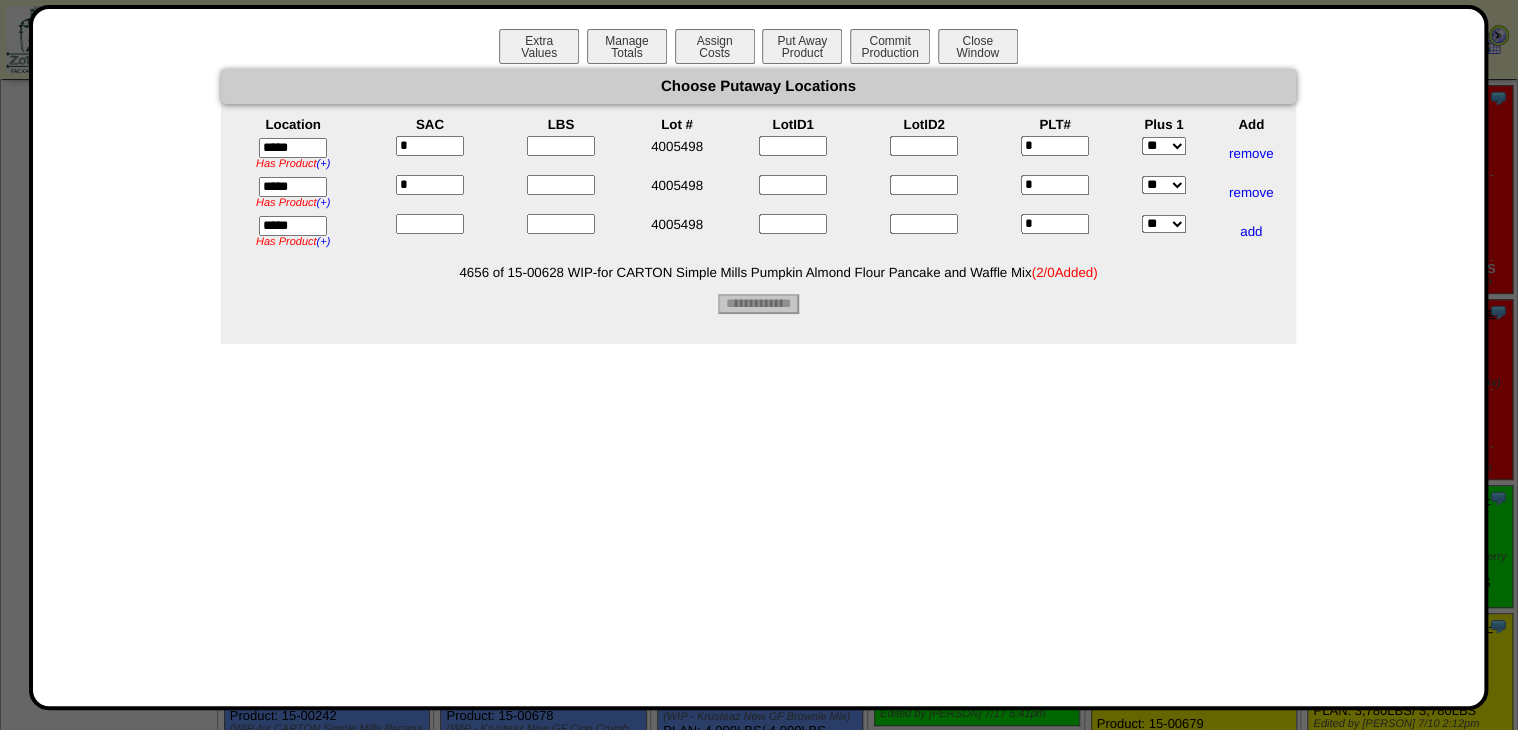 click at bounding box center (430, 224) 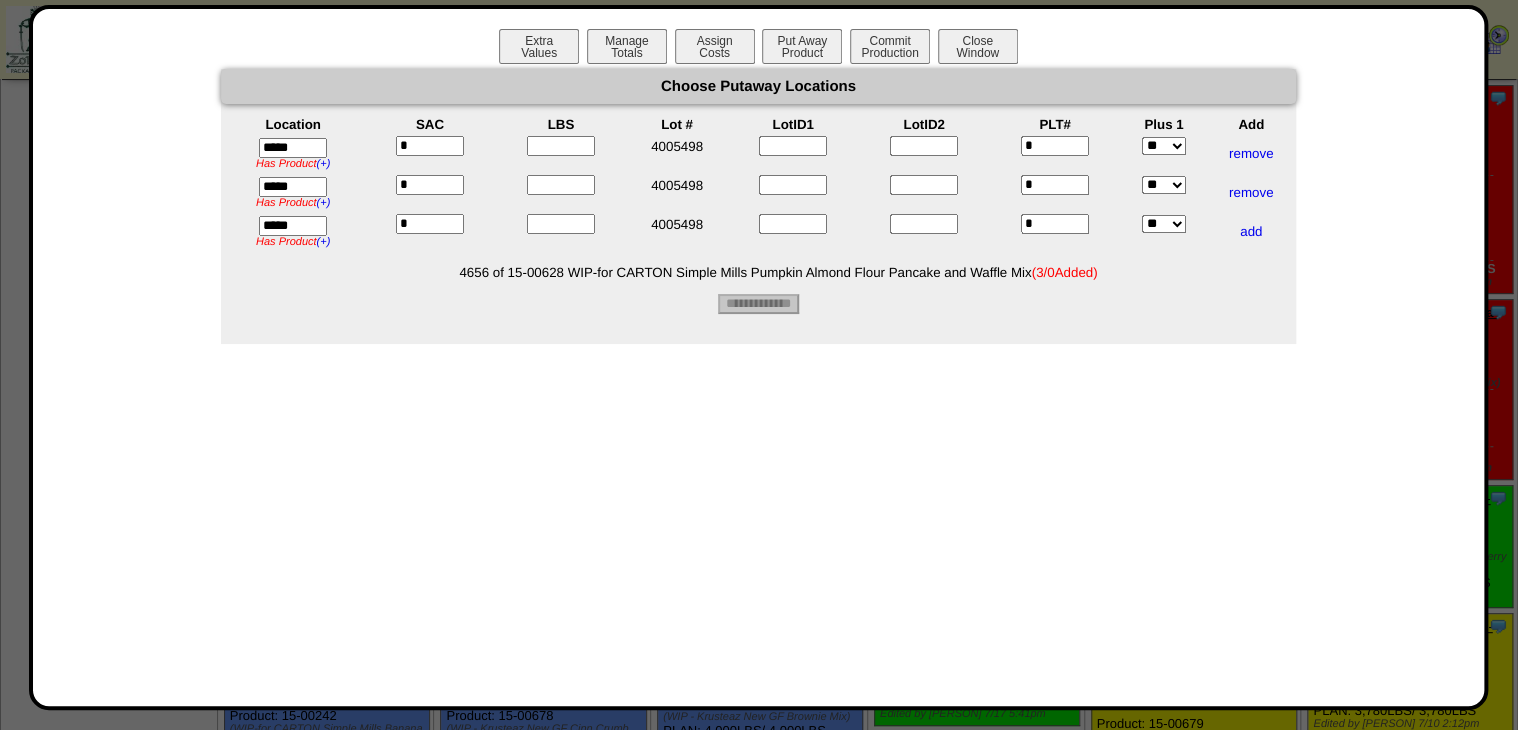 click at bounding box center (561, 146) 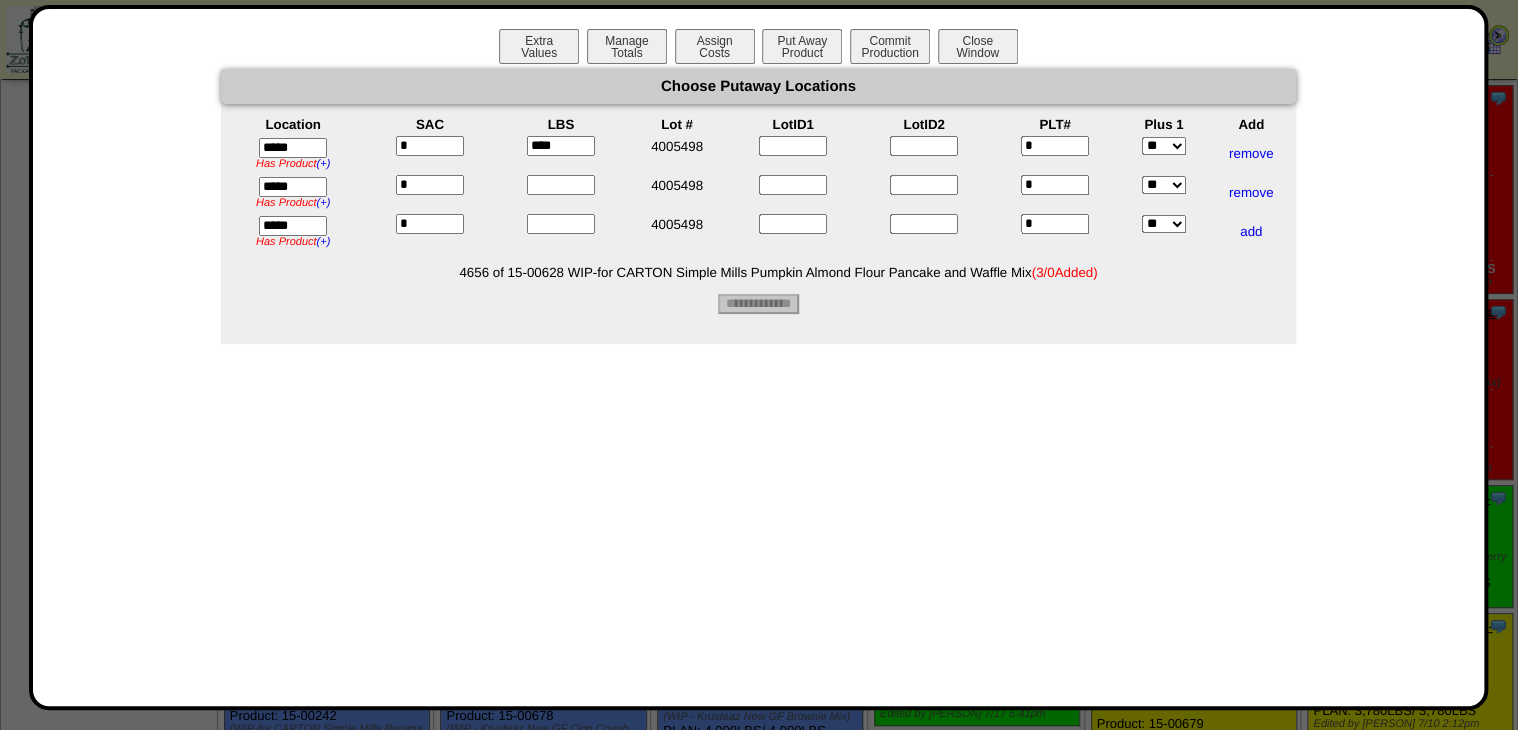 type on "****" 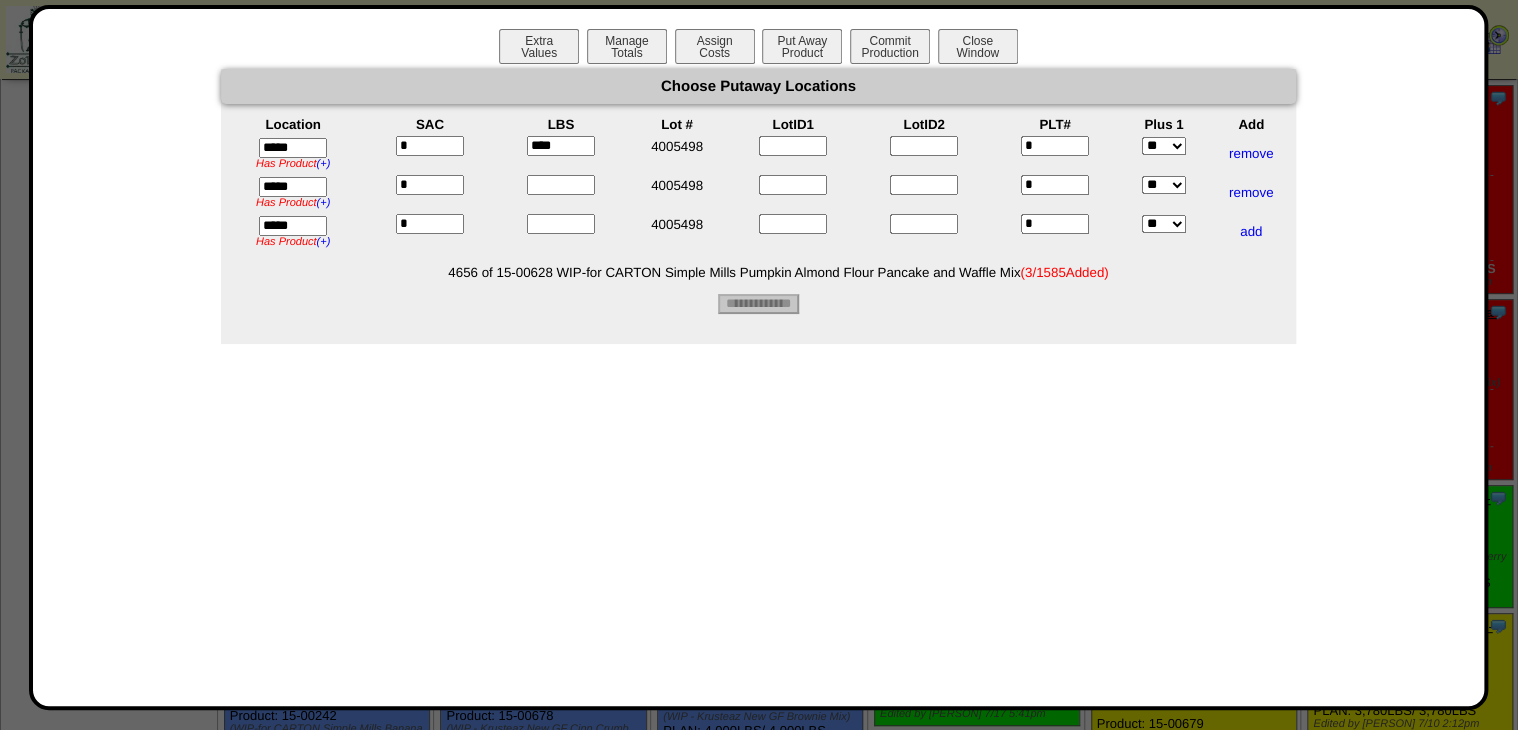 click at bounding box center (561, 185) 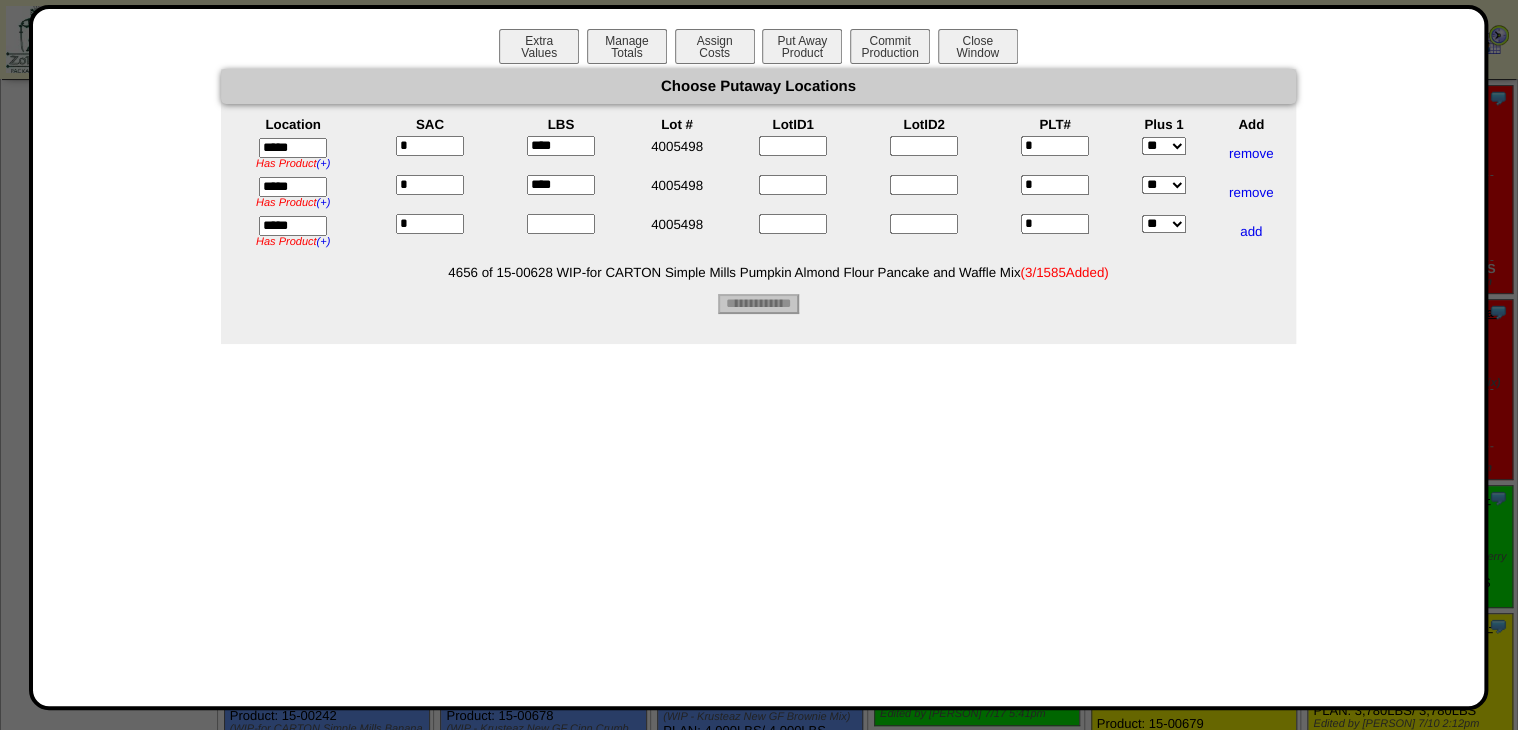 type on "****" 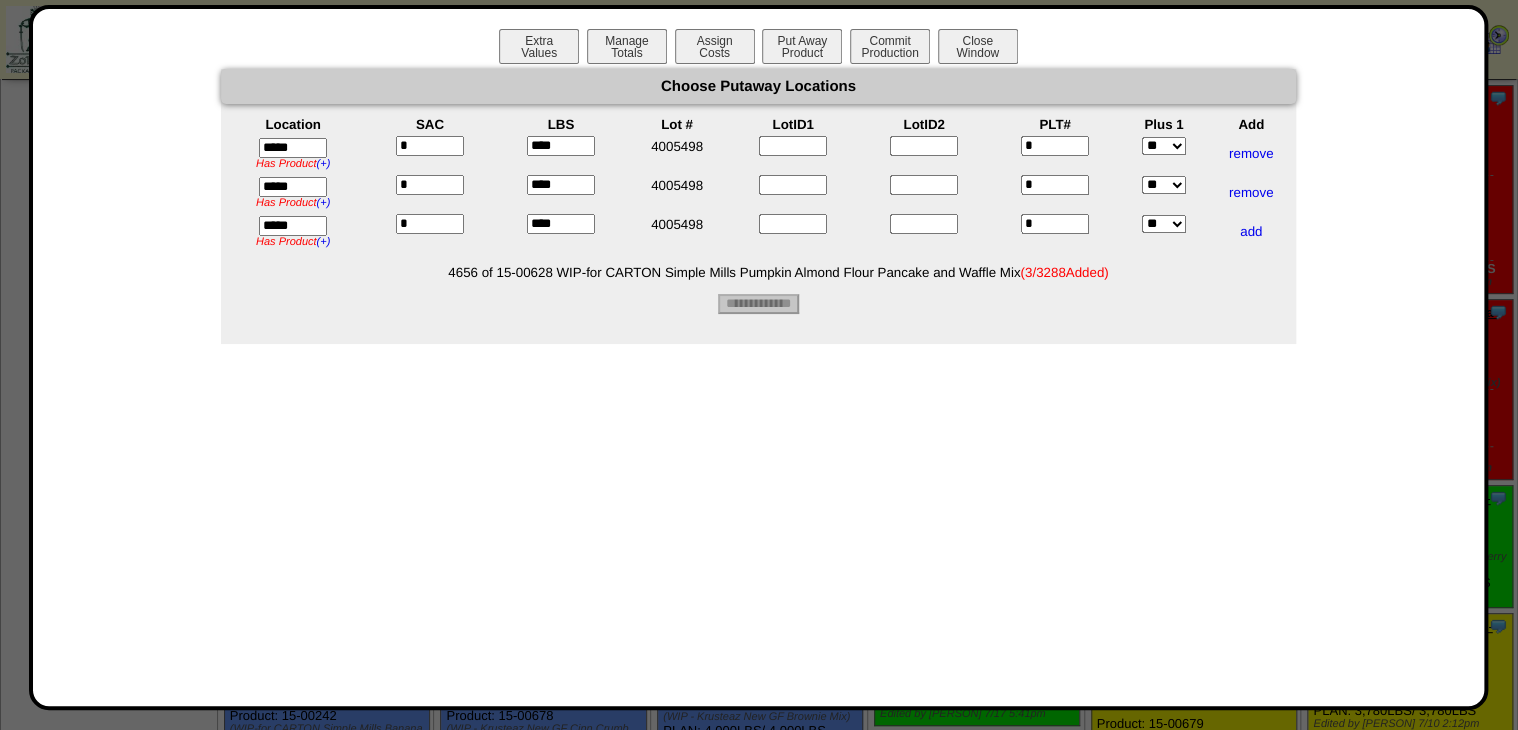 type on "****" 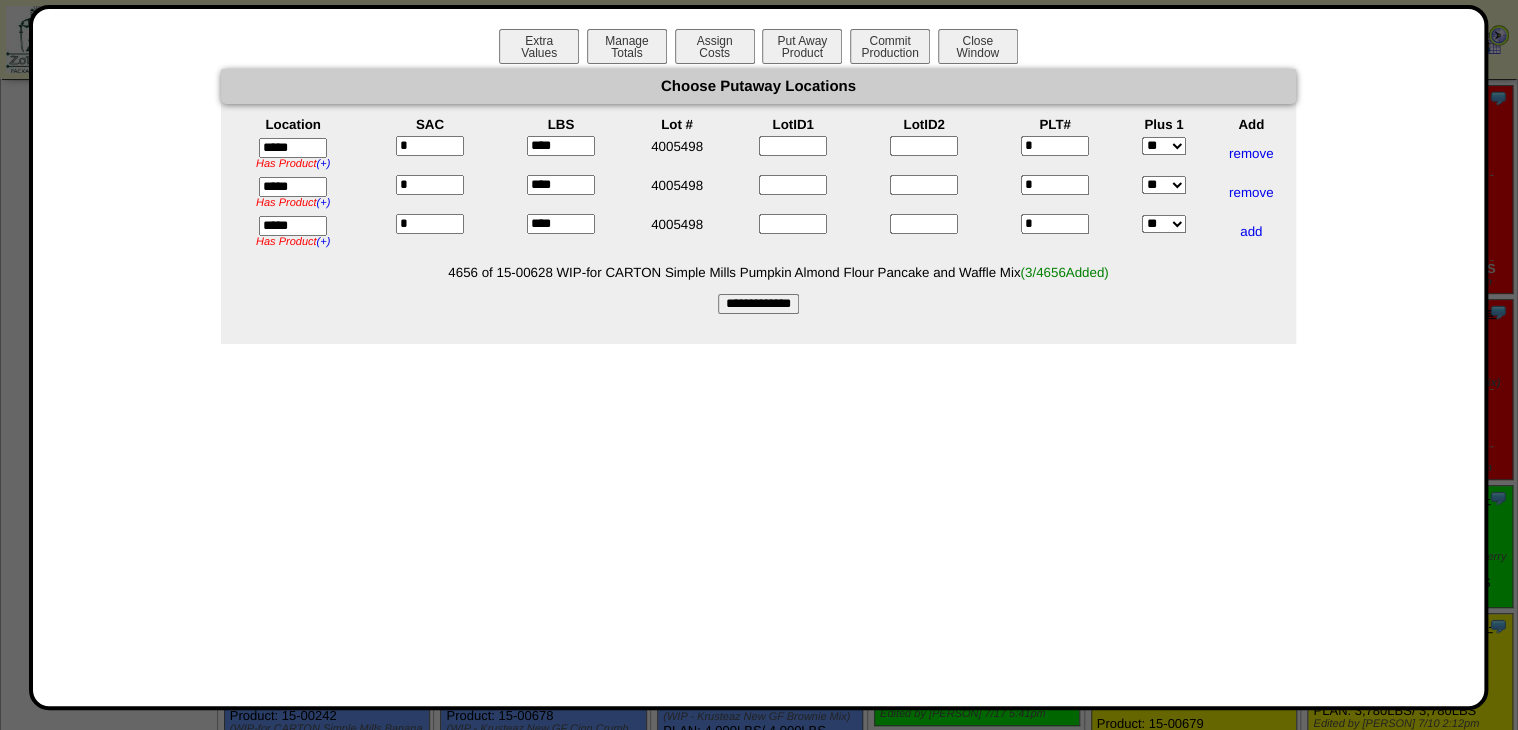 click on "Choose Putaway Locations
Location
SAC
LBS
Lot #
LotID1
LotID2
PLT#
Plus 1
Add
***** Has Product   (+)  ZS01A has 120 LBS of 04-00330 CFI Ranch Seasoning - Foran (LB) ZS01A has 44.092 LBS of 04-01779 PE - Pea Protein 2.0 (LB) ZS01A has 36000 EA of 09-00019 4 x 6 White Thermal Label (1000 ea/roll) ZS01A has 192000 EA of 09-00120 4 x 2 White Thermal Label (2750ea/roll) ZS01A has 11 SAC of 15-00574 WIP - PE New 2022 Organic Vanilla Pecan Collagen Oat Mix
* **** * **" at bounding box center [758, 191] 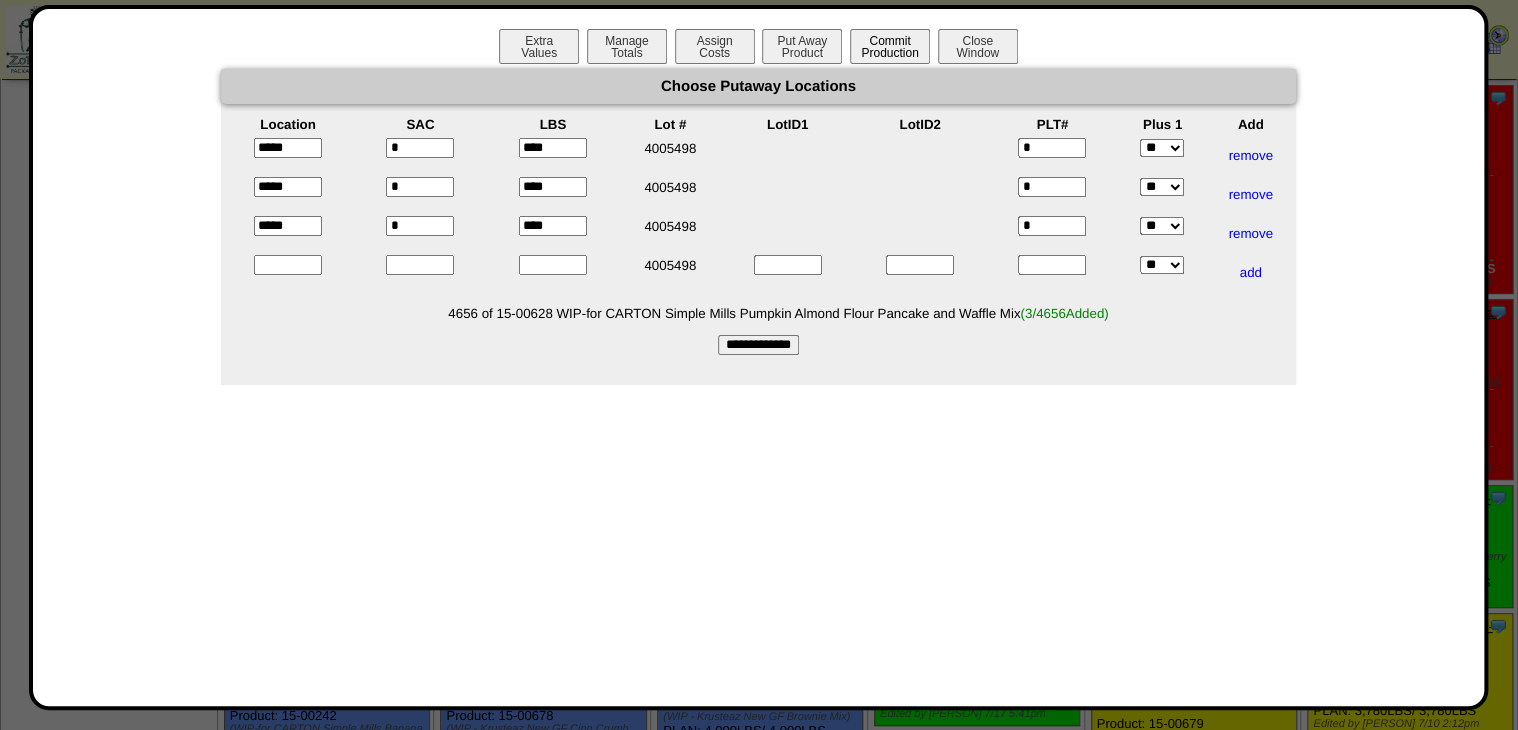 click on "Commit Production" at bounding box center [890, 46] 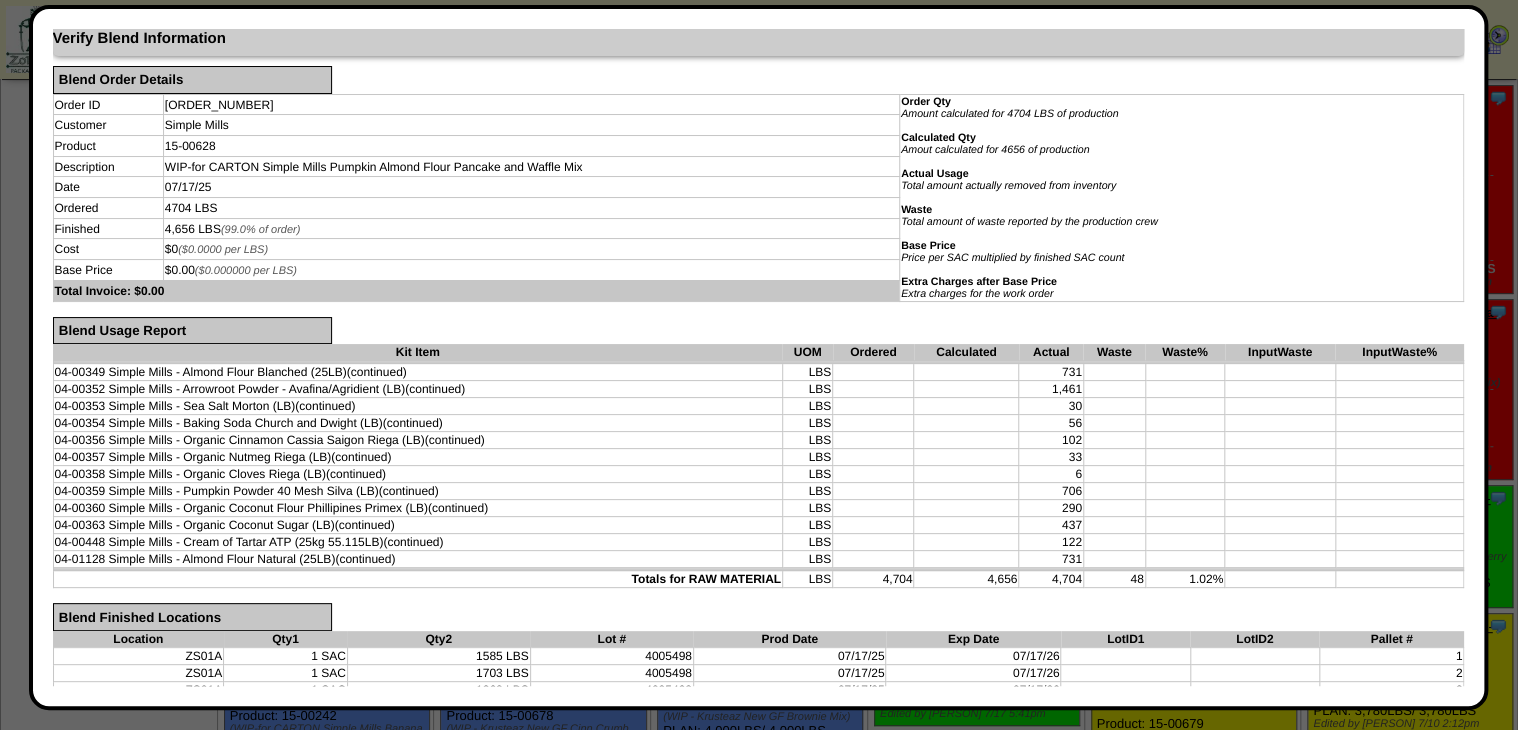 scroll, scrollTop: 0, scrollLeft: 0, axis: both 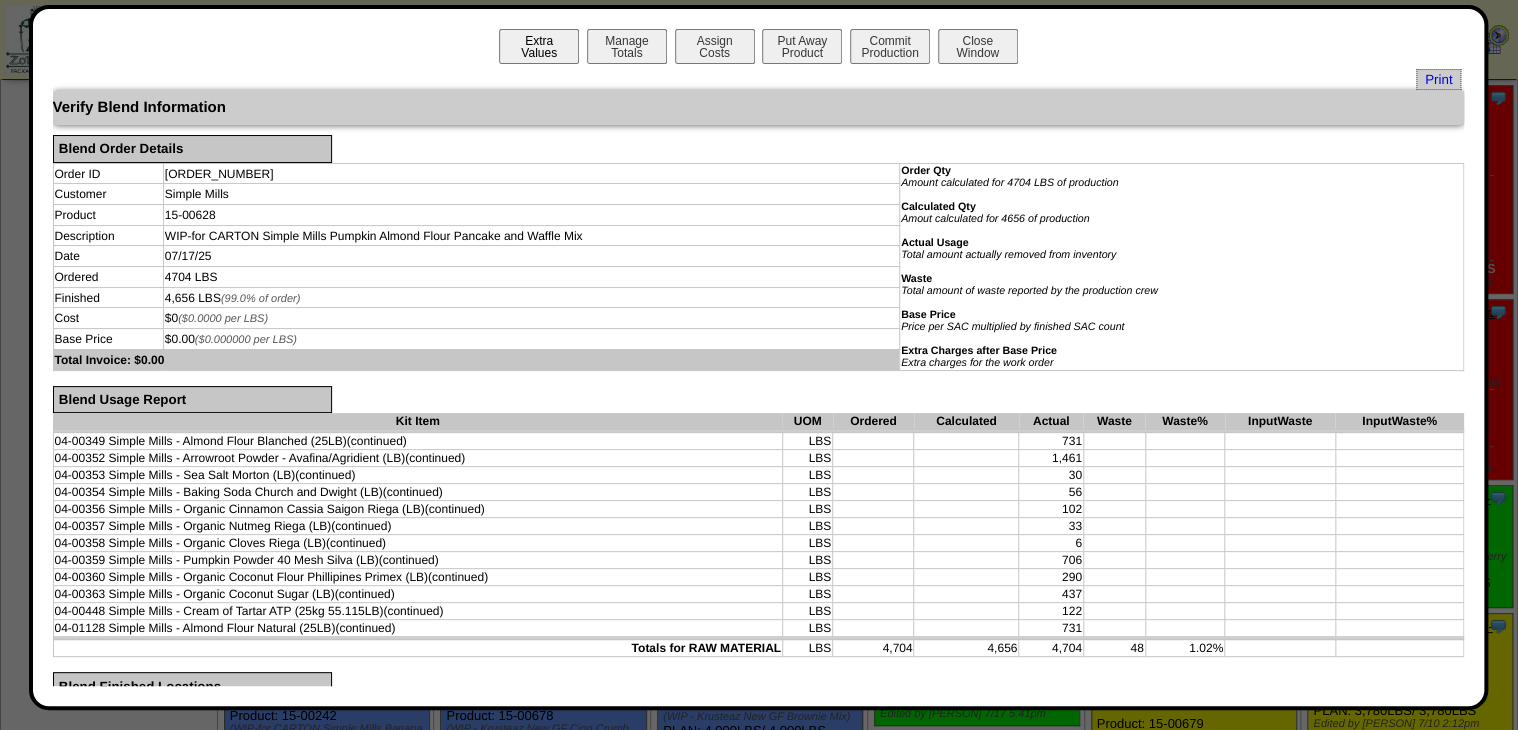 click on "Extra Values" at bounding box center (539, 46) 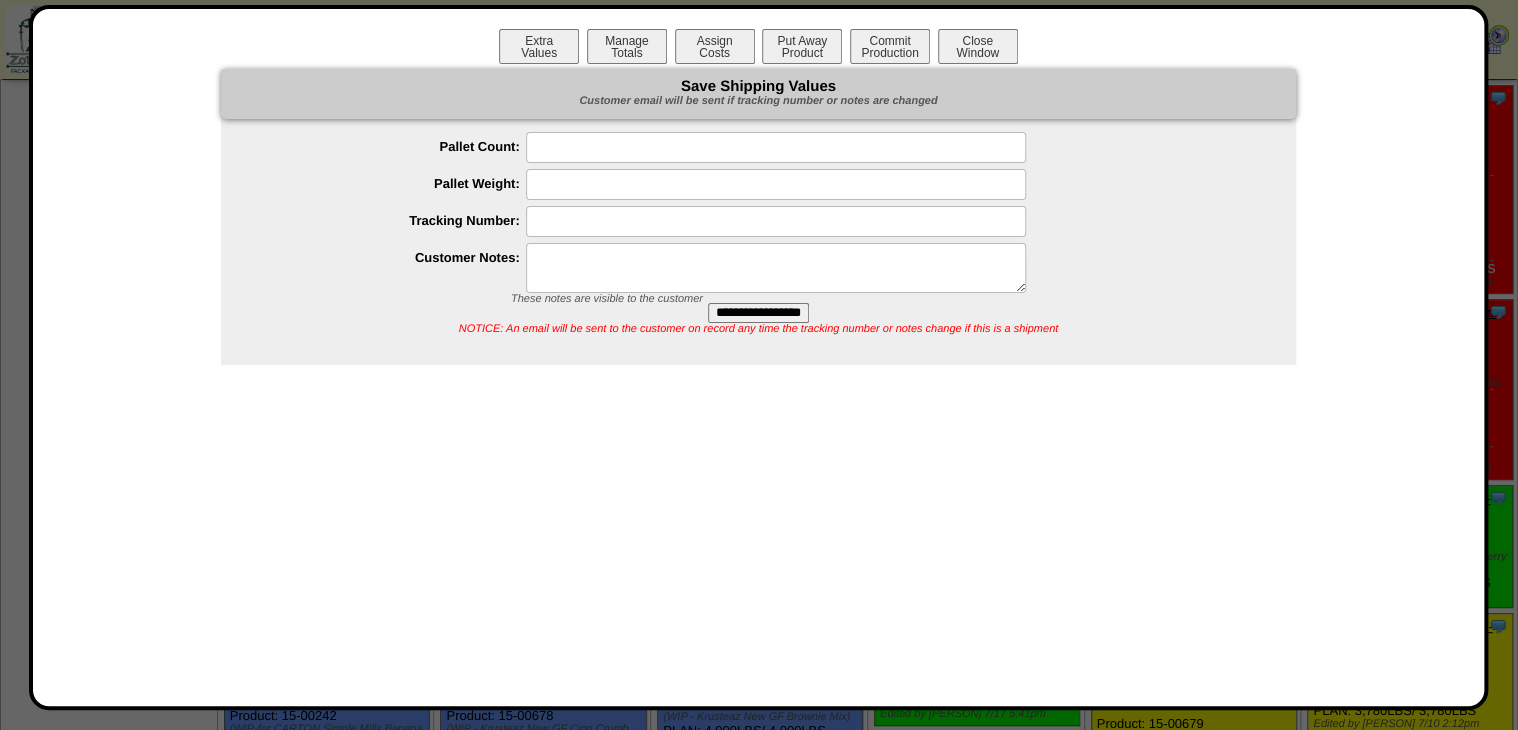 click at bounding box center [776, 268] 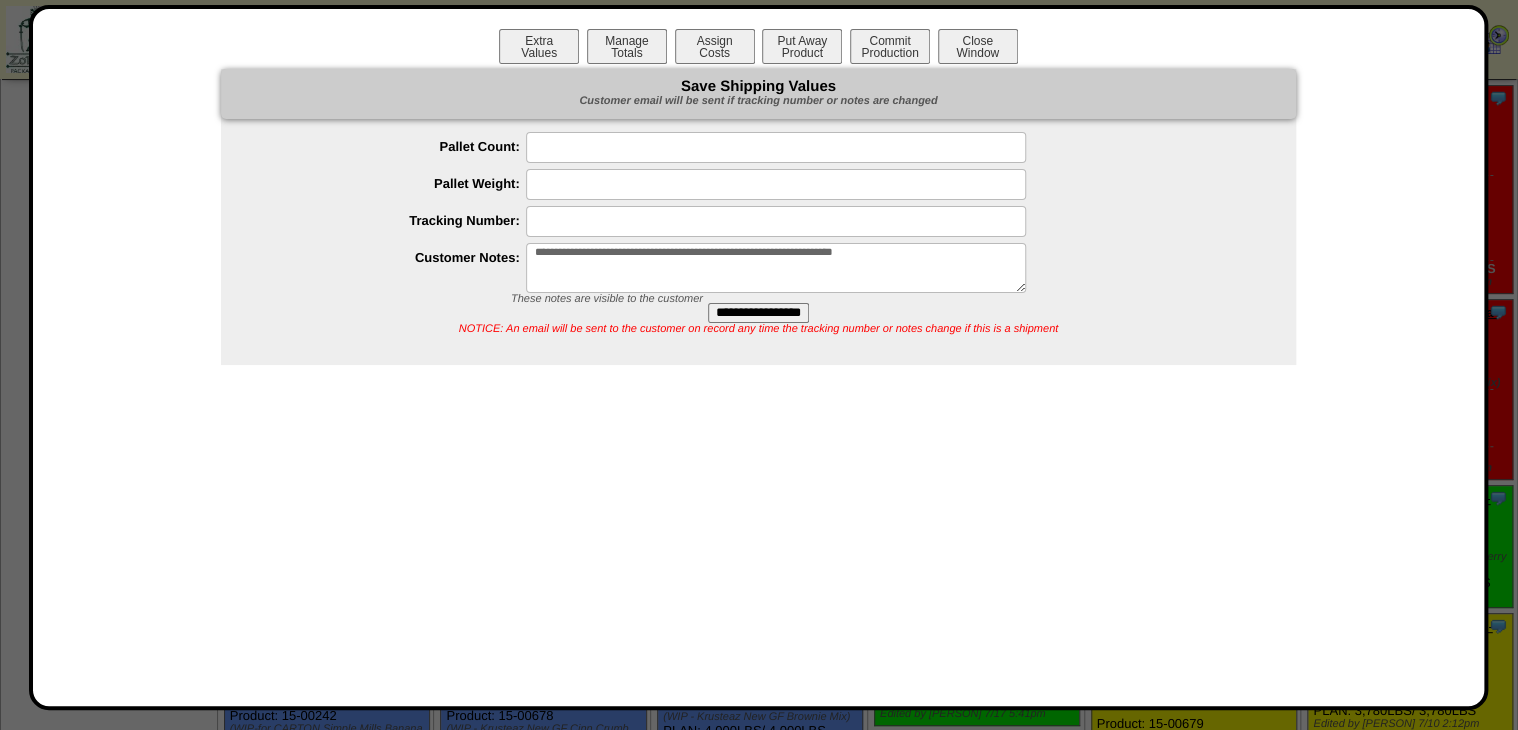 type on "**********" 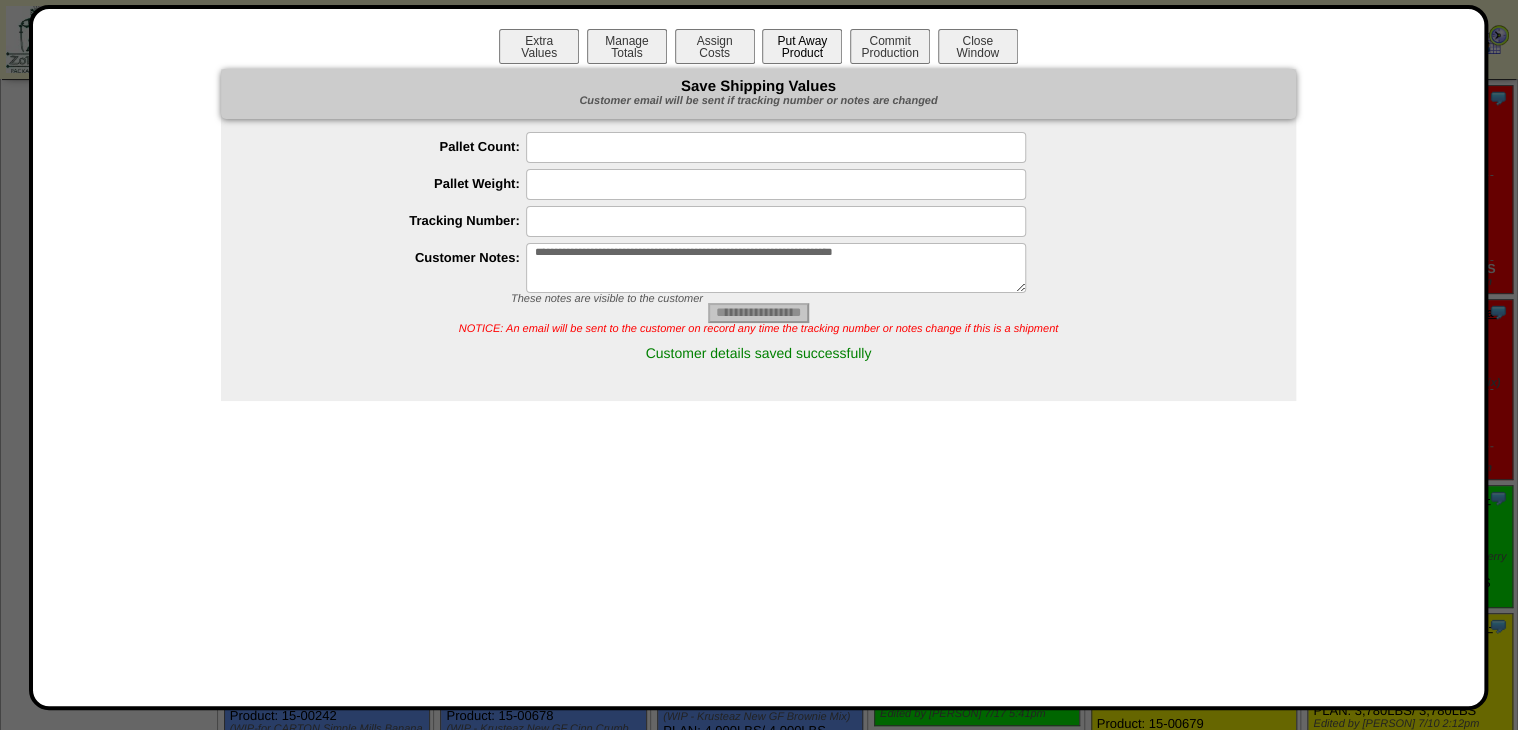 click on "Put Away Product" at bounding box center [802, 46] 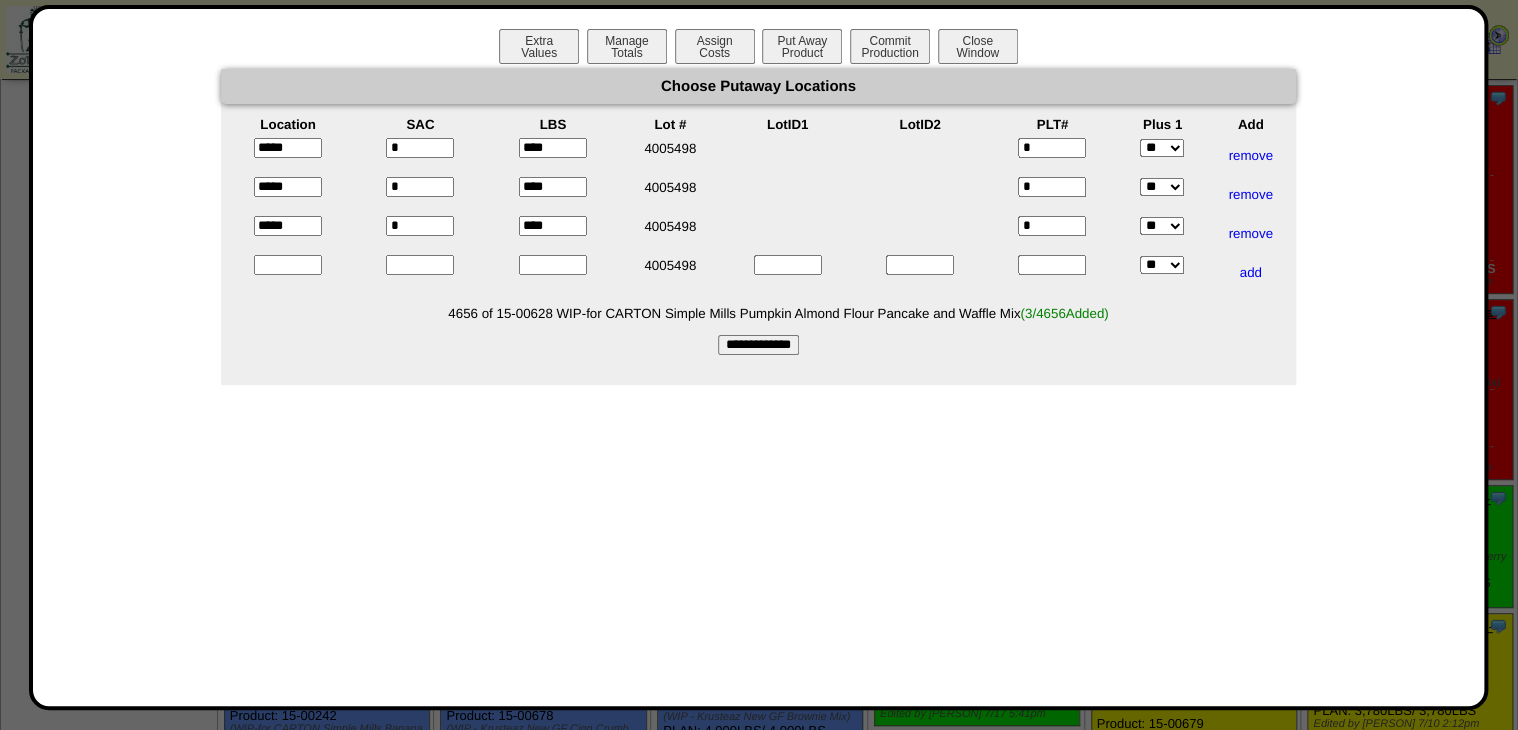 click on "**********" at bounding box center [758, 345] 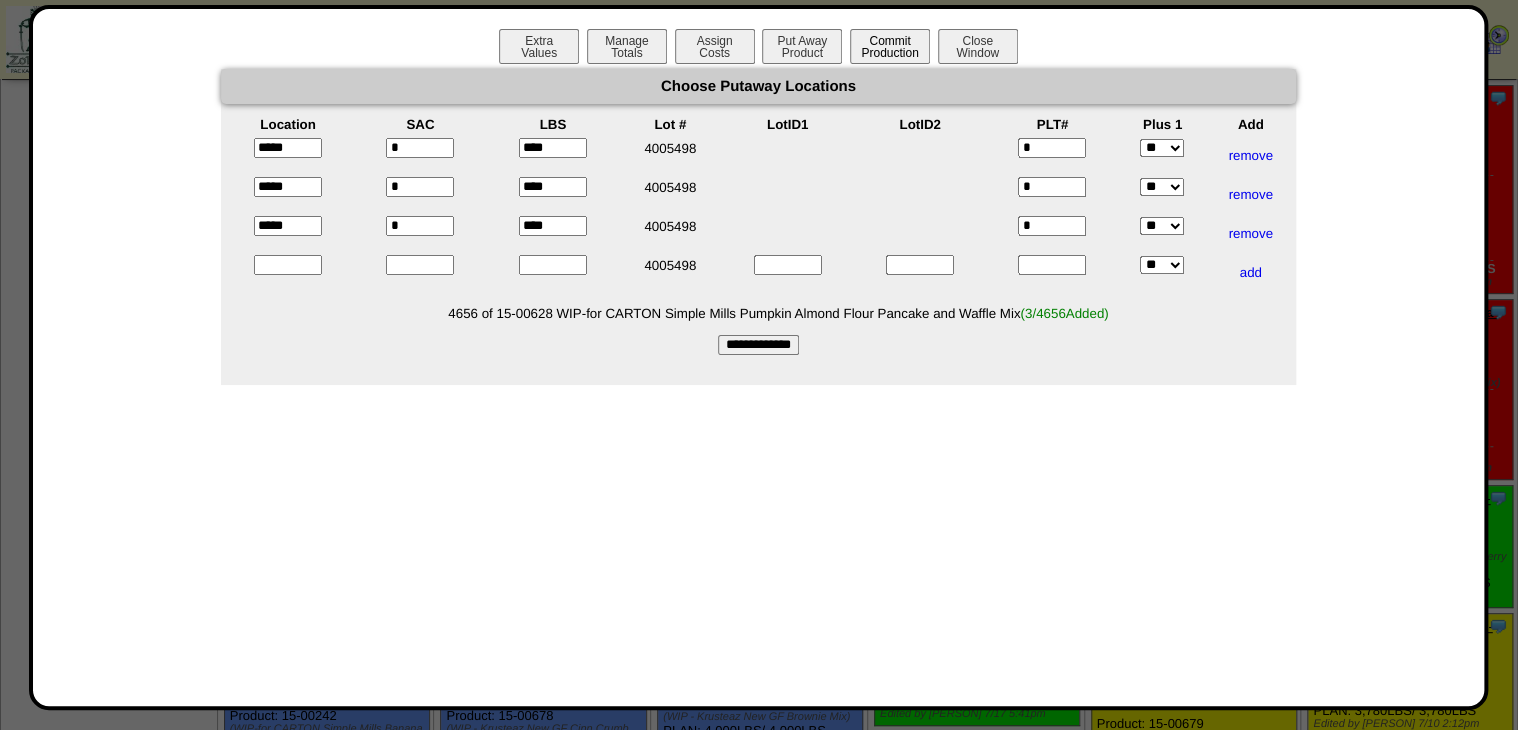 click on "Commit Production" at bounding box center [890, 46] 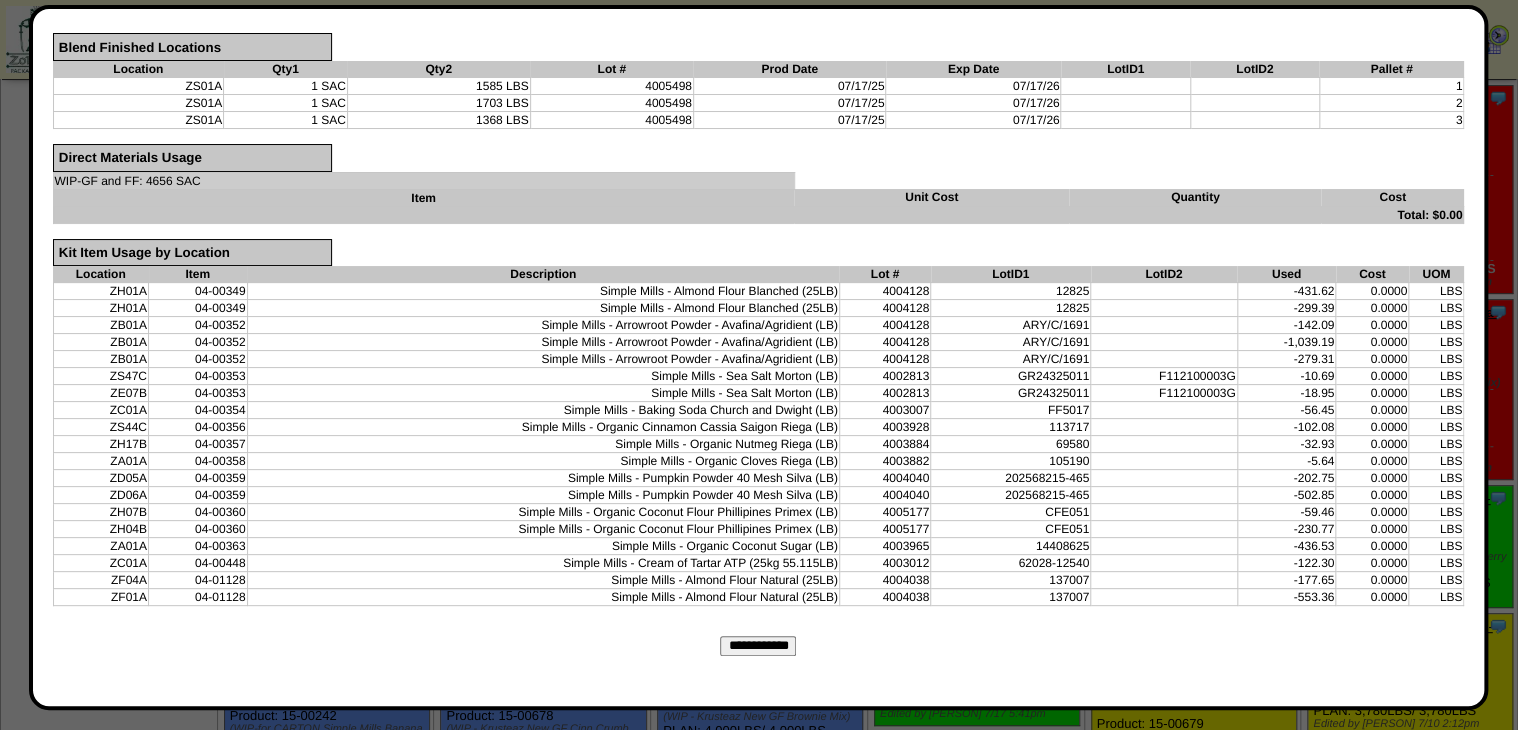scroll, scrollTop: 658, scrollLeft: 0, axis: vertical 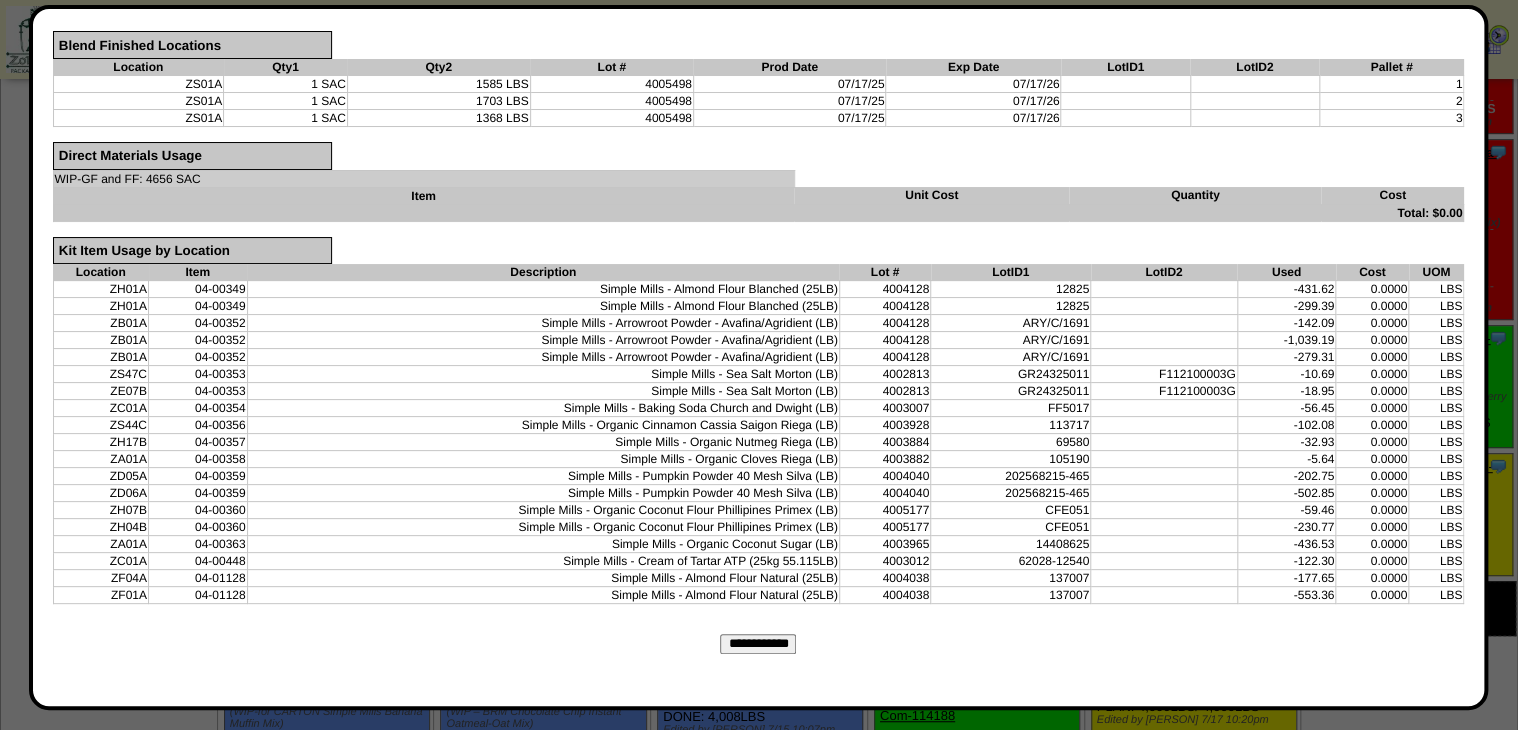 click on "**********" at bounding box center (758, 644) 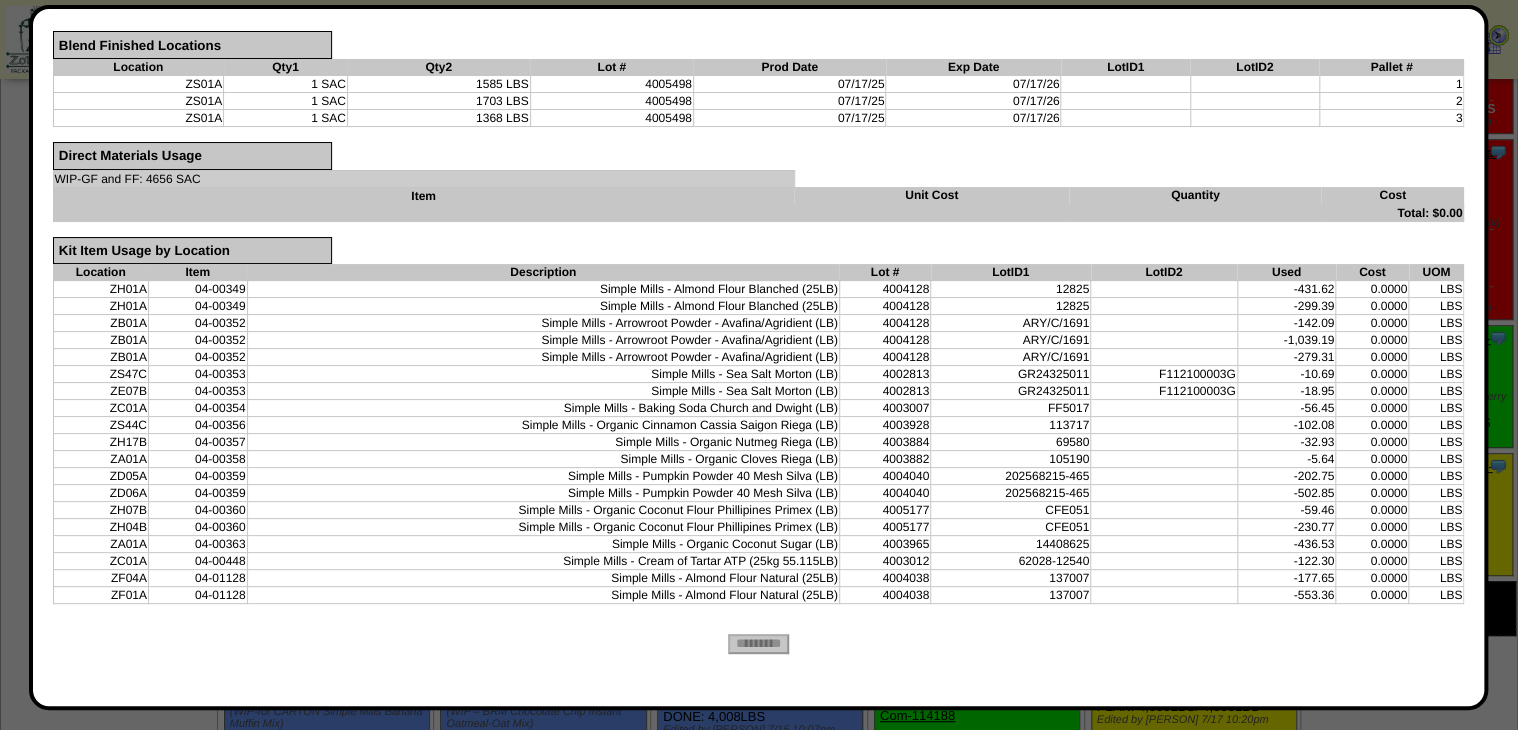 scroll, scrollTop: 0, scrollLeft: 0, axis: both 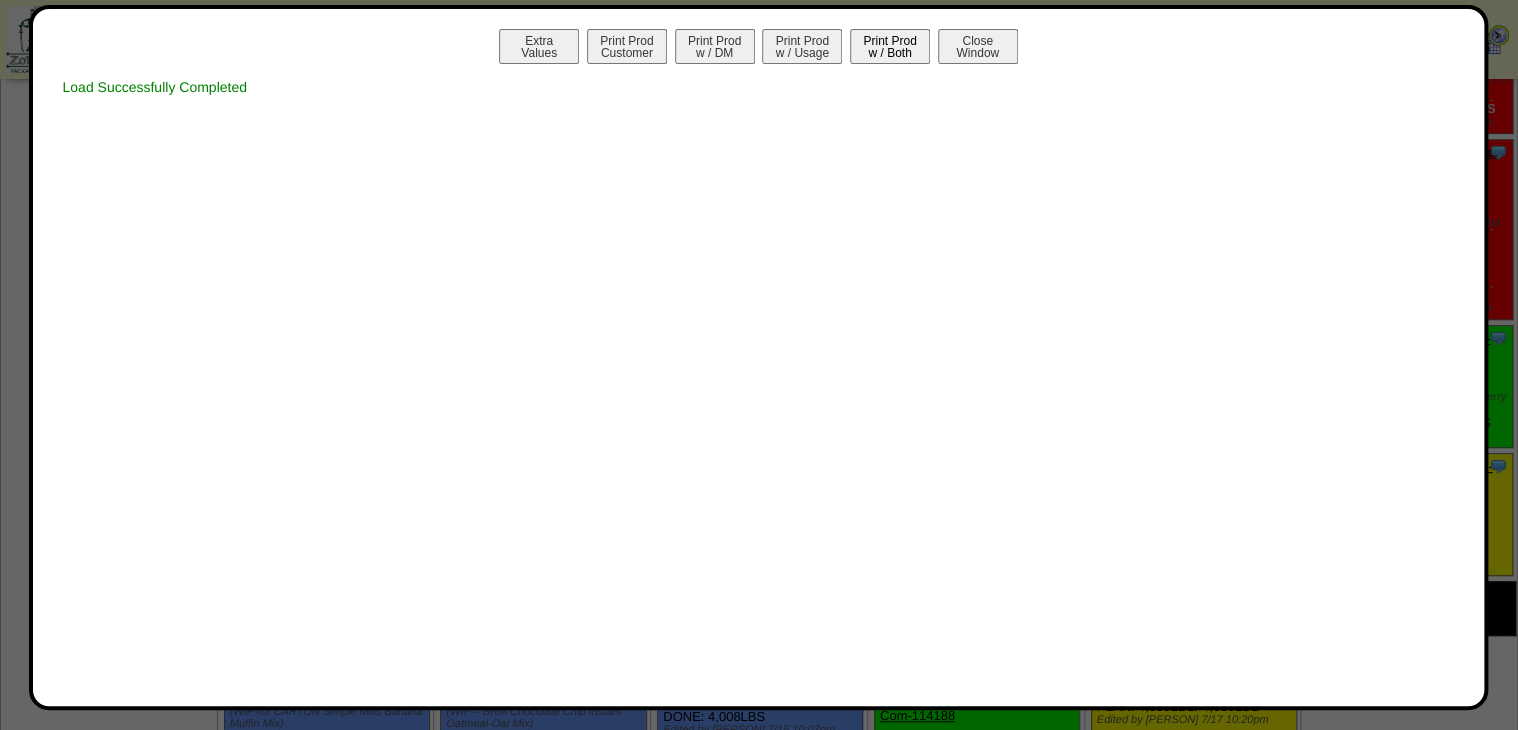 click on "Print Prod w / Both" at bounding box center (890, 46) 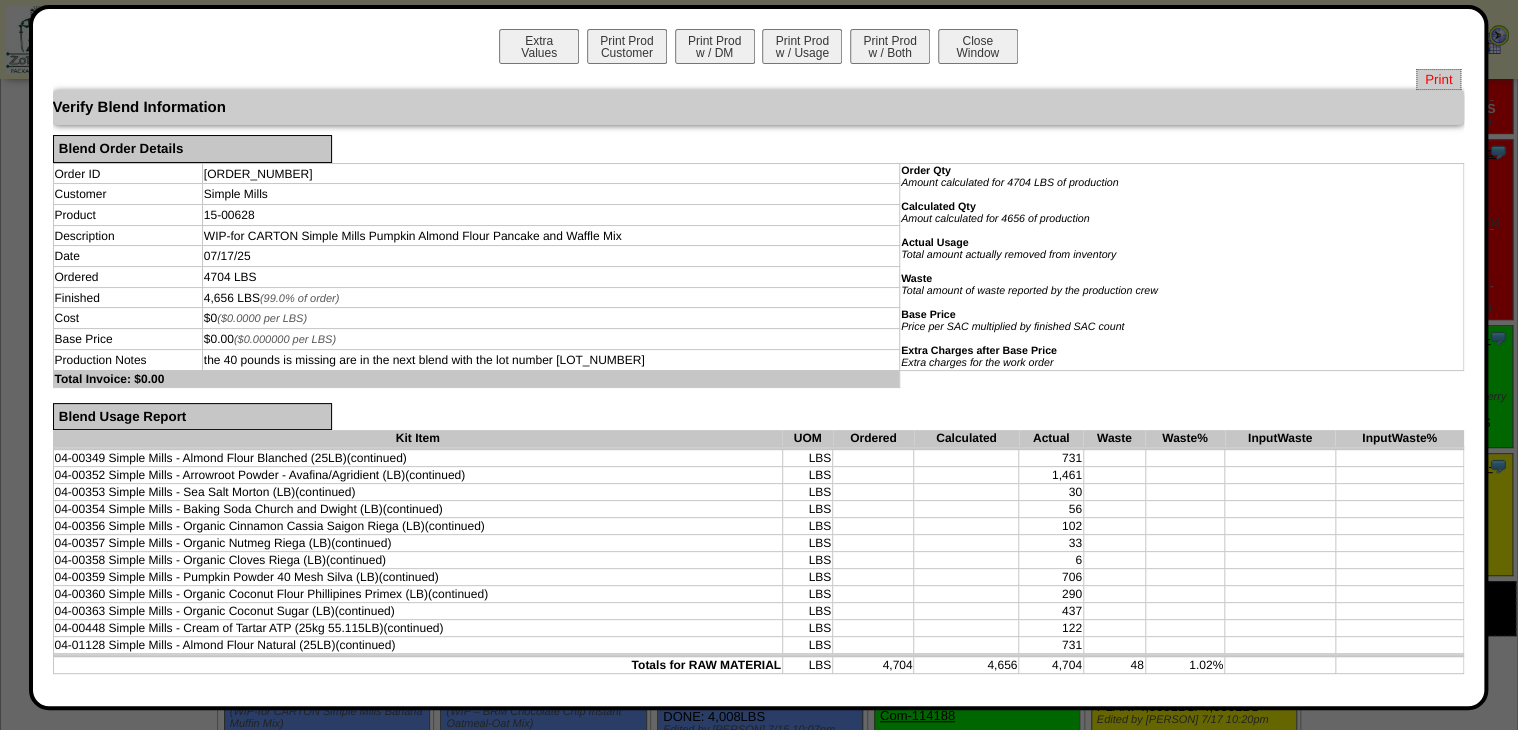 click on "Print" at bounding box center (1438, 79) 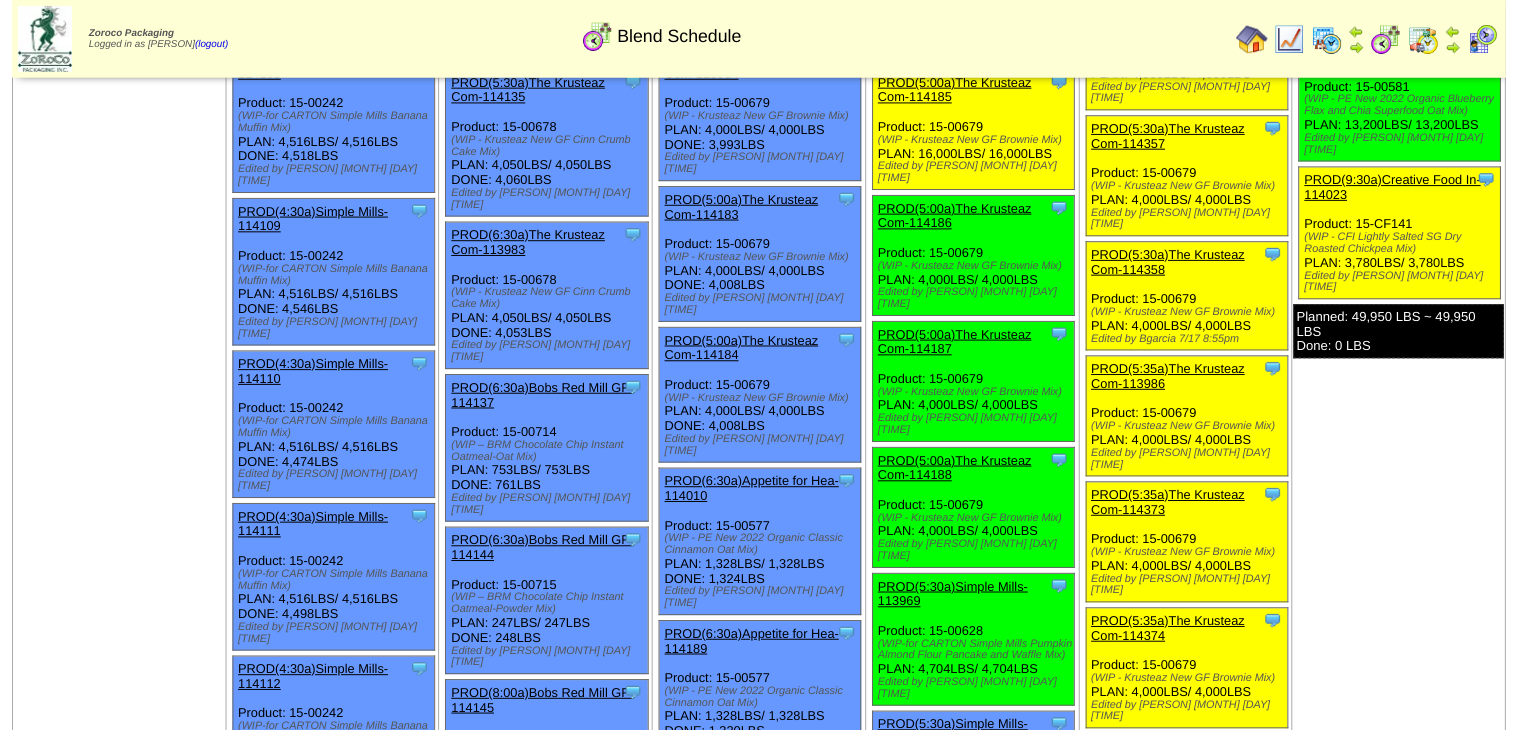scroll, scrollTop: 640, scrollLeft: 0, axis: vertical 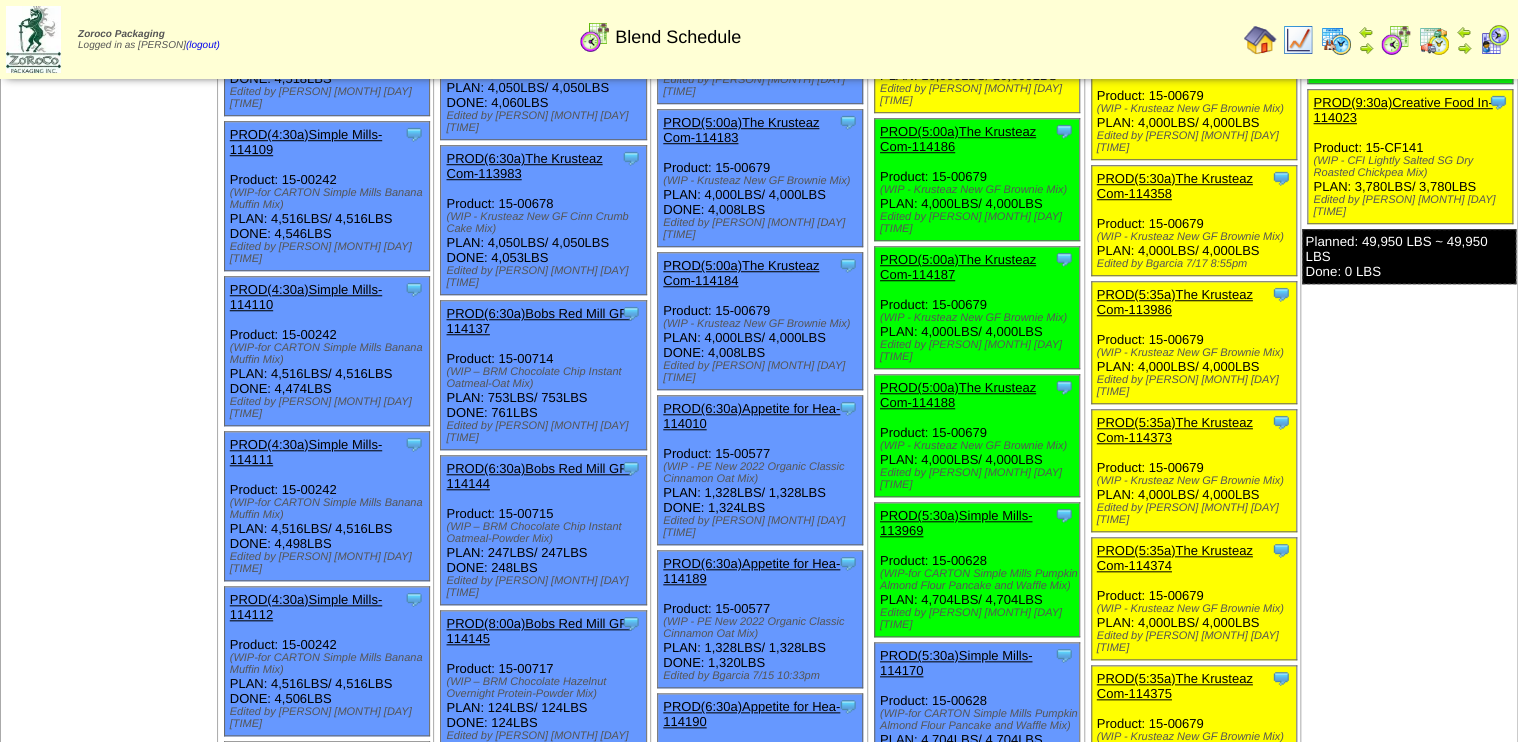 click on "PROD(5:30a)Simple Mills-113969" at bounding box center [956, 523] 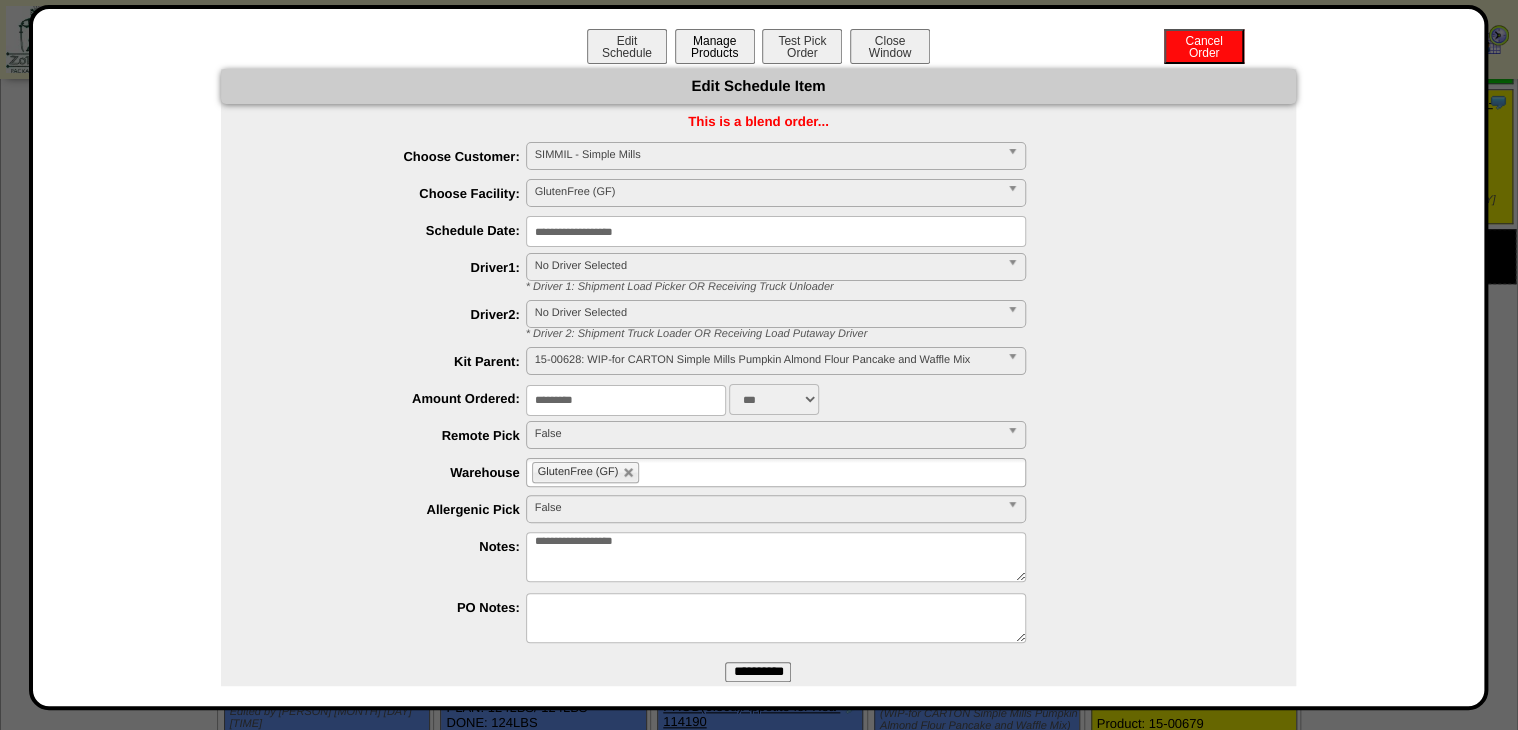 click on "Manage Products" at bounding box center [715, 46] 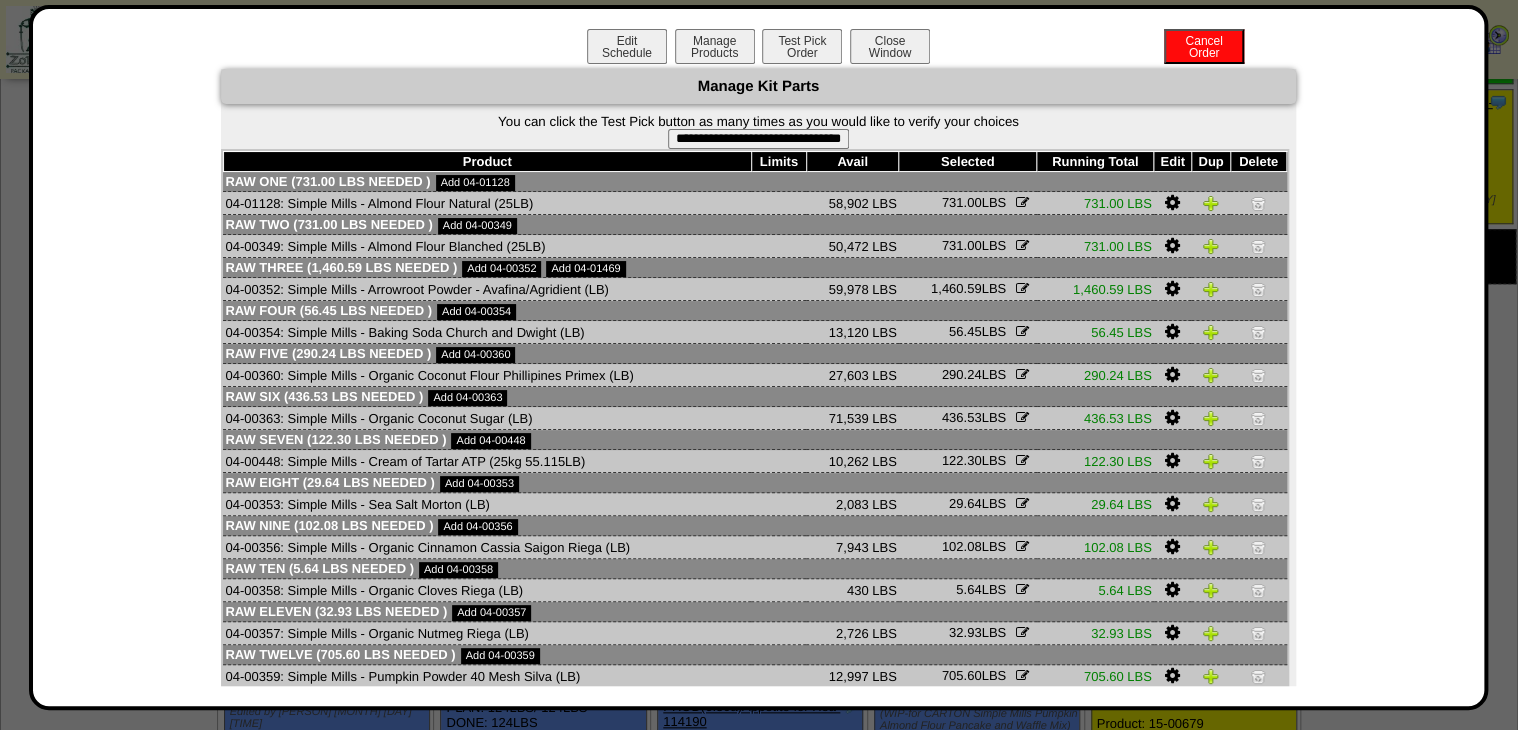 click on "**********" at bounding box center (758, 139) 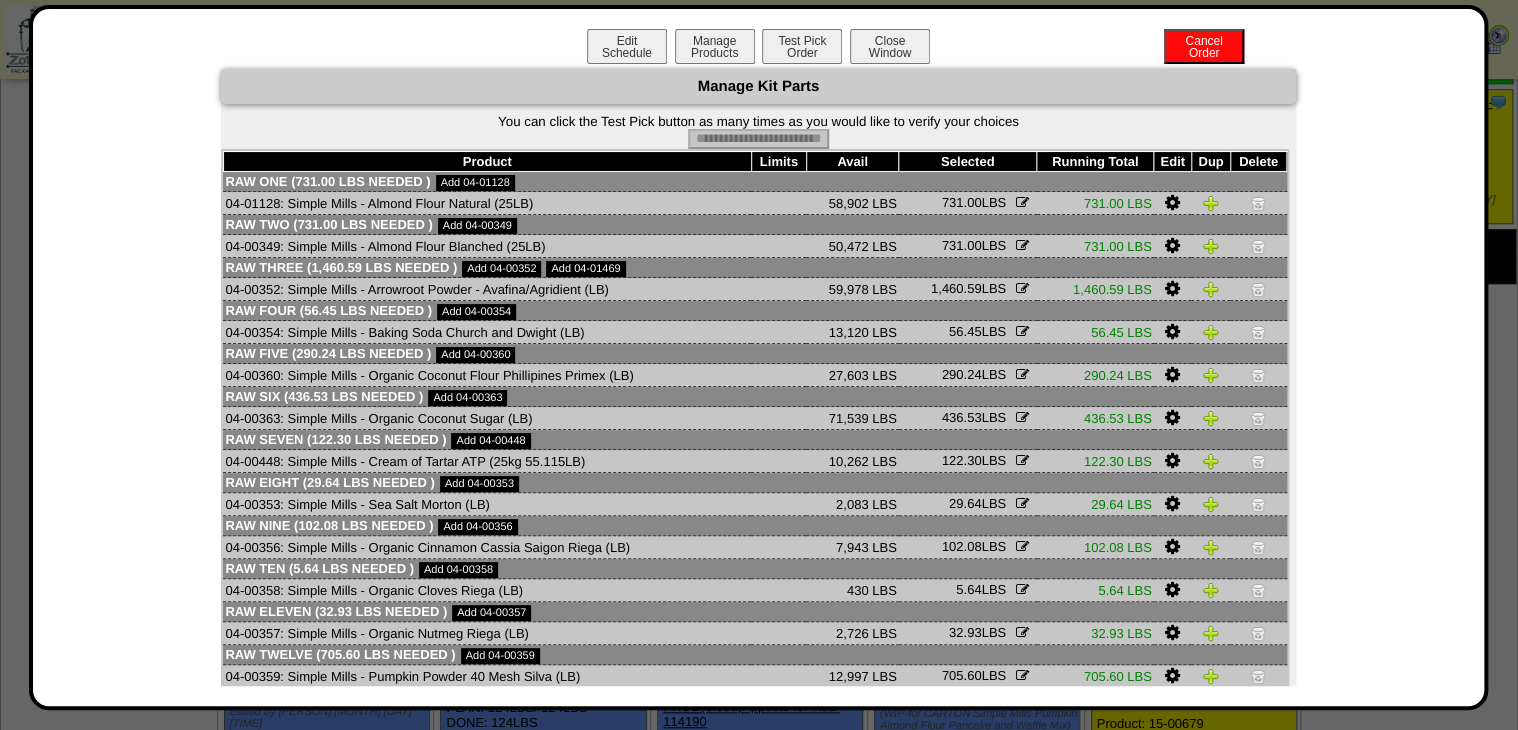 type on "**********" 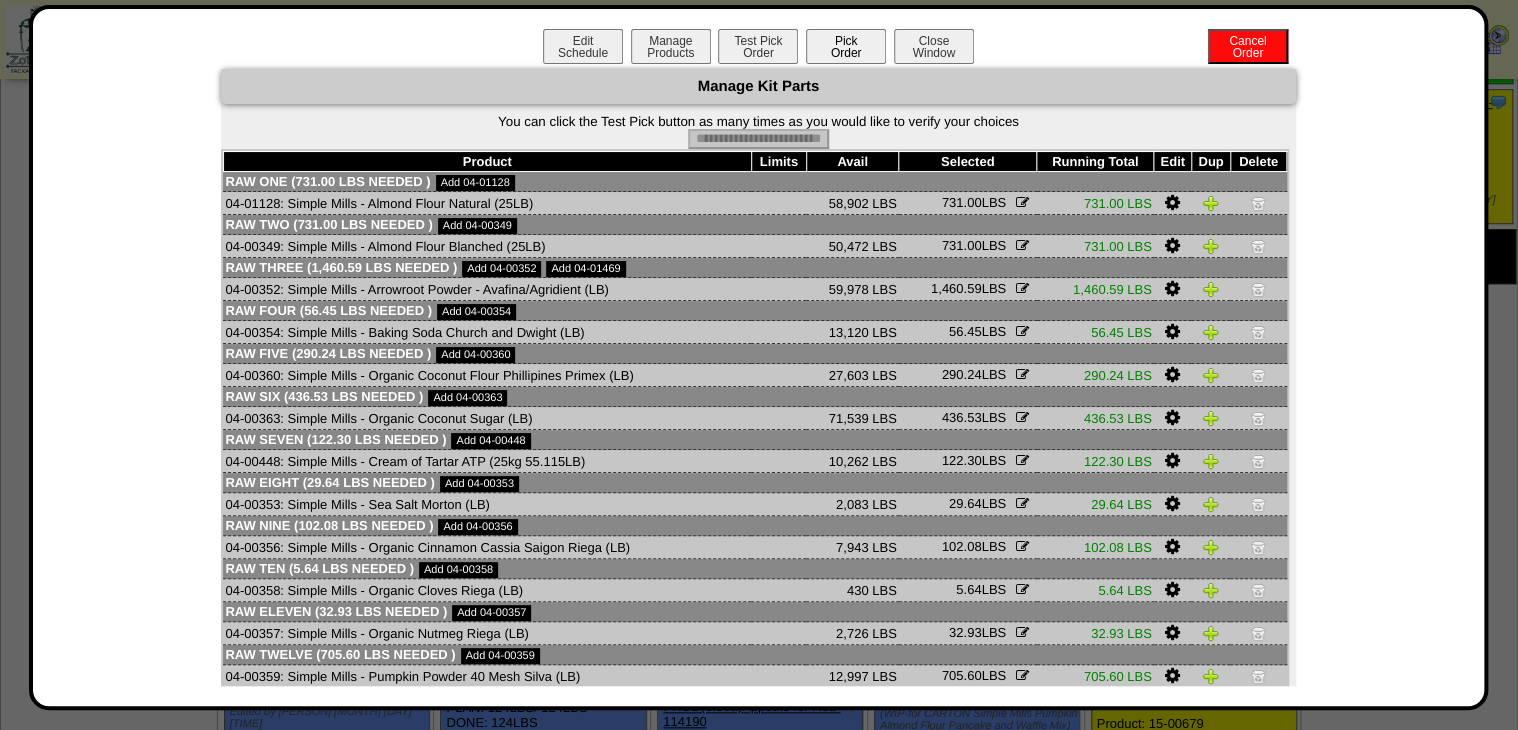 click on "Pick Order" at bounding box center (846, 46) 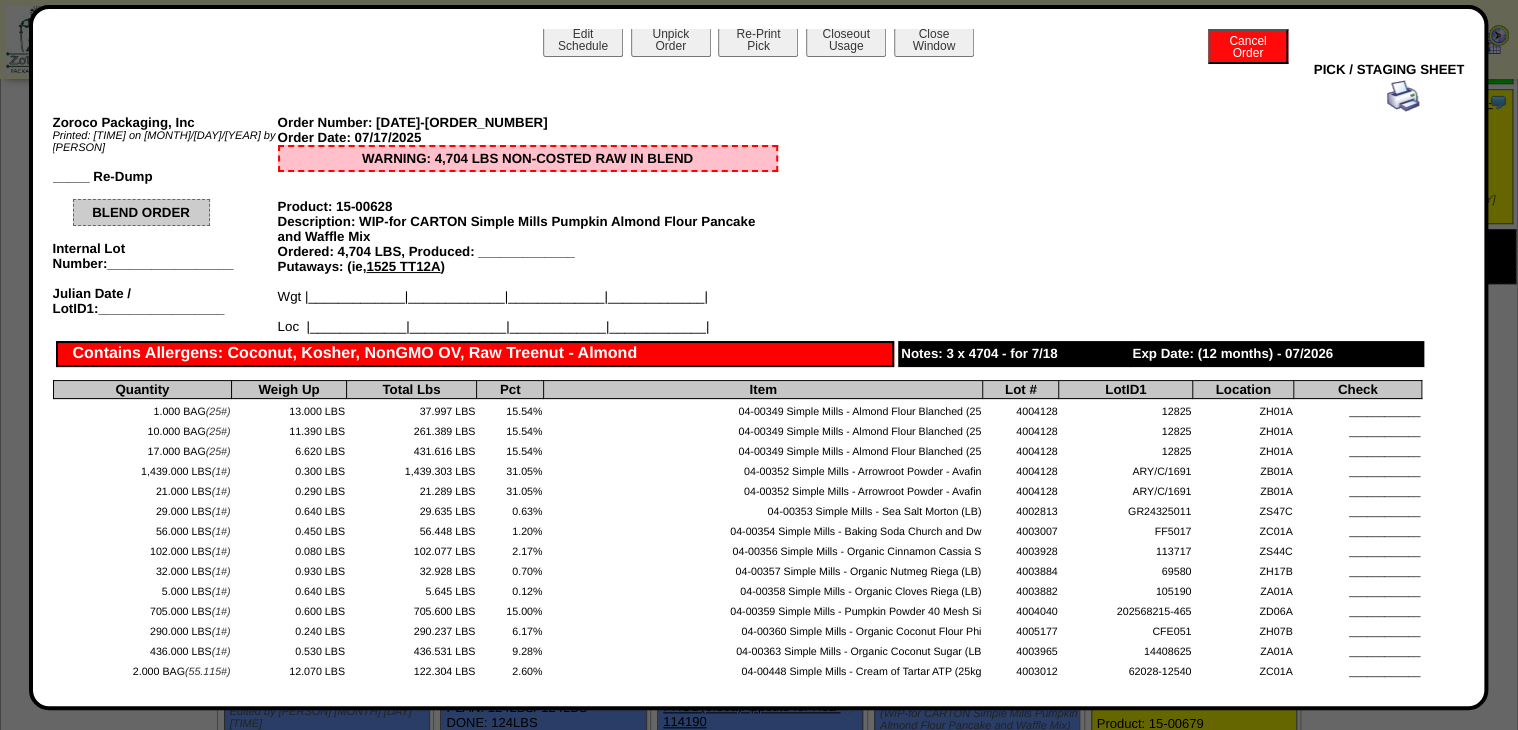 scroll, scrollTop: 0, scrollLeft: 0, axis: both 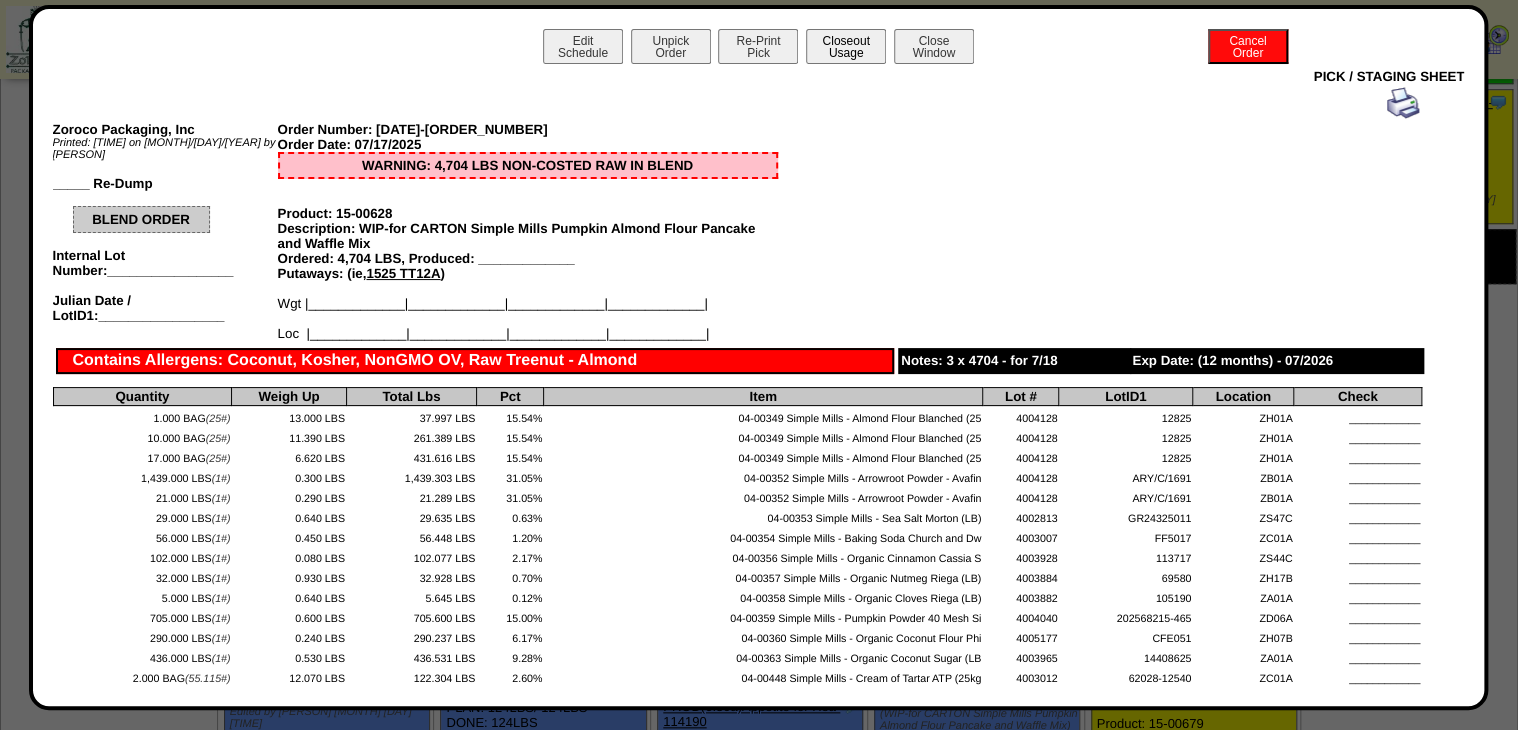click on "Closeout Usage" at bounding box center (846, 46) 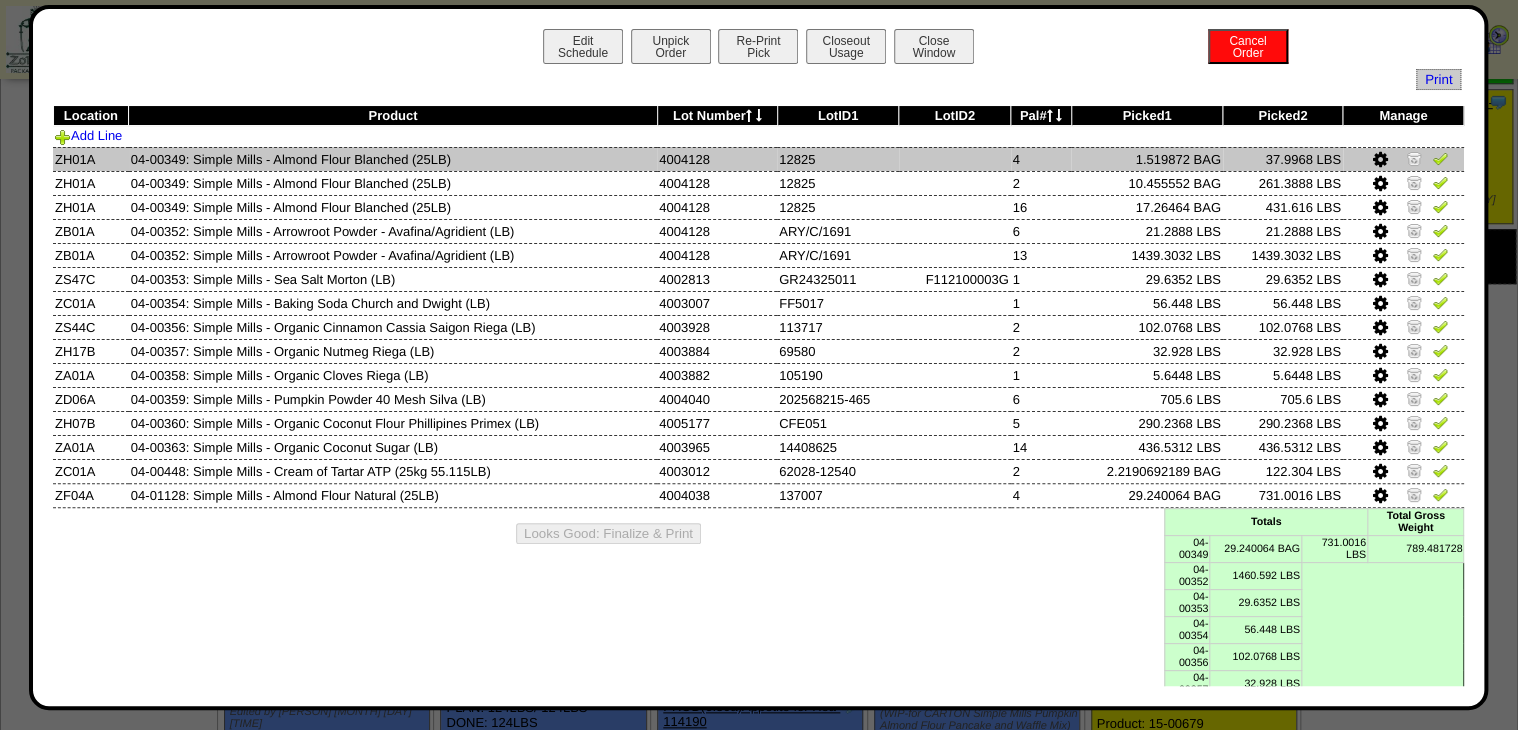 click at bounding box center [1403, 159] 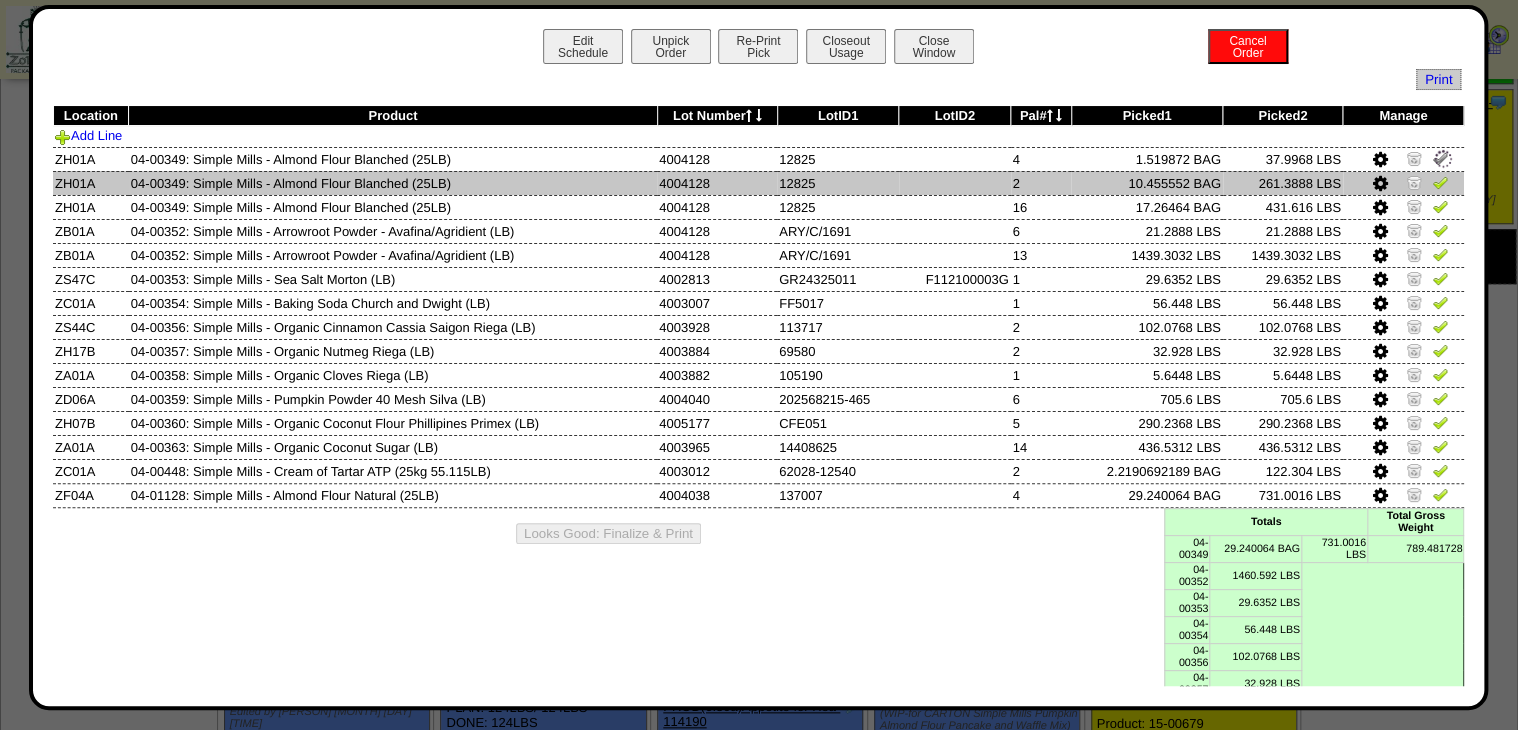 click at bounding box center [1440, 182] 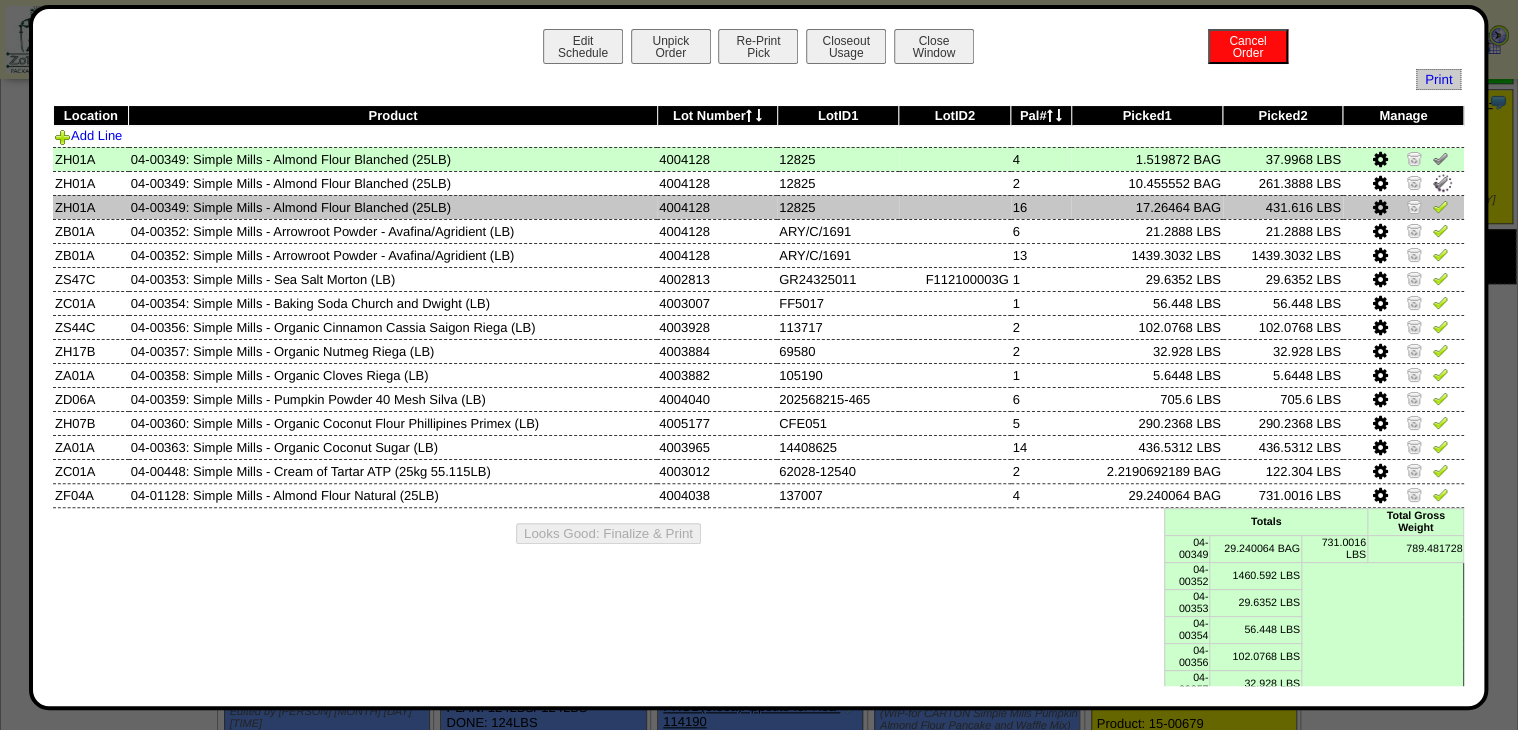 click at bounding box center [1440, 206] 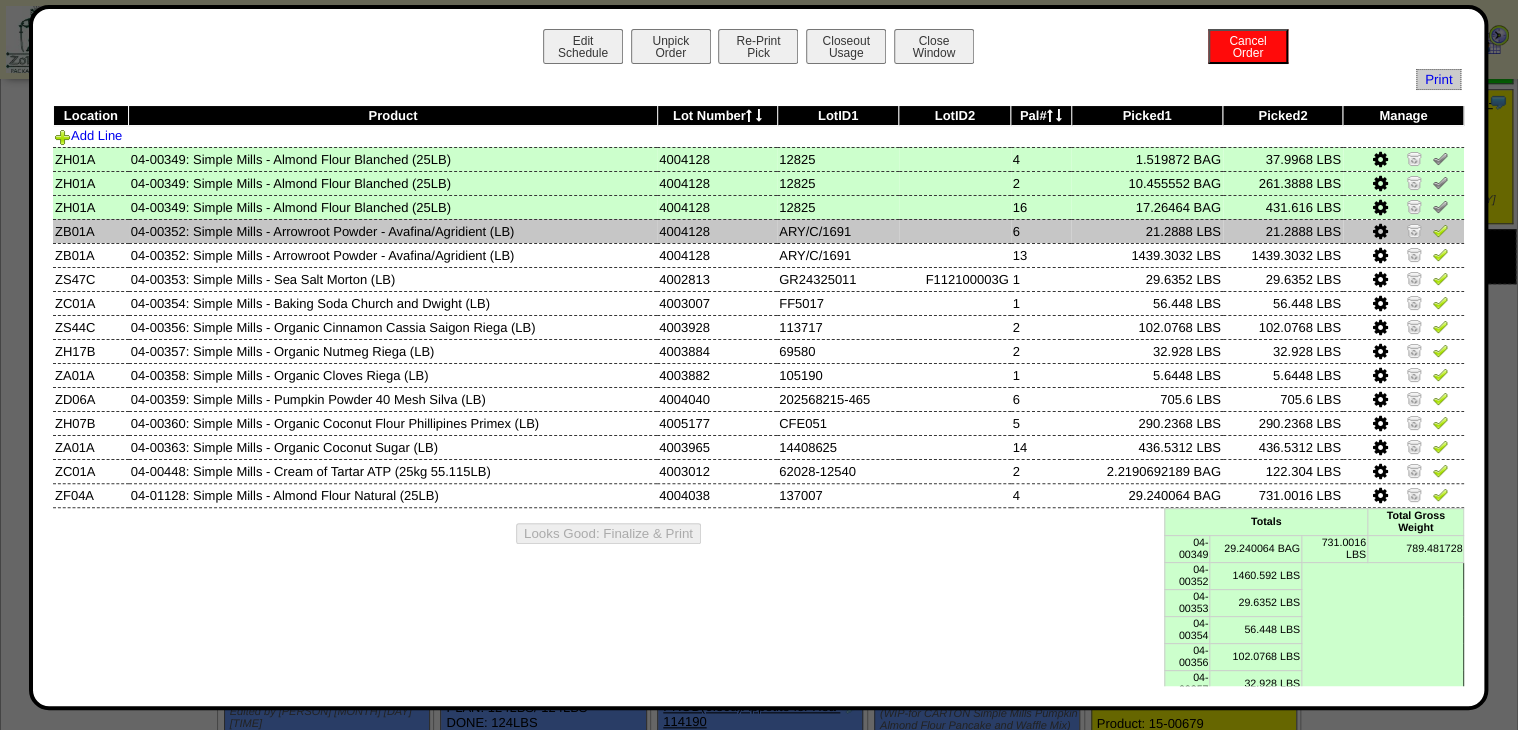 click at bounding box center [1440, 230] 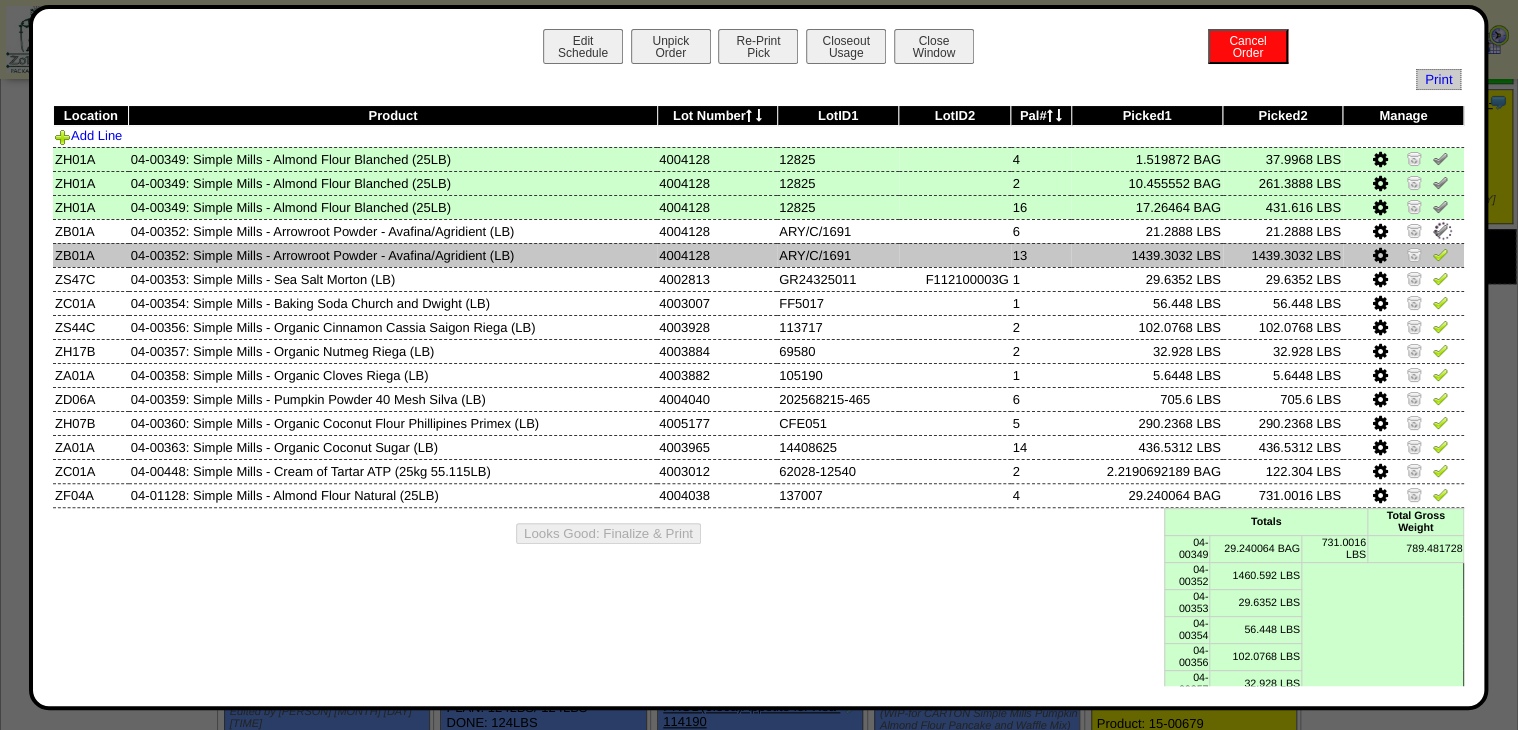 click at bounding box center [1440, 254] 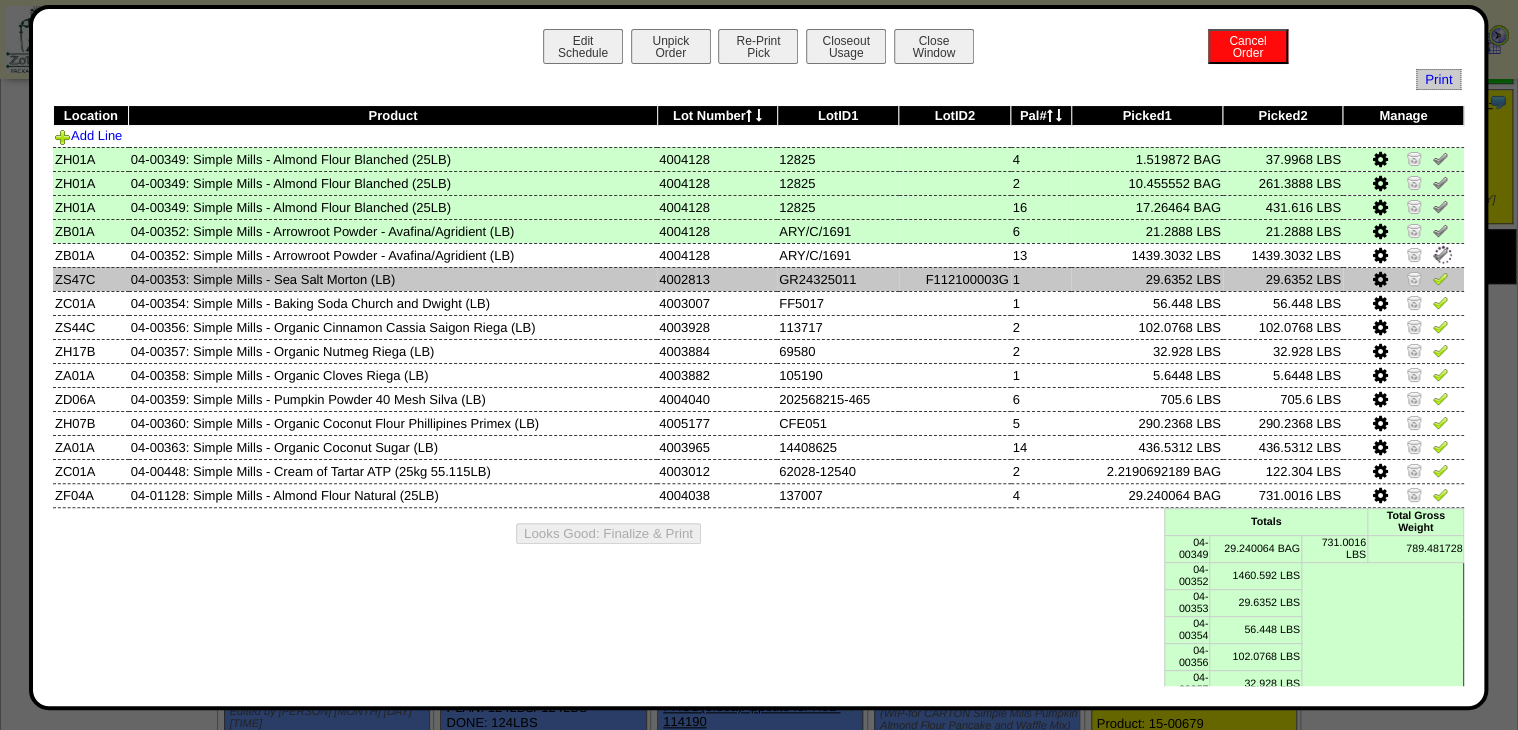 click at bounding box center (1440, 278) 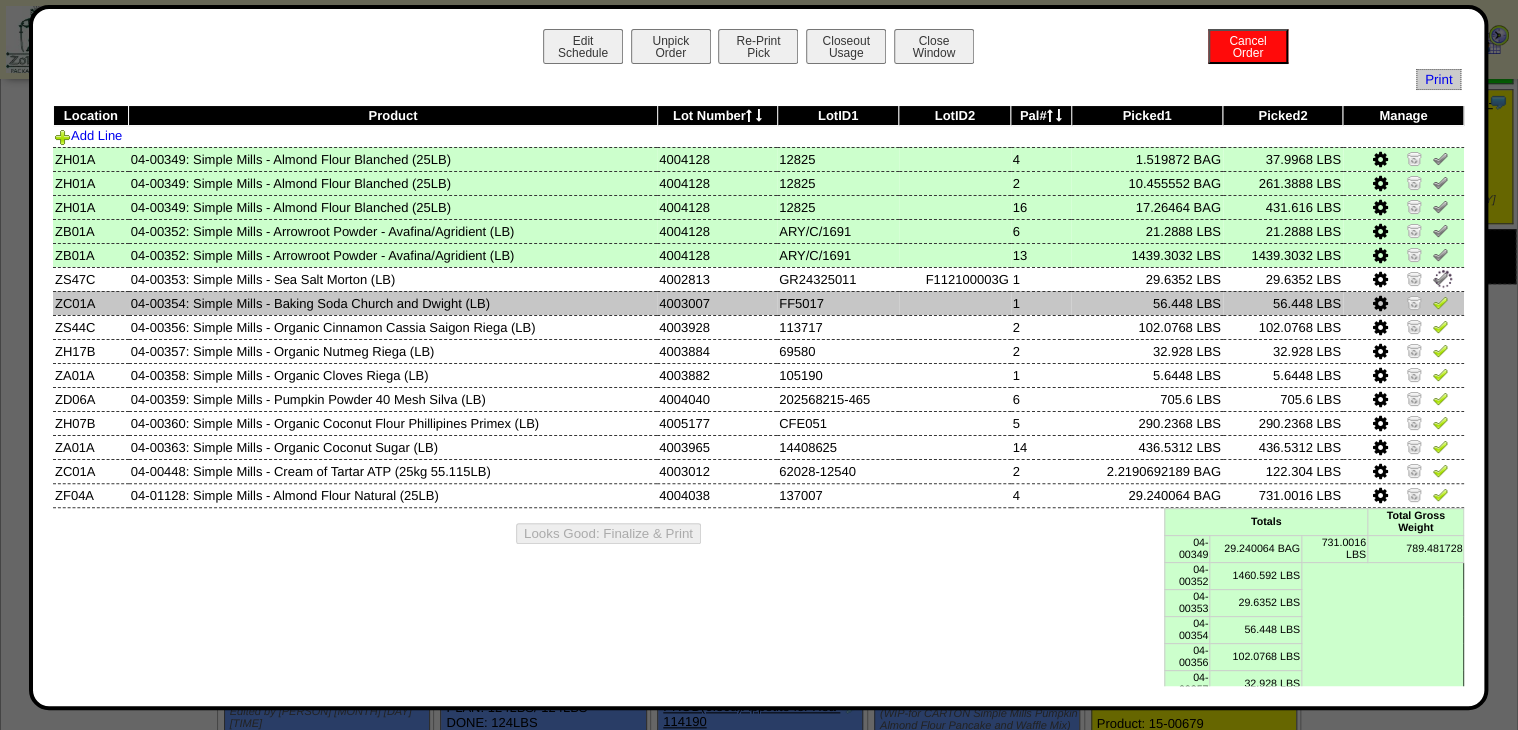 click at bounding box center (1440, 302) 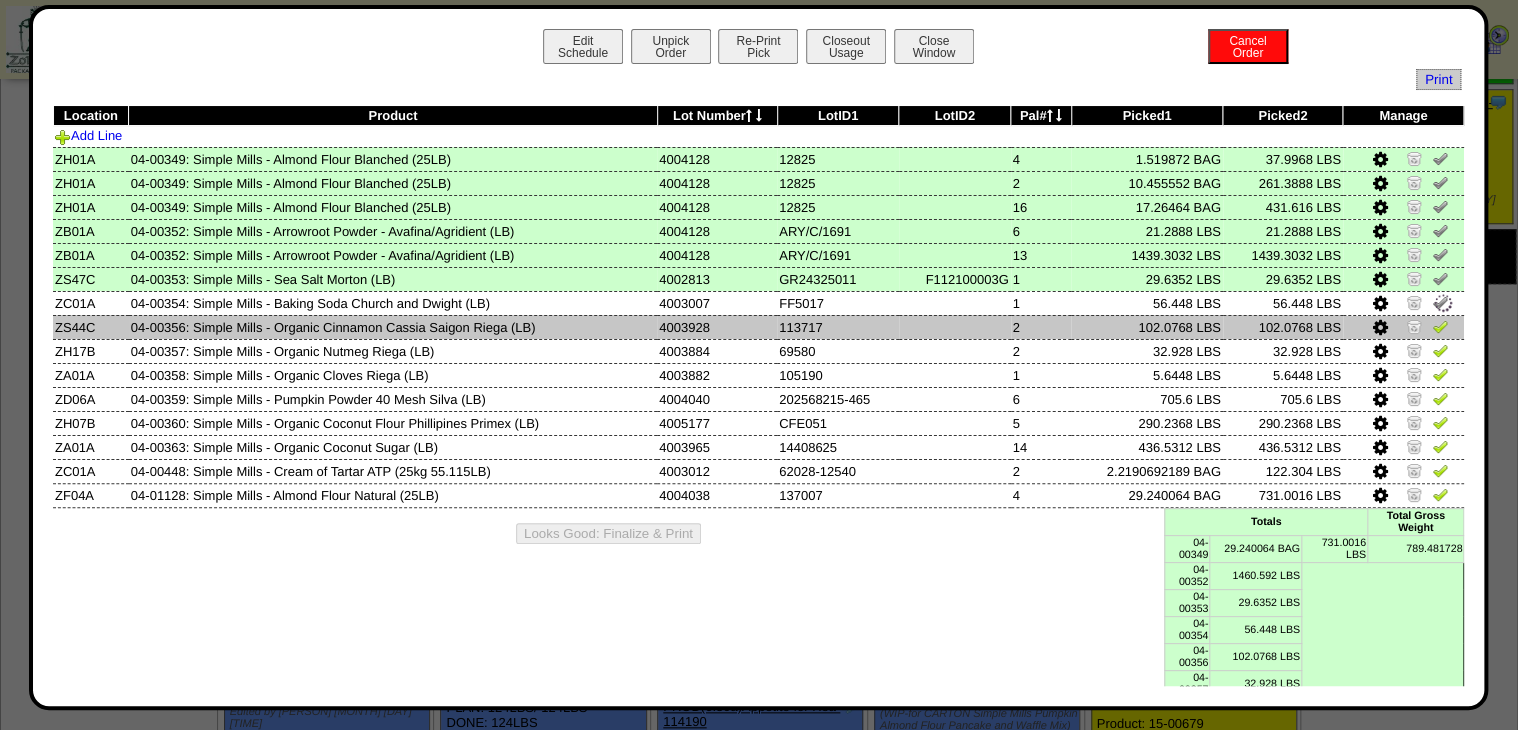 click at bounding box center (1440, 326) 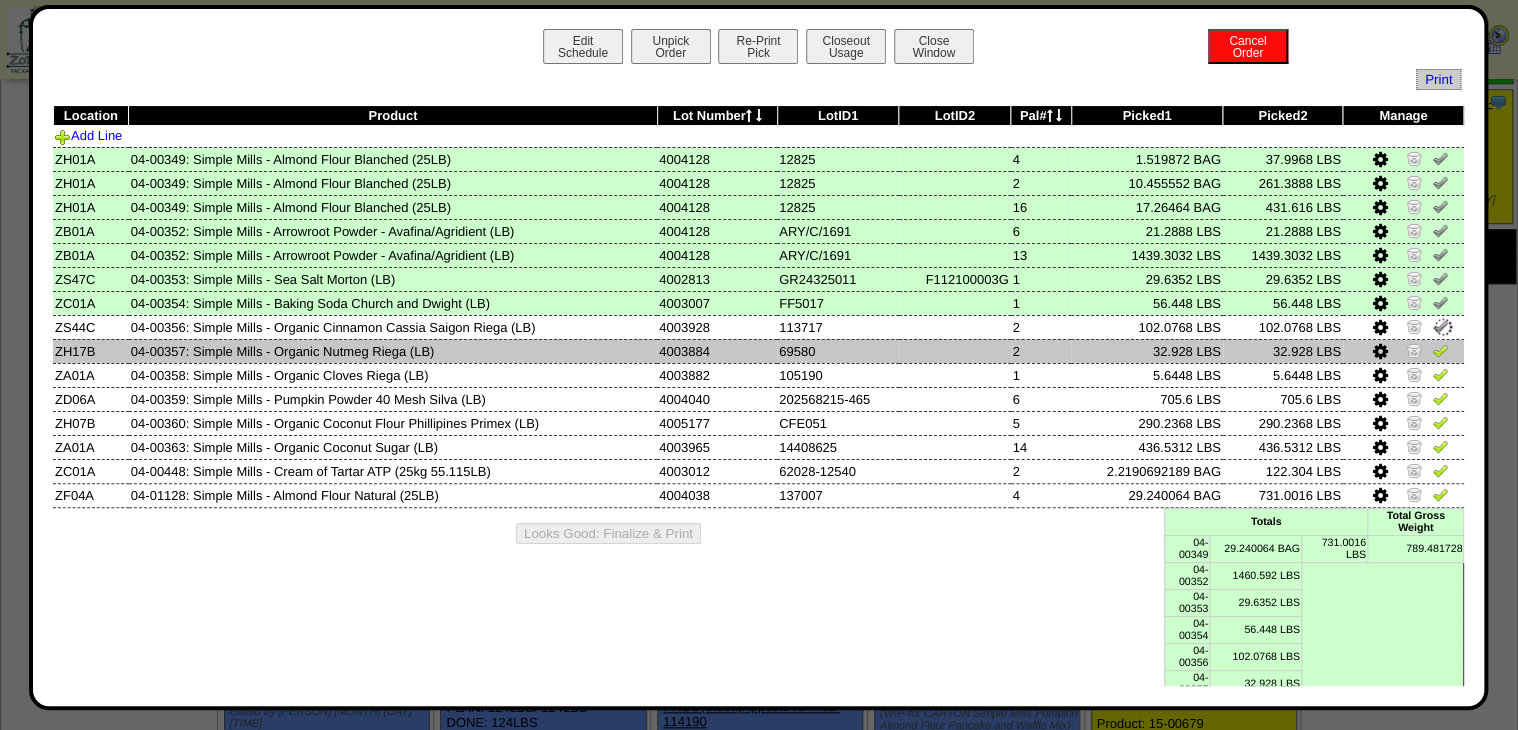 click at bounding box center (1440, 350) 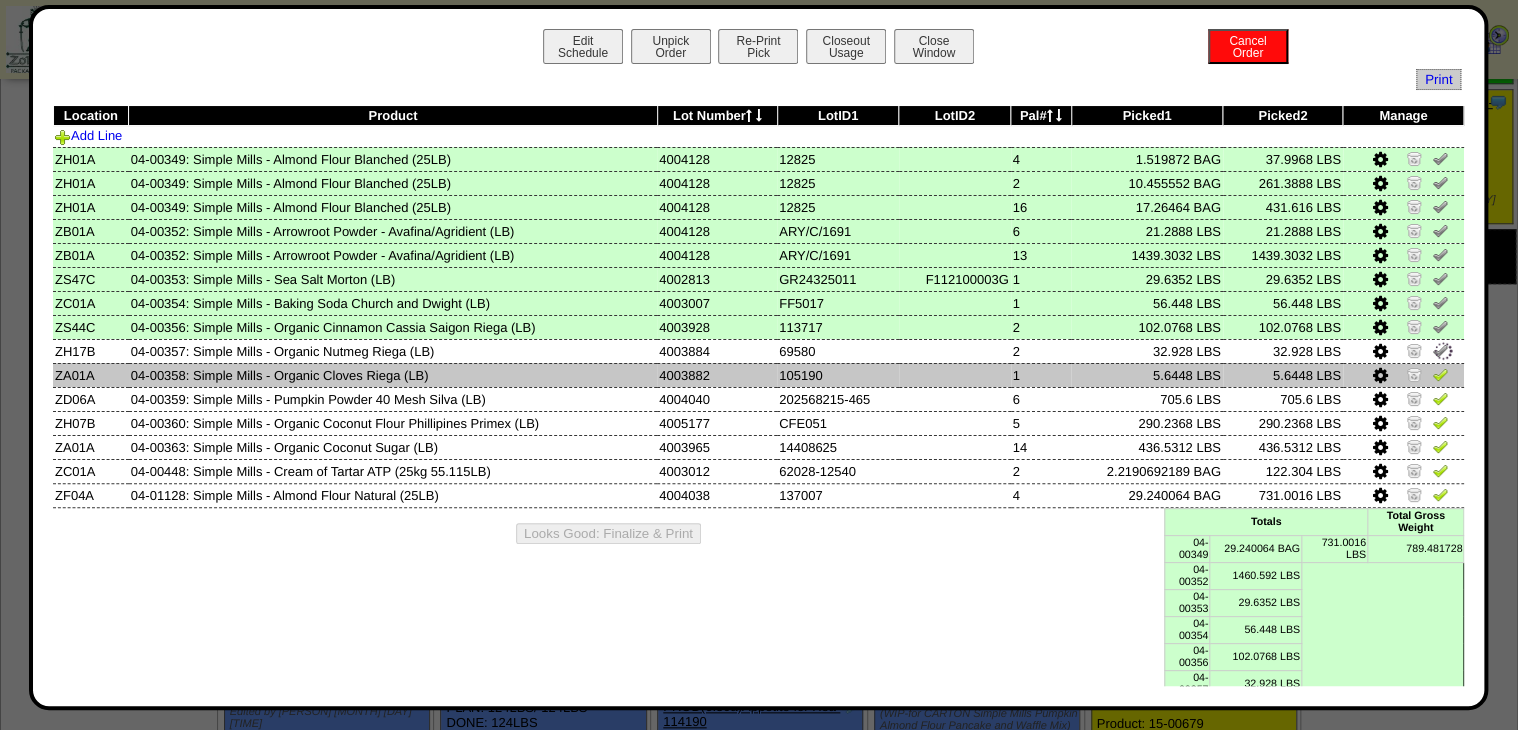 click at bounding box center [1440, 374] 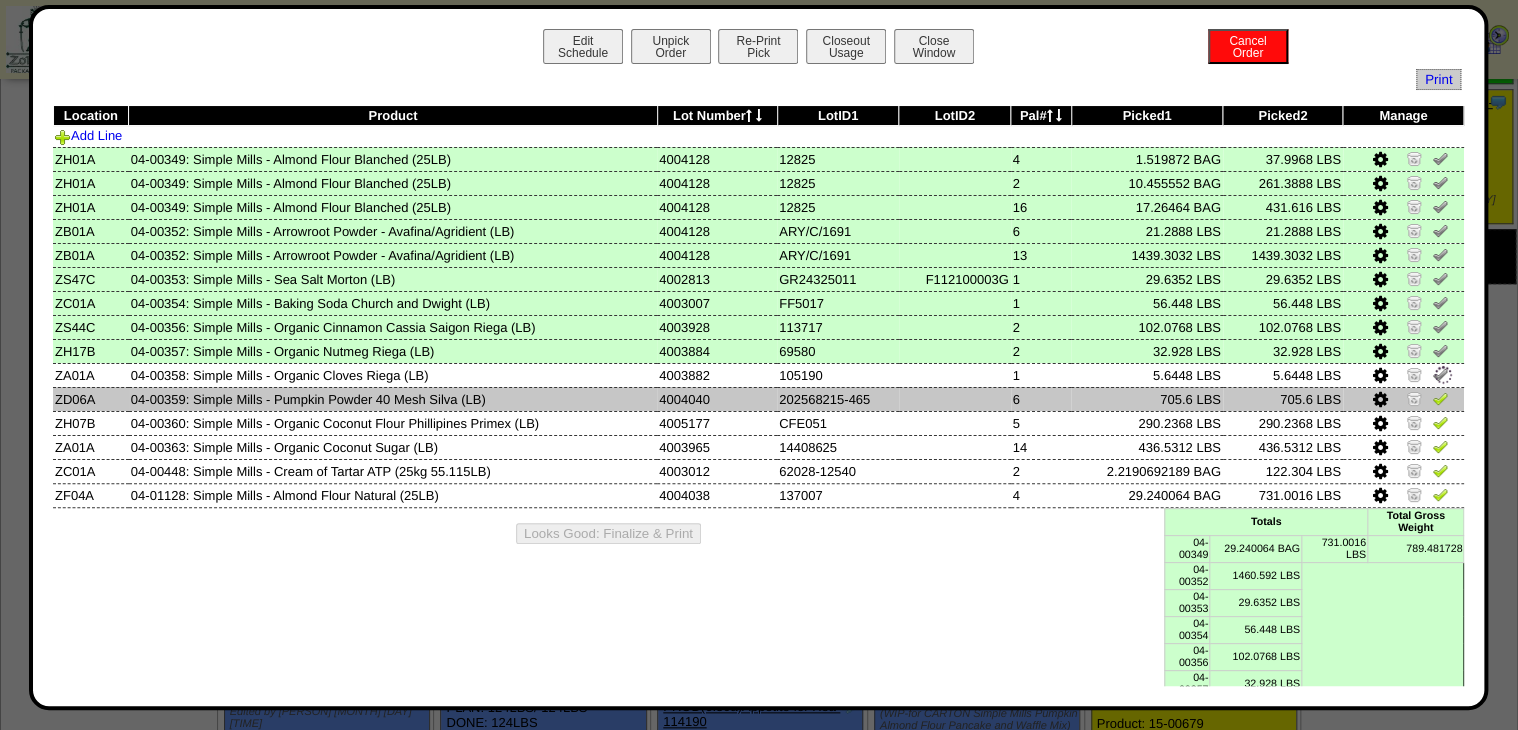 click at bounding box center [1440, 398] 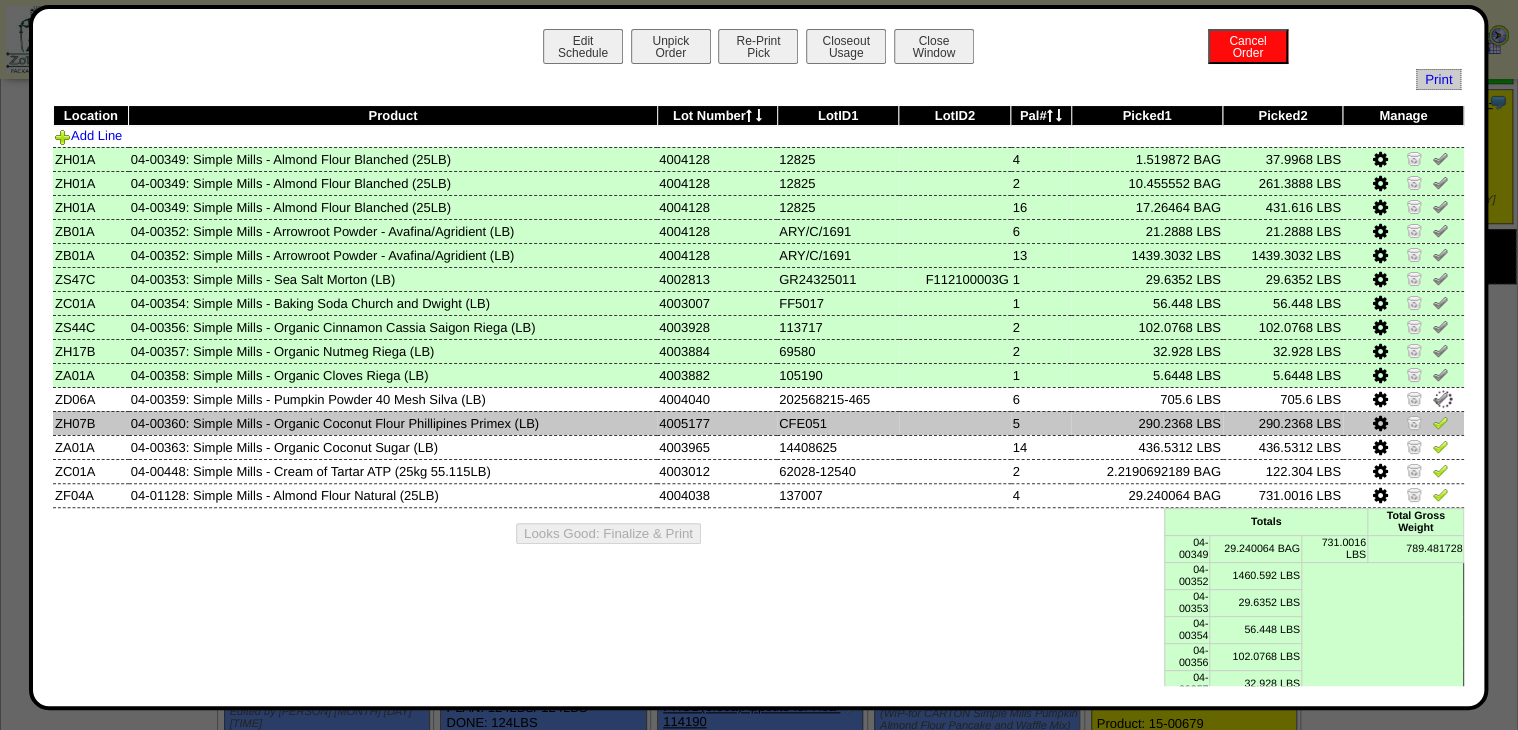 click at bounding box center [1440, 422] 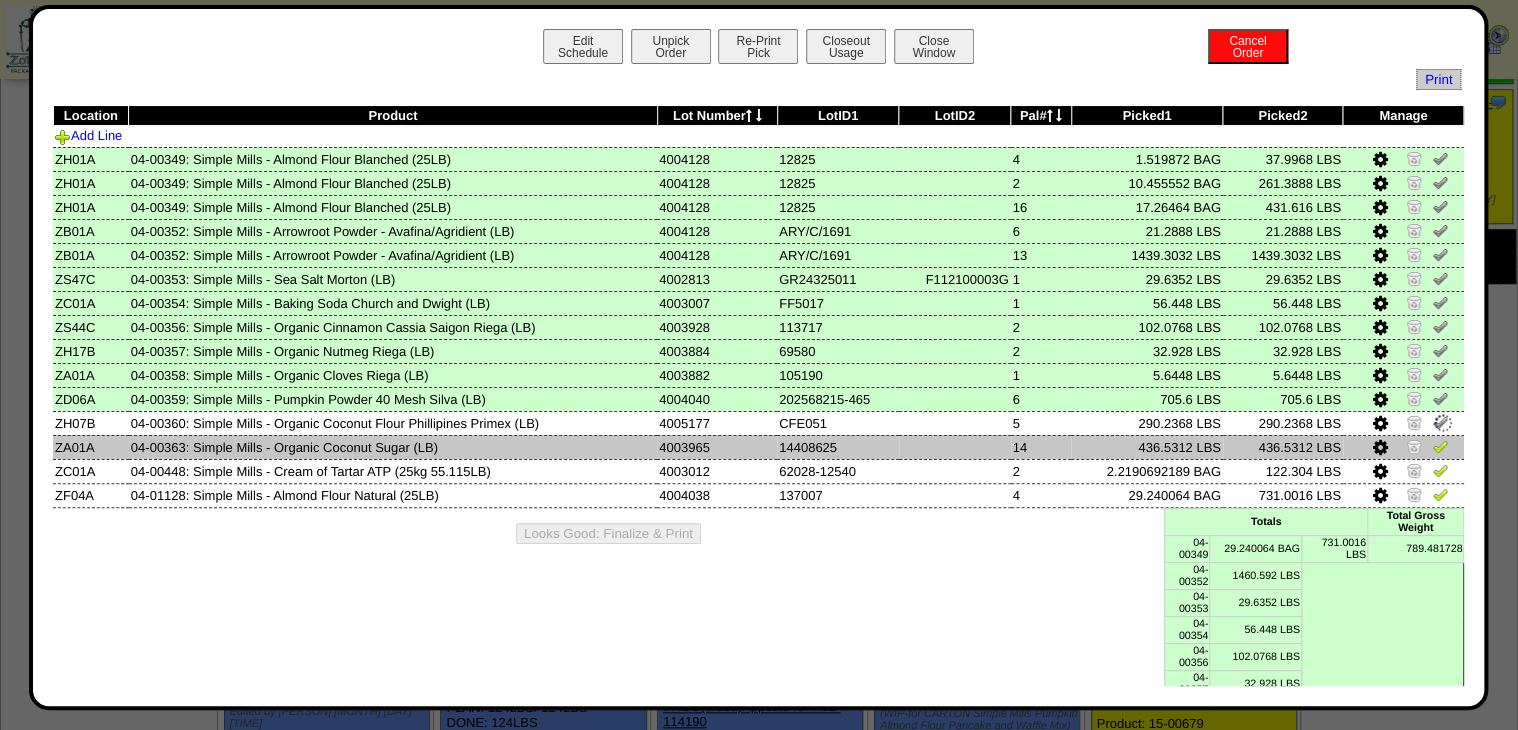 click at bounding box center (1440, 446) 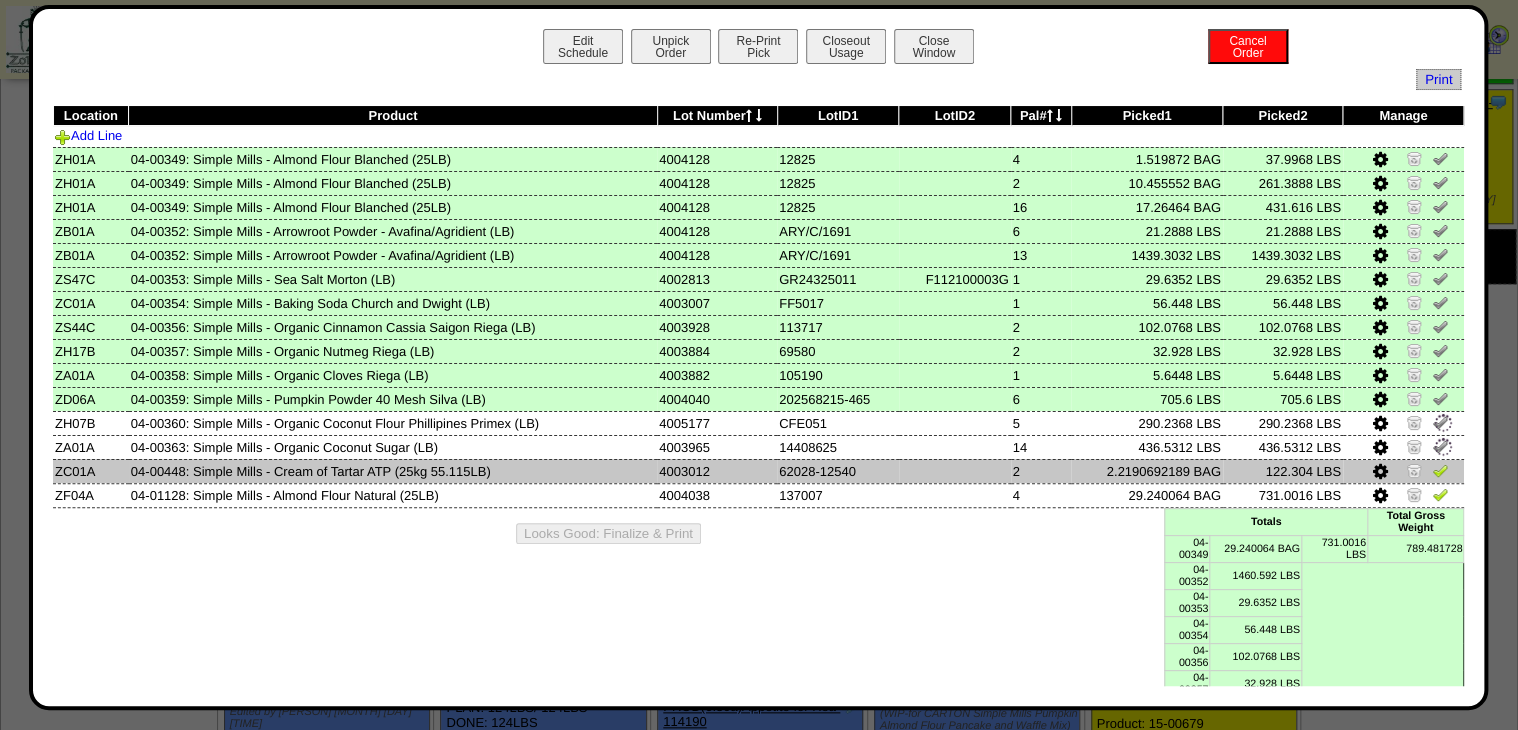 click at bounding box center [1440, 470] 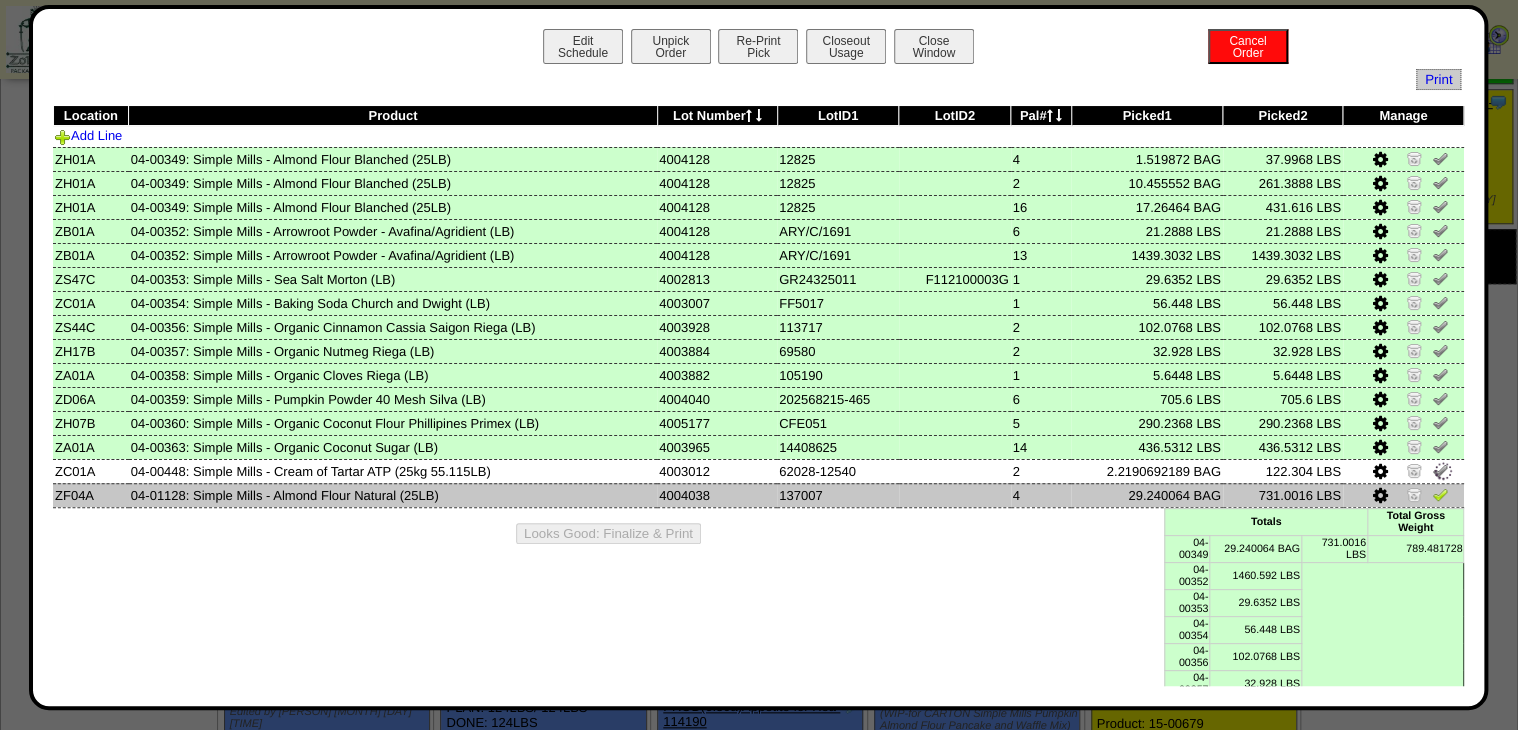 click at bounding box center [1440, 494] 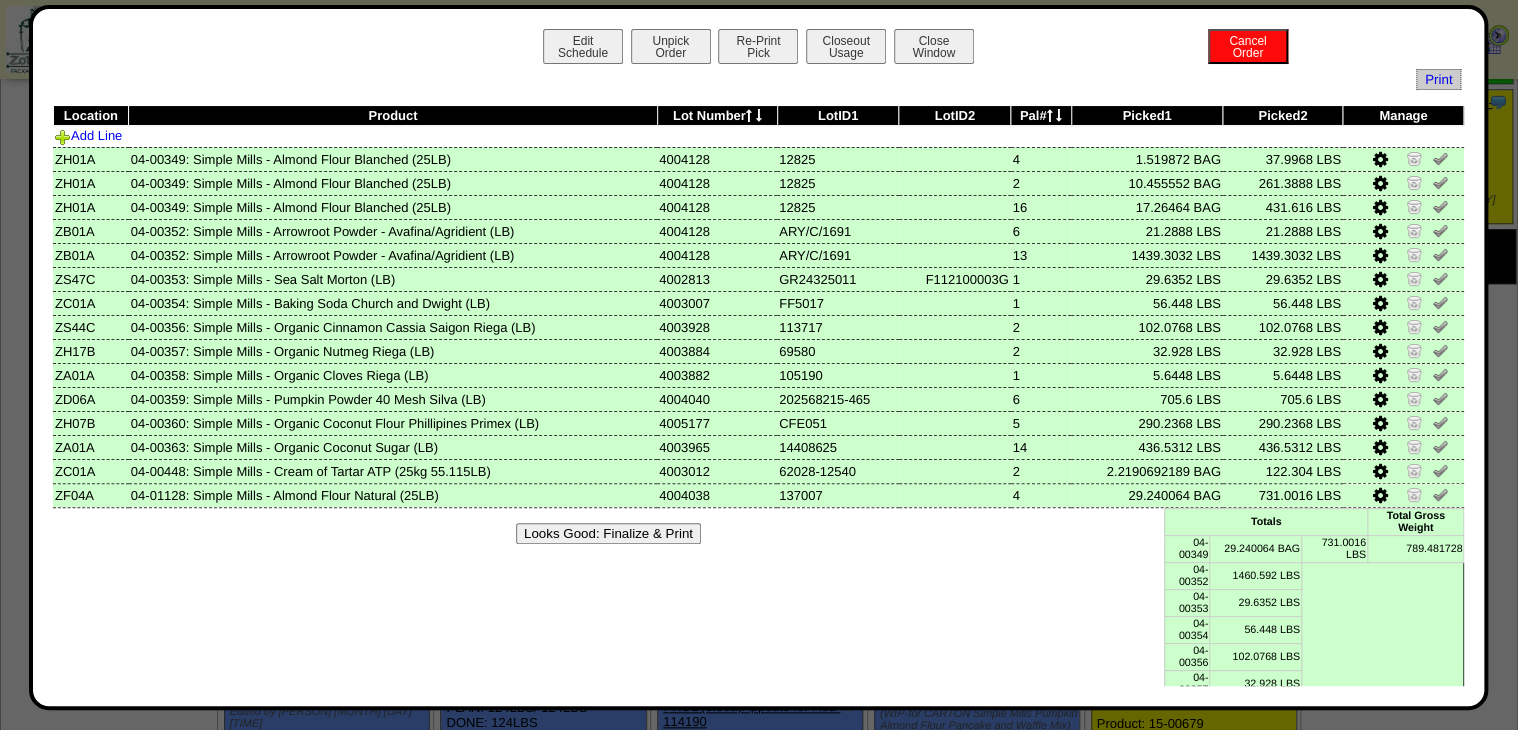 click on "Looks Good: Finalize & Print" at bounding box center (608, 533) 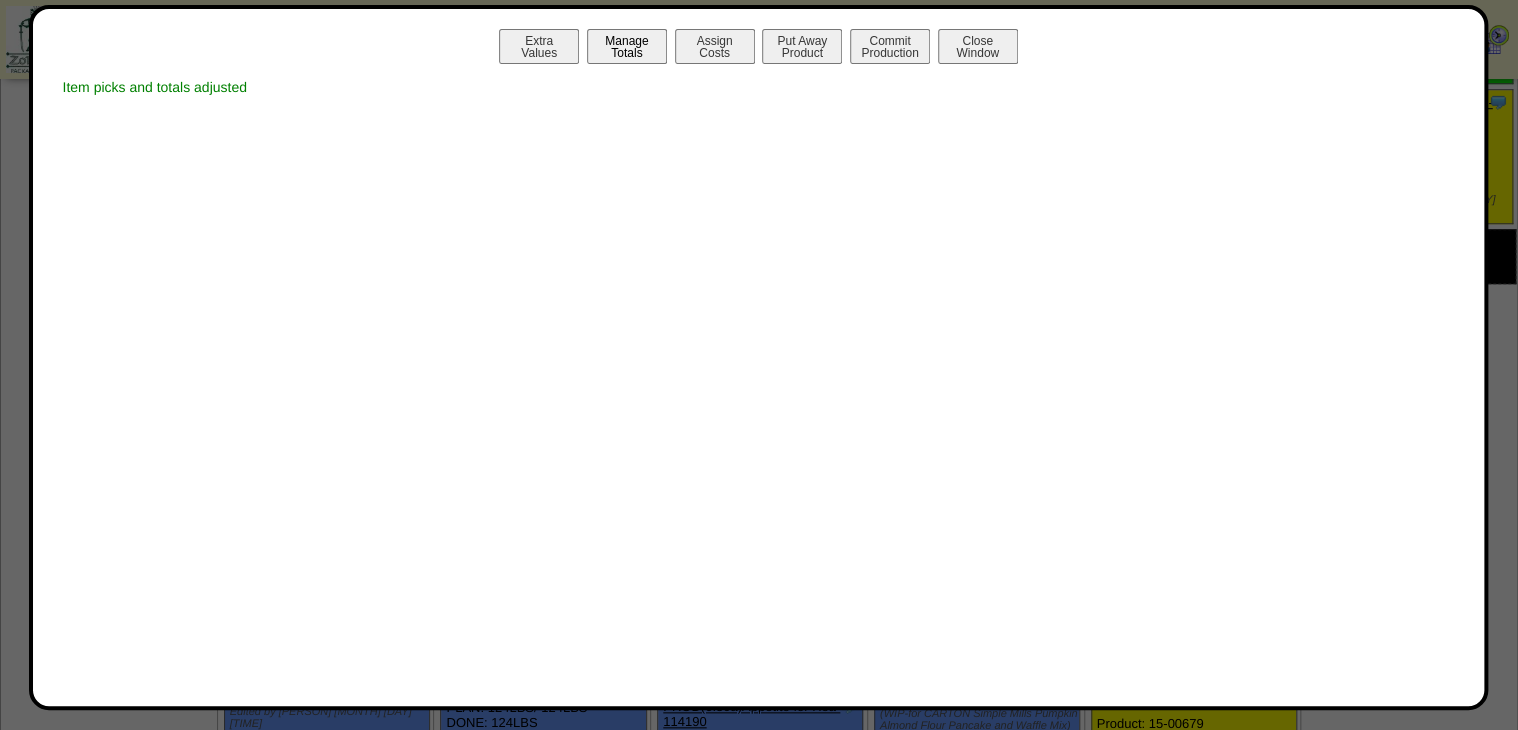 click on "Manage Totals" at bounding box center (627, 46) 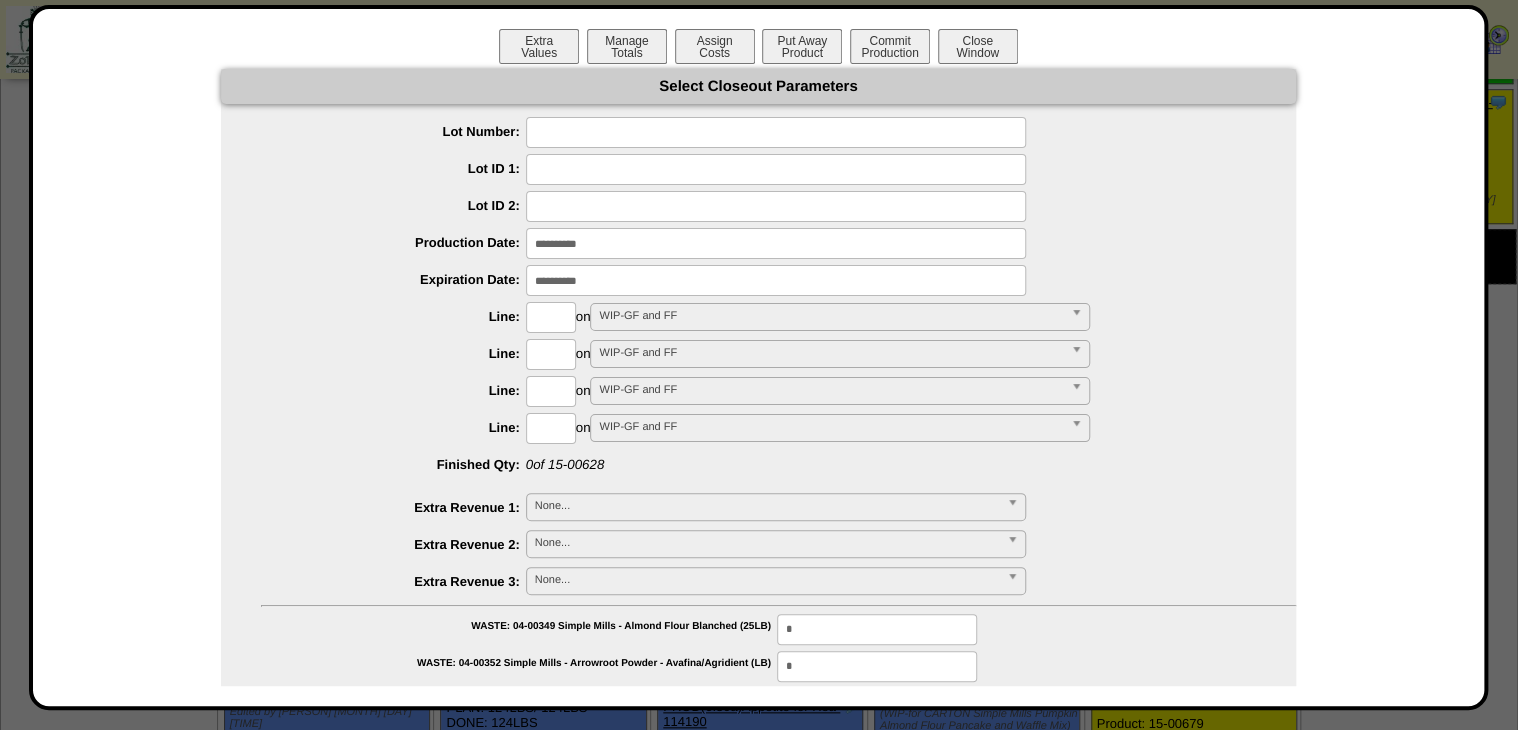 click at bounding box center [776, 132] 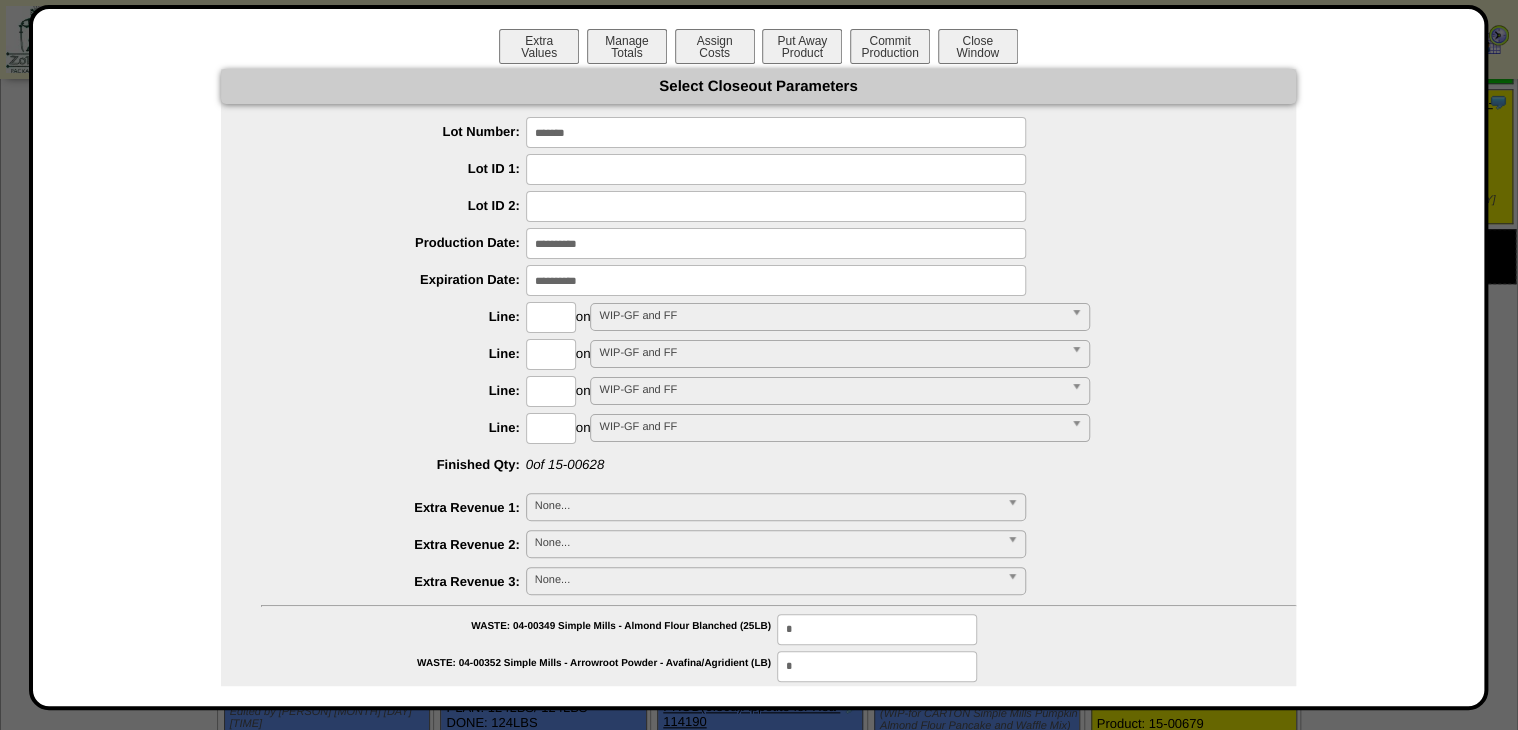 type on "*******" 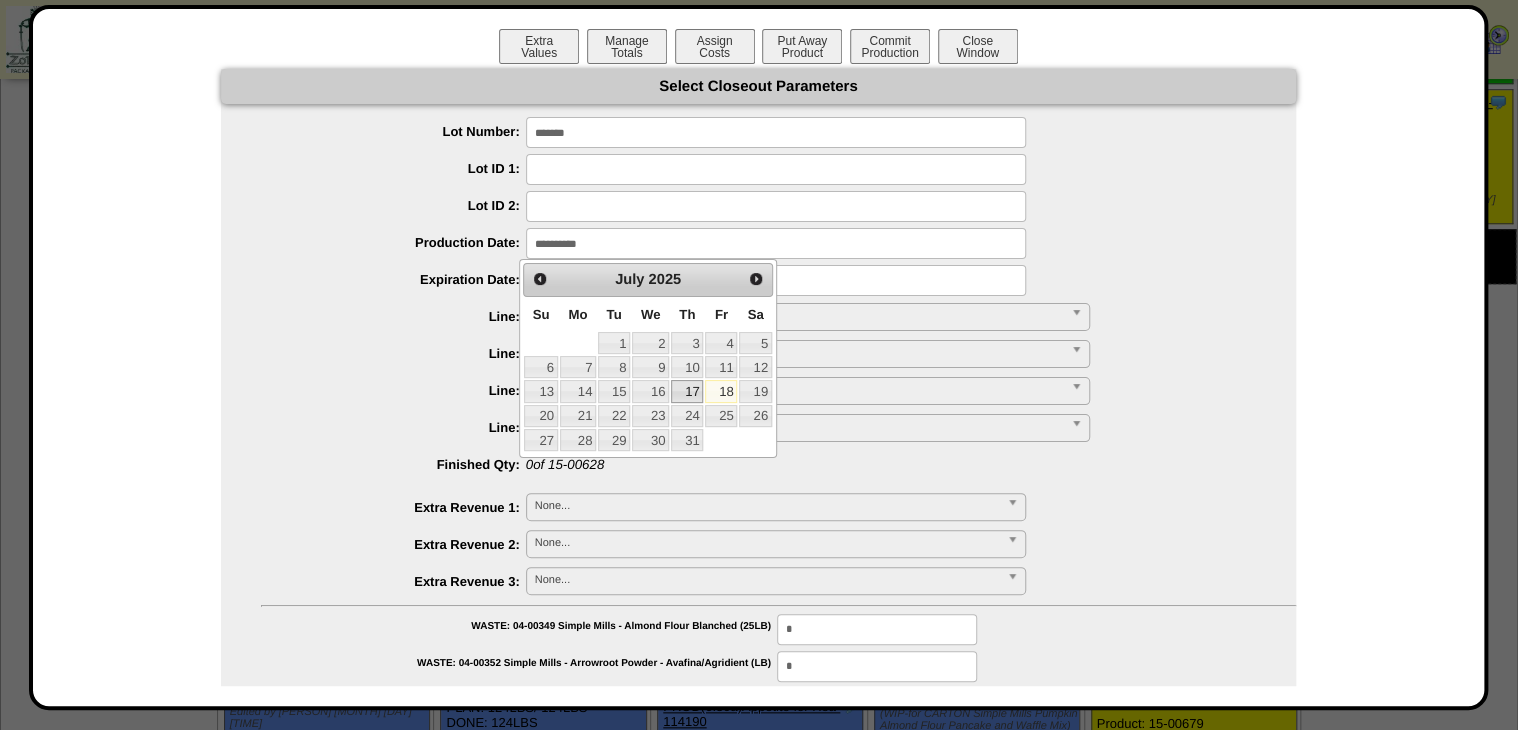 click on "17" at bounding box center (687, 391) 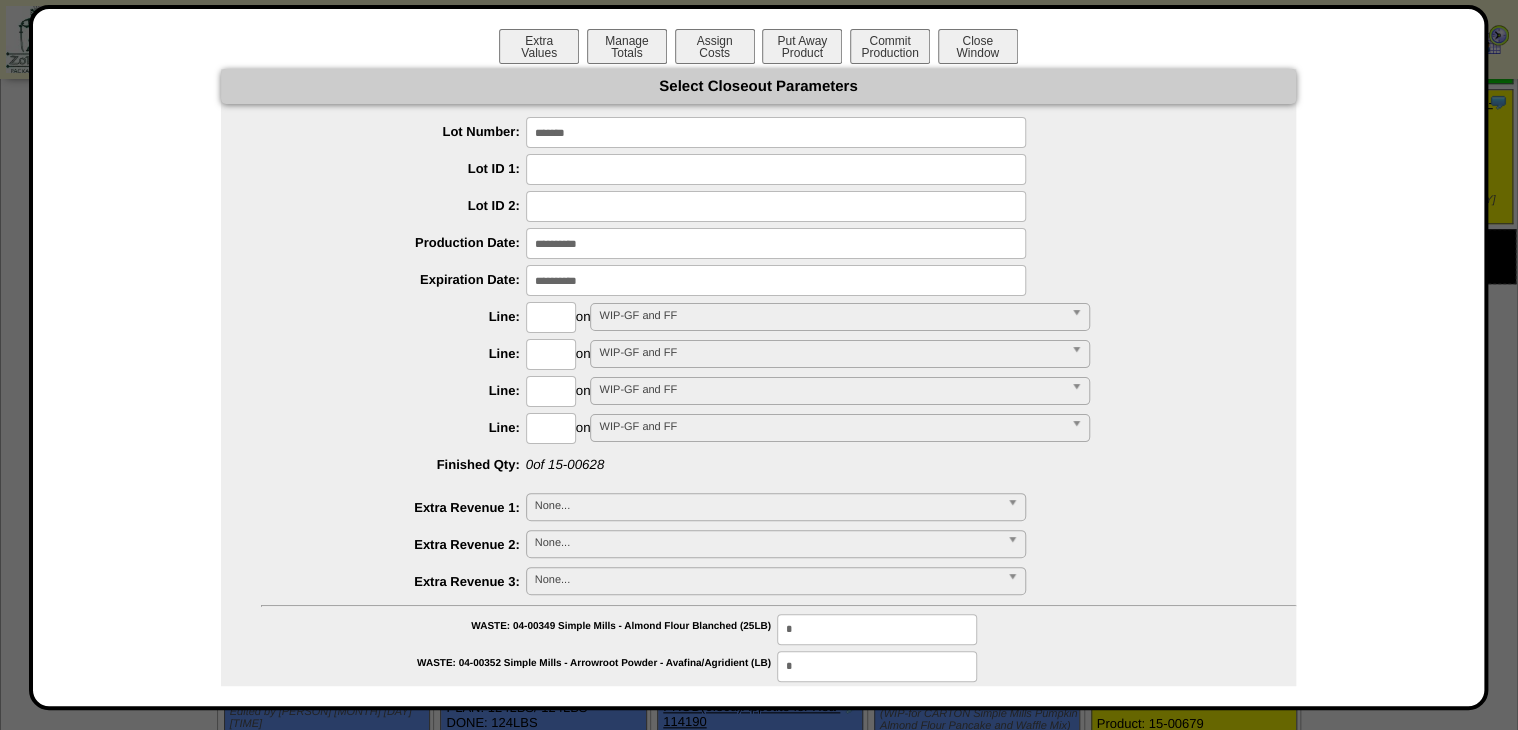 click at bounding box center (776, 280) 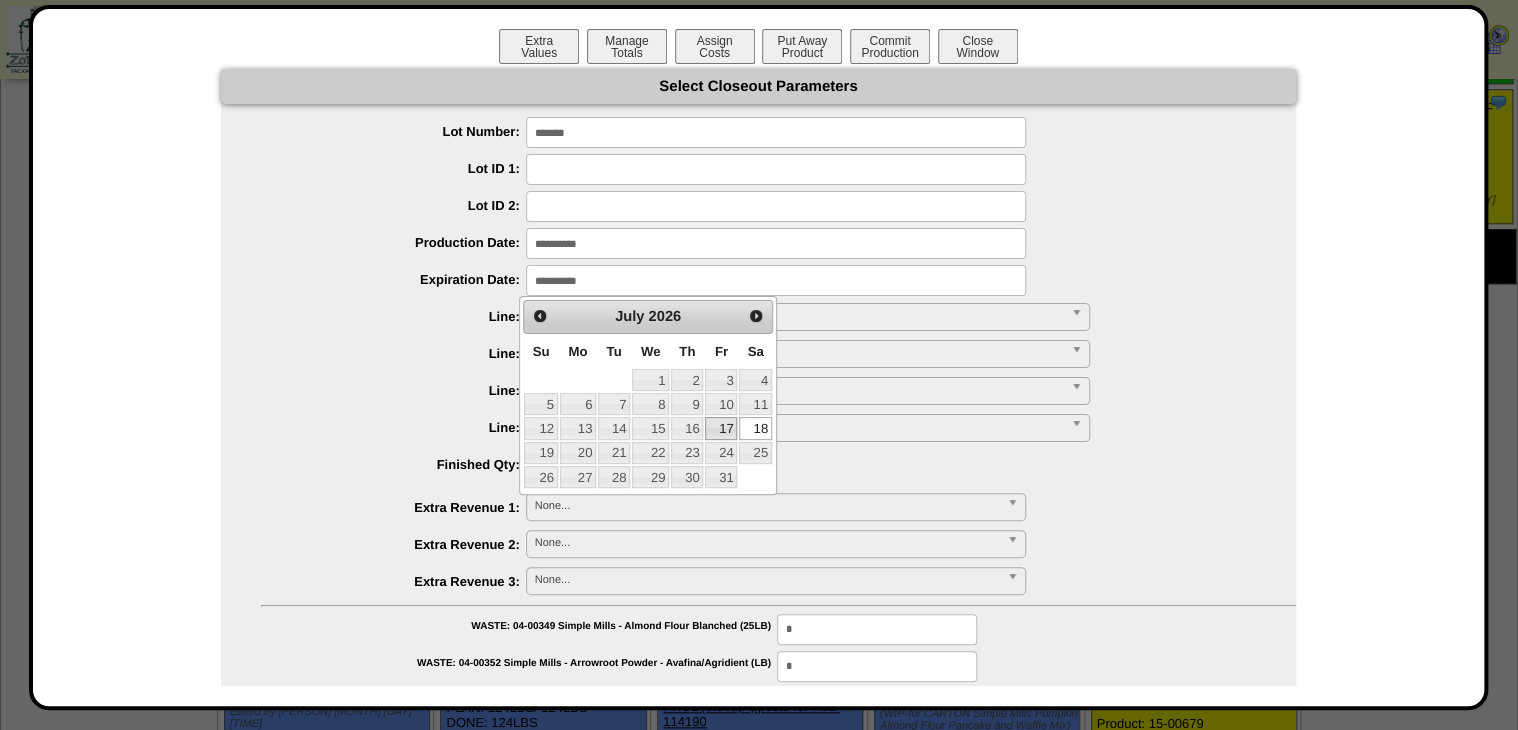 click on "17" at bounding box center [721, 428] 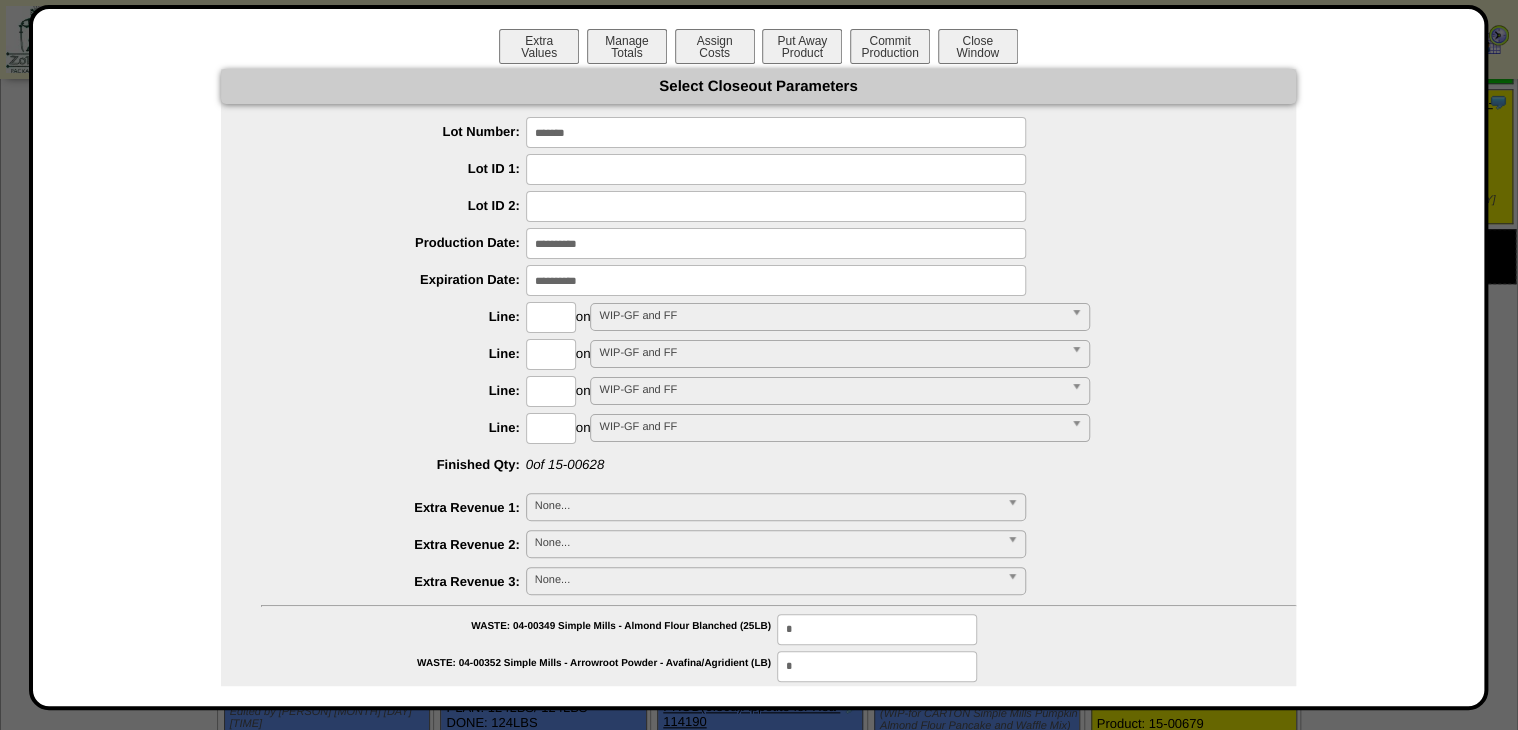 click at bounding box center (551, 317) 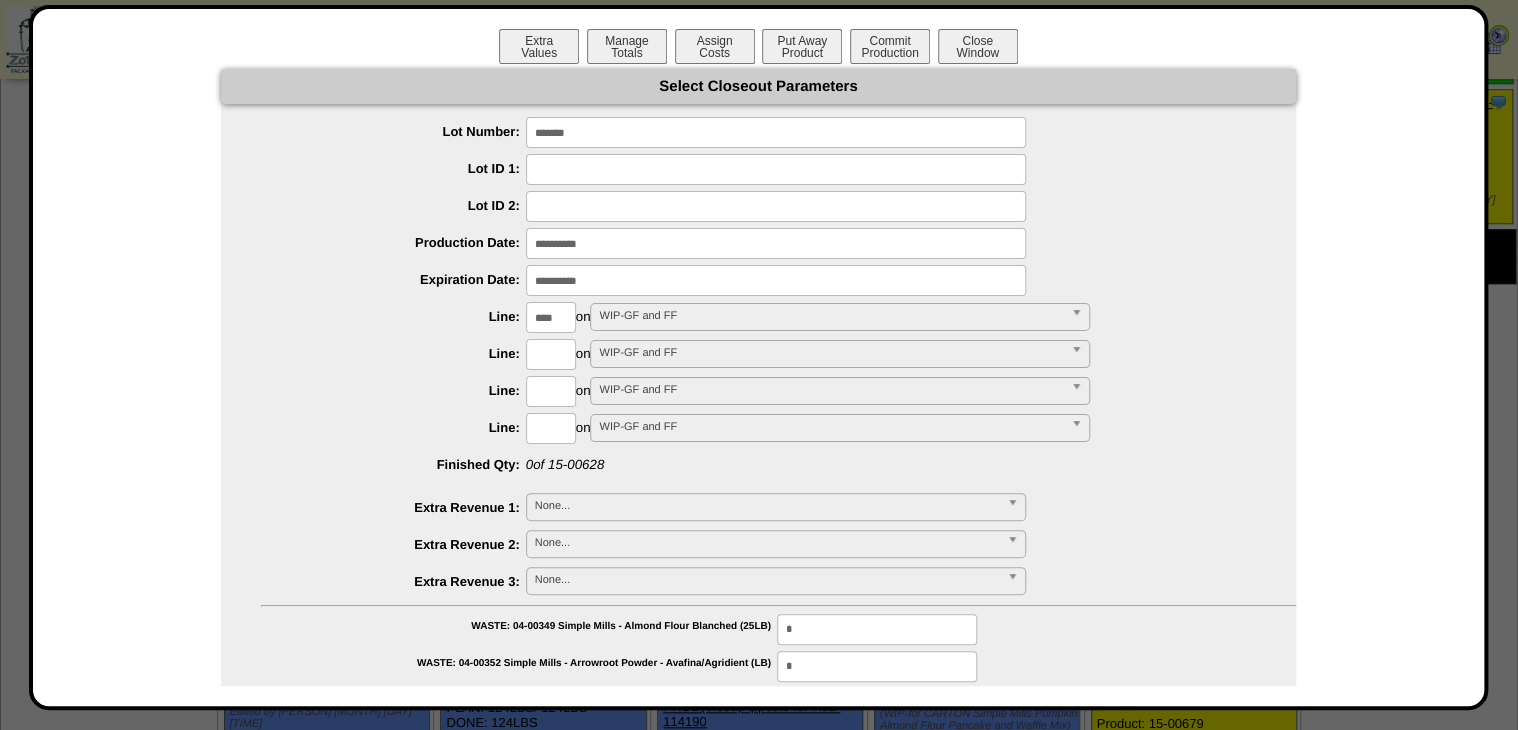 type on "****" 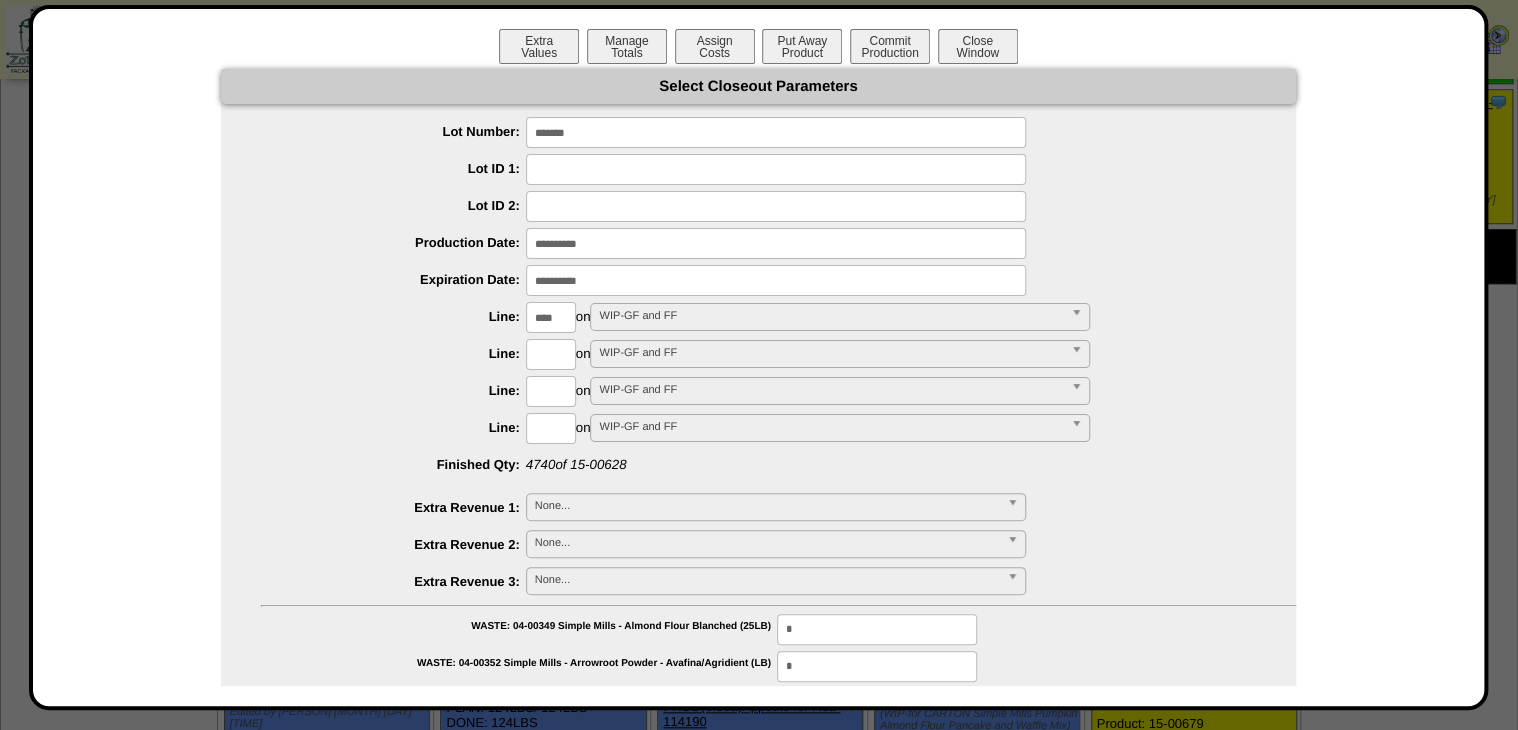 type on "*********" 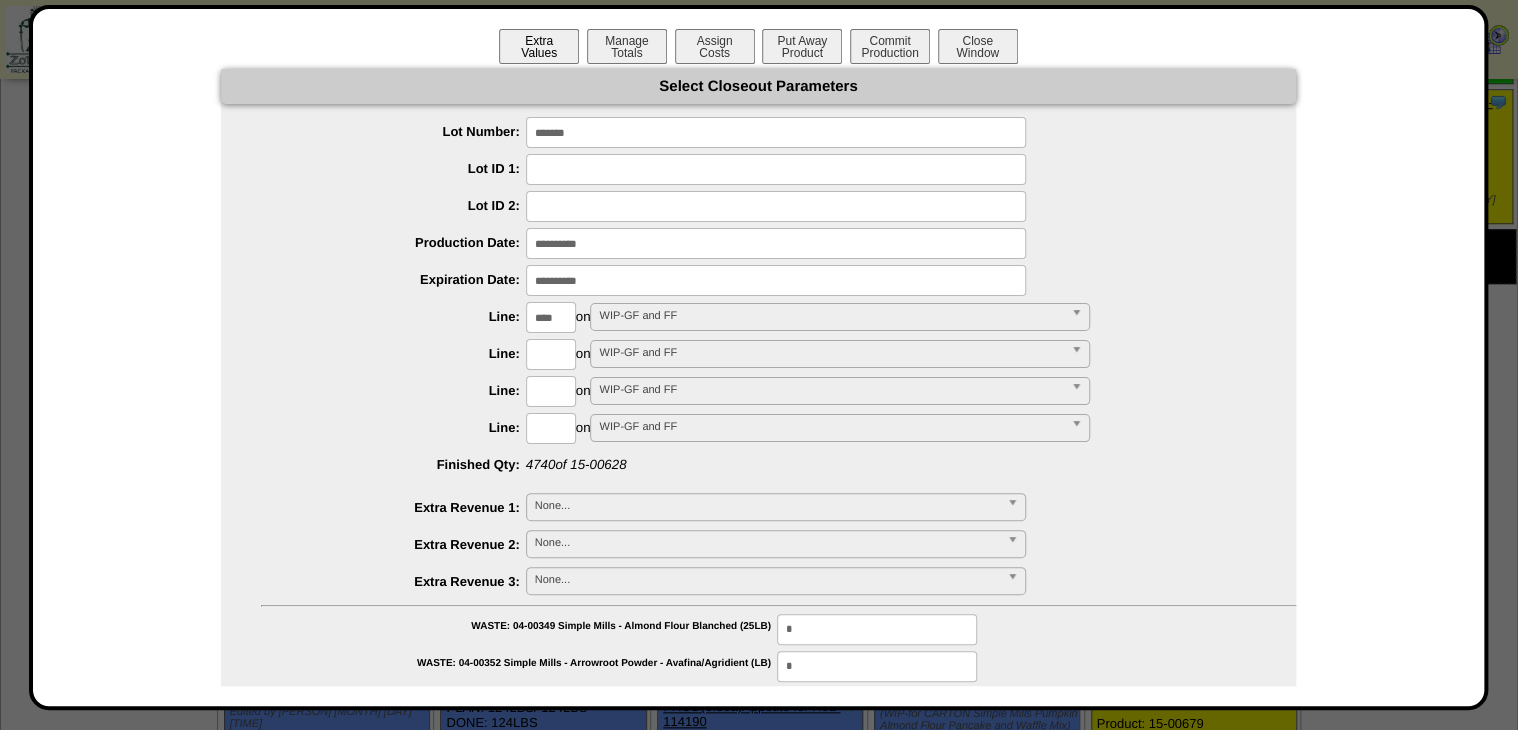 click on "Extra Values" at bounding box center (539, 46) 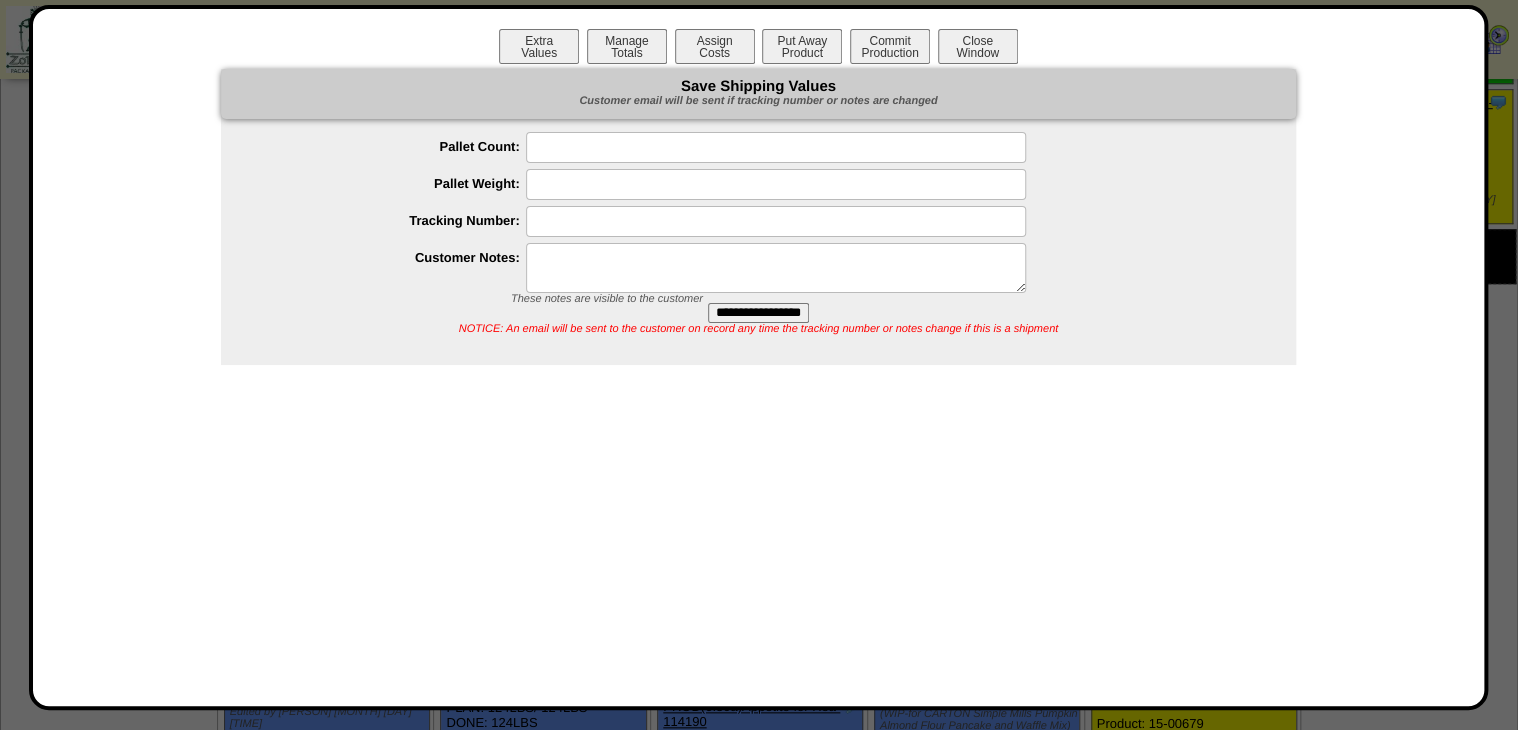 click at bounding box center [776, 268] 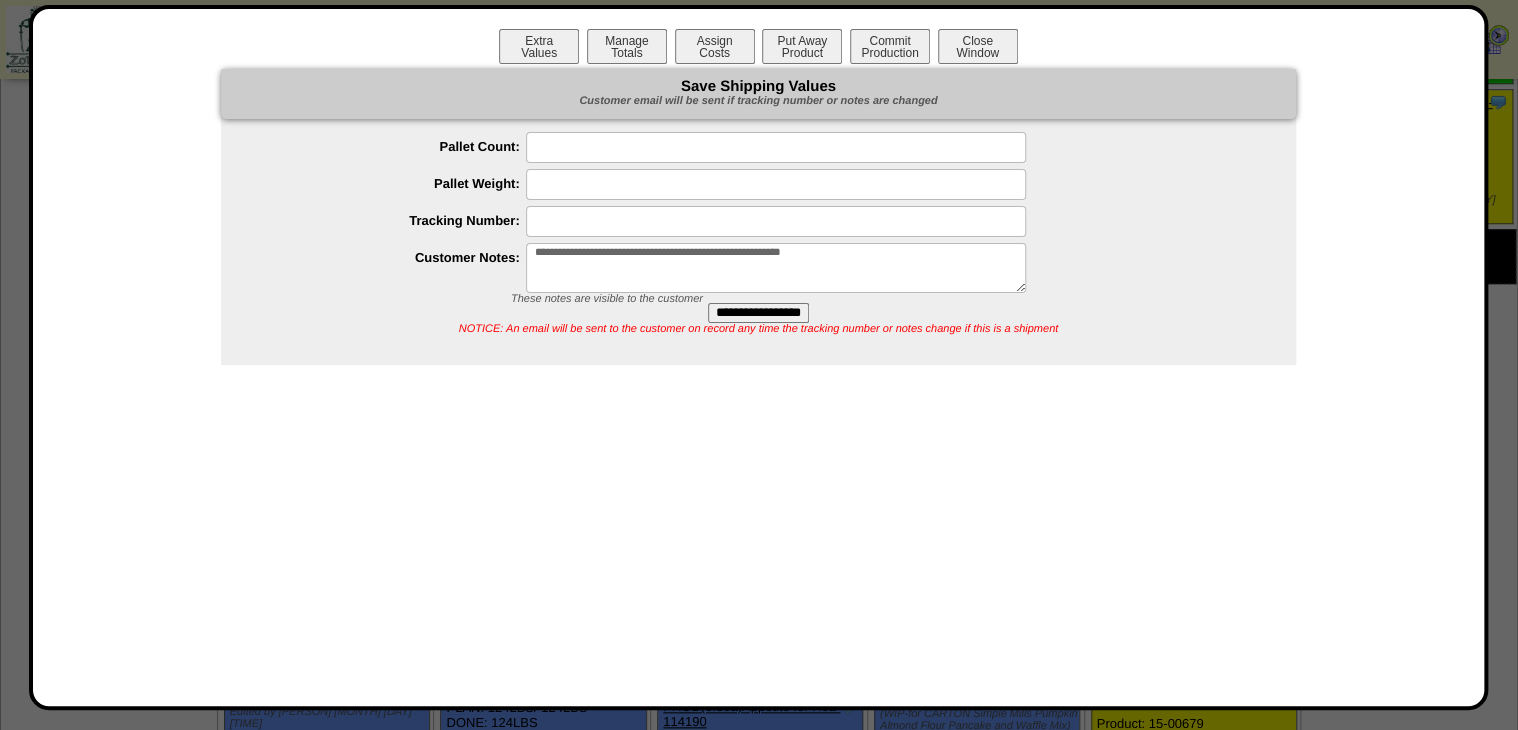 type on "**********" 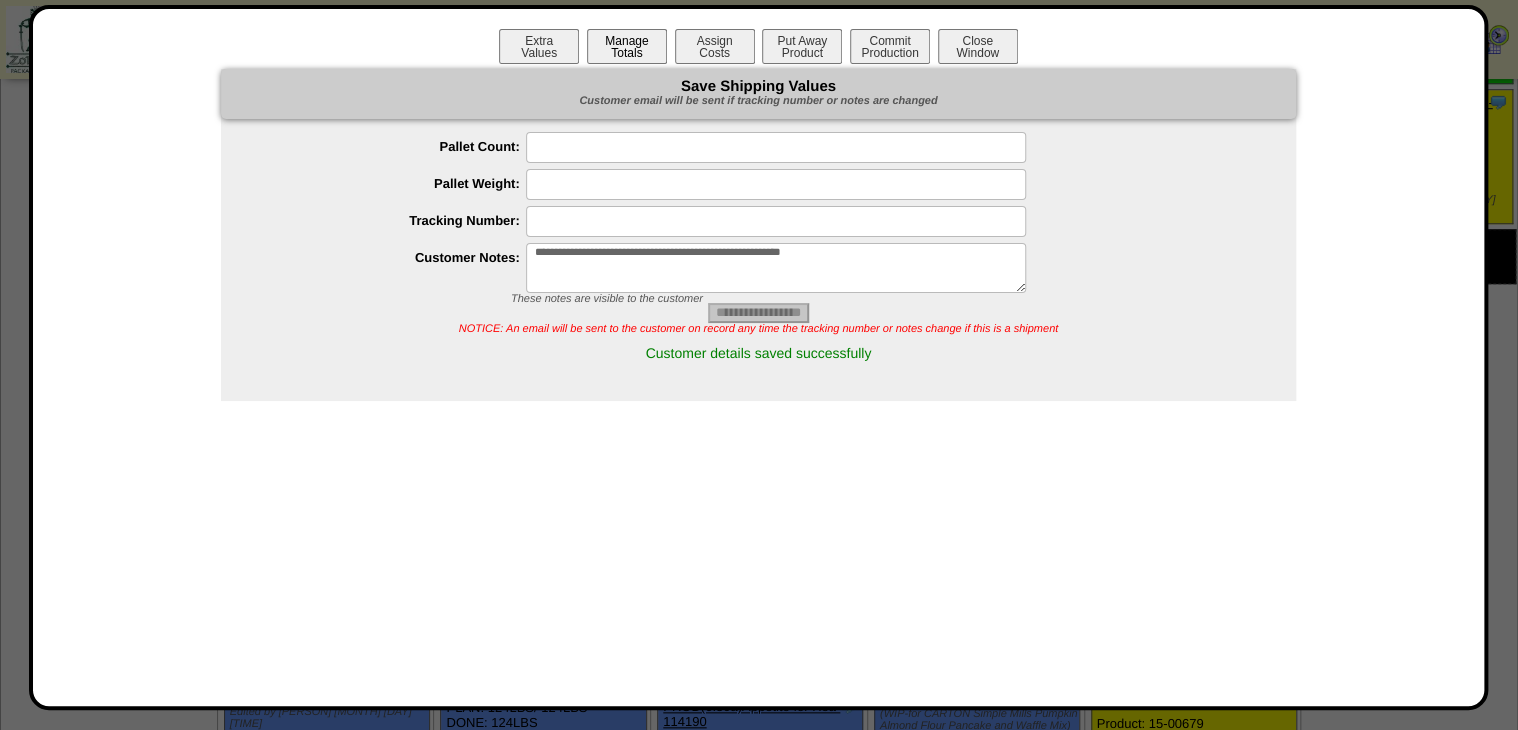 click on "Manage Totals" at bounding box center [627, 46] 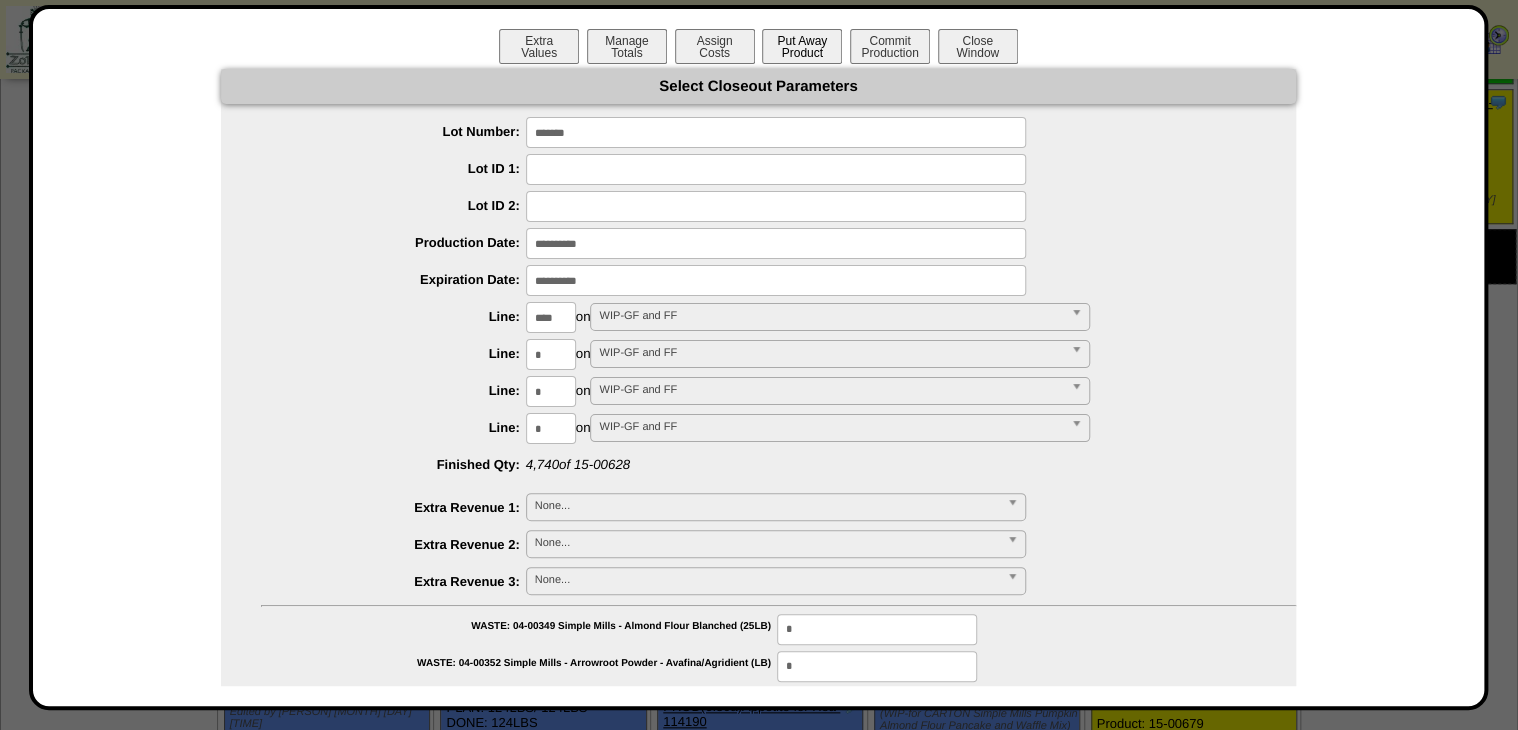 click on "Put Away Product" at bounding box center (802, 46) 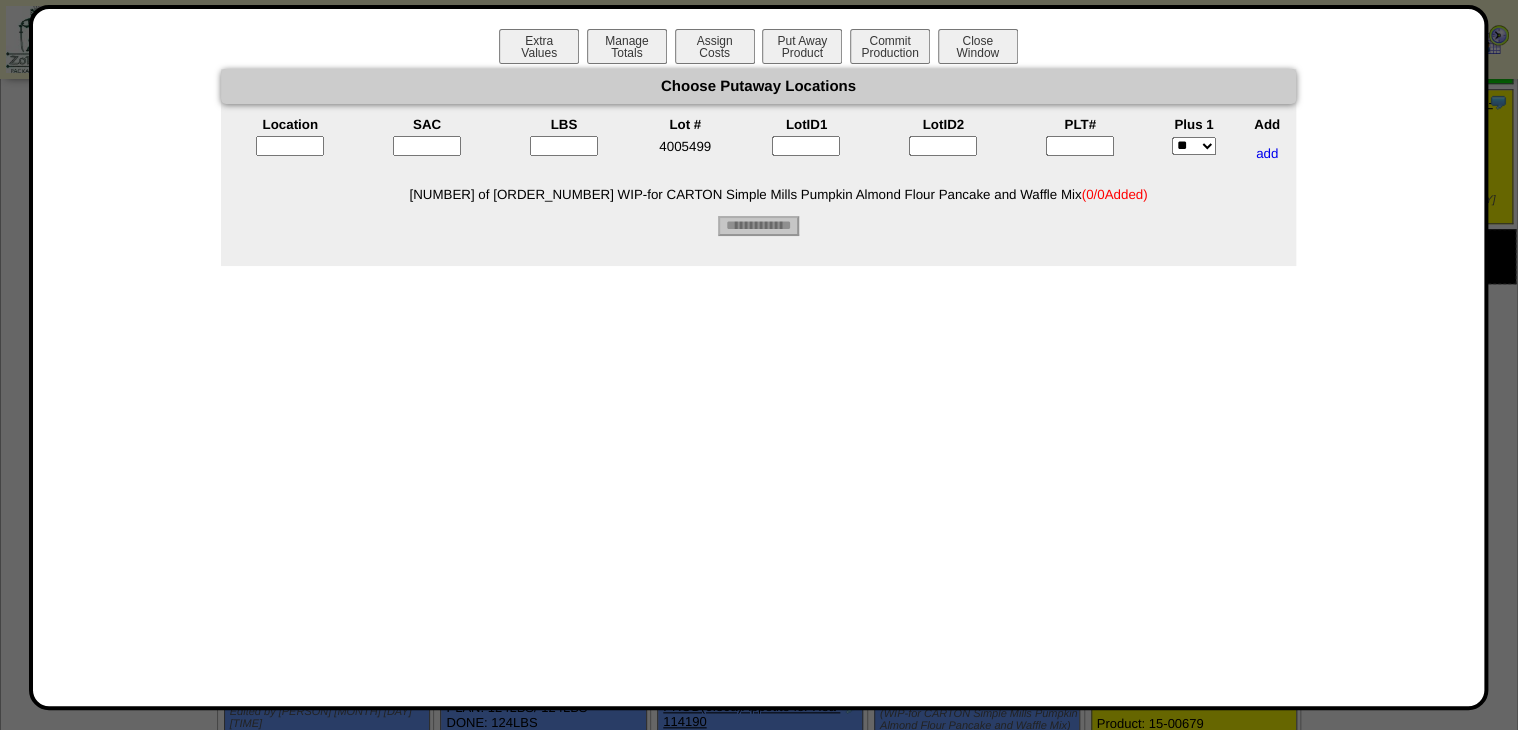 click at bounding box center [1080, 146] 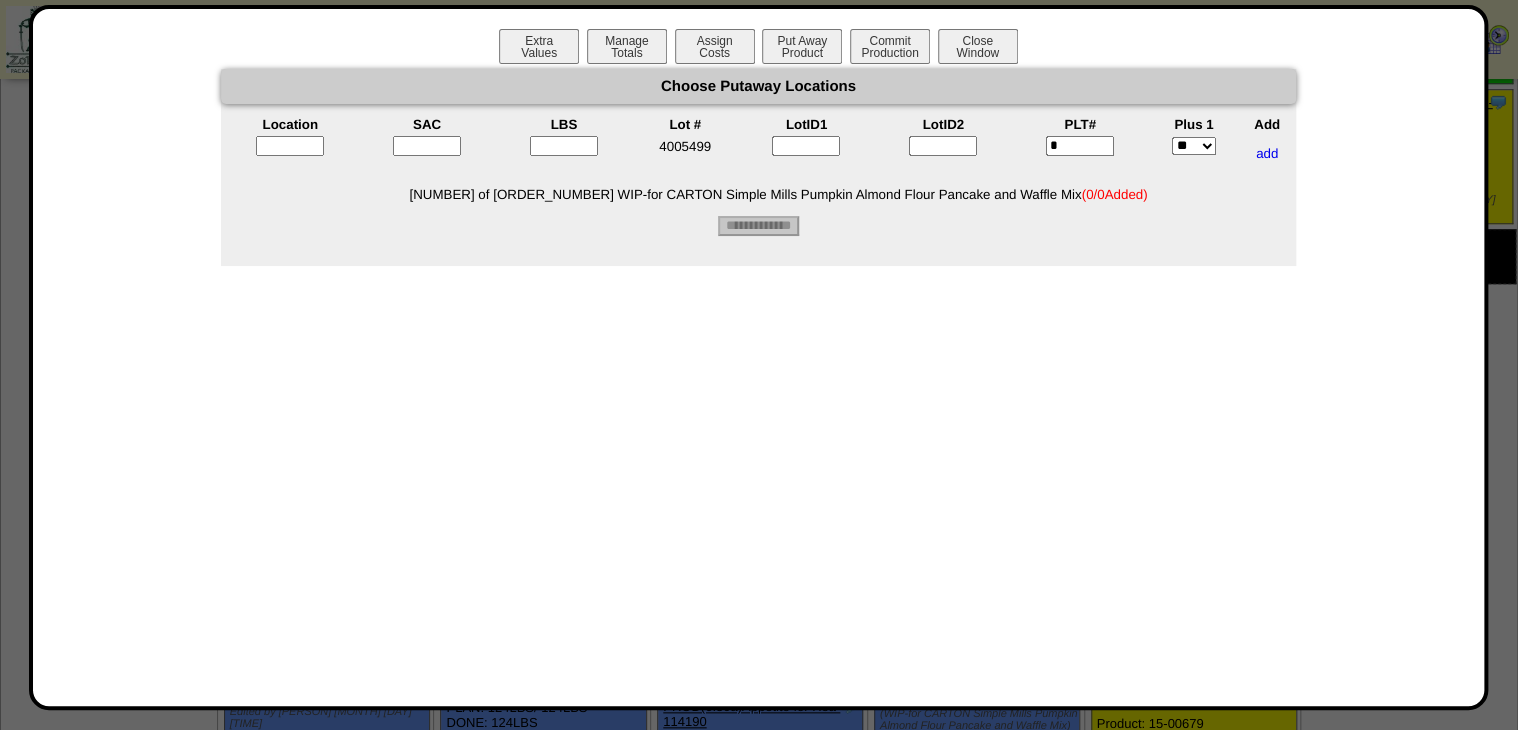 type on "*" 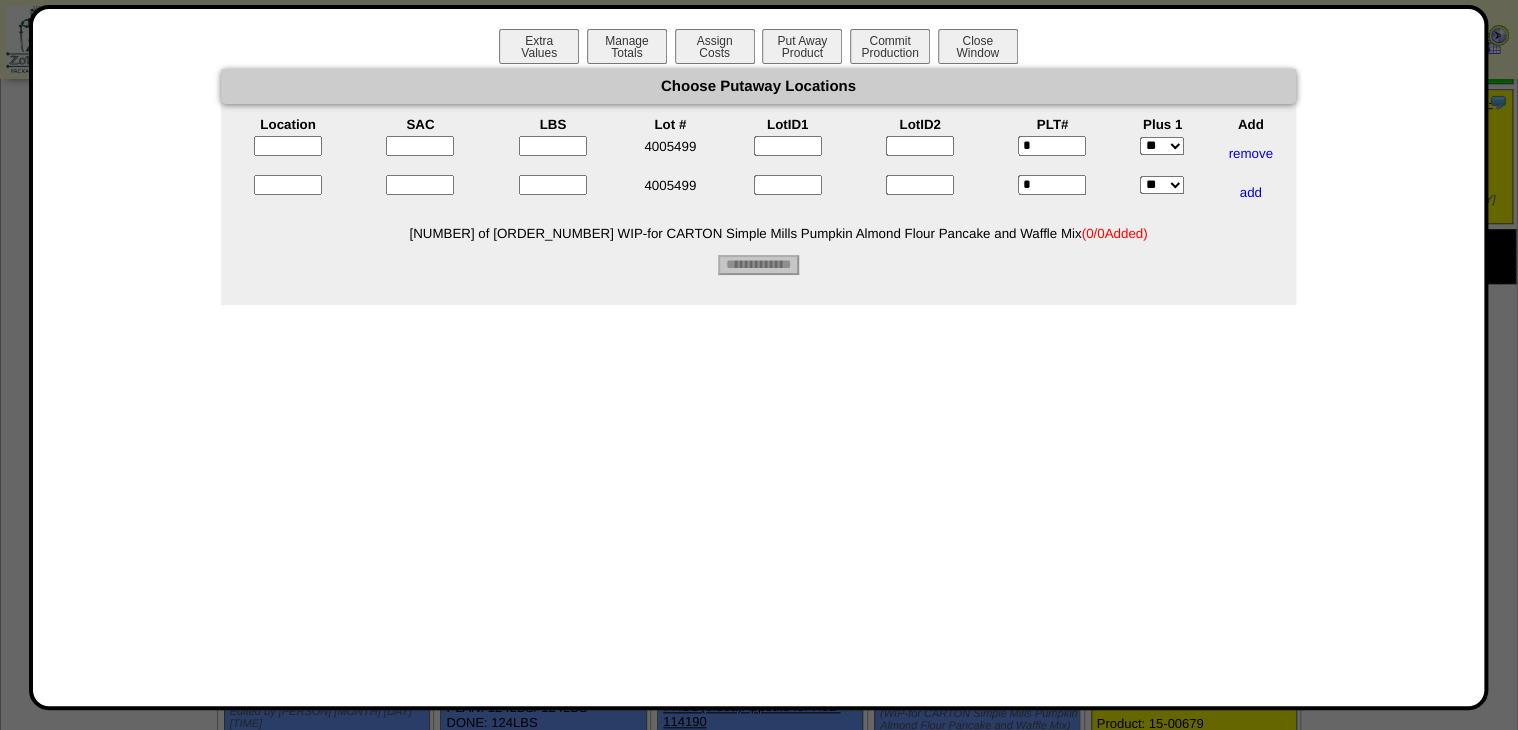 click on "*" at bounding box center (1052, 185) 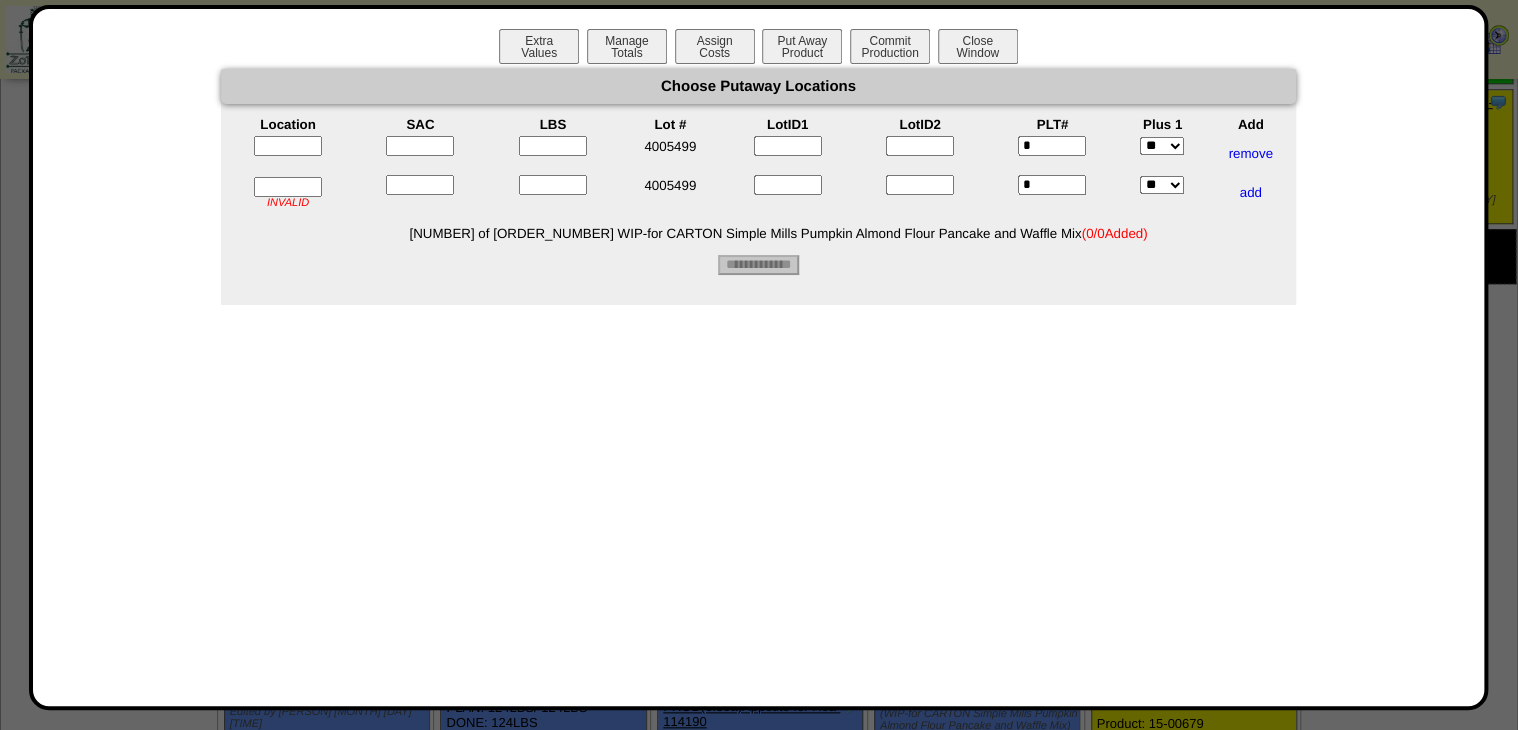 click on "*" at bounding box center (1052, 185) 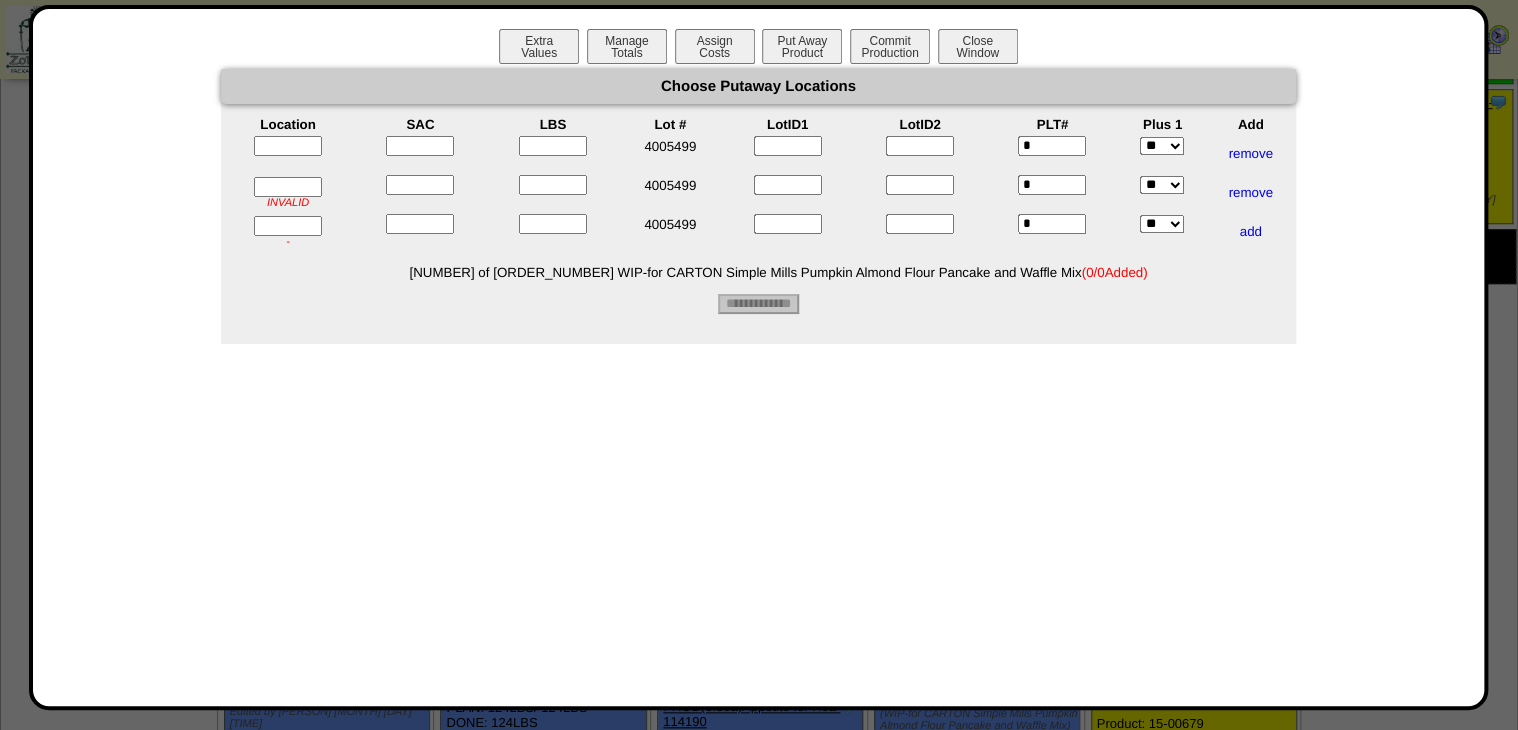 click at bounding box center (288, 153) 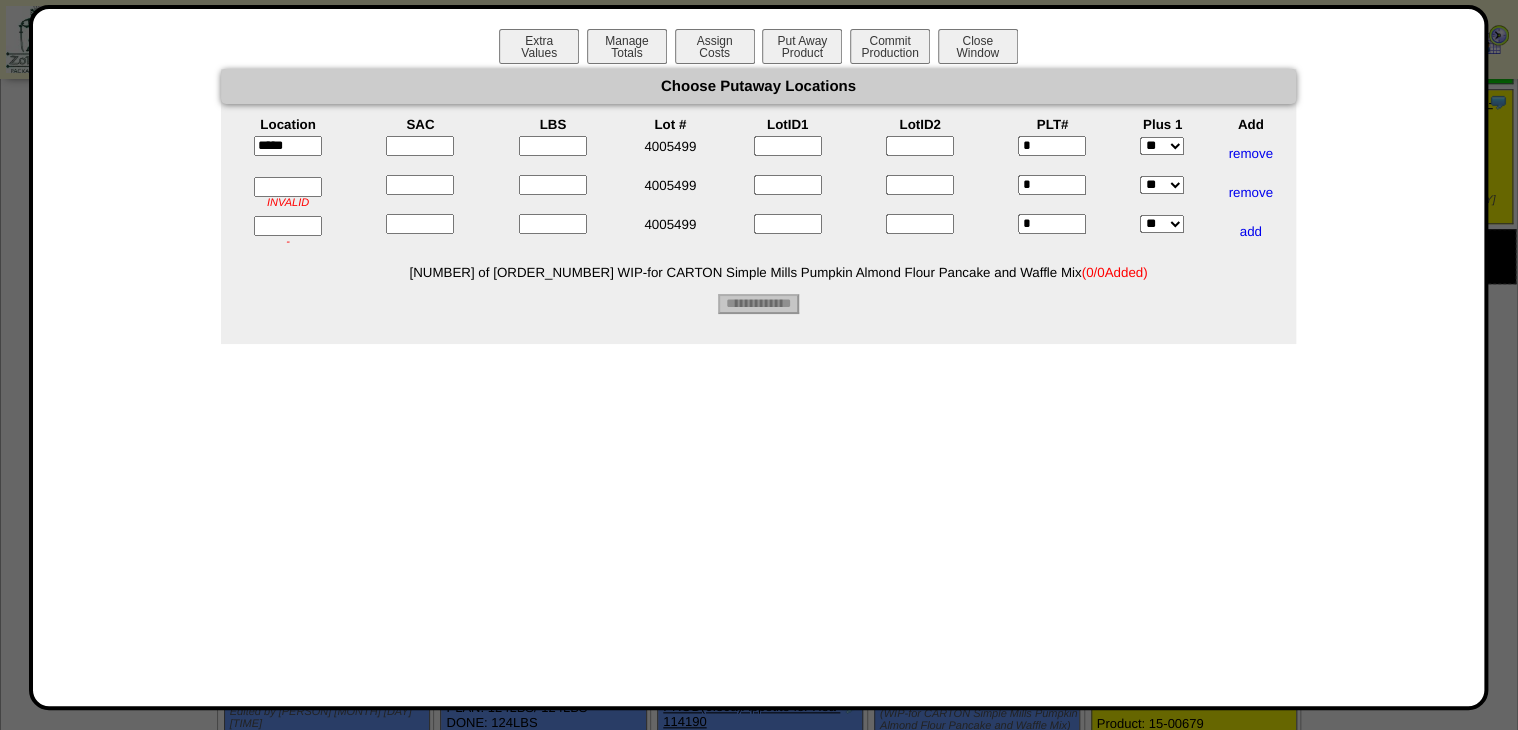 click at bounding box center (288, 187) 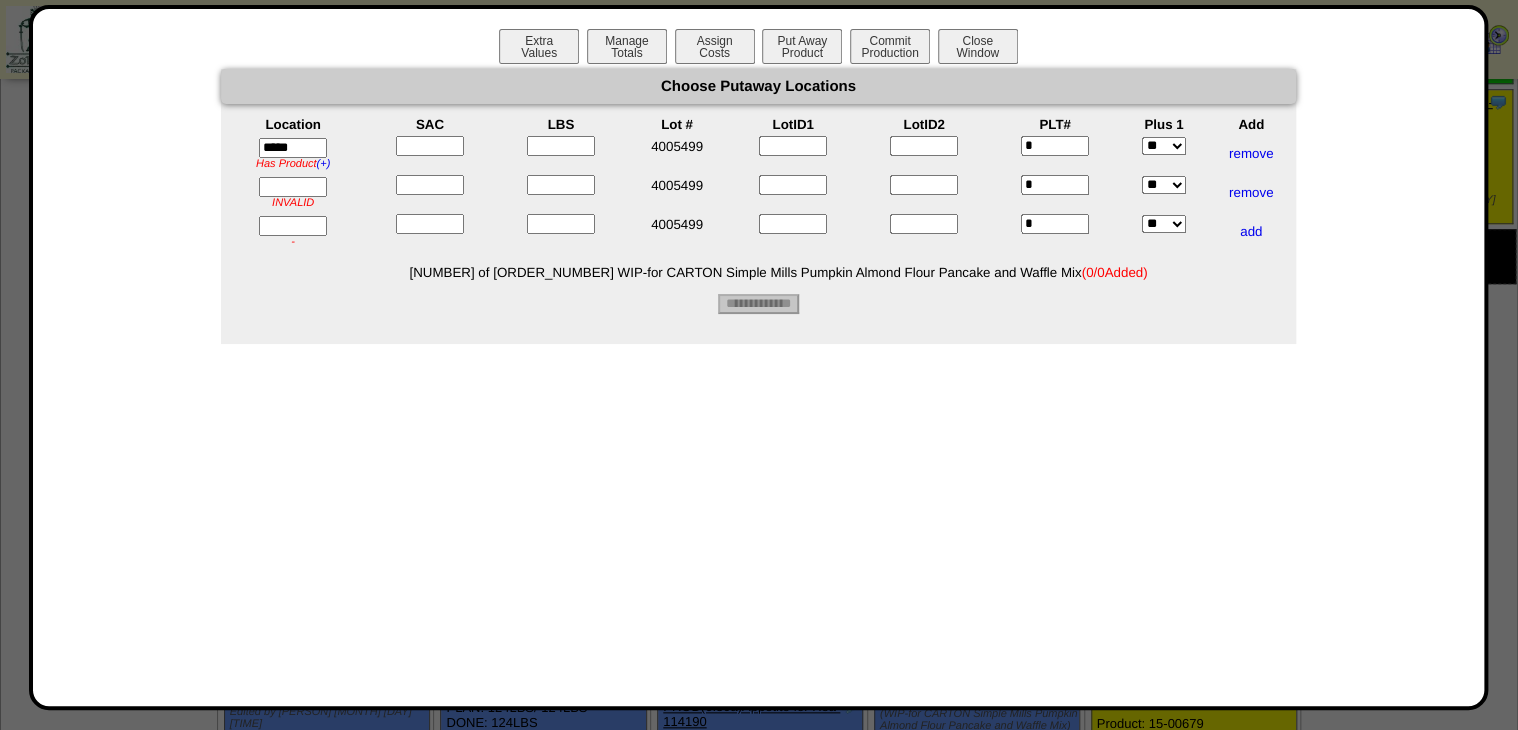 click at bounding box center (293, 187) 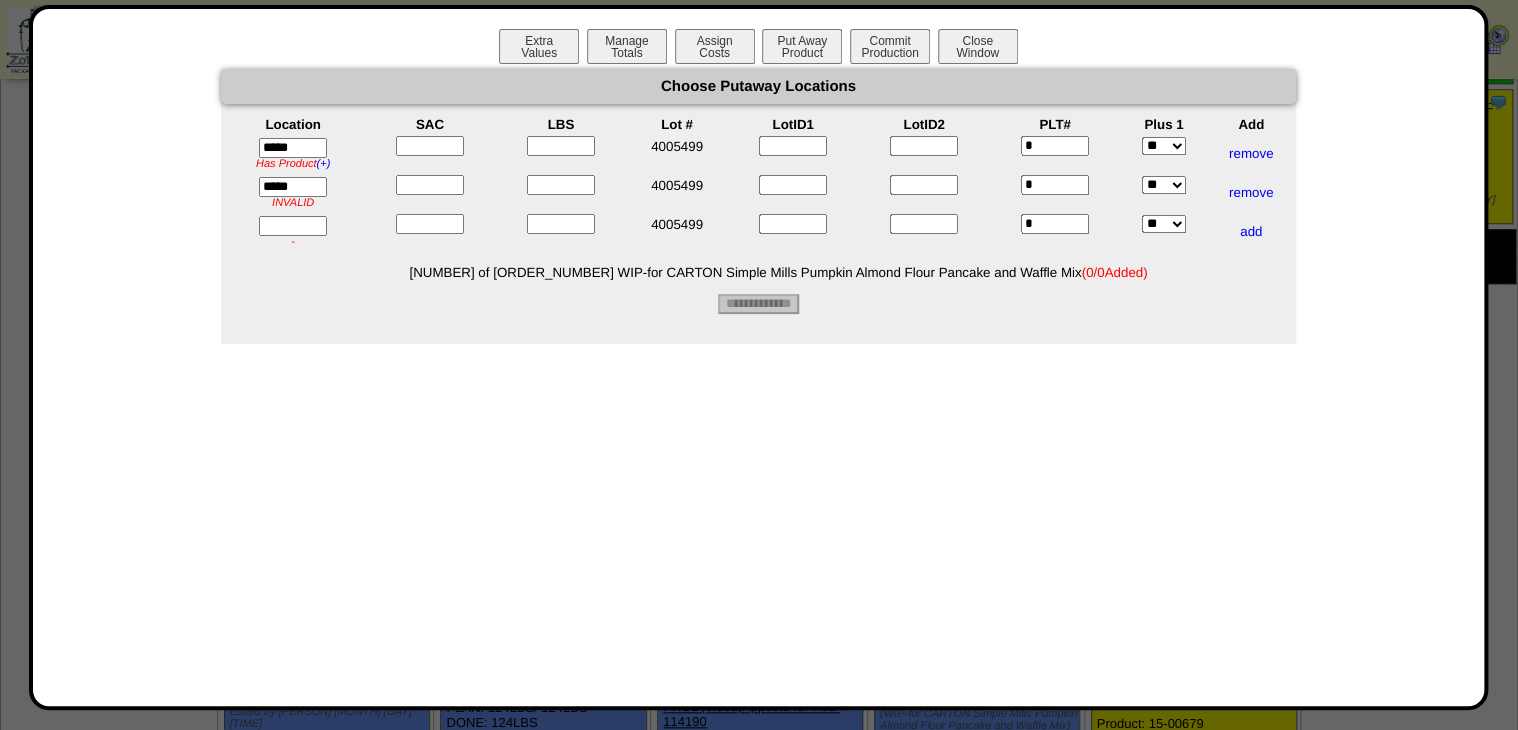 click at bounding box center (293, 226) 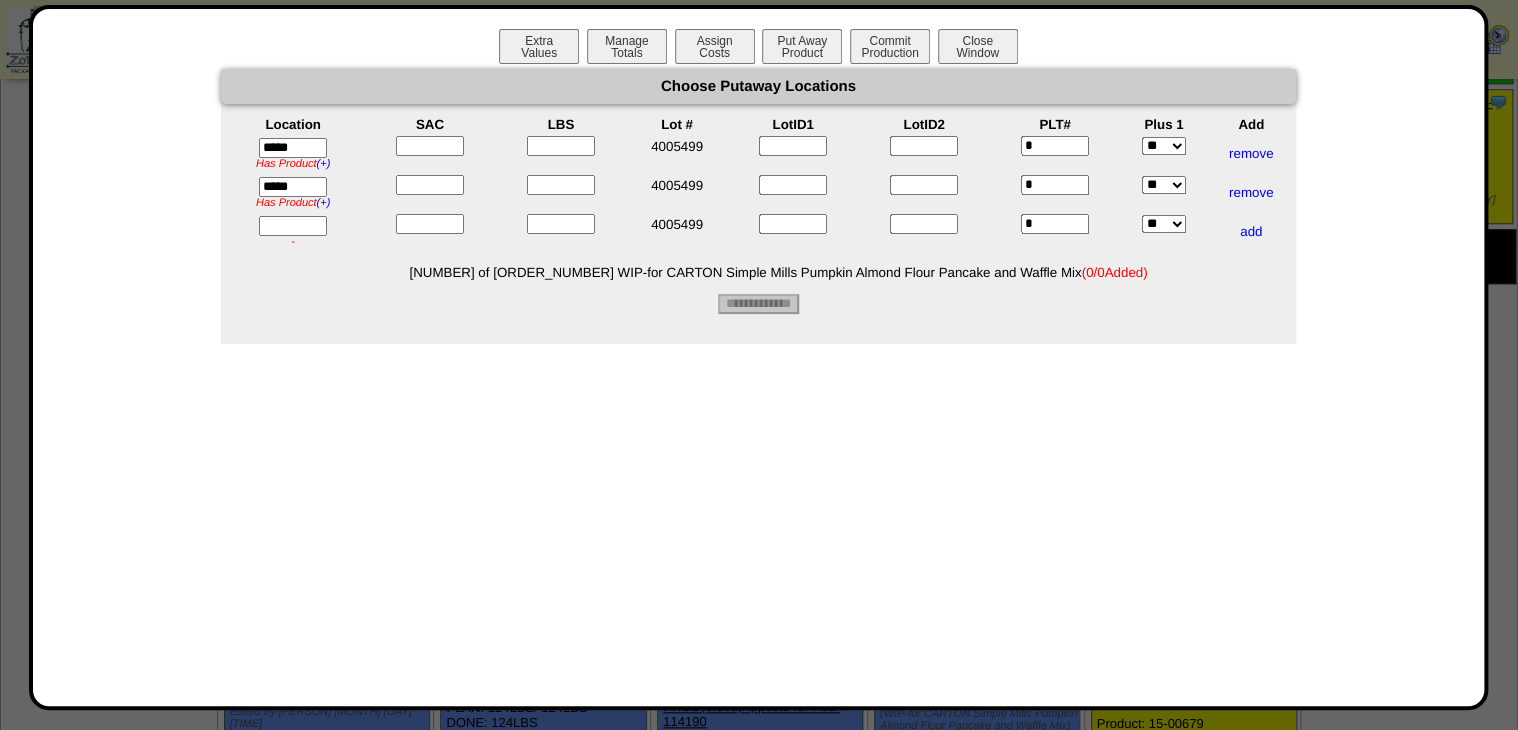 type on "*****" 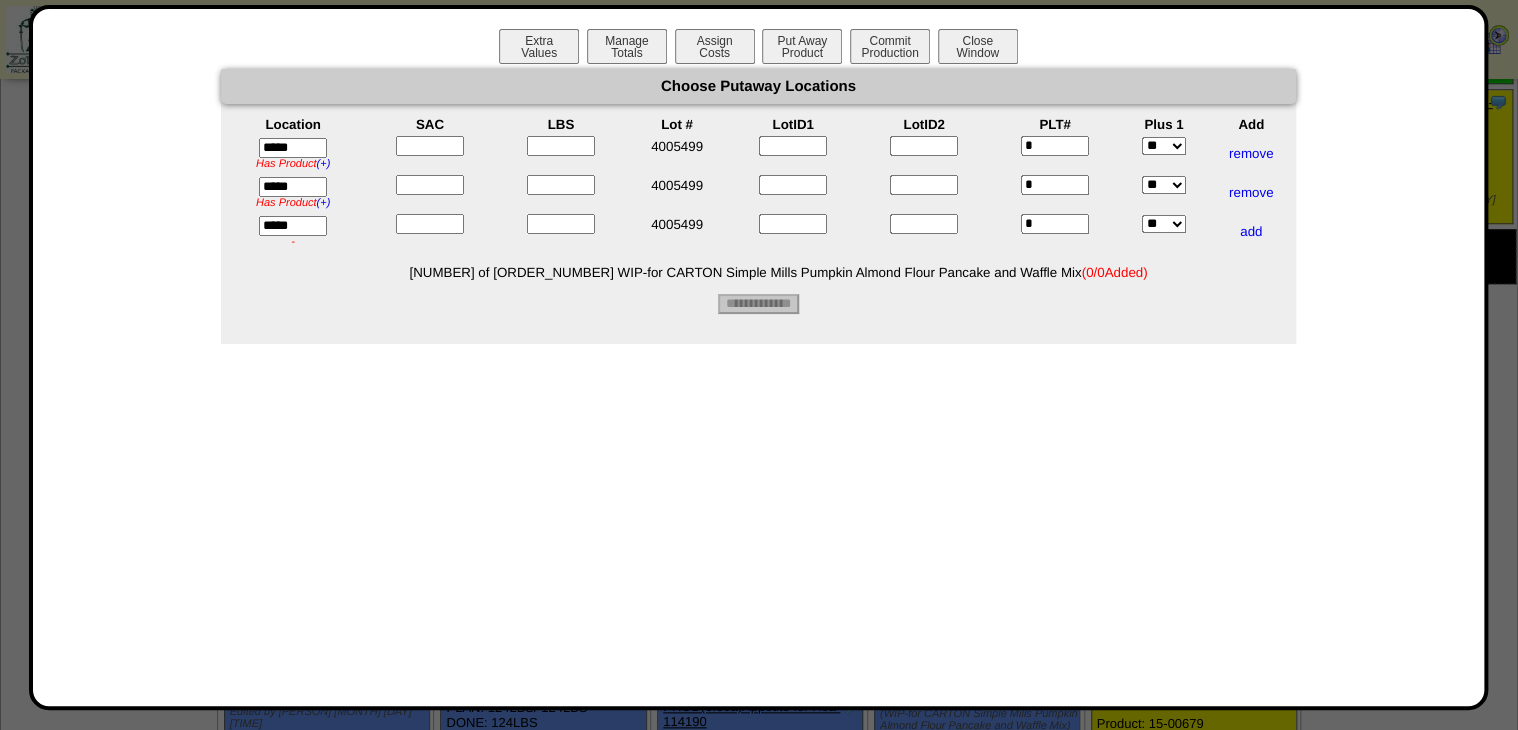 click on "4740                of 15-00628 WIP-for CARTON Simple Mills Pumpkin Almond Flour Pancake and Waffle Mix                 ( 0/0  Added)" at bounding box center [778, 272] 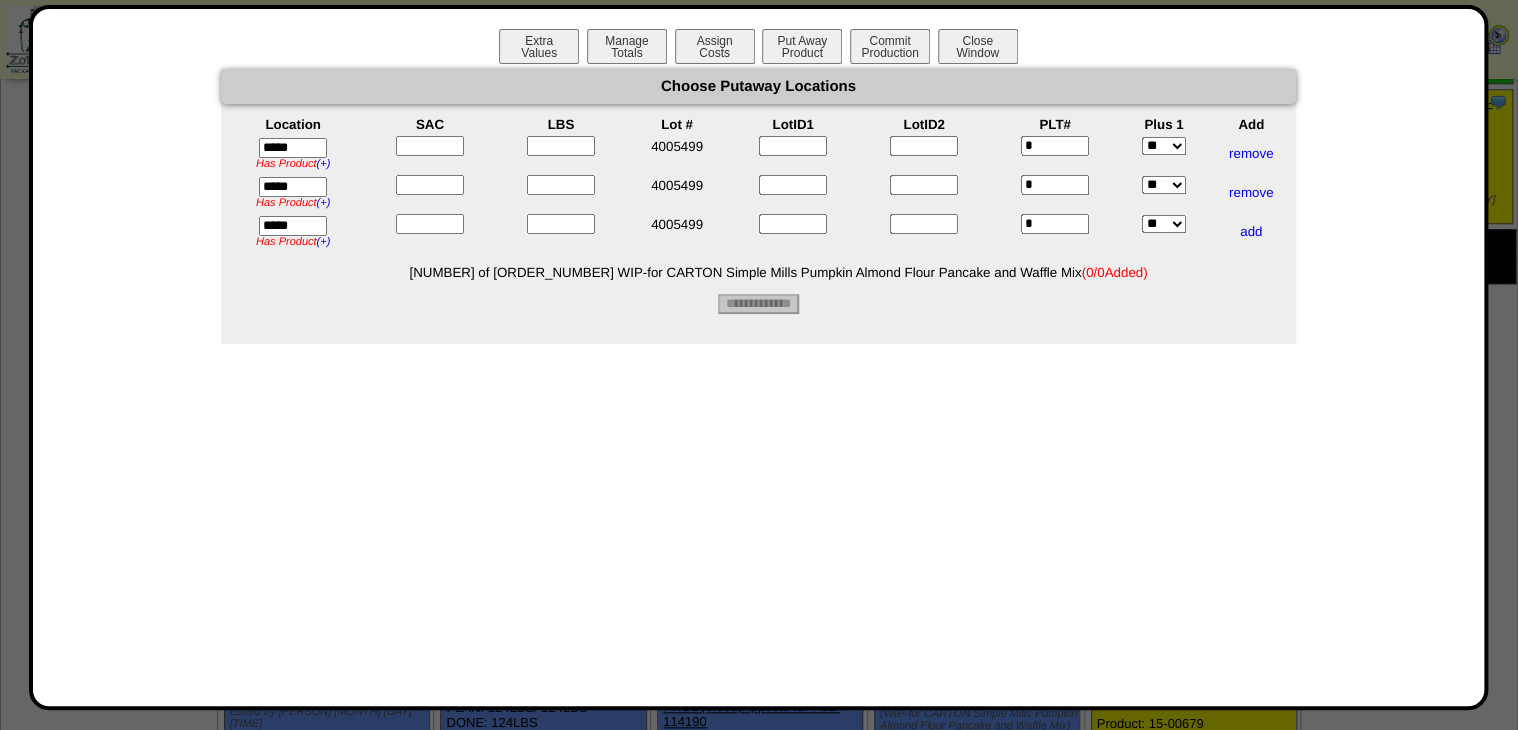 type on "*" 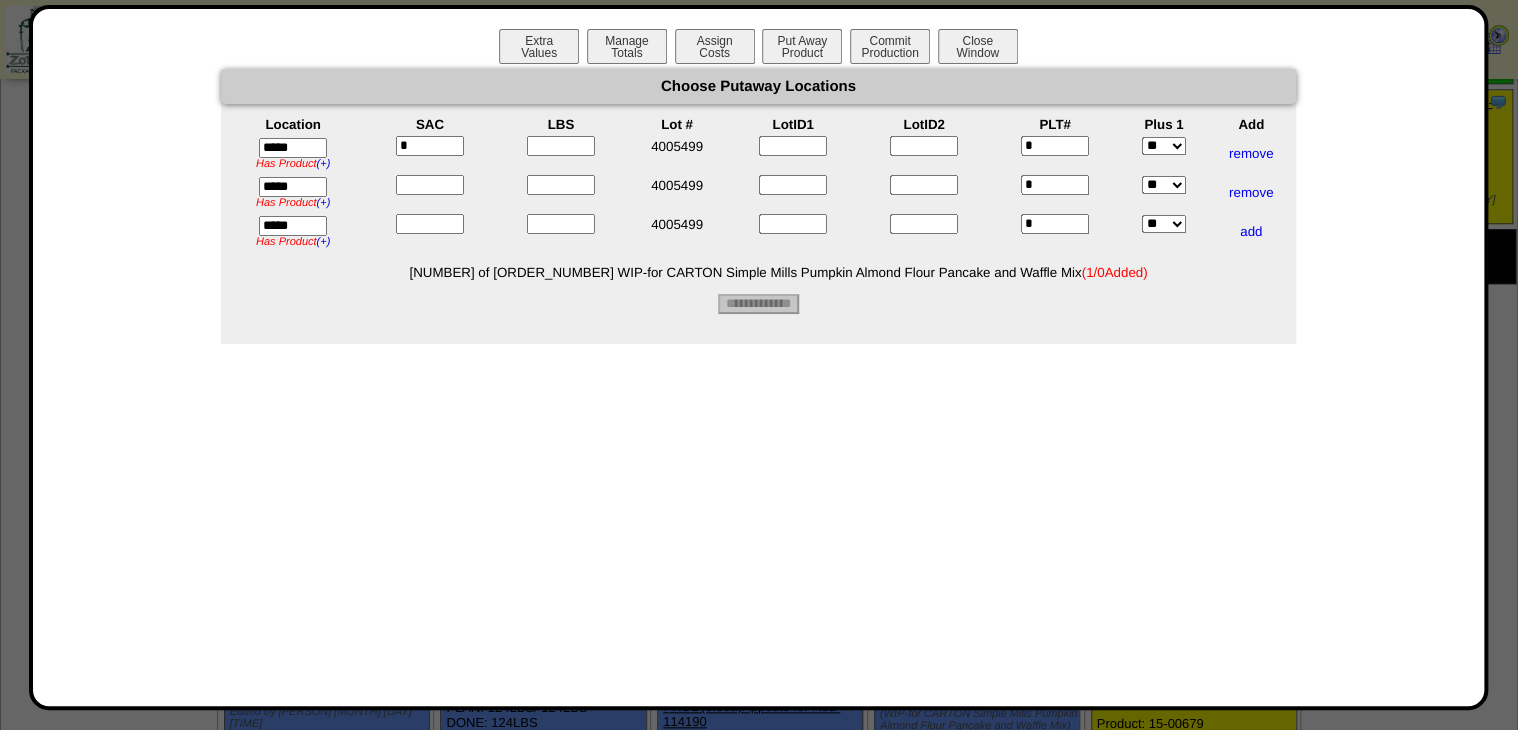 click at bounding box center [430, 185] 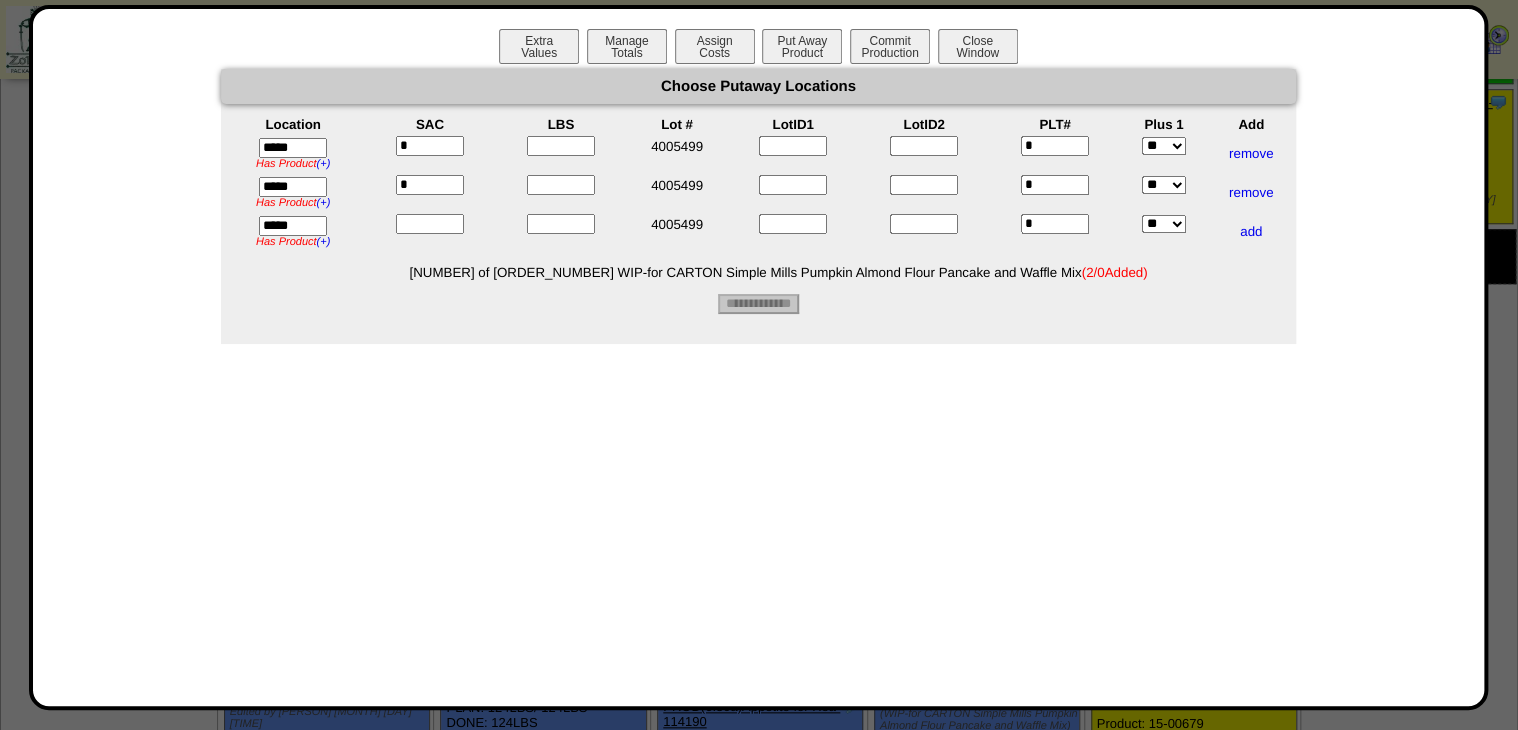 click at bounding box center [430, 224] 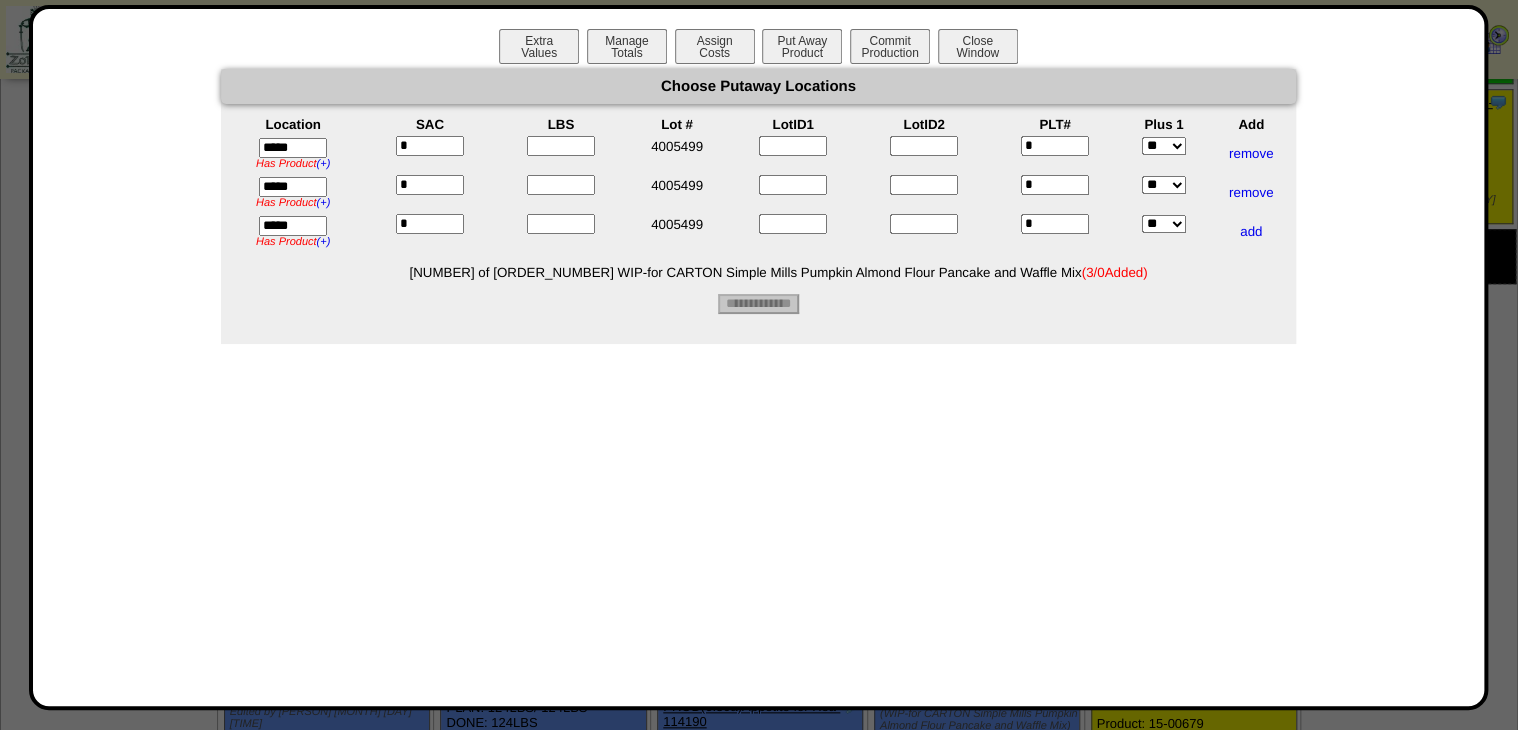 click at bounding box center (561, 146) 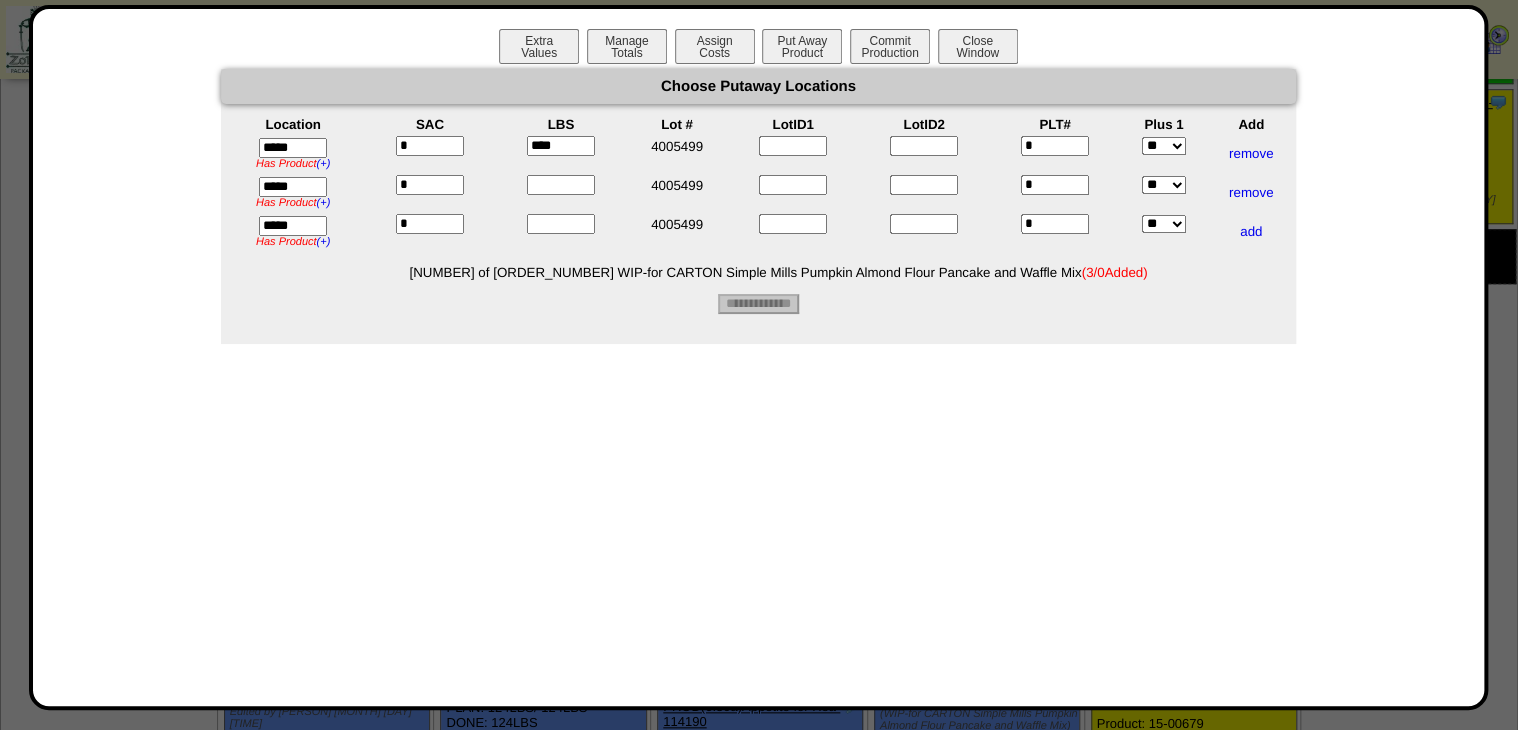 type on "****" 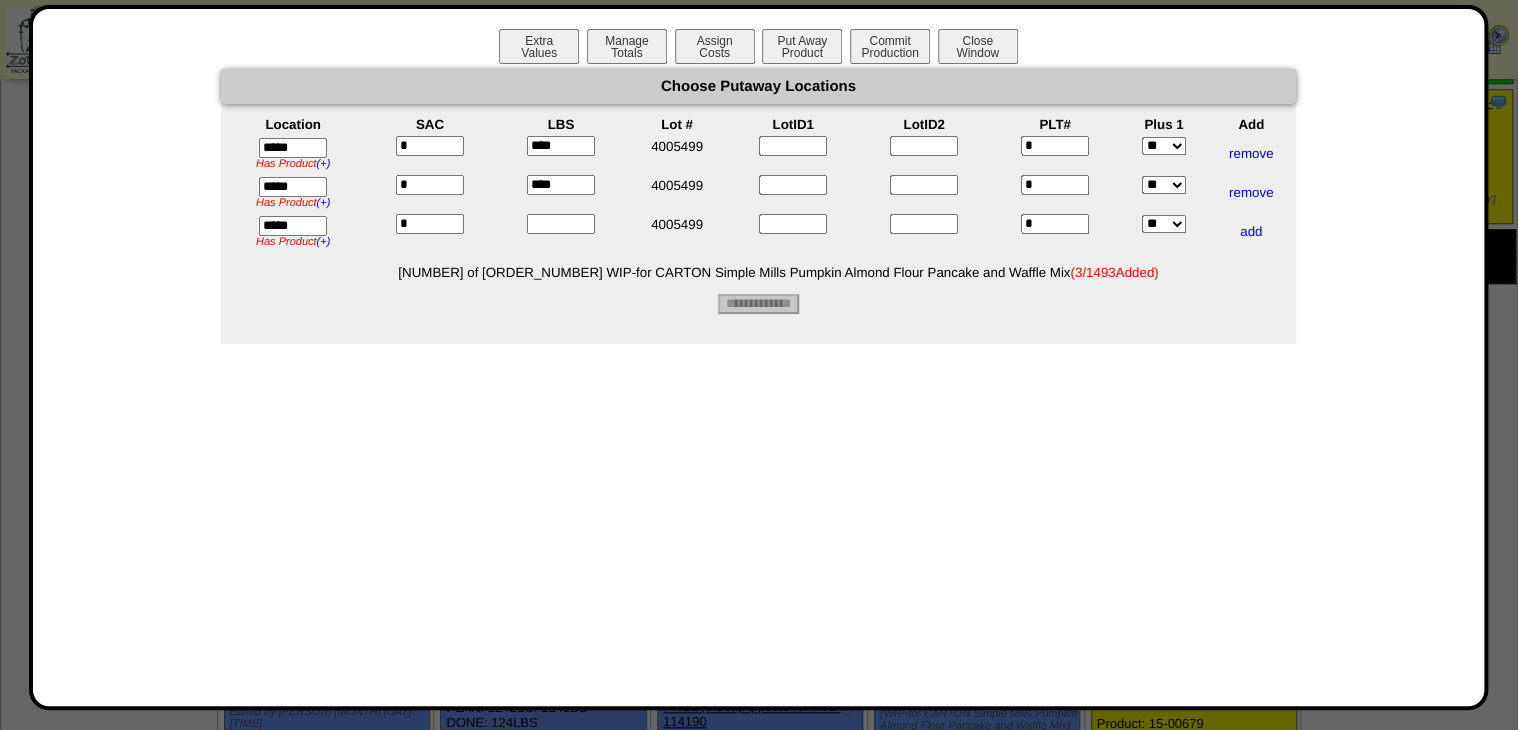 type on "****" 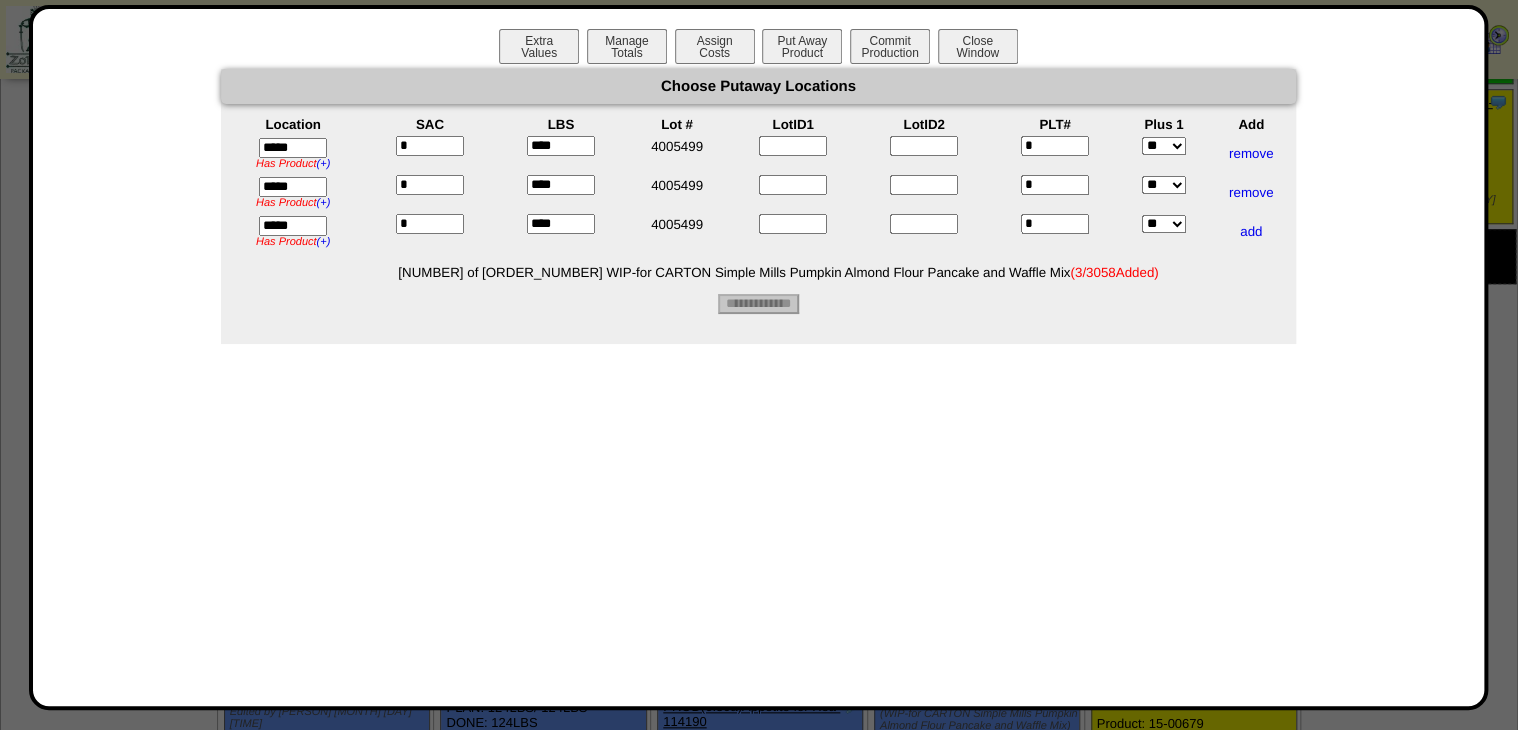 type on "****" 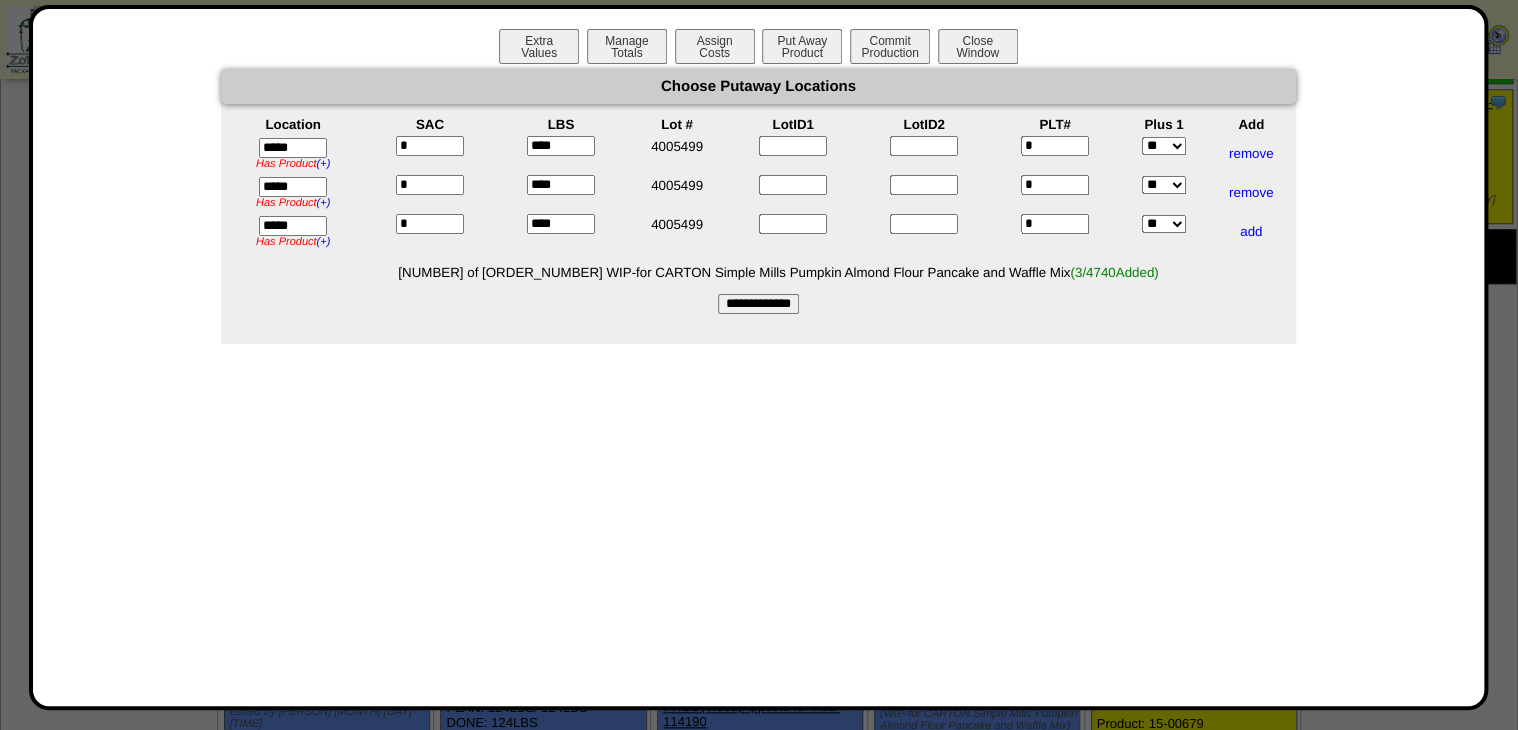 click on "**********" at bounding box center [758, 304] 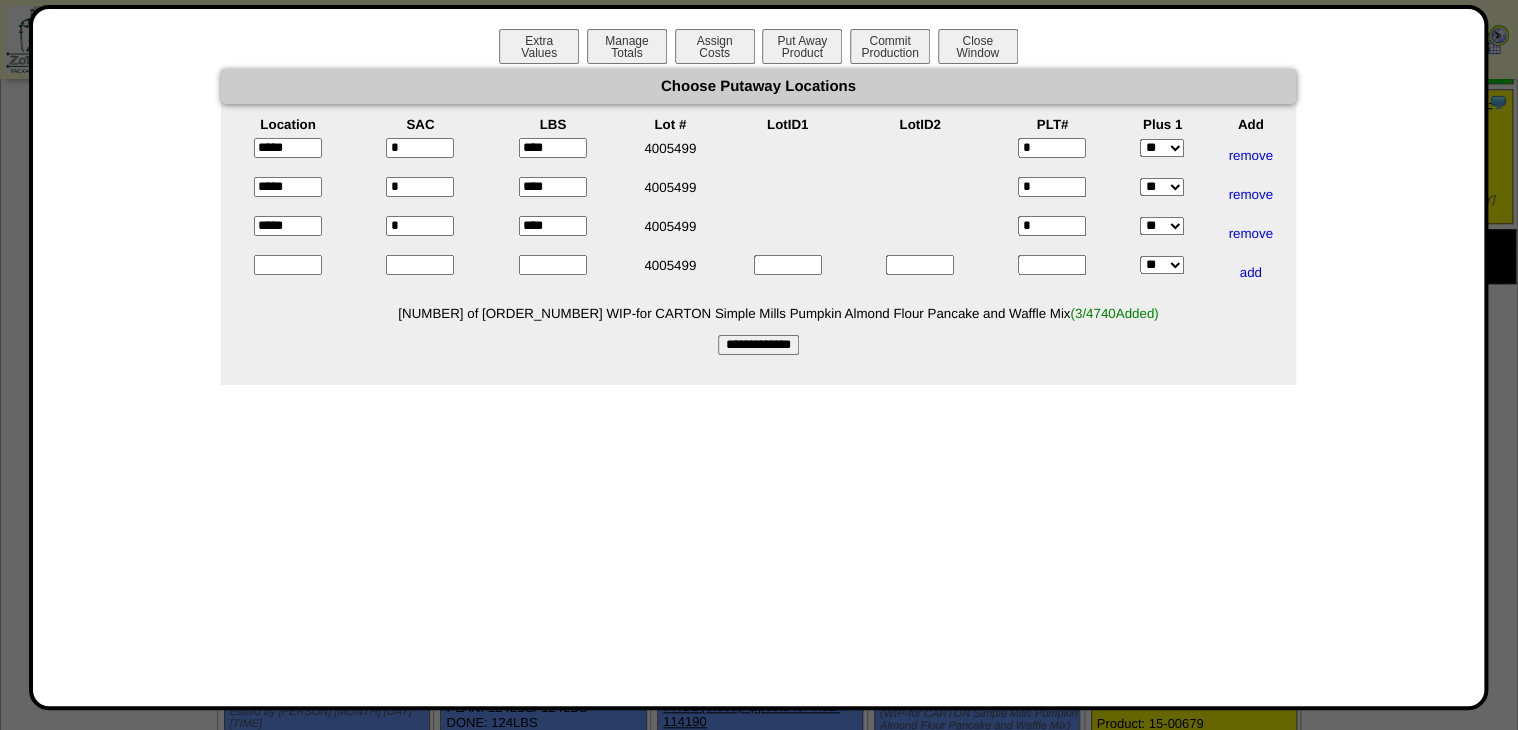 click on "Extra Values
Manage Totals
Assign Costs
Put Away Product
Commit Production
Close Window" at bounding box center (759, 49) 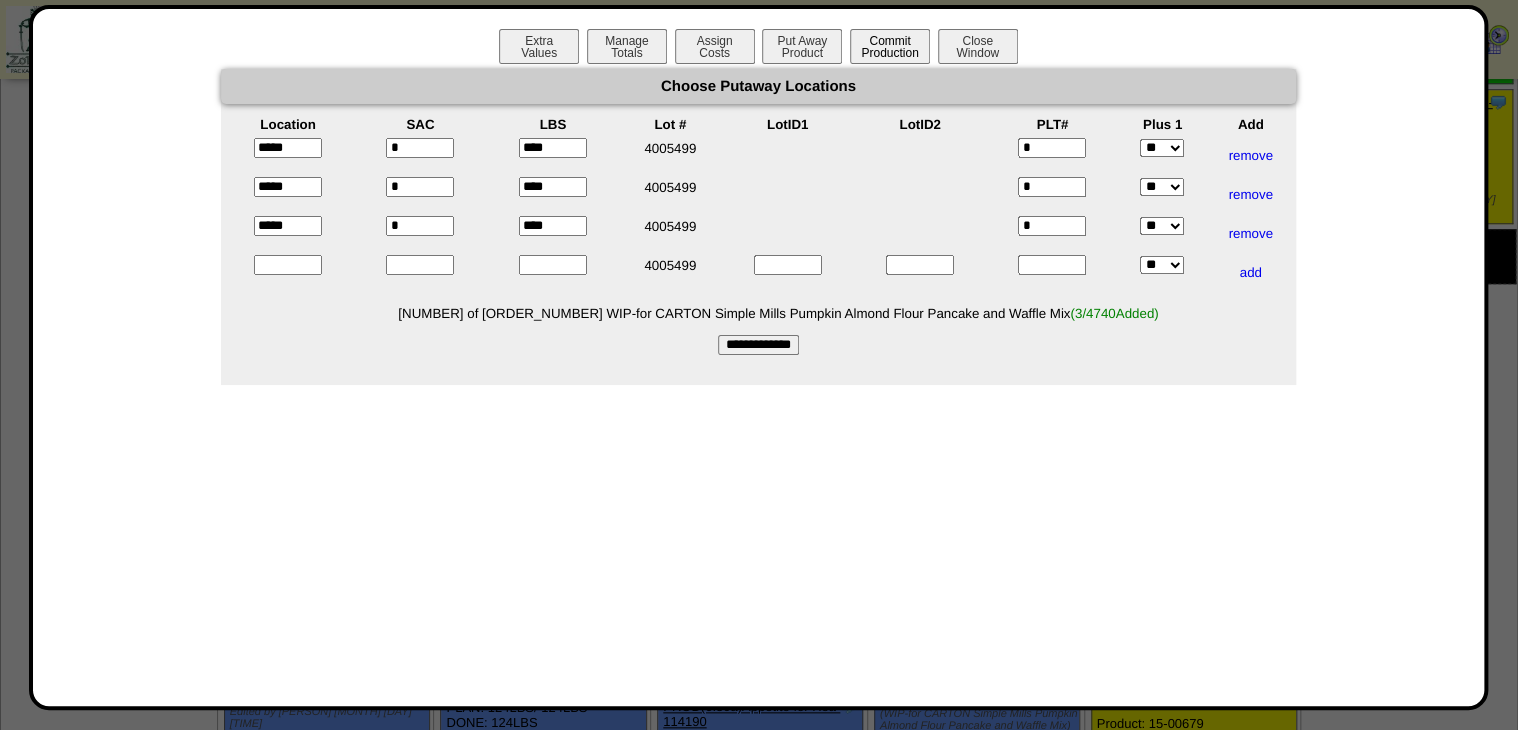 click on "Commit Production" at bounding box center (890, 46) 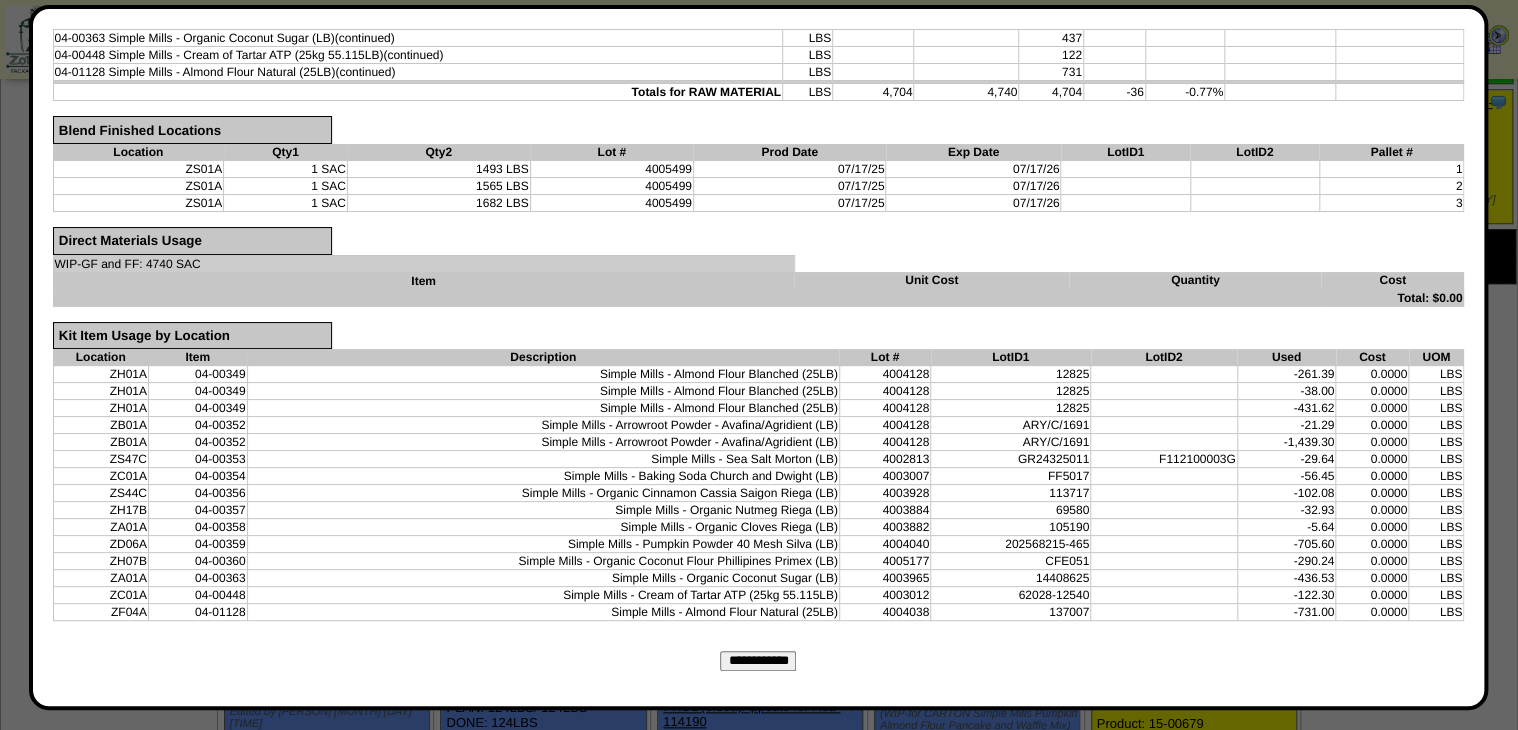 scroll, scrollTop: 592, scrollLeft: 0, axis: vertical 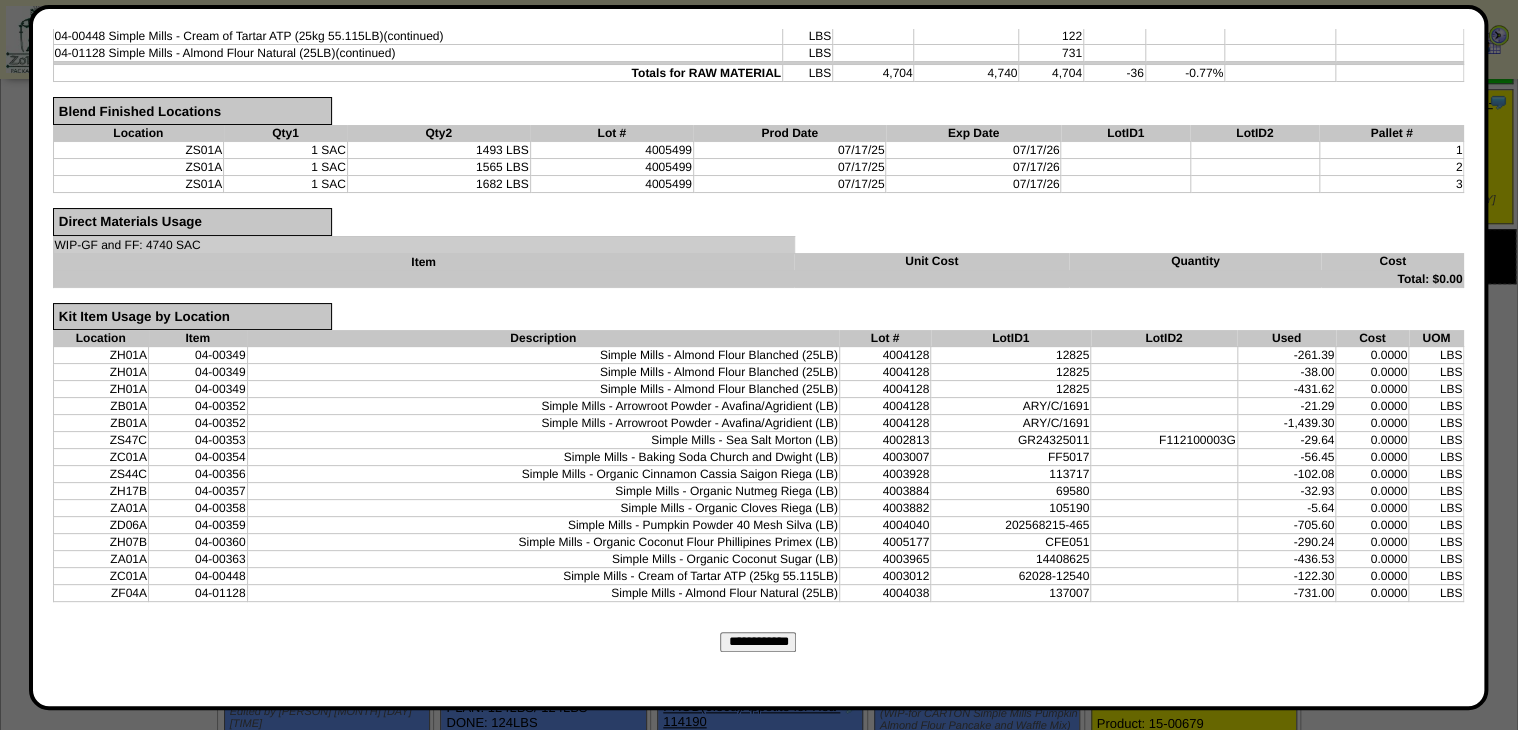 click on "**********" at bounding box center [758, 642] 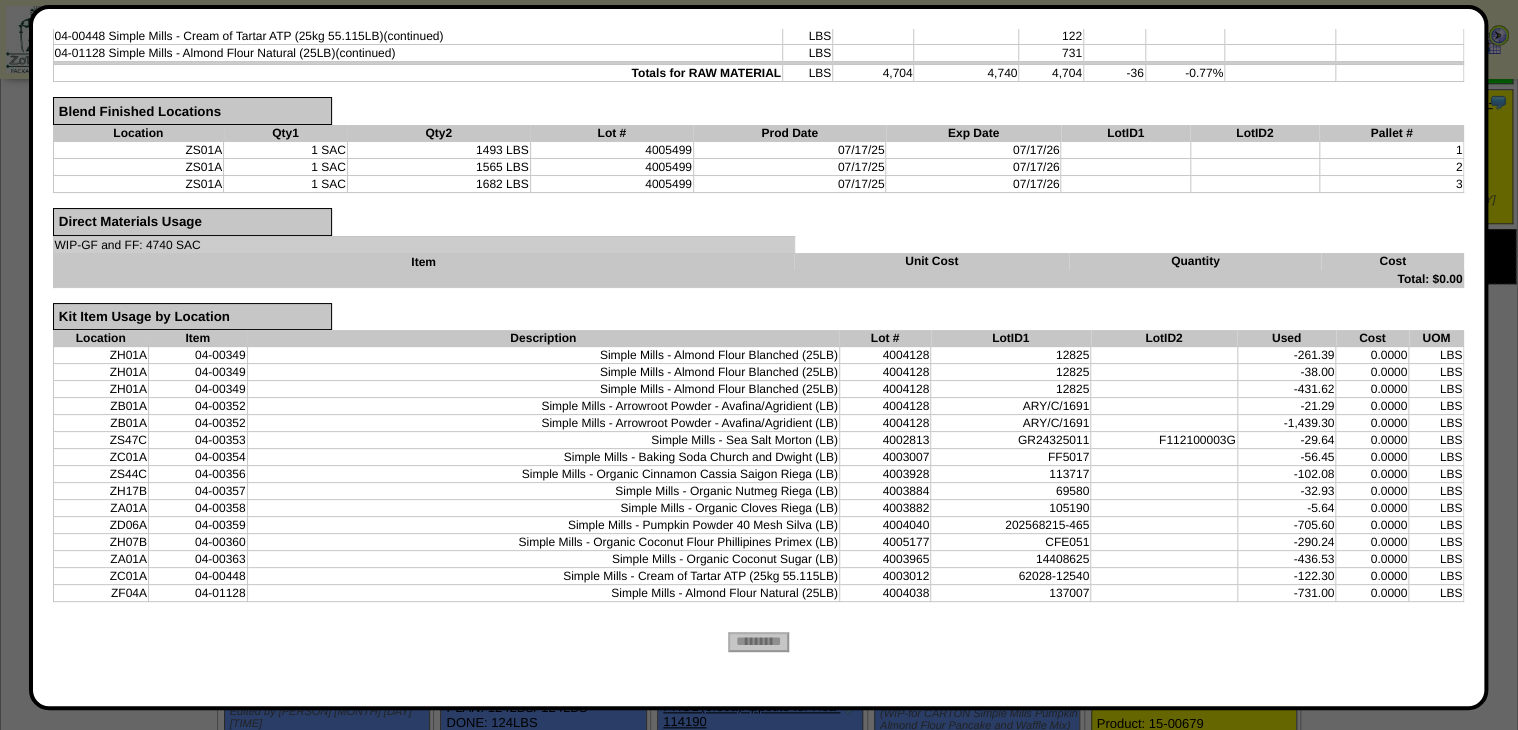 scroll, scrollTop: 0, scrollLeft: 0, axis: both 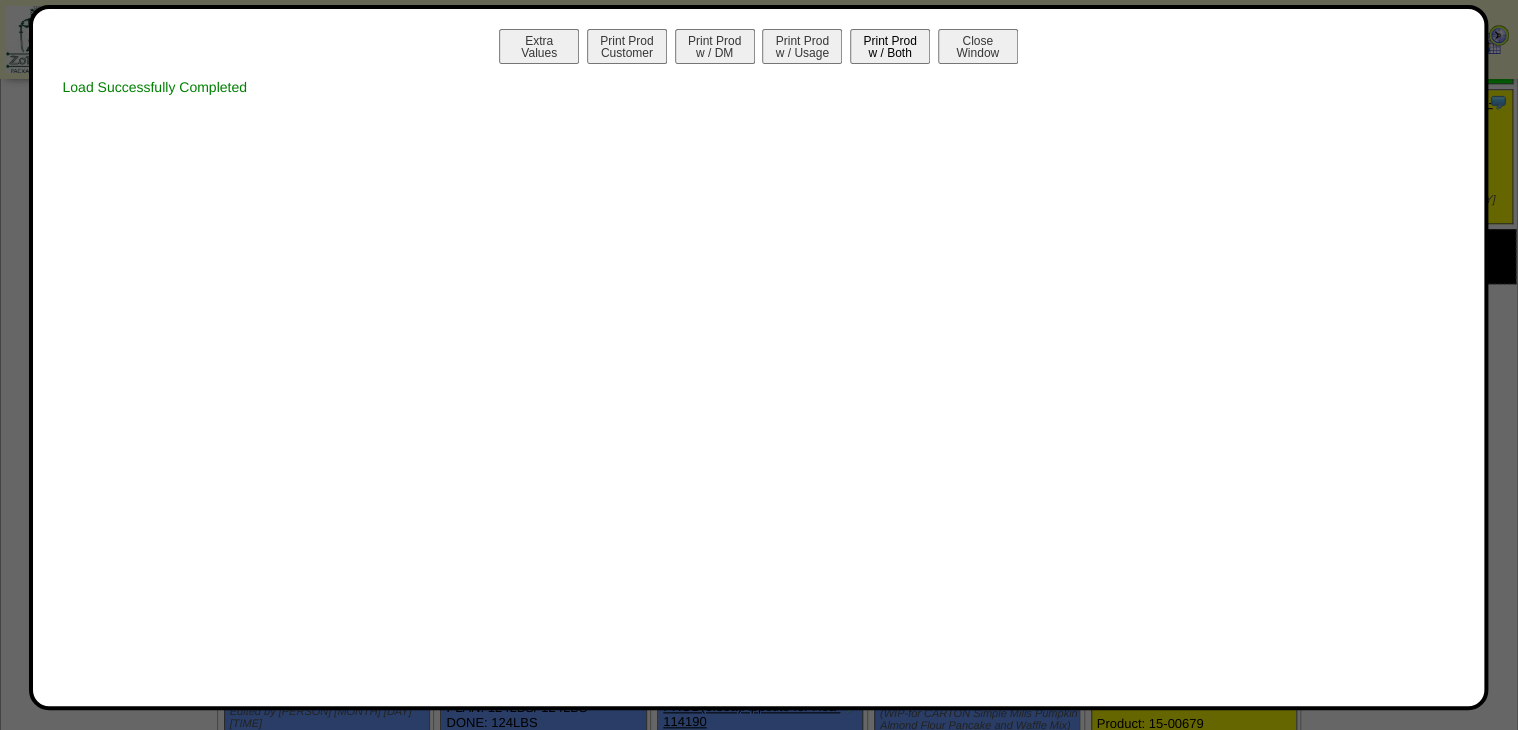 click on "Print Prod w / Both" at bounding box center [890, 46] 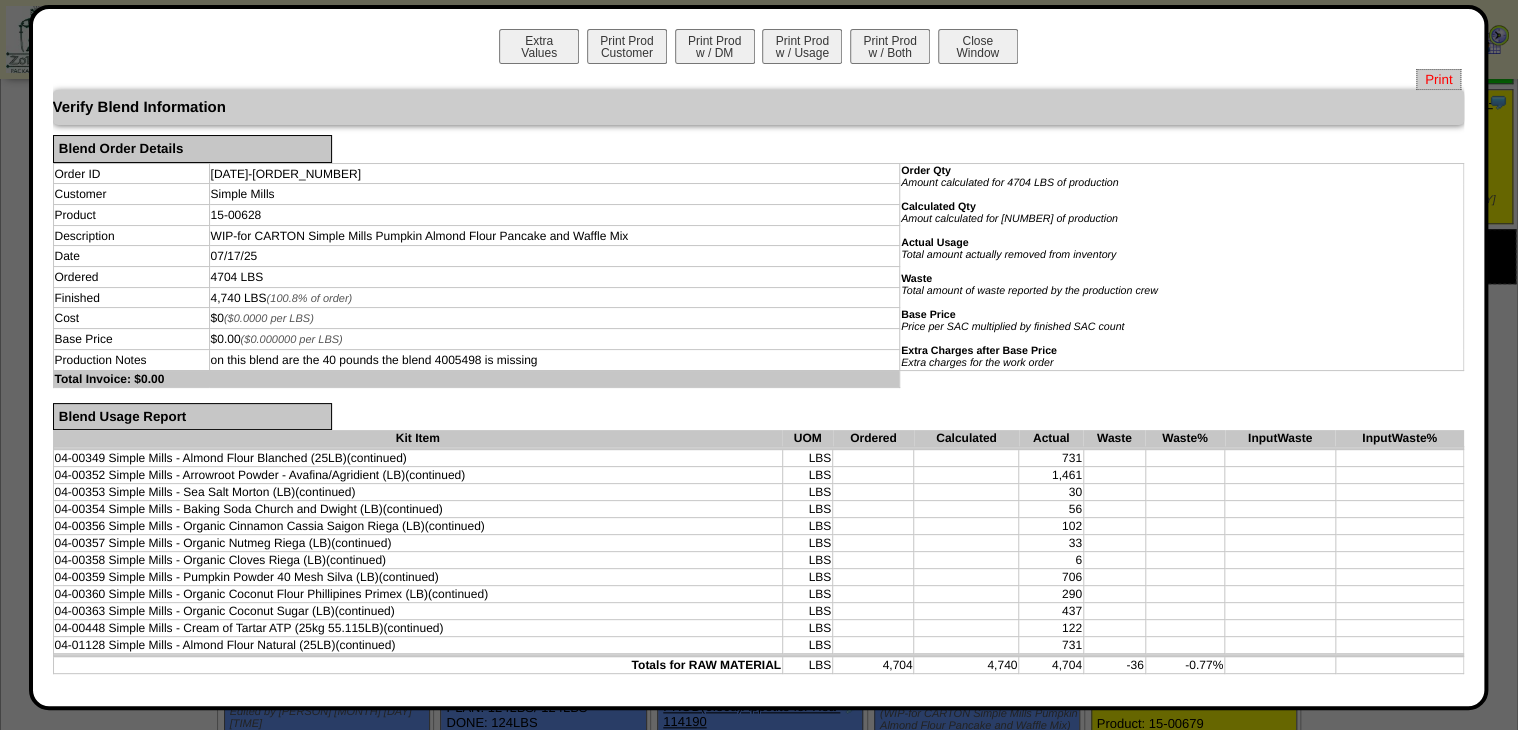 click on "Print" at bounding box center [1438, 79] 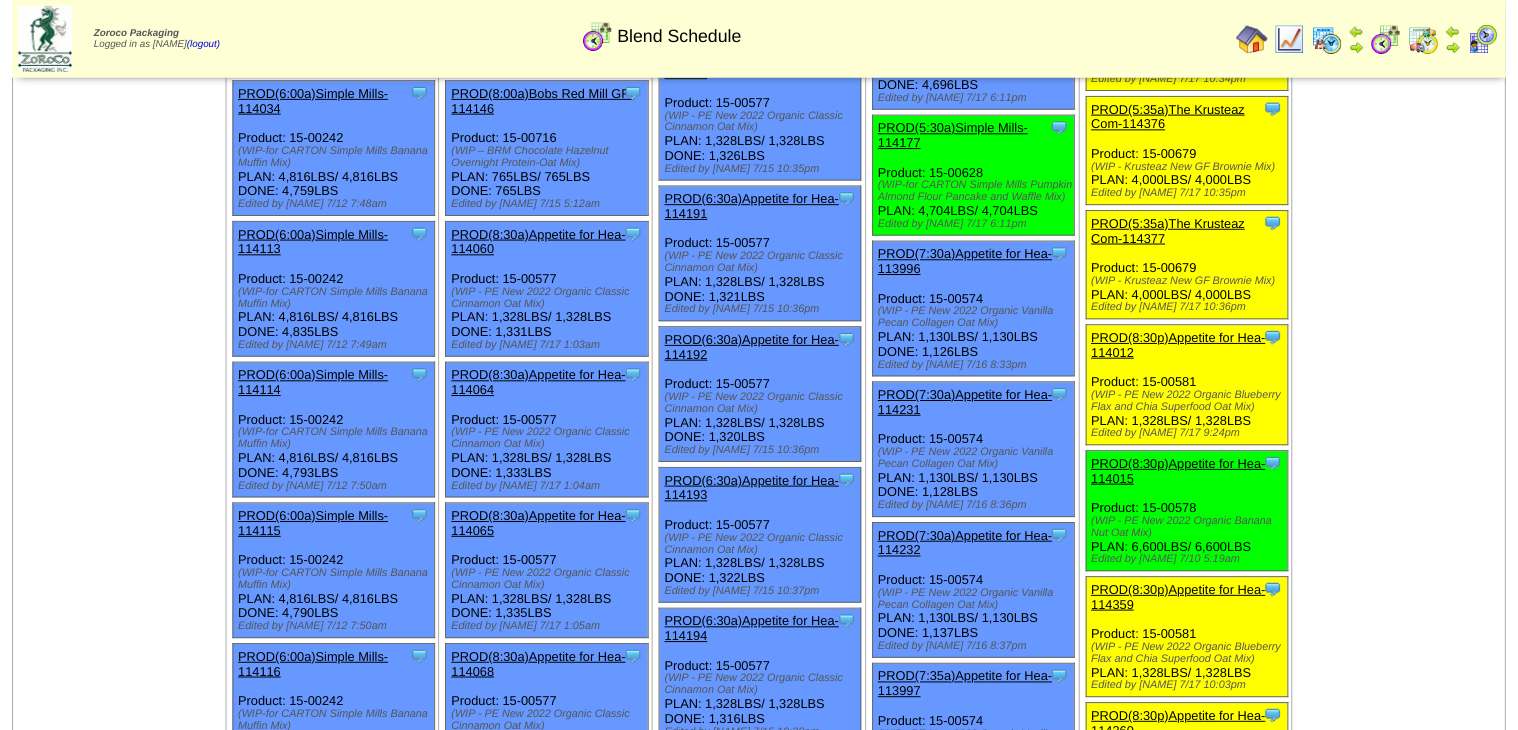 scroll, scrollTop: 1120, scrollLeft: 0, axis: vertical 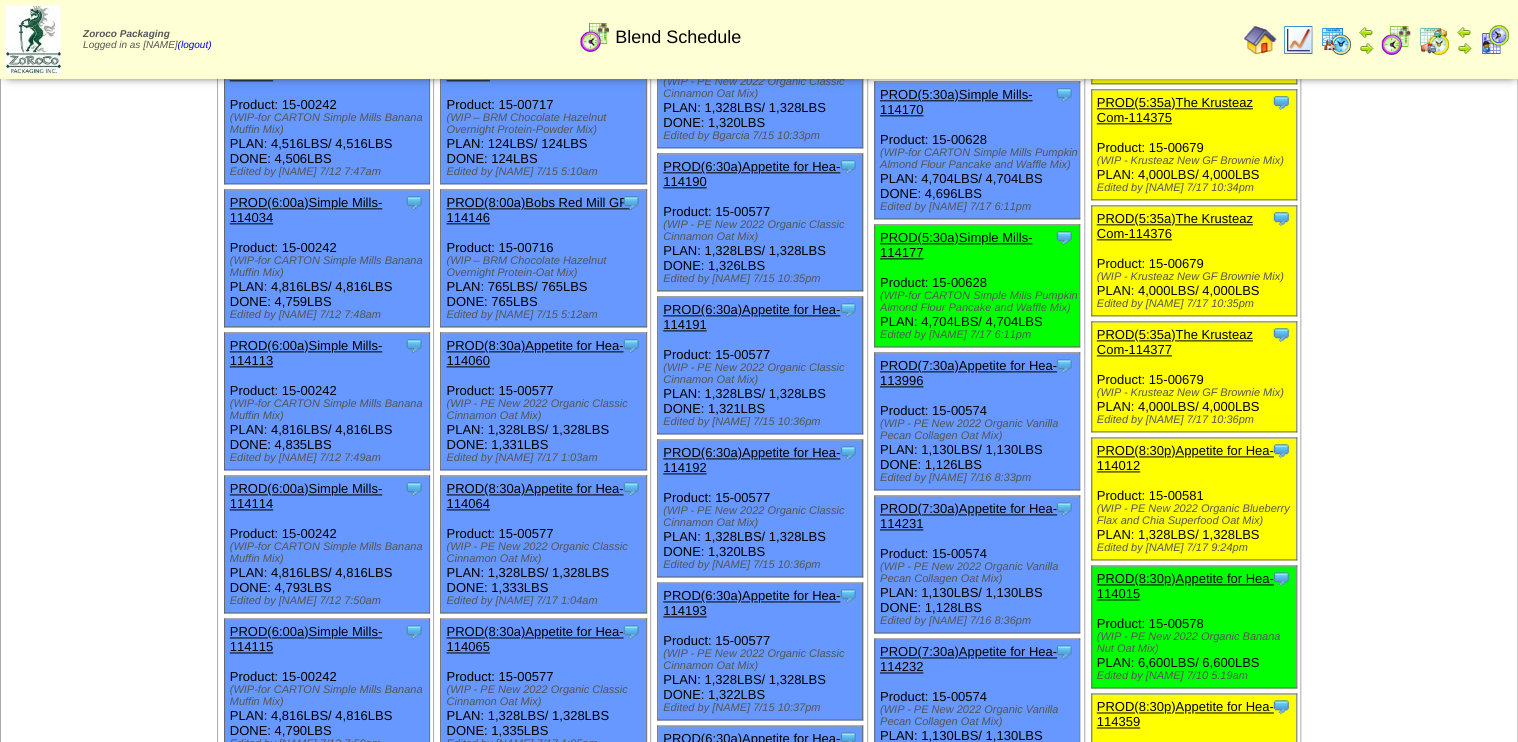 click on "PROD(5:30a)Simple Mills-114177" at bounding box center (956, 245) 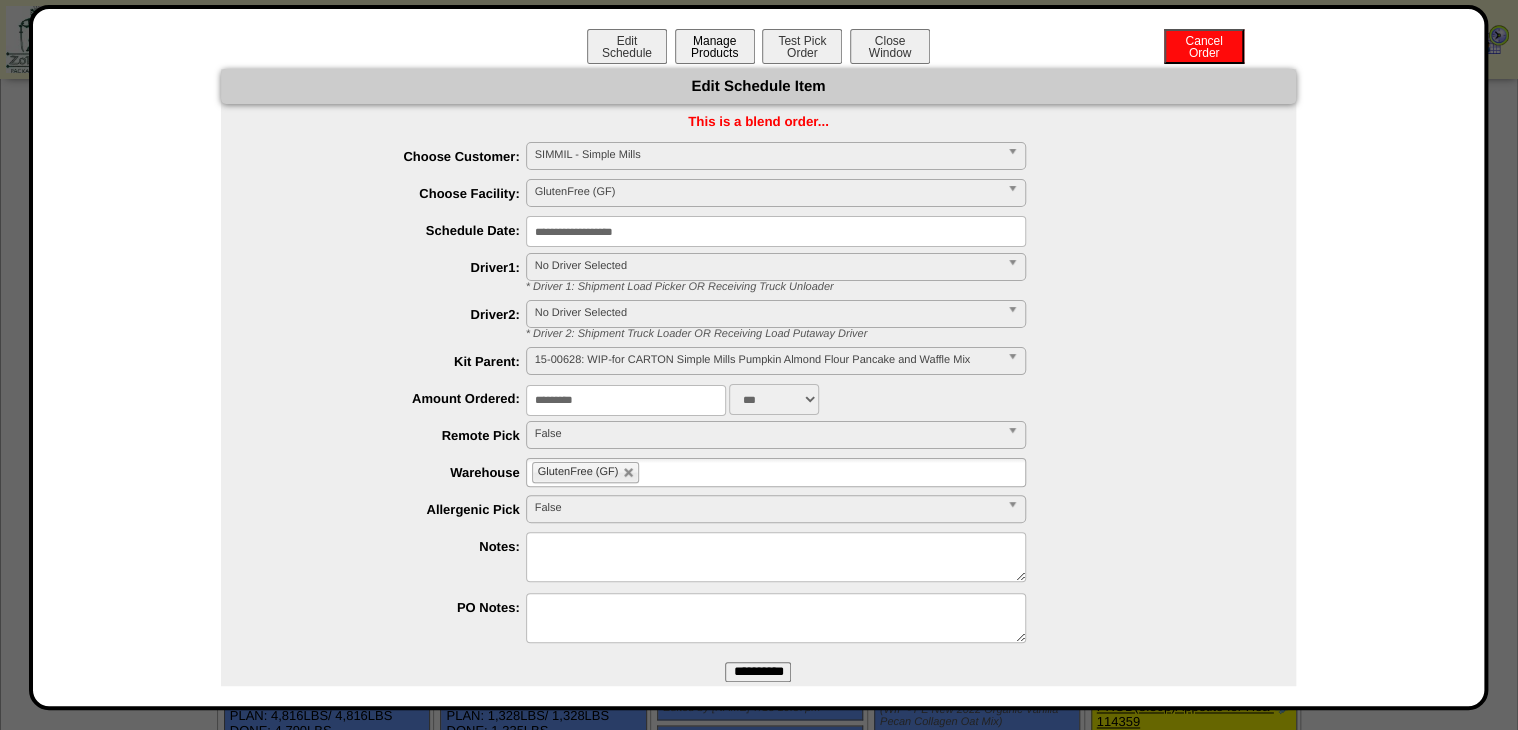 click on "Manage Products" at bounding box center [715, 46] 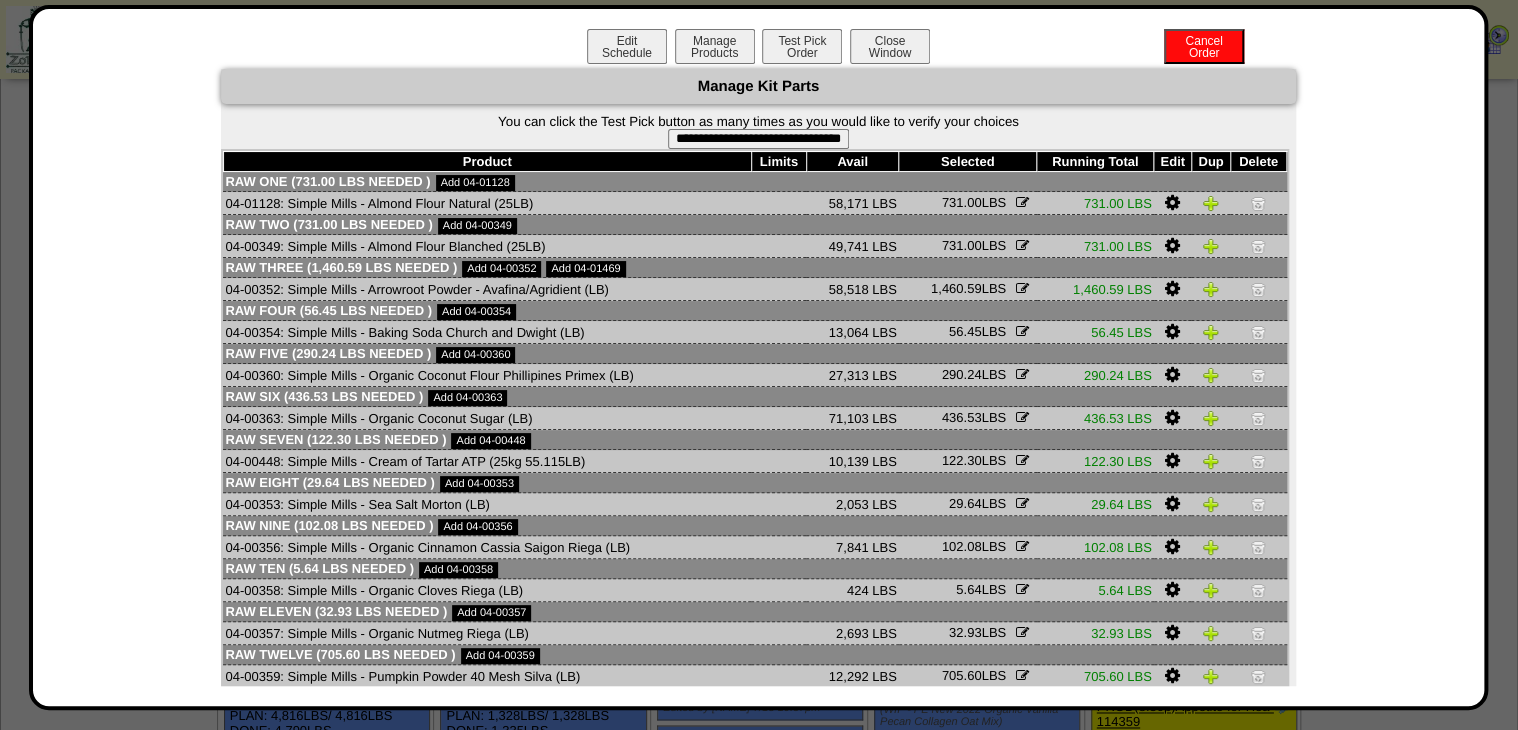 click on "**********" at bounding box center (758, 139) 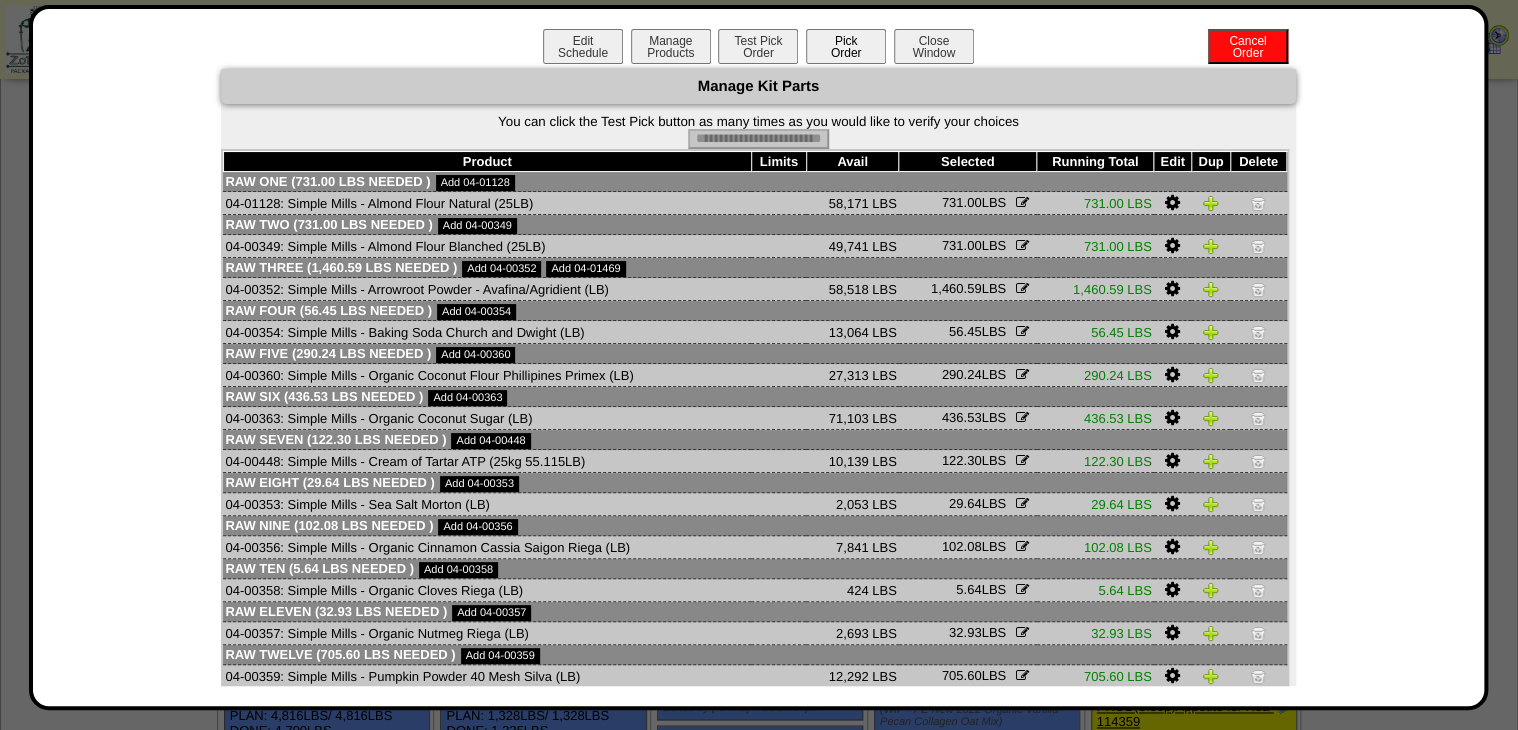 click on "Pick Order" at bounding box center (846, 46) 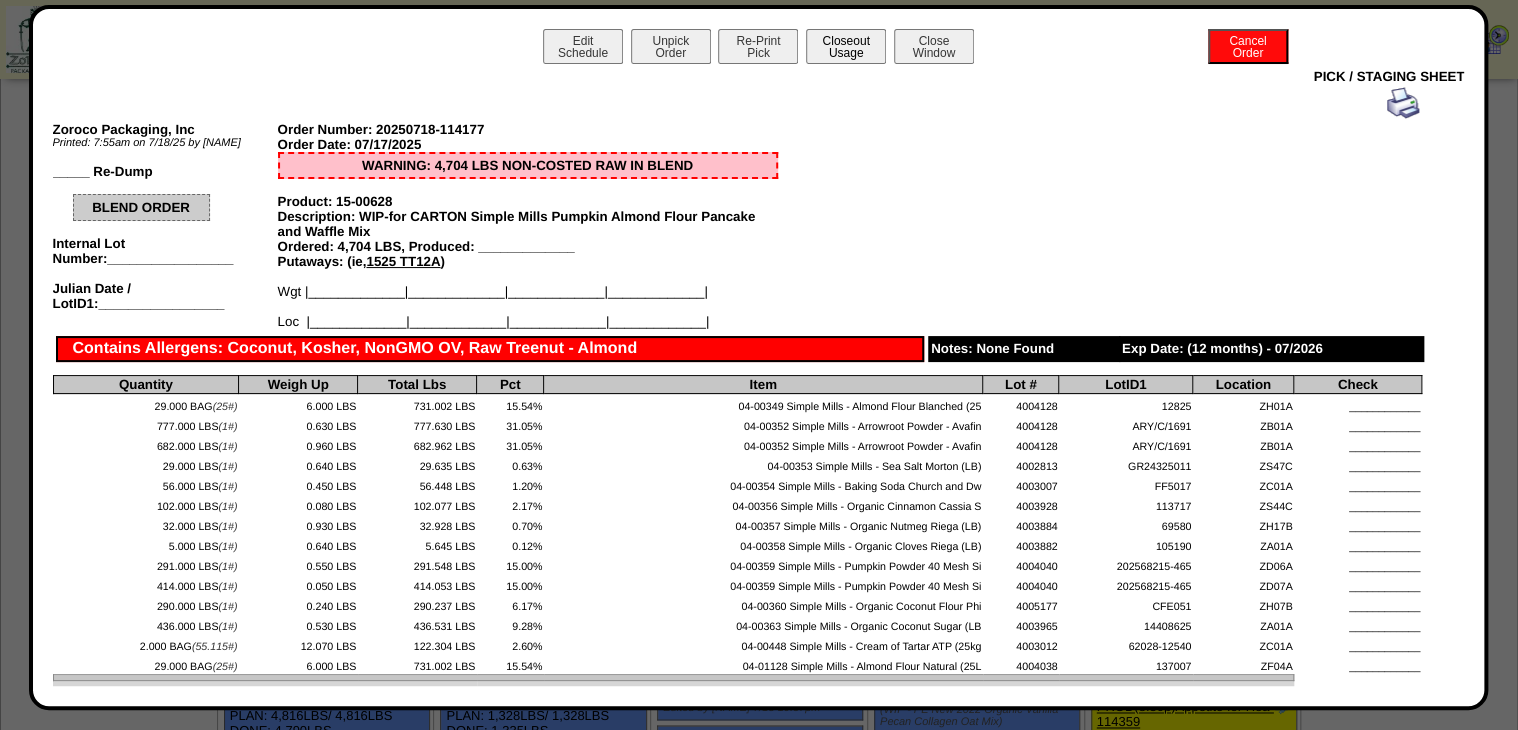 click on "Closeout Usage" at bounding box center [846, 46] 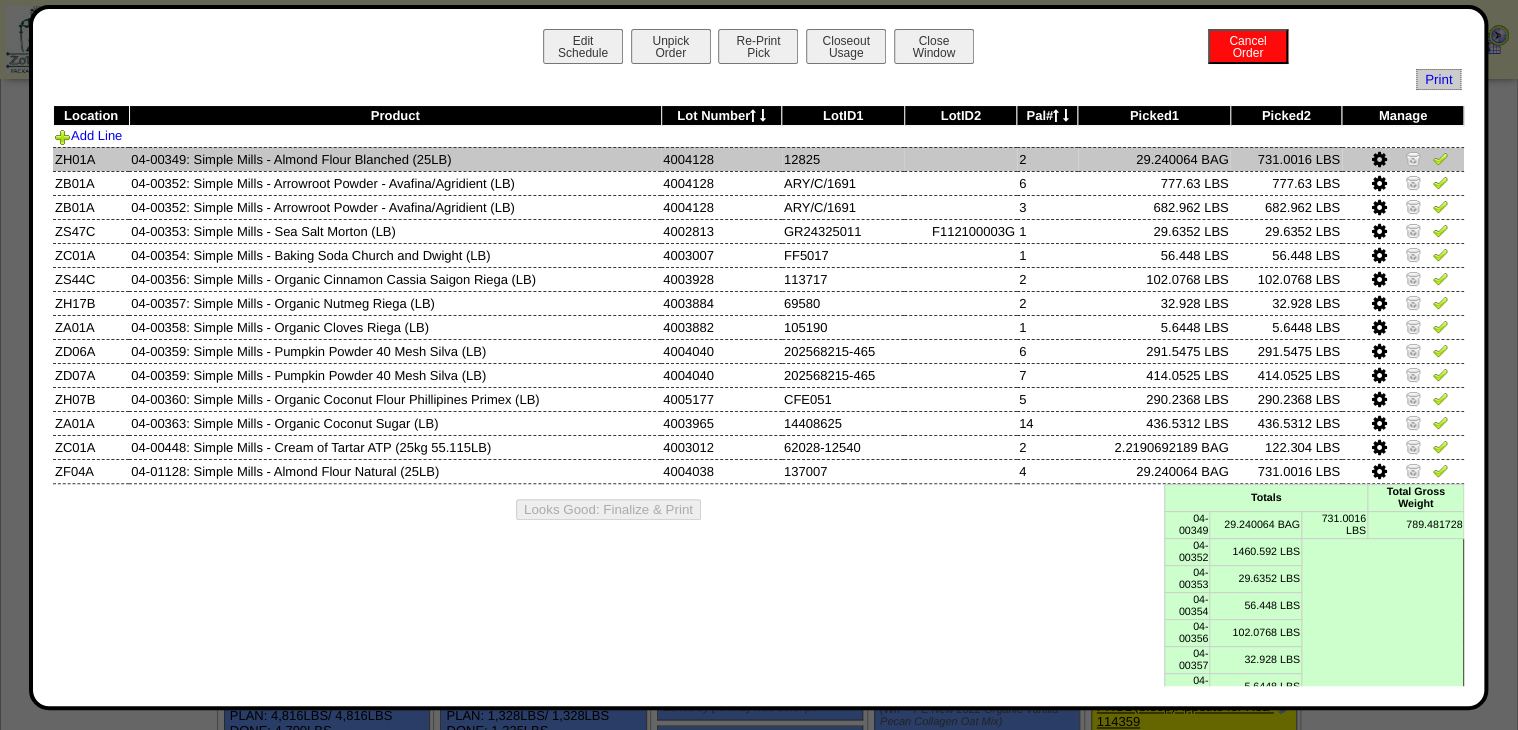 click at bounding box center [1440, 158] 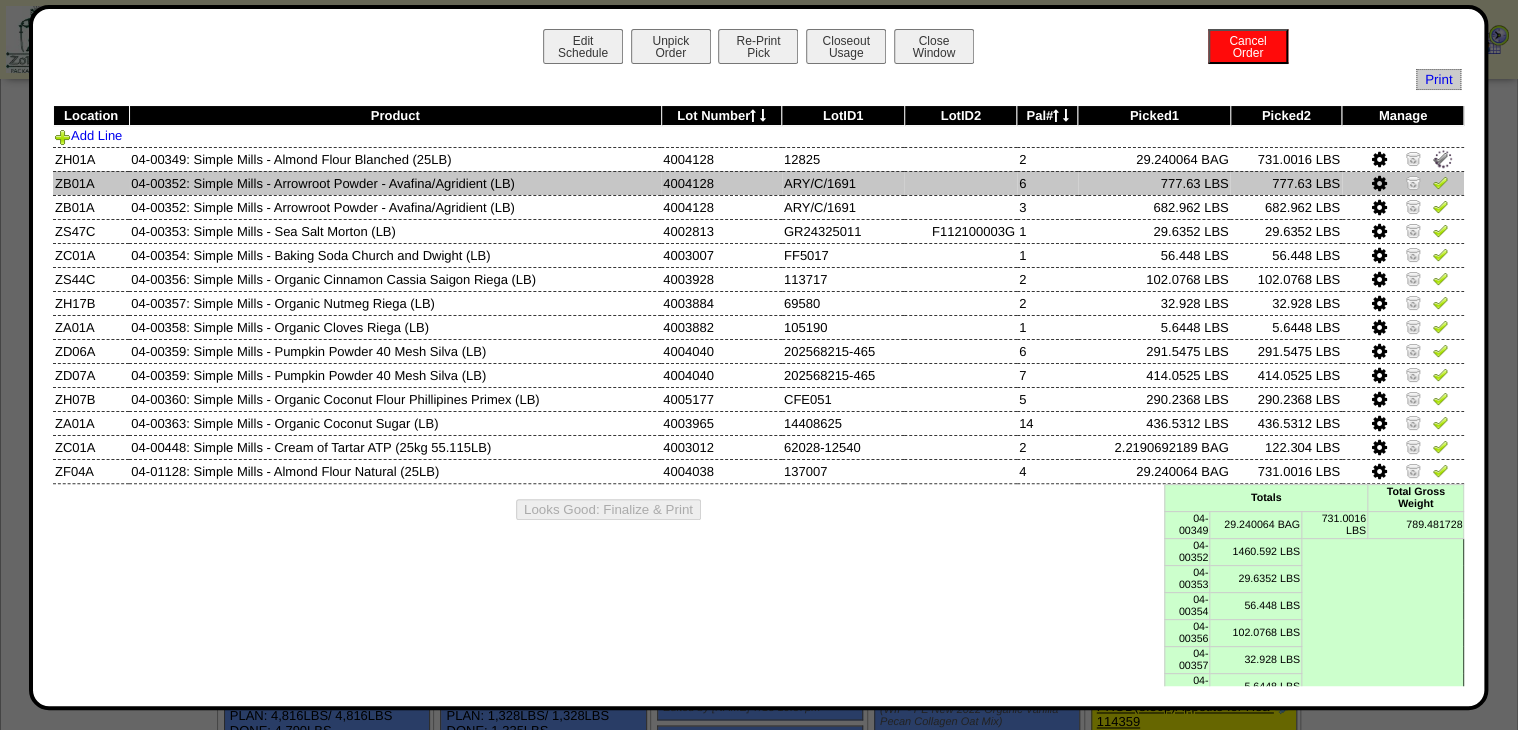 click at bounding box center [1440, 182] 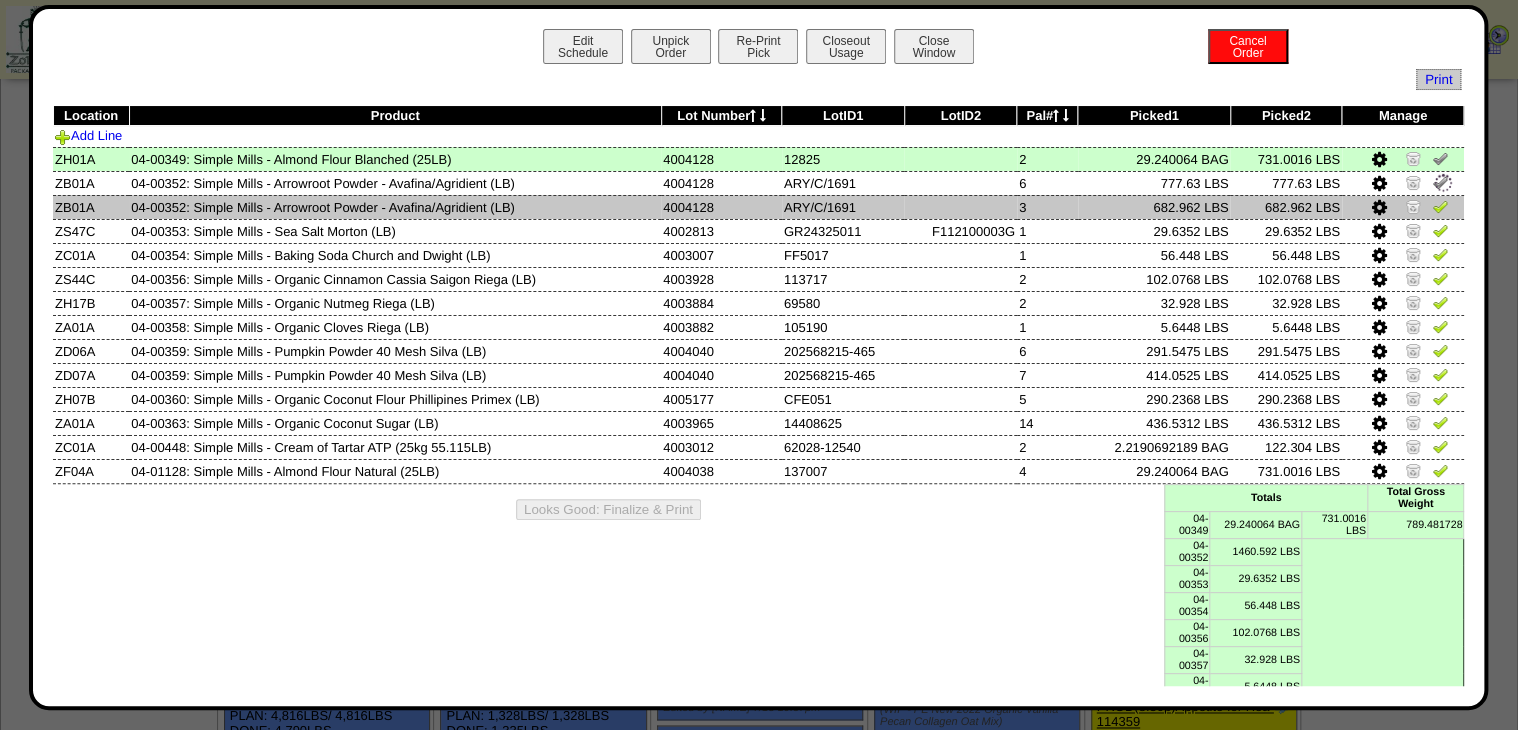 click at bounding box center (1440, 206) 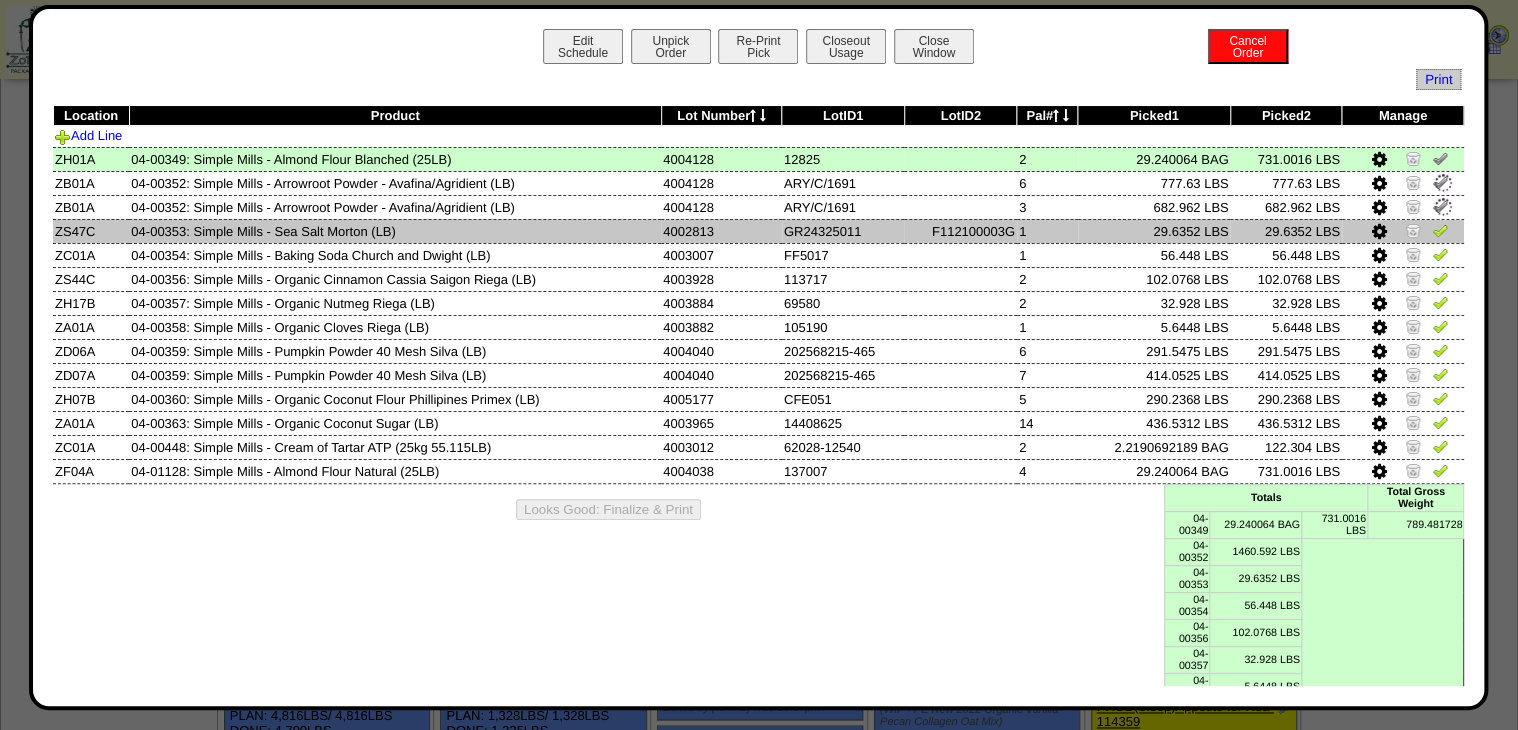 click at bounding box center (1440, 230) 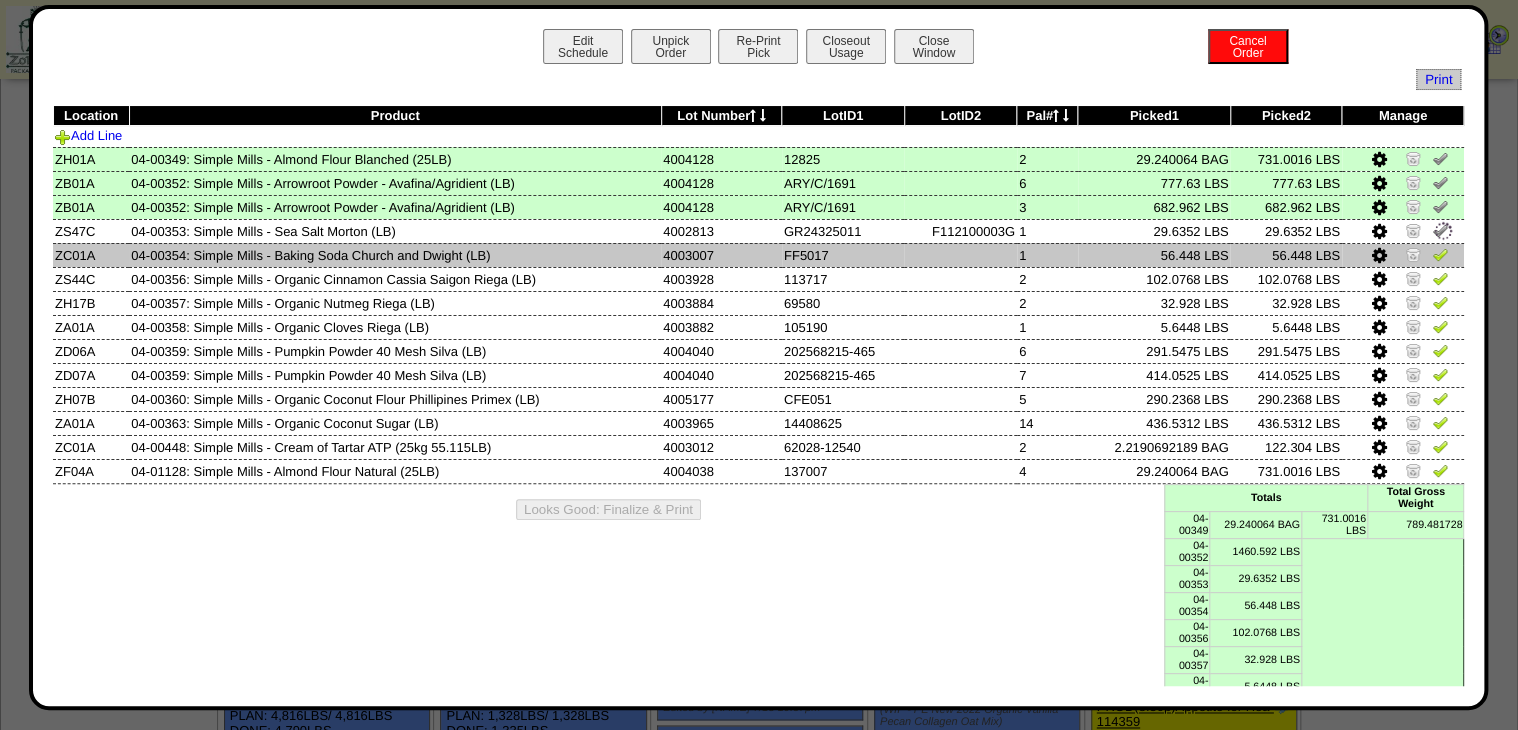 click at bounding box center [1440, 254] 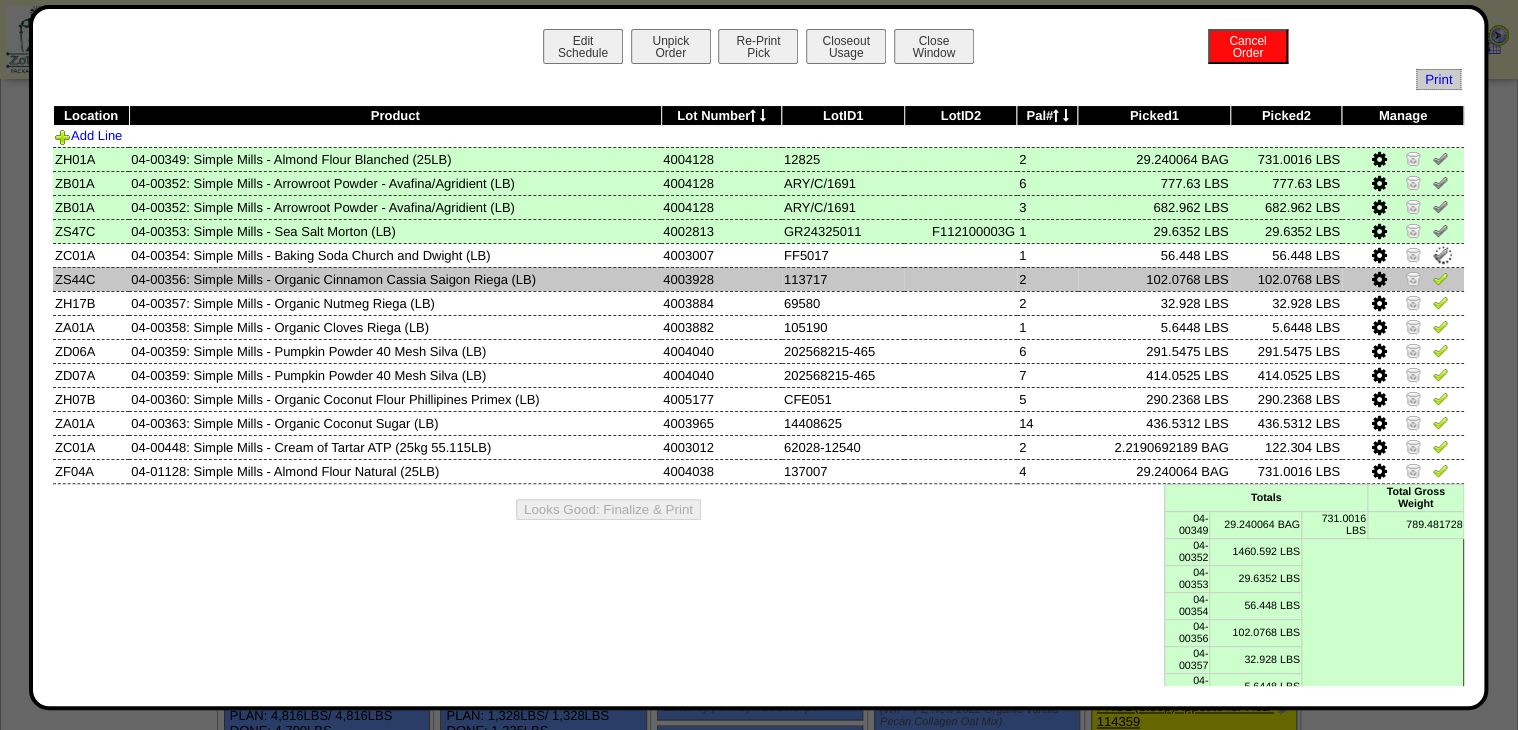 click at bounding box center (1440, 278) 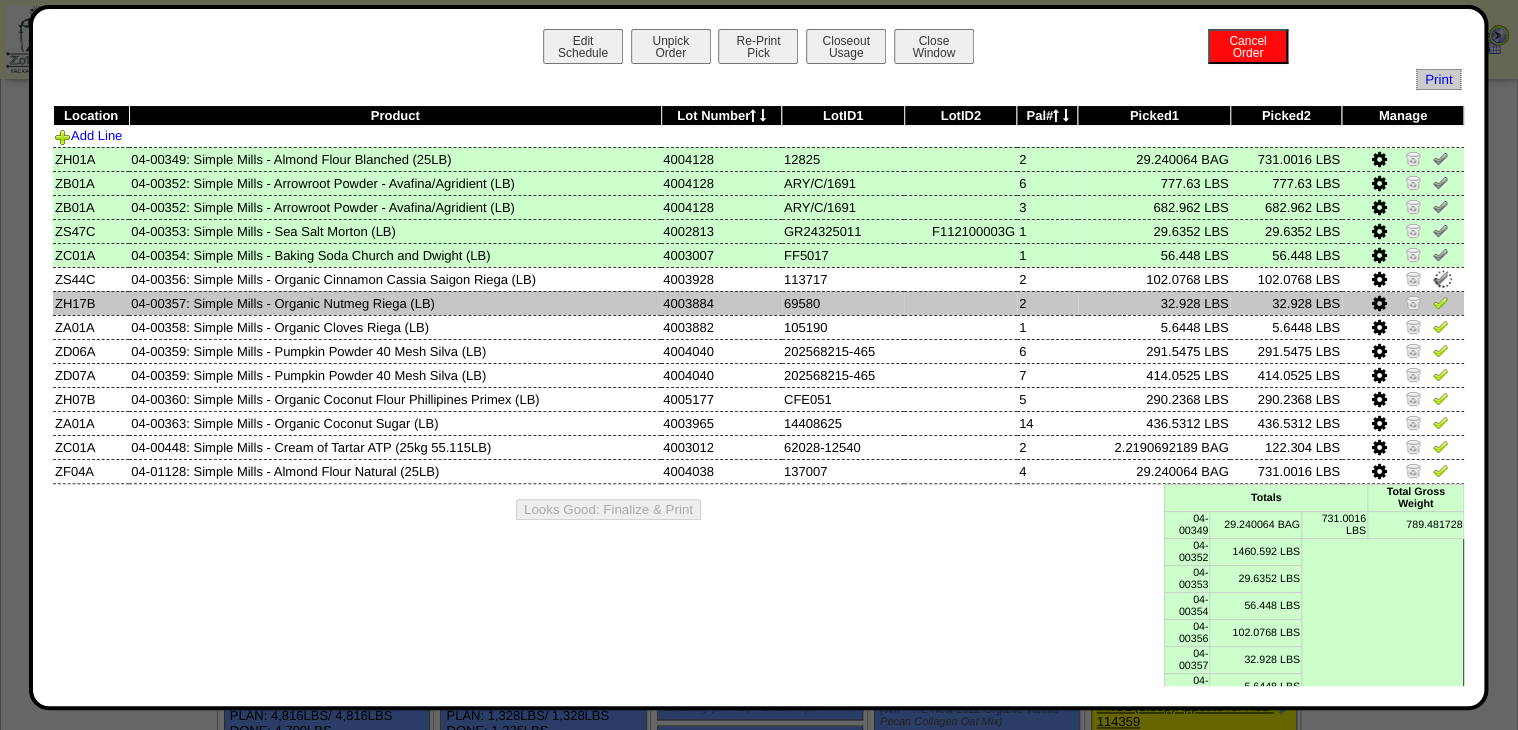 click at bounding box center (1440, 302) 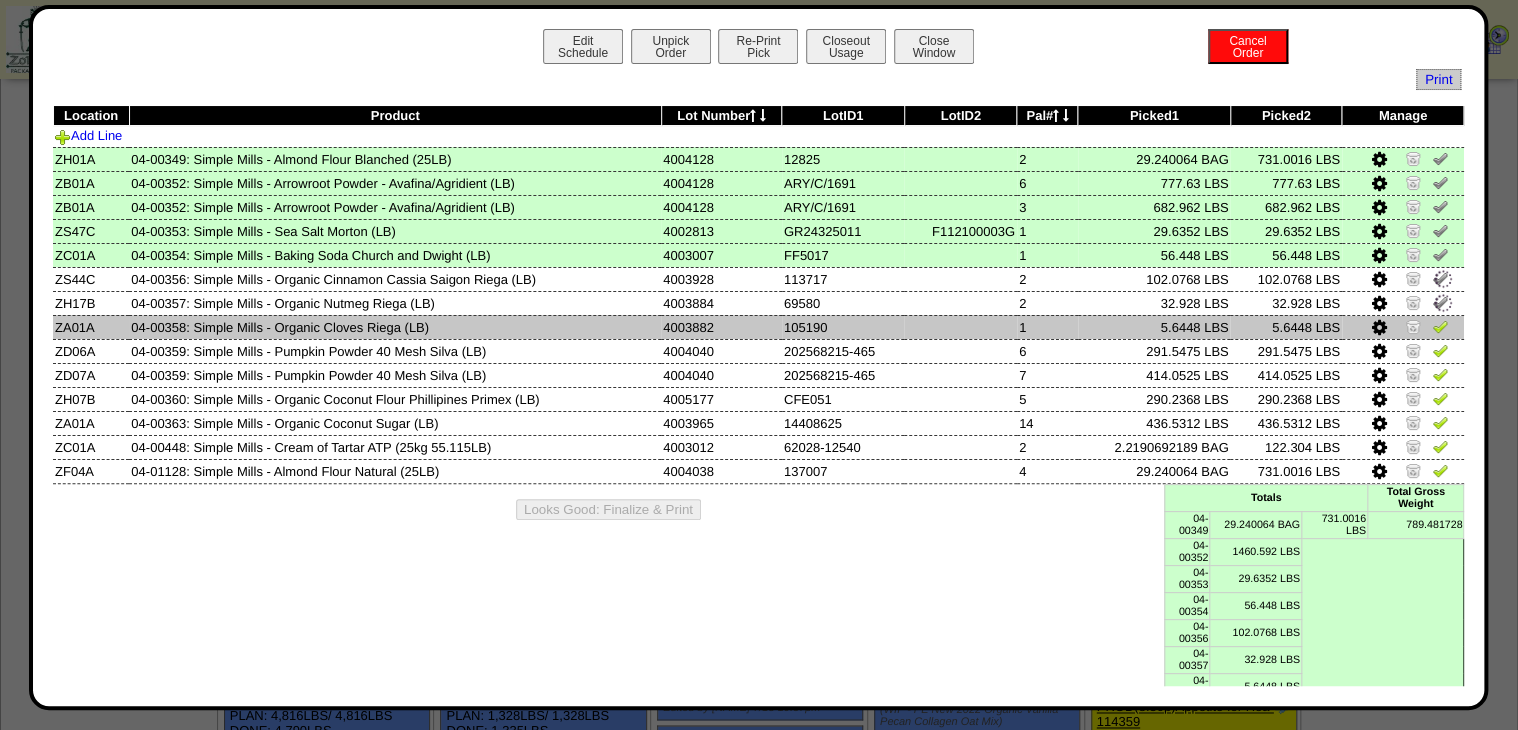 click at bounding box center [1440, 326] 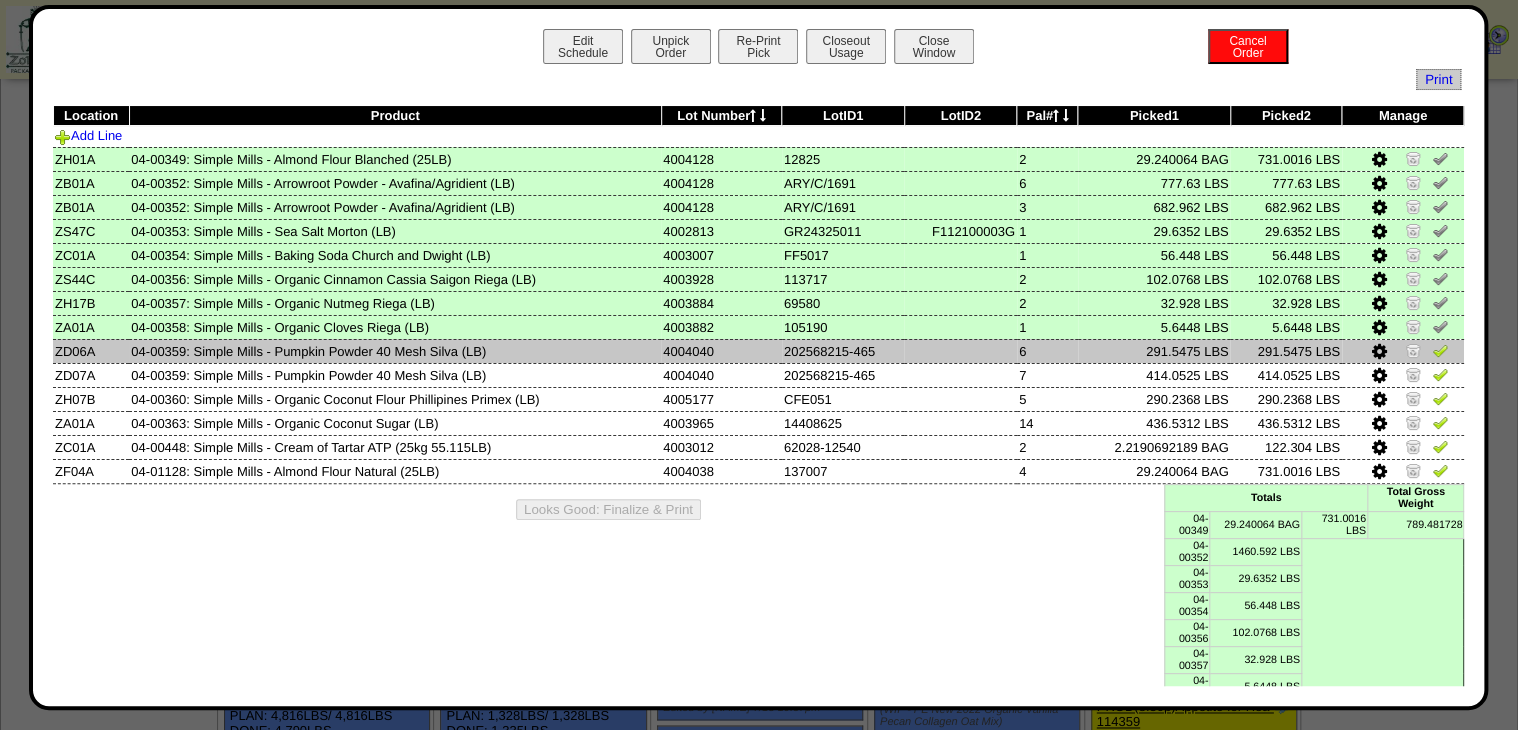 click at bounding box center [1440, 350] 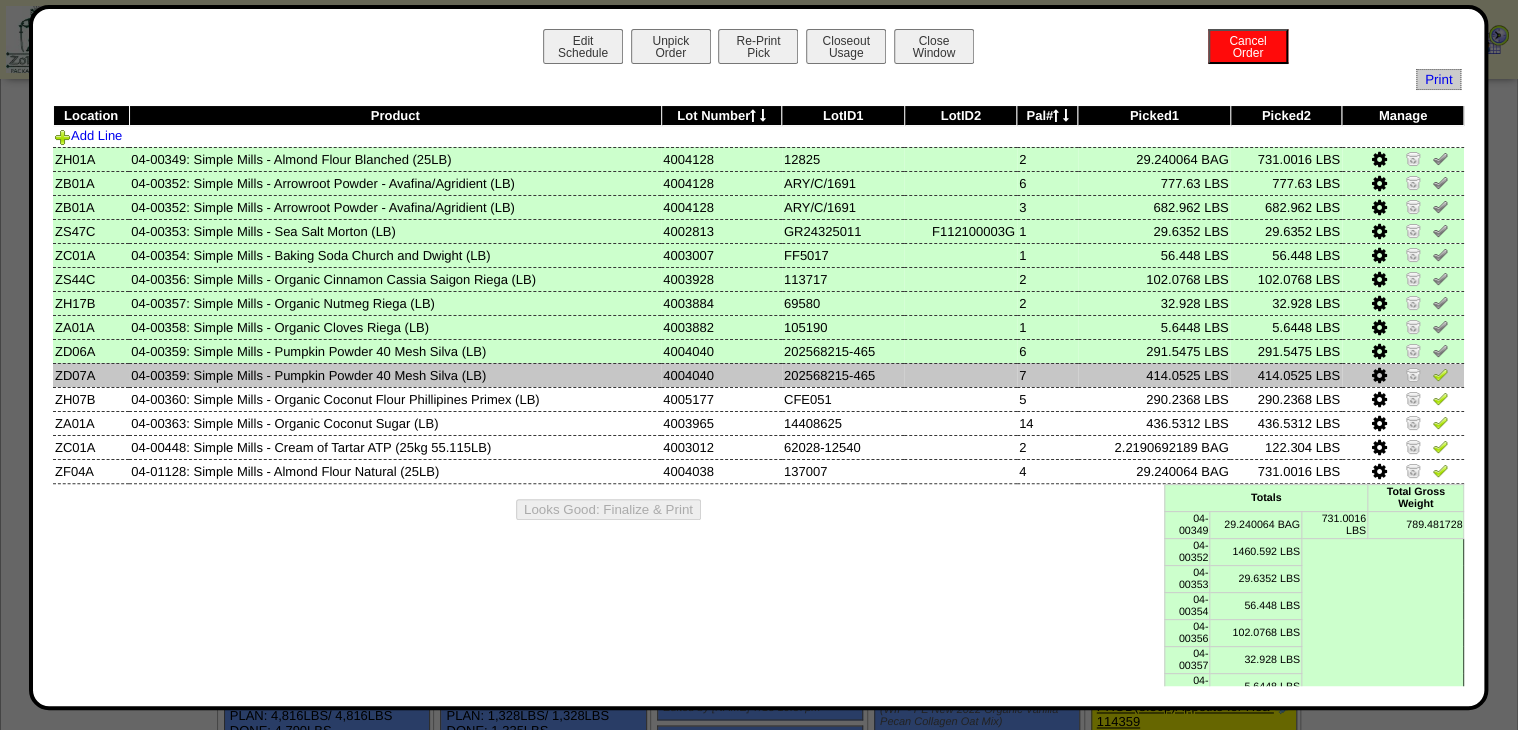 click at bounding box center (1440, 374) 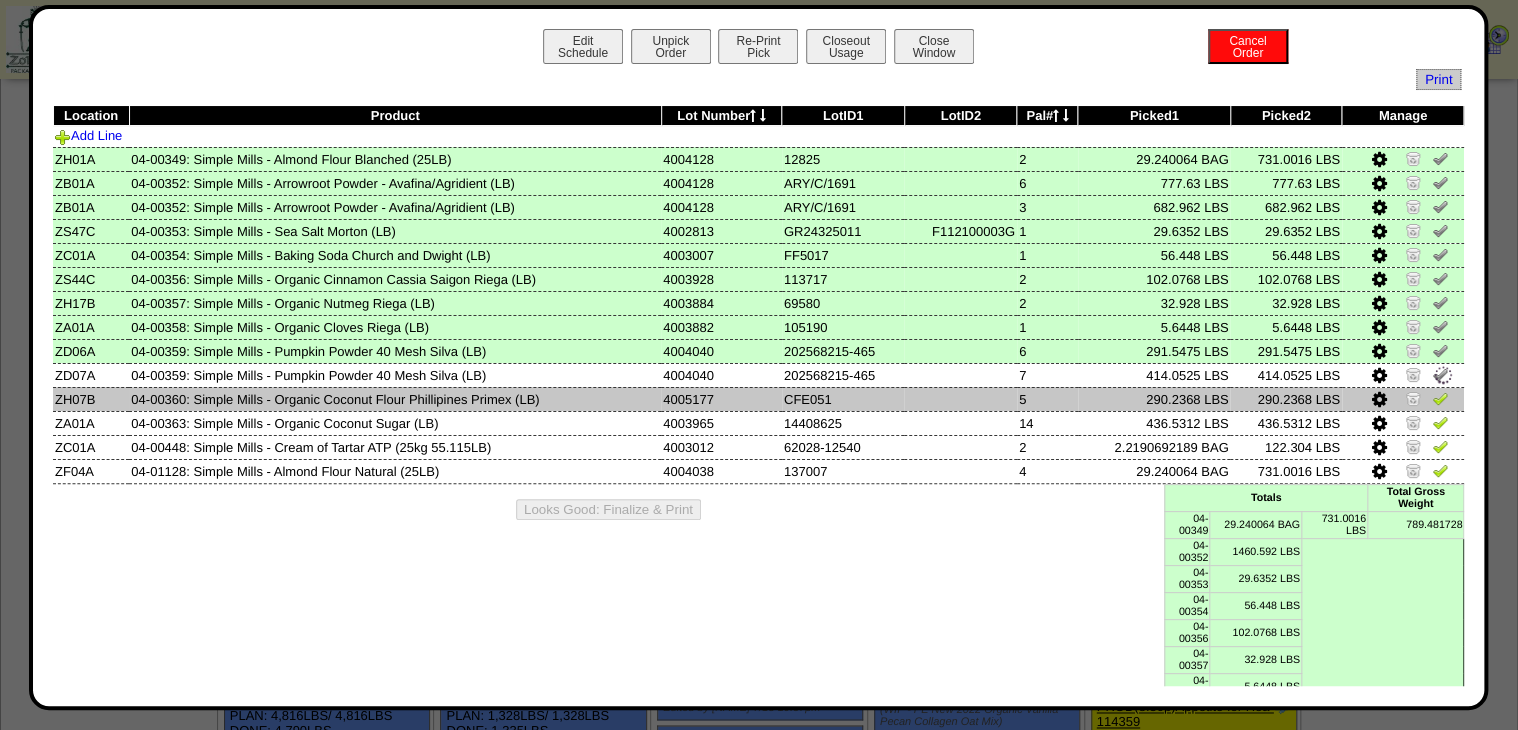 click at bounding box center [1440, 398] 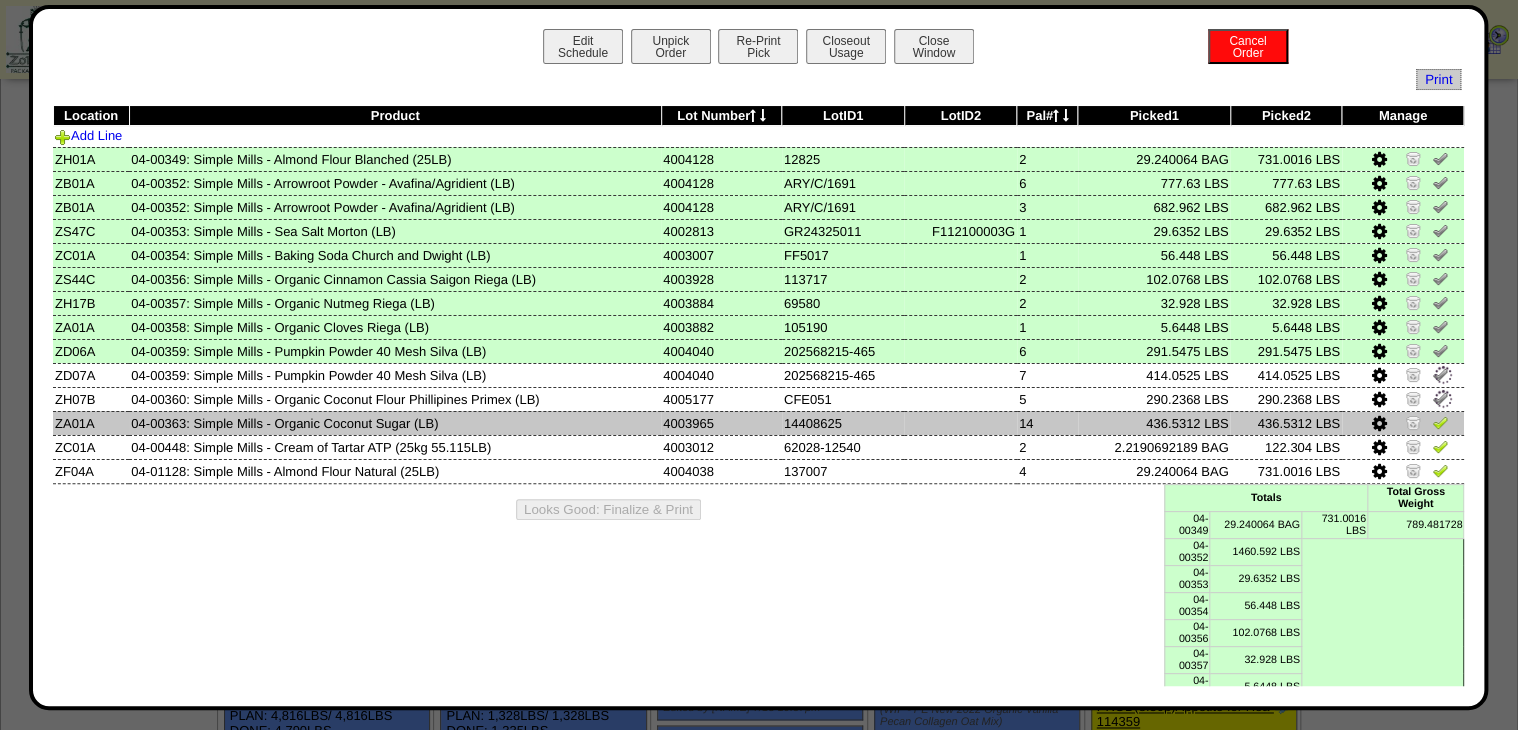 click at bounding box center [1440, 422] 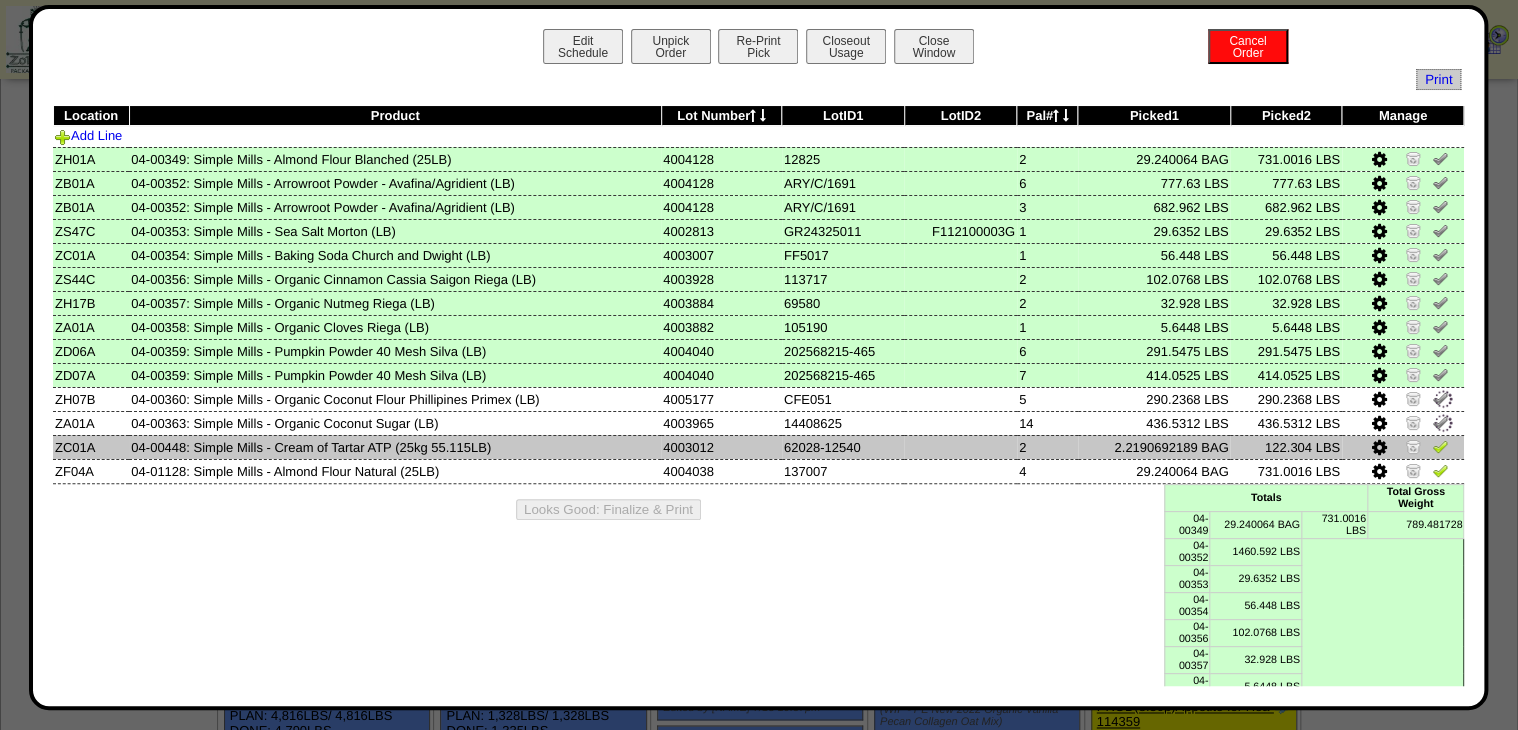 click at bounding box center [1440, 446] 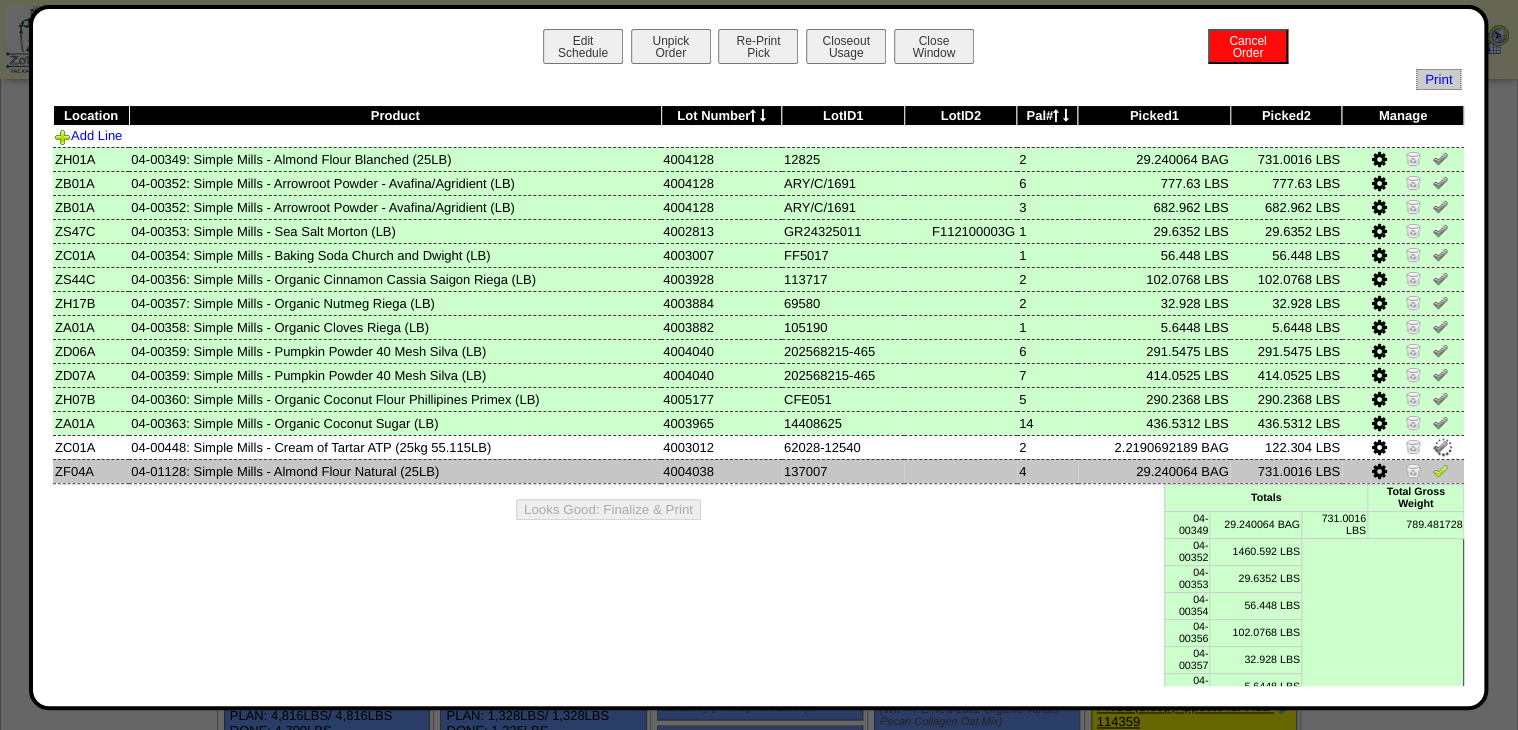 click at bounding box center (1440, 470) 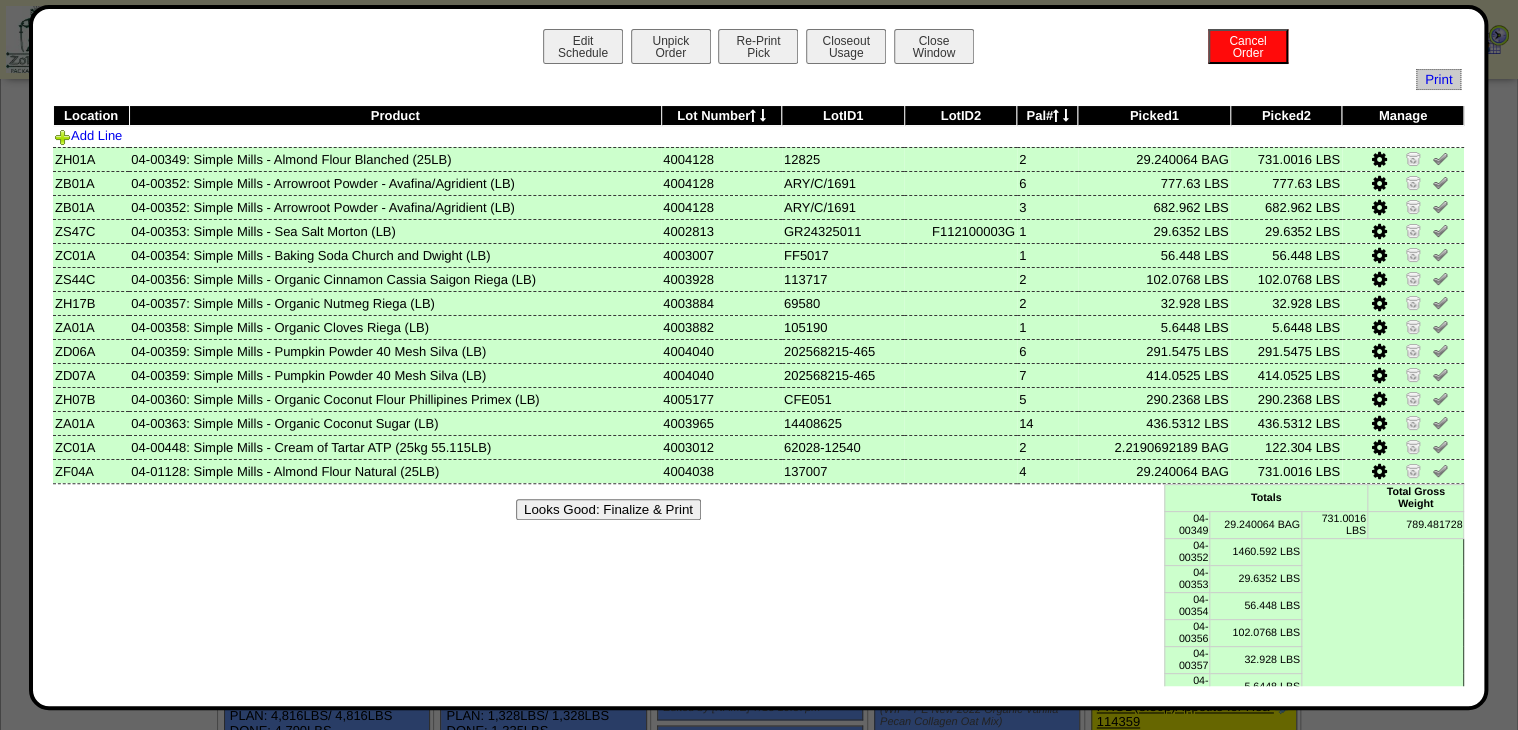 click on "Looks Good: Finalize & Print" at bounding box center (608, 509) 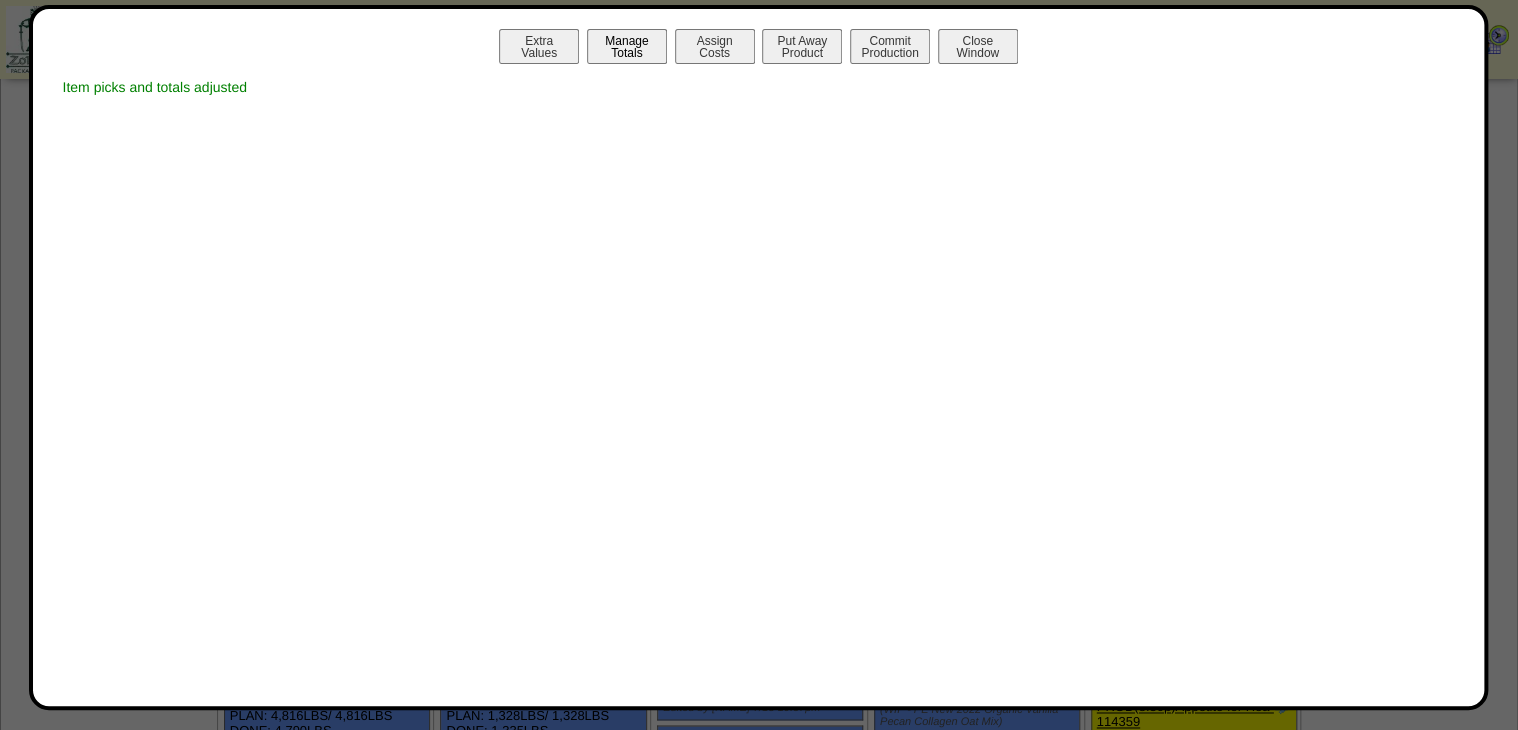 click on "Manage Totals" at bounding box center (627, 46) 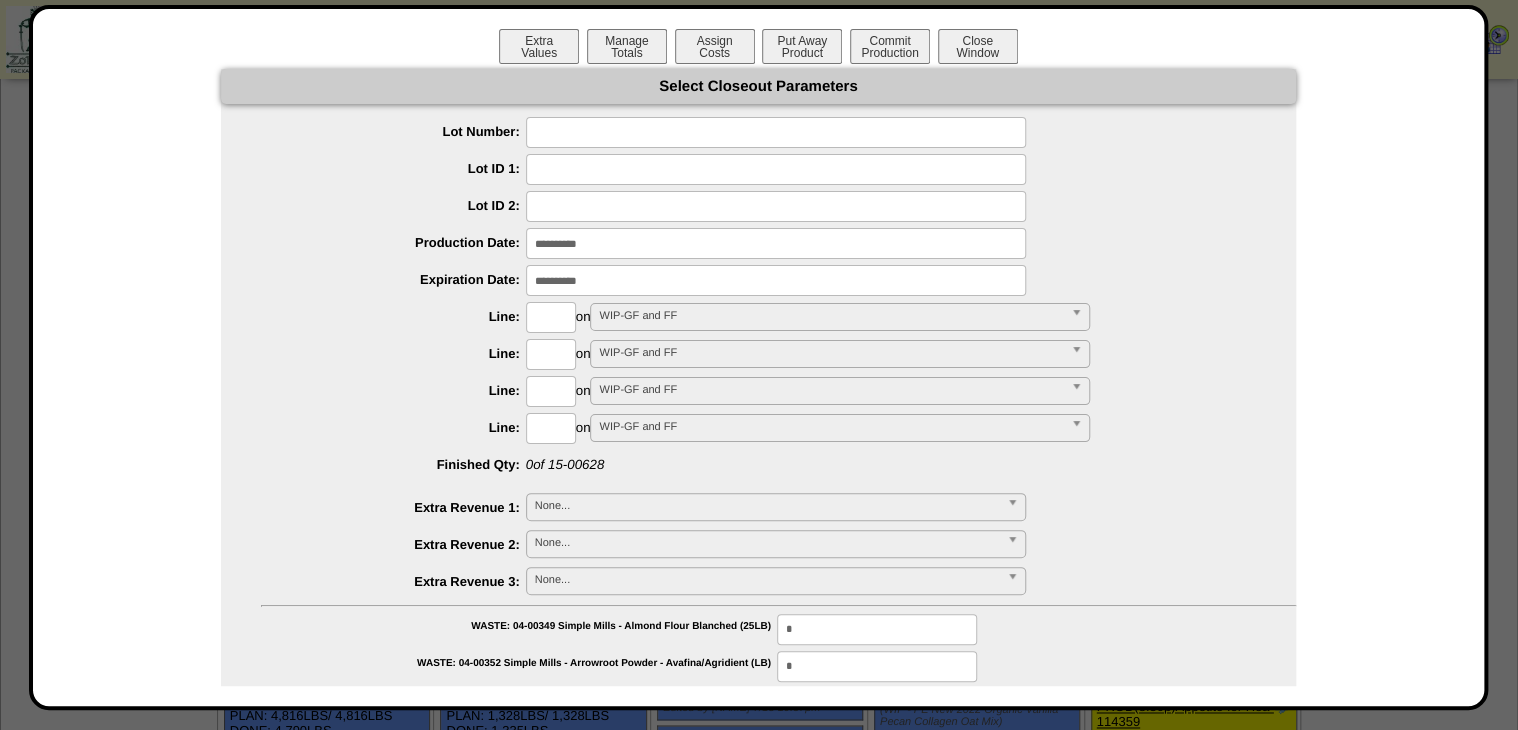 click at bounding box center [776, 132] 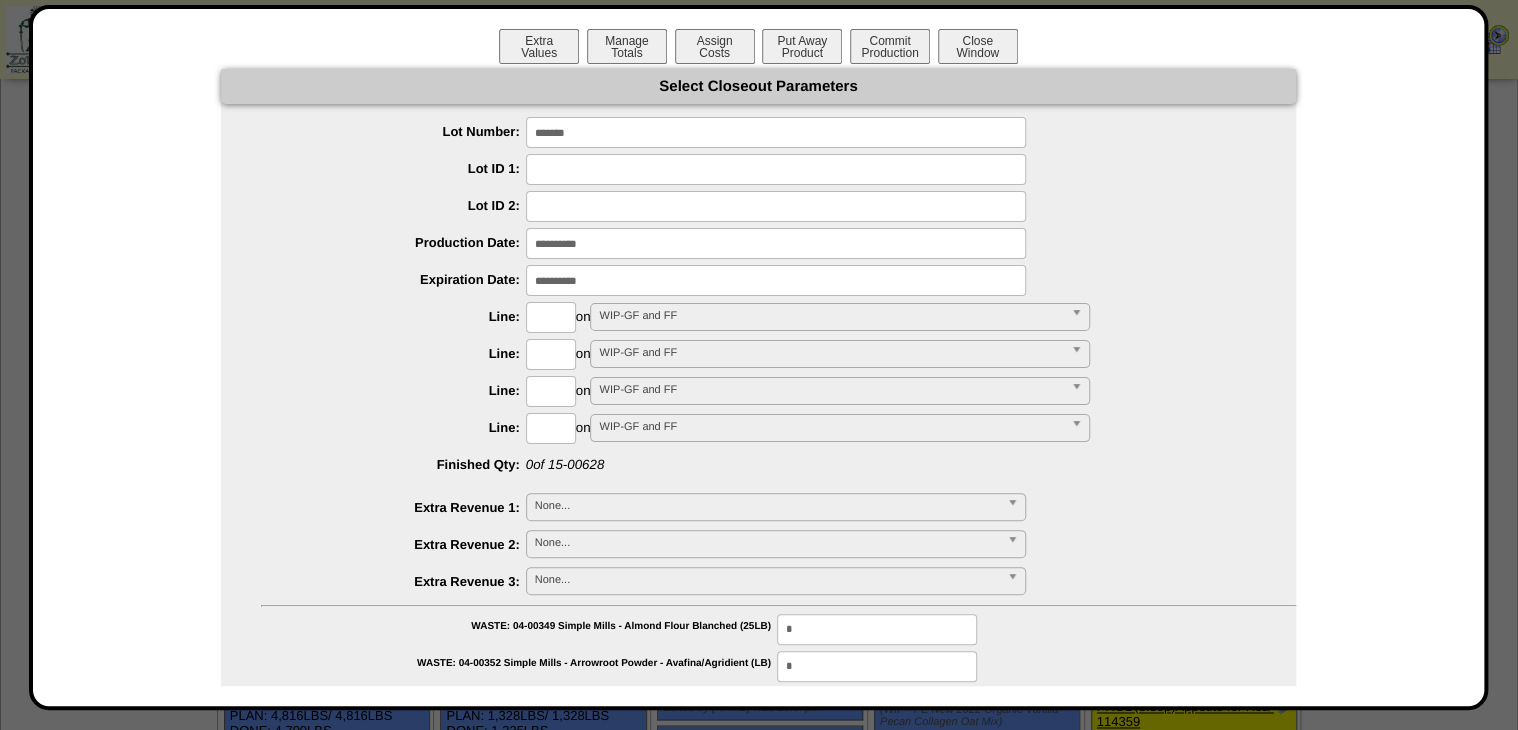 type on "*******" 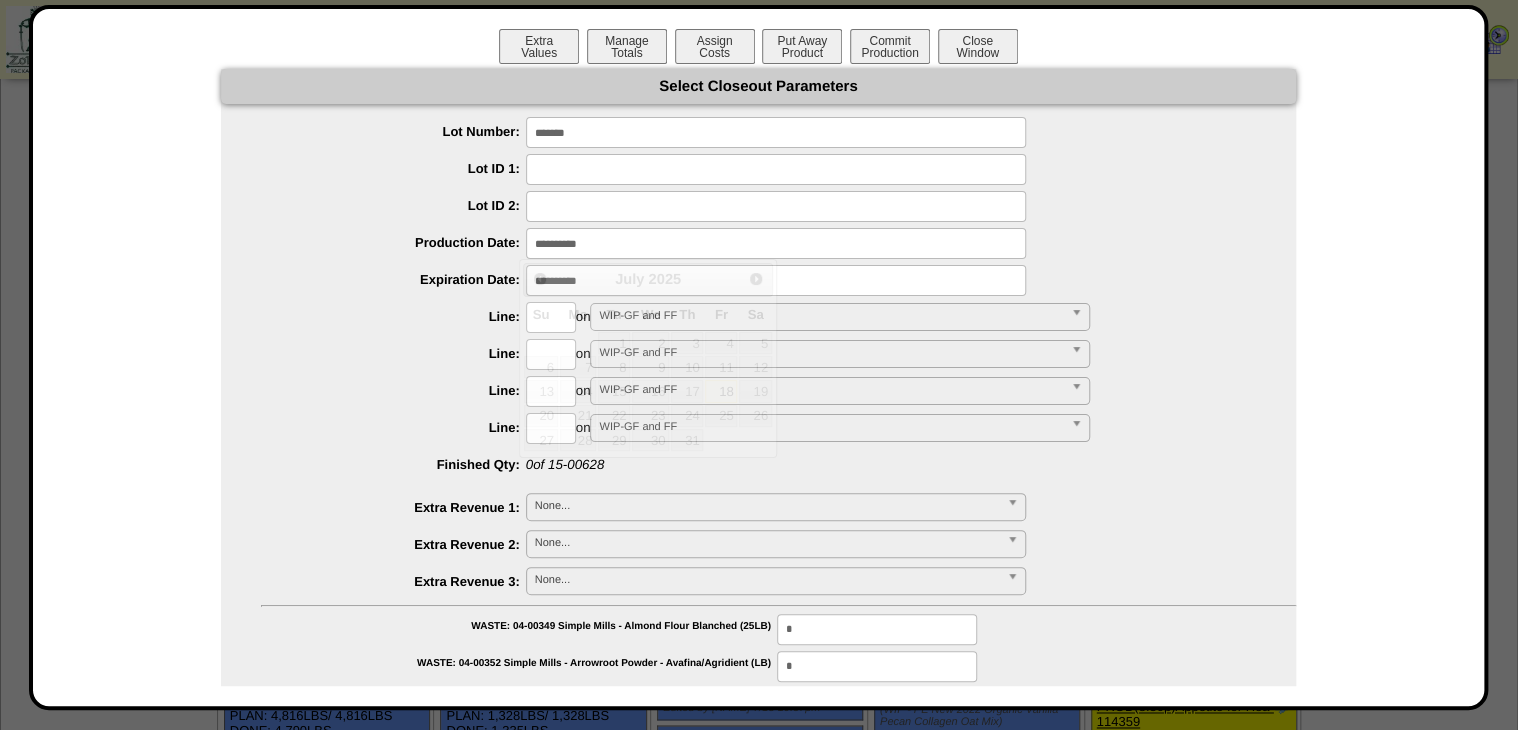 click at bounding box center [776, 243] 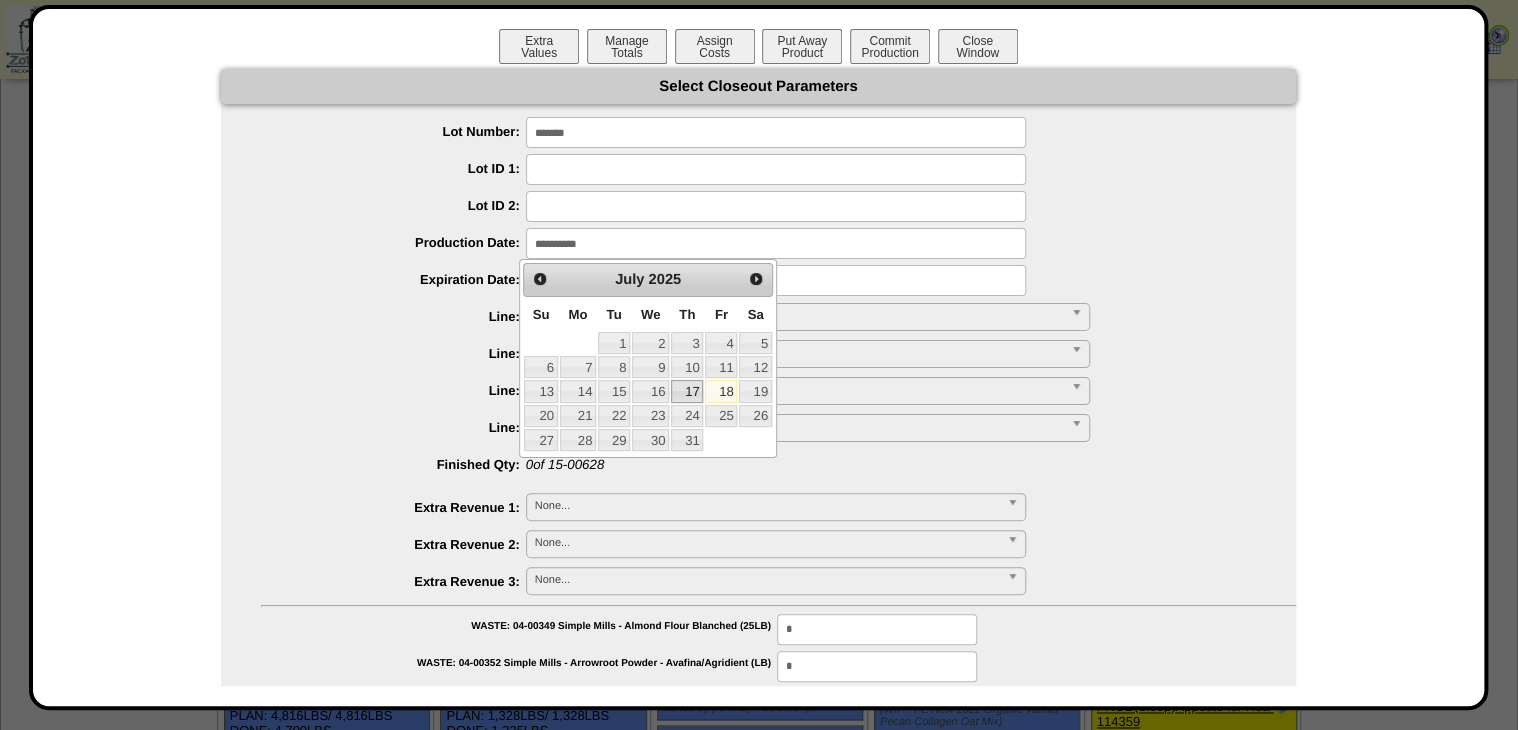 click on "17" at bounding box center [687, 391] 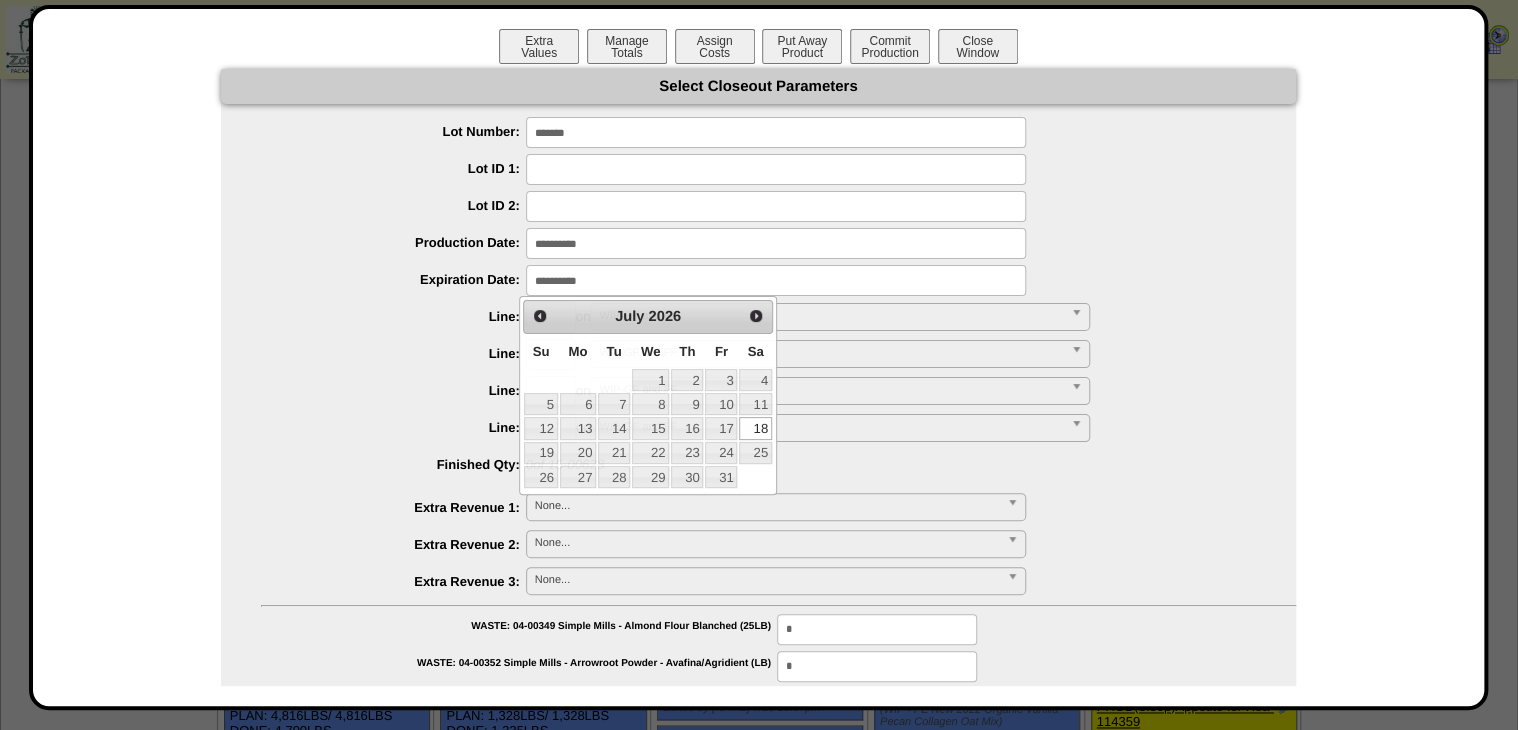 click at bounding box center [776, 280] 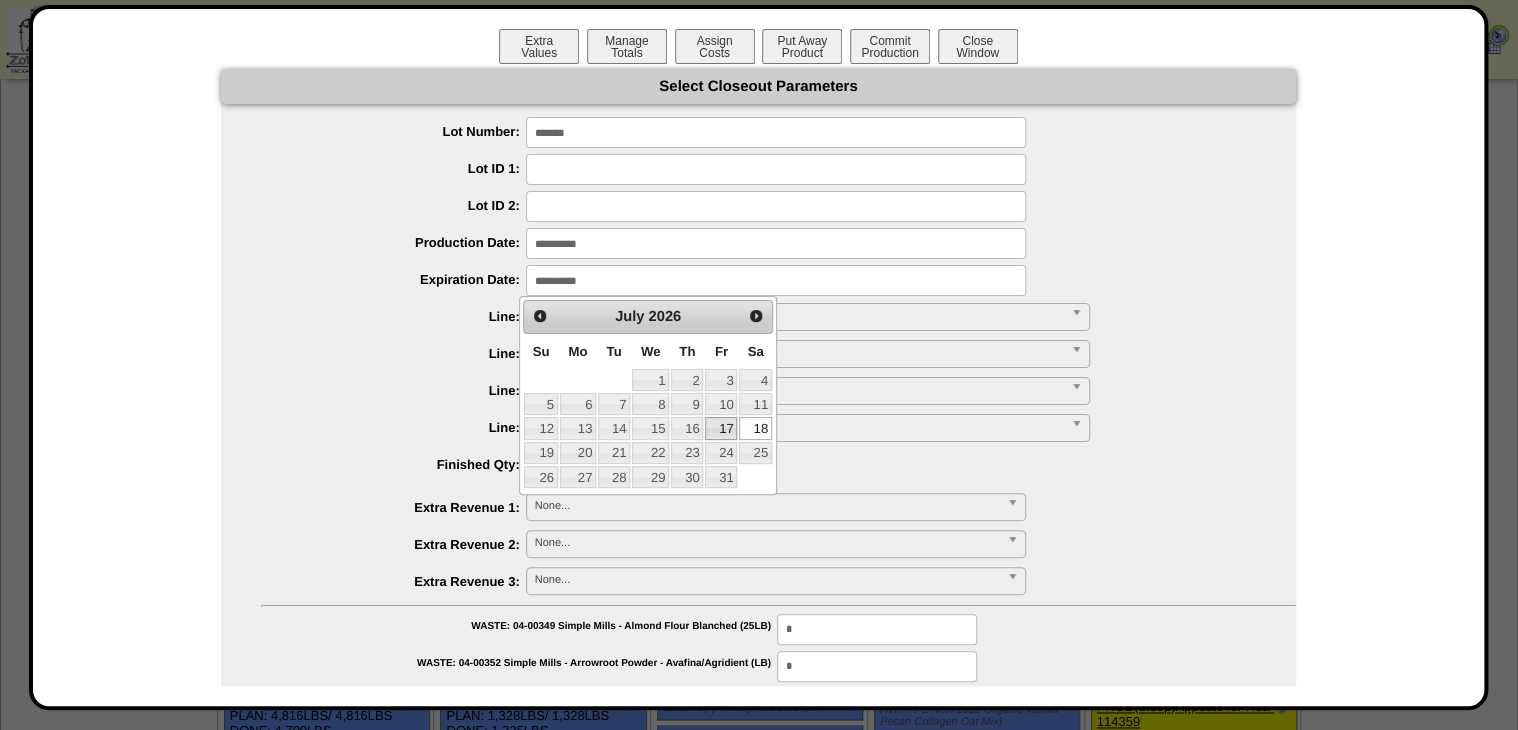 click on "17" at bounding box center [721, 428] 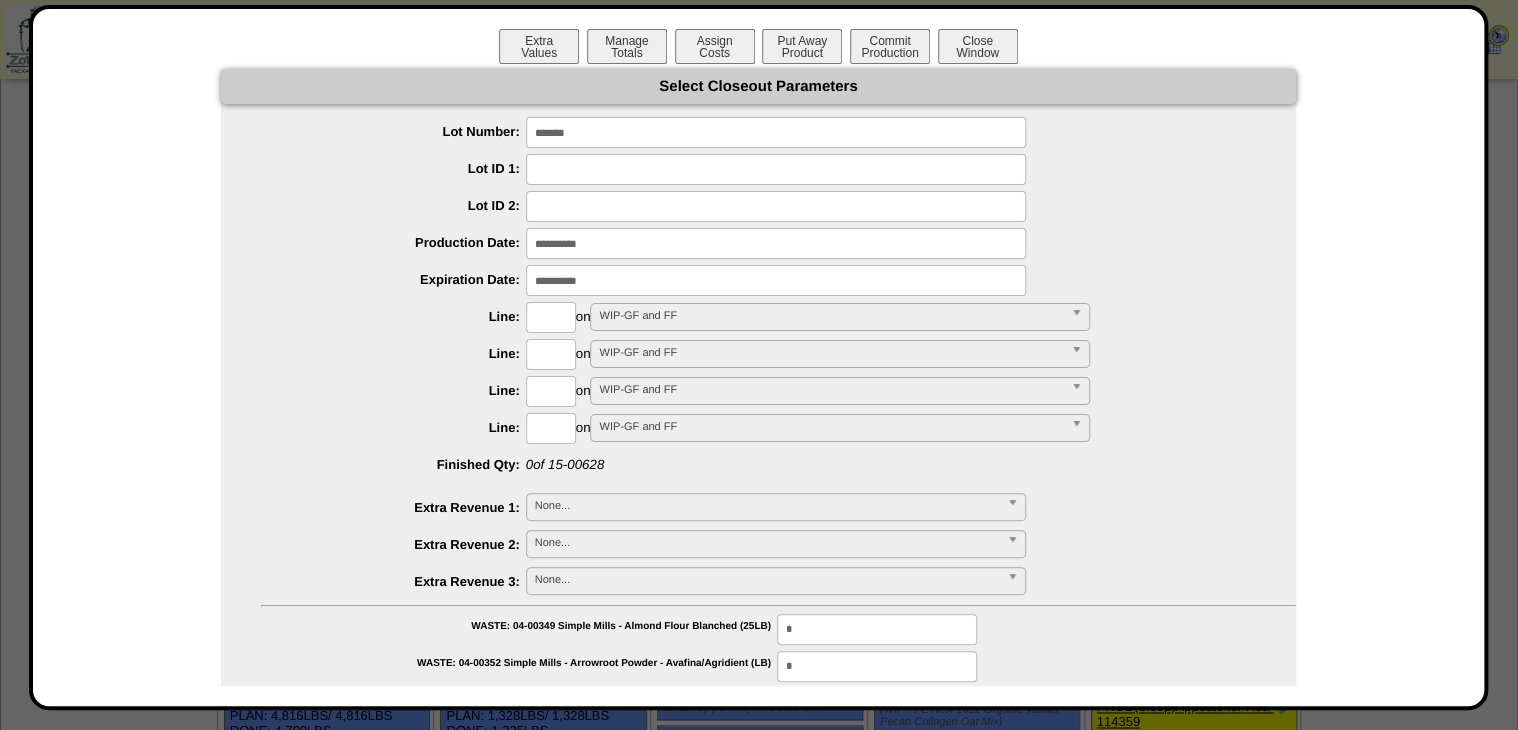 click at bounding box center (551, 317) 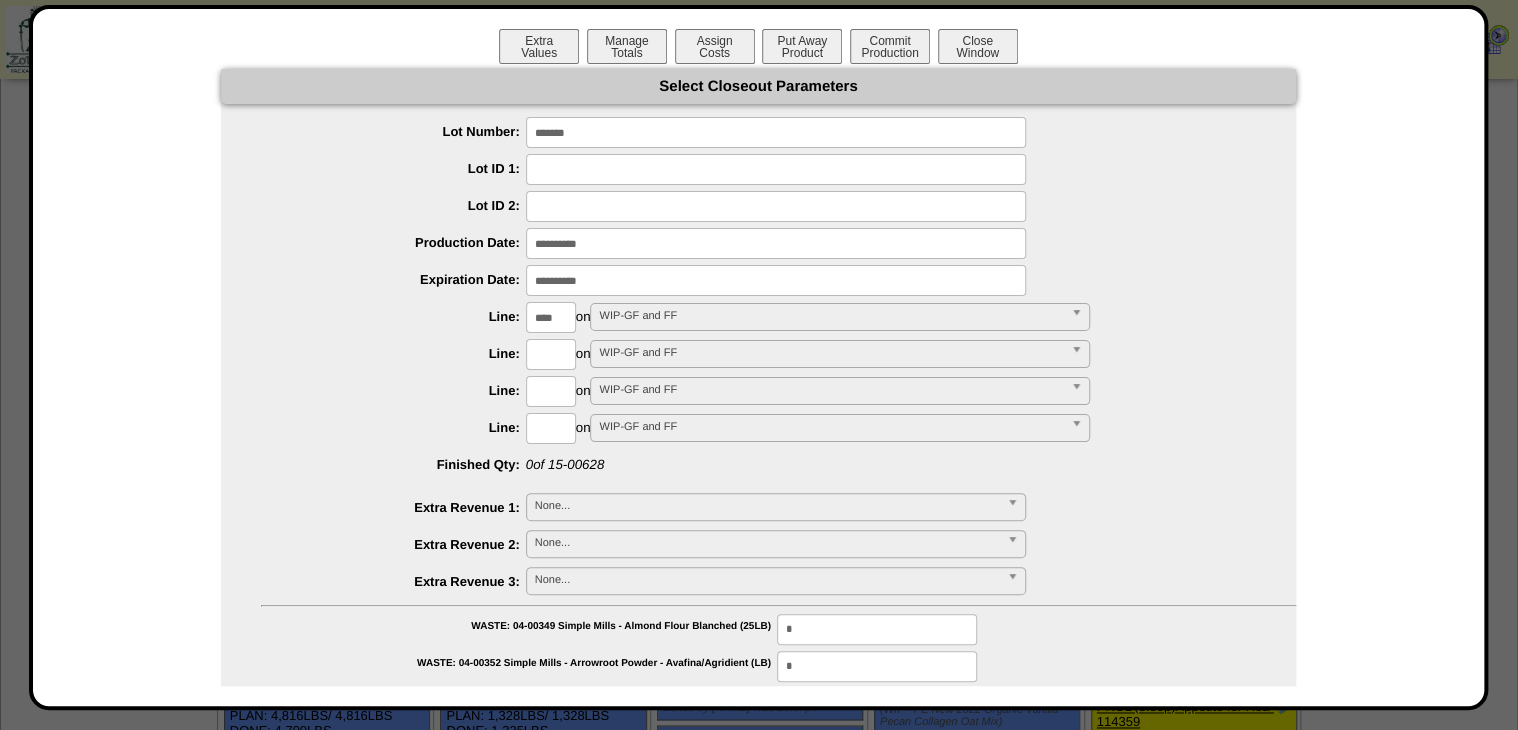 type on "****" 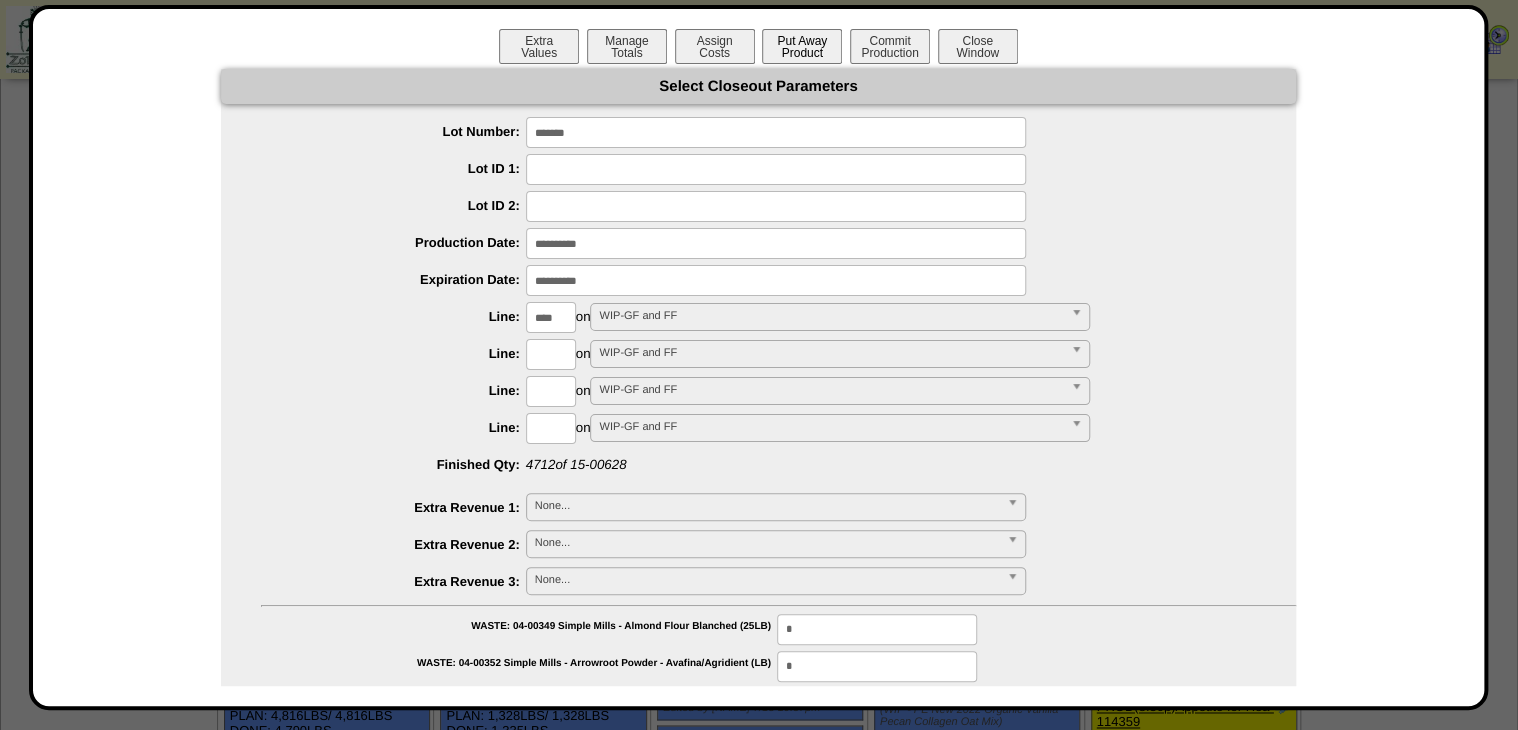 click on "Put Away Product" at bounding box center (802, 46) 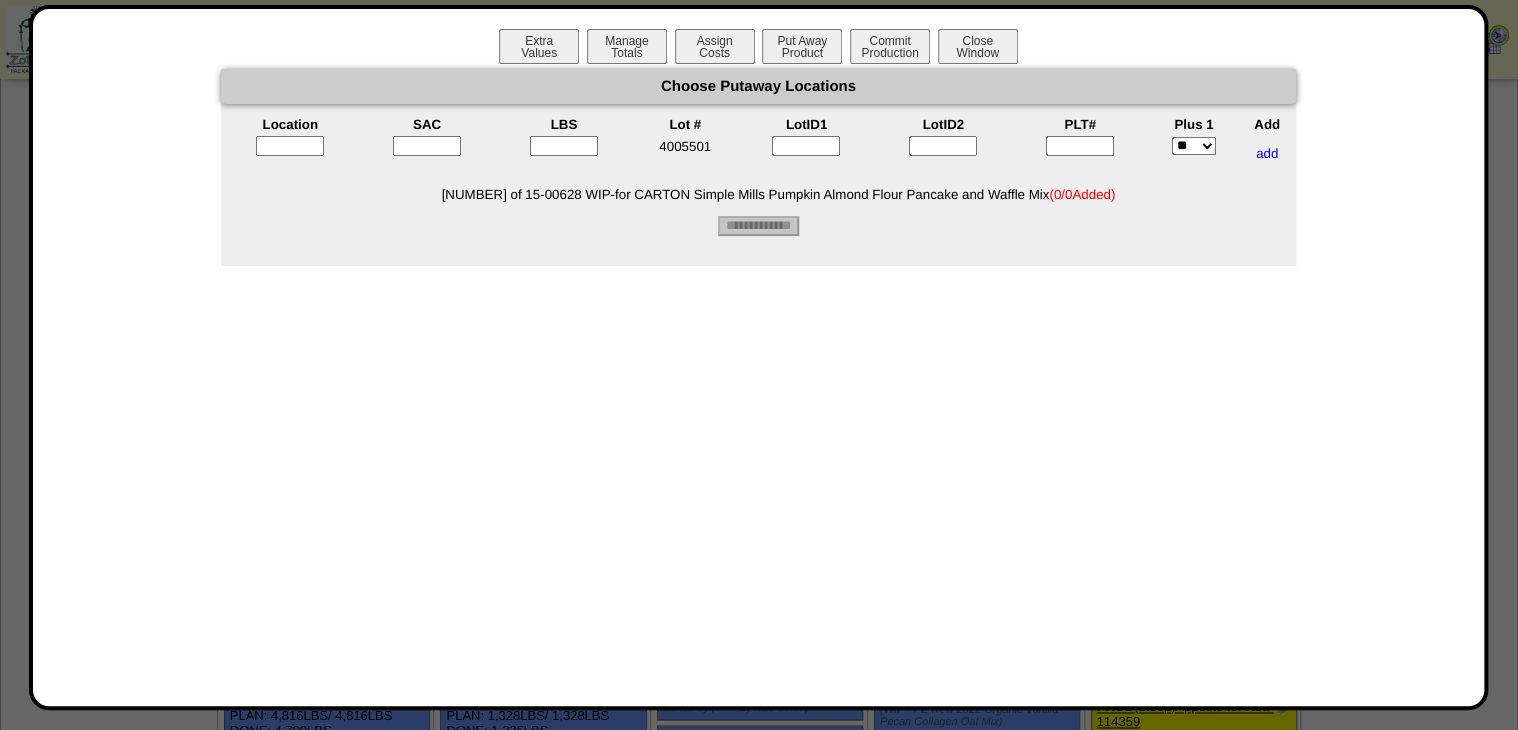 drag, startPoint x: 1044, startPoint y: 153, endPoint x: 1064, endPoint y: 148, distance: 20.615528 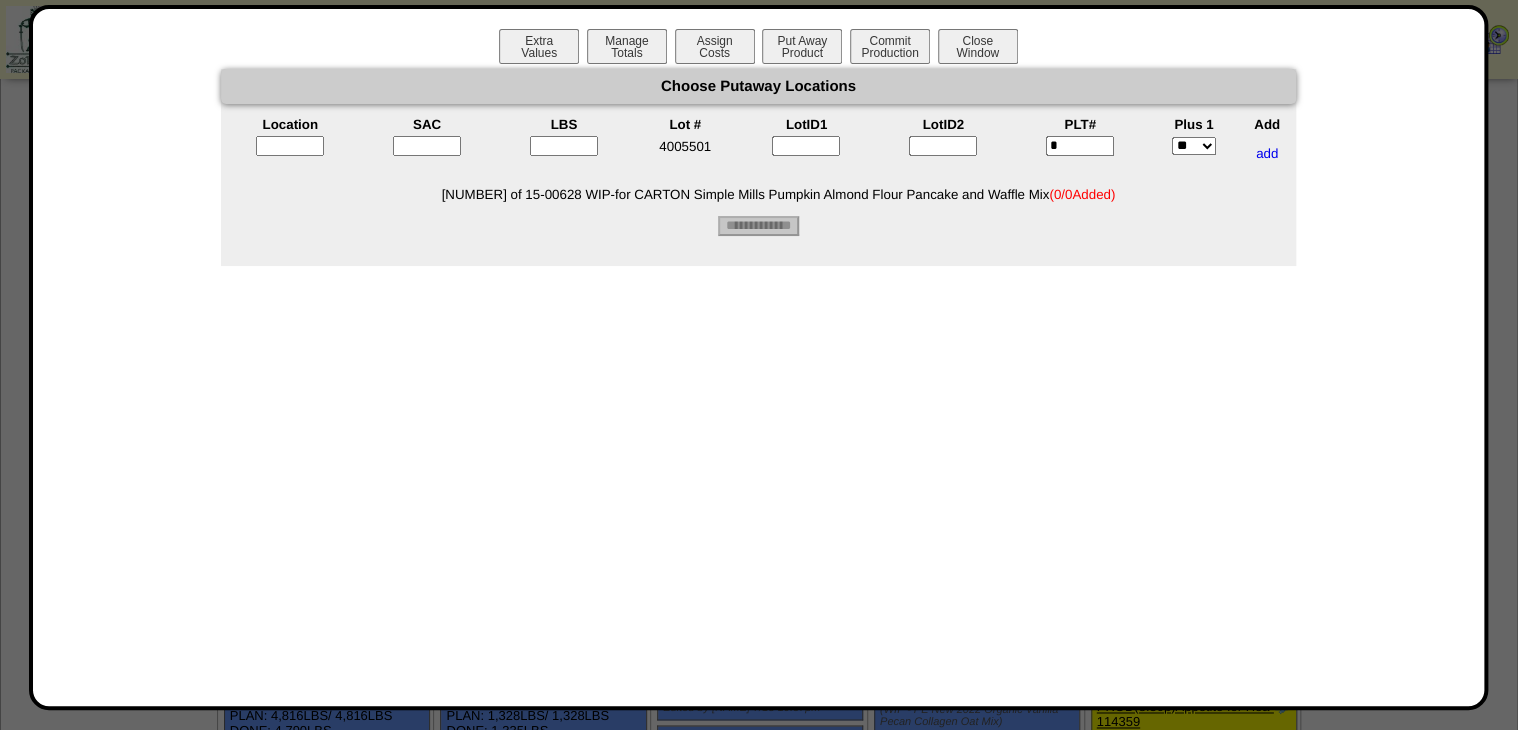 type on "*" 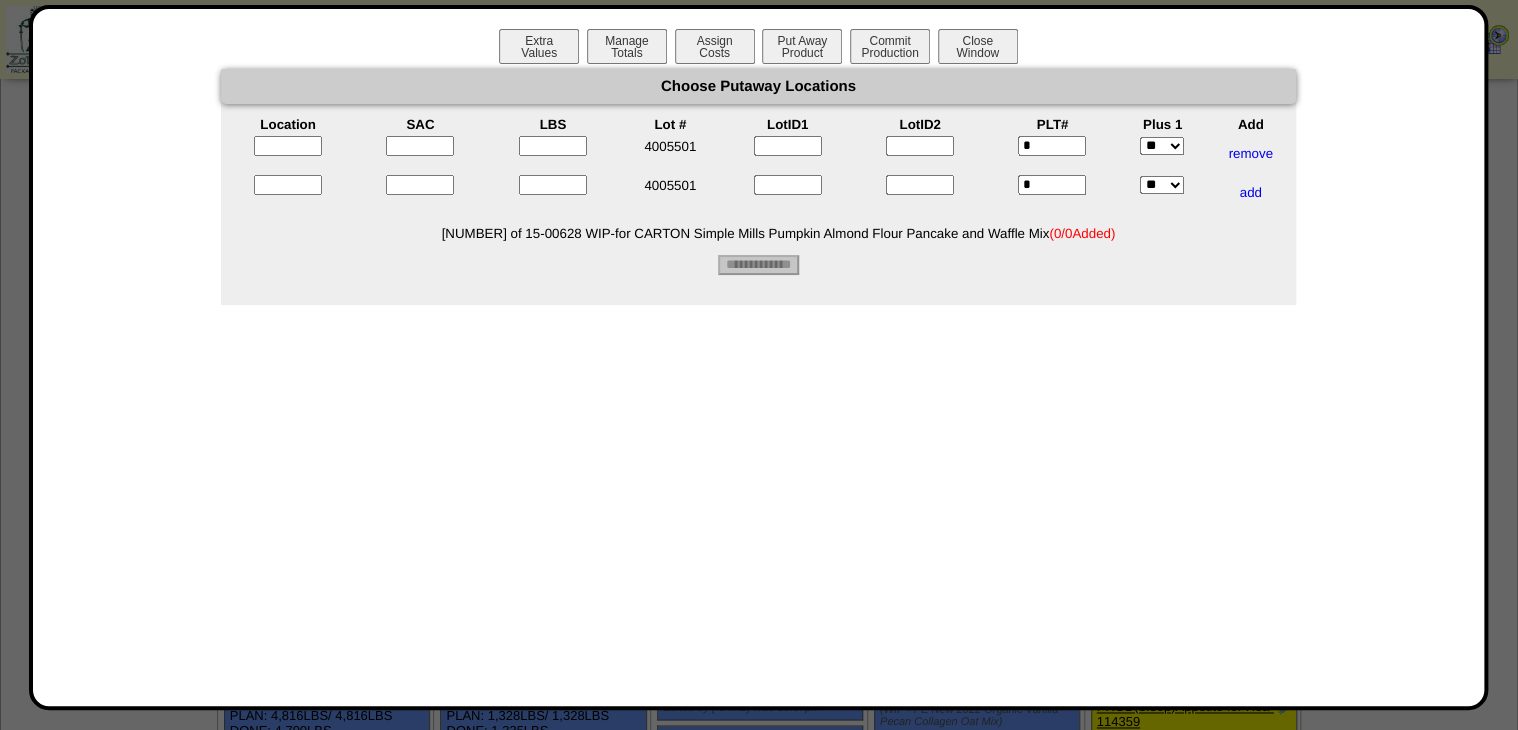 click on "*" at bounding box center (1052, 185) 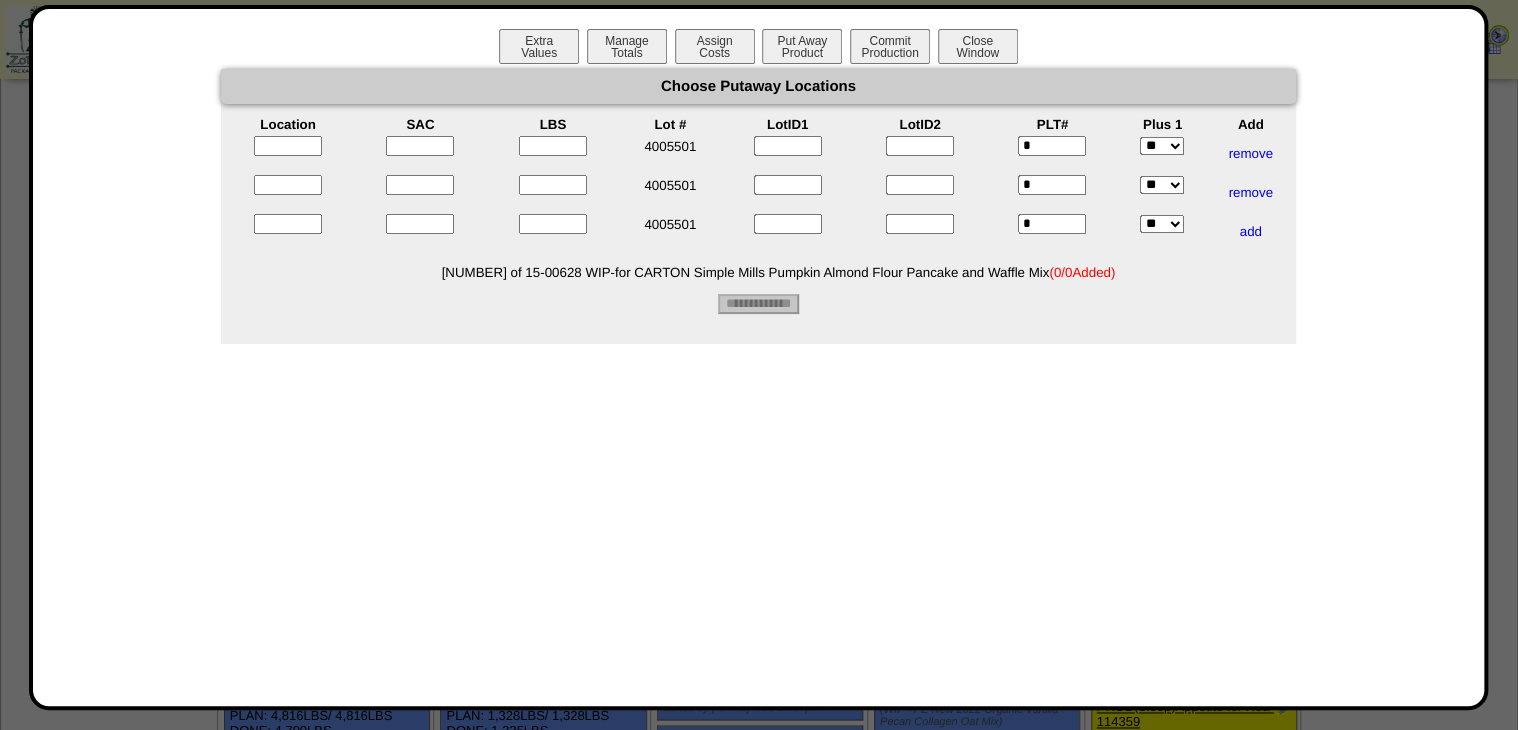 click at bounding box center (288, 146) 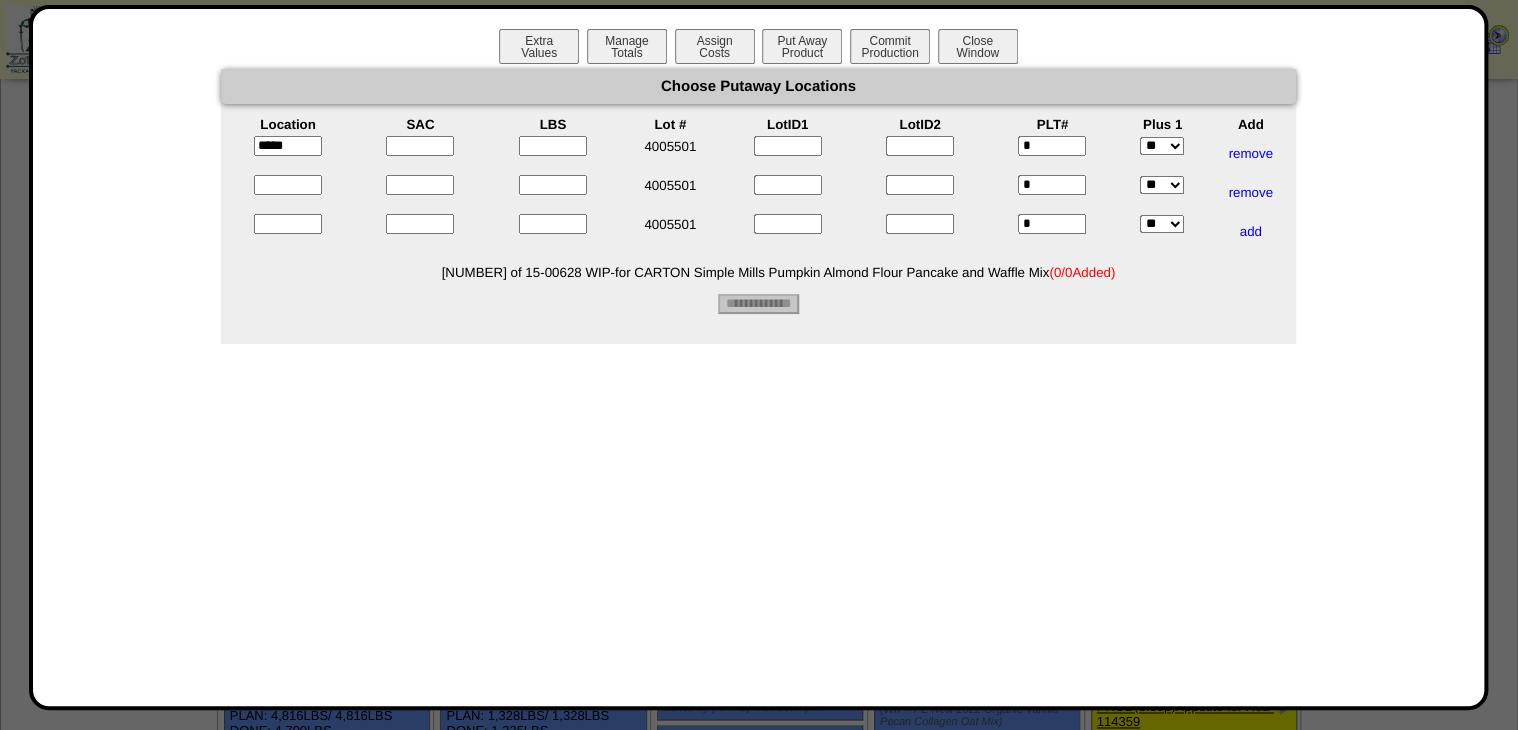 click at bounding box center (288, 185) 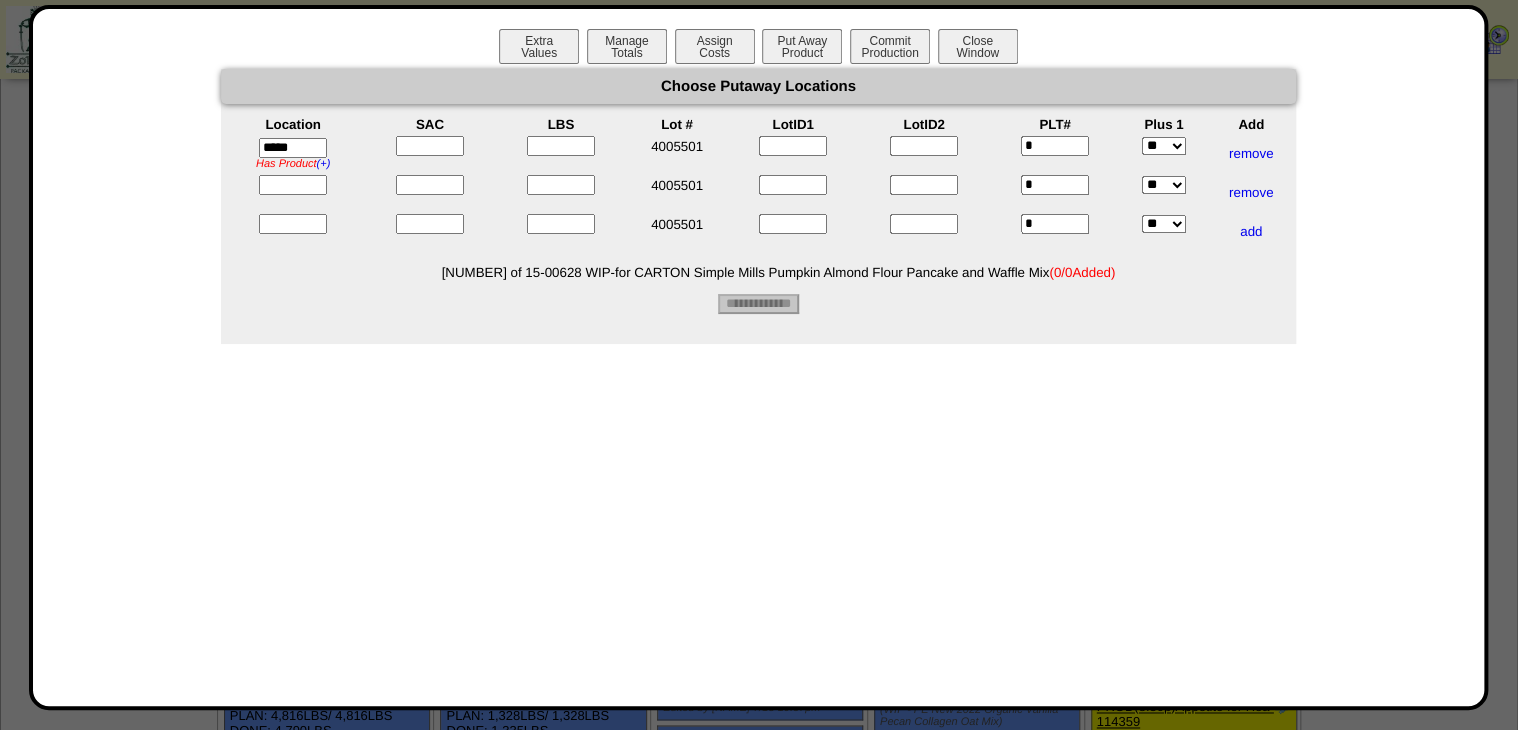 type on "*****" 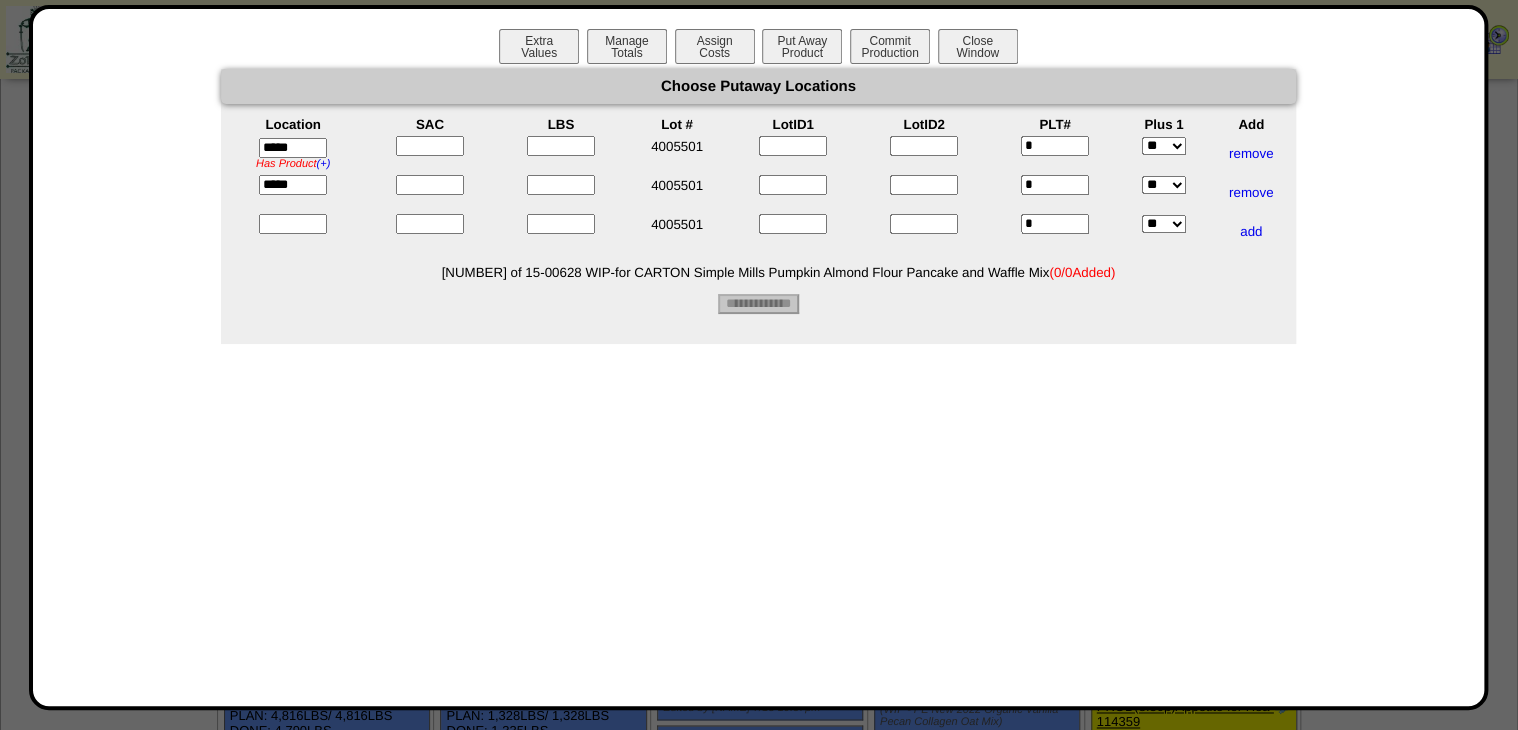 click at bounding box center (293, 224) 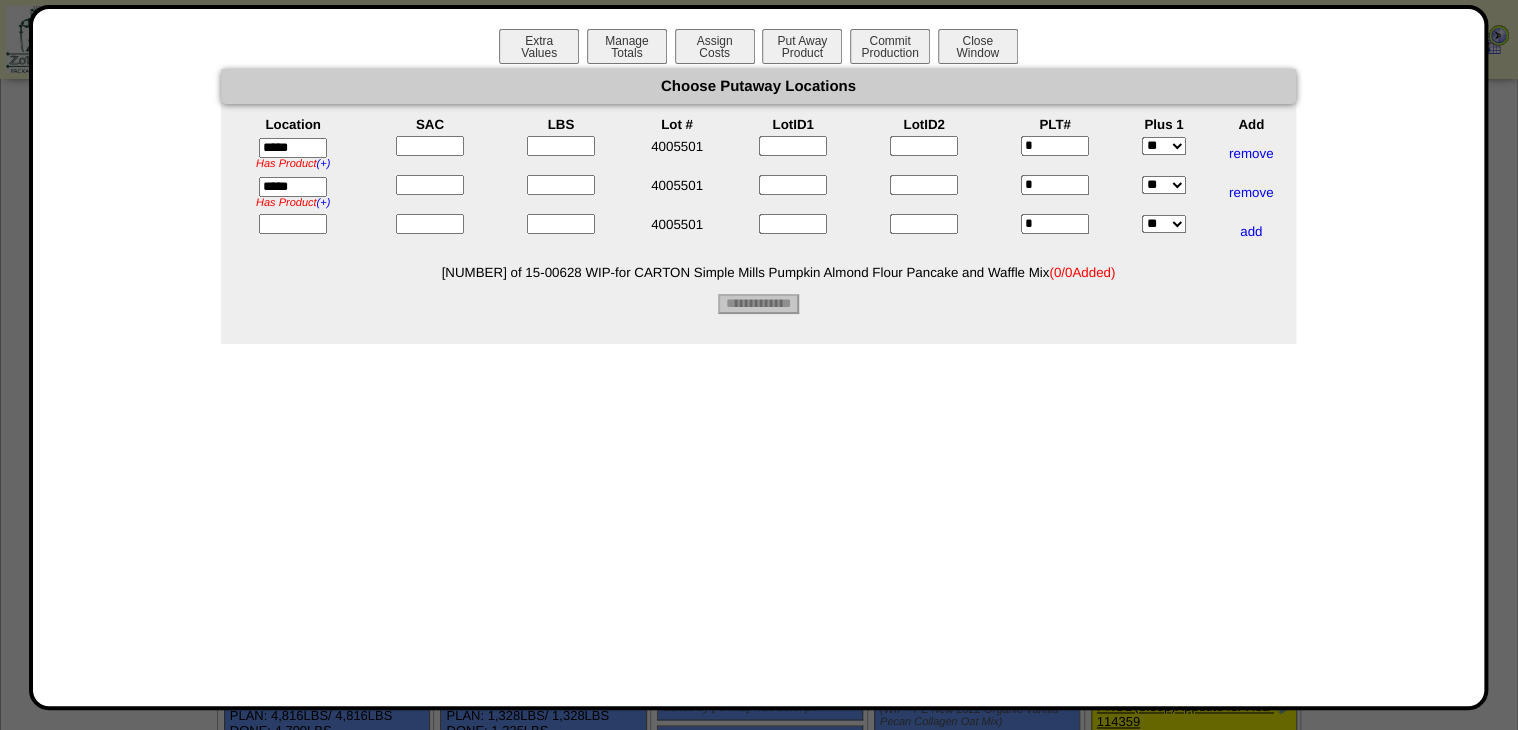 click at bounding box center [293, 224] 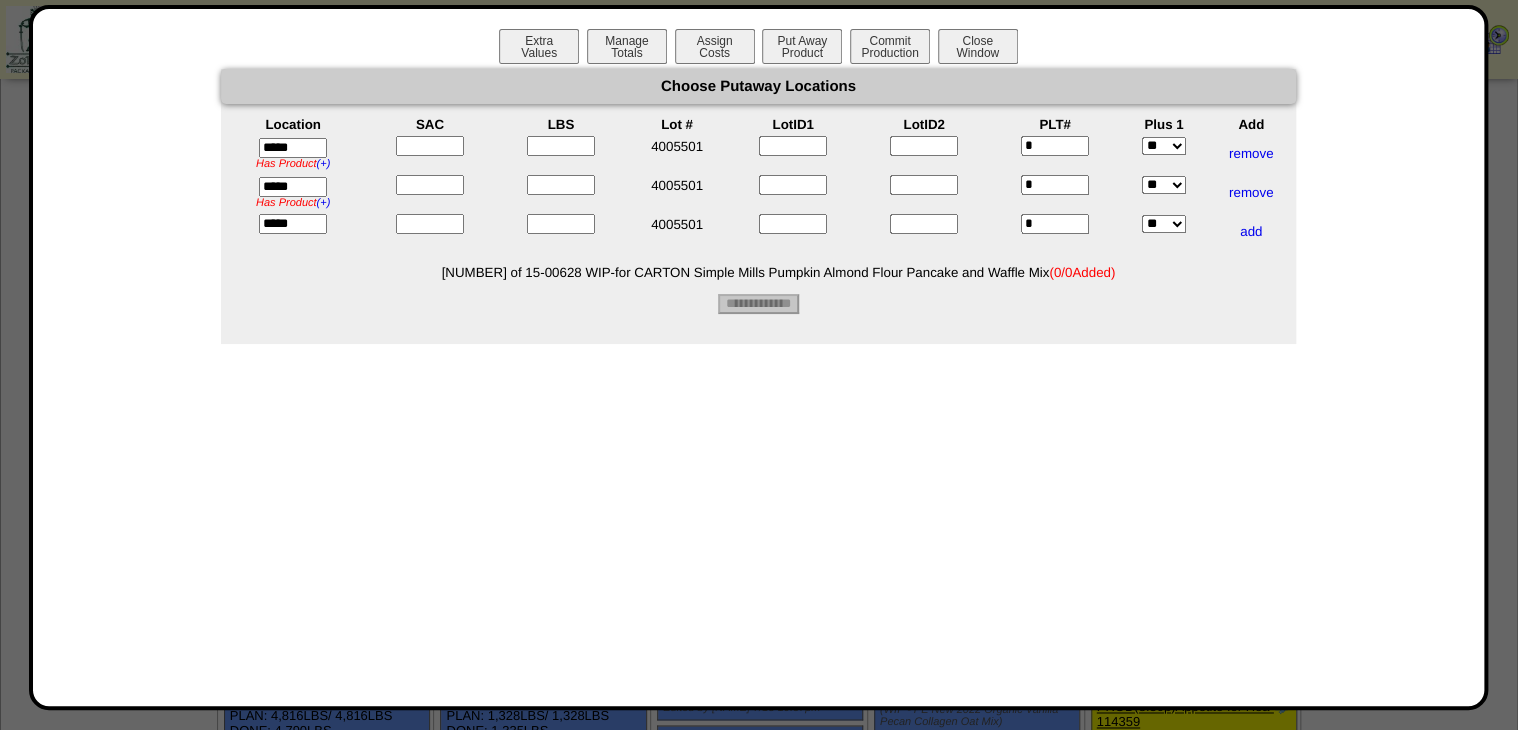 click at bounding box center [430, 146] 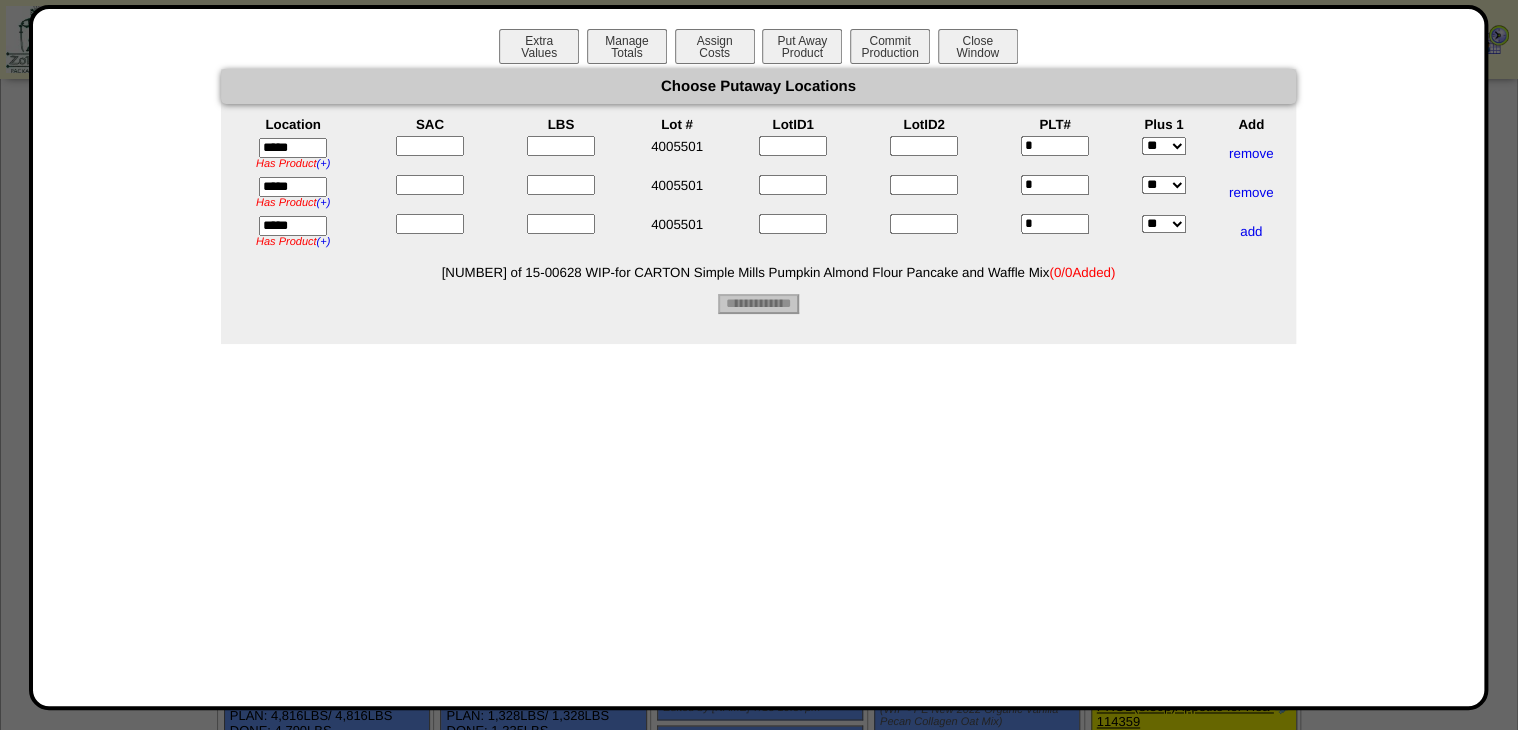 type on "*" 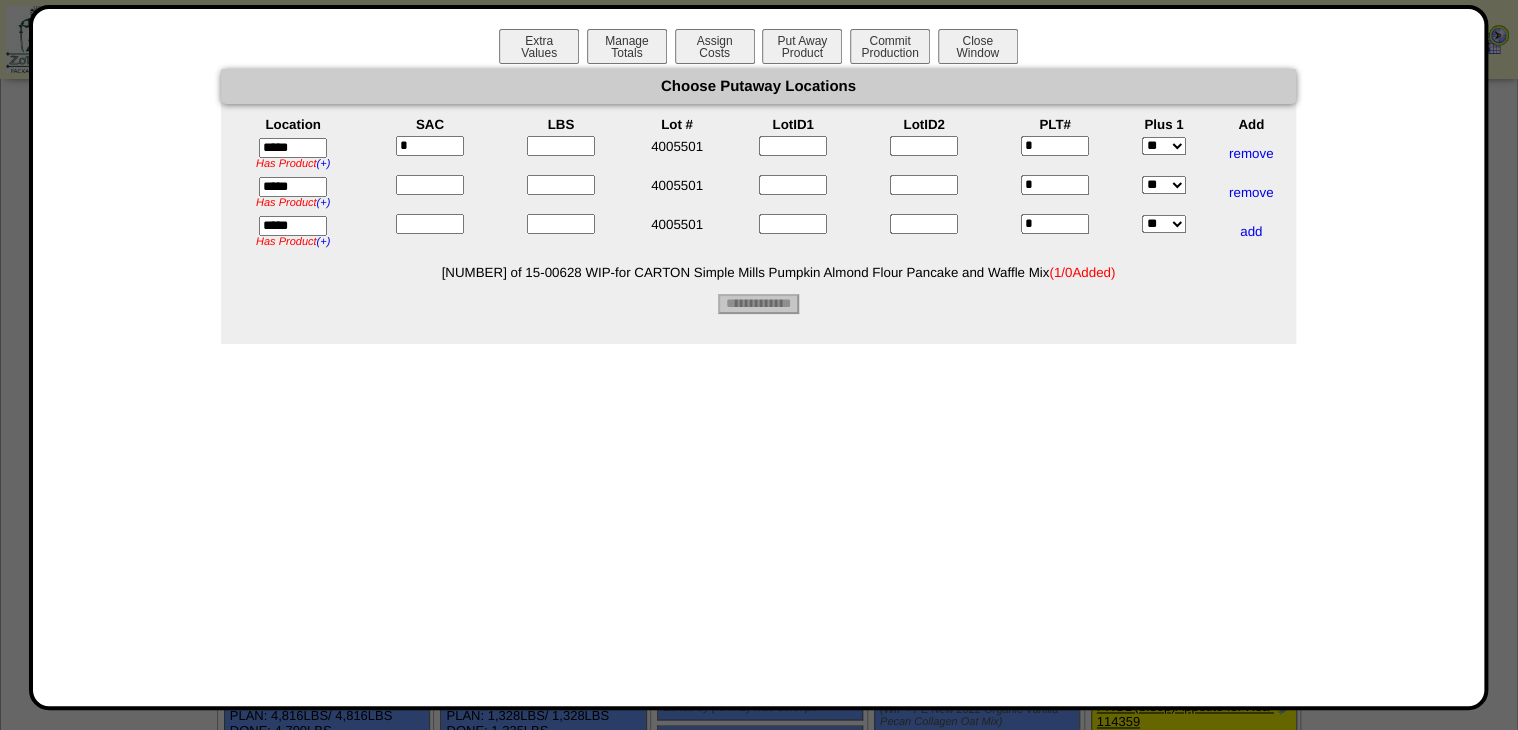 click at bounding box center (430, 185) 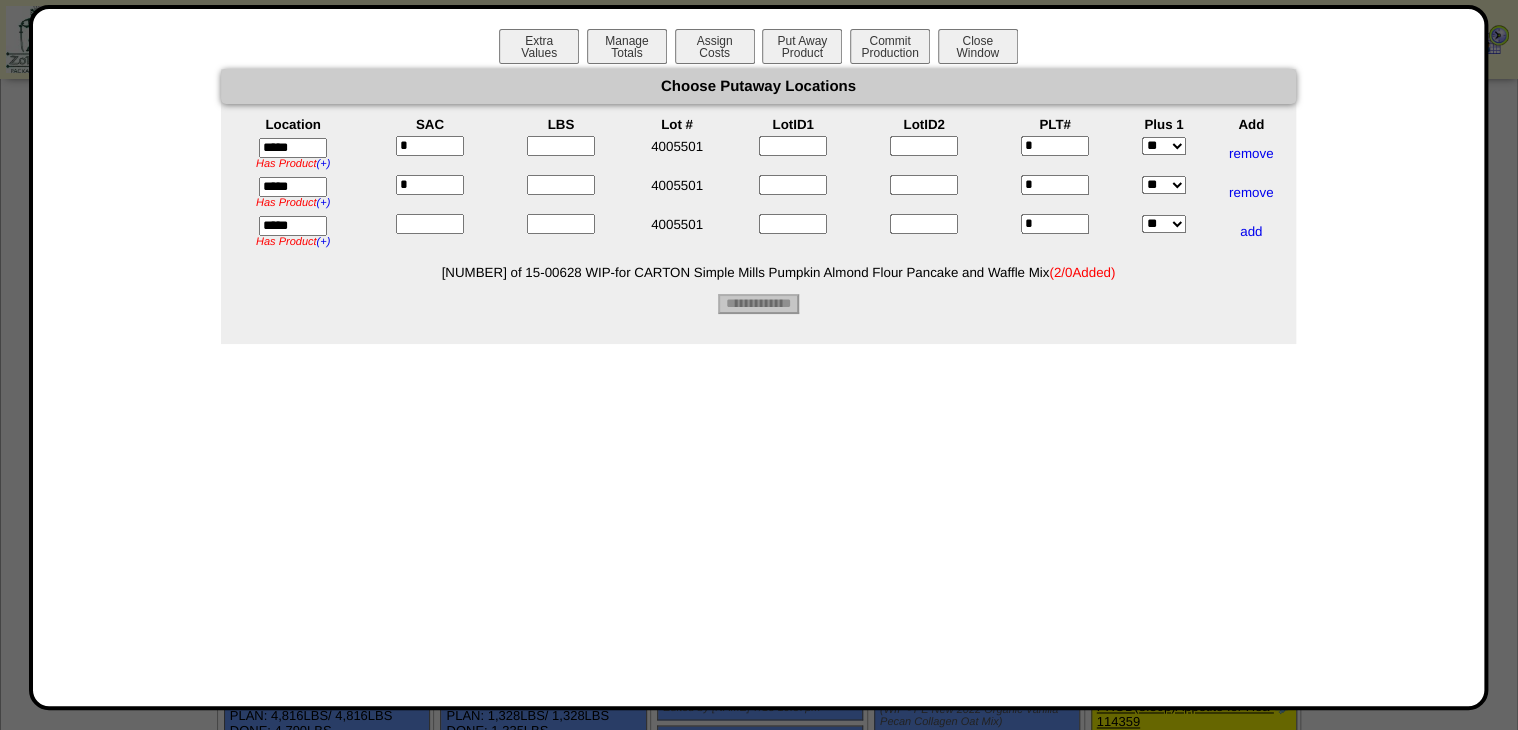 click at bounding box center (430, 224) 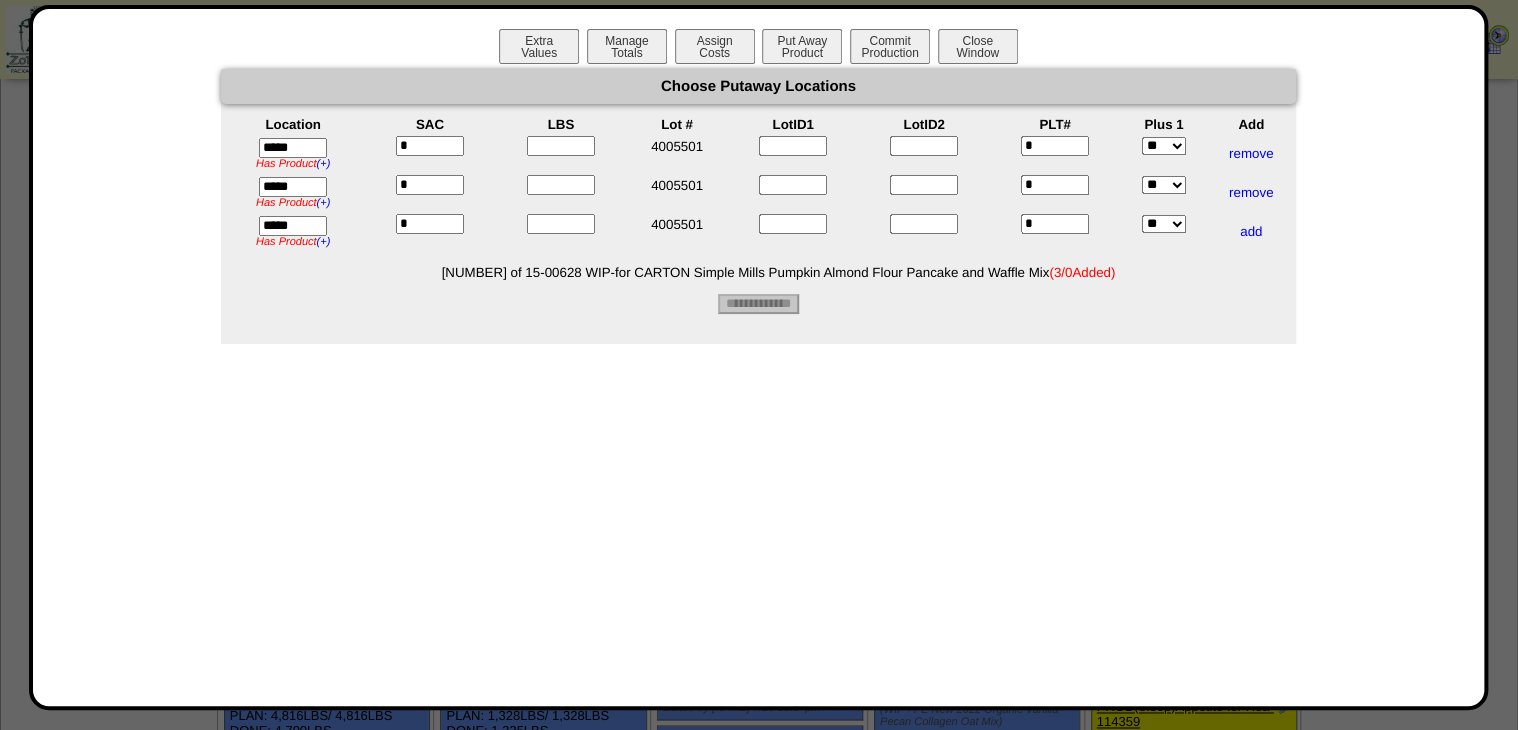 click at bounding box center (561, 146) 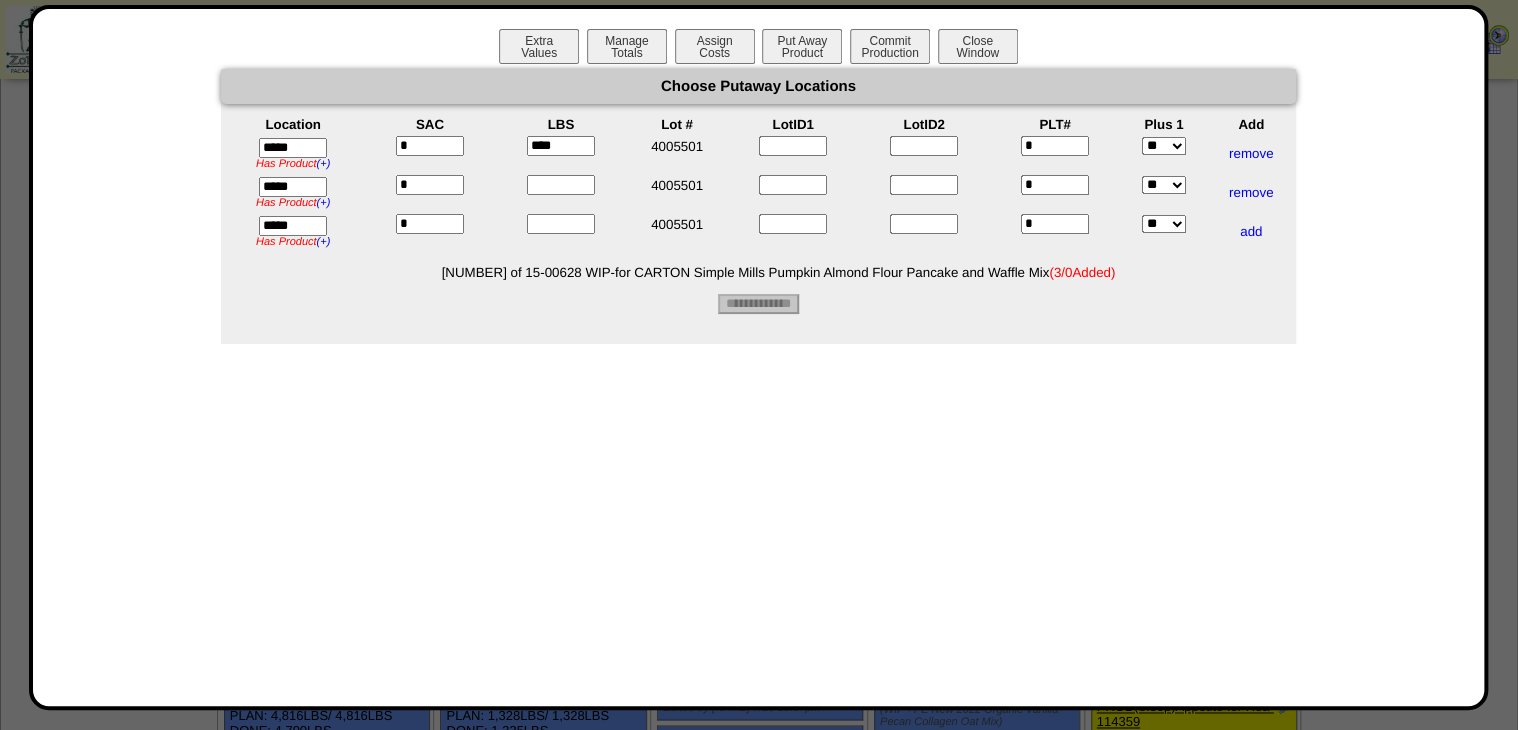 type on "****" 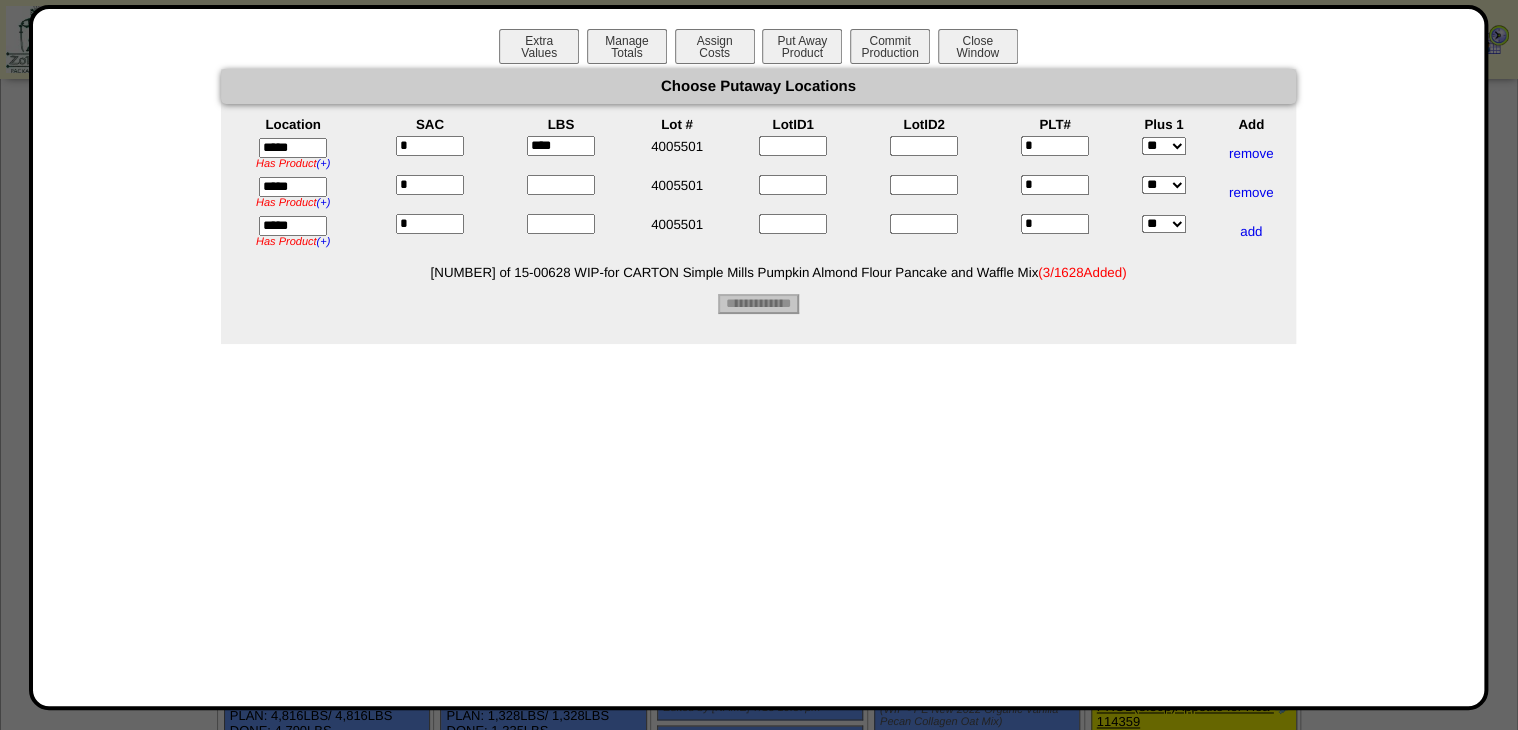 click at bounding box center [561, 185] 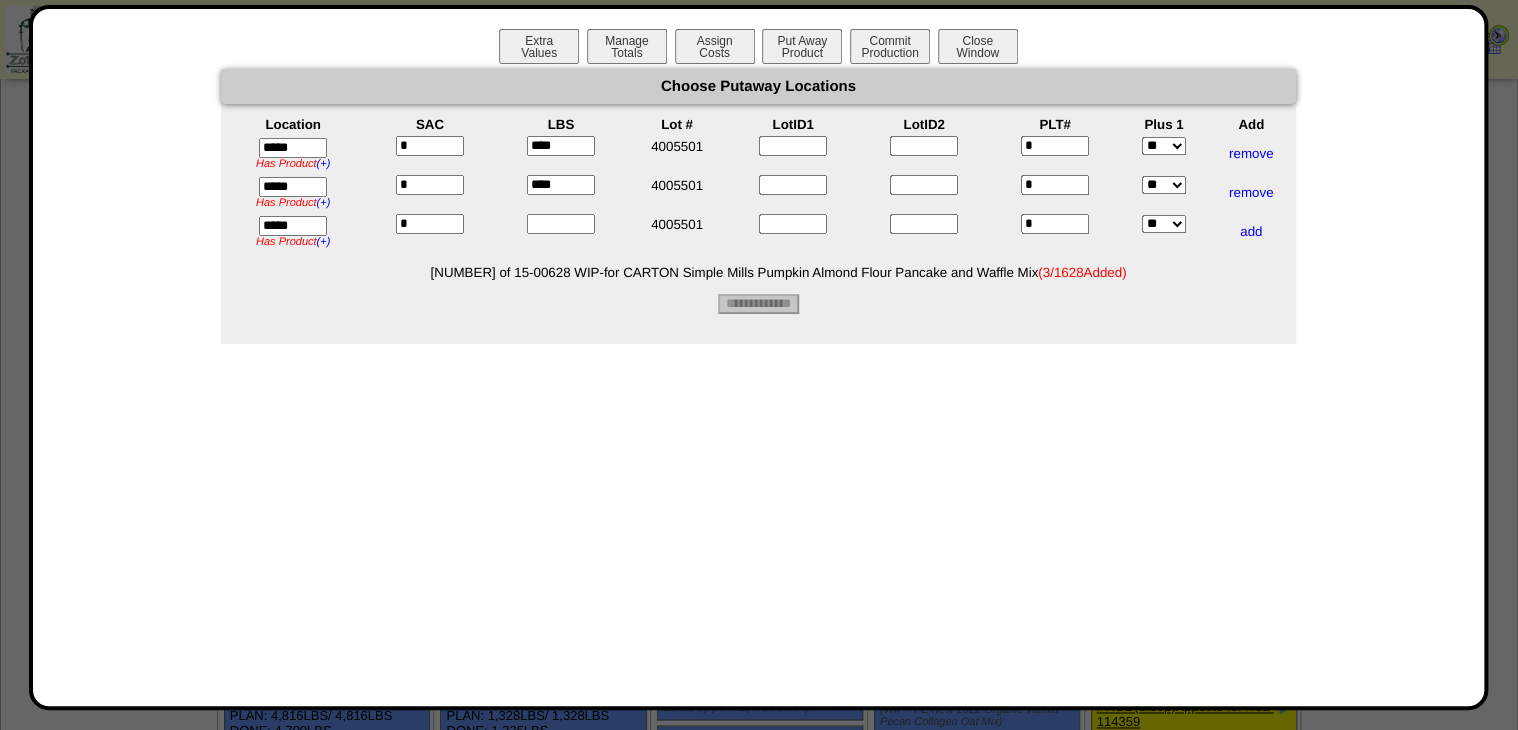 type on "****" 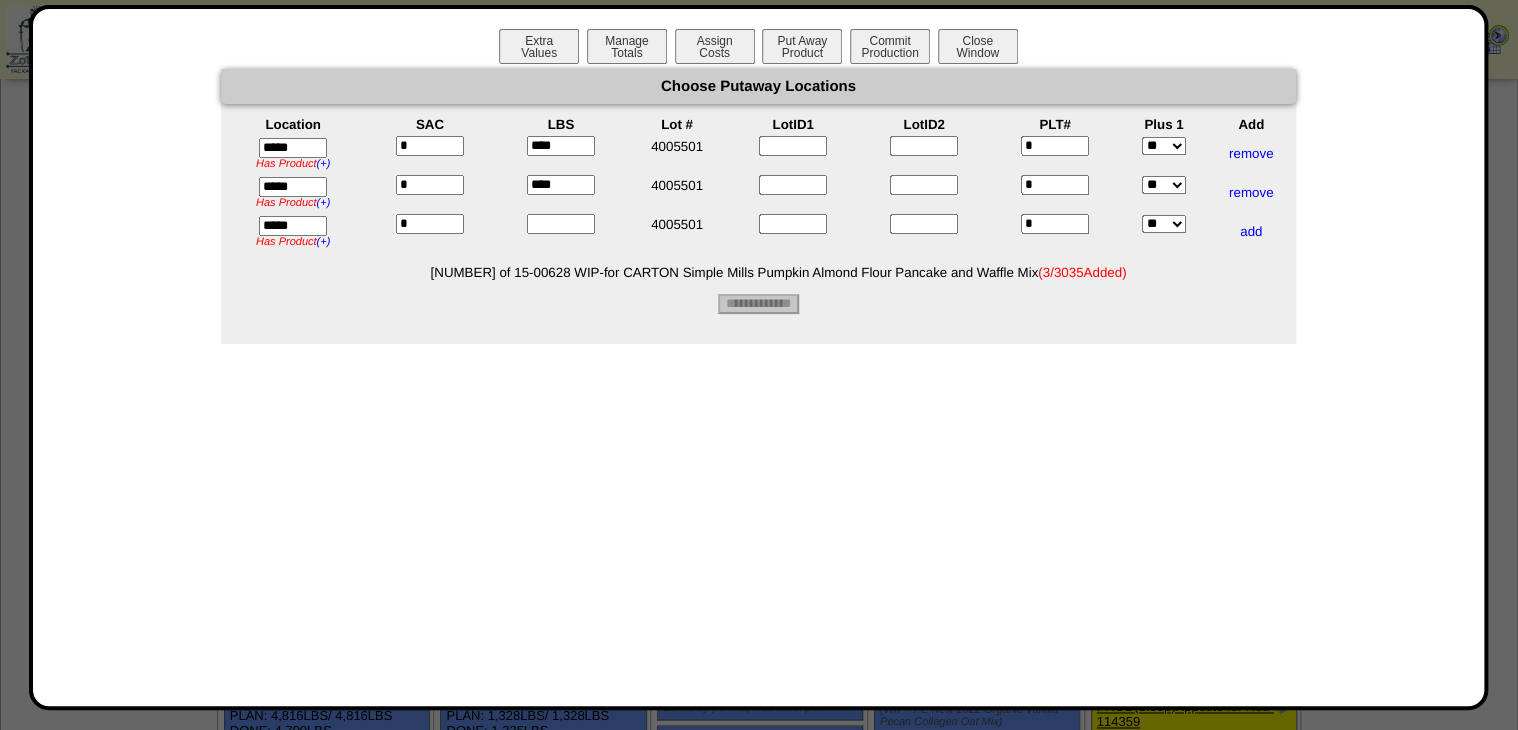 click at bounding box center (561, 224) 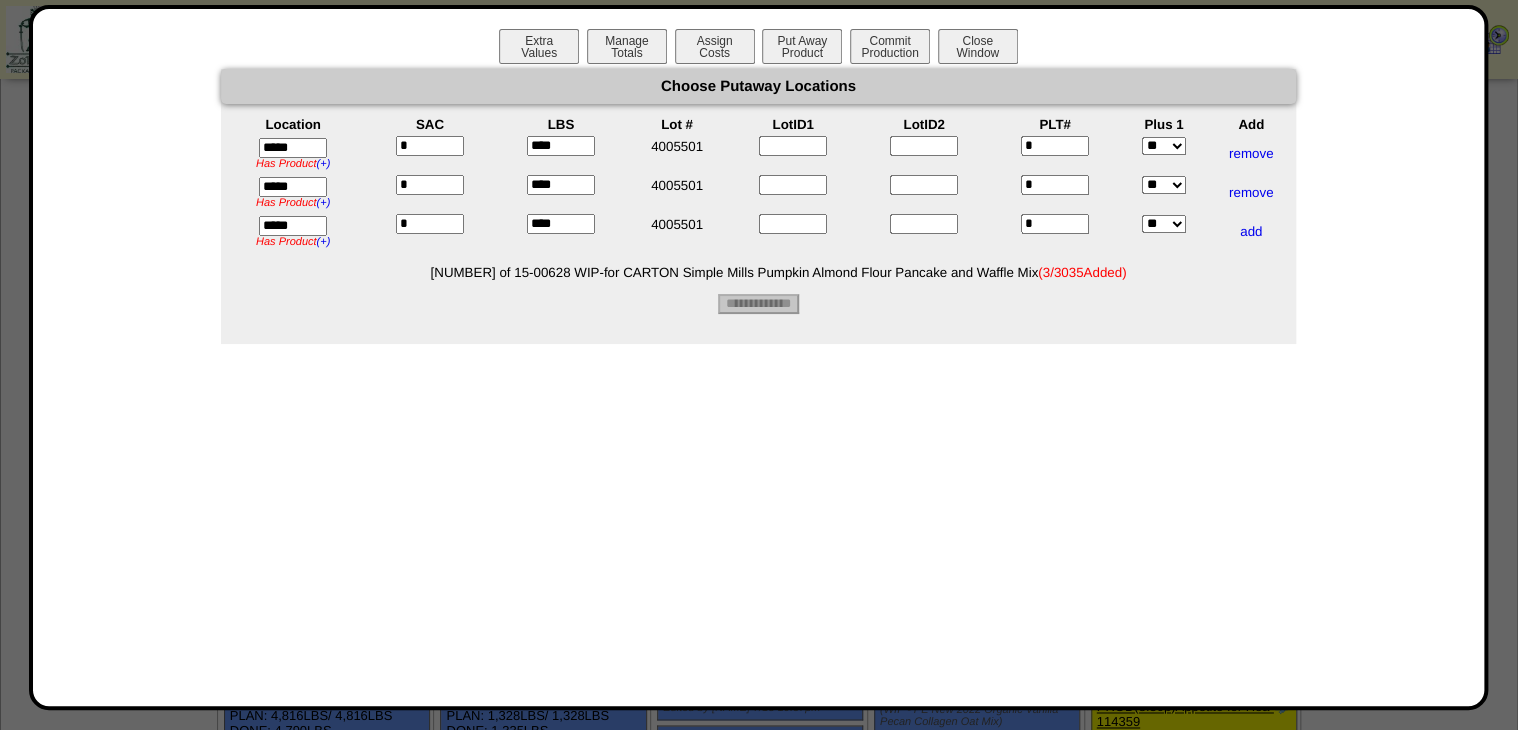 type on "****" 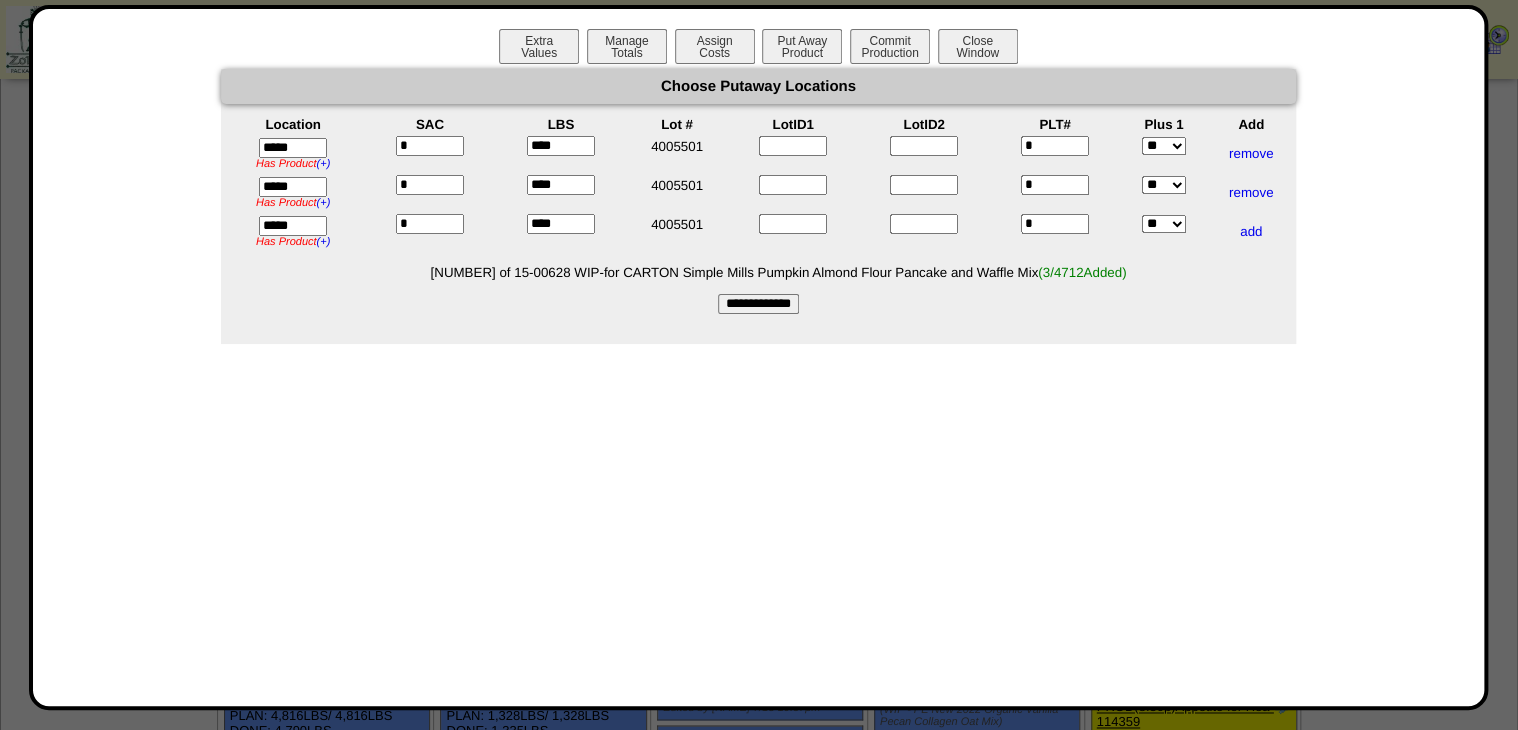 click on "Choose Putaway Locations
Location
SAC
LBS
Lot #
LotID1
LotID2
PLT#
Plus 1
Add
***** Has Product   (+)  ZS01A has 120 LBS of 04-00330 CFI Ranch Seasoning - Foran (LB) ZS01A has 44.092 LBS of 04-01779 PE - Pea Protein 2.0 (LB) ZS01A has 36000 EA of 09-00019 4 x 6 White Thermal Label (1000 ea/roll) ZS01A has 192000 EA of 09-00120 4 x 2 White Thermal Label (2750ea/roll) ZS01A has 11 SAC of 15-00574 WIP - PE New 2022 Organic Vanilla Pecan Collagen Oat Mix
* **** * **" at bounding box center [758, 191] 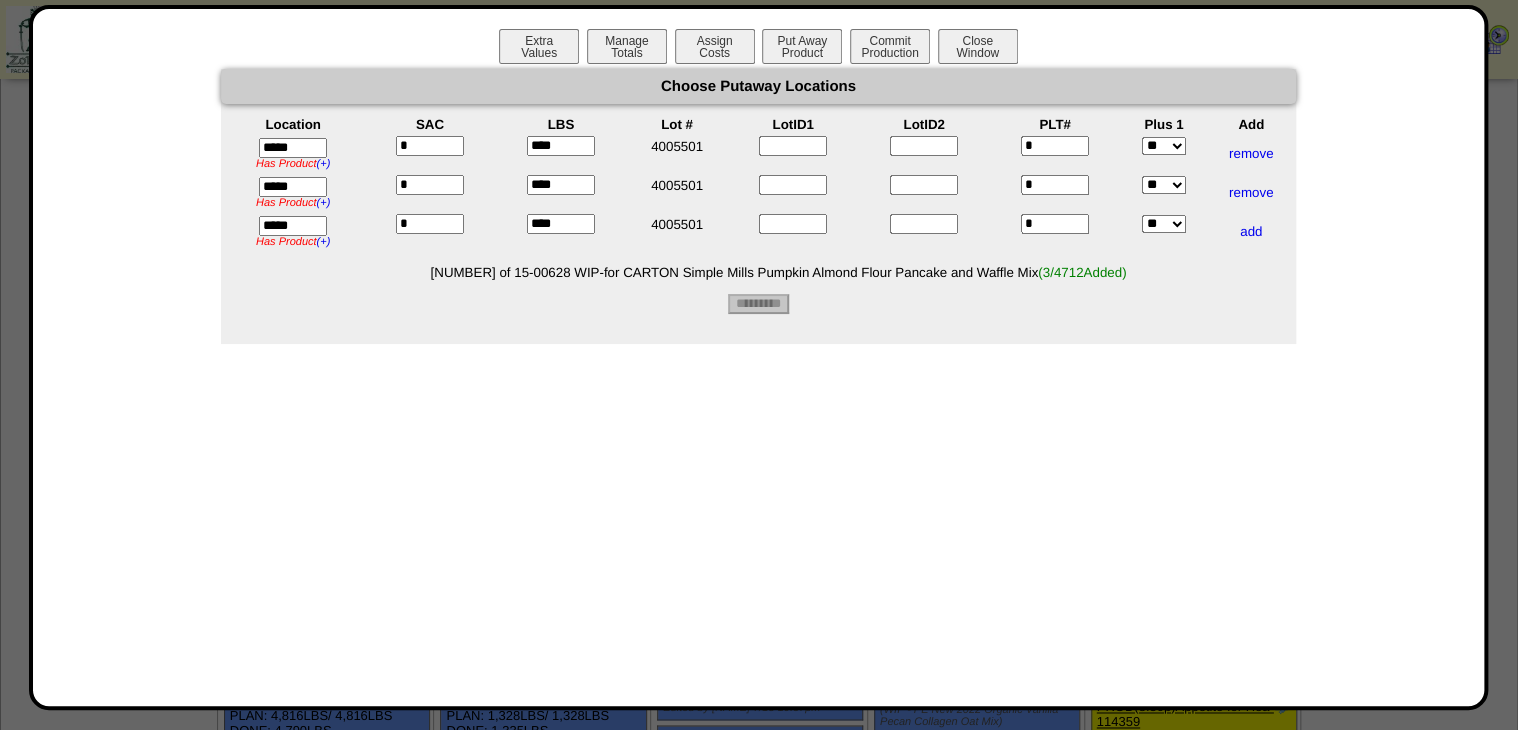 type on "*********" 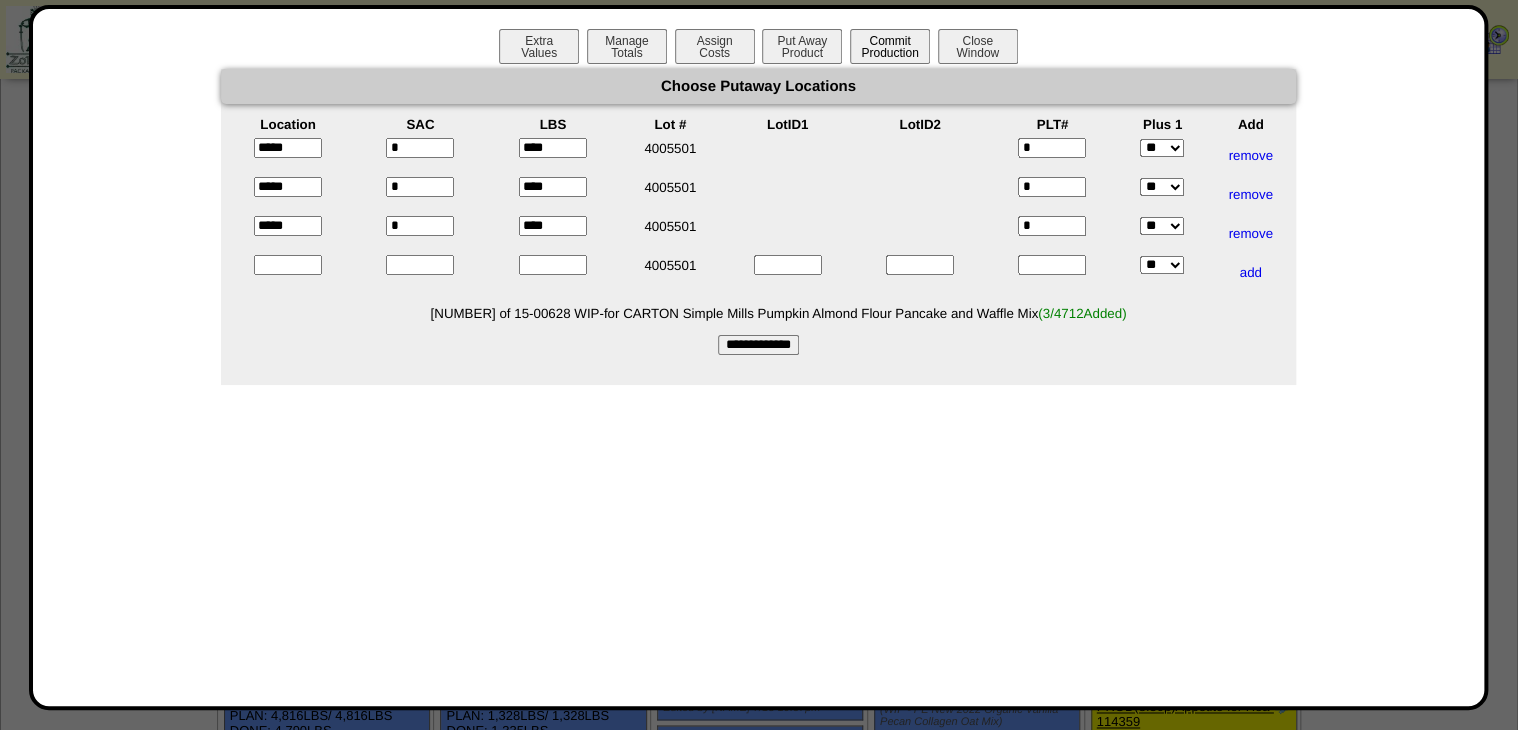 click on "Commit Production" at bounding box center [890, 46] 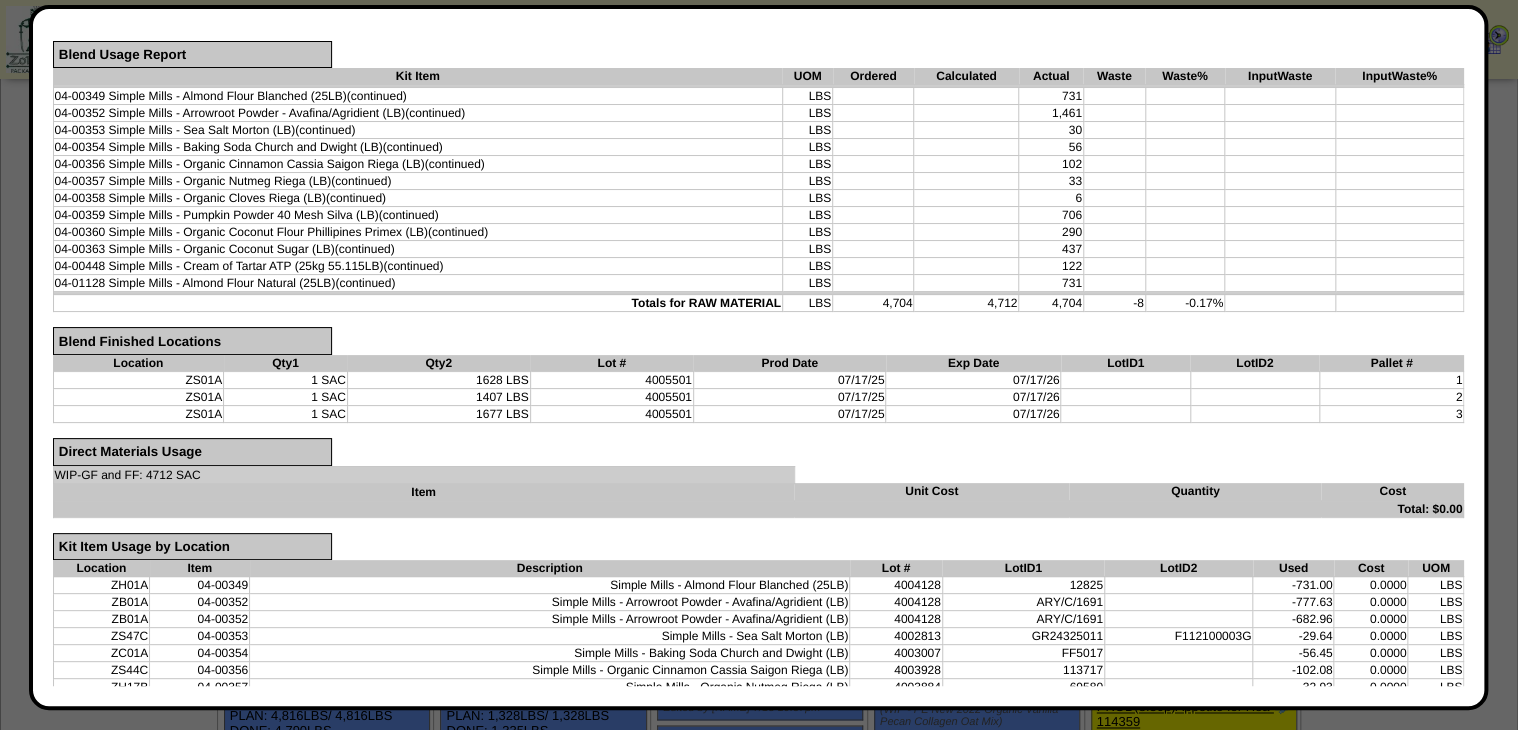 scroll, scrollTop: 560, scrollLeft: 0, axis: vertical 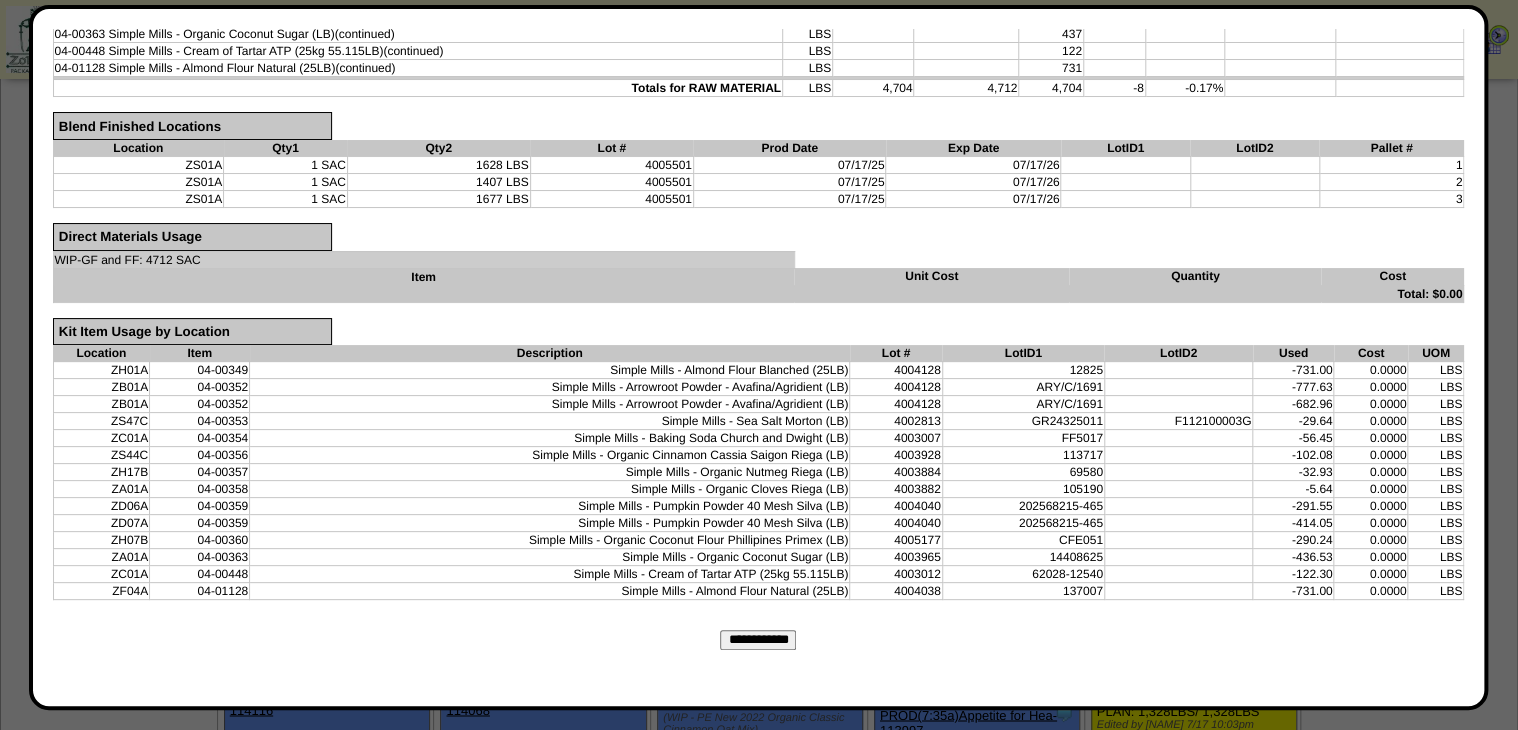 click on "**********" at bounding box center (758, 640) 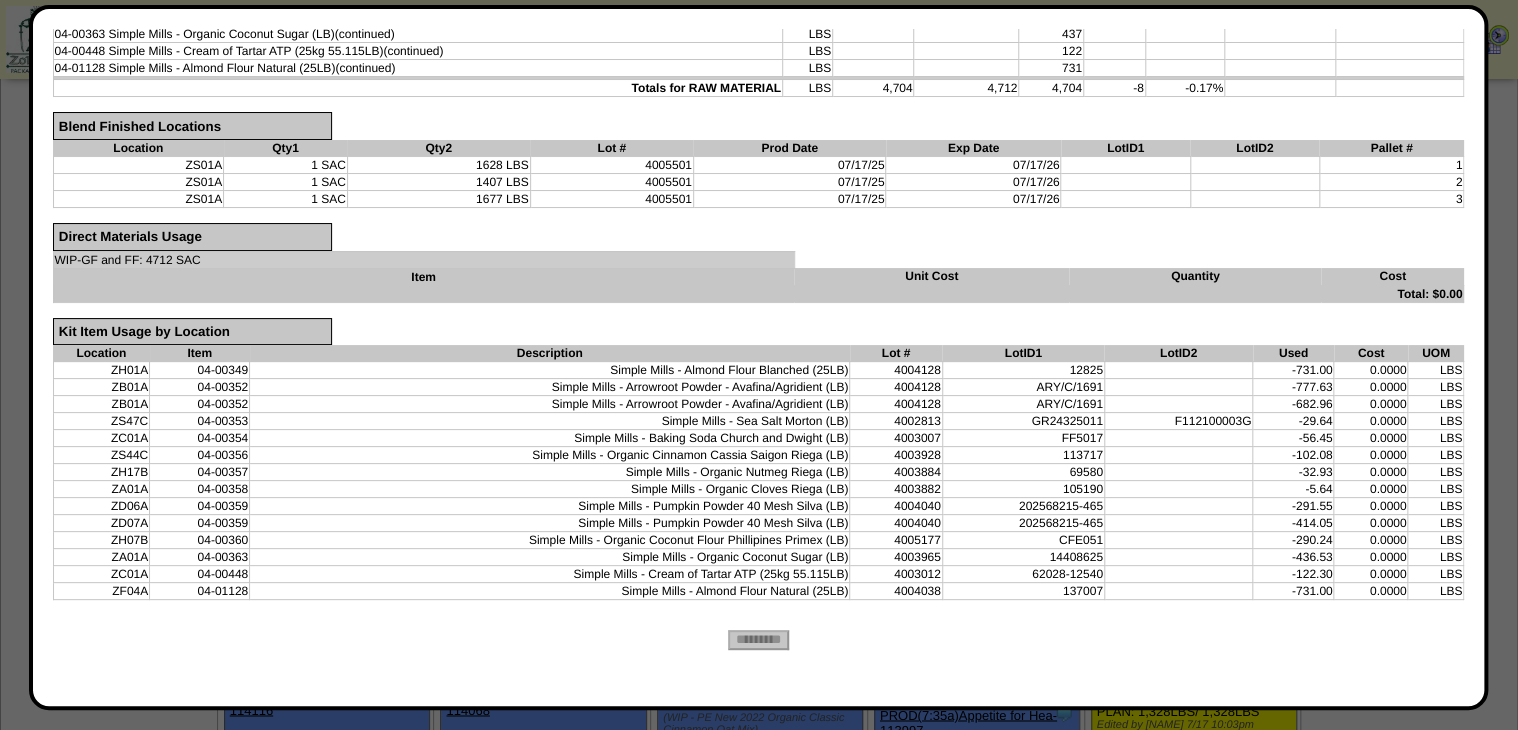 scroll, scrollTop: 0, scrollLeft: 0, axis: both 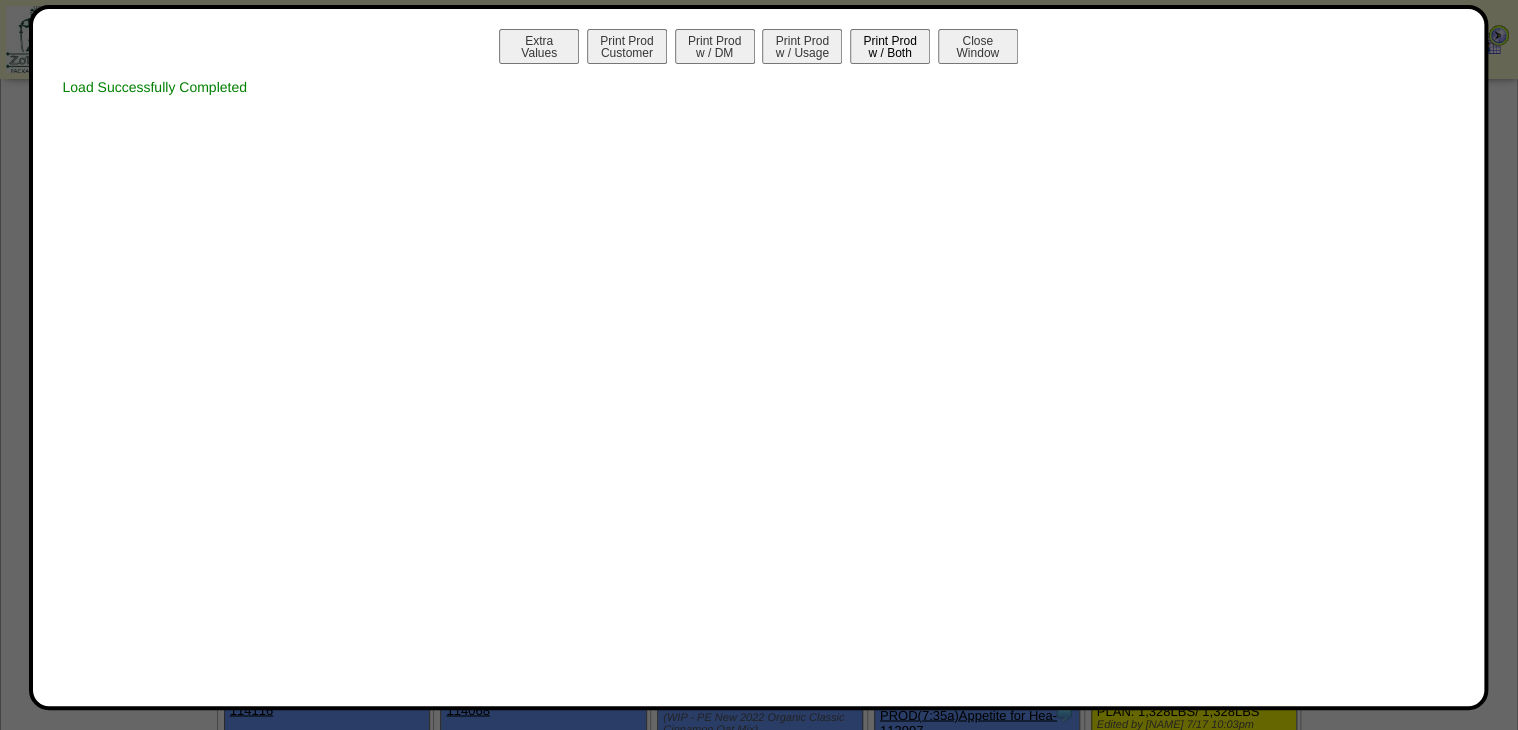 click on "Print Prod w / Both" at bounding box center (890, 46) 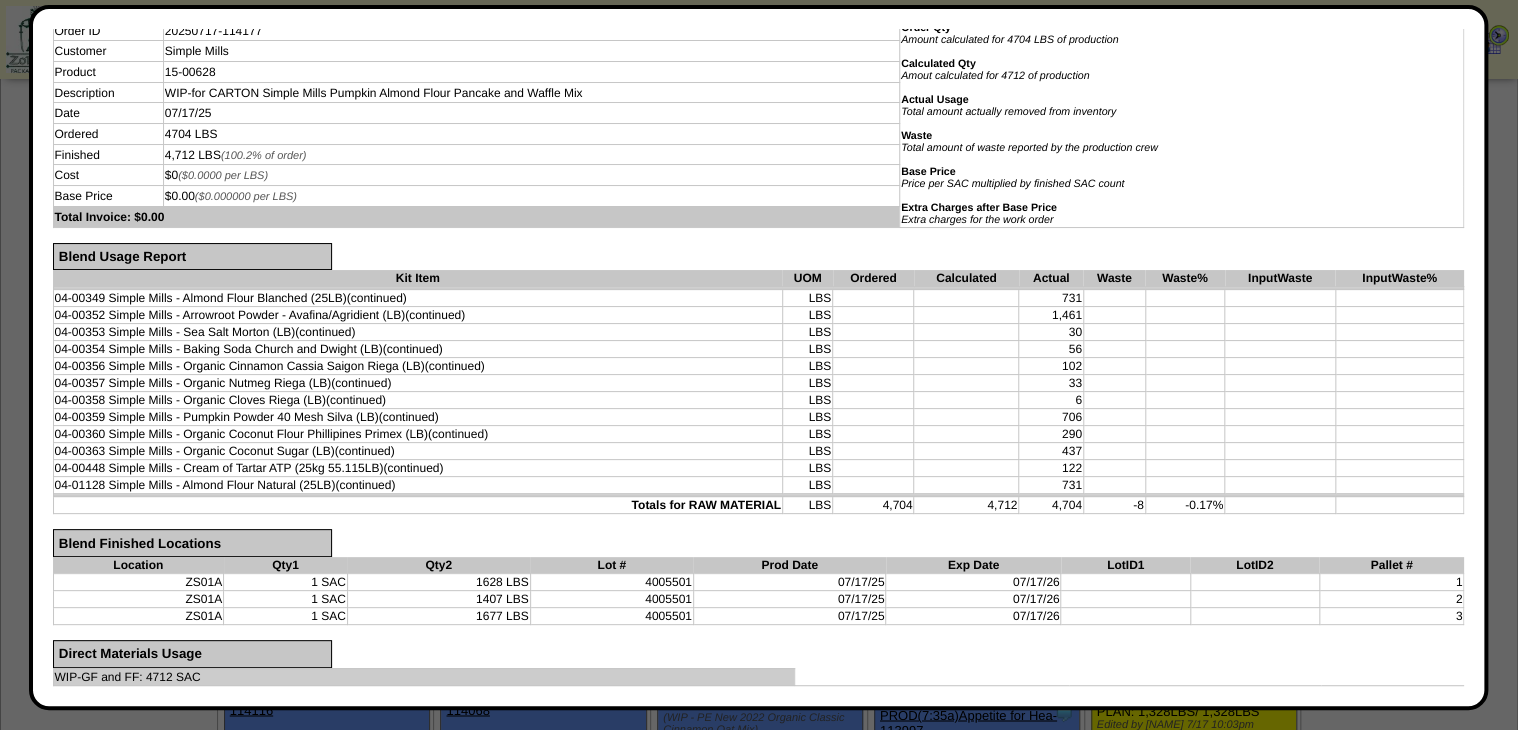 scroll, scrollTop: 11, scrollLeft: 0, axis: vertical 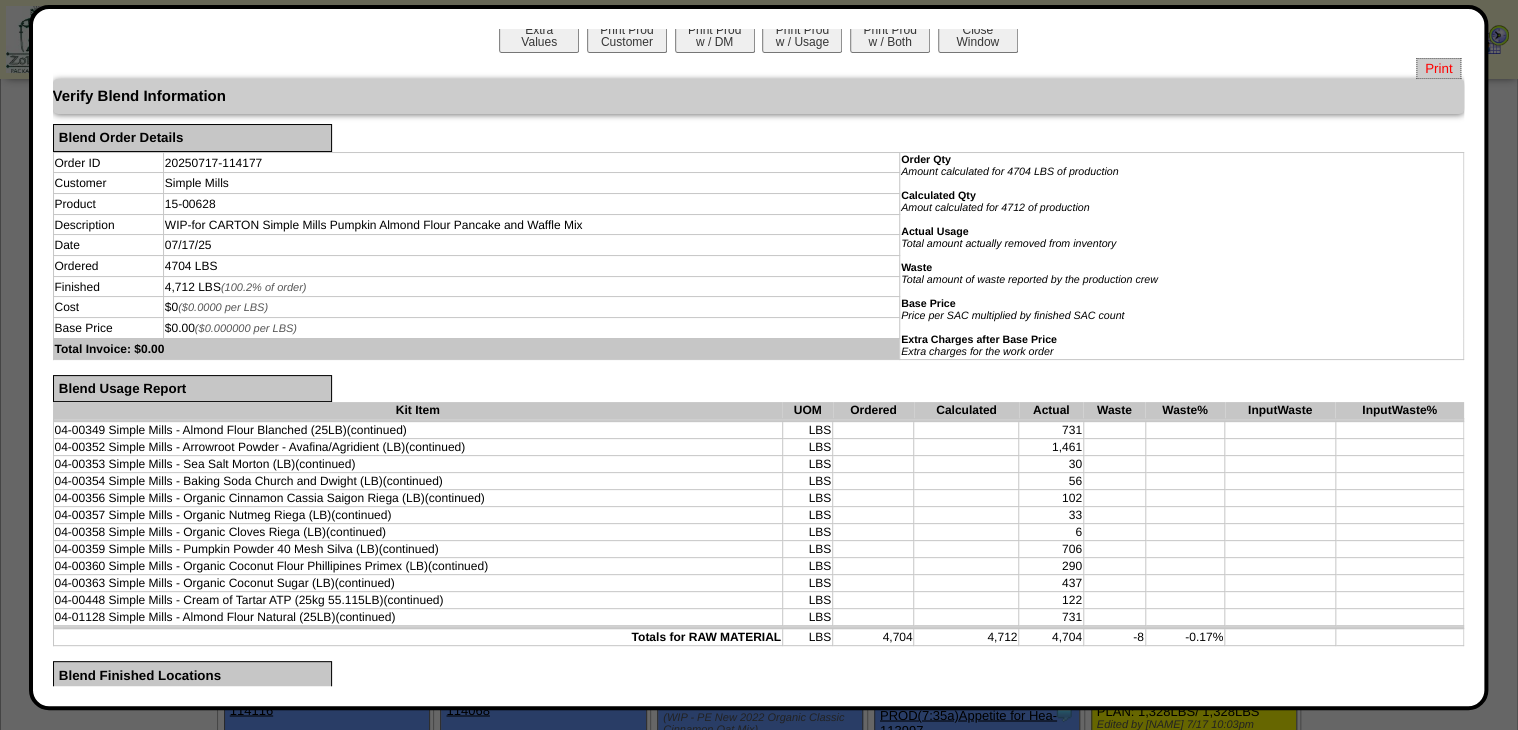 click on "Print" at bounding box center [1438, 68] 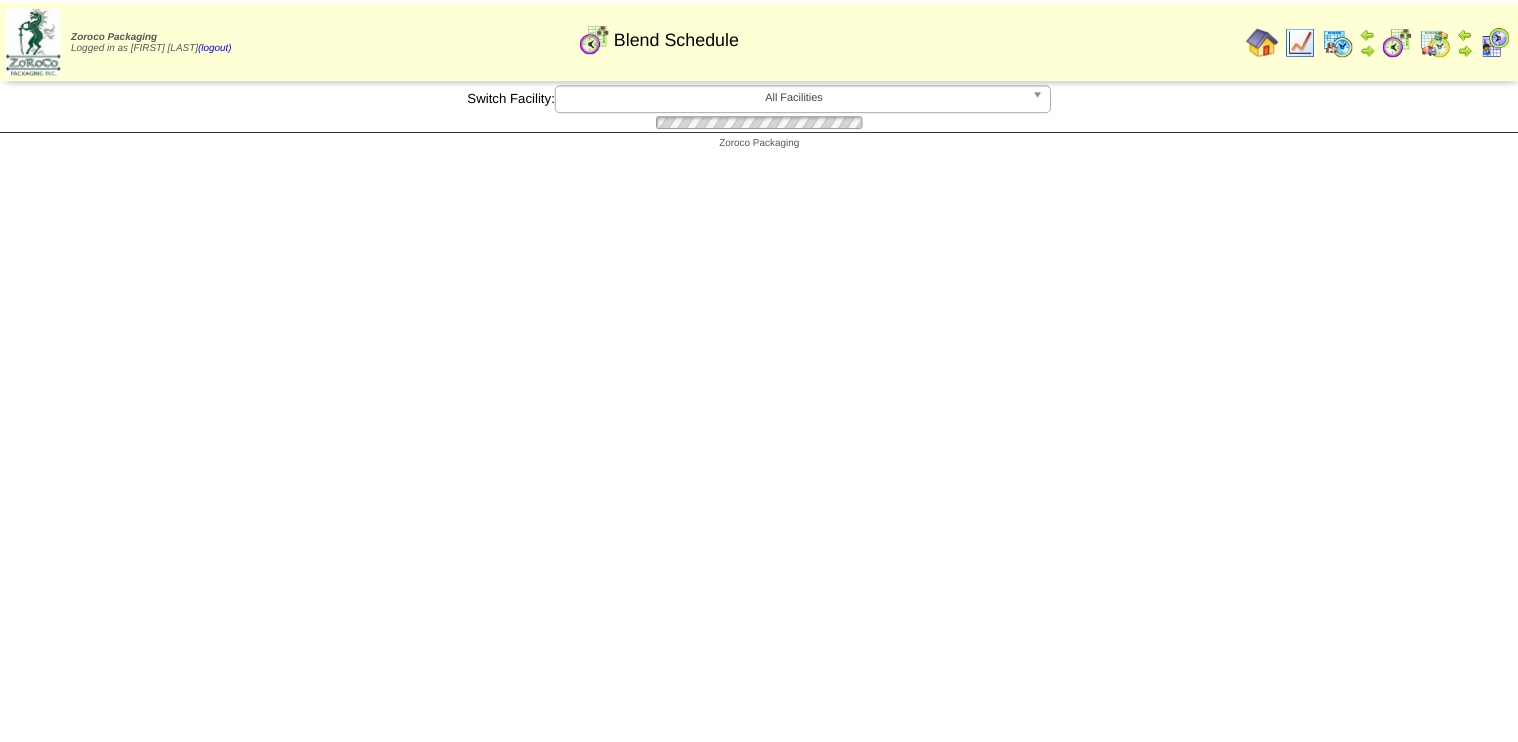 scroll, scrollTop: 1200, scrollLeft: 0, axis: vertical 